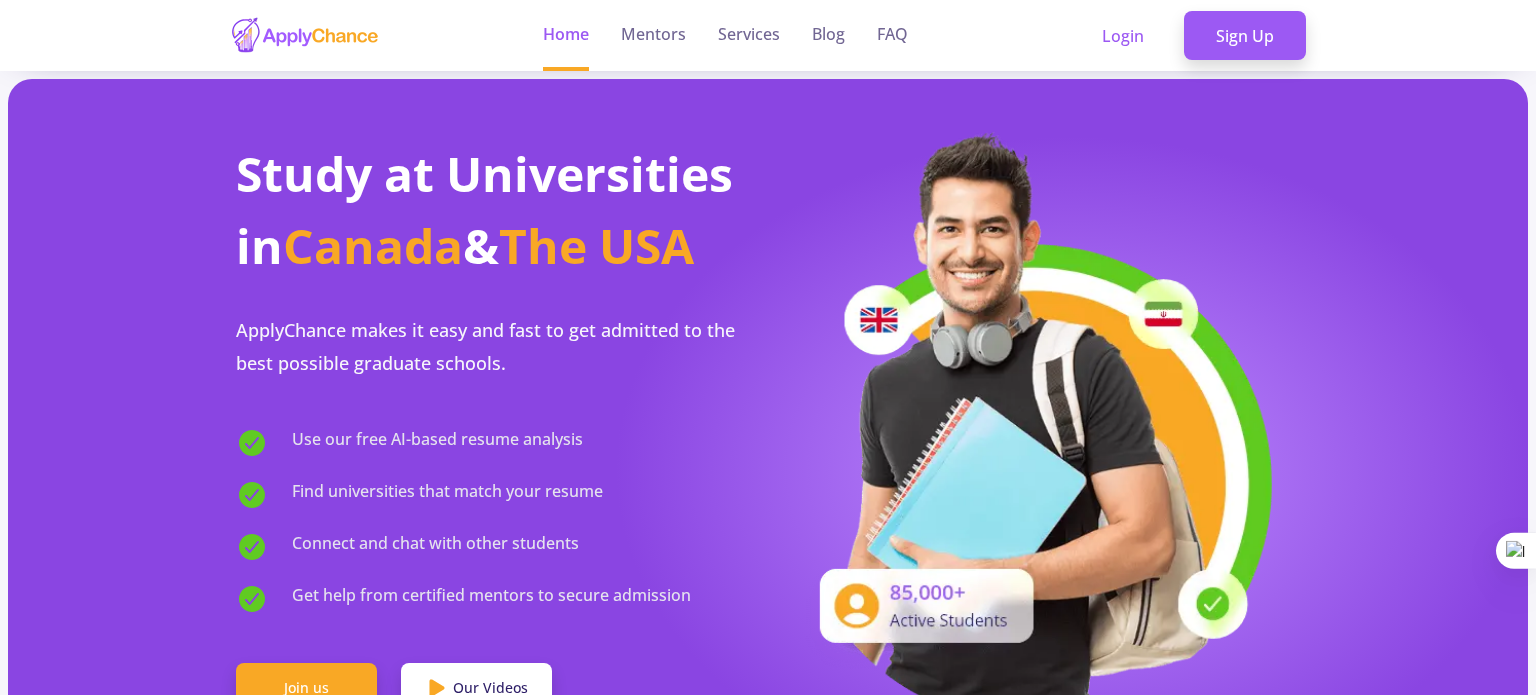 scroll, scrollTop: 0, scrollLeft: 0, axis: both 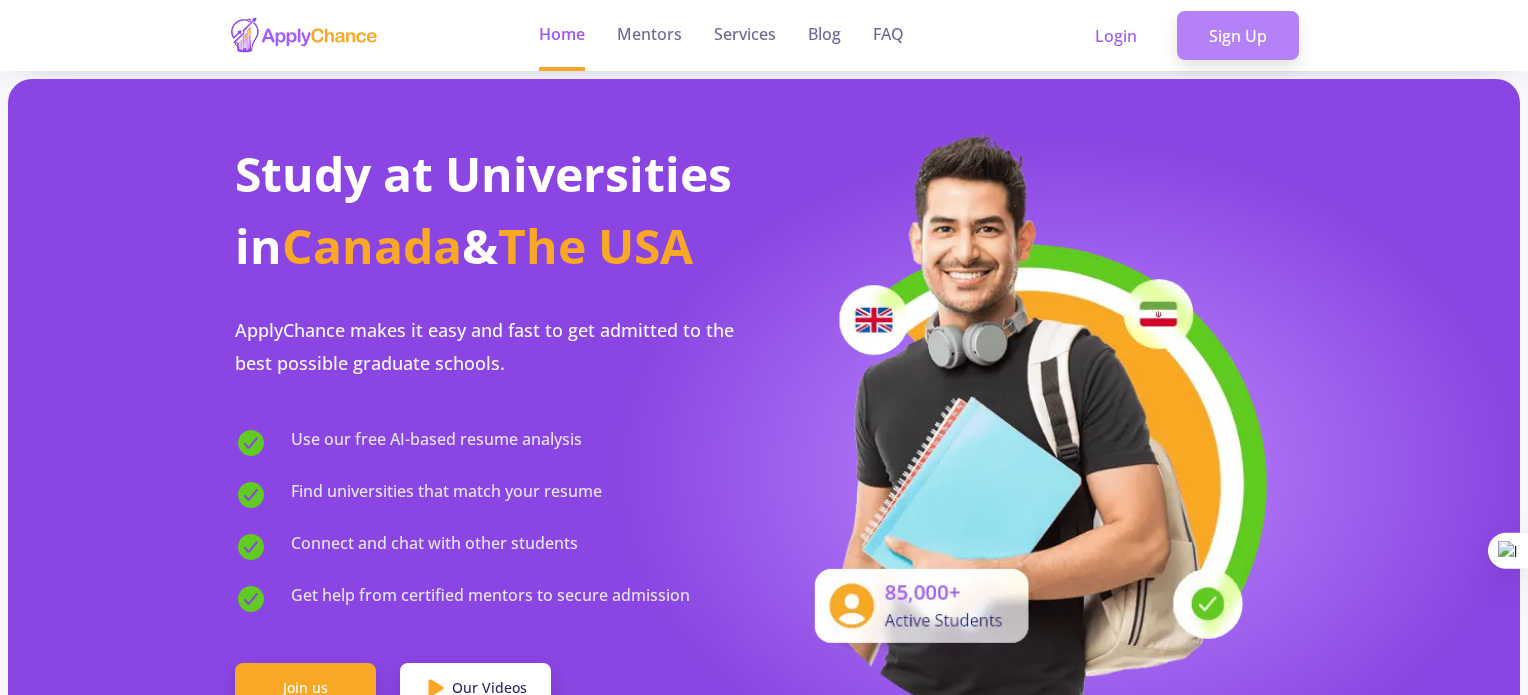 click on "Sign Up" 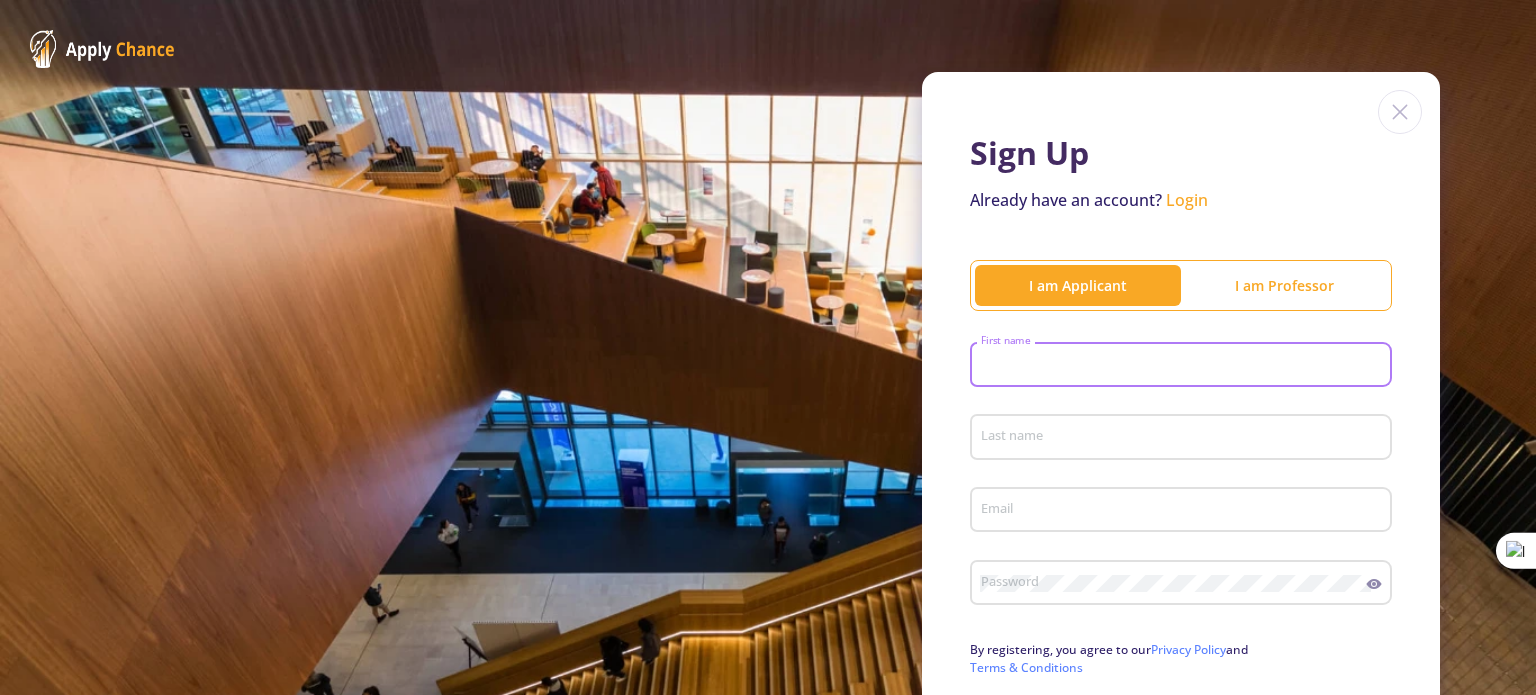 click on "First name" at bounding box center (1184, 366) 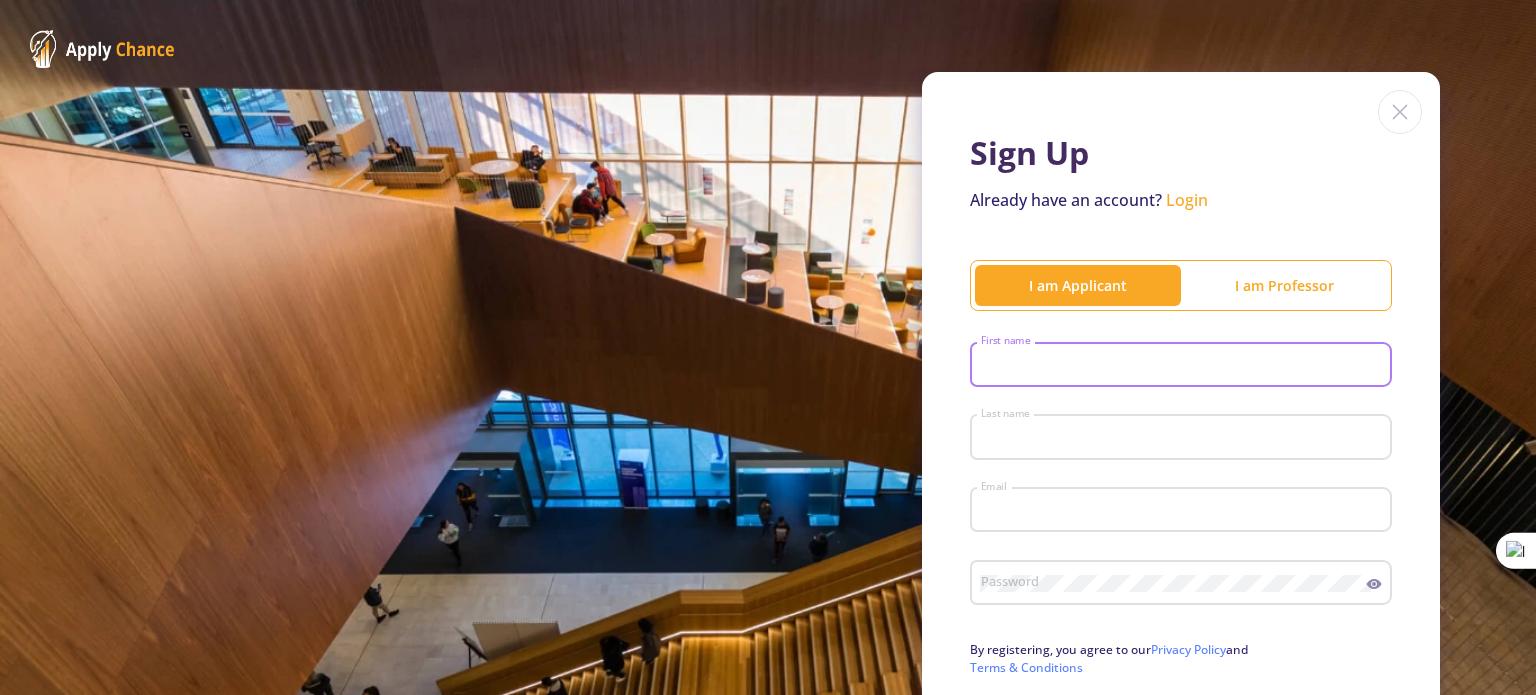 type on "[FIRST] [LAST]" 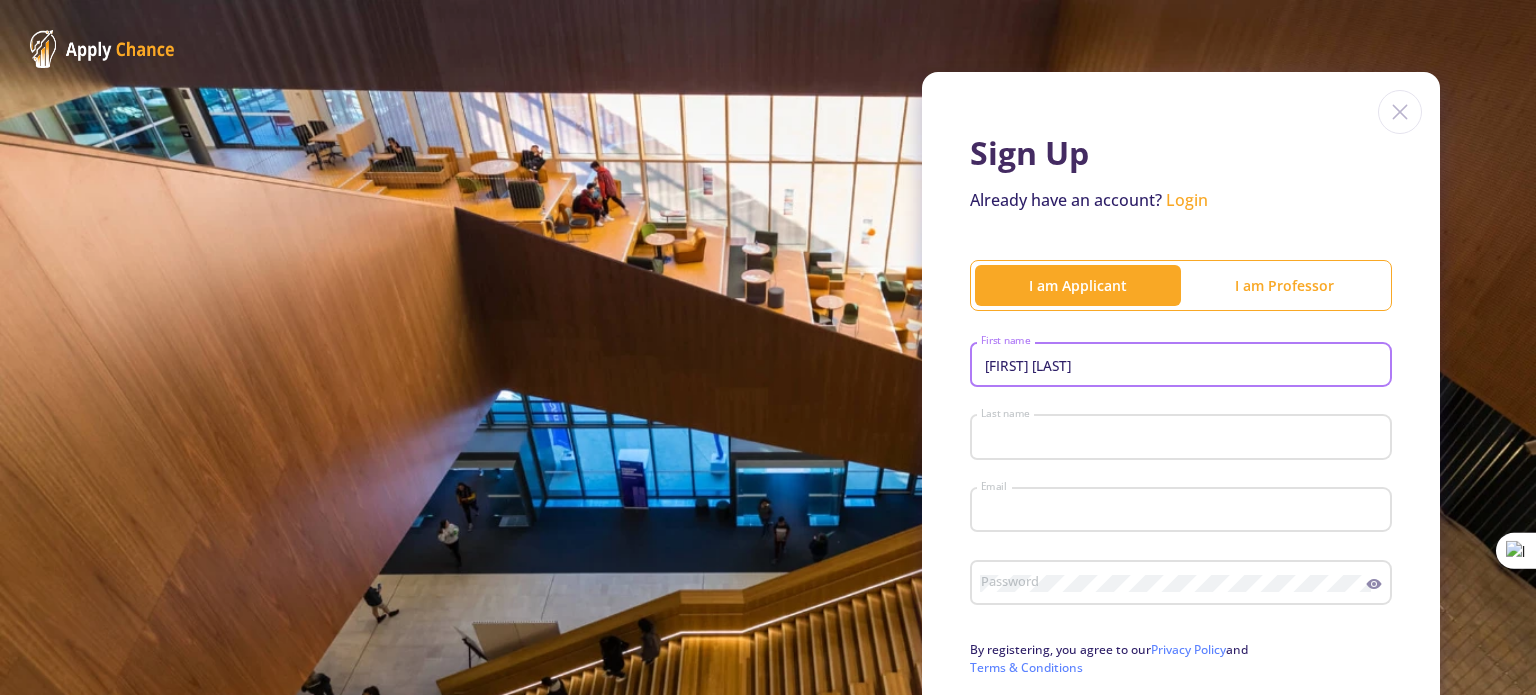 type on "[LAST]" 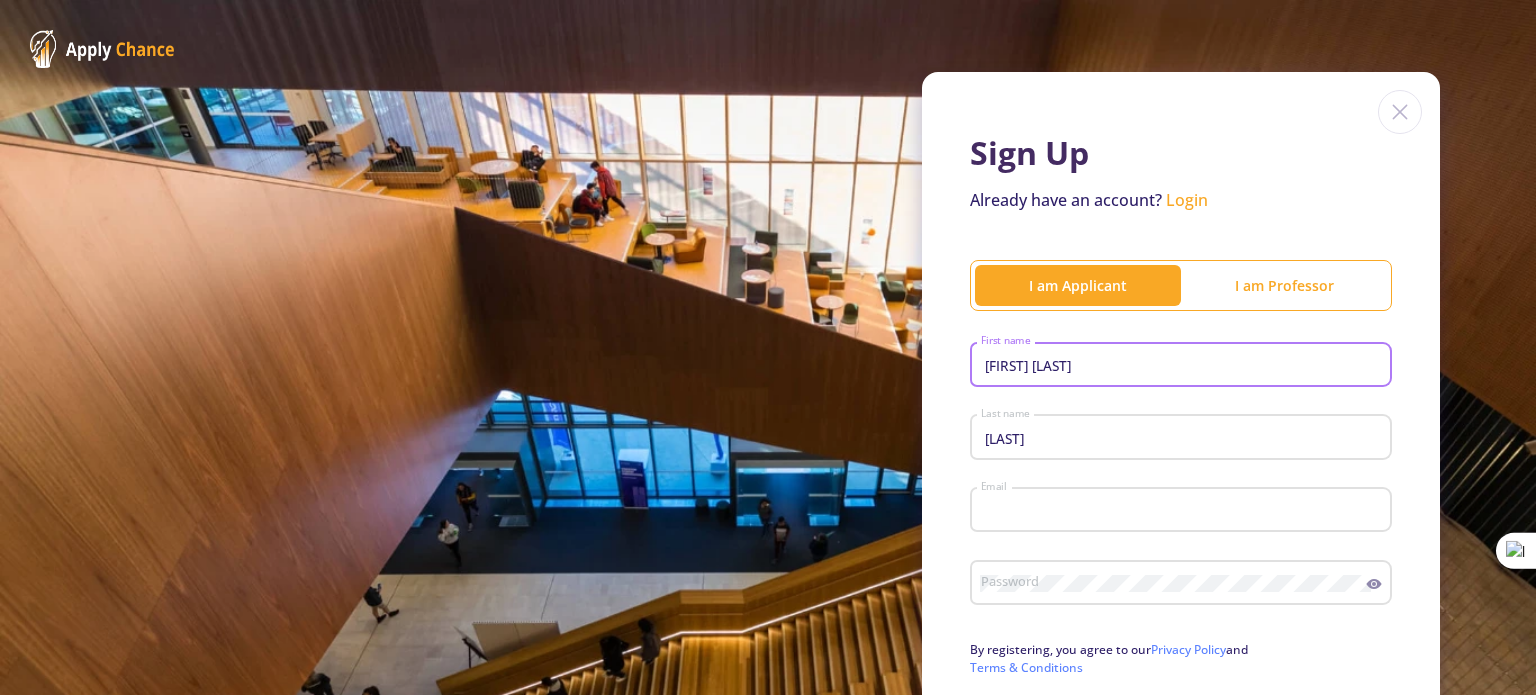 type on "[EMAIL]" 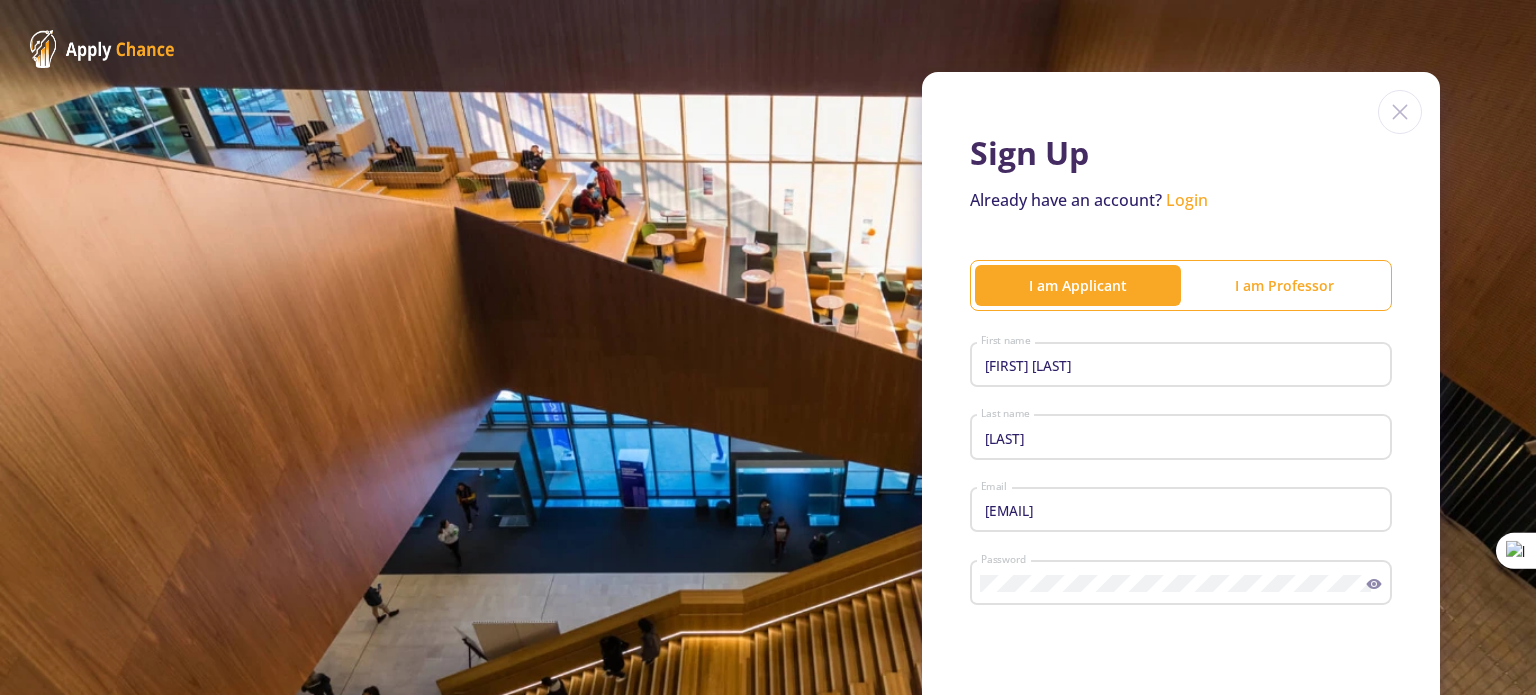 click on "Sign Up  Already have an account?  Login I am Applicant I am Professor [FIRST] [LAST] First name Last name [EMAIL] Email Password Upper case letters (A-Z) Lower case letters (a-z) Numbers (0-9) At least 8 characters in length  By registering, you agree to our  Privacy Policy  and  Terms & Conditions Sign Up" 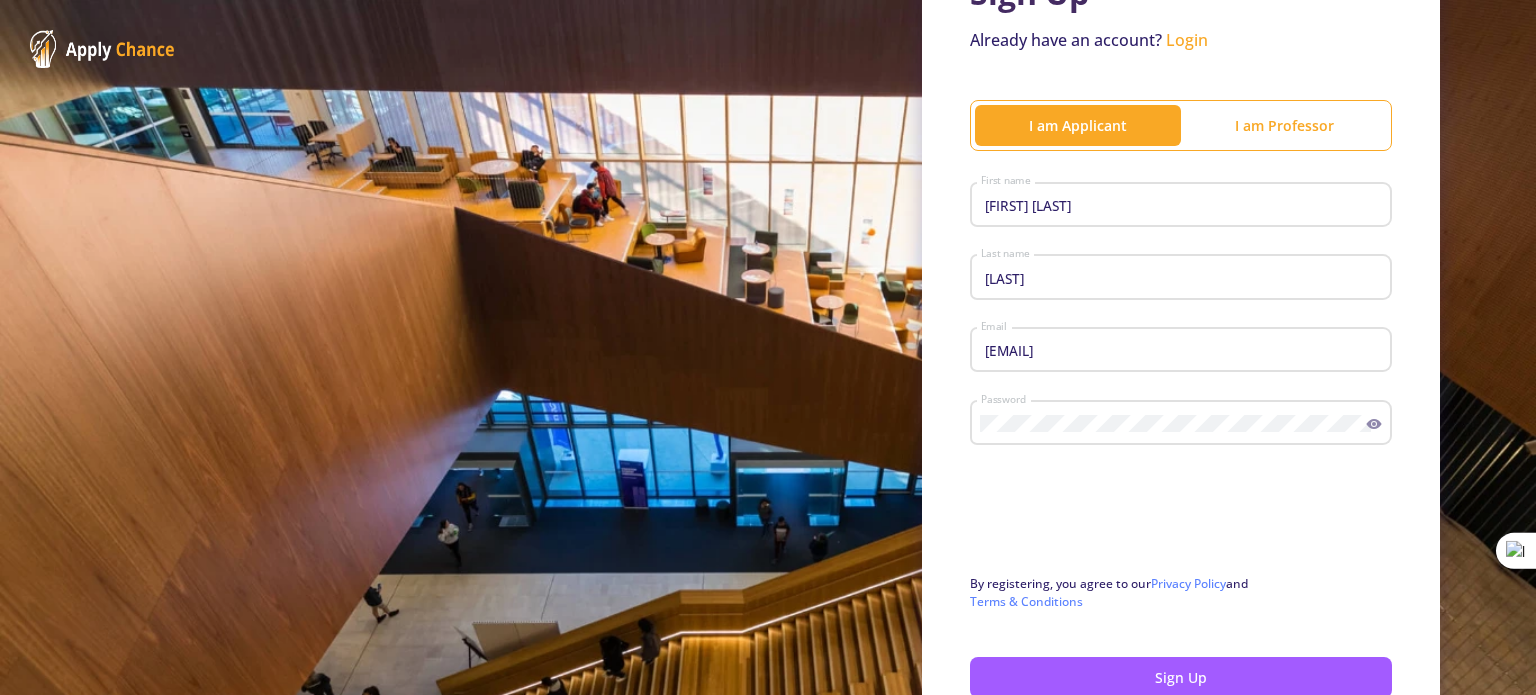 scroll, scrollTop: 120, scrollLeft: 0, axis: vertical 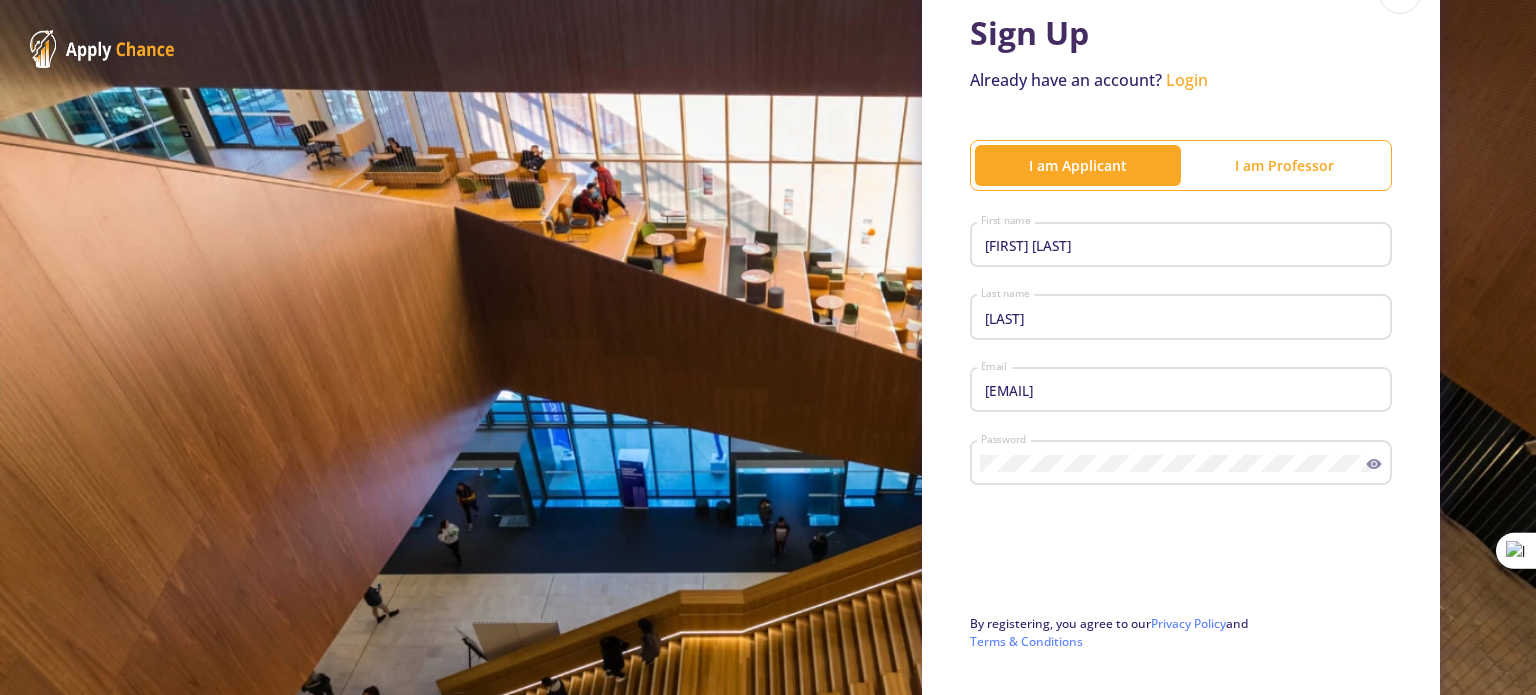 click on "Sign Up  Already have an account?  Login I am Applicant I am Professor [FIRST] [LAST] First name Last name [EMAIL] Email Password Upper case letters (A-Z) Lower case letters (a-z) Numbers (0-9) At least 8 characters in length  By registering, you agree to our  Privacy Policy  and  Terms & Conditions Sign Up" 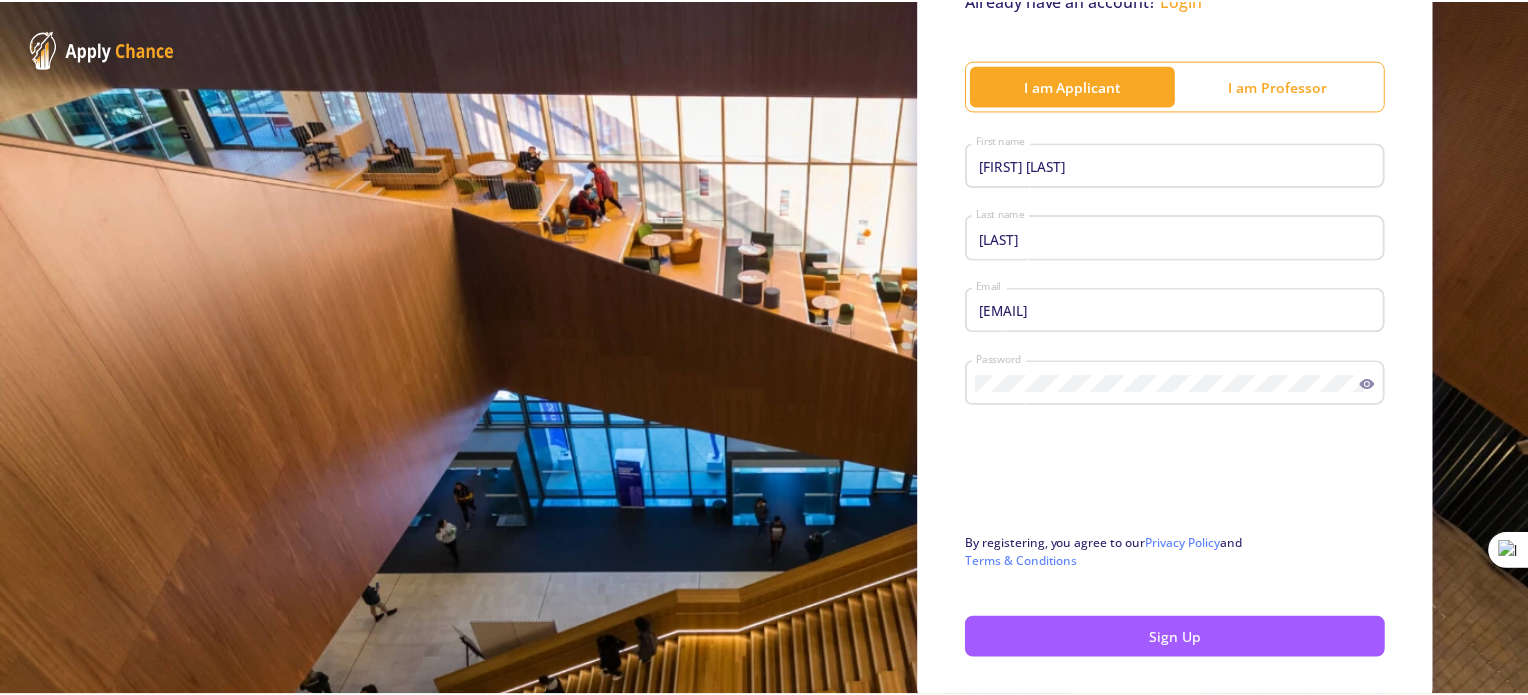 scroll, scrollTop: 280, scrollLeft: 0, axis: vertical 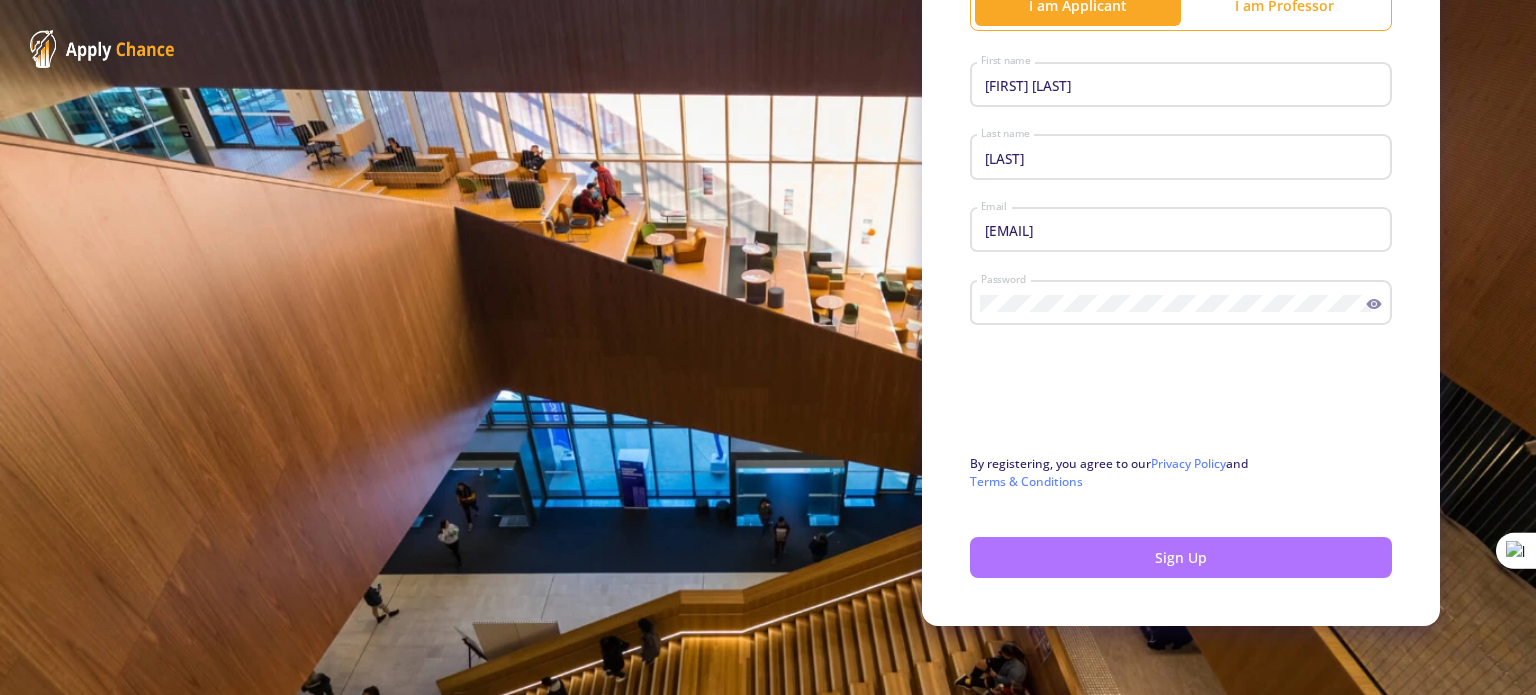 click on "Sign Up" 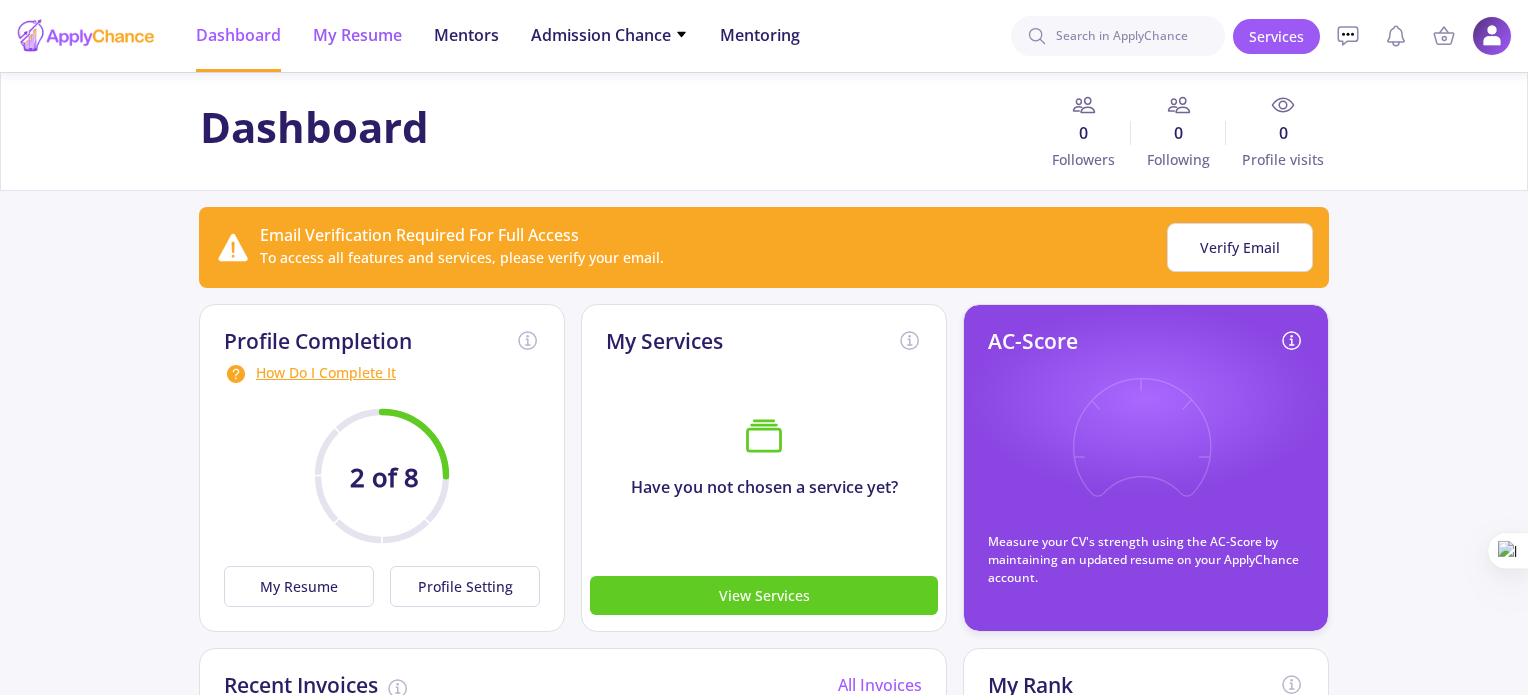 click on "My Resume" 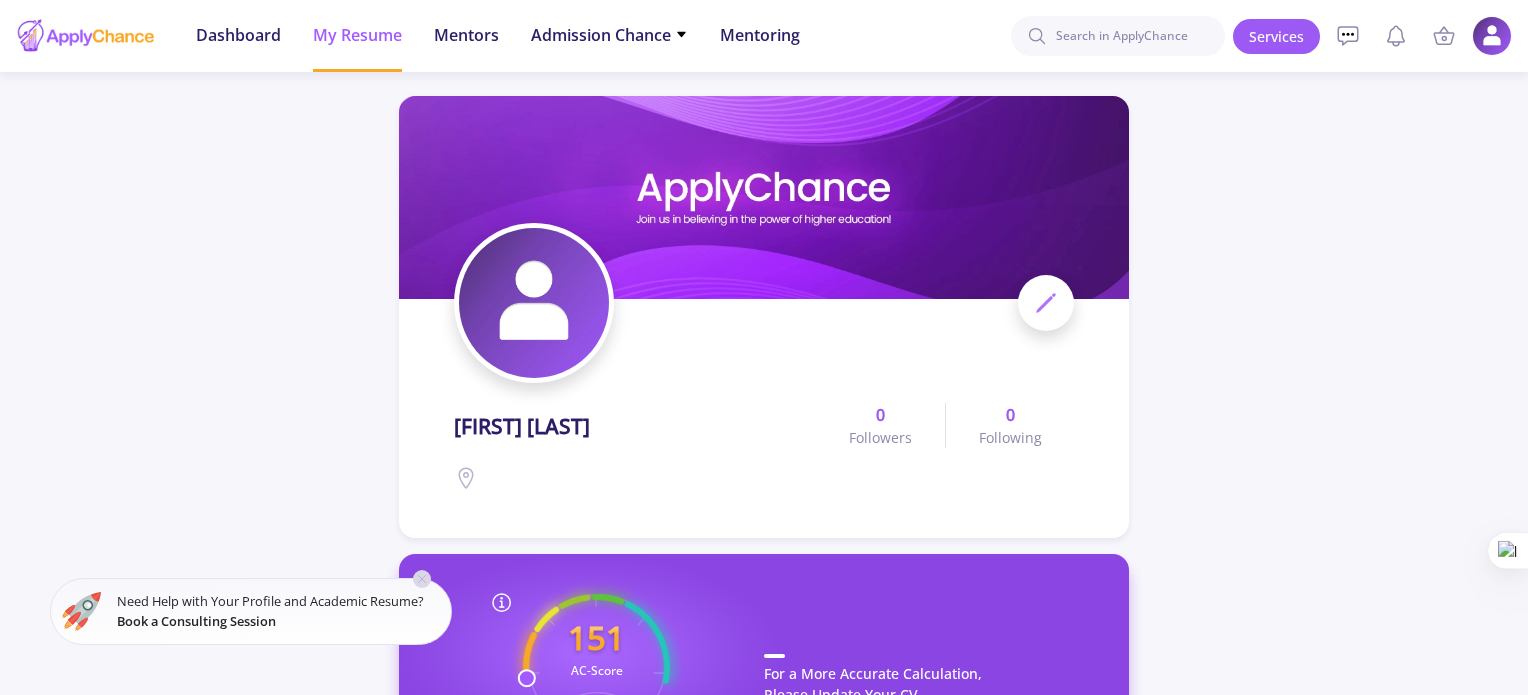 click on "Mohammad Sina Saniee Abadeh 0 Followers 0 Following
151 AC-Score Fragile  By Completing Your CV, Find Out Your Ac-Score Based on Admission Metrics of Universities in a Specific Country.  Canada Set on My Profile For a More Accurate Calculation, Please Update Your CV By Completing Your CV, Find Out Your Ac-Score Based on Admission Metrics Of Universities in a Specific Country. What is AC-Score?  Ac-Score is a Number Between 150-850 Representing Your Entire Academic Activities. This Number Not Only Gives You a Vision of Your Strengths and Weaknesses in Your Academic Background but Also Helps You Compare Yourself with Other Competitors in This Domain.   OK  My CV Information Education 0 Degrees on Your Profile Education Details Degree Major Country" 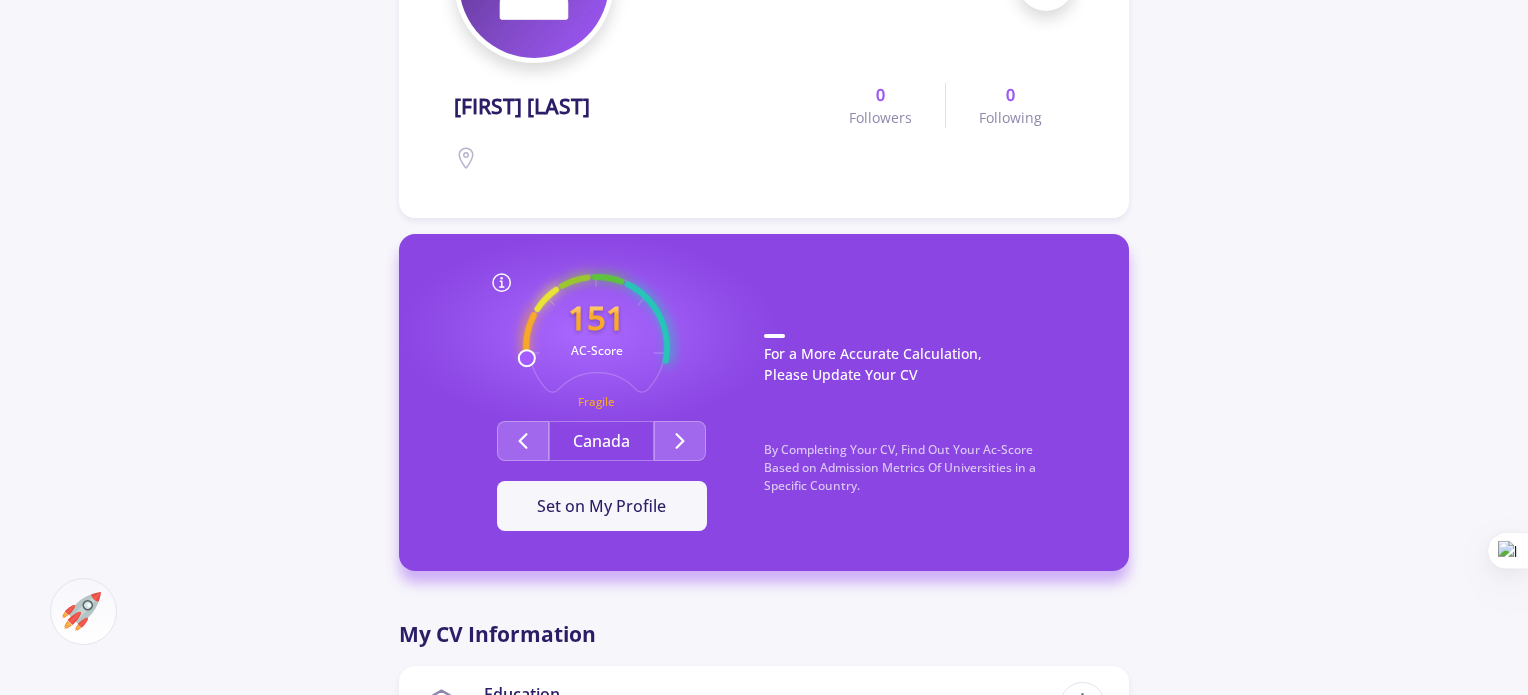 scroll, scrollTop: 360, scrollLeft: 0, axis: vertical 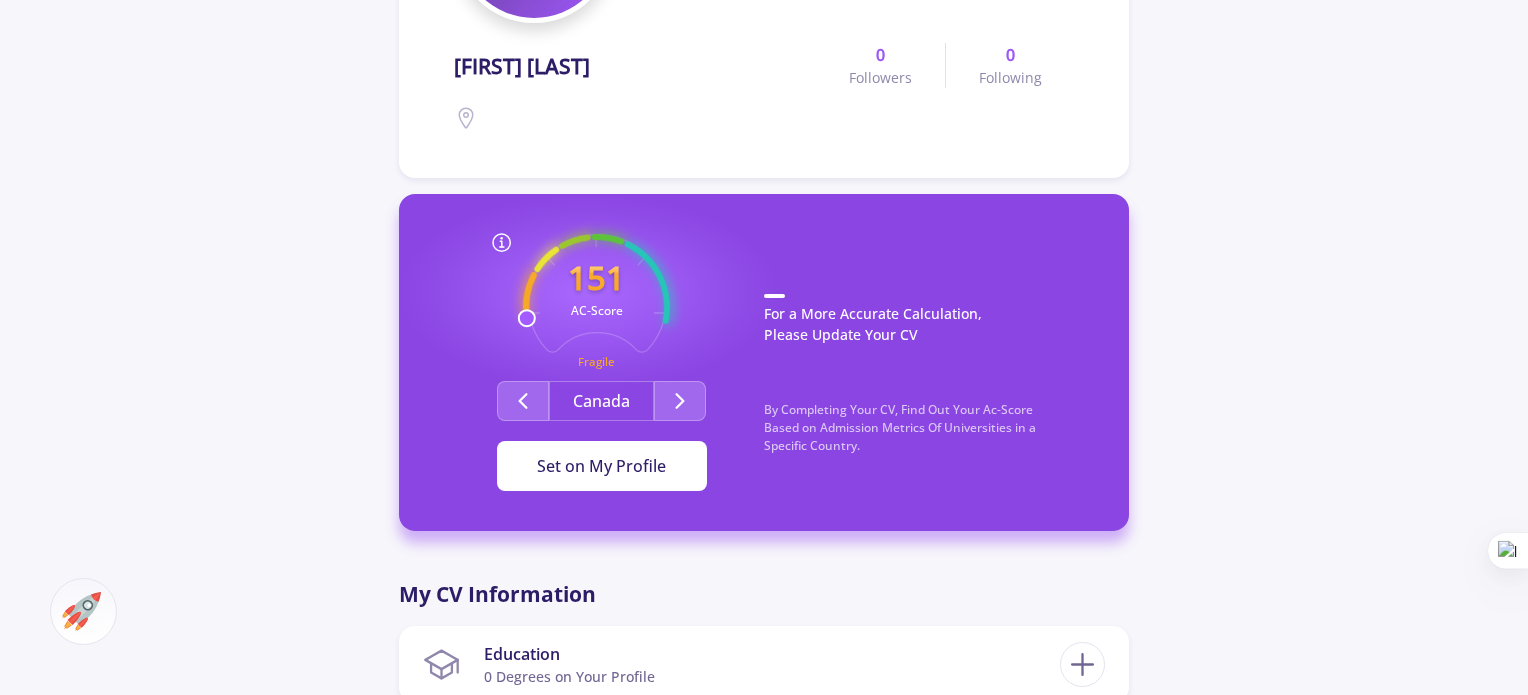 click on "Set on My Profile" 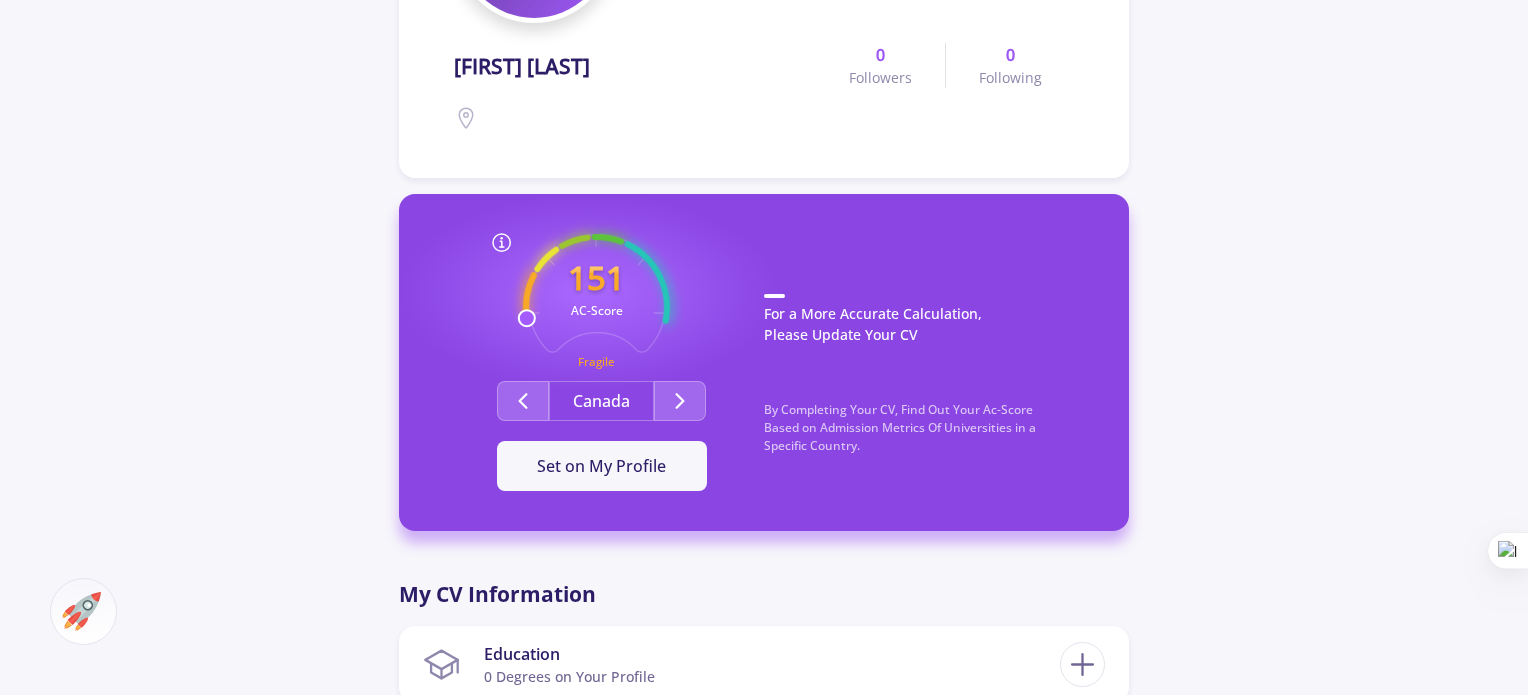 click on "Mohammad Sina Saniee Abadeh 0 Followers 0 Following
151 AC-Score Fragile  By Completing Your CV, Find Out Your Ac-Score Based on Admission Metrics of Universities in a Specific Country.  Canada Set on My Profile For a More Accurate Calculation, Please Update Your CV By Completing Your CV, Find Out Your Ac-Score Based on Admission Metrics Of Universities in a Specific Country. What is AC-Score?  Ac-Score is a Number Between 150-850 Representing Your Entire Academic Activities. This Number Not Only Gives You a Vision of Your Strengths and Weaknesses in Your Academic Background but Also Helps You Compare Yourself with Other Competitors in This Domain.   OK  My CV Information Education 0 Degrees on Your Profile Education Details Degree Major Country" 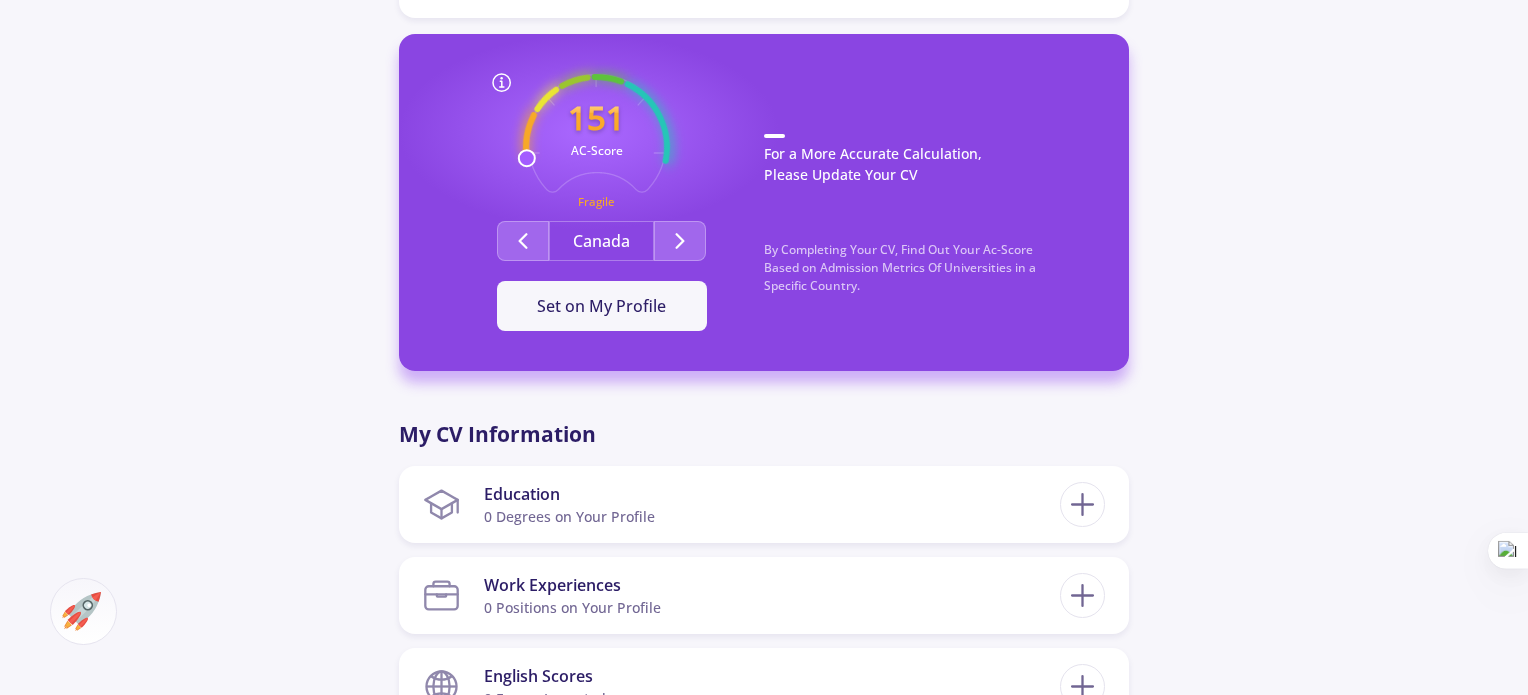 scroll, scrollTop: 560, scrollLeft: 0, axis: vertical 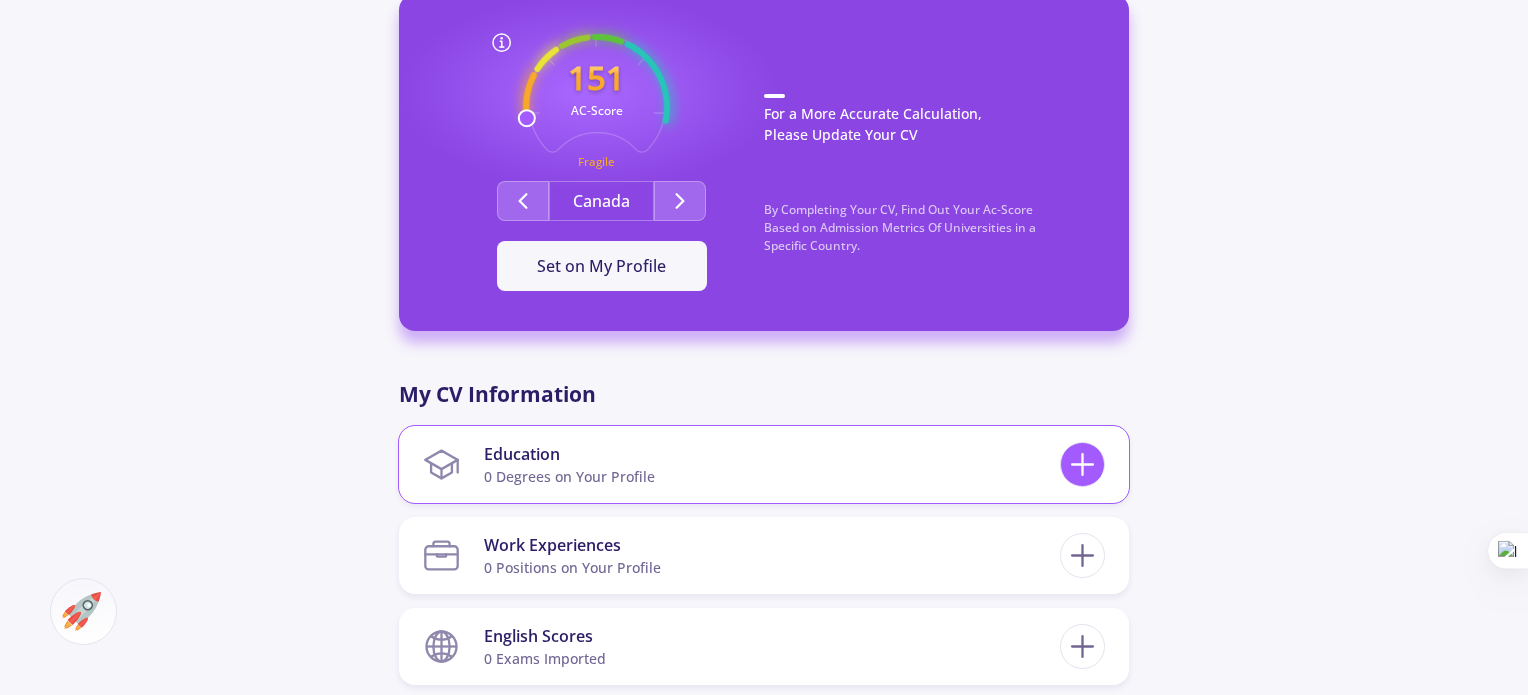 click 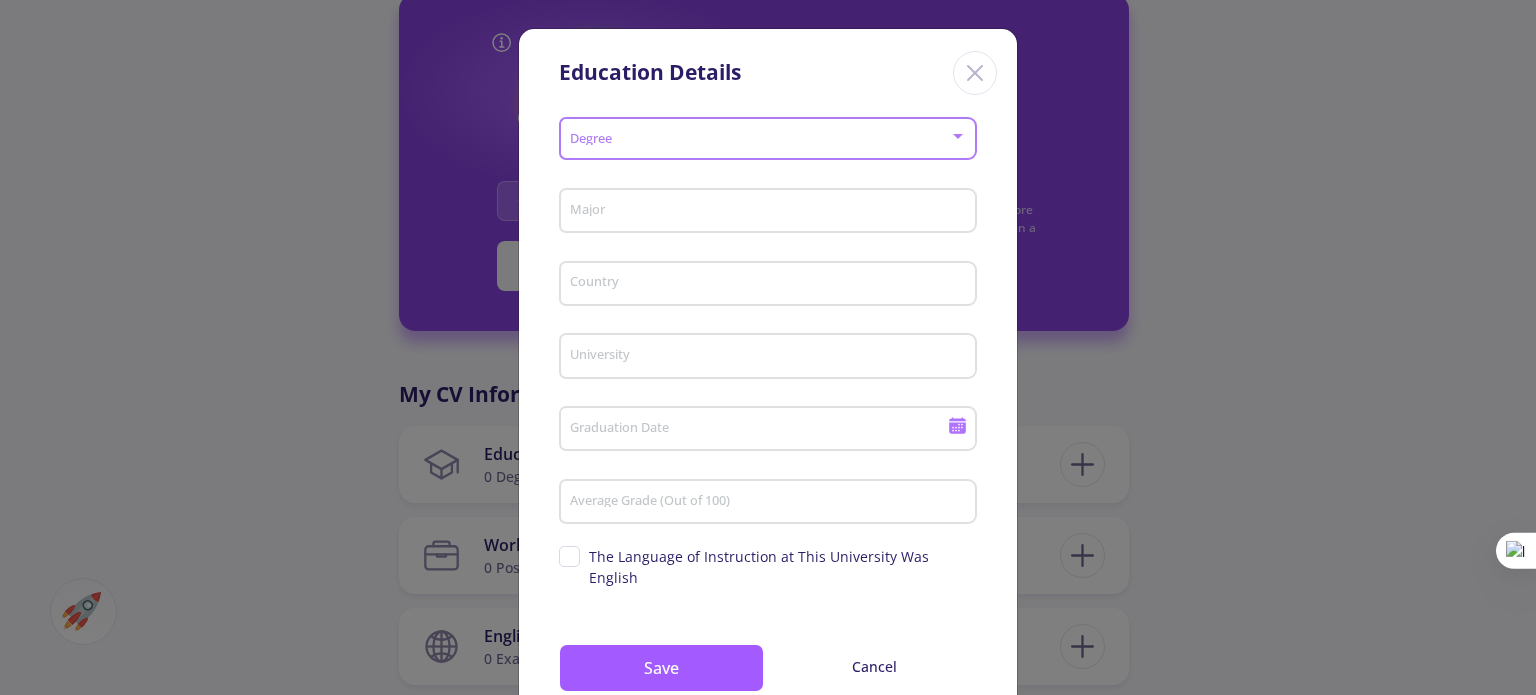 click at bounding box center (762, 139) 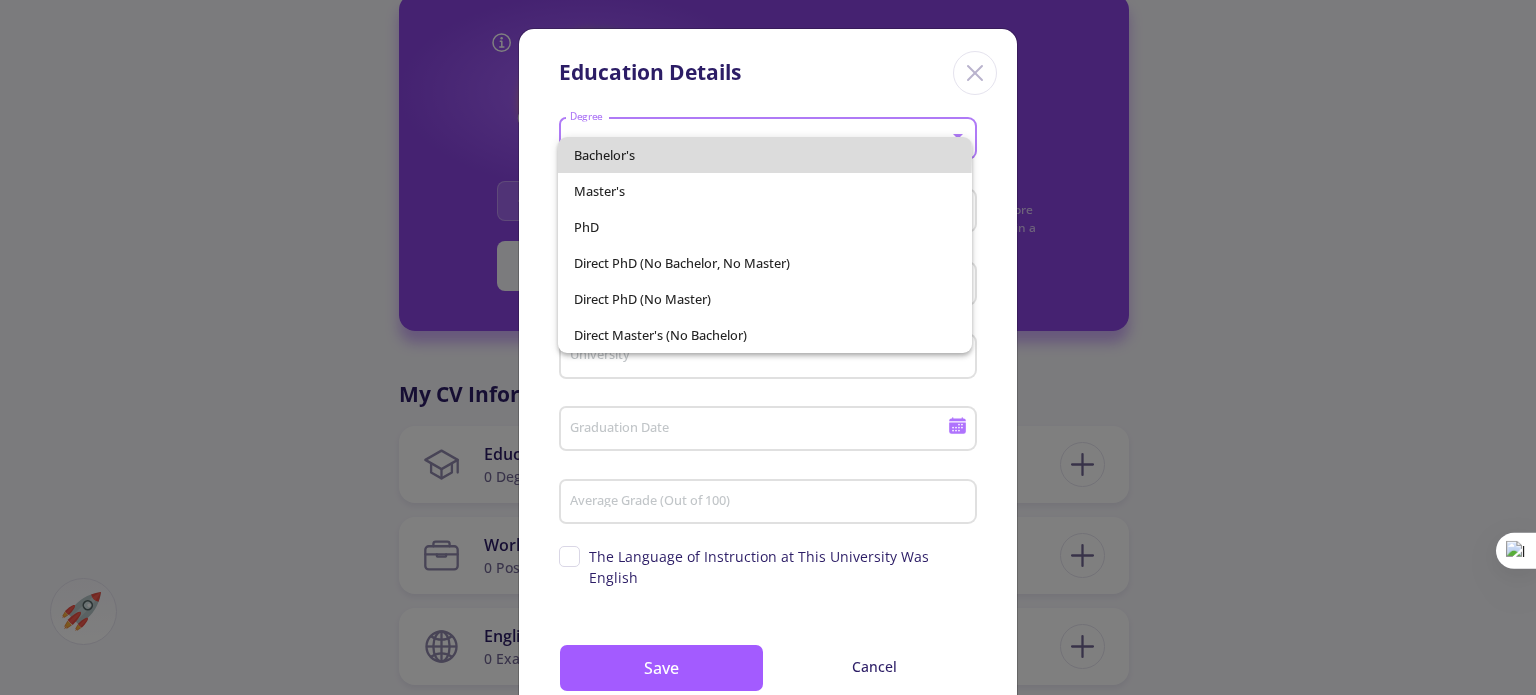 click on "Bachelor's" at bounding box center (764, 155) 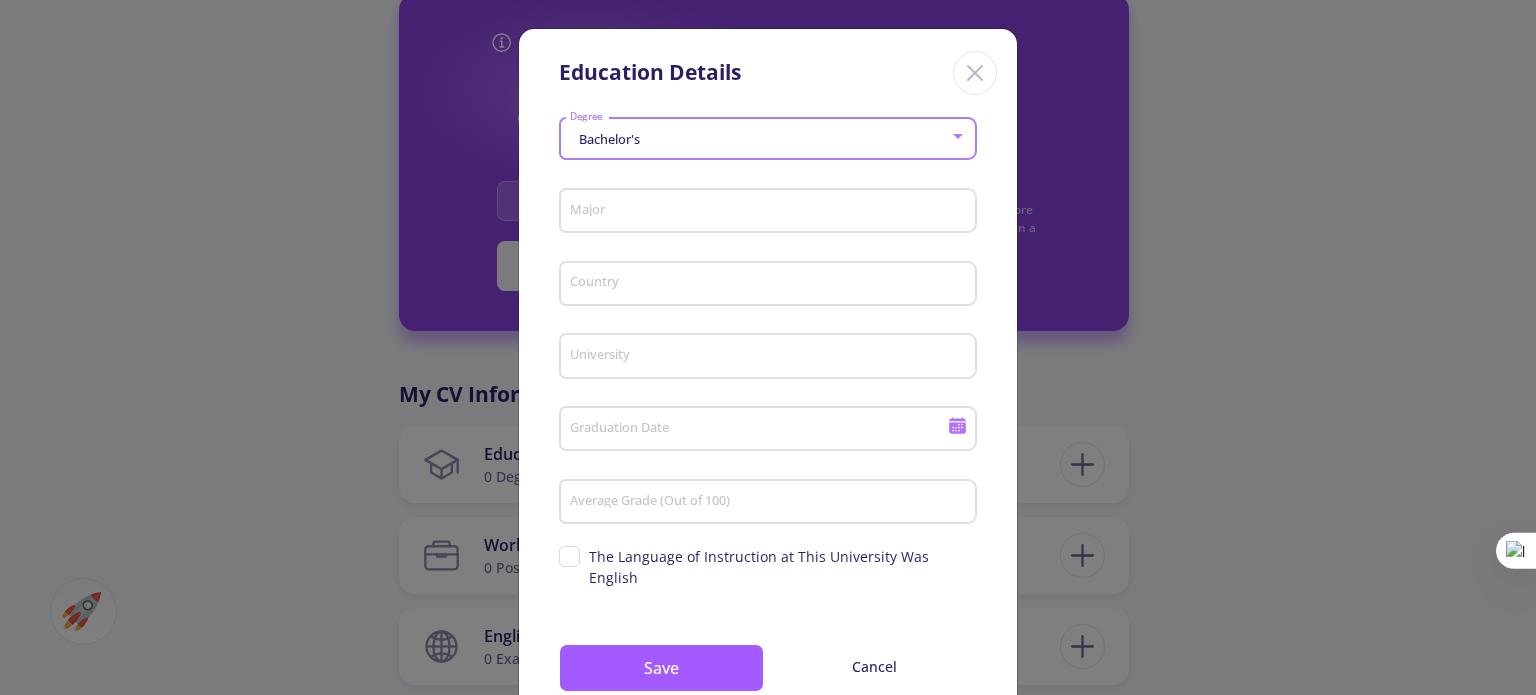 click on "Major" at bounding box center (771, 212) 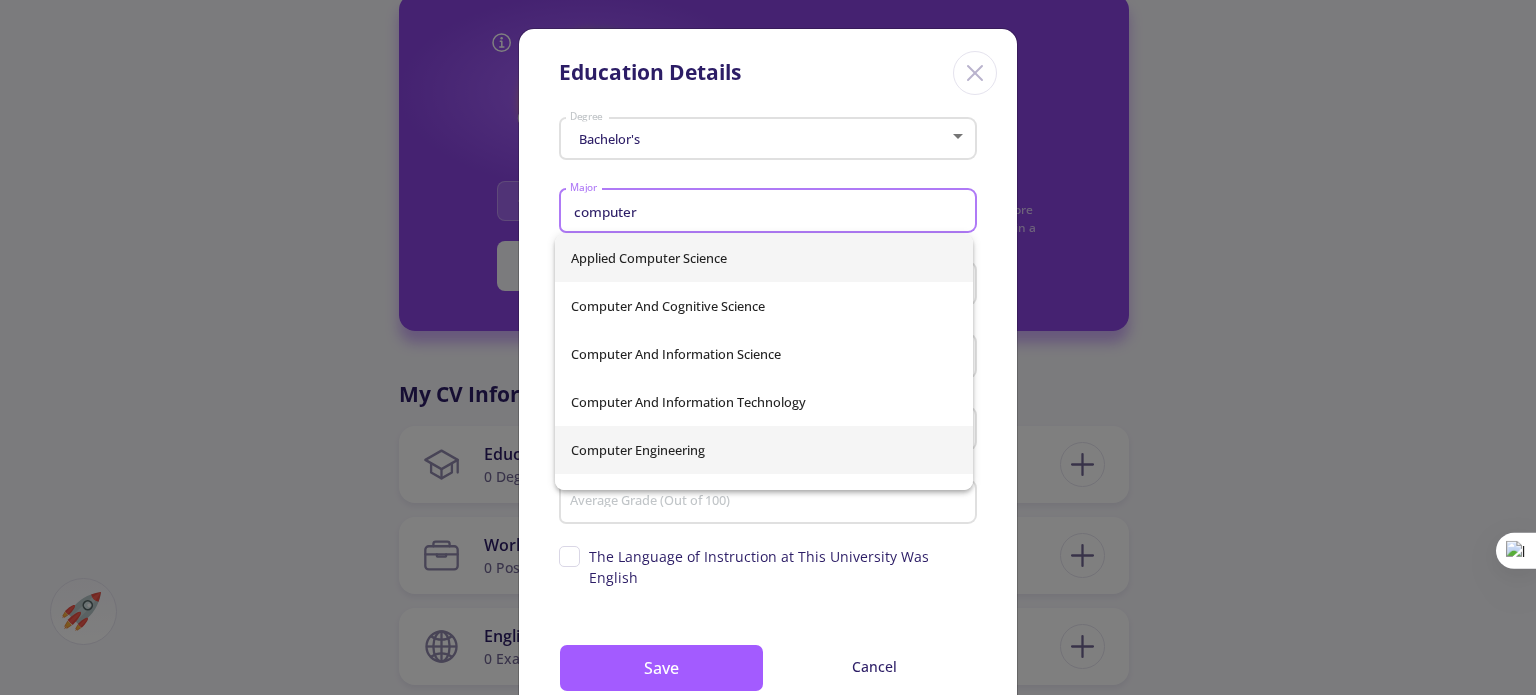 type on "computer" 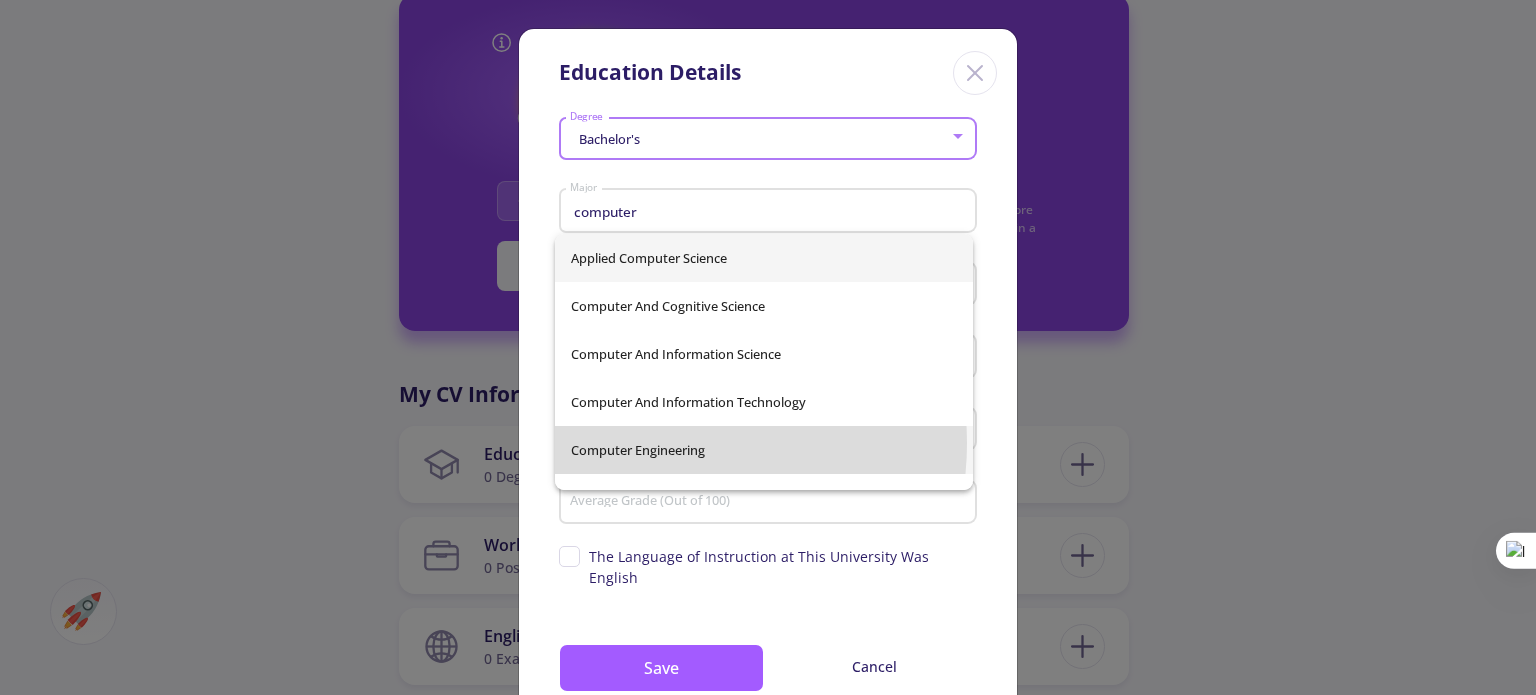 click on "Applied Computer Science   Computer And Cognitive Science   Computer and Information Science   Computer And Information Technology   Computer Engineering   Computer Graphics   Computer Graphics And Game Technology   Computer Information Systems   Computer Networking   Computer Science   Computer Science & Engineering   Computer Science & Software Engineering   Computer Science And Applications   Computer Science And Computing   Computer Science And Engineering   Computer Science And Informatics   Computer Science and Information Science   Computer Science And Information Systems   Computer Science And Physics   Computer Science And Software Engineering�   Computer Science And Software Engineering    Computer Science And Systems   Computer Science    Computer Systems Analysis   Computer/Information Science And Engineering   Cybersecurity - Computer Science Emphasis   Electrical & Computer Engineering   Electrical And Computer   Electrical And Computer Engineering   Electrical And Computer Engineering" at bounding box center (764, 362) 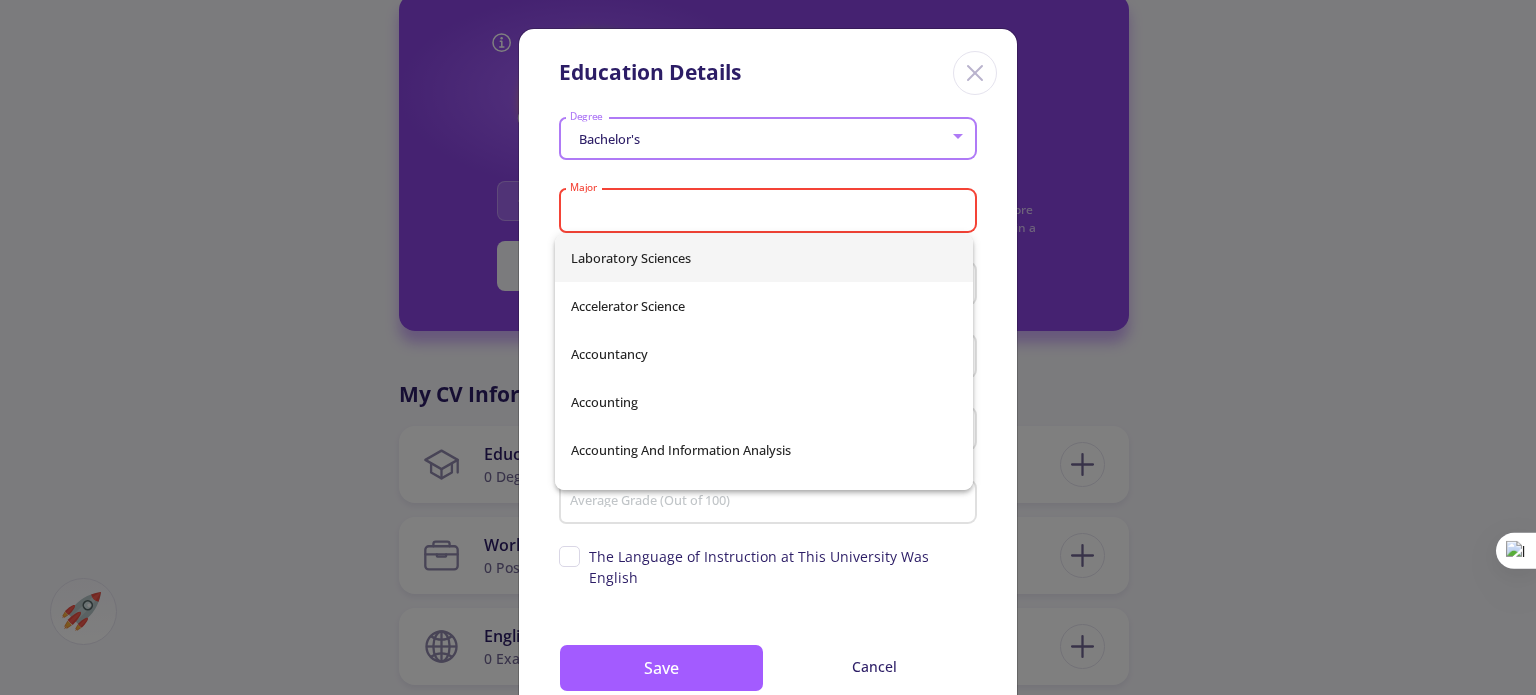 click on "Major" at bounding box center [771, 212] 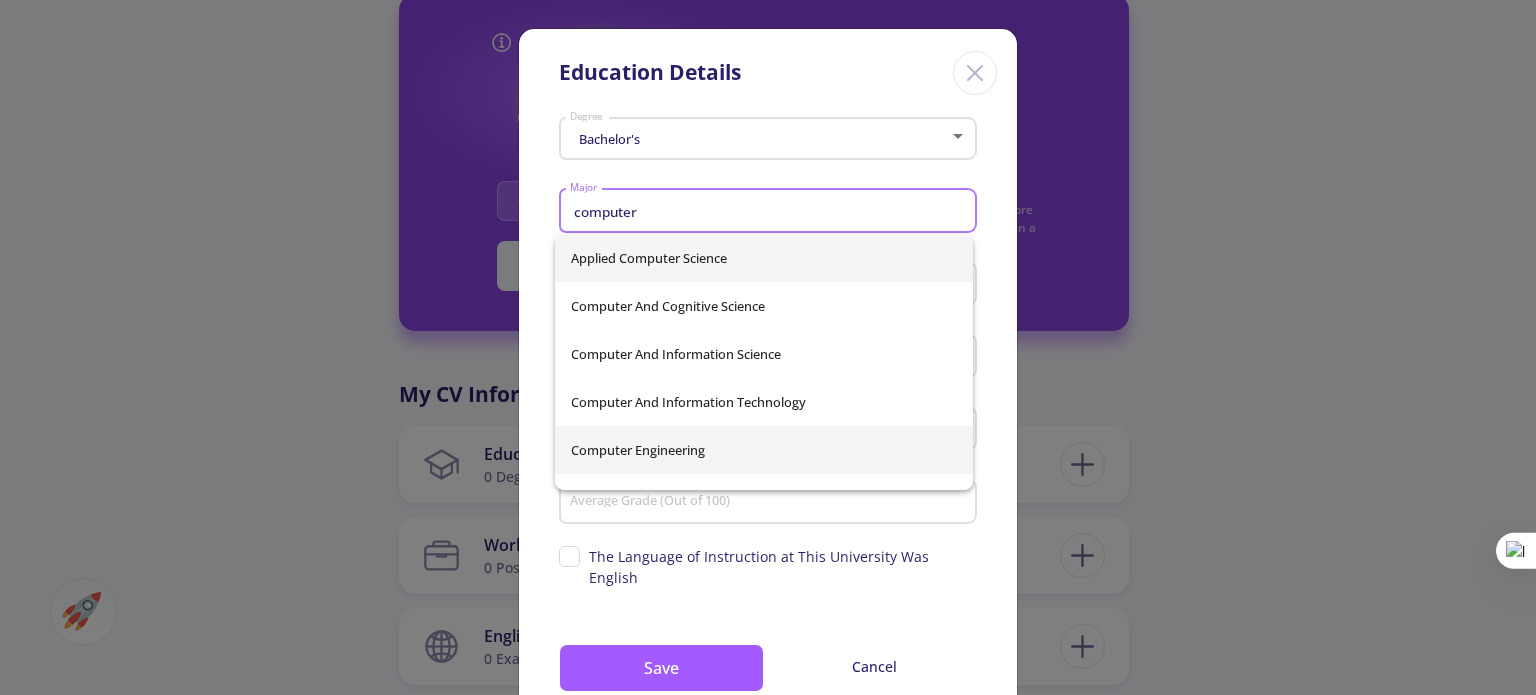 type on "computer" 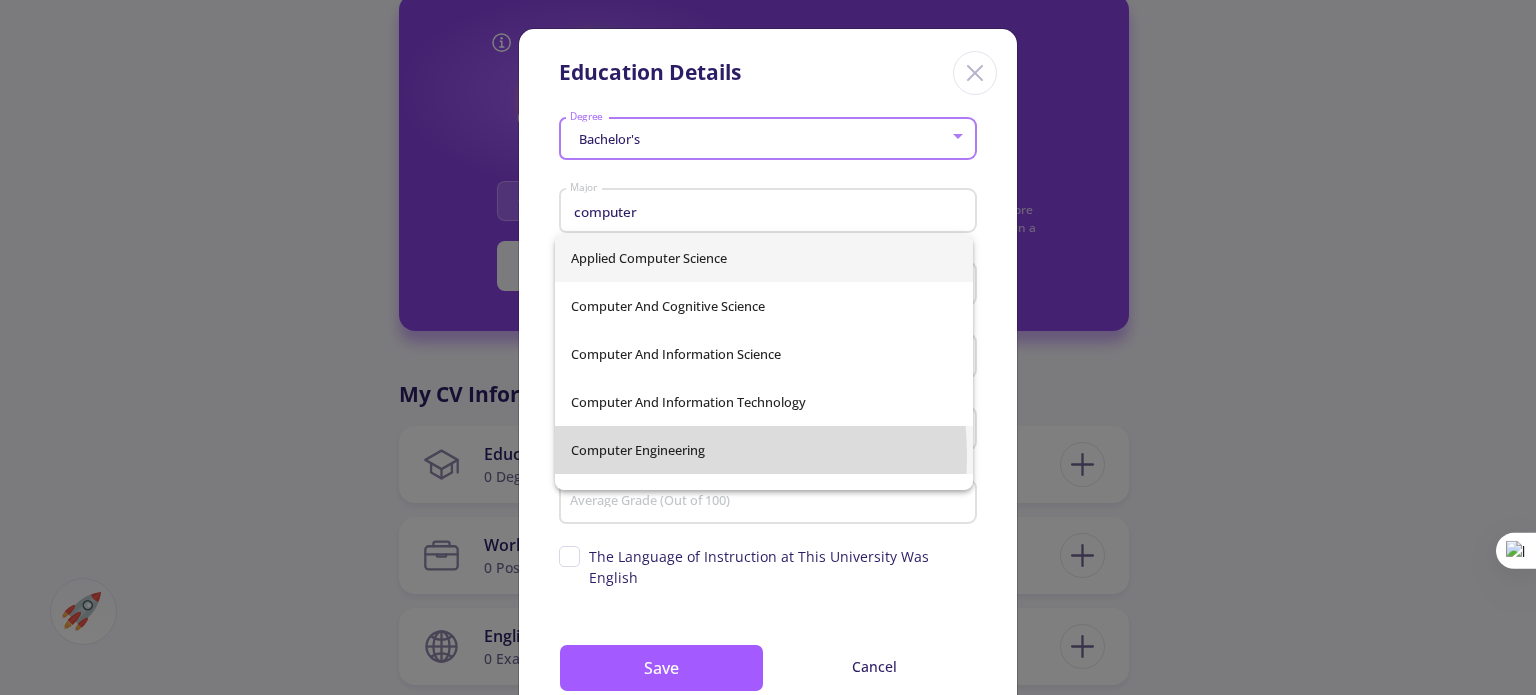 click on "Applied Computer Science   Computer And Cognitive Science   Computer and Information Science   Computer And Information Technology   Computer Engineering   Computer Graphics   Computer Graphics And Game Technology   Computer Information Systems   Computer Networking   Computer Science   Computer Science & Engineering   Computer Science & Software Engineering   Computer Science And Applications   Computer Science And Computing   Computer Science And Engineering   Computer Science And Informatics   Computer Science and Information Science   Computer Science And Information Systems   Computer Science And Physics   Computer Science And Software Engineering�   Computer Science And Software Engineering    Computer Science And Systems   Computer Science    Computer Systems Analysis   Cybersecurity - Computer Science Emphasis   Electrical & Computer Engineering   Electrical And Computer Engineering   Electrical And Computer Engineering    Electrical Engineering And Computer Science   Human-Computer Interaction" at bounding box center (764, 362) 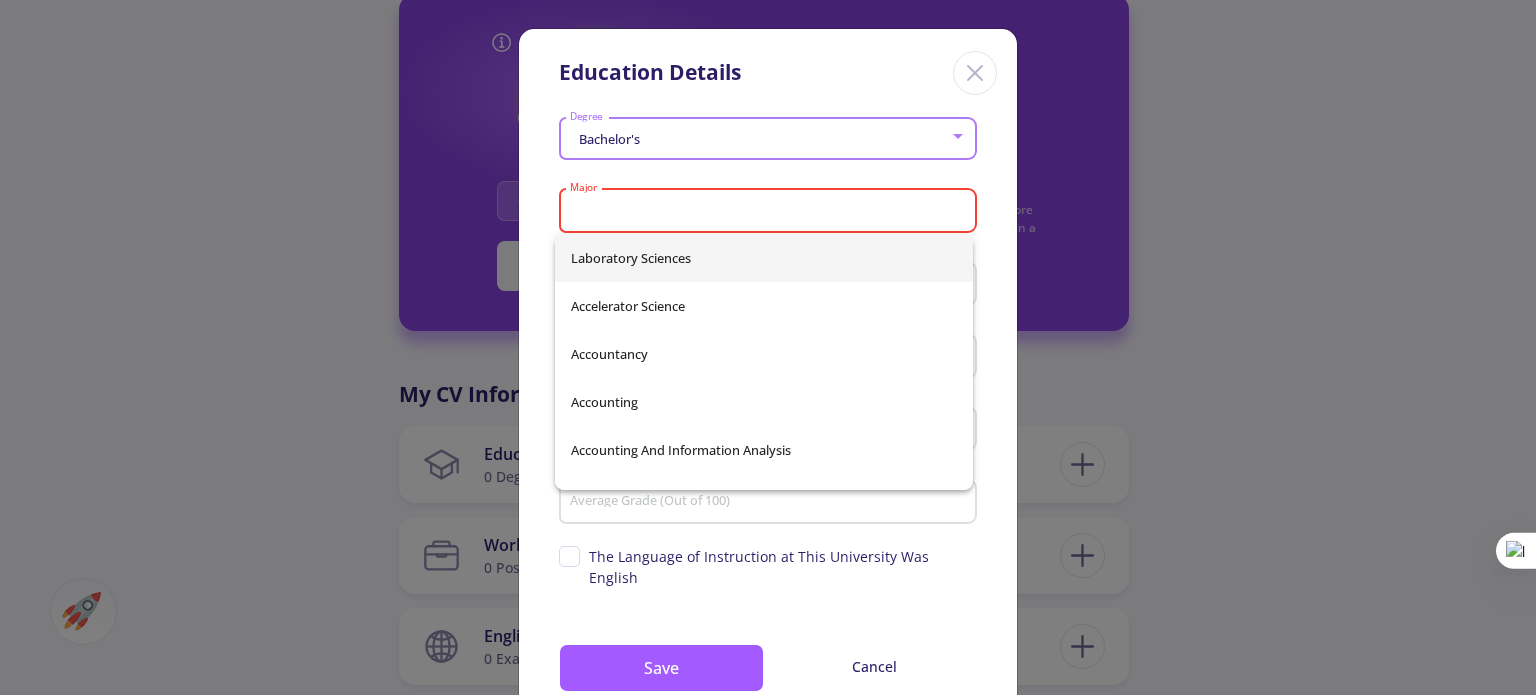 click on "Major" at bounding box center [771, 212] 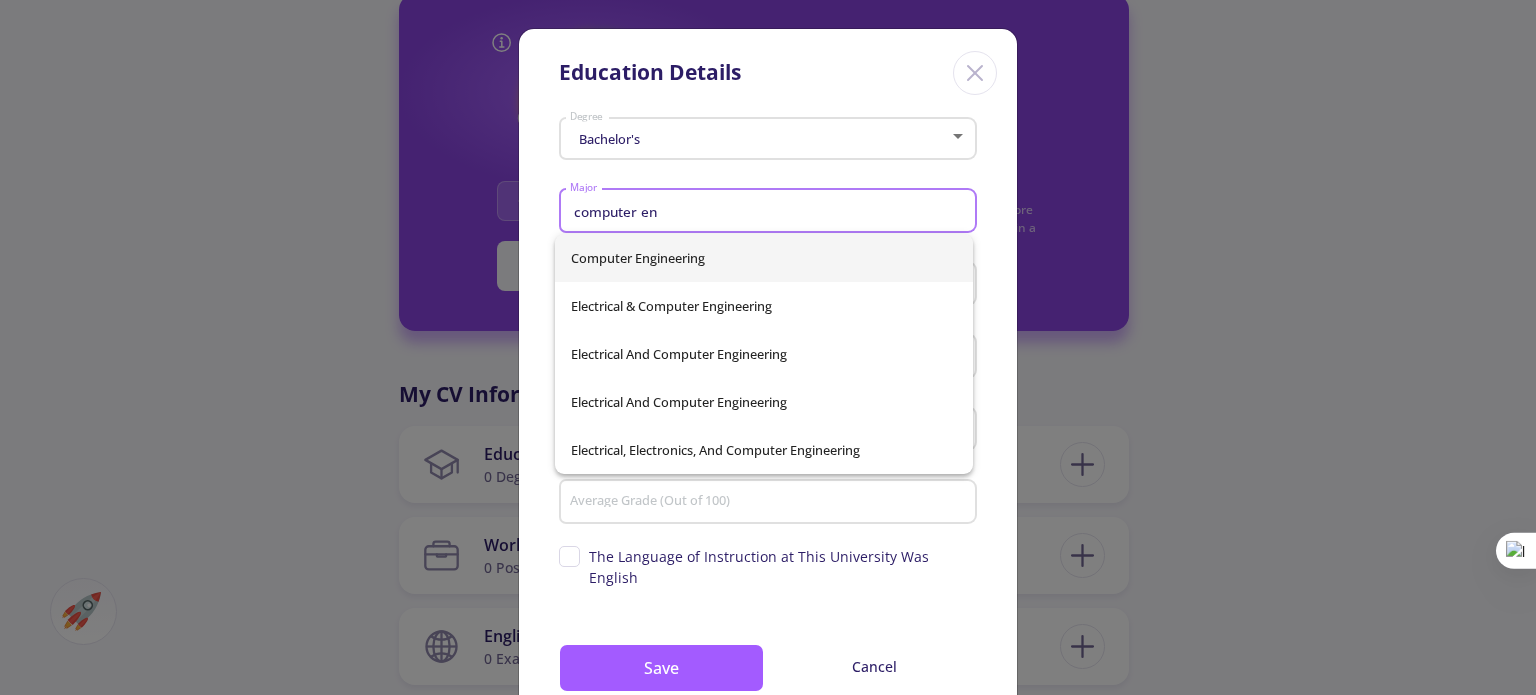 type on "computer en" 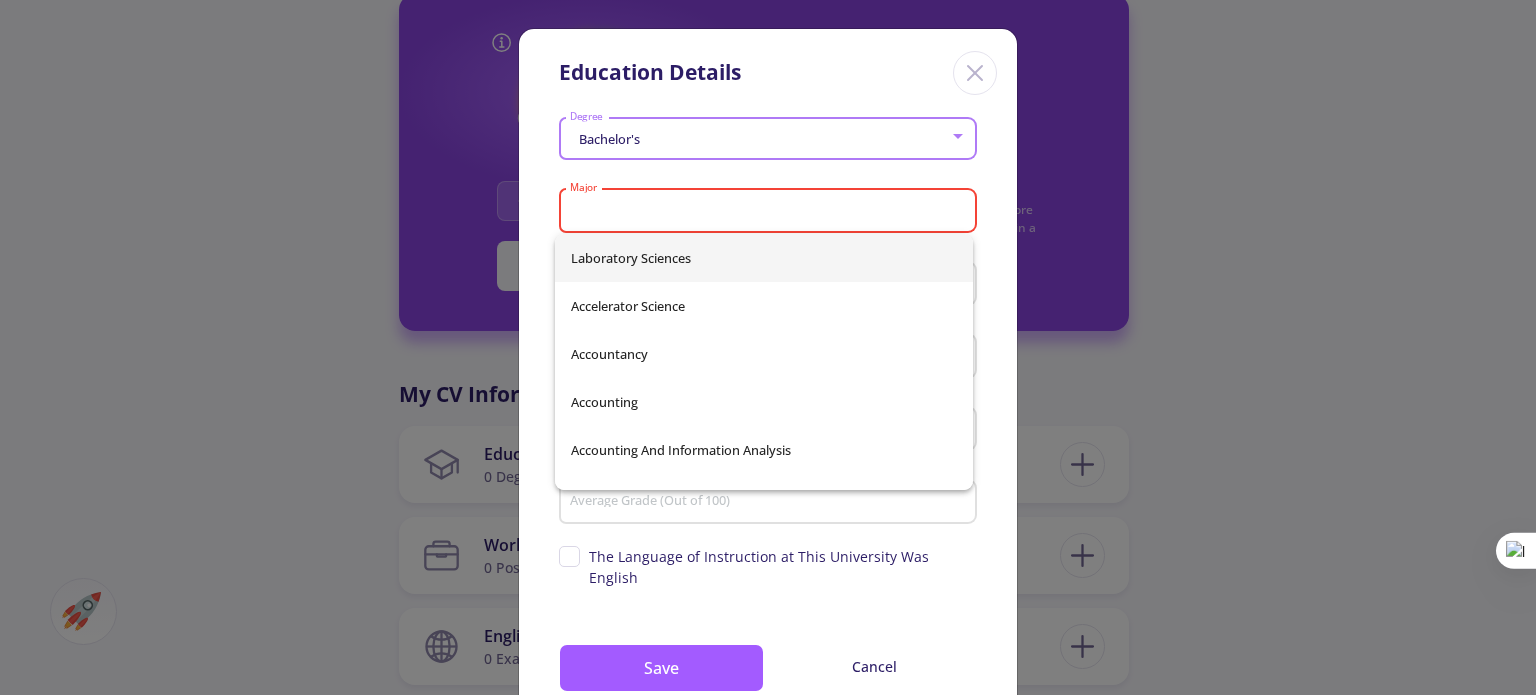 click on "Bachelor's Degree Major  Please select major  Country University Graduation Date Average Grade (Out of 100) Supervisor's name The Language of Instruction at This University Was English Save  Cancel" at bounding box center [768, 425] 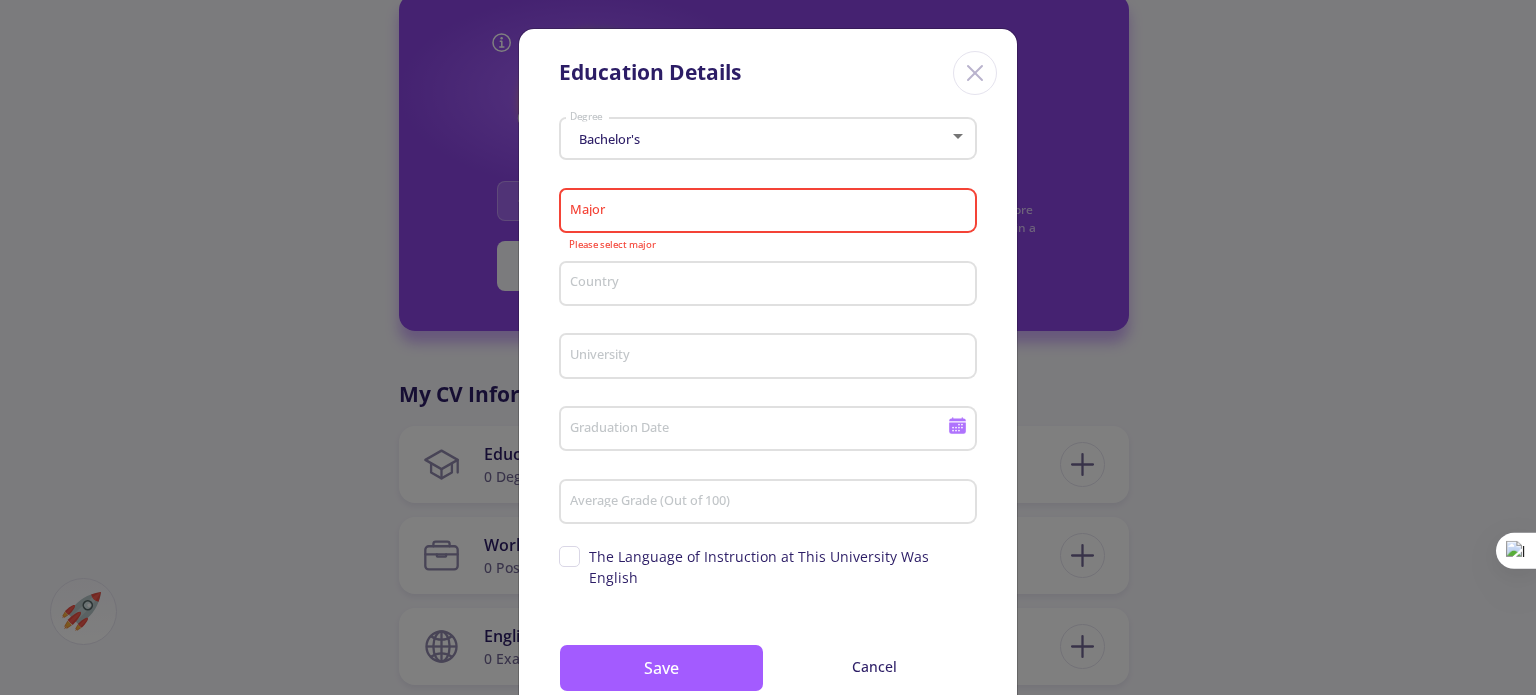 click on "Major" 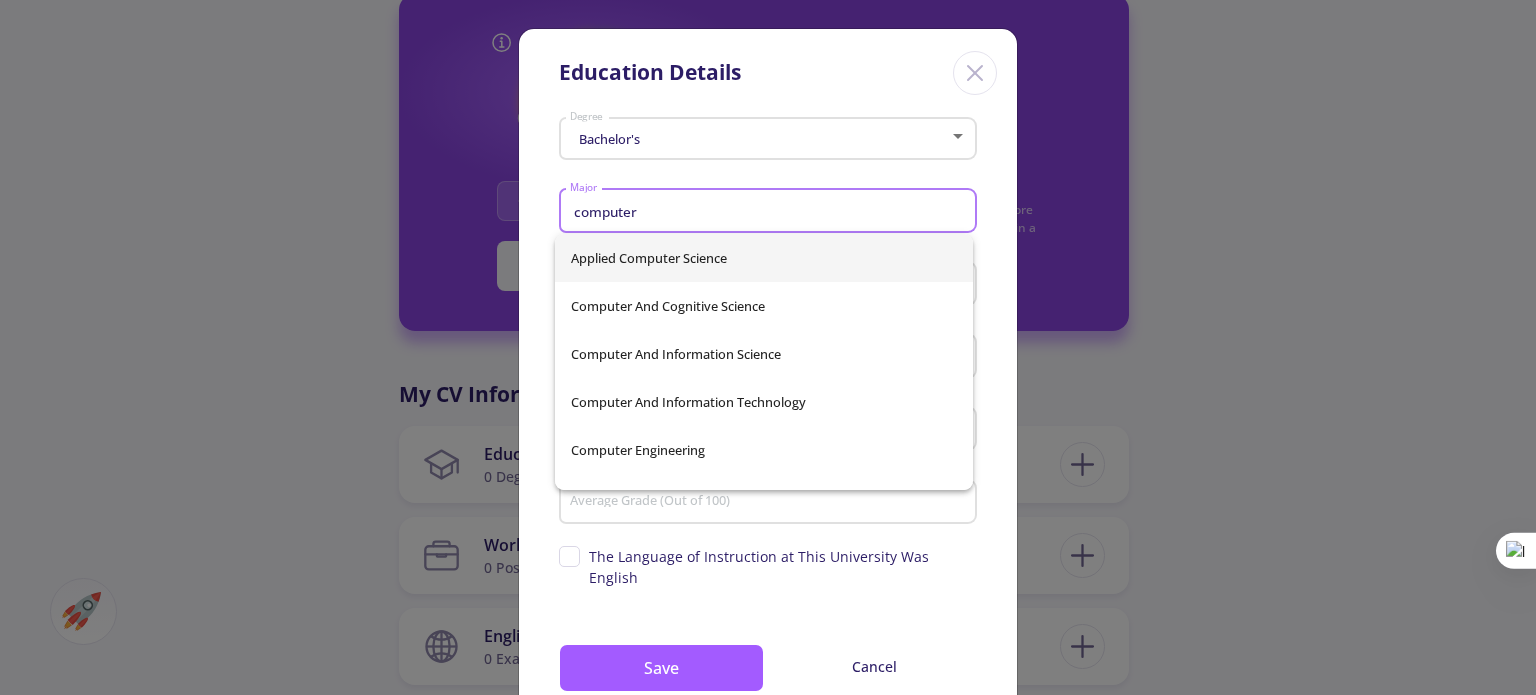 type on "computer" 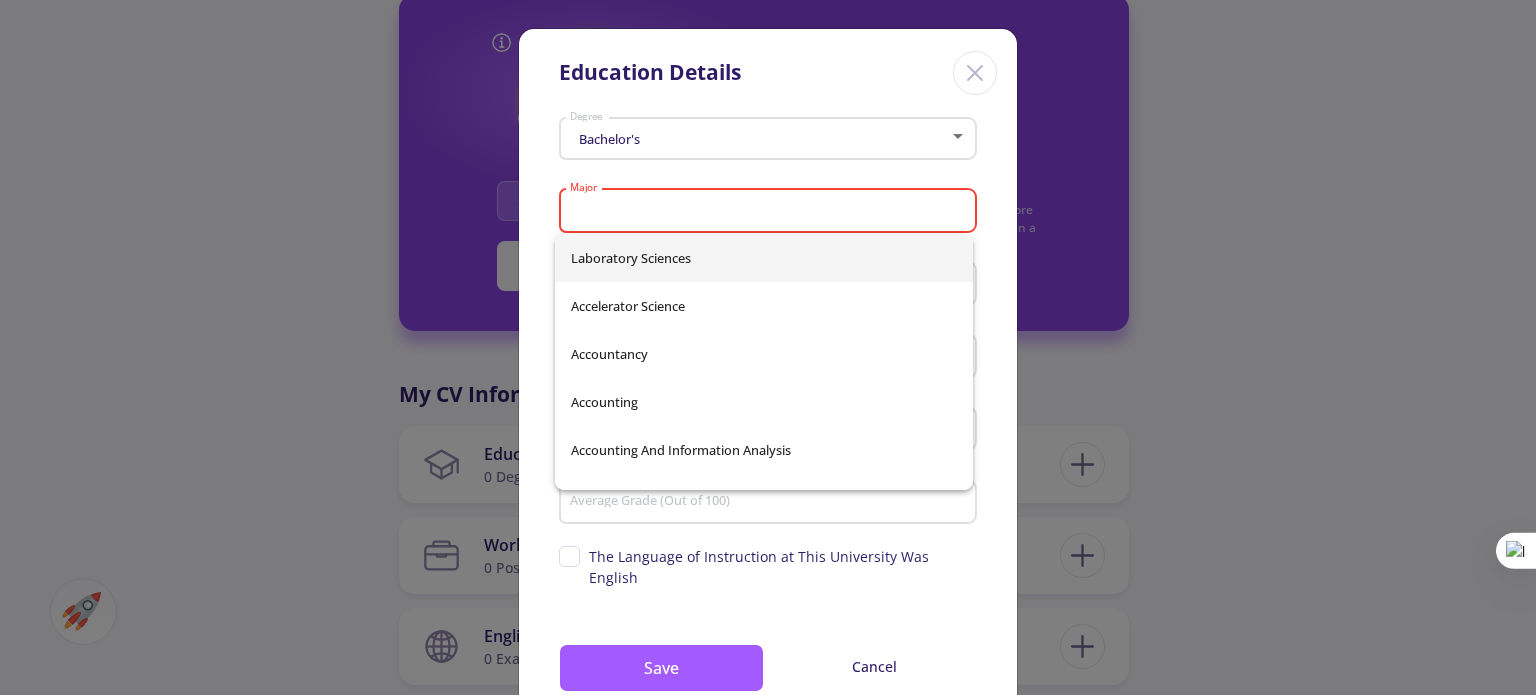 click on "Major" 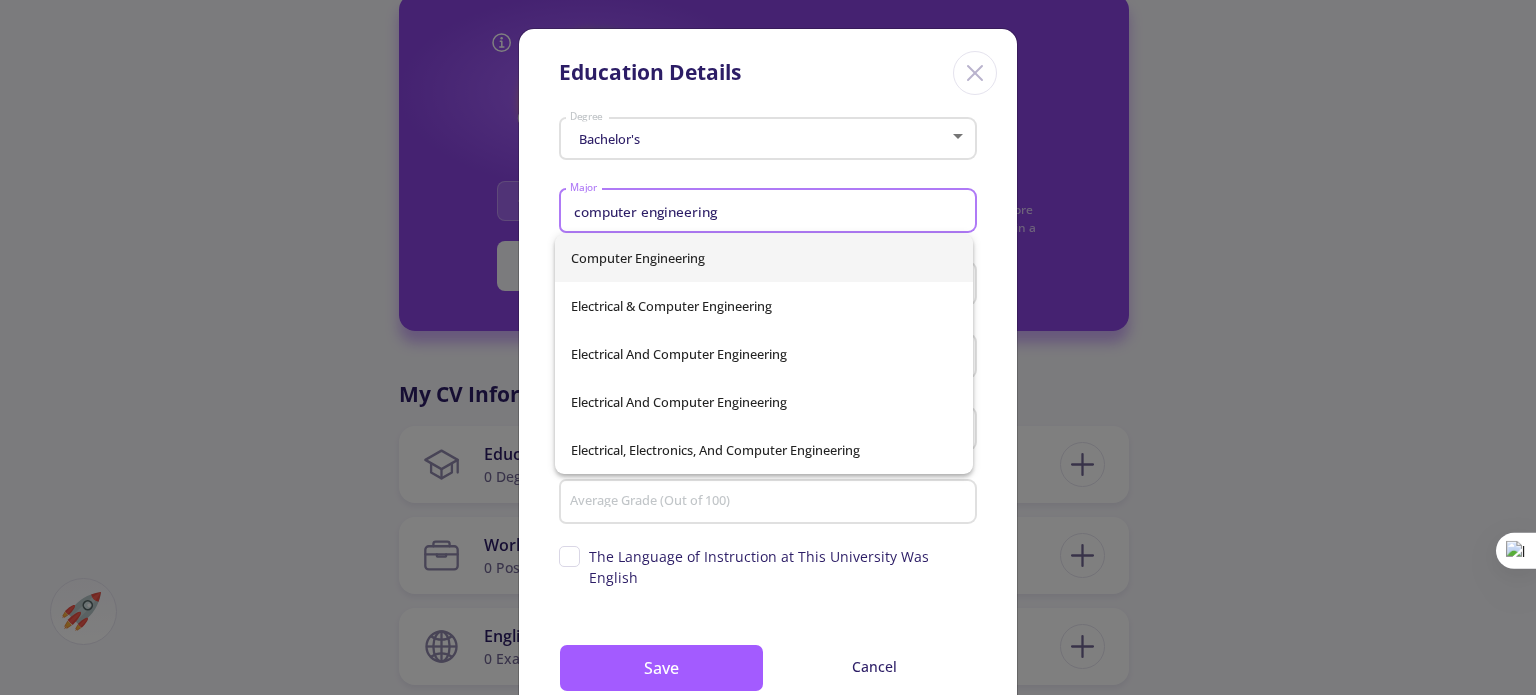 type on "computer engineering" 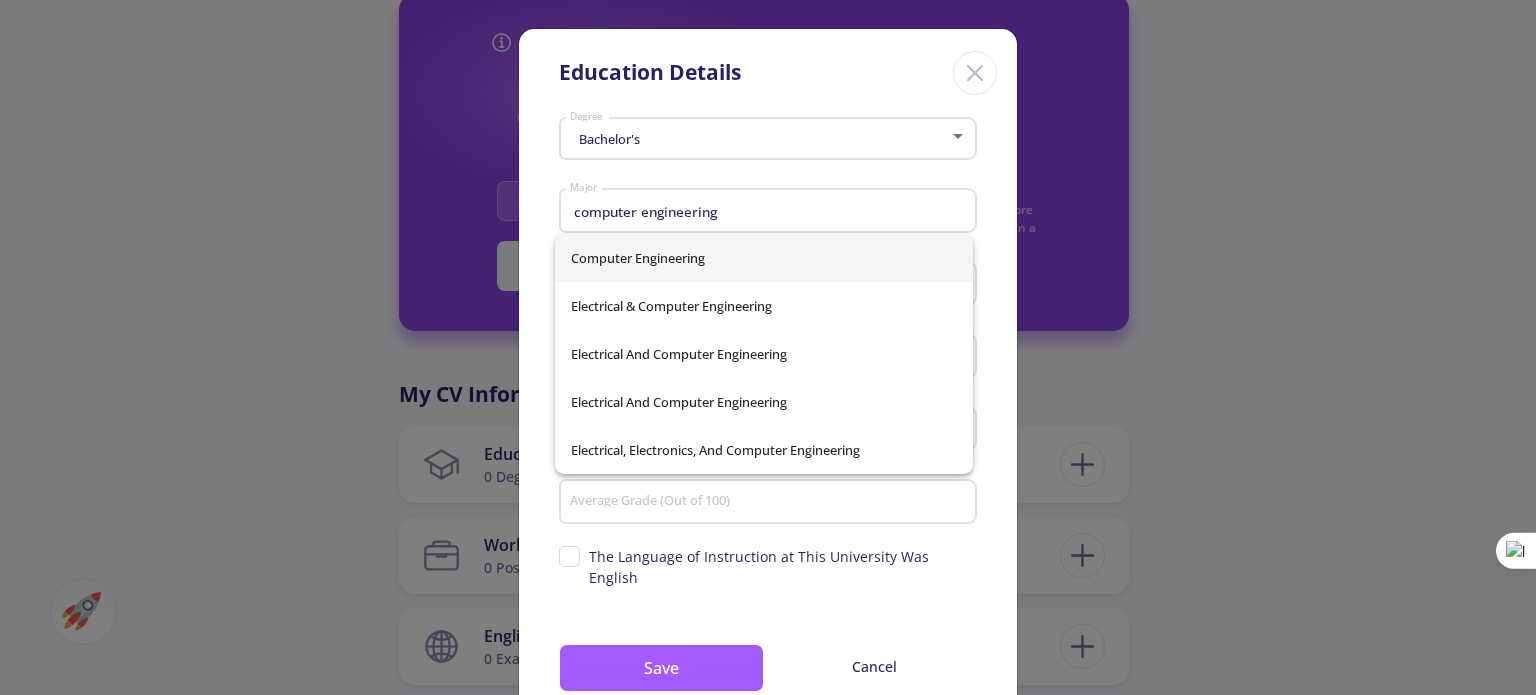 click on "Bachelor's Degree computer engineering Major Country University Graduation Date Average Grade (Out of 100) Supervisor's name The Language of Instruction at This University Was English Save  Cancel" at bounding box center [768, 425] 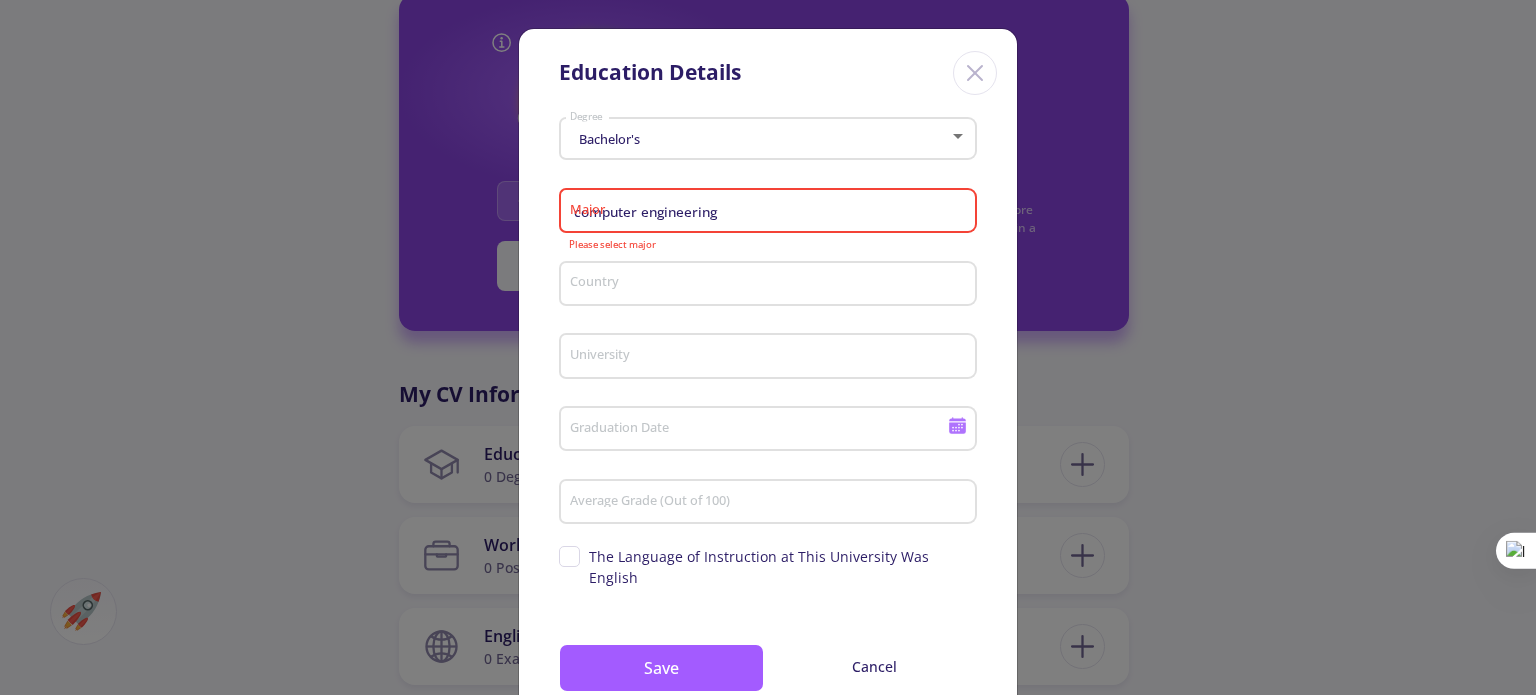 type 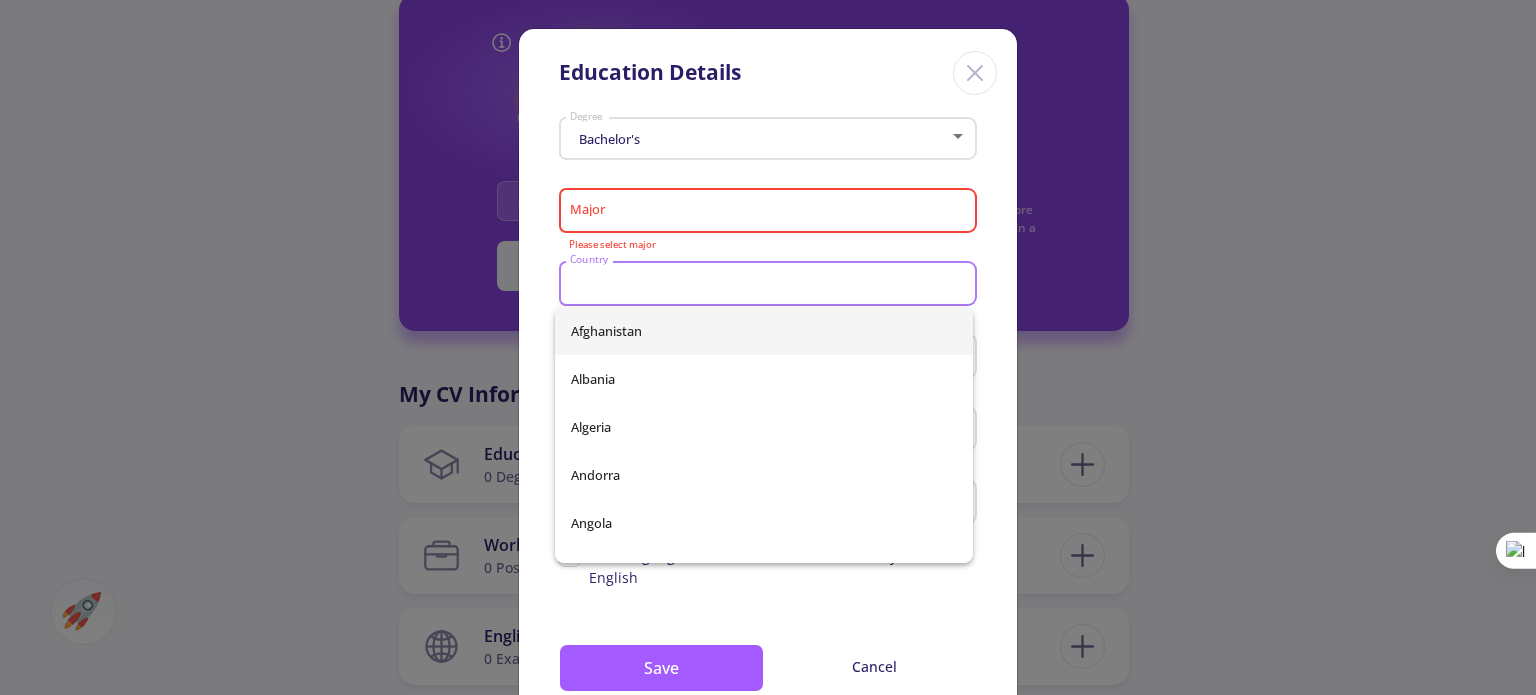 click on "Country" at bounding box center [771, 285] 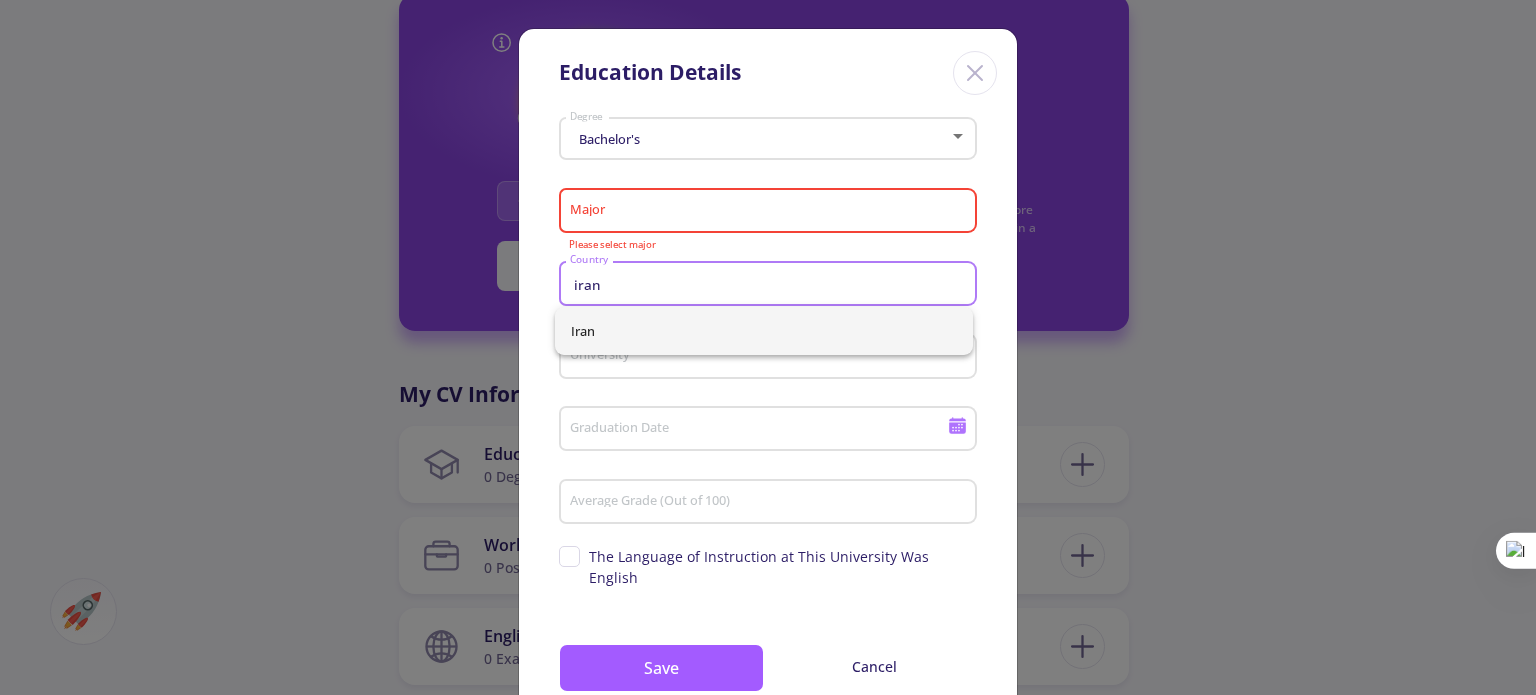 type on "iran" 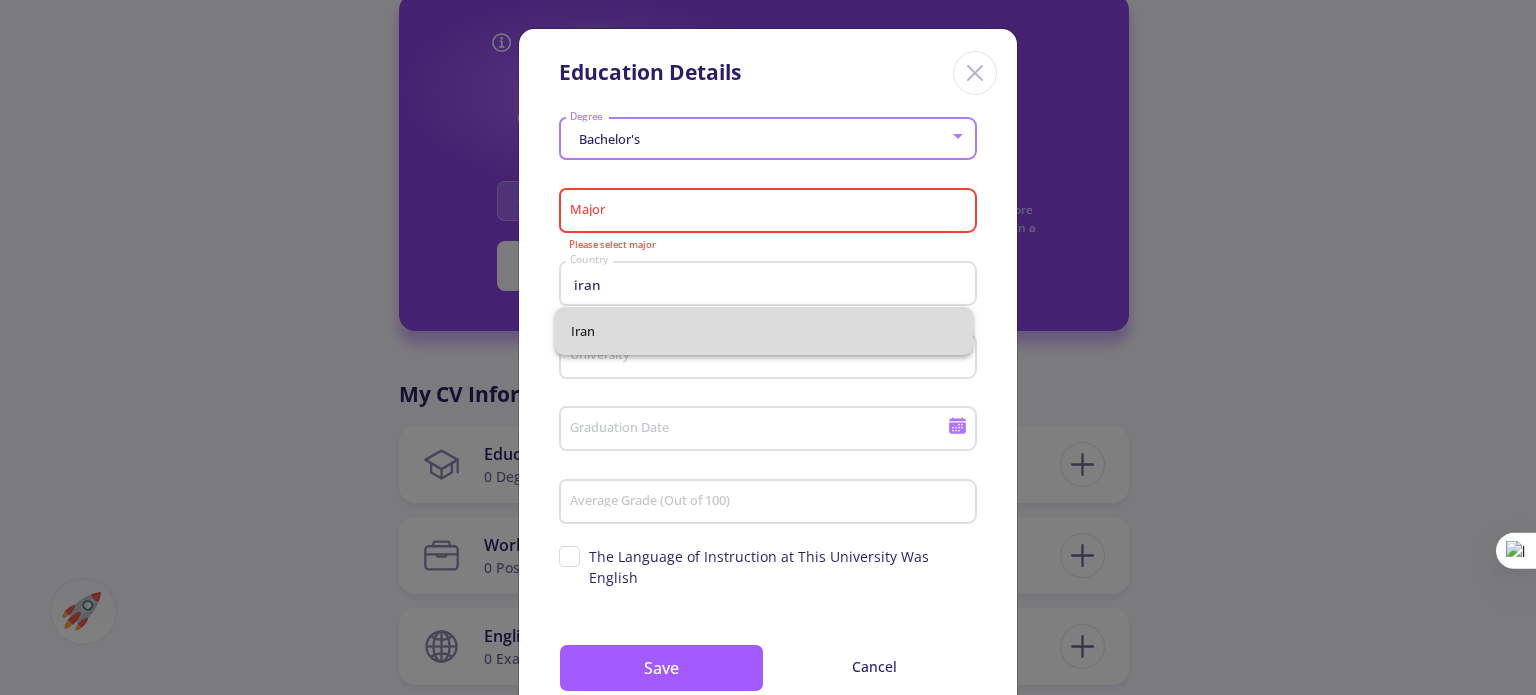 click on "Iran" at bounding box center [764, 331] 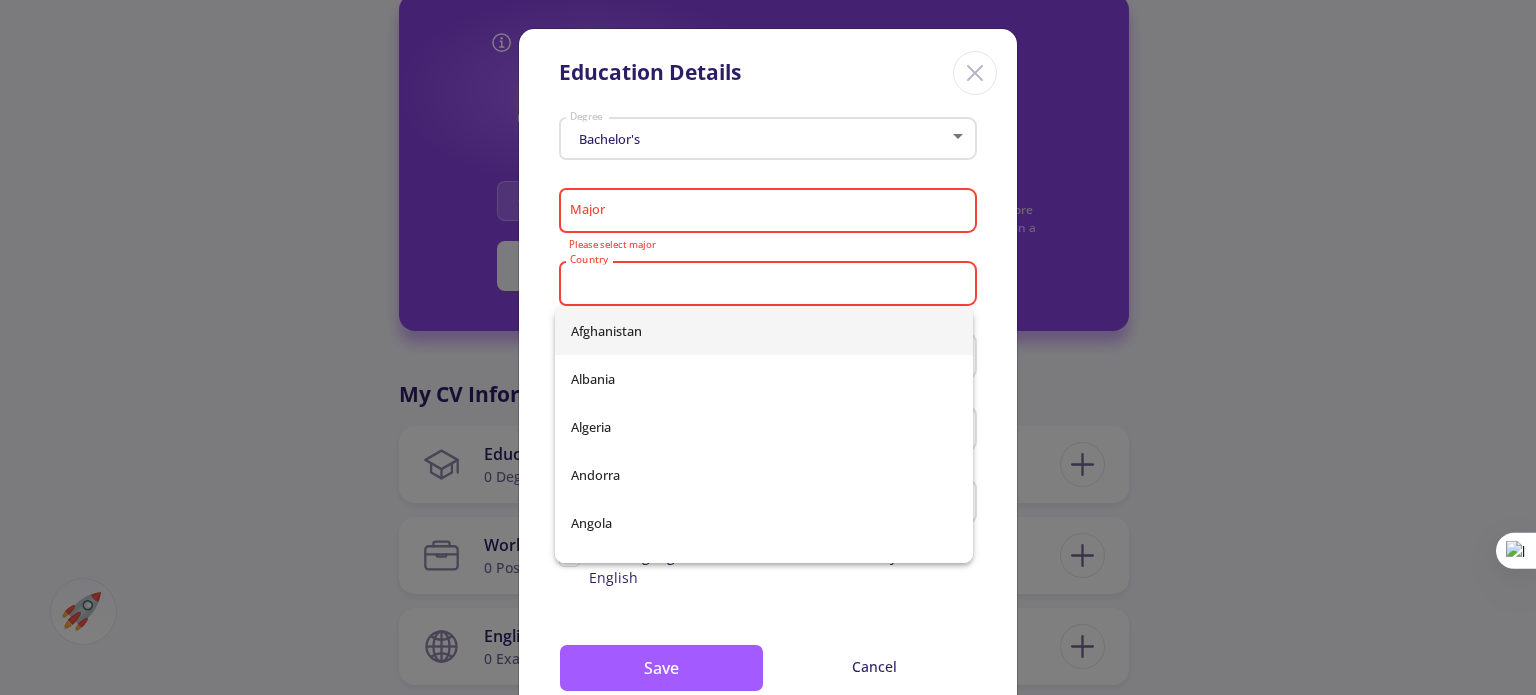 click on "Bachelor's Degree Major  Please select major  Country Please select country University Graduation Date Average Grade (Out of 100) Supervisor's name The Language of Instruction at This University Was English Save  Cancel" at bounding box center (768, 425) 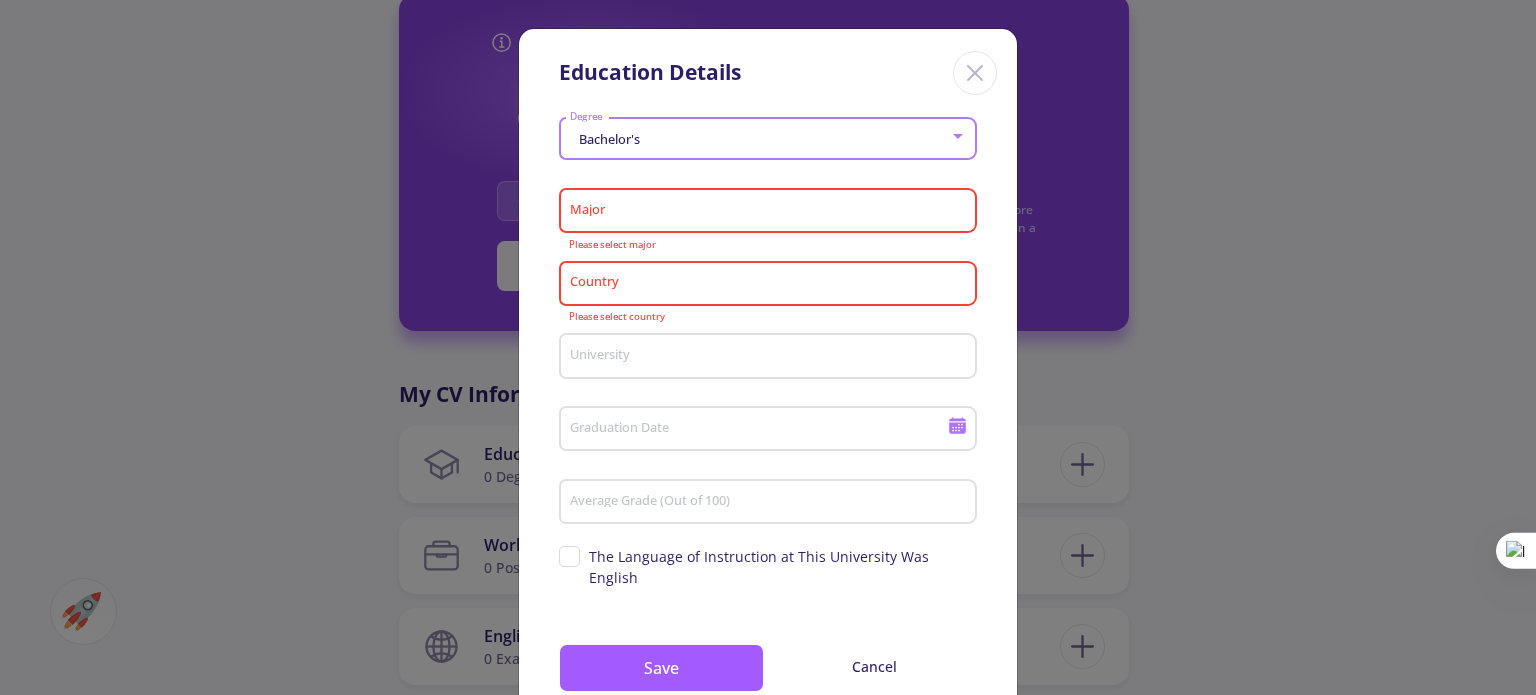 click on "Bachelor's" at bounding box center (759, 139) 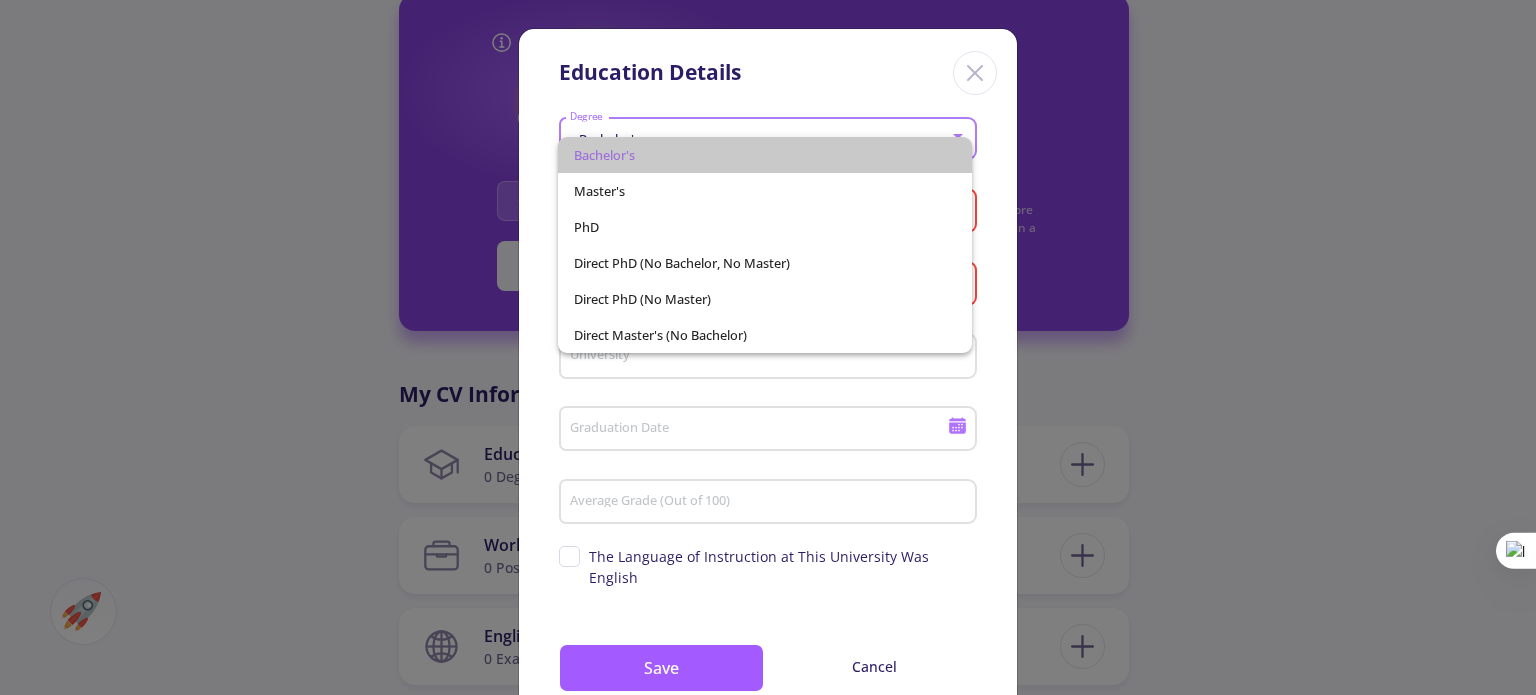 click on "Bachelor's" at bounding box center (764, 155) 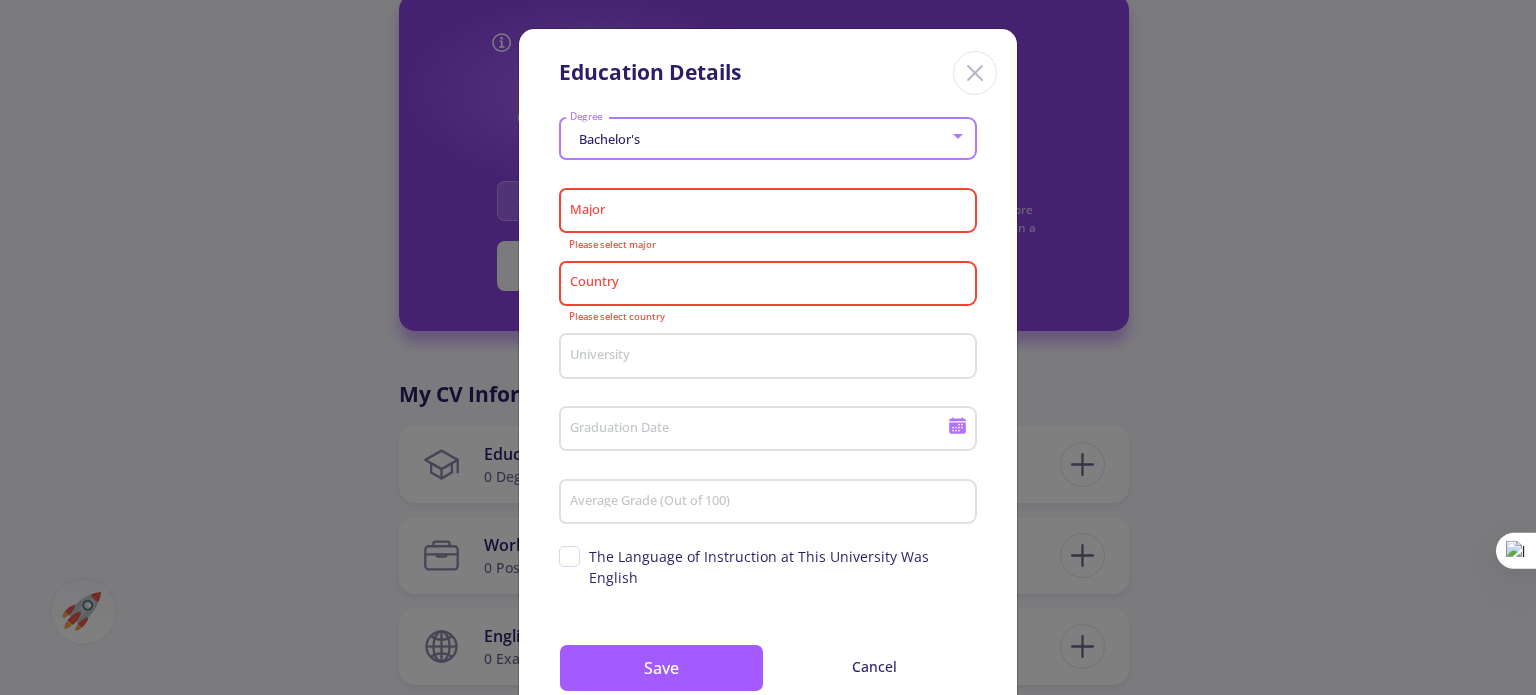 click on "Major" at bounding box center (771, 212) 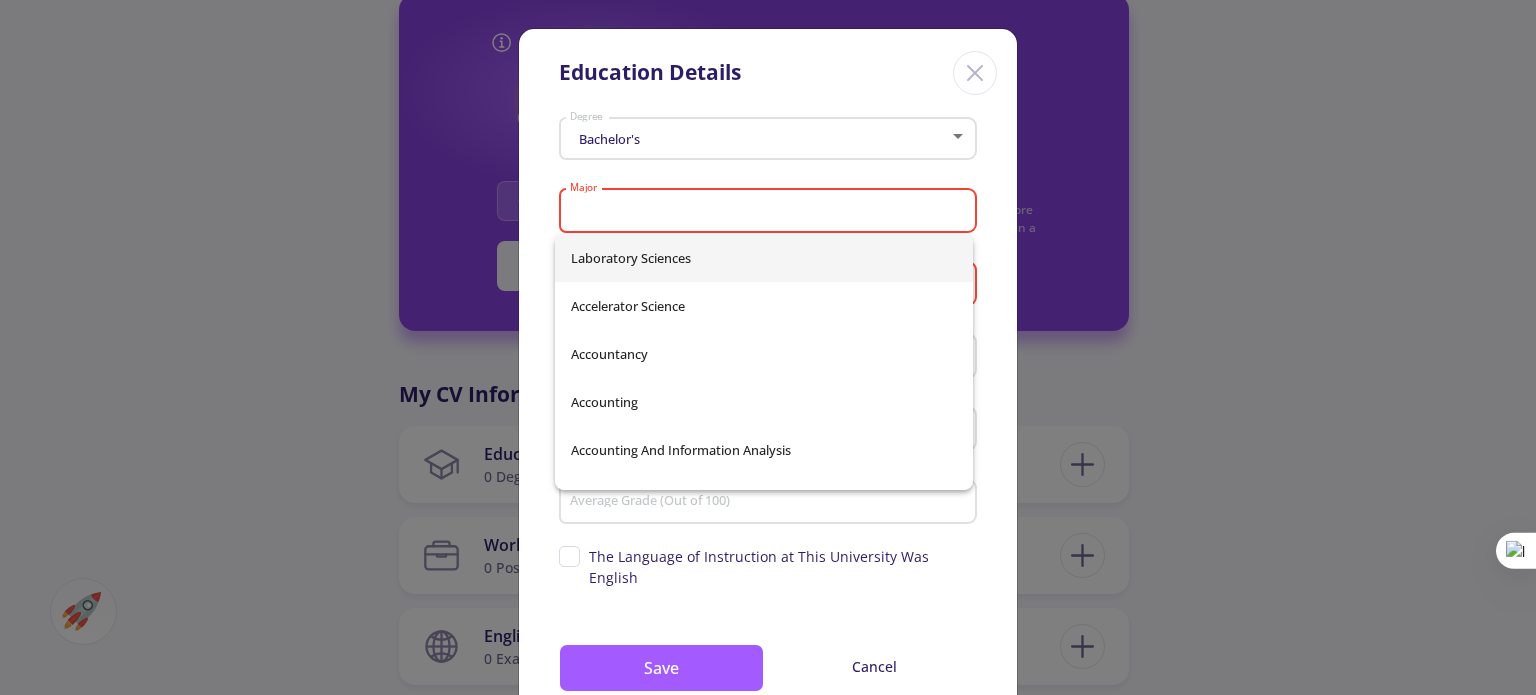 click on "Bachelor's Degree Major  Please select major  Country Please select country University Graduation Date Average Grade (Out of 100) Supervisor's name The Language of Instruction at This University Was English Save  Cancel" at bounding box center [768, 425] 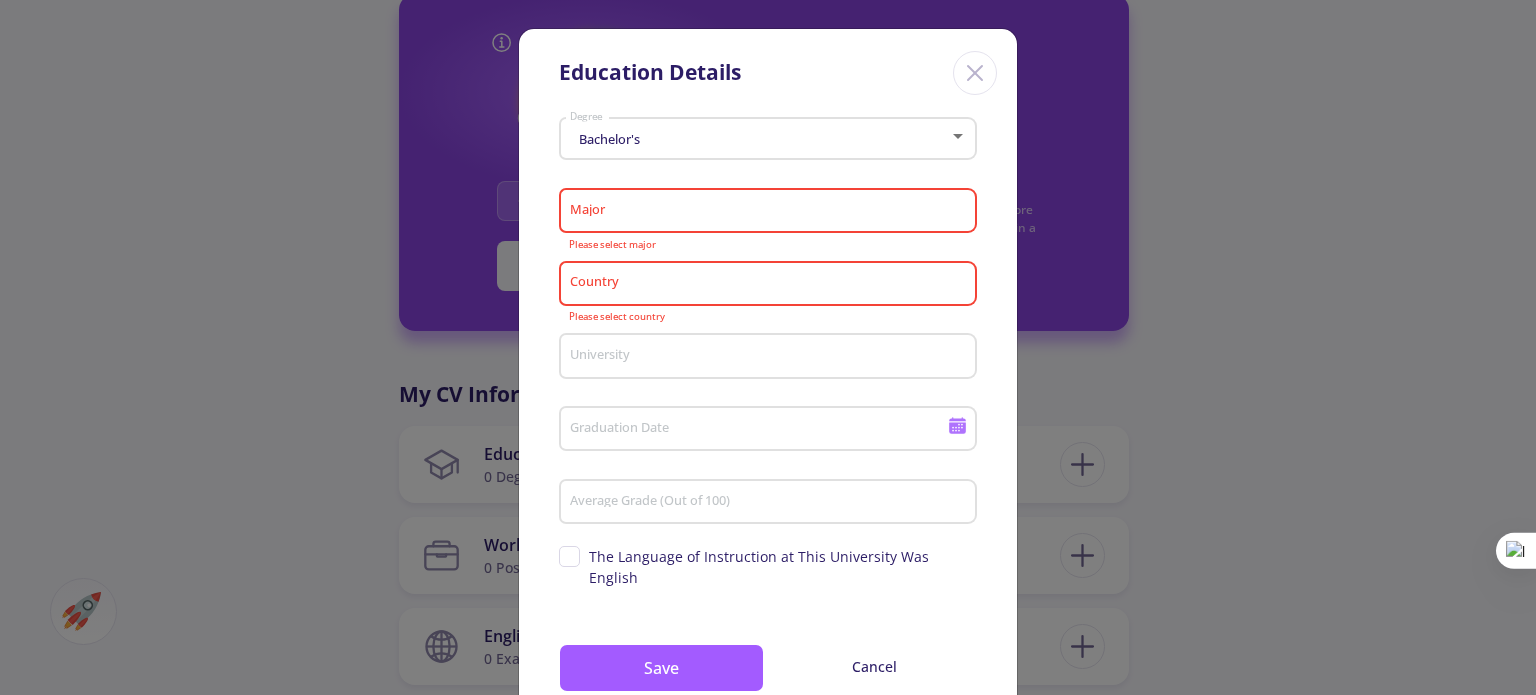 click on "Major" at bounding box center (771, 212) 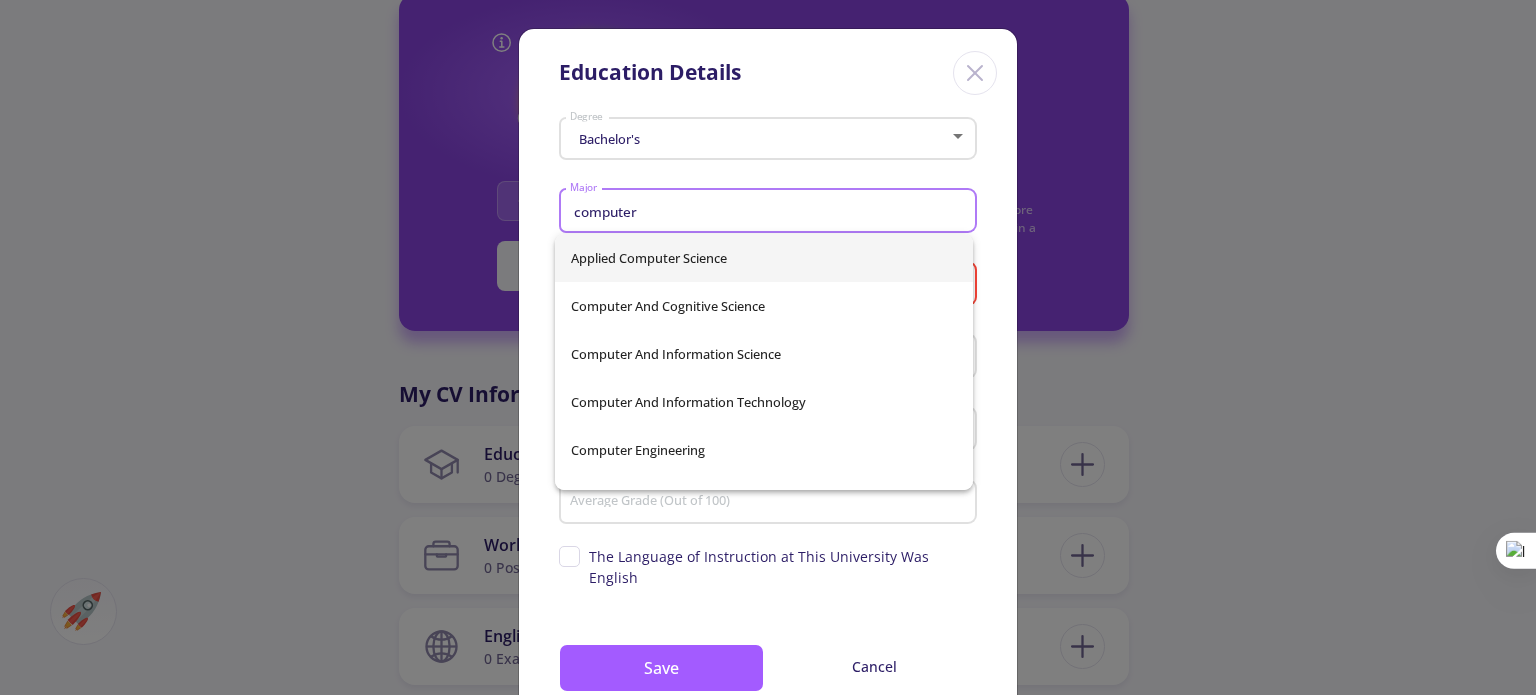 type on "computer" 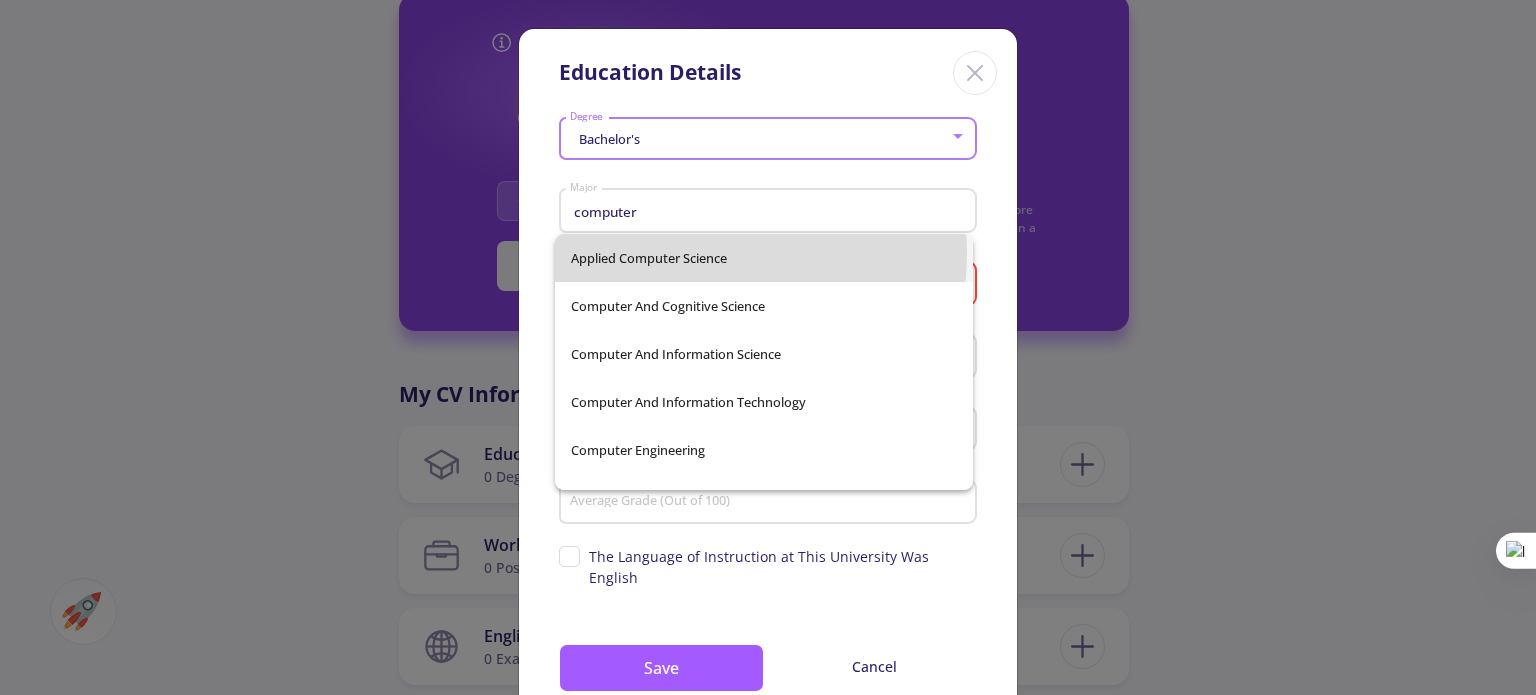 click on "Applied Computer Science   Computer And Cognitive Science   Computer and Information Science   Computer And Information Technology   Computer Engineering   Computer Graphics   Computer Graphics And Game Technology   Computer Information Systems   Computer Networking   Computer Science   Computer Science & Engineering   Computer Science & Software Engineering   Computer Science And Applications   Computer Science And Computing   Computer Science And Engineering   Computer Science And Informatics   Computer Science and Information Science   Computer Science And Information Systems   Computer Science And Physics   Computer Science And Software Engineering�   Computer Science And Software Engineering    Computer Science And Systems   Computer Science    Computer Systems Analysis   Computer/Information Science And Engineering   Cybersecurity - Computer Science Emphasis   Electrical & Computer Engineering   Electrical And Computer   Electrical And Computer Engineering   Electrical And Computer Engineering" at bounding box center [764, 362] 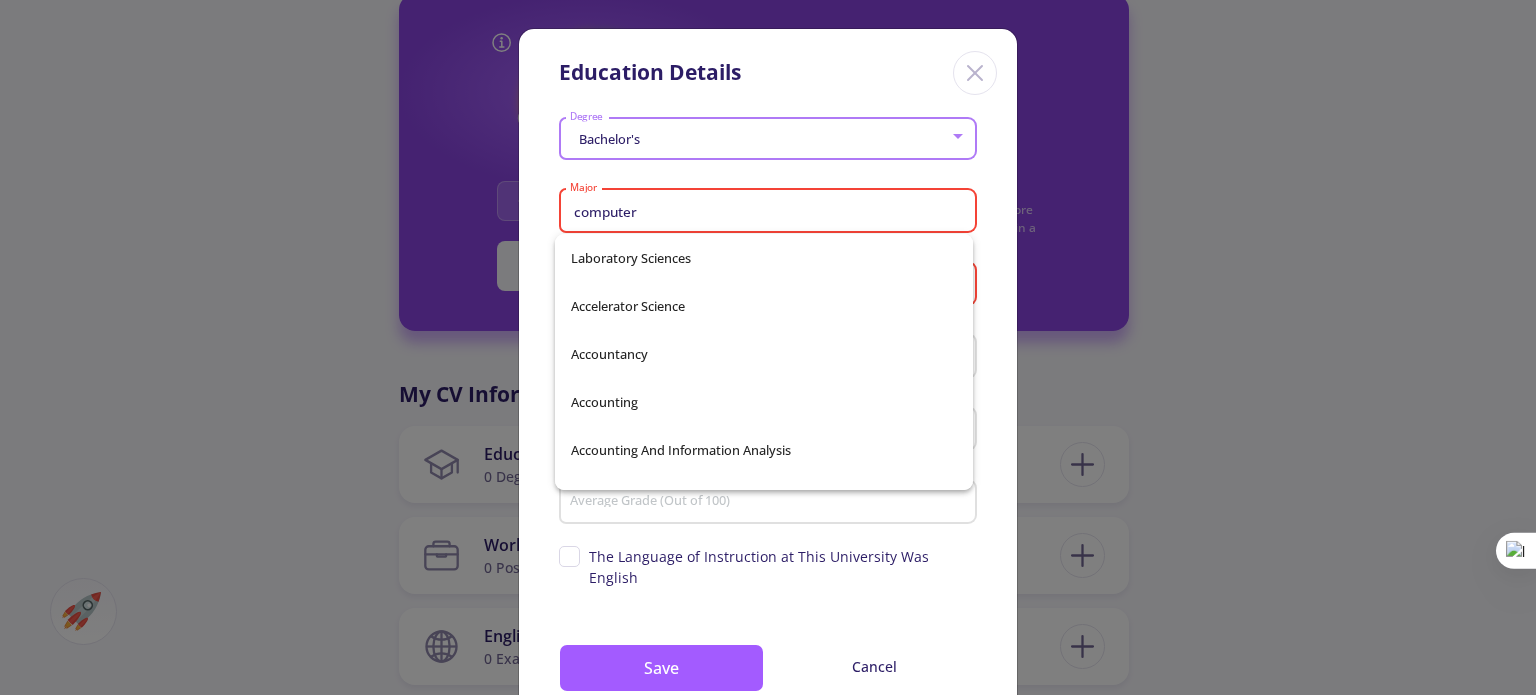 type 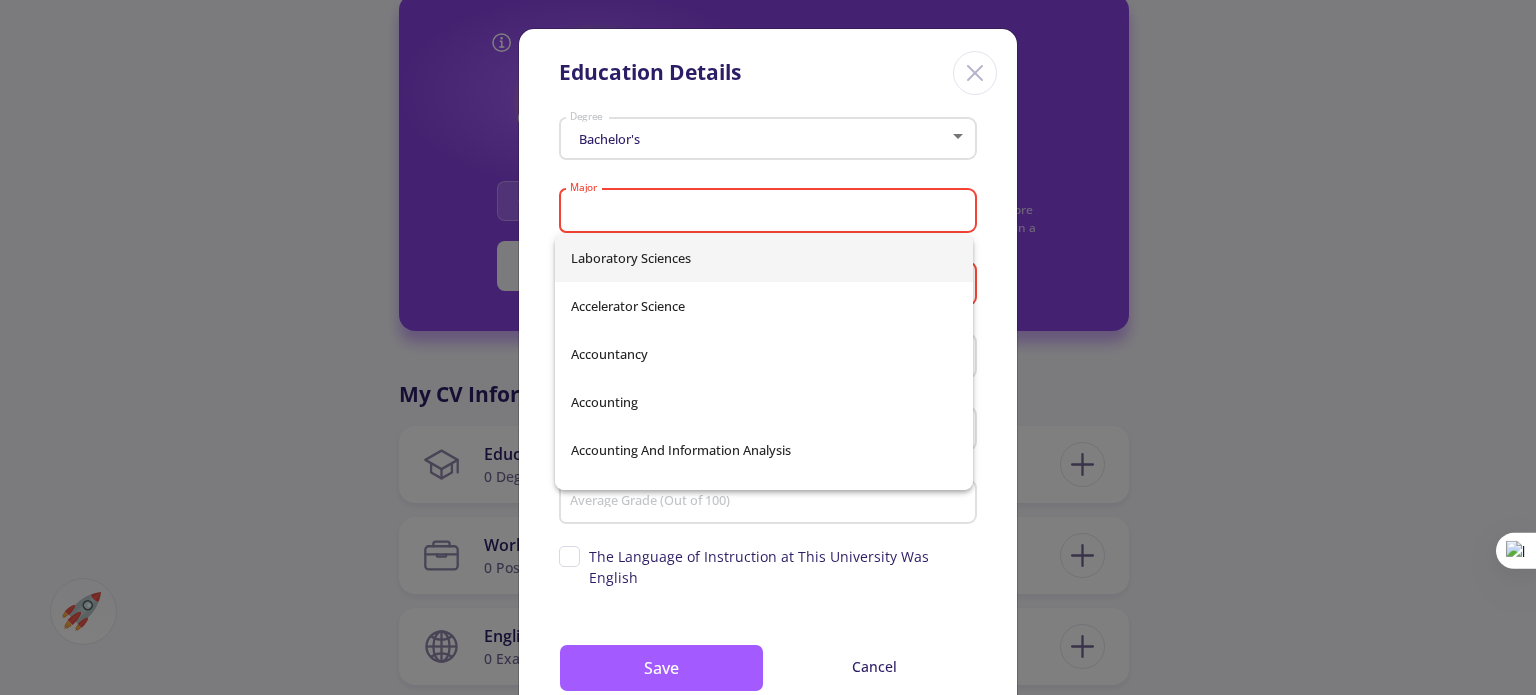 click on "Bachelor's Degree Major  Please select major  Country Please select country University Graduation Date Average Grade (Out of 100) Supervisor's name The Language of Instruction at This University Was English Save  Cancel" at bounding box center (768, 425) 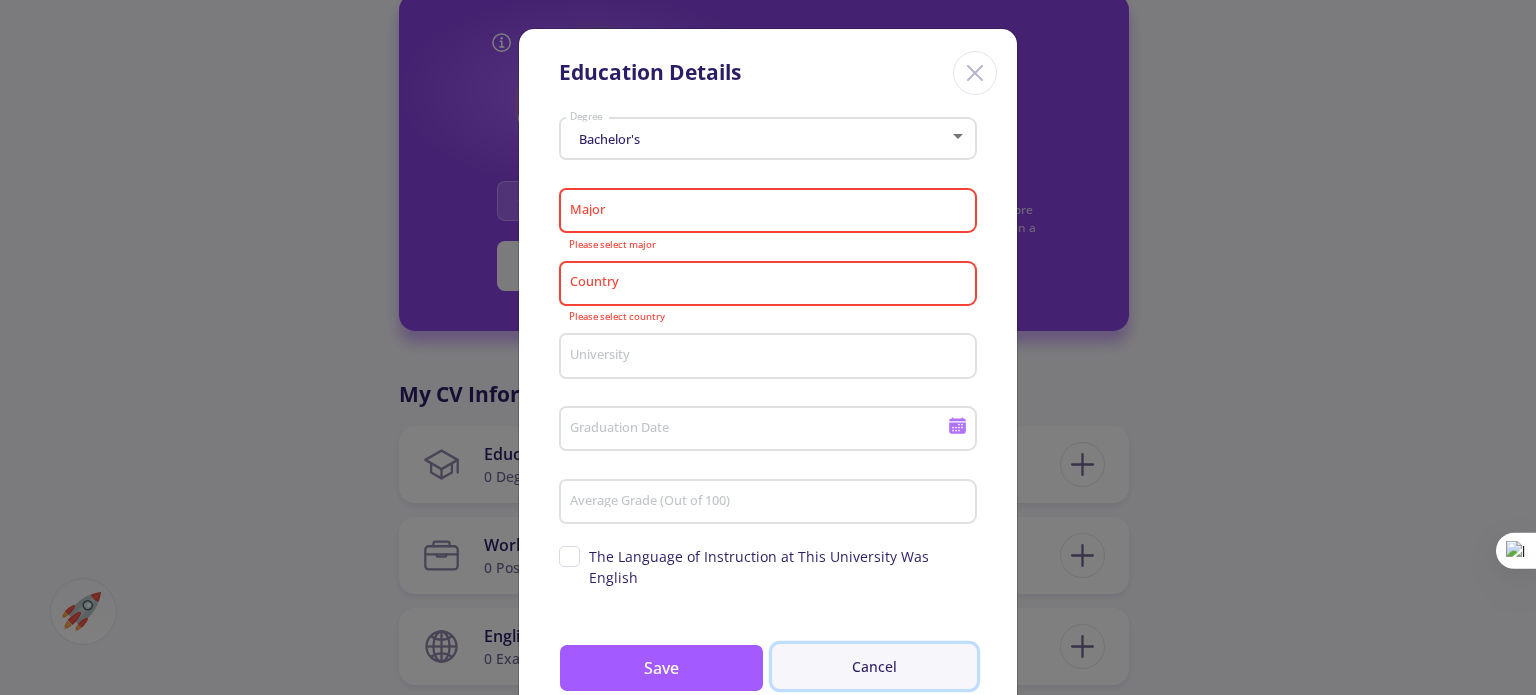 click on "Cancel" at bounding box center (874, 666) 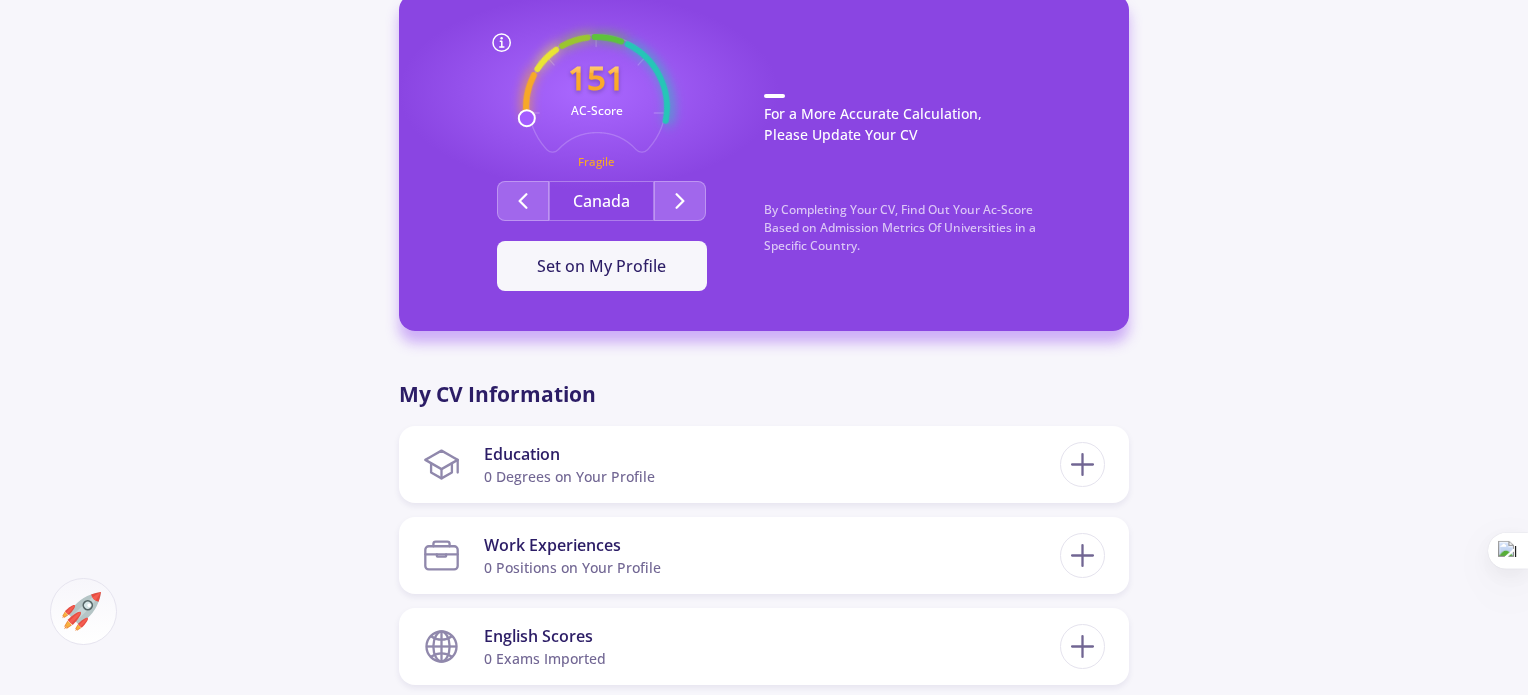 click on "[NAME] 0 Followers 0 Following
151 AC-Score Fragile  By Completing Your CV, Find Out Your Ac-Score Based on Admission Metrics of Universities in a Specific Country.  Canada Set on My Profile For a More Accurate Calculation, Please Update Your CV By Completing Your CV, Find Out Your Ac-Score Based on Admission Metrics Of Universities in a Specific Country. What is AC-Score?  Ac-Score is a Number Between 150-850 Representing Your Entire Academic Activities. This Number Not Only Gives You a Vision of Your Strengths and Weaknesses in Your Academic Background but Also Helps You Compare Yourself with Other Competitors in This Domain.   OK  My CV Information Education 0 Degrees on Your Profile Education Details Bachelor's Degree" 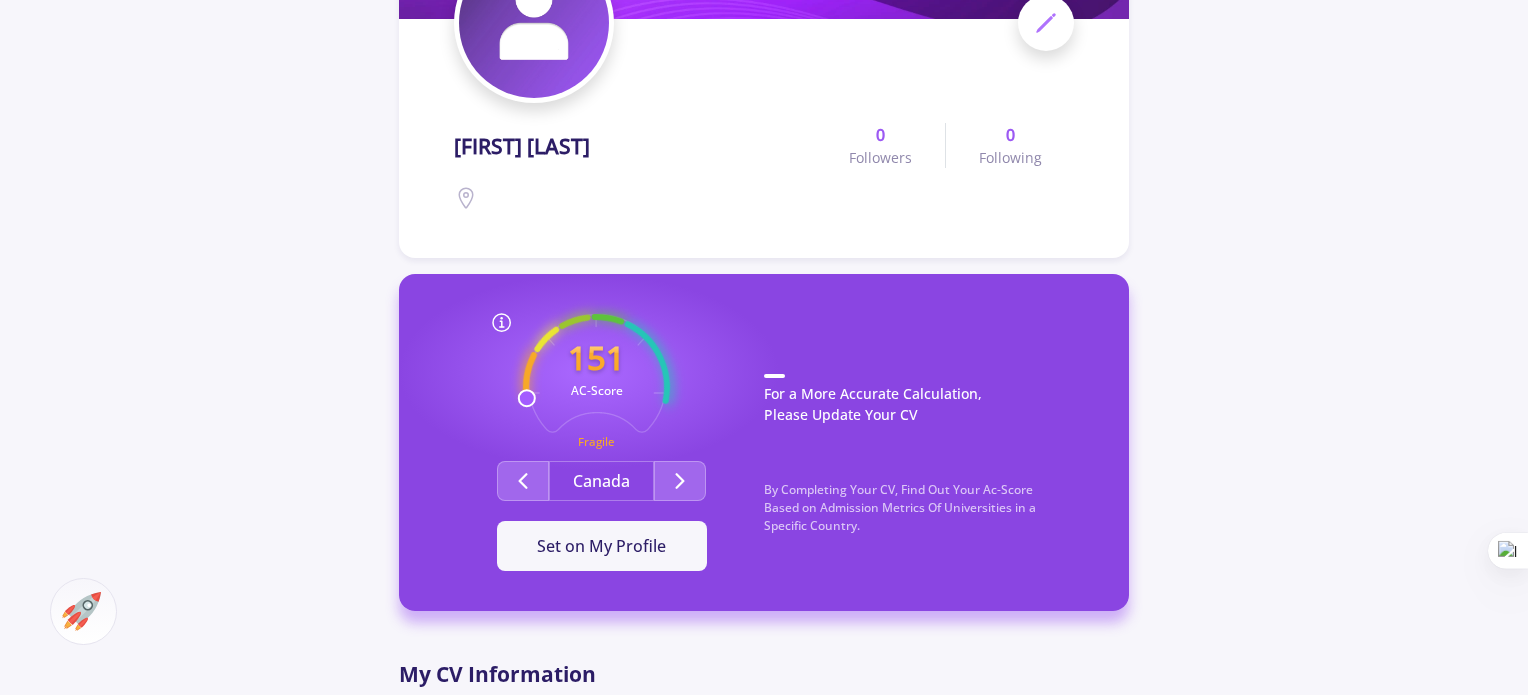 scroll, scrollTop: 320, scrollLeft: 0, axis: vertical 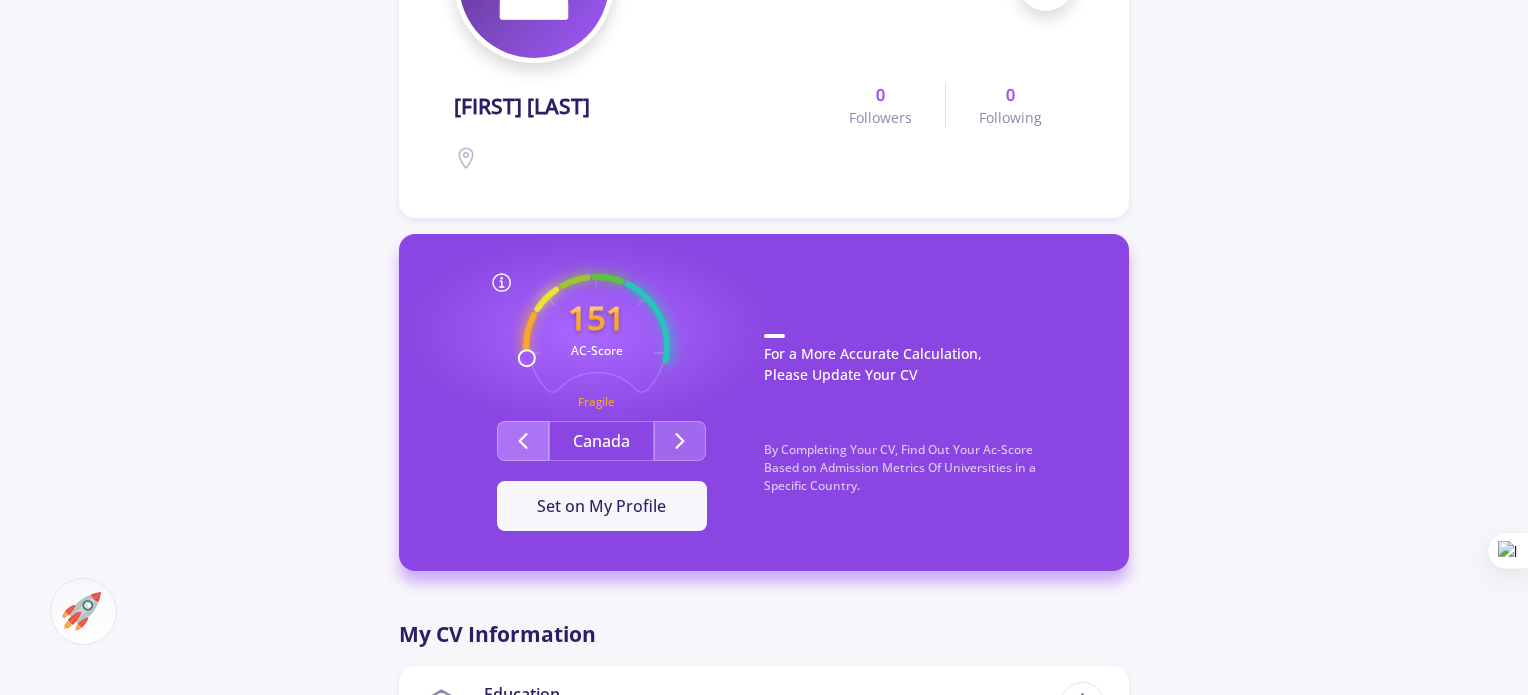 click 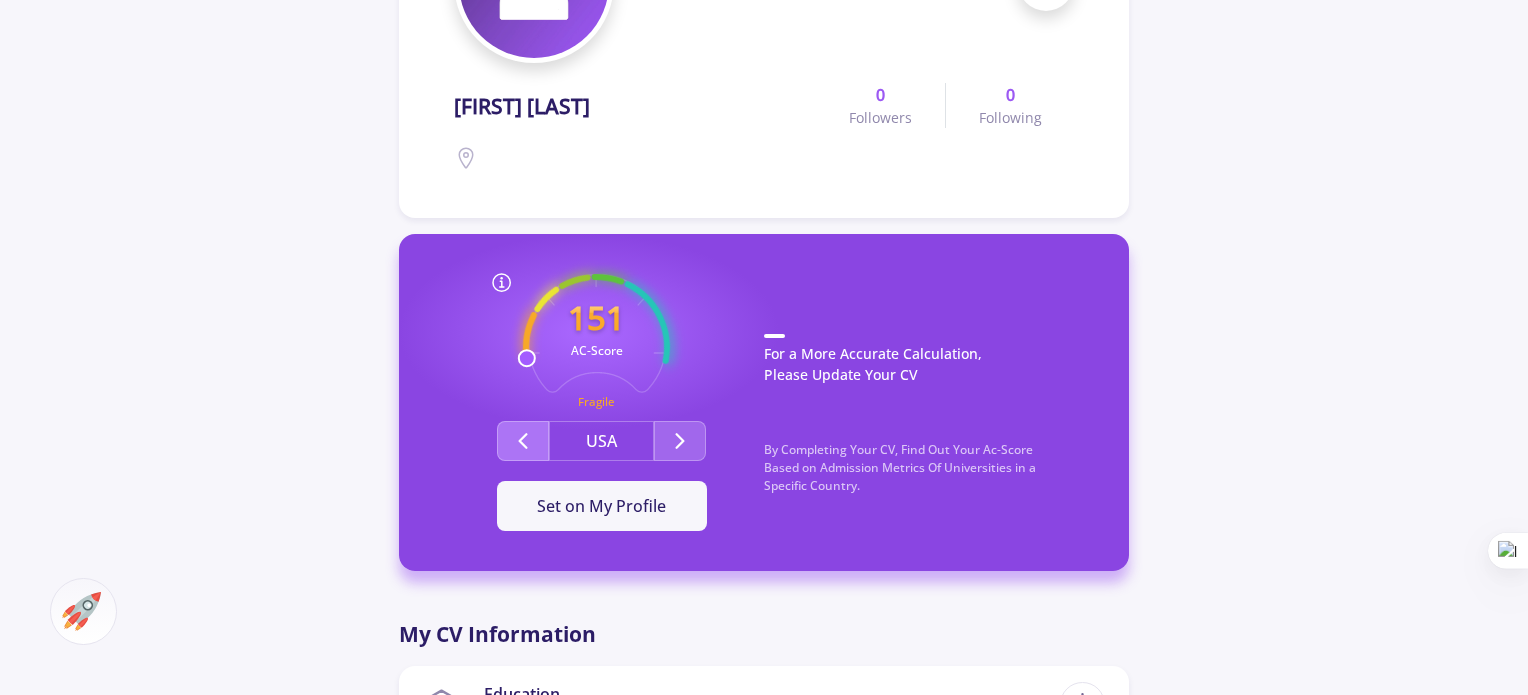 click 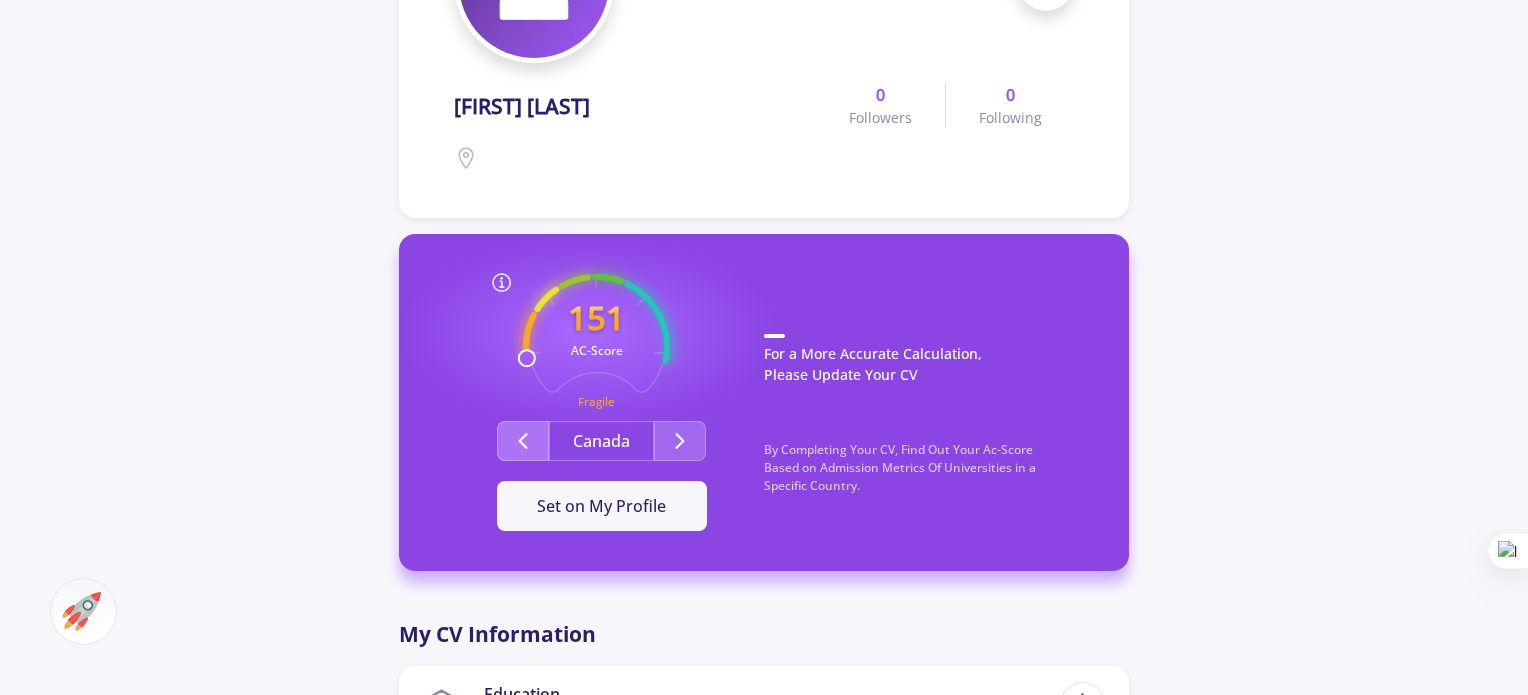 click 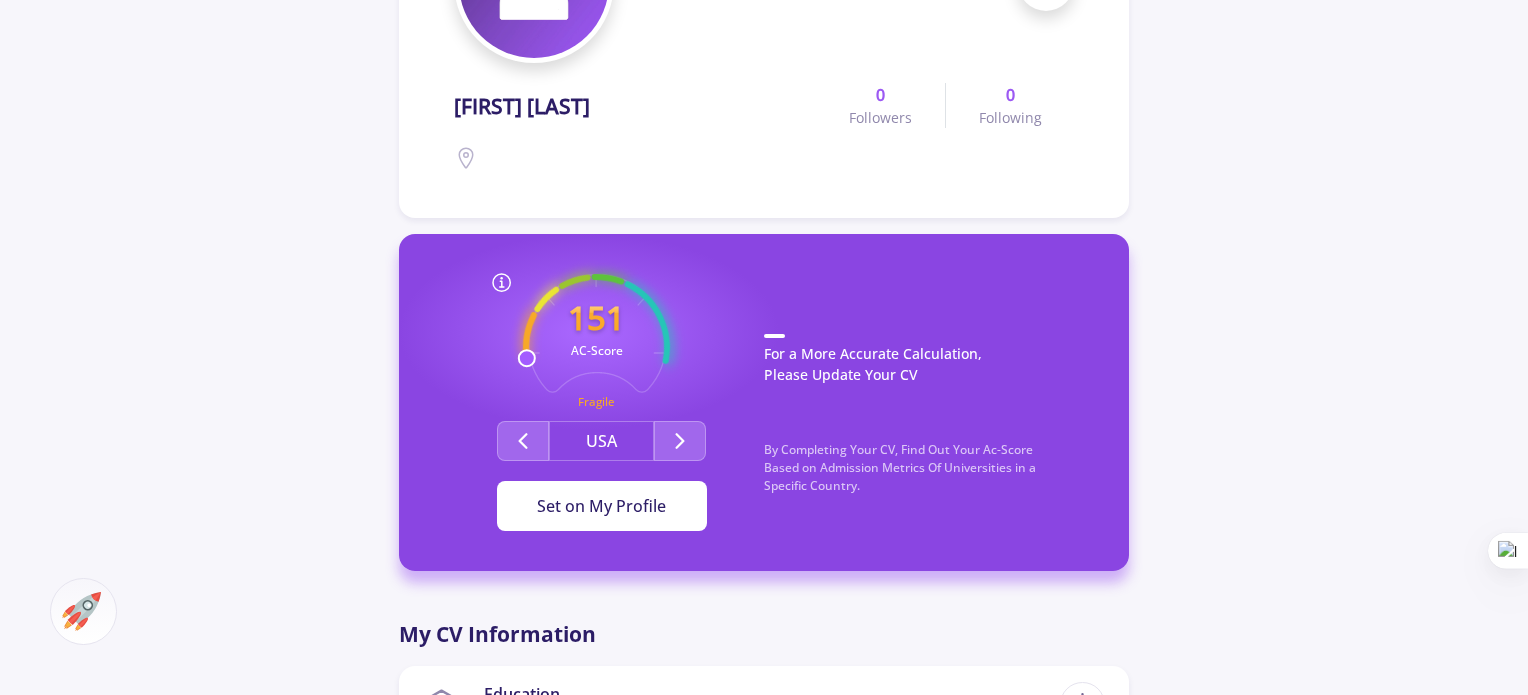 click on "Set on My Profile" 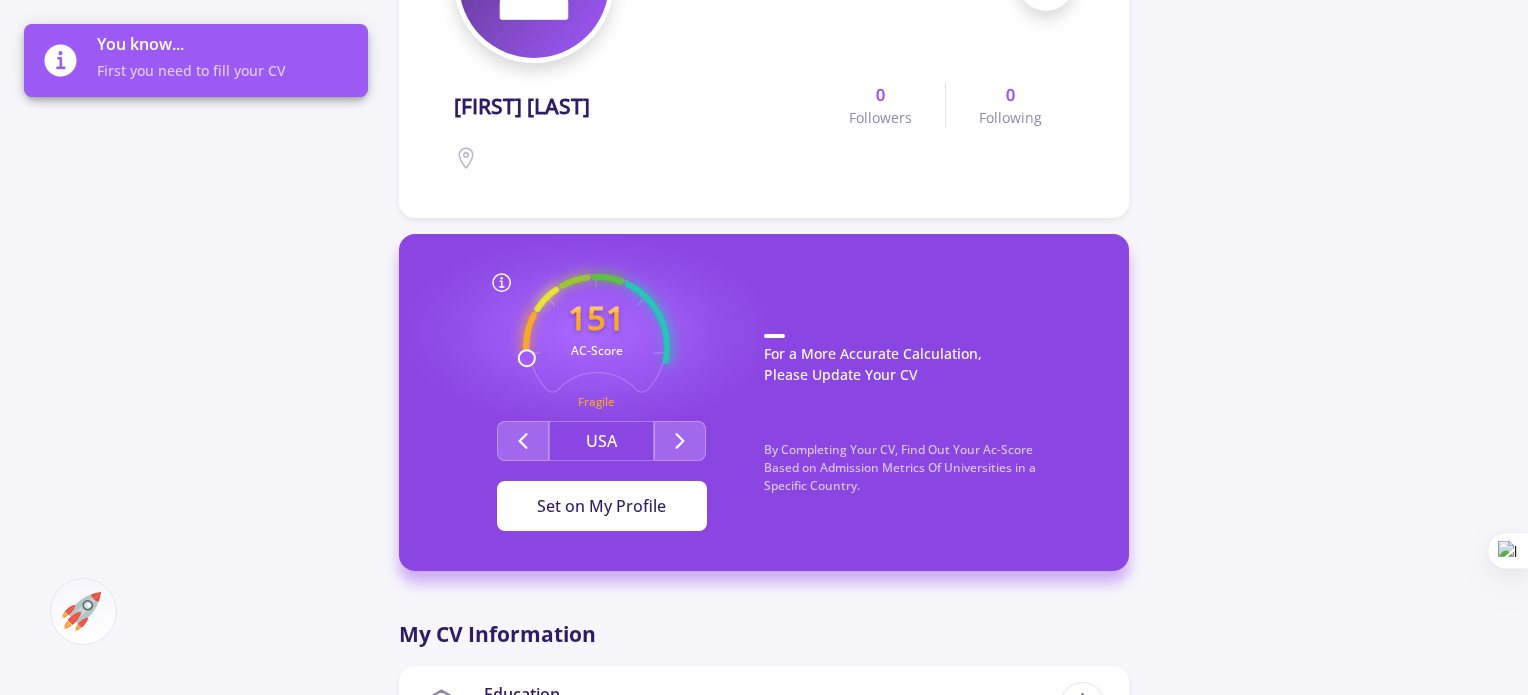 click on "Set on My Profile" 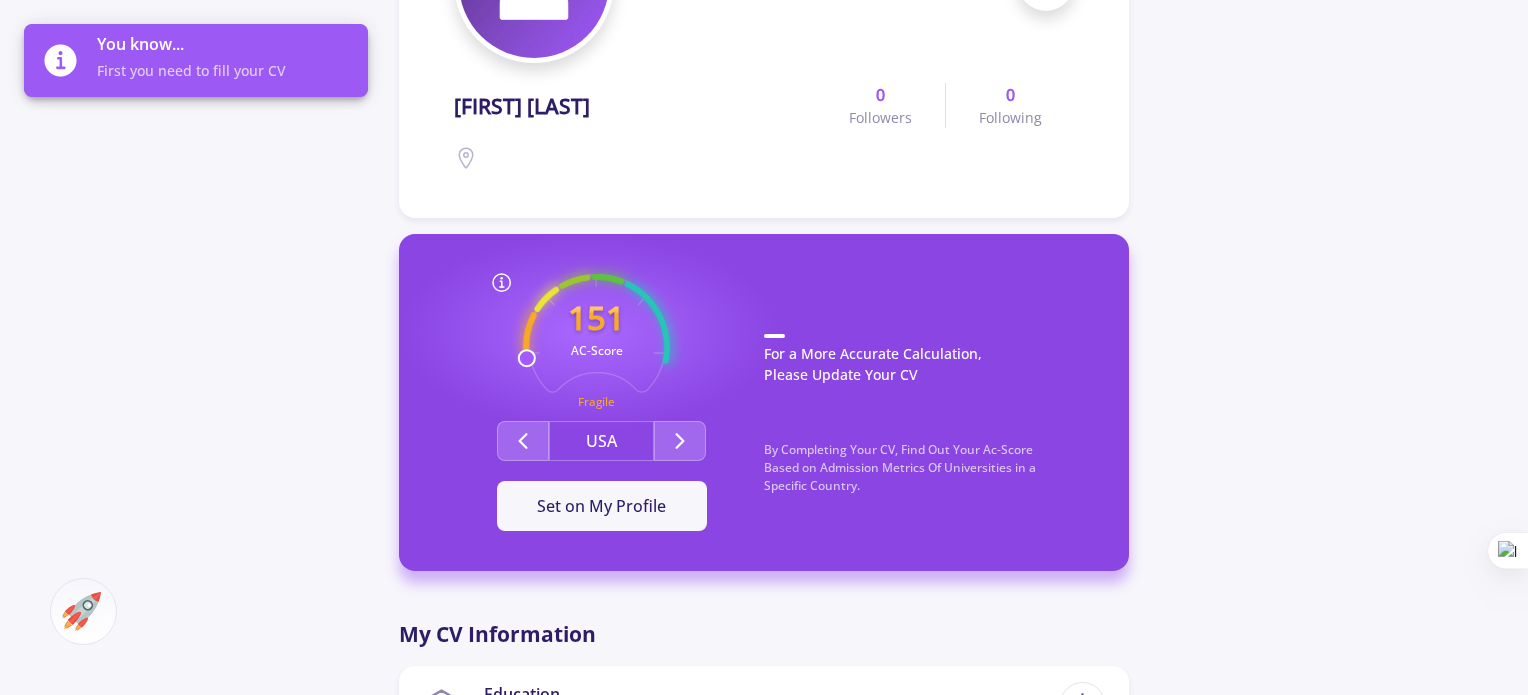 click on "Mohammad Sina Saniee Abadeh 0 Followers 0 Following
151 AC-Score Fragile  By Completing Your CV, Find Out Your Ac-Score Based on Admission Metrics of Universities in a Specific Country.  USA Set on My Profile For a More Accurate Calculation, Please Update Your CV By Completing Your CV, Find Out Your Ac-Score Based on Admission Metrics Of Universities in a Specific Country. What is AC-Score?  Ac-Score is a Number Between 150-850 Representing Your Entire Academic Activities. This Number Not Only Gives You a Vision of Your Strengths and Weaknesses in Your Academic Background but Also Helps You Compare Yourself with Other Competitors in This Domain.   OK  My CV Information Education 0 Degrees on Your Profile Education Details Bachelor's Degree Major" 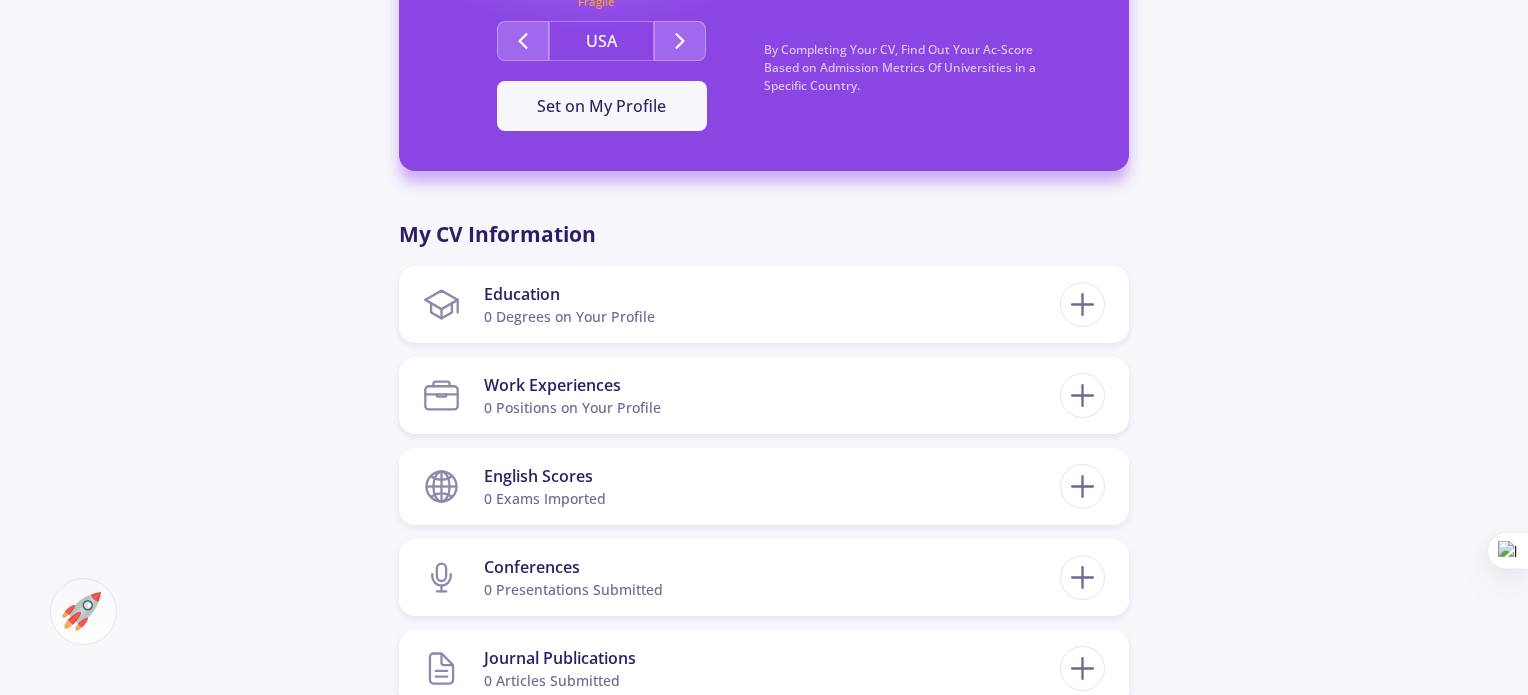 scroll, scrollTop: 760, scrollLeft: 0, axis: vertical 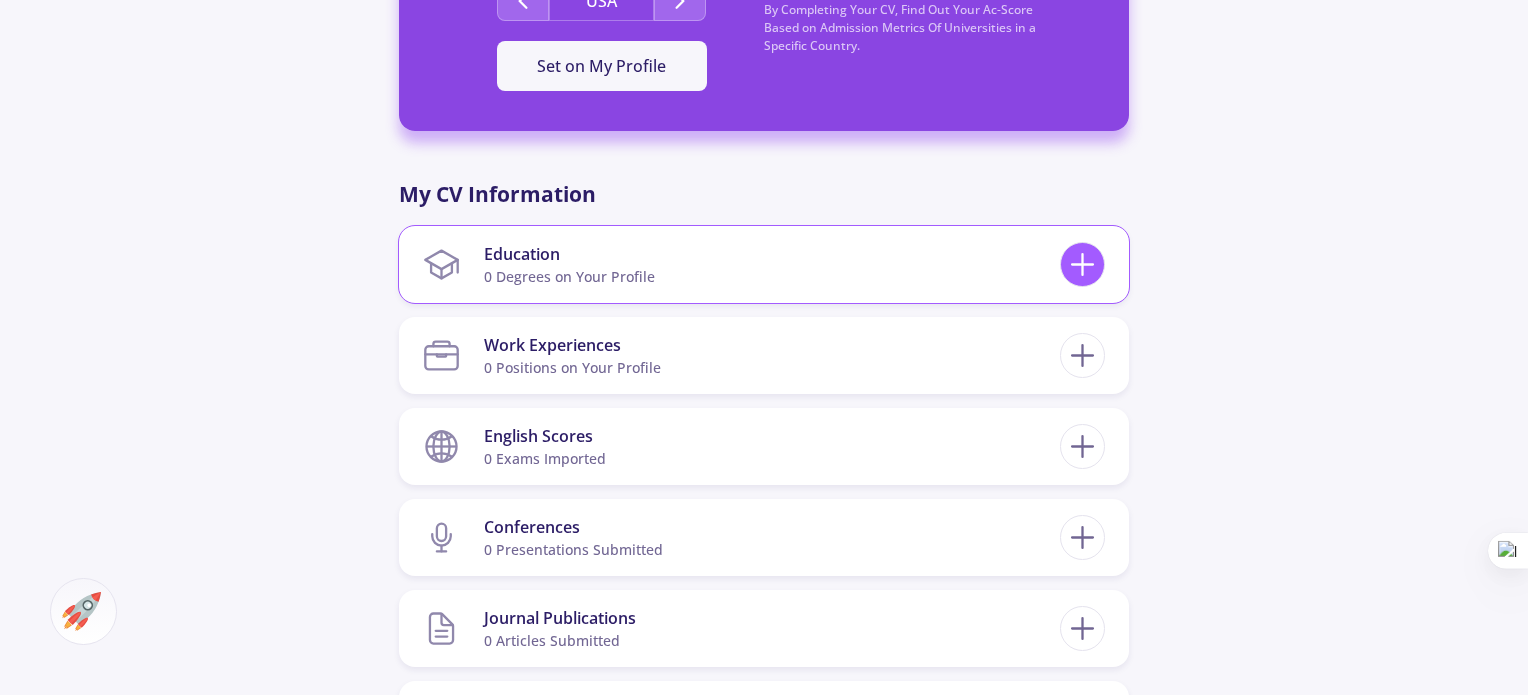 click 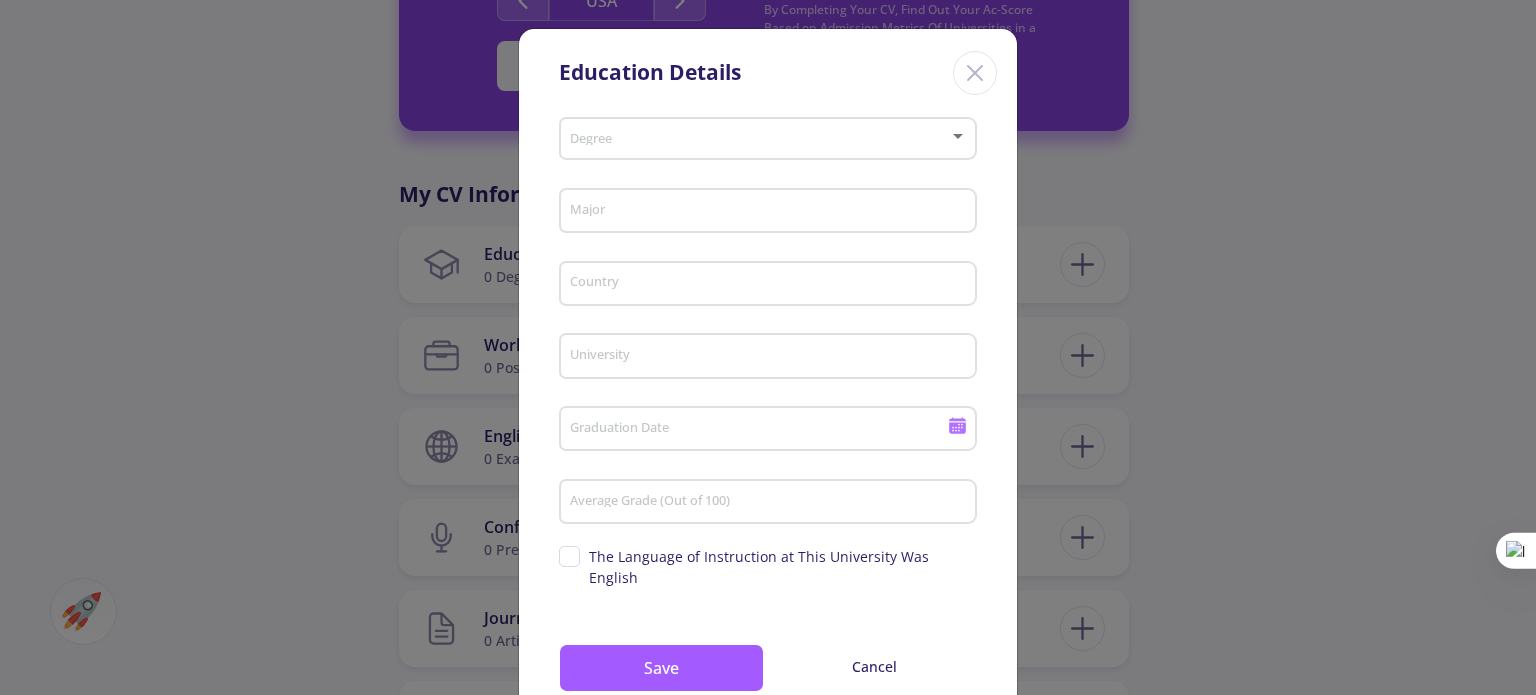 click on "Major" at bounding box center (771, 212) 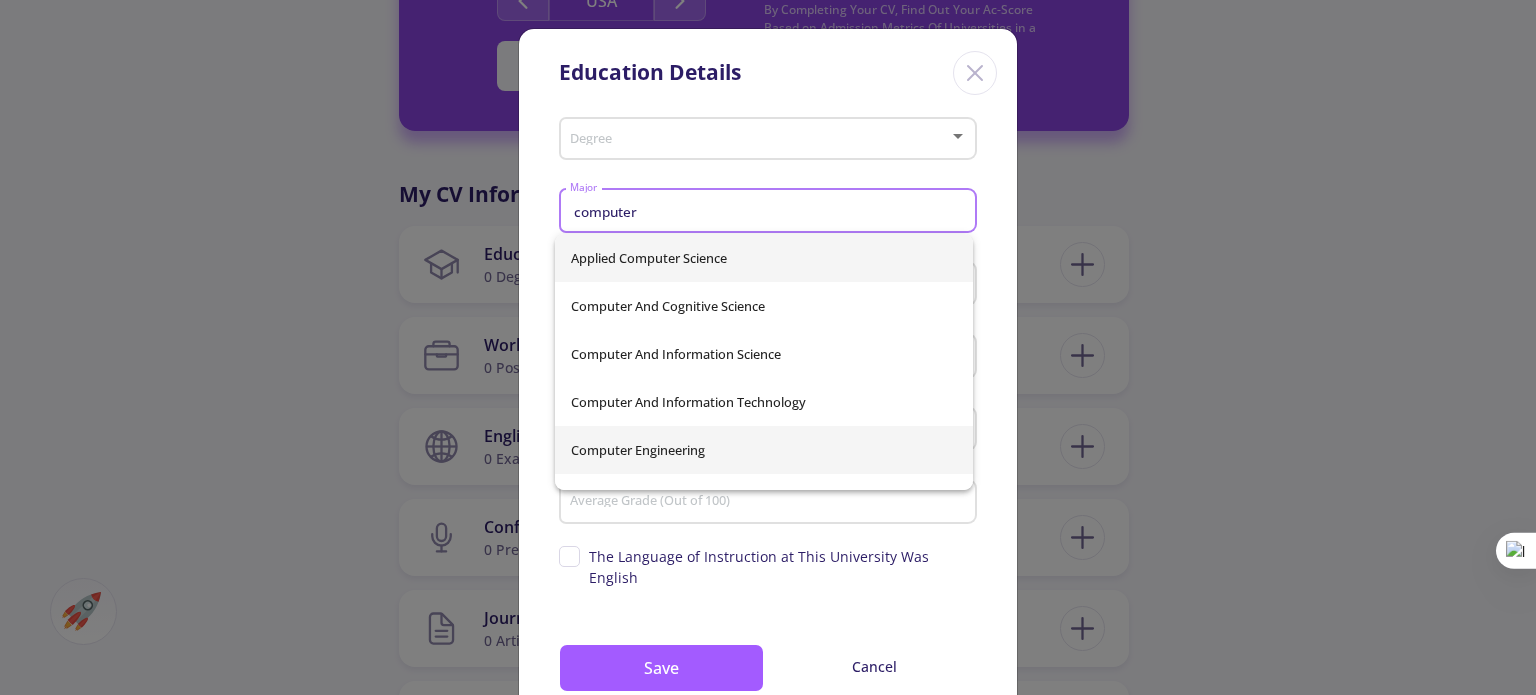 type on "computer" 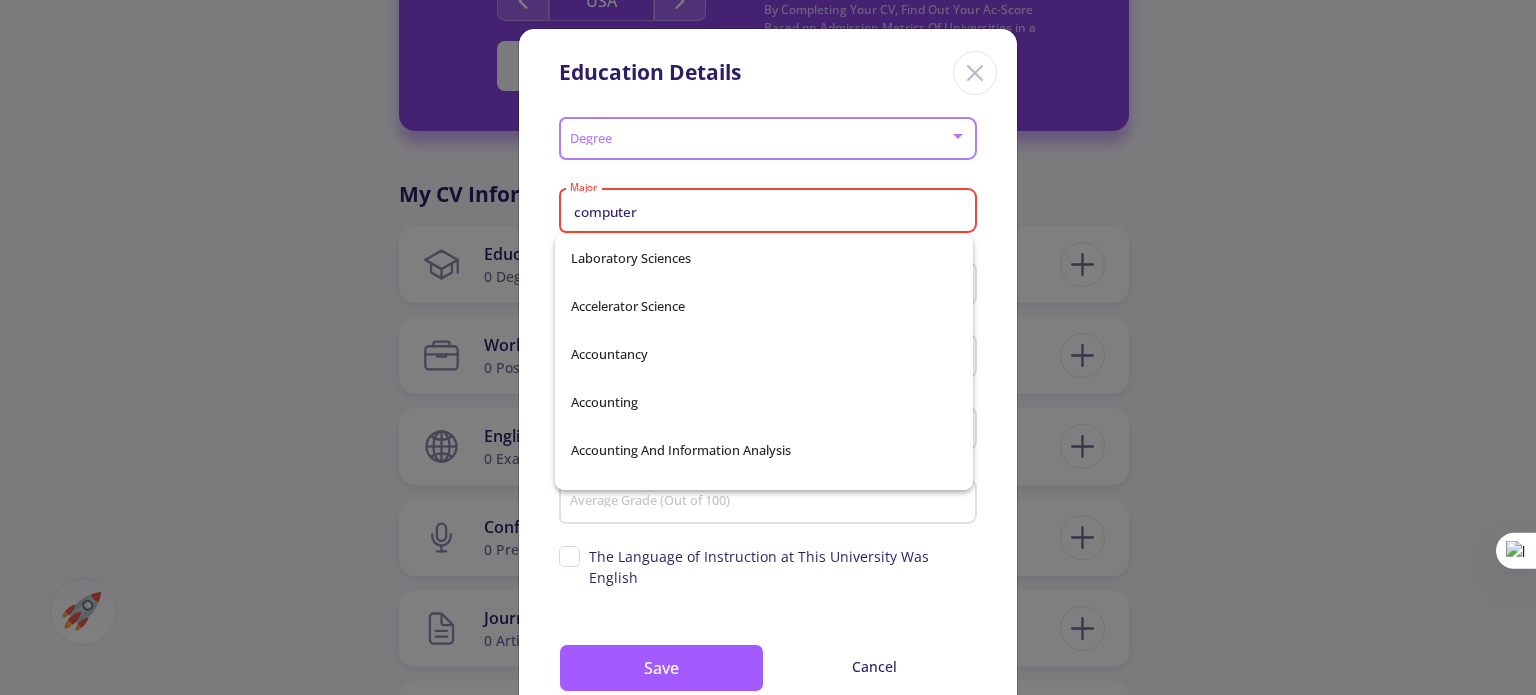 type 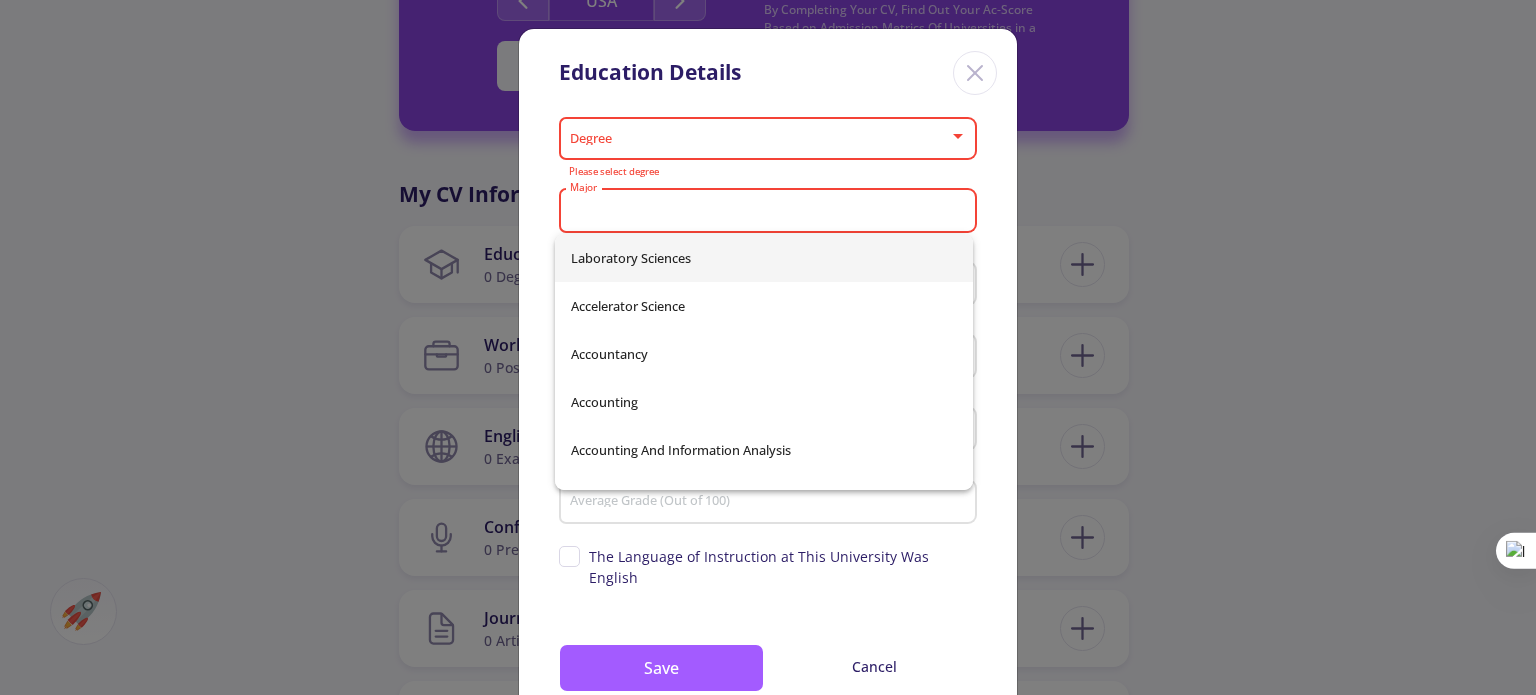 click on "Education Details Degree Please select degree Major  Please select major  Country University Graduation Date Average Grade (Out of 100) Supervisor's name The Language of Instruction at This University Was English Save  Cancel" at bounding box center (768, 347) 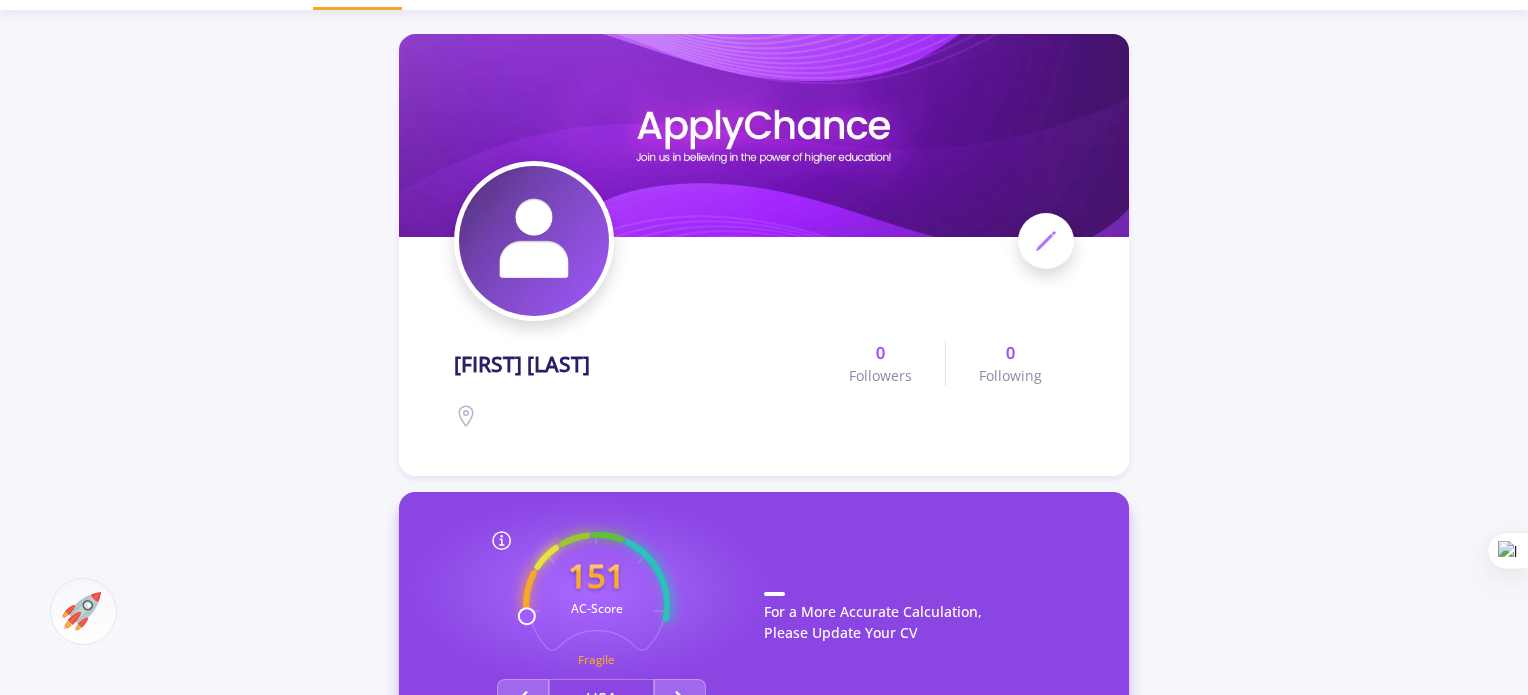 scroll, scrollTop: 0, scrollLeft: 0, axis: both 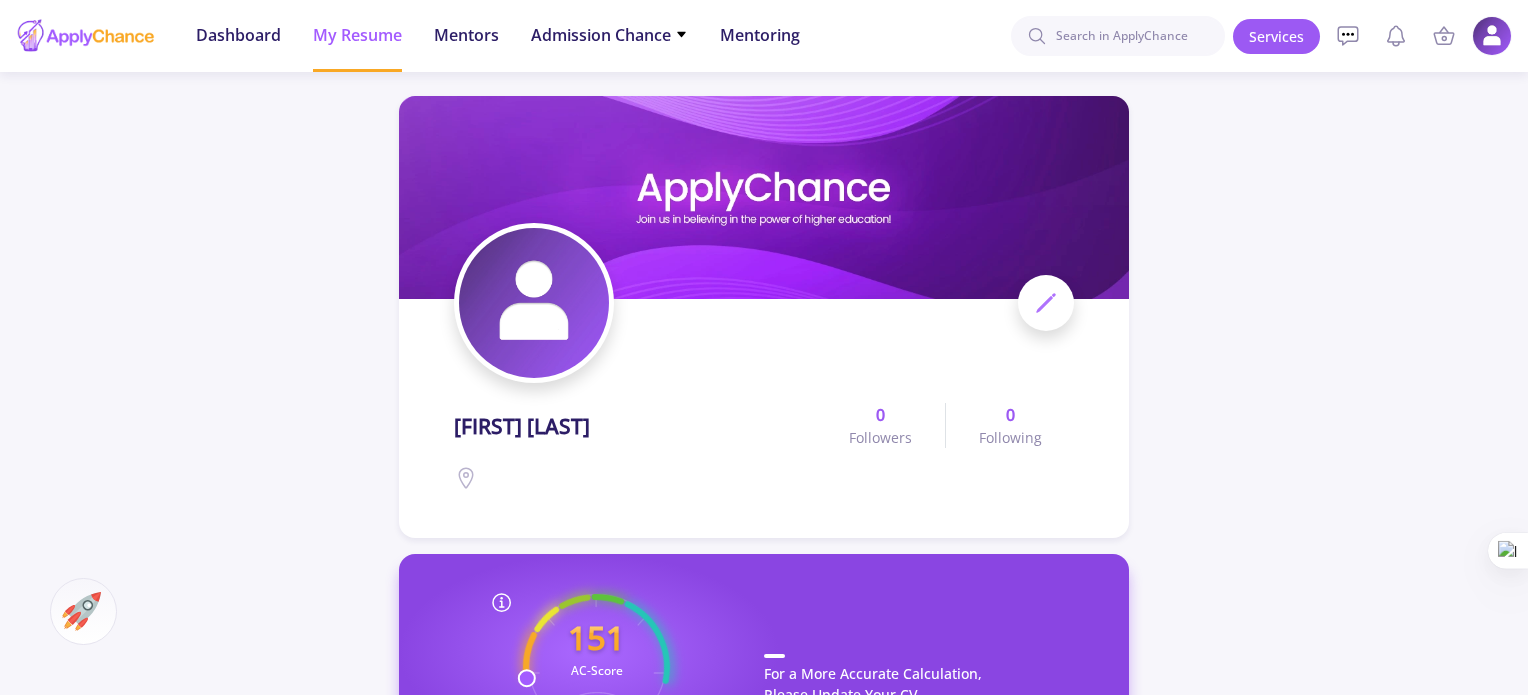 click 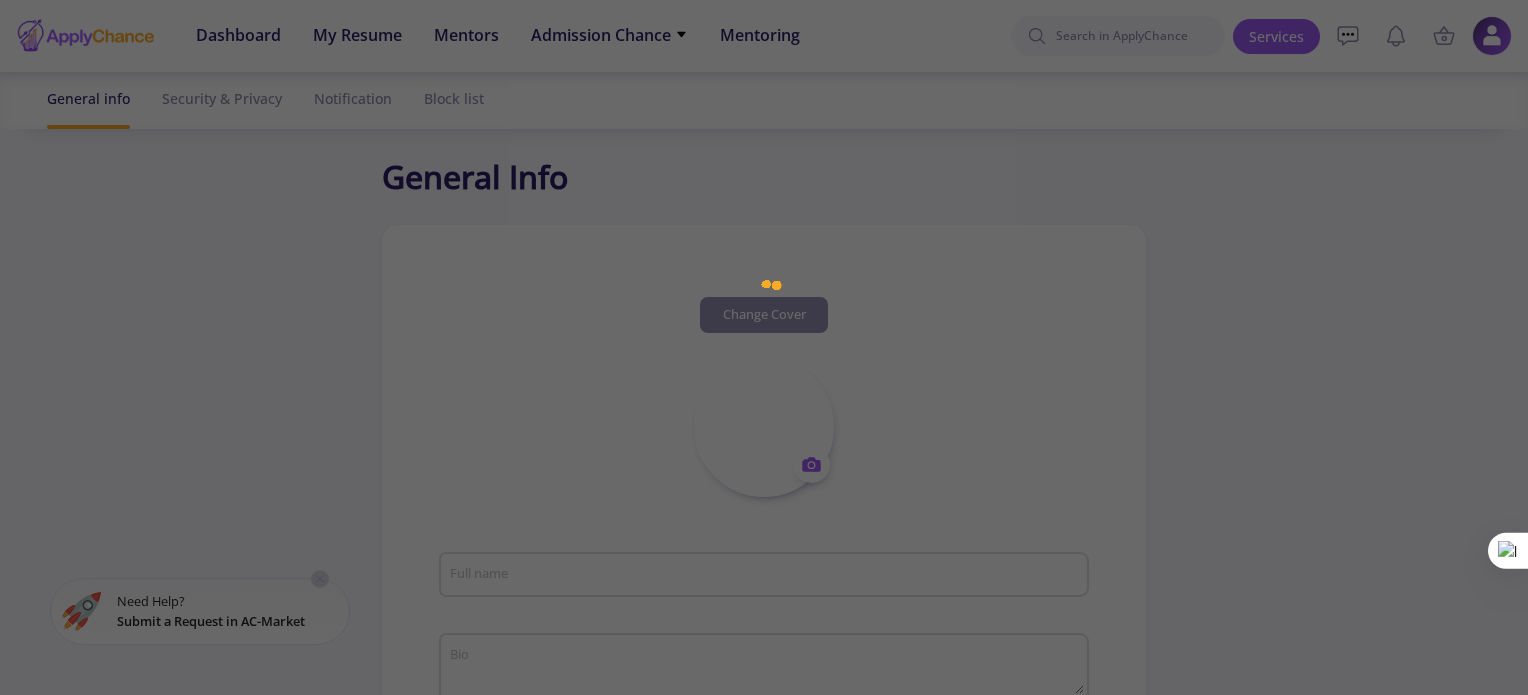 type on "[FIRST] [LAST]" 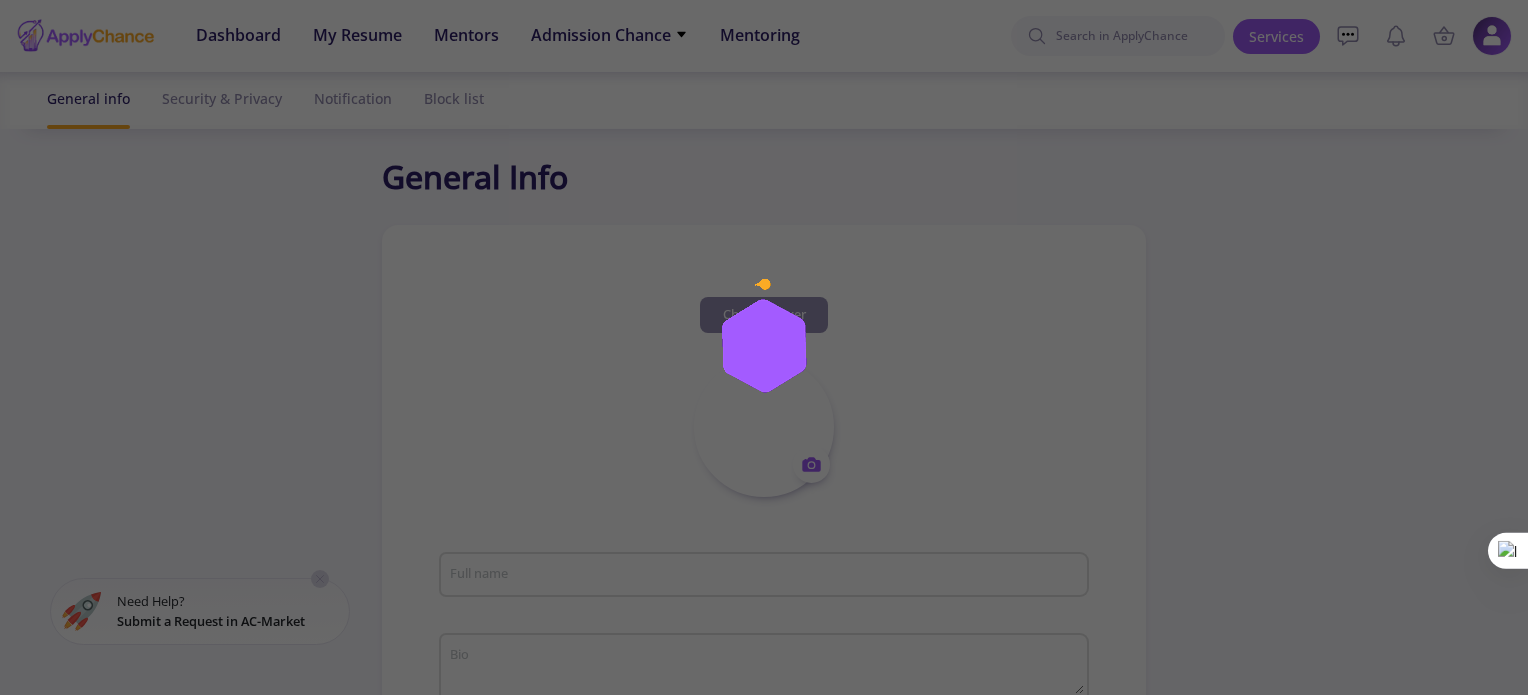 type on "MohammadSinaSanieeAbadeh" 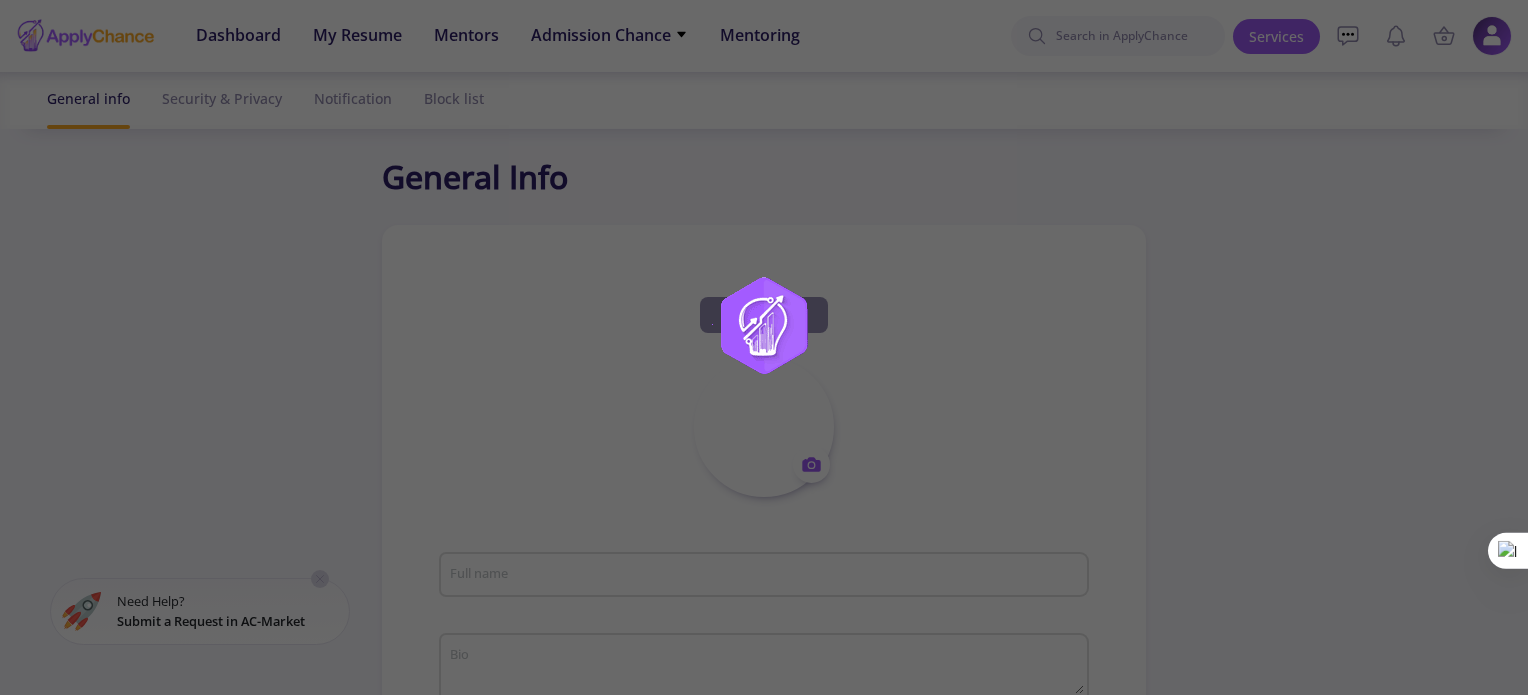 type on "msinasaniee@example.com" 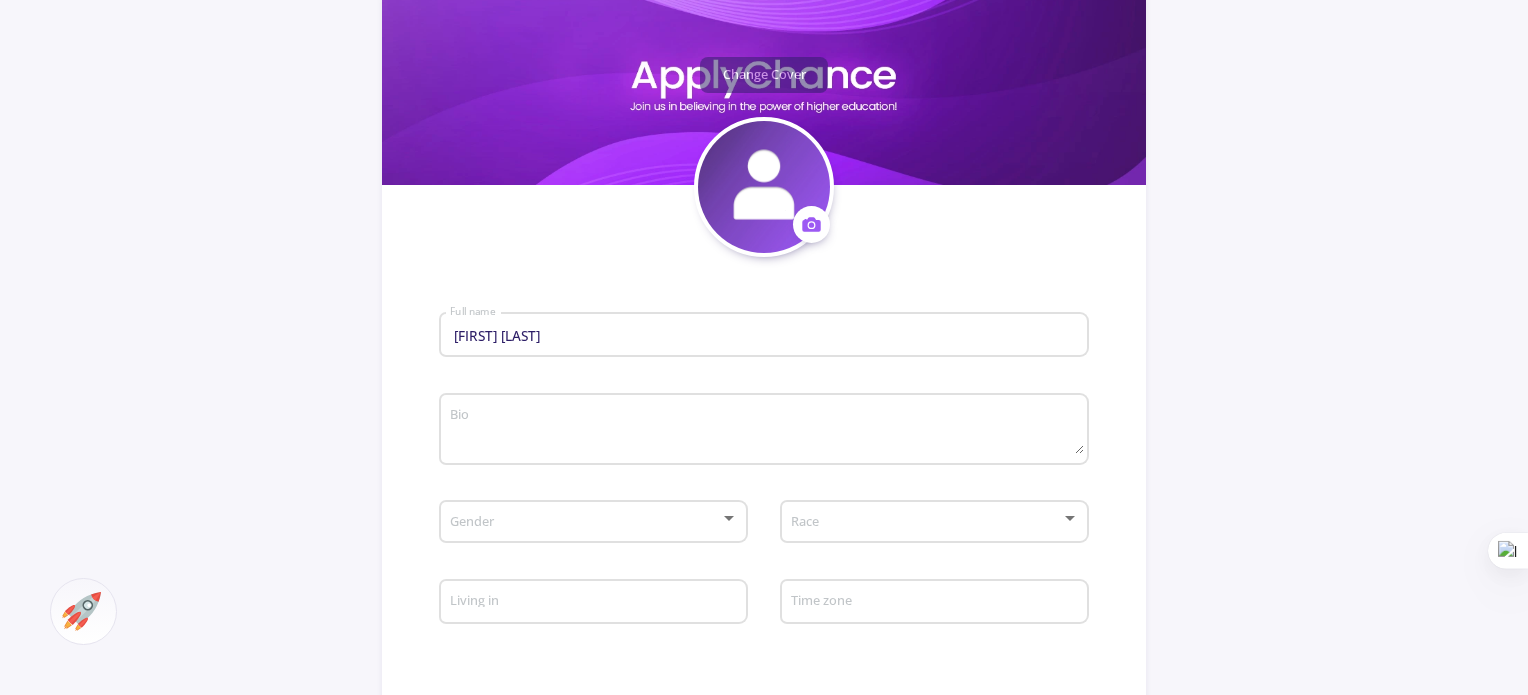 scroll, scrollTop: 320, scrollLeft: 0, axis: vertical 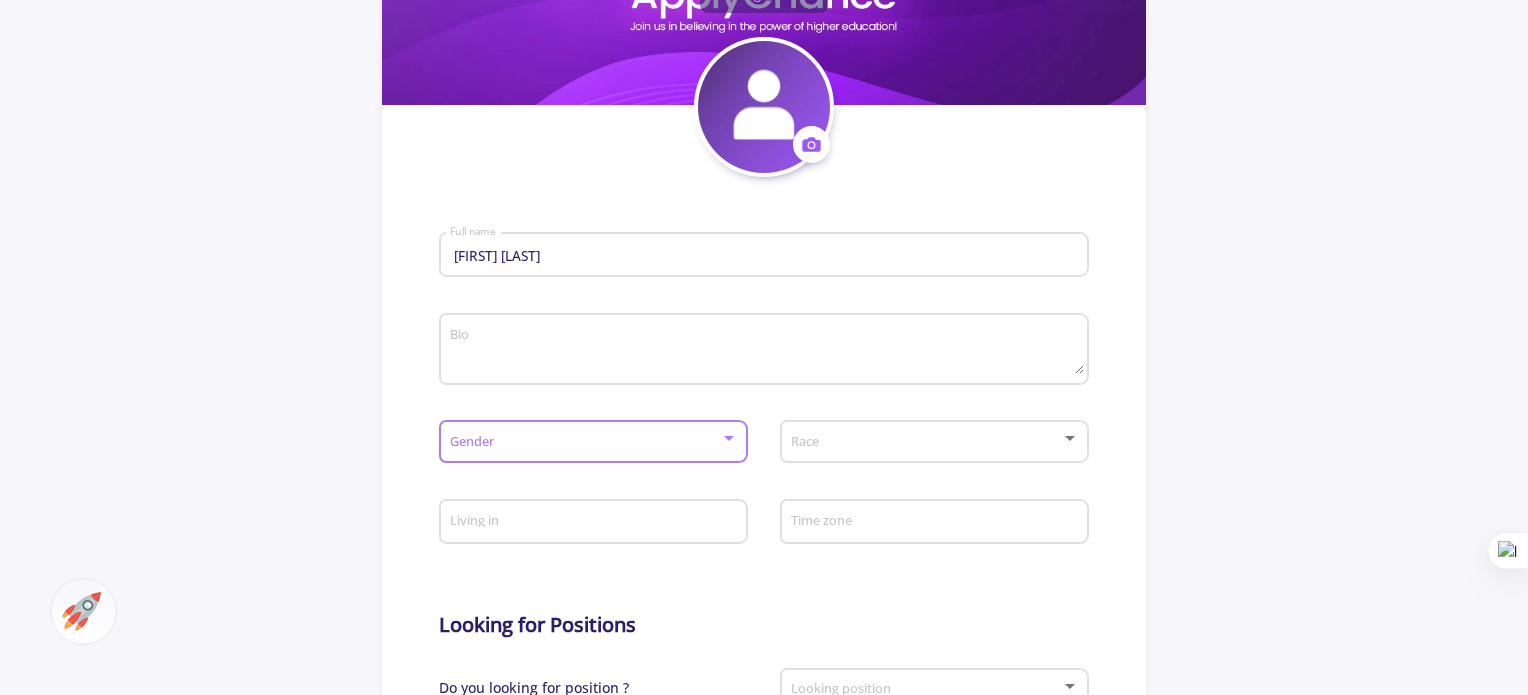 click at bounding box center (587, 442) 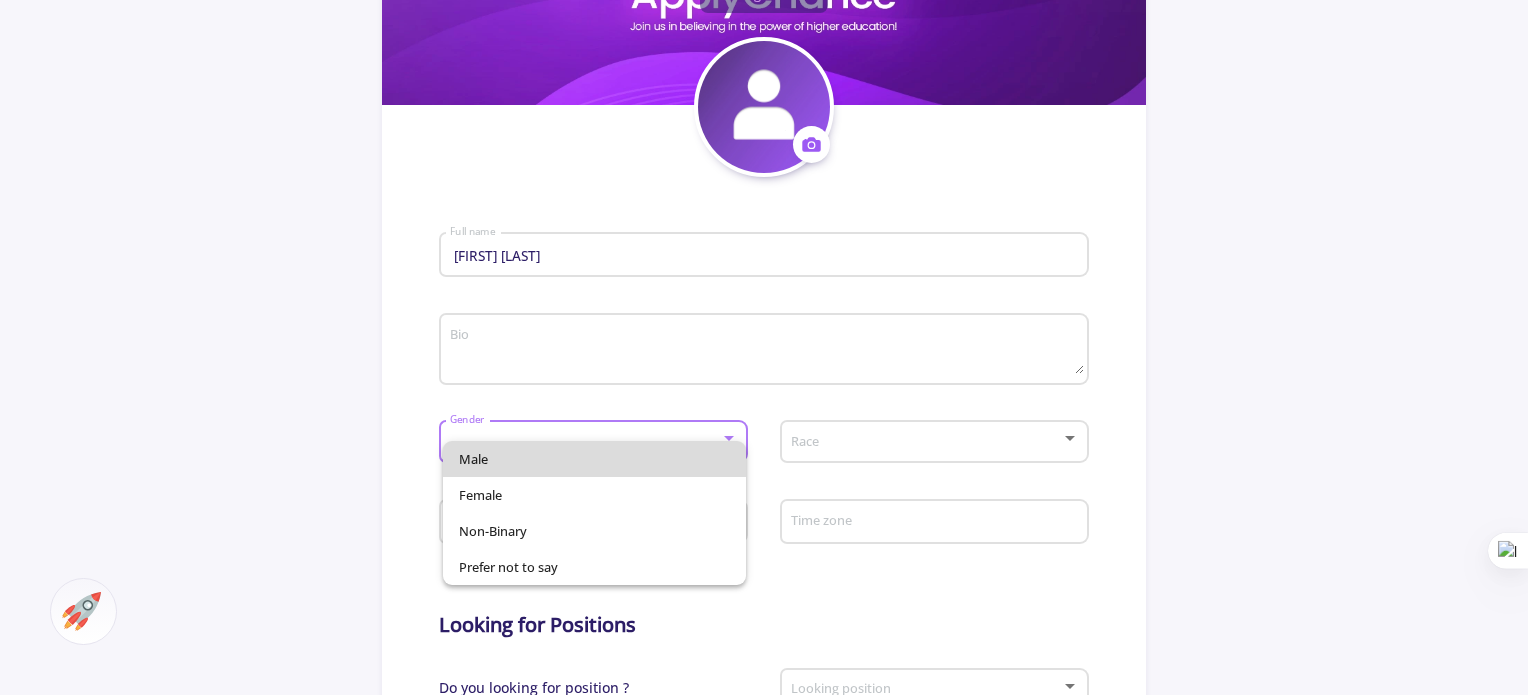 click on "Male" at bounding box center (595, 459) 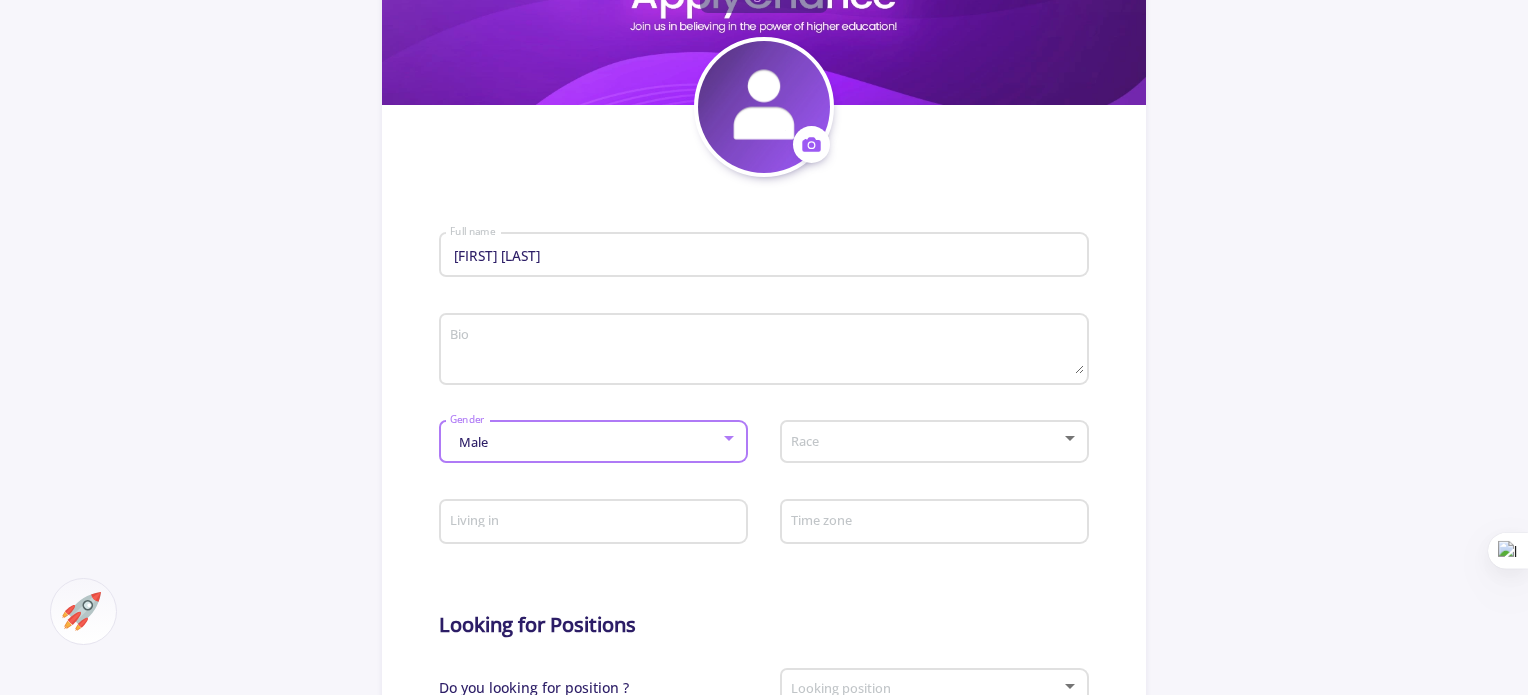 click at bounding box center (928, 442) 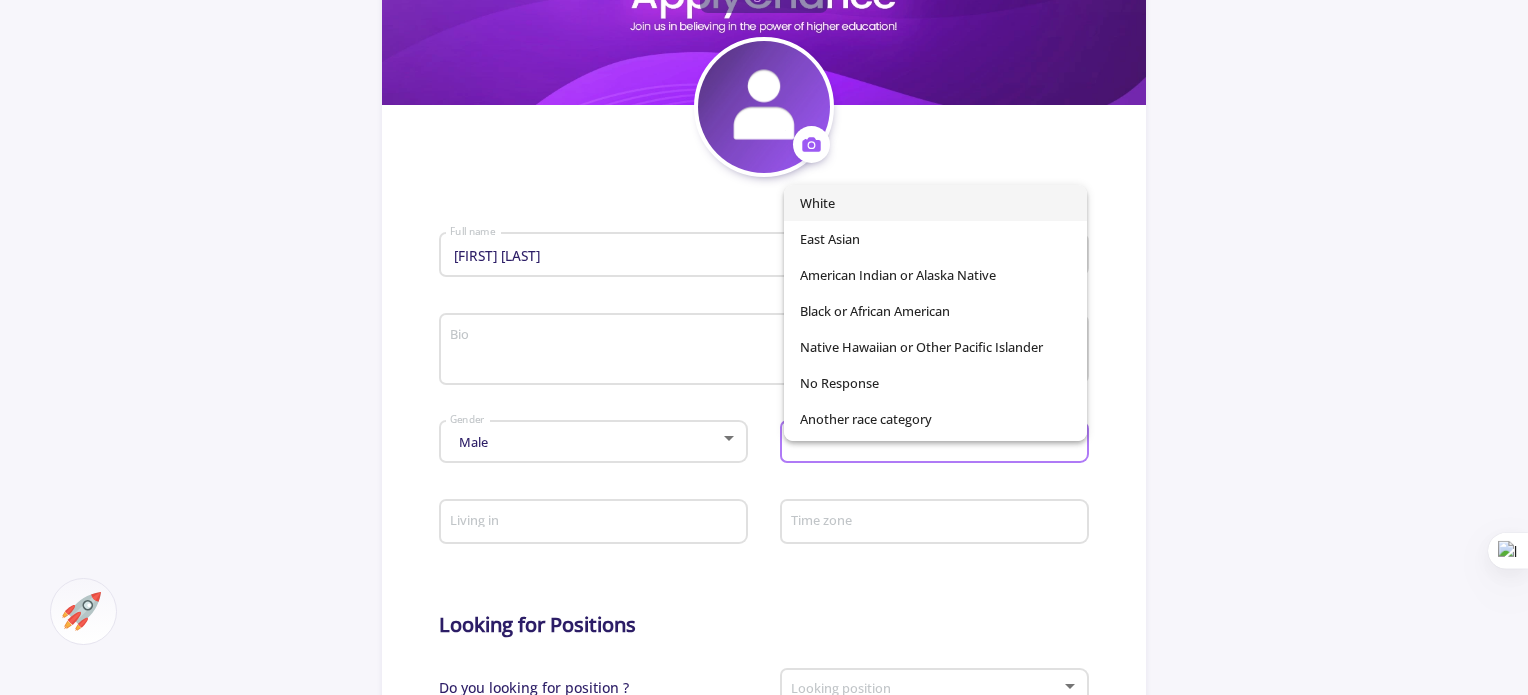 click at bounding box center [764, 347] 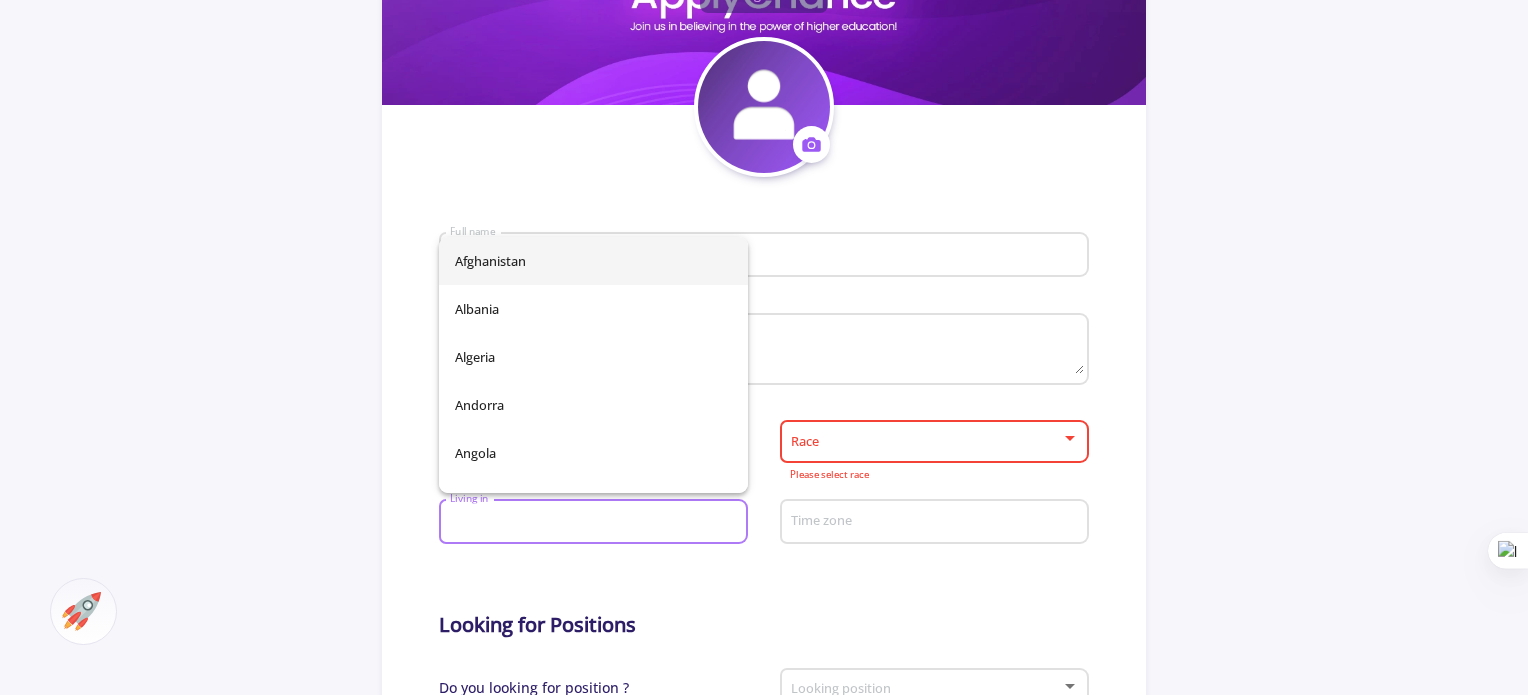 click on "Living in" at bounding box center [596, 523] 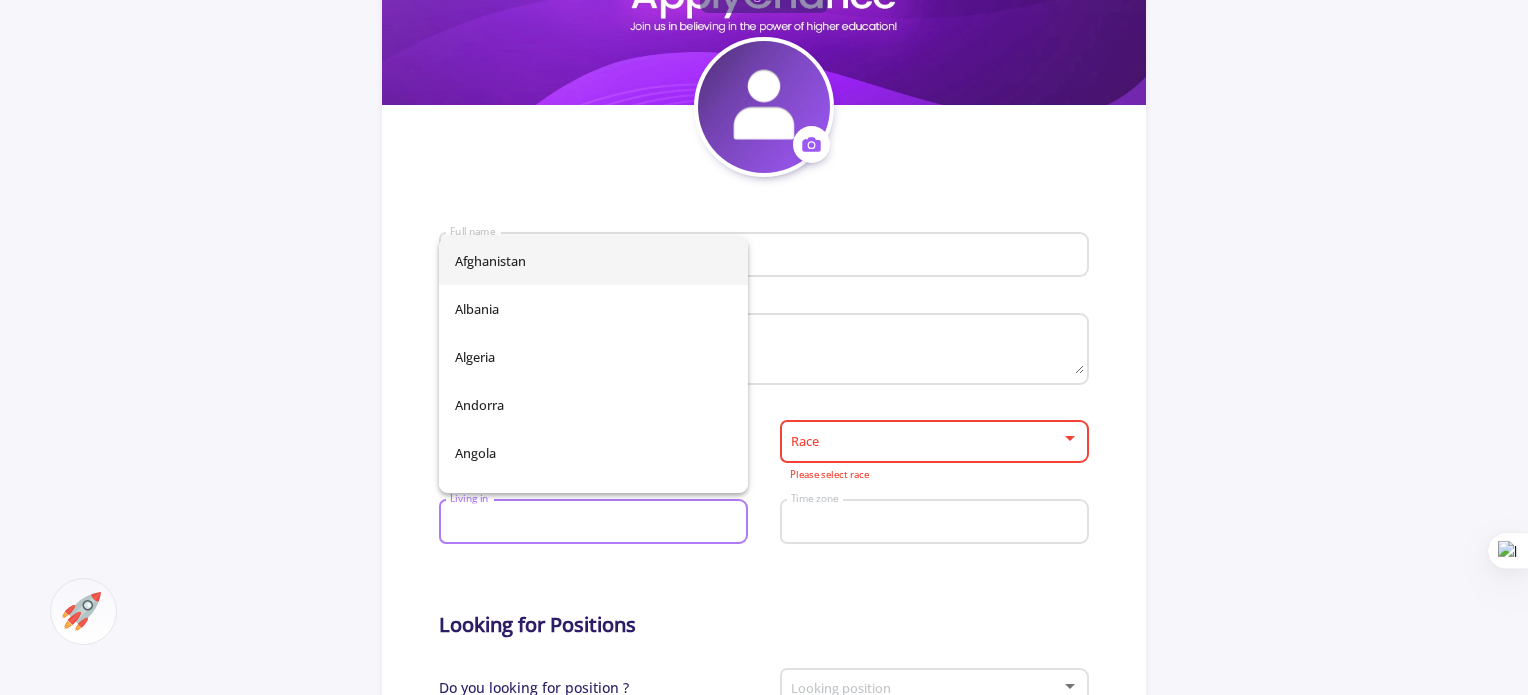 type on "Iran" 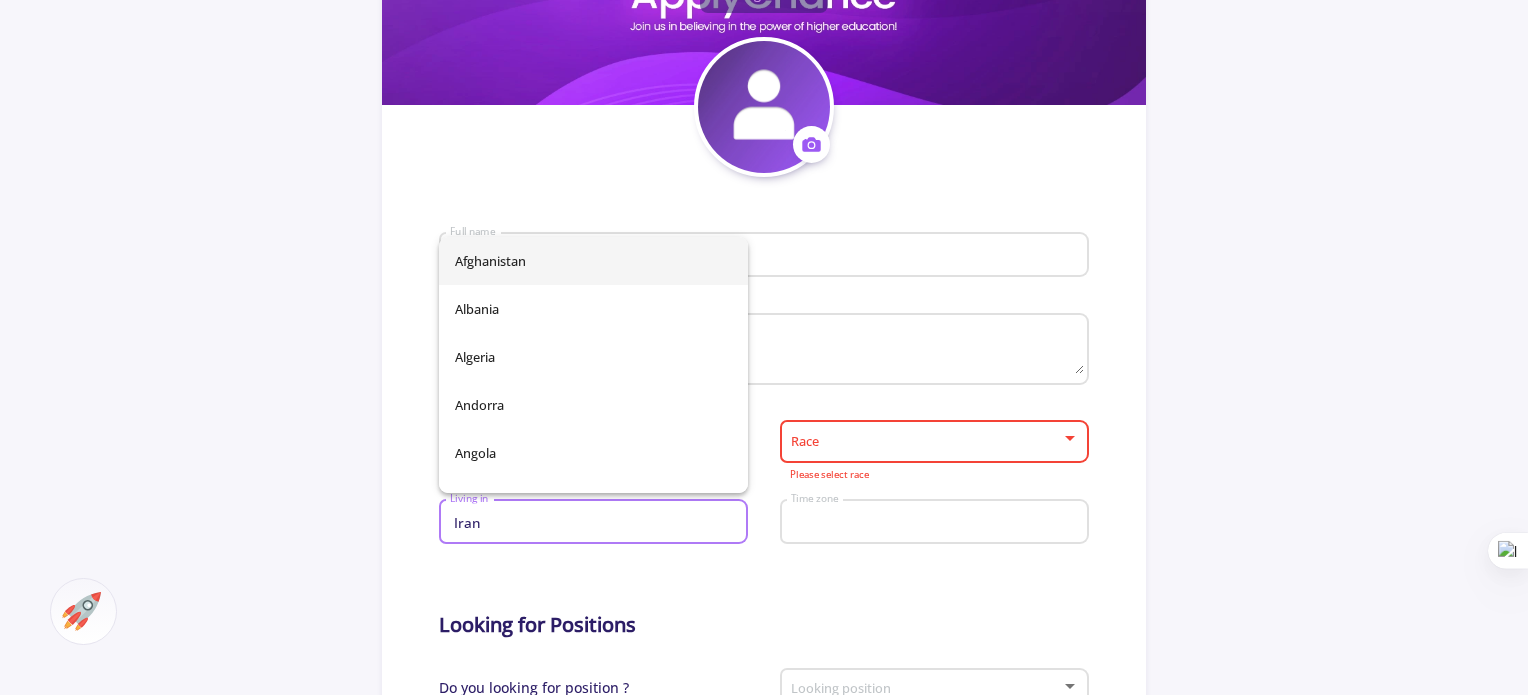 type on "Iran" 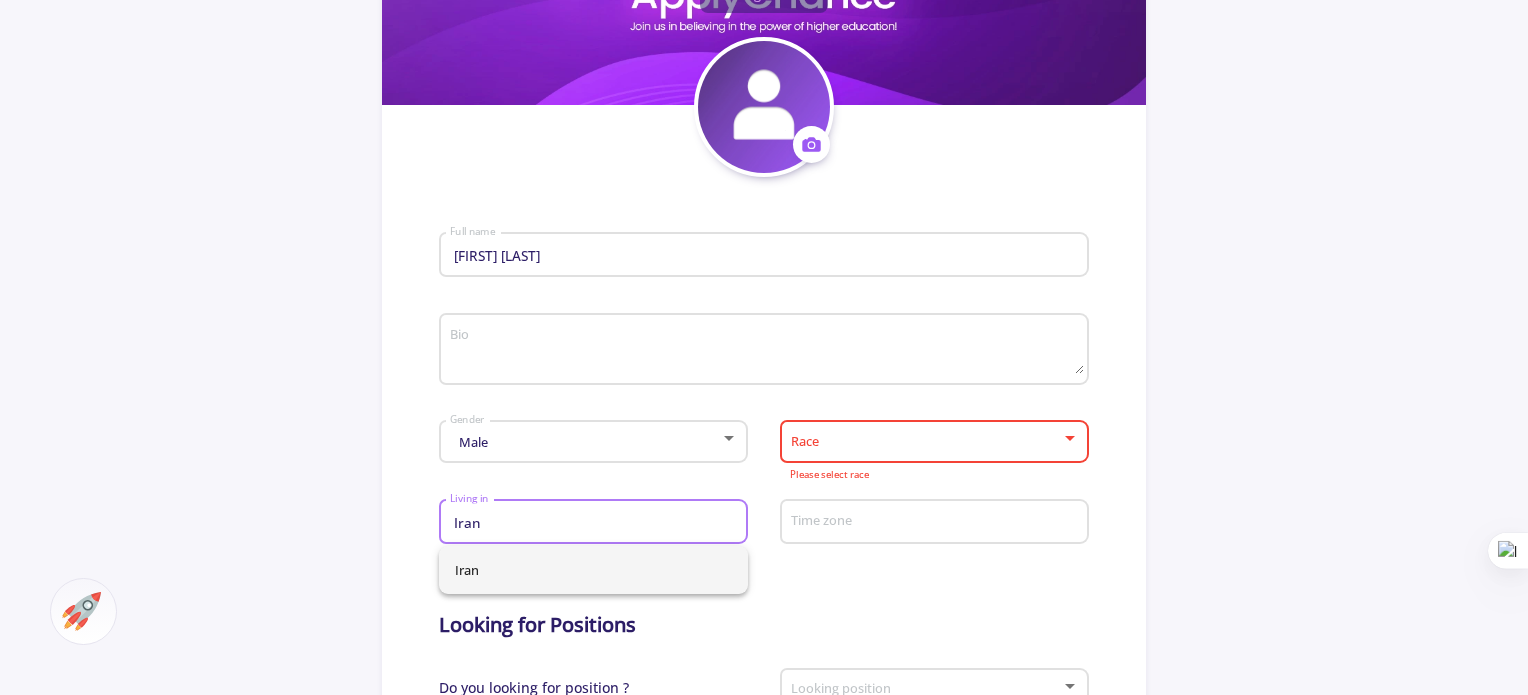 type on "Iran" 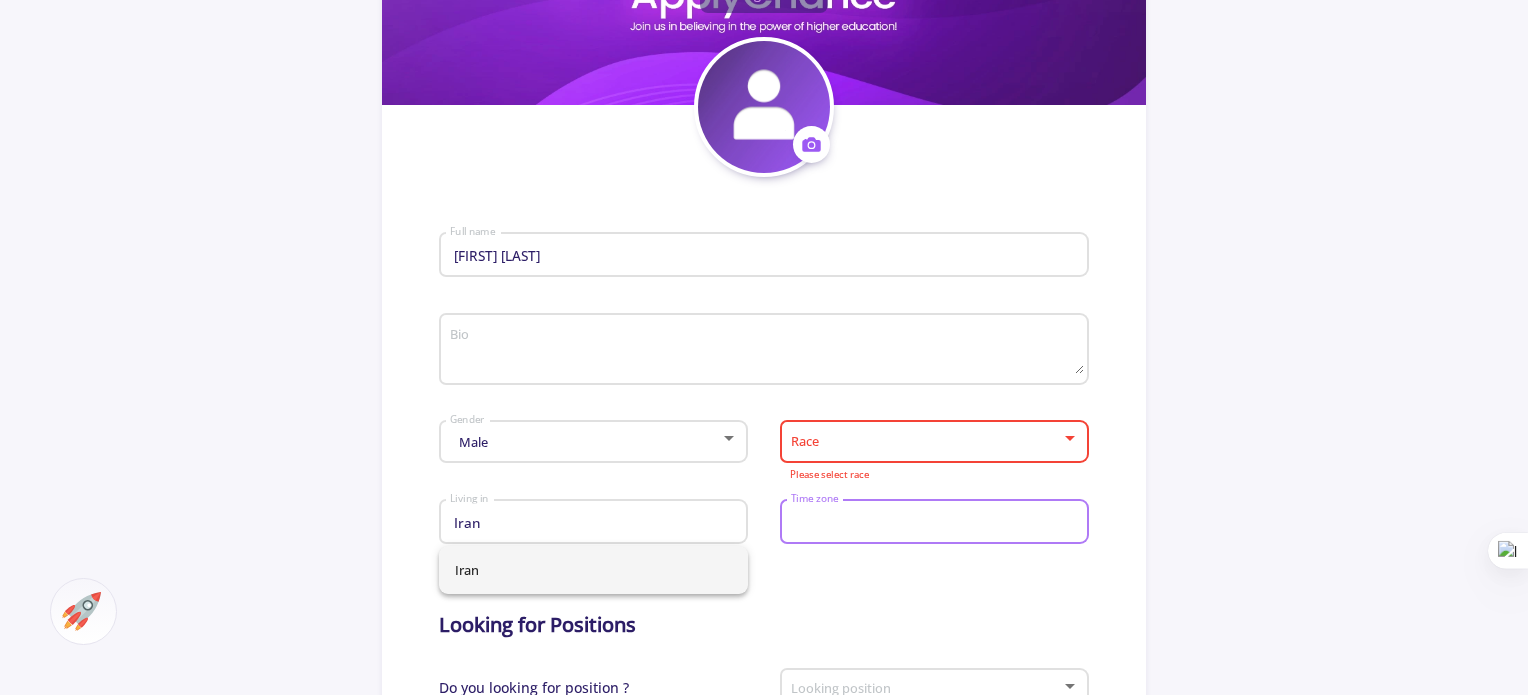 click on "Time zone" at bounding box center [937, 523] 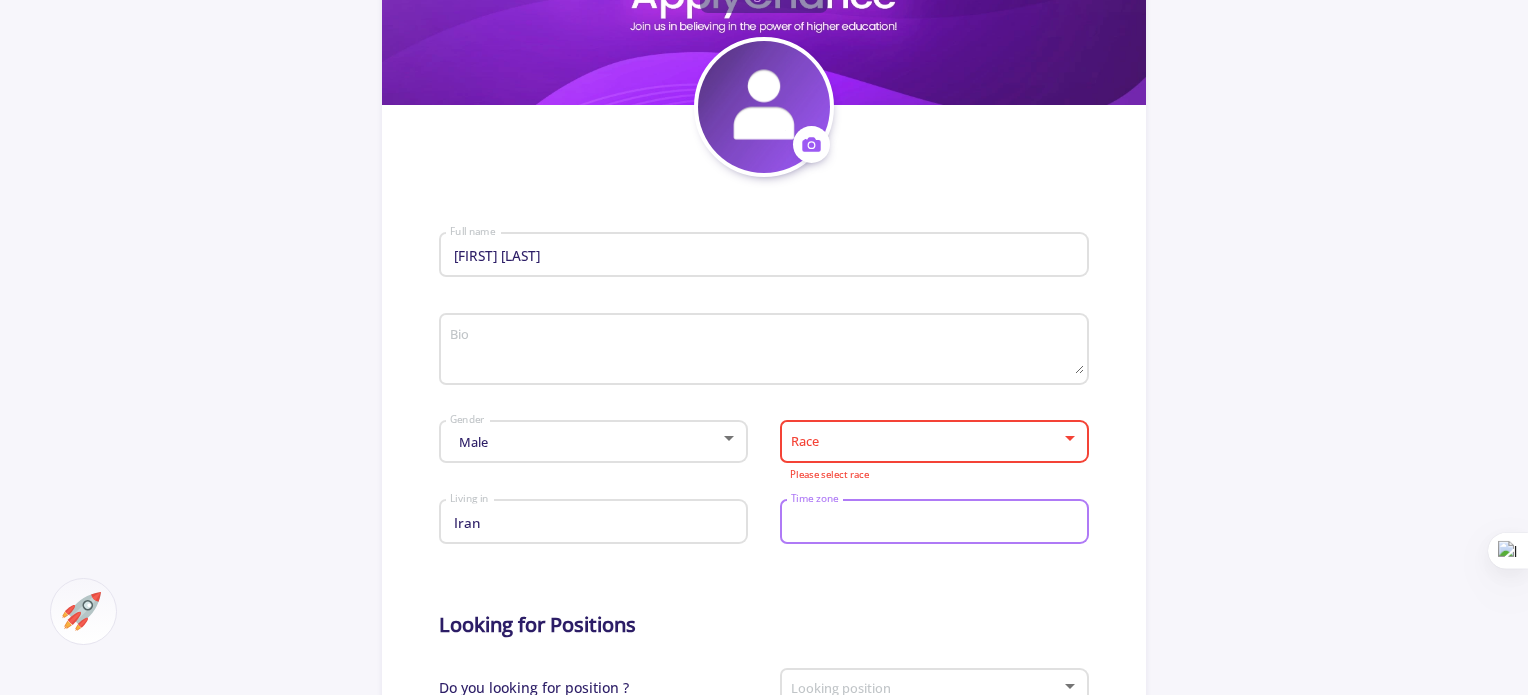 type on "Iran" 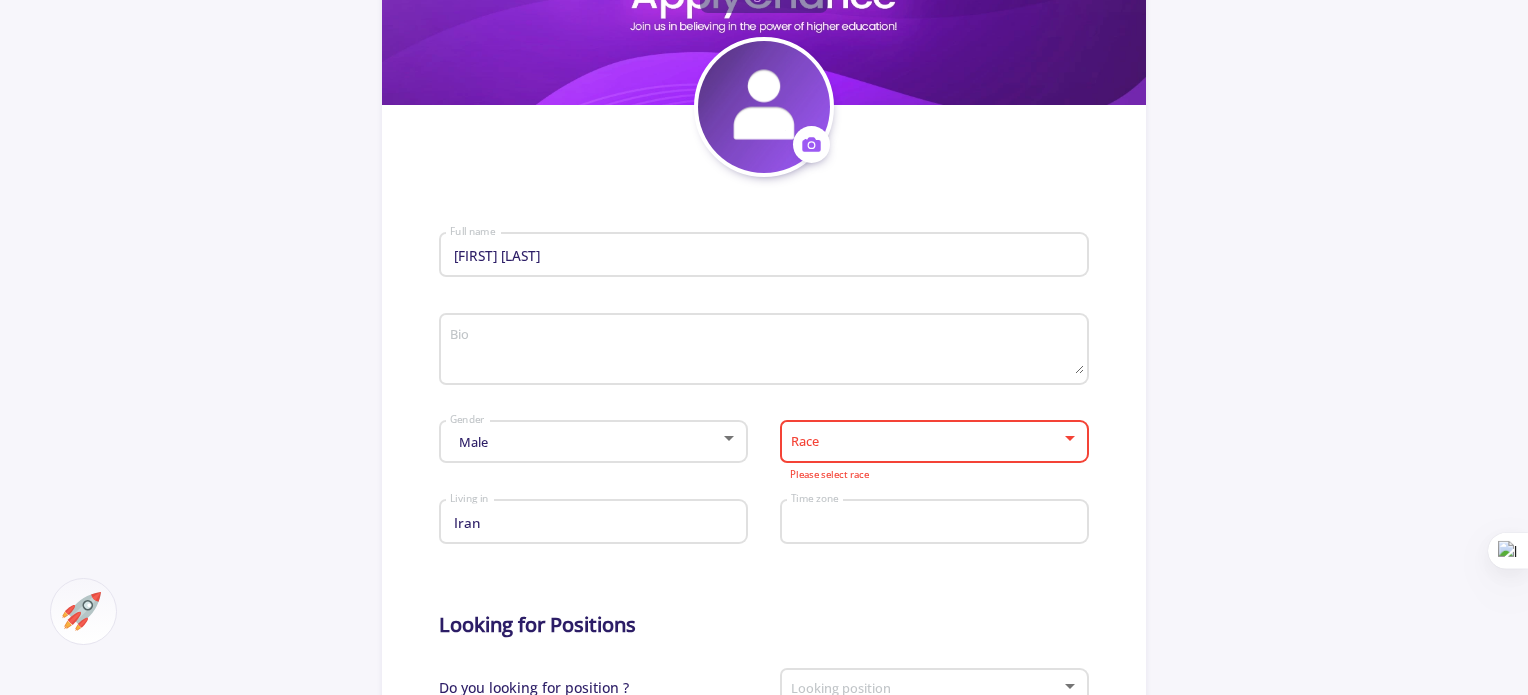 click on "Mohammad Sina Saniee Abadeh Full name Bio Male Gender Race Please select race Iran Living in Time zone Looking for Positions Do you looking for position ? Looking position Contact Info MohammadSinaSanieeAbadeh applychance.com/user-profile/ ApplyChance Link msinasaniee@gmail.com Email Just university professors They can see my email Skype ID Just university professors They can see my Skype ID  Cancel  Save" 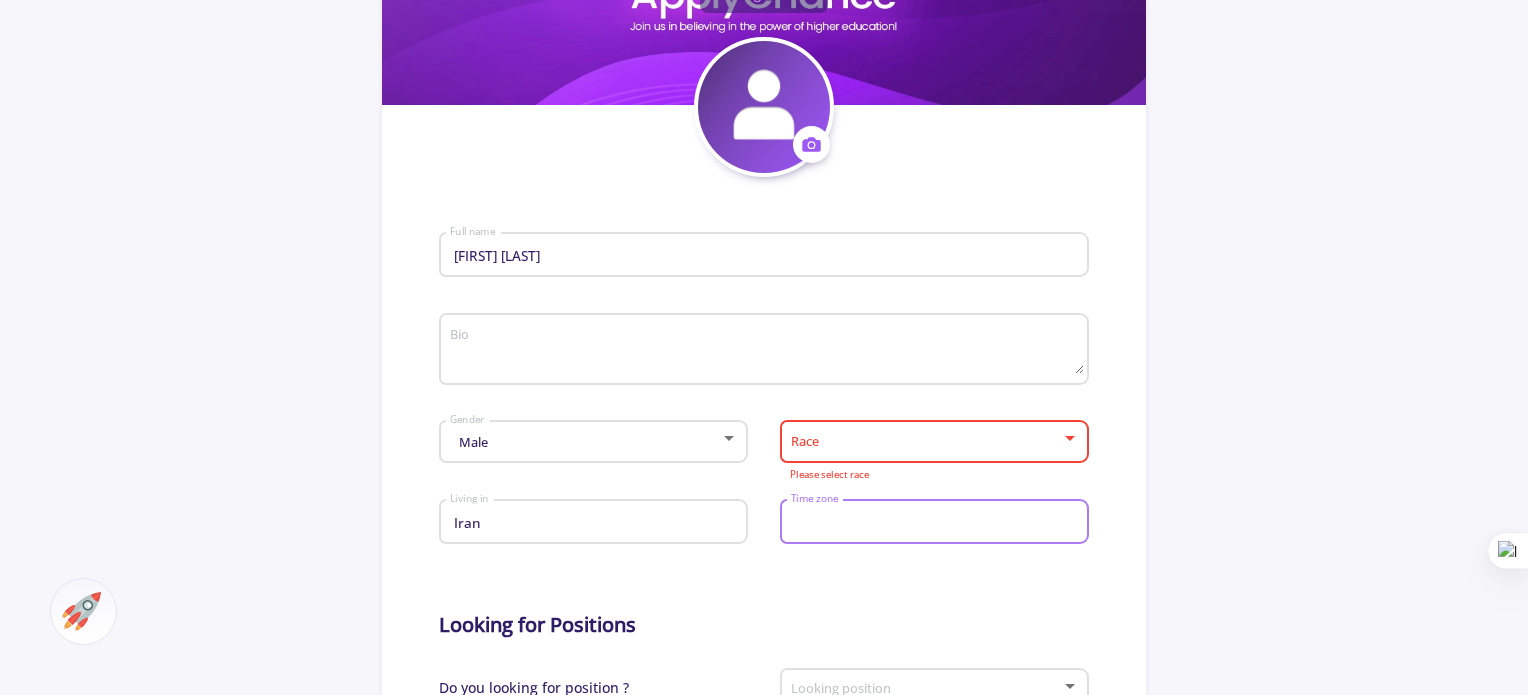 click on "Time zone" at bounding box center [937, 523] 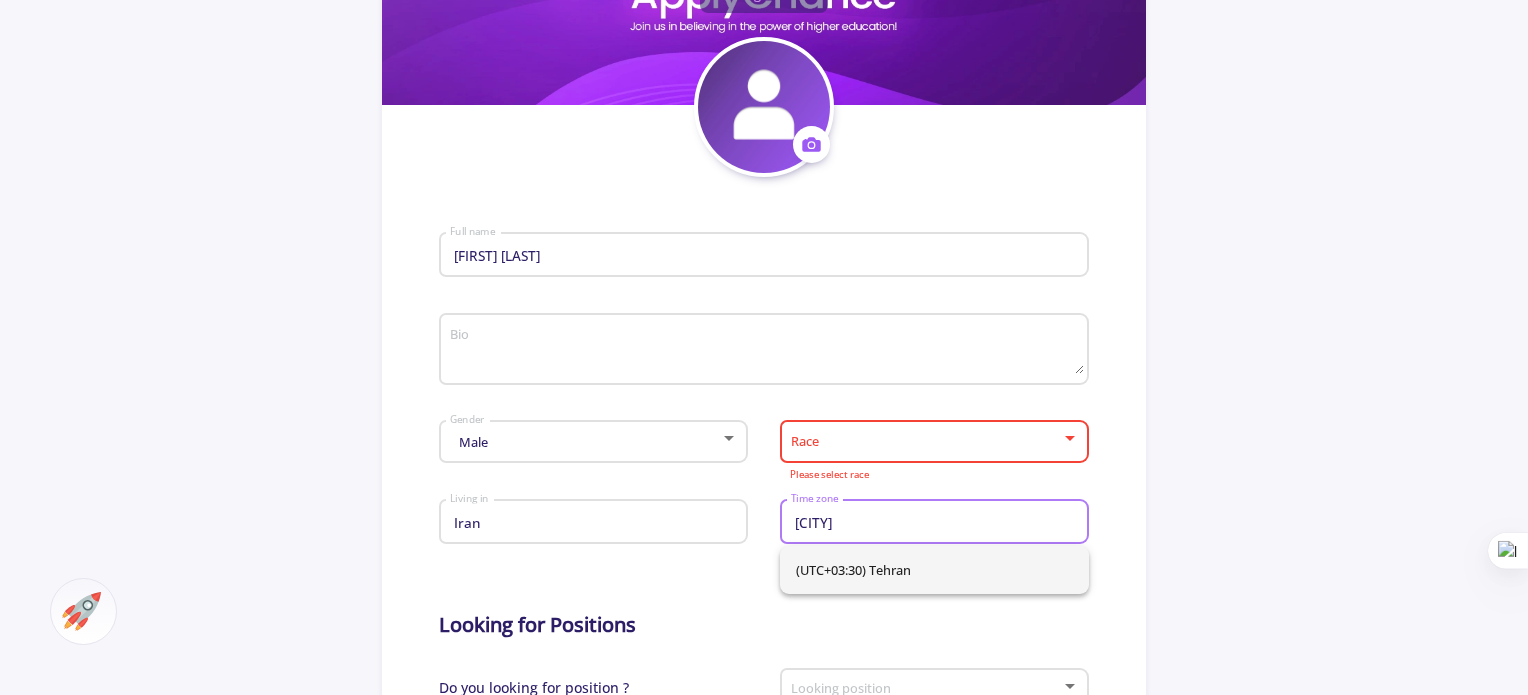 type on "tehra" 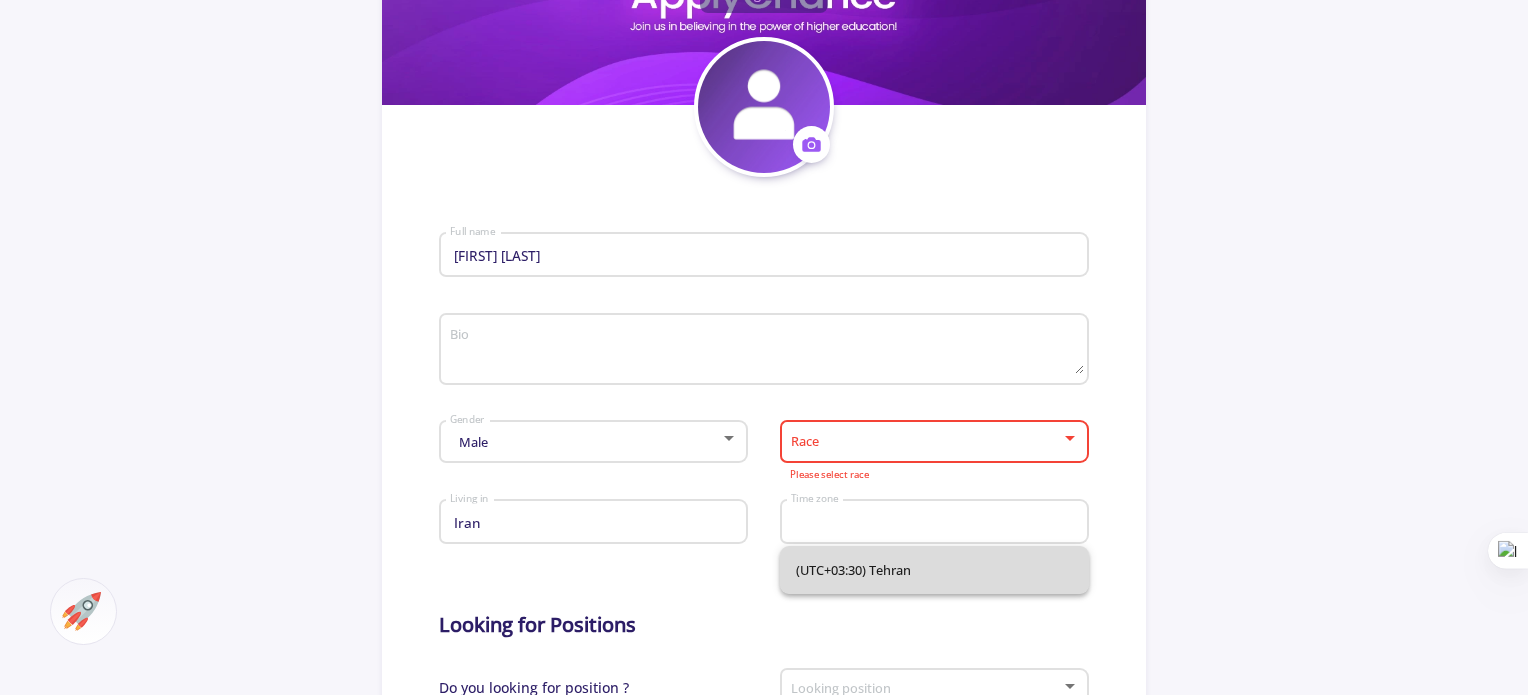 click on "(UTC+03:30) Tehran" at bounding box center [934, 570] 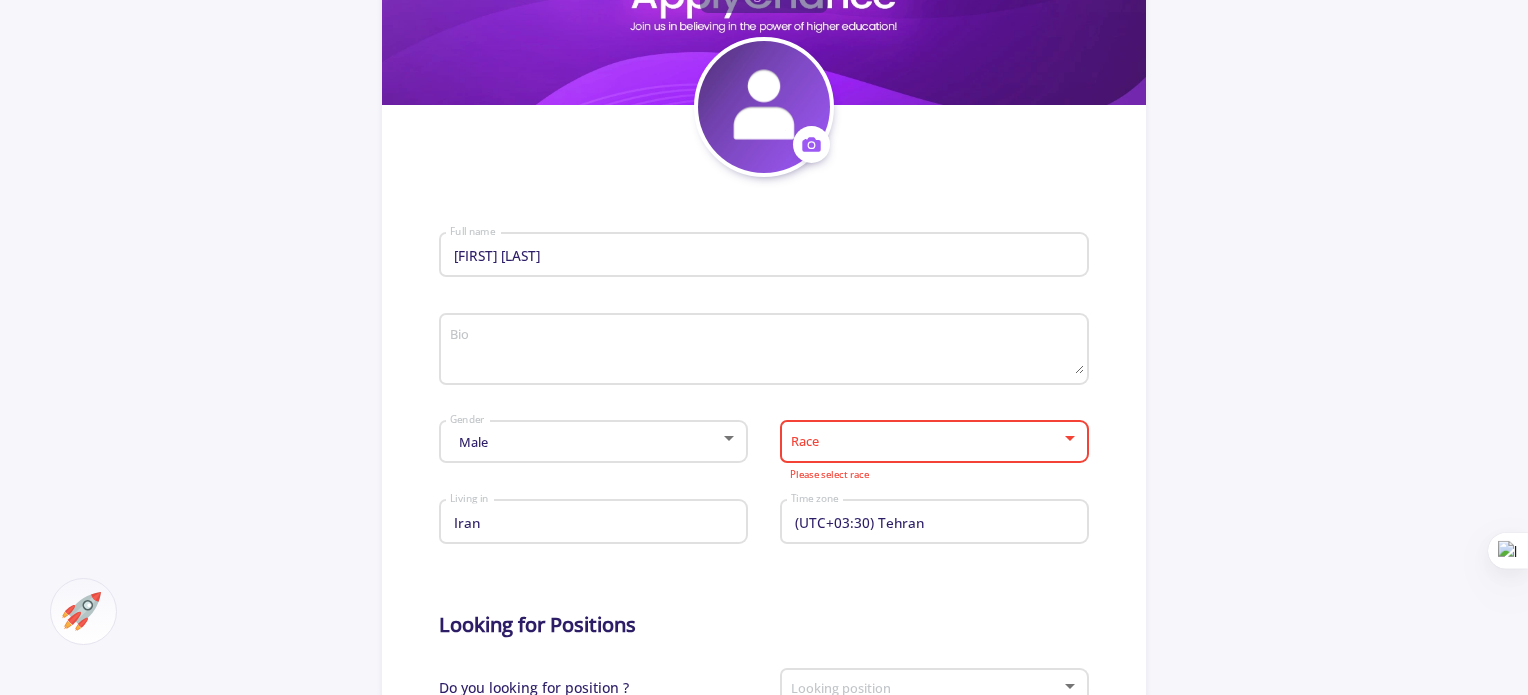 click at bounding box center [928, 442] 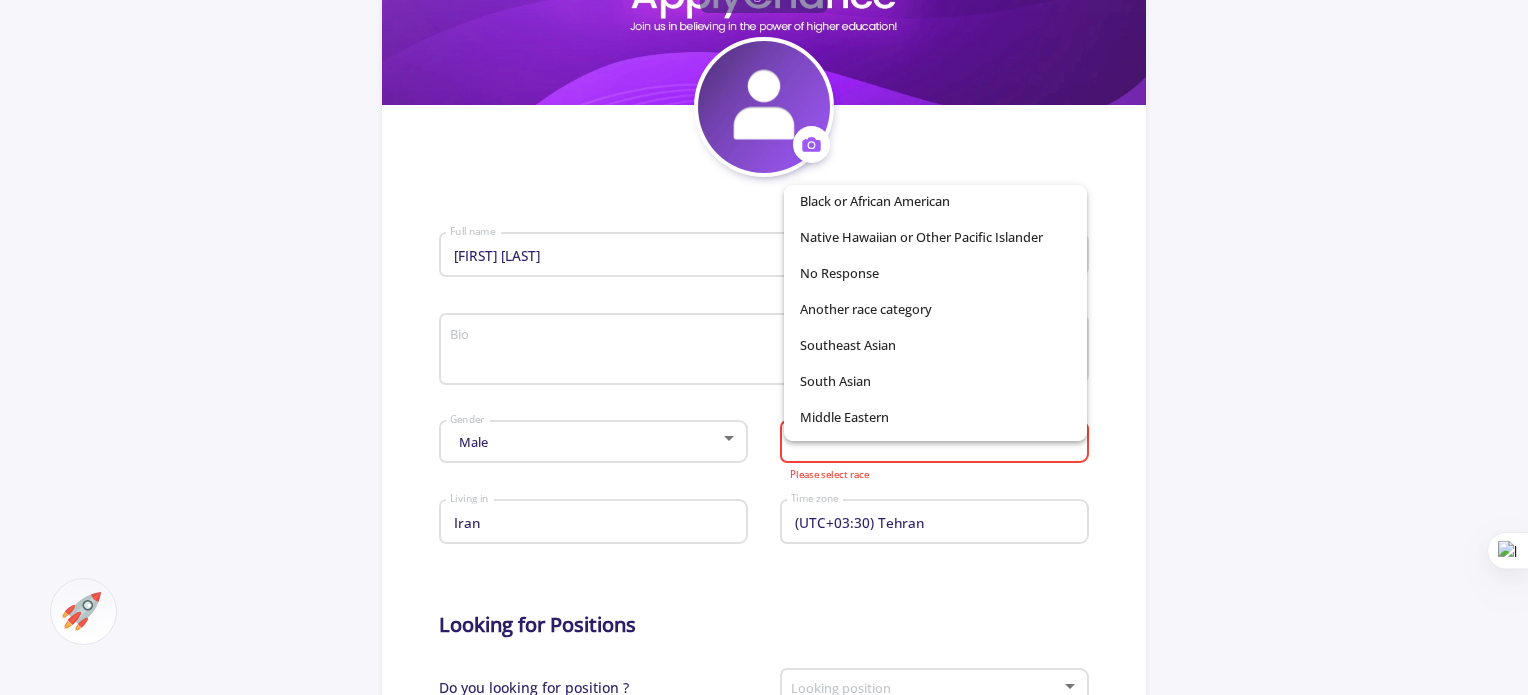 scroll, scrollTop: 116, scrollLeft: 0, axis: vertical 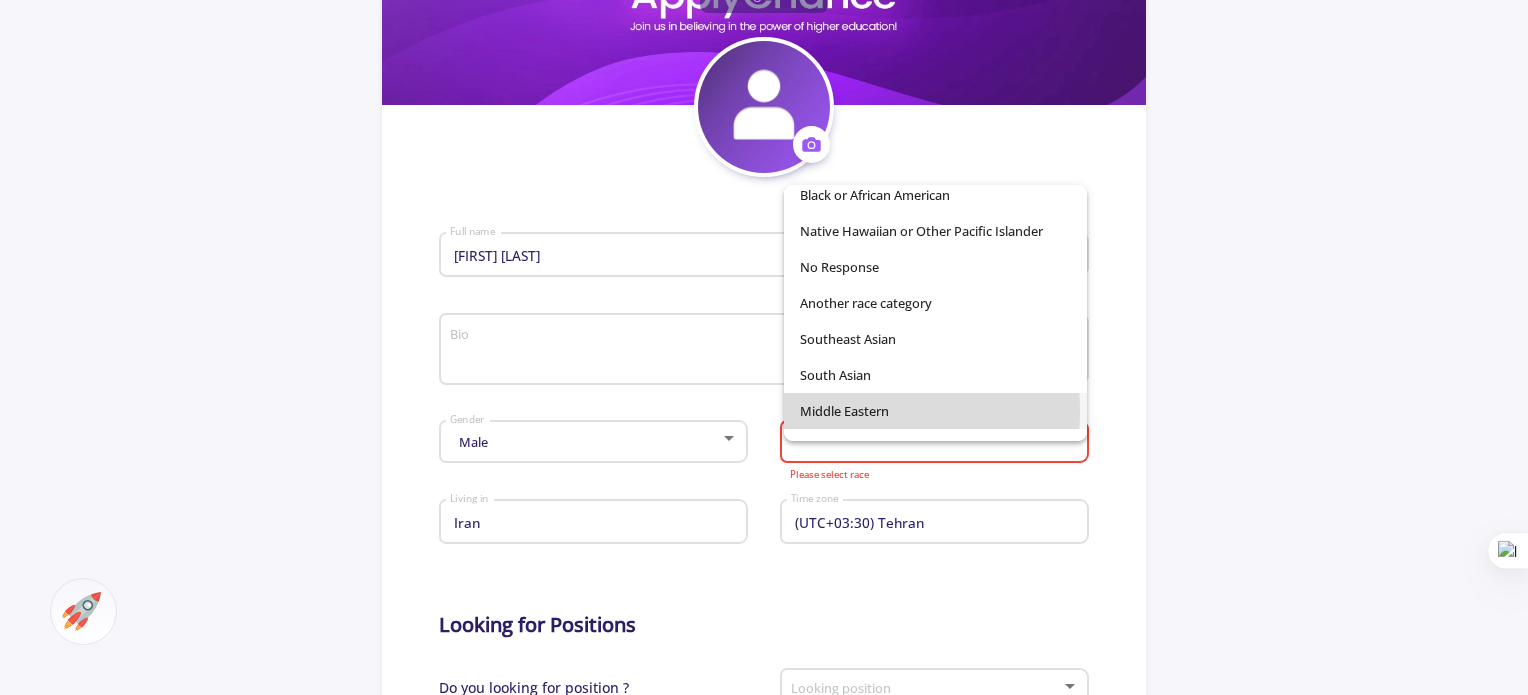 click on "Middle Eastern" at bounding box center (936, 411) 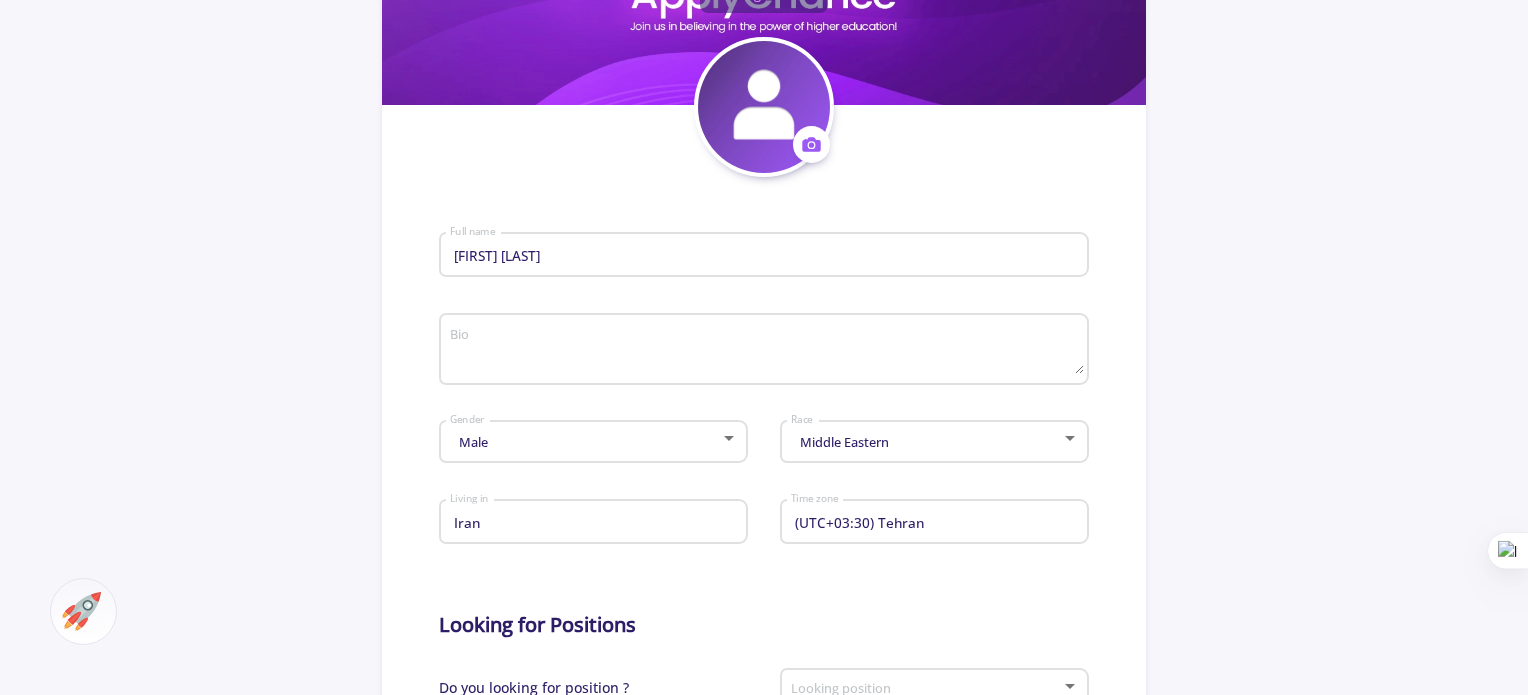 click on "Change Cover  Change cover   Remove cover   Change photo  Remove photo Mohammad Sina Saniee Abadeh Full name Bio Male Gender Middle Eastern Race Iran Living in (UTC+03:30) Tehran Time zone Looking for Positions Do you looking for position ? Looking position Contact Info MohammadSinaSanieeAbadeh applychance.com/user-profile/ ApplyChance Link msinasaniee@gmail.com Email Just university professors They can see my email Skype ID Just university professors They can see my Skype ID  Cancel  Save" 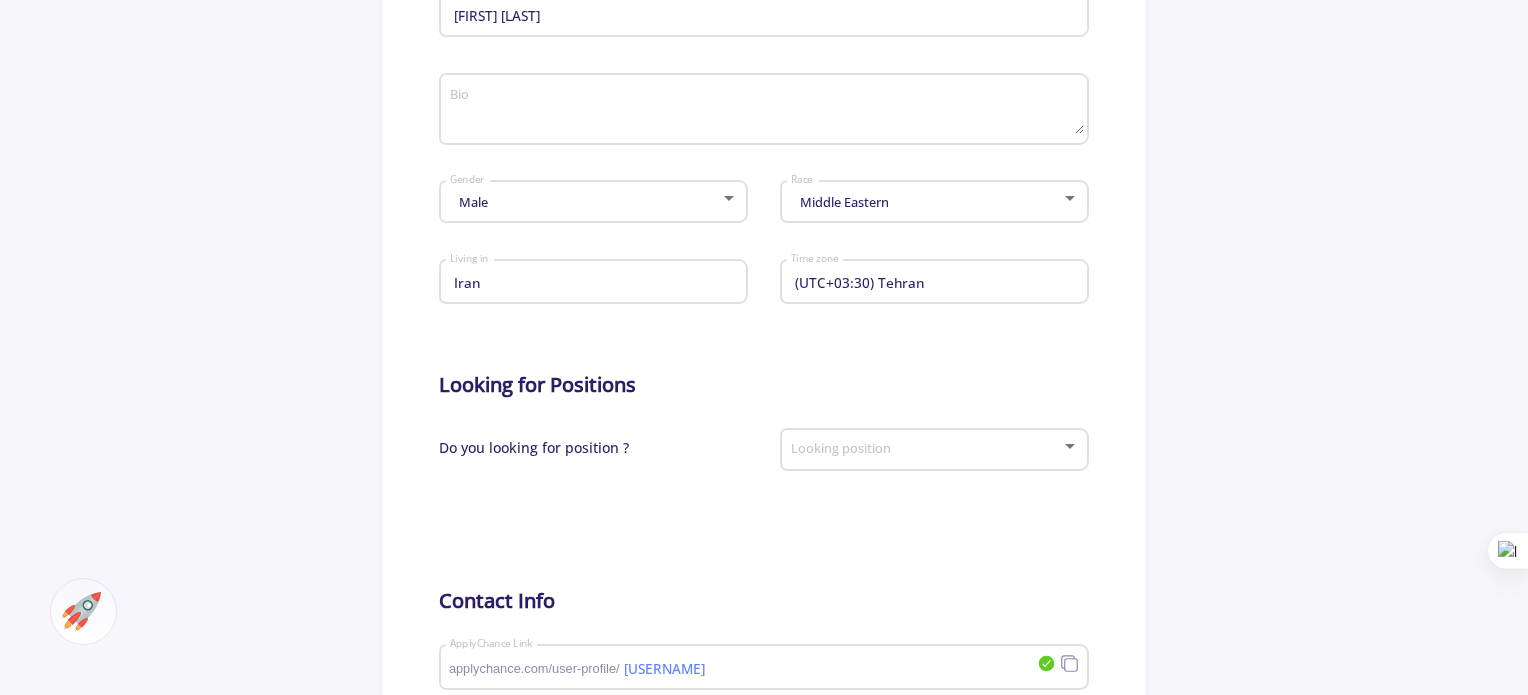 scroll, scrollTop: 559, scrollLeft: 0, axis: vertical 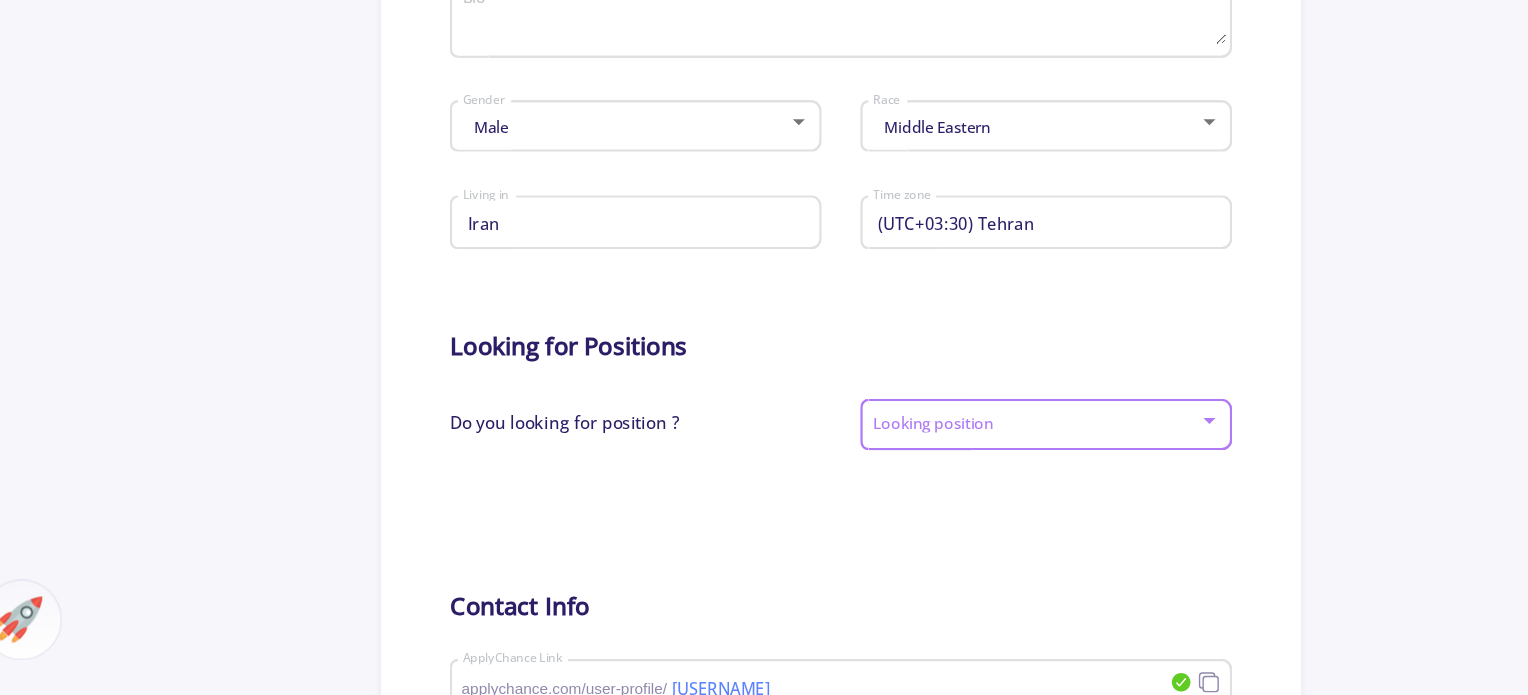 click at bounding box center (928, 450) 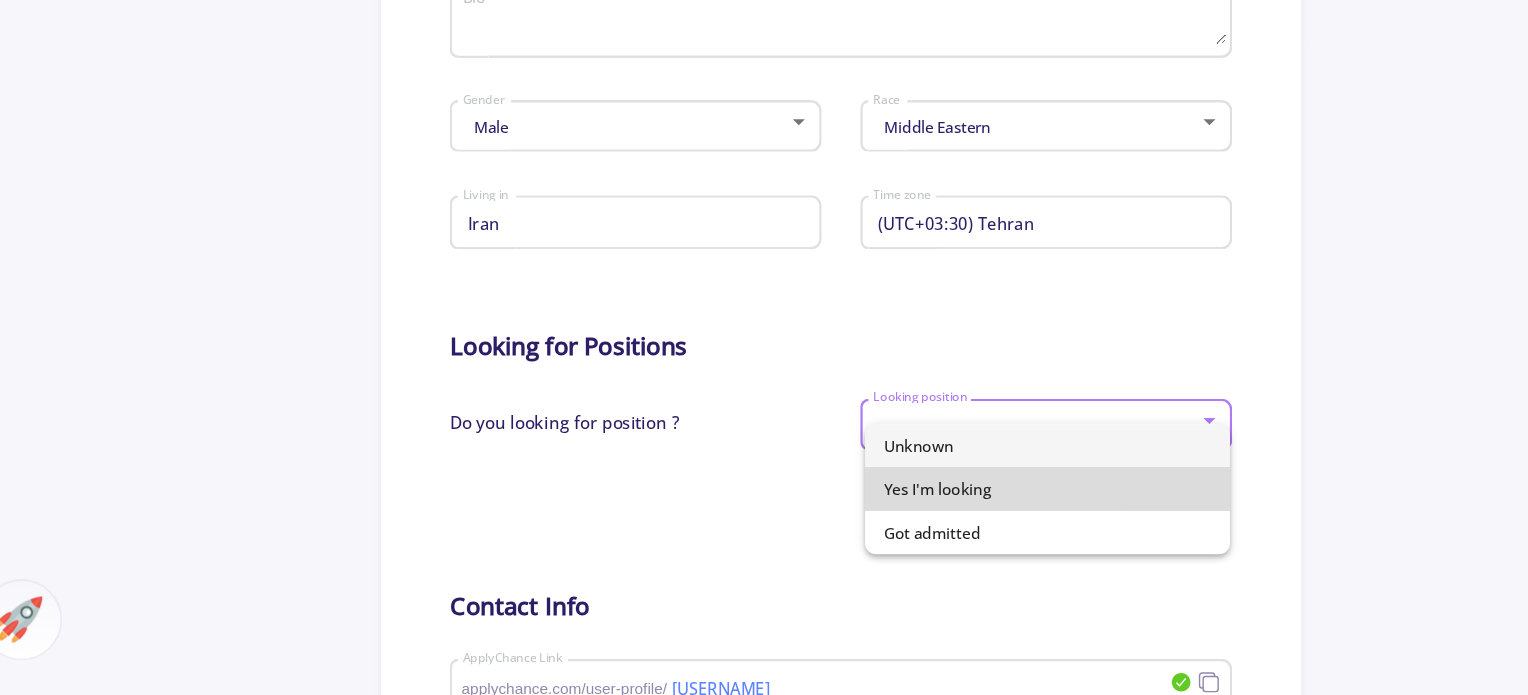 click on "Yes I'm looking" at bounding box center (936, 503) 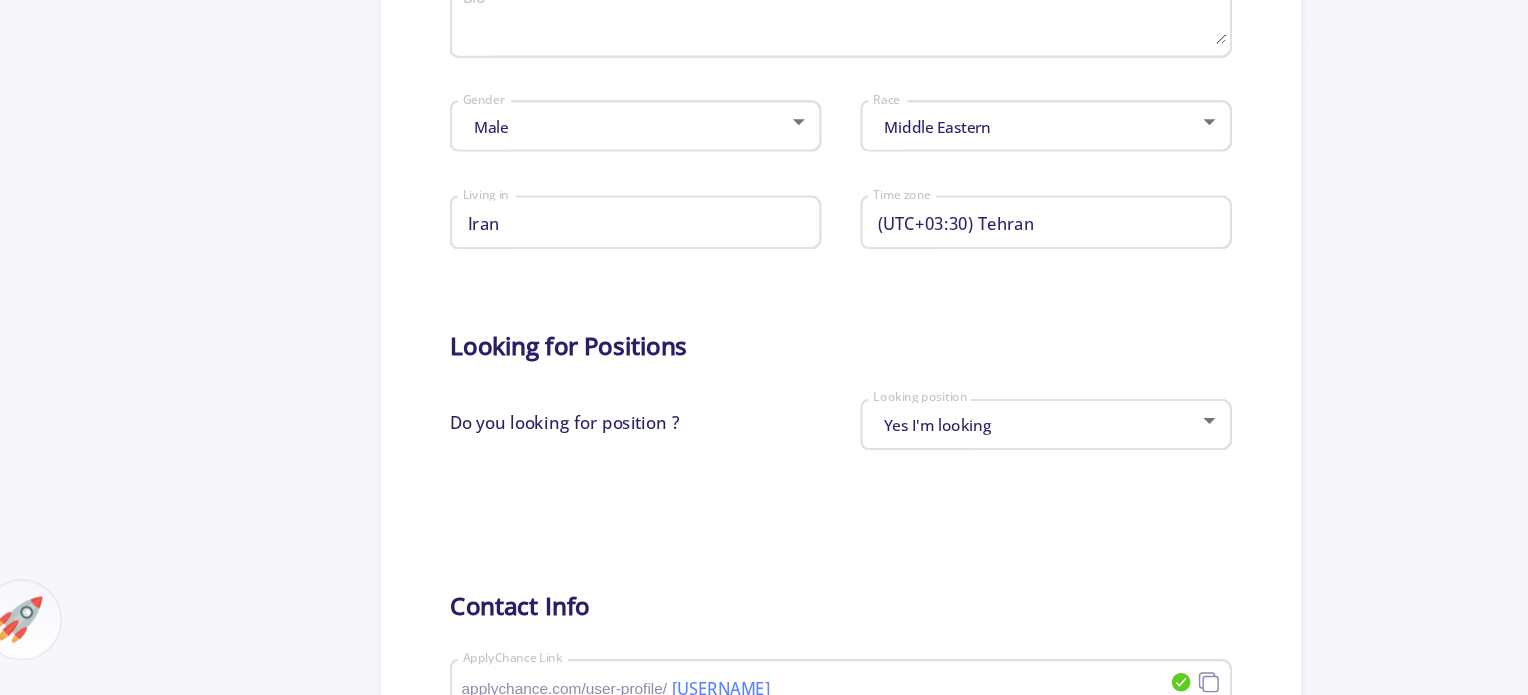 click 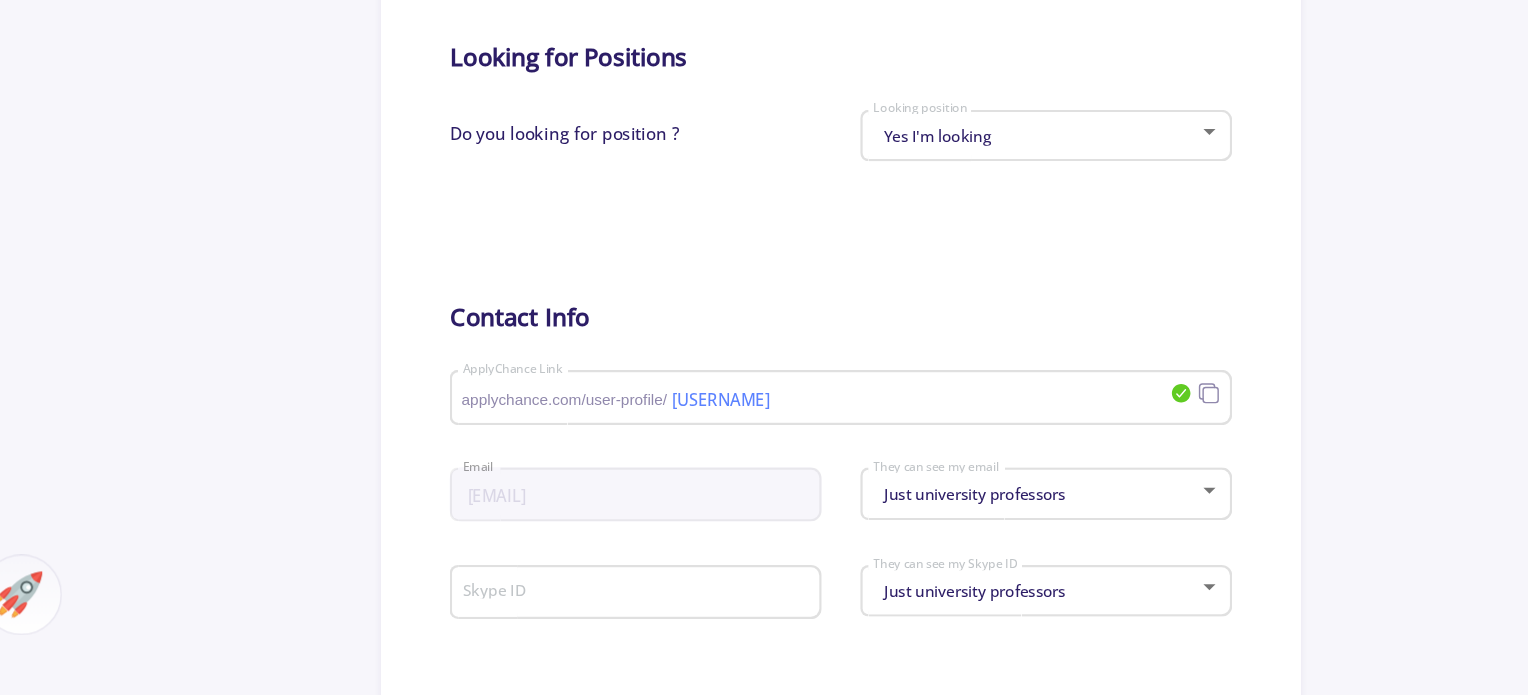 scroll, scrollTop: 819, scrollLeft: 0, axis: vertical 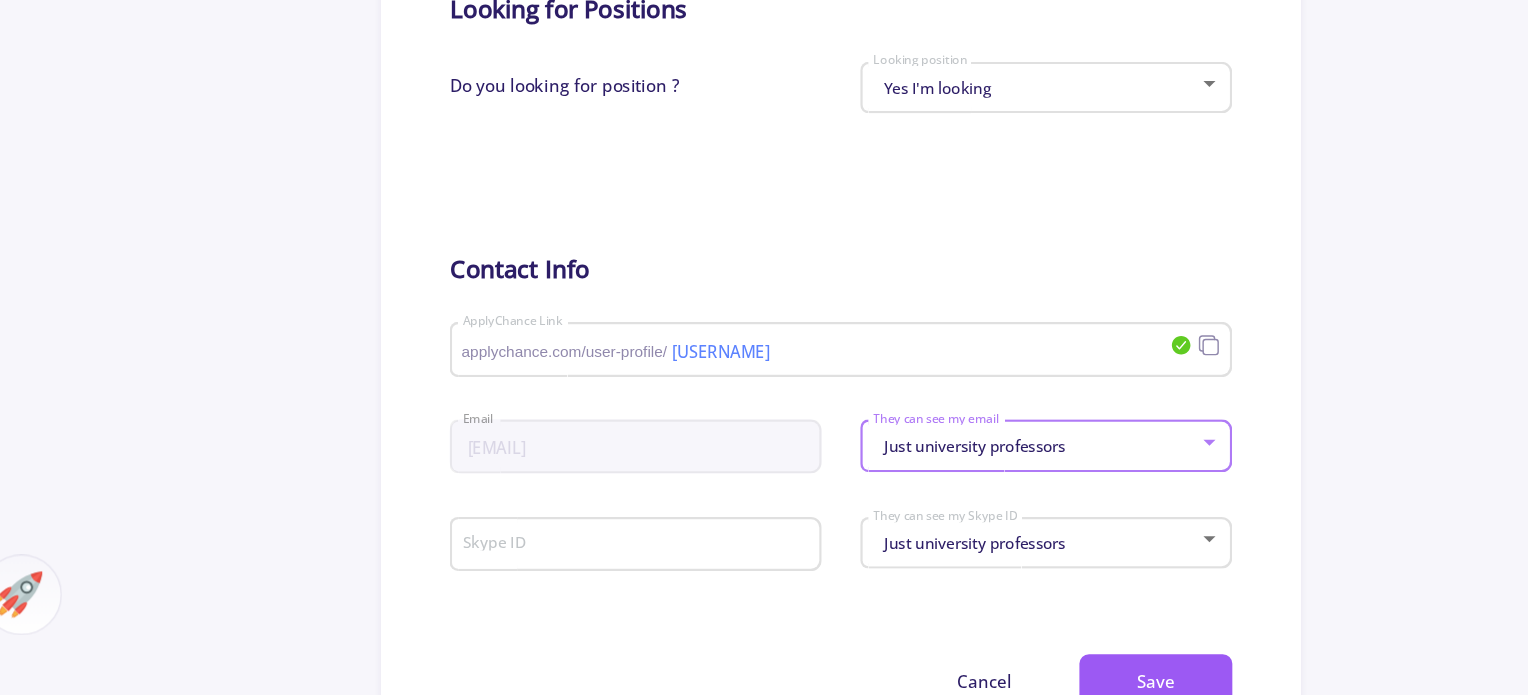 click on "Just university professors" at bounding box center (926, 488) 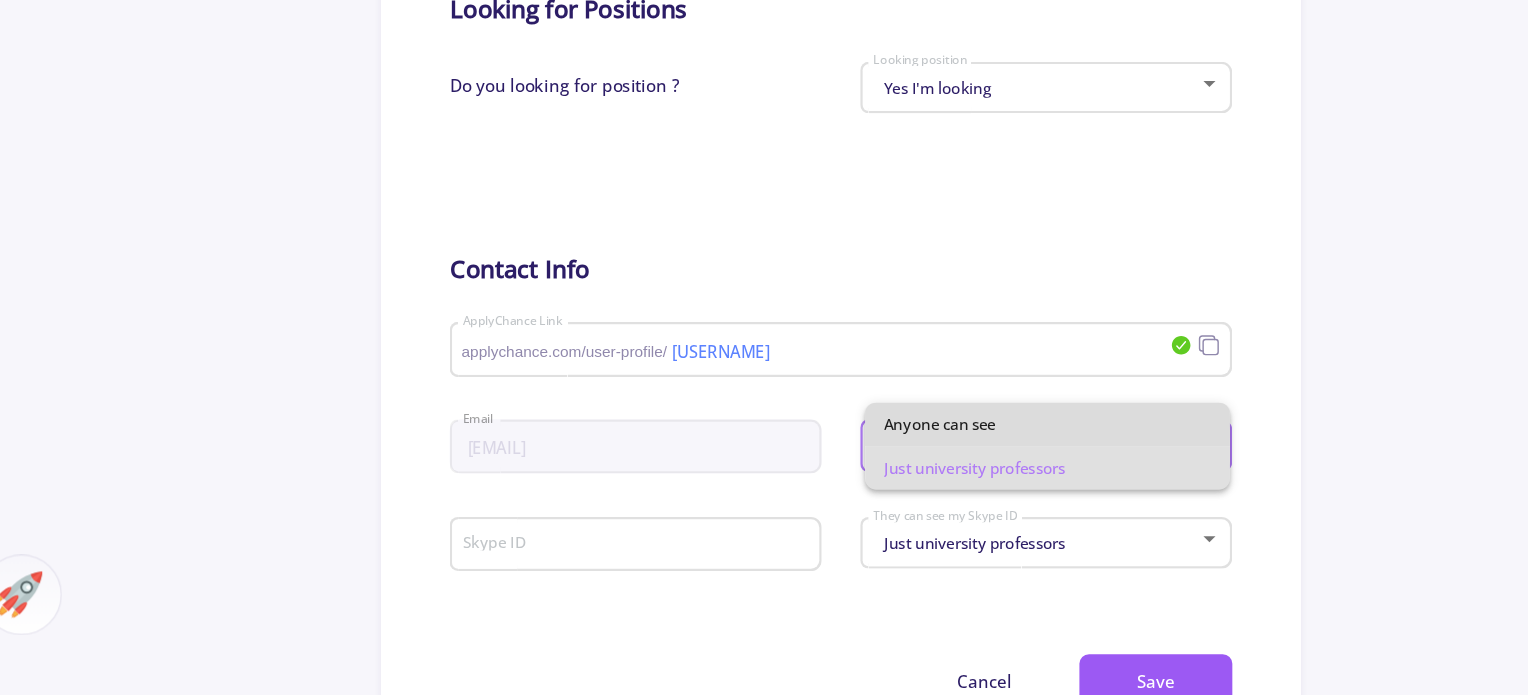 click on "Anyone can see" at bounding box center (936, 470) 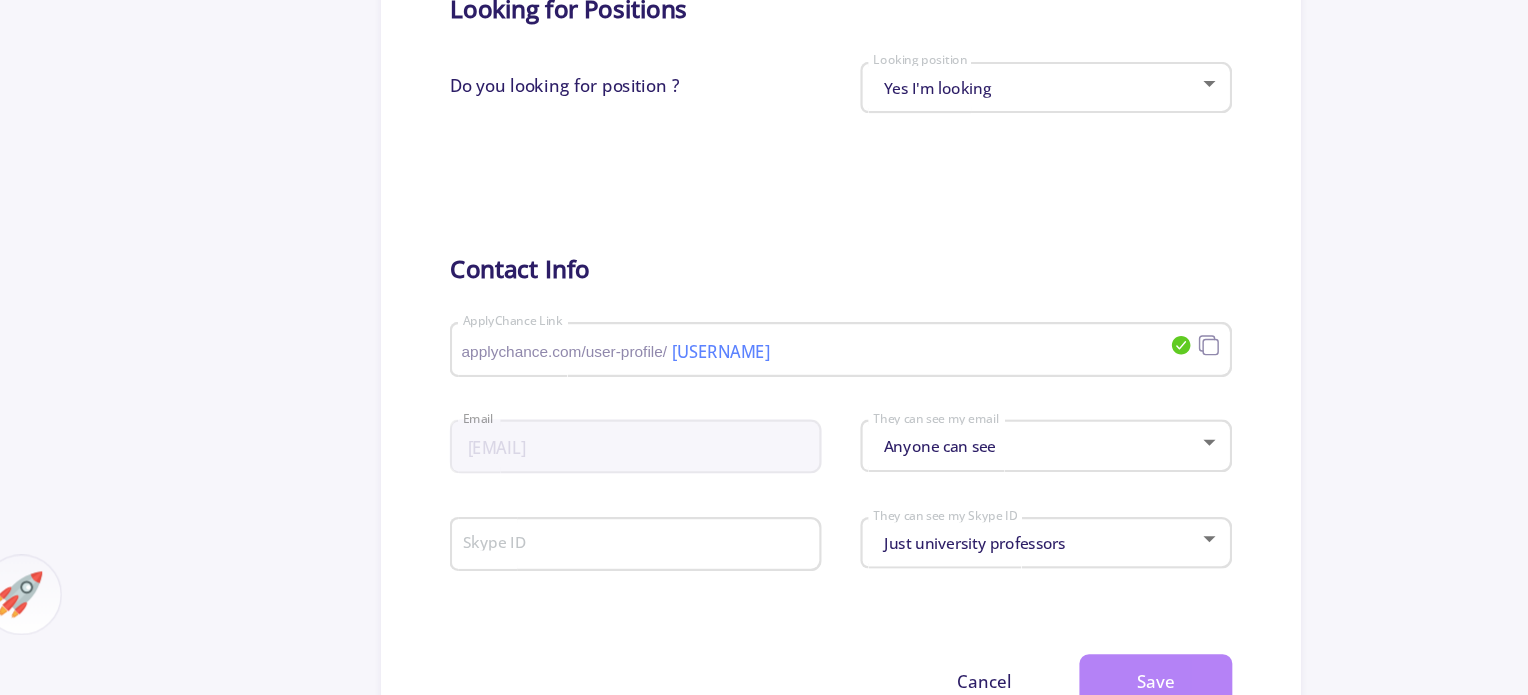 click on "Save" 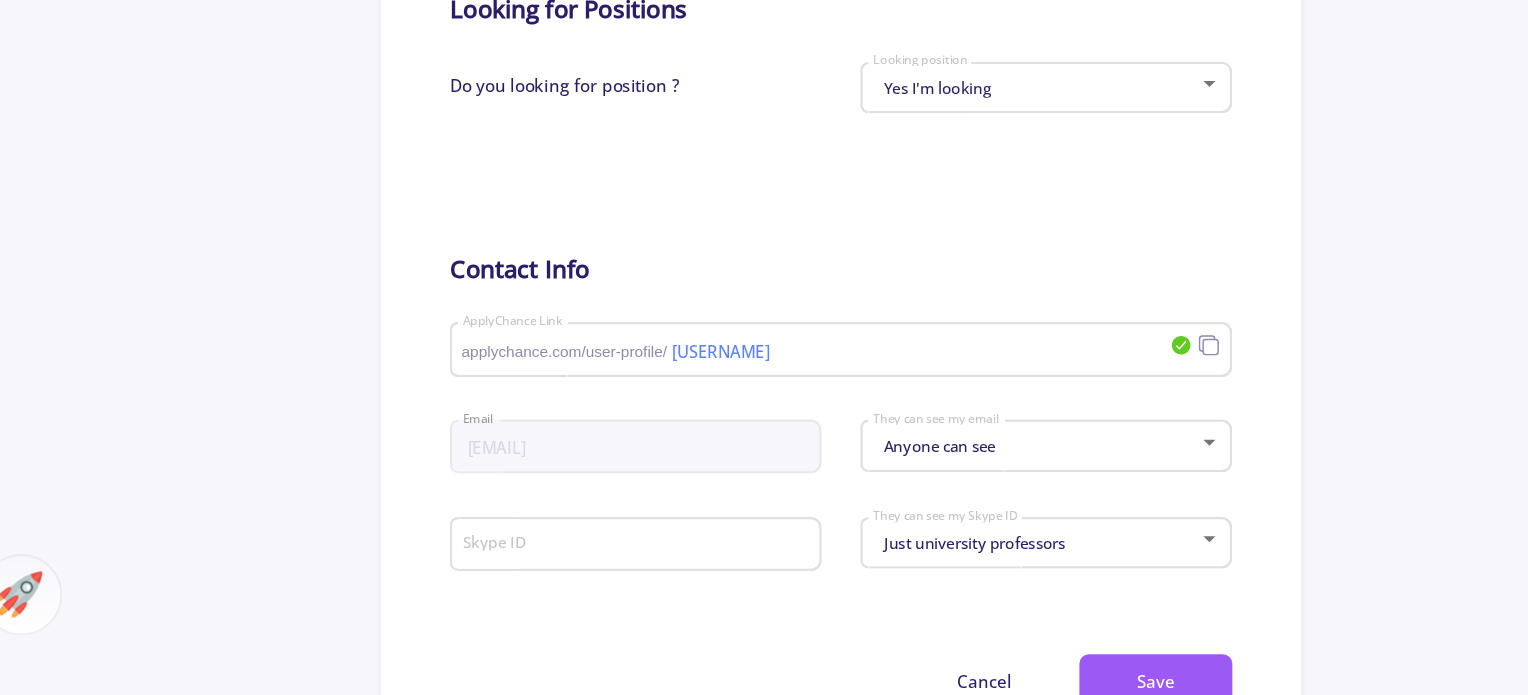 type 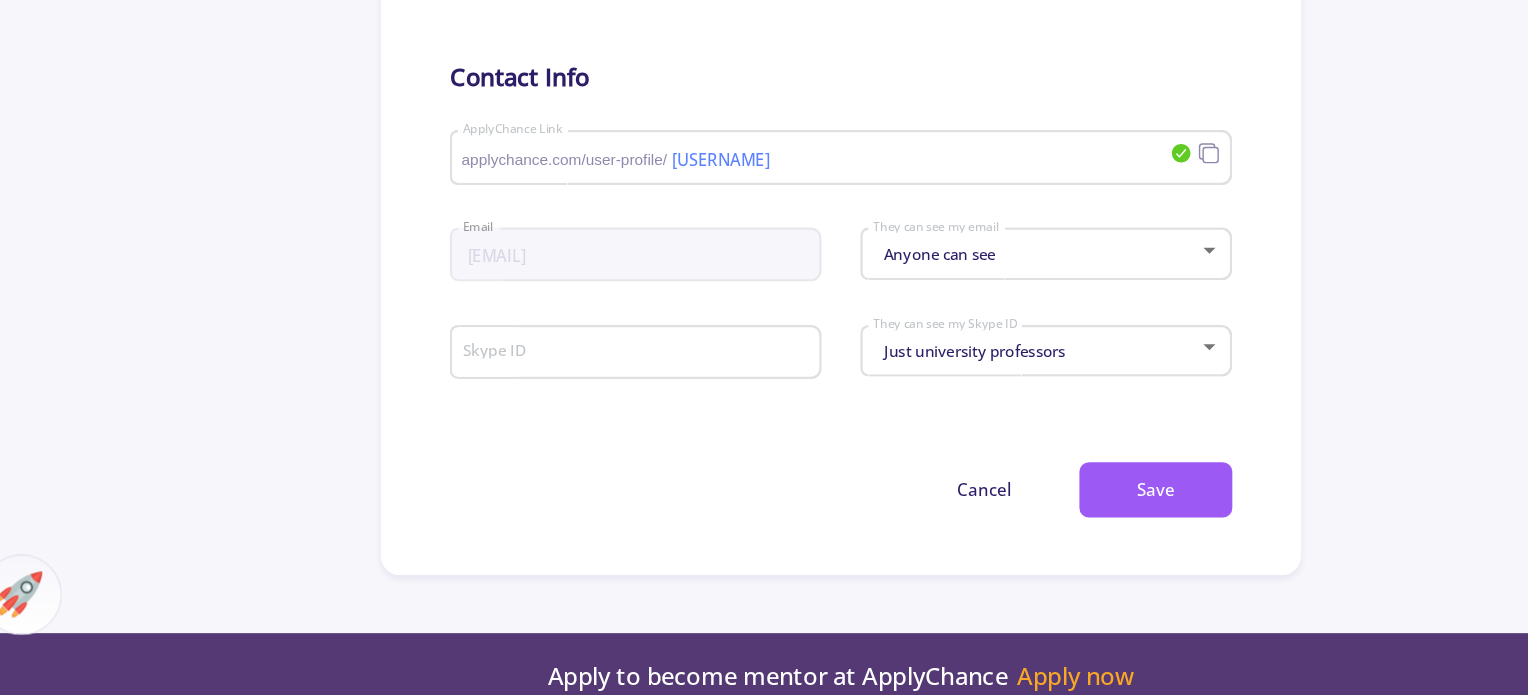 scroll, scrollTop: 1019, scrollLeft: 0, axis: vertical 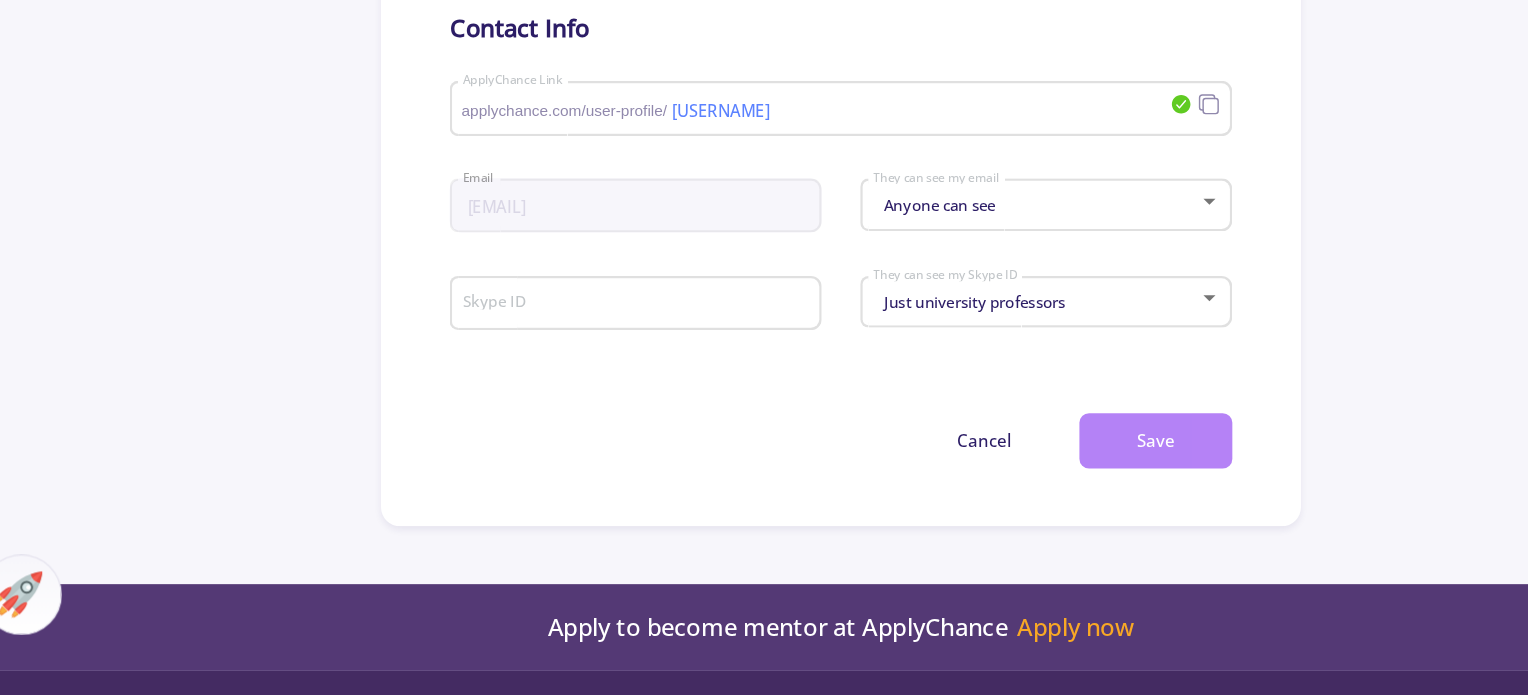 click on "Save" 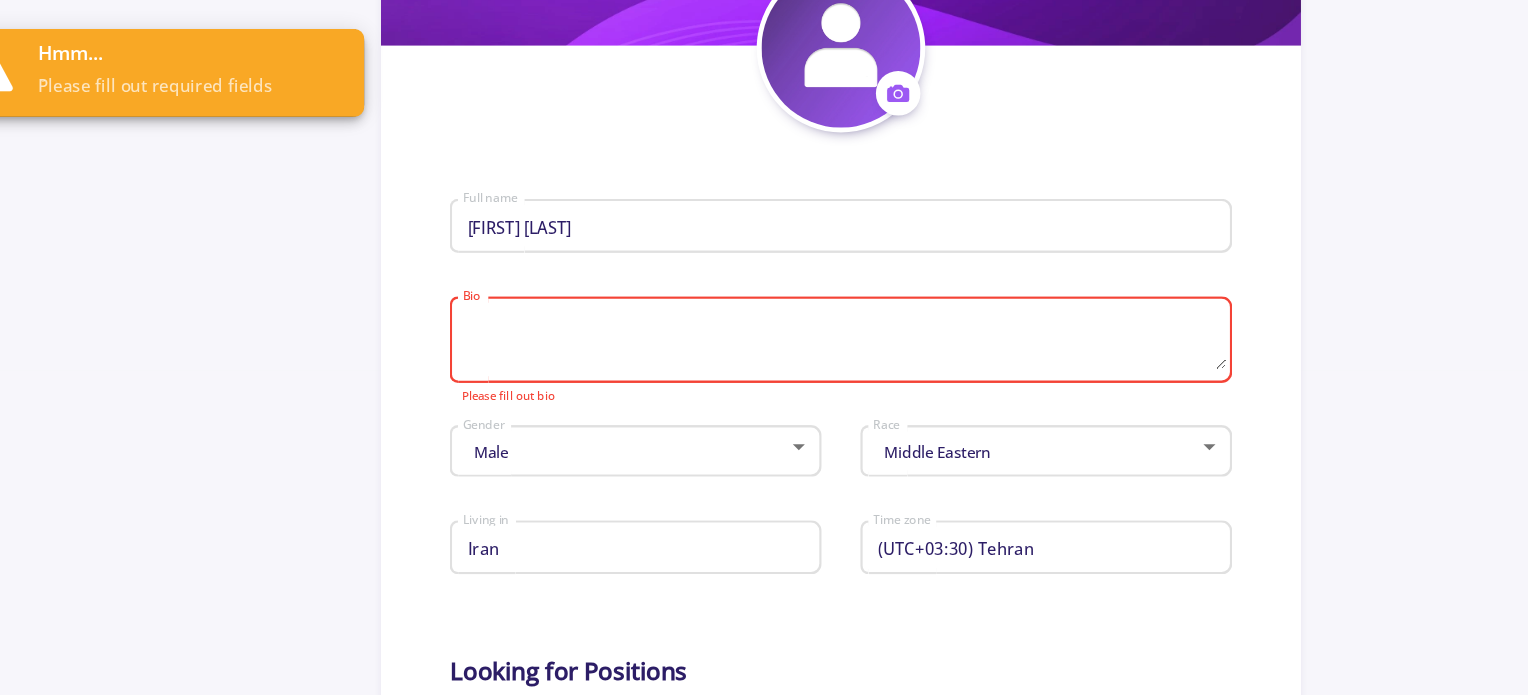 click on "Bio" at bounding box center (766, 283) 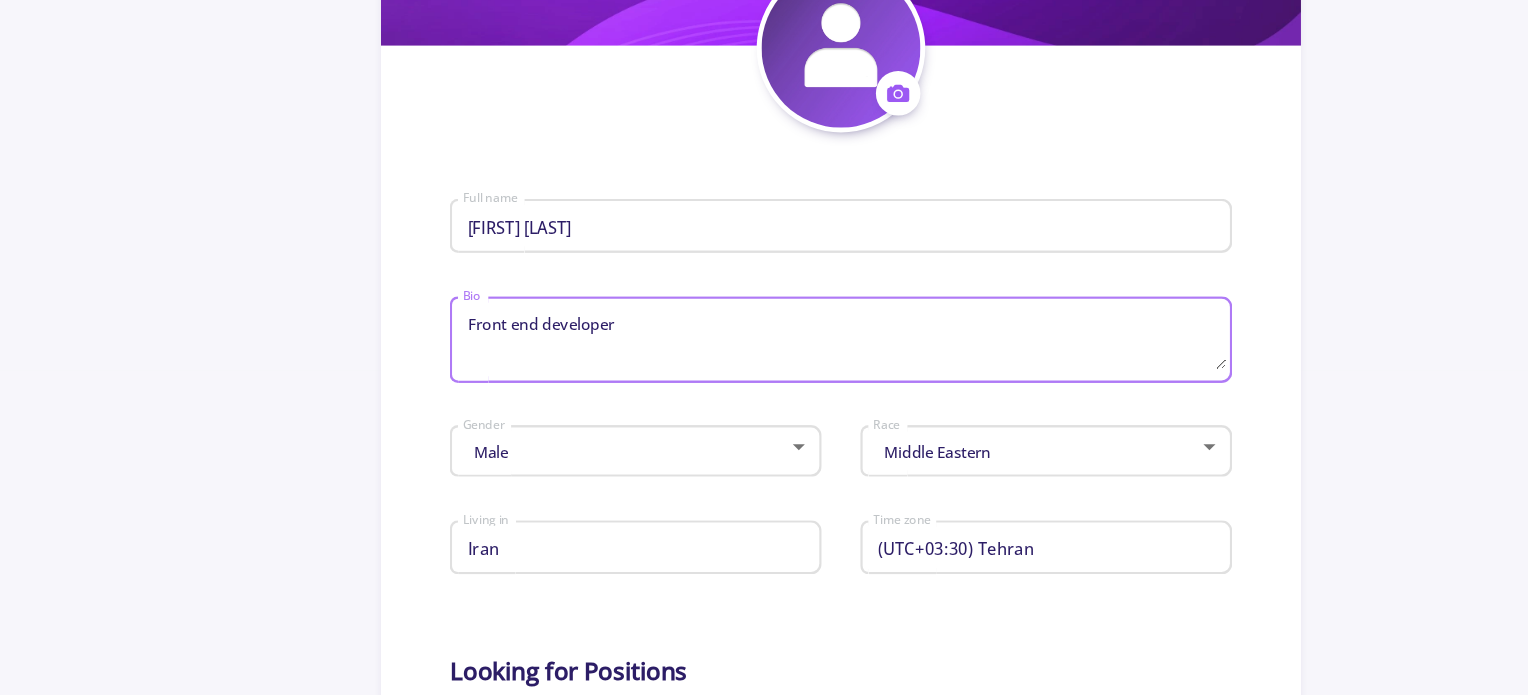 type on "Front end developer" 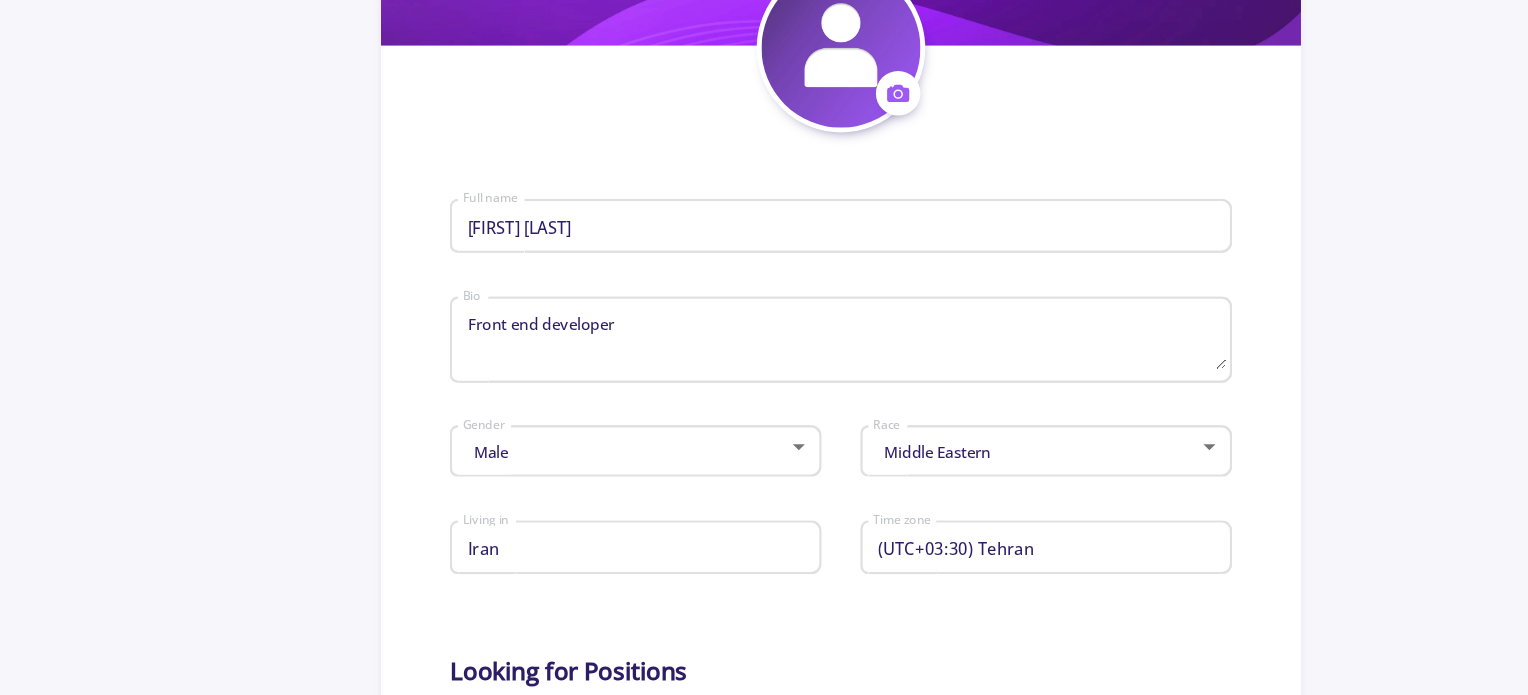 click on "General Info Change Cover  Change cover   Remove cover   Change photo  Remove photo Mohammad Sina Saniee Abadeh Full name Front end developer Bio Male Gender Middle Eastern Race Iran Living in (UTC+03:30) Tehran Time zone Looking for Positions Do you looking for position ? Yes I'm looking Looking position Contact Info MohammadSinaSanieeAbadeh applychance.com/user-profile/ ApplyChance Link msinasaniee@gmail.com Email Anyone can see They can see my email Skype ID Just university professors They can see my Skype ID  Cancel  Save Cancel Crop" 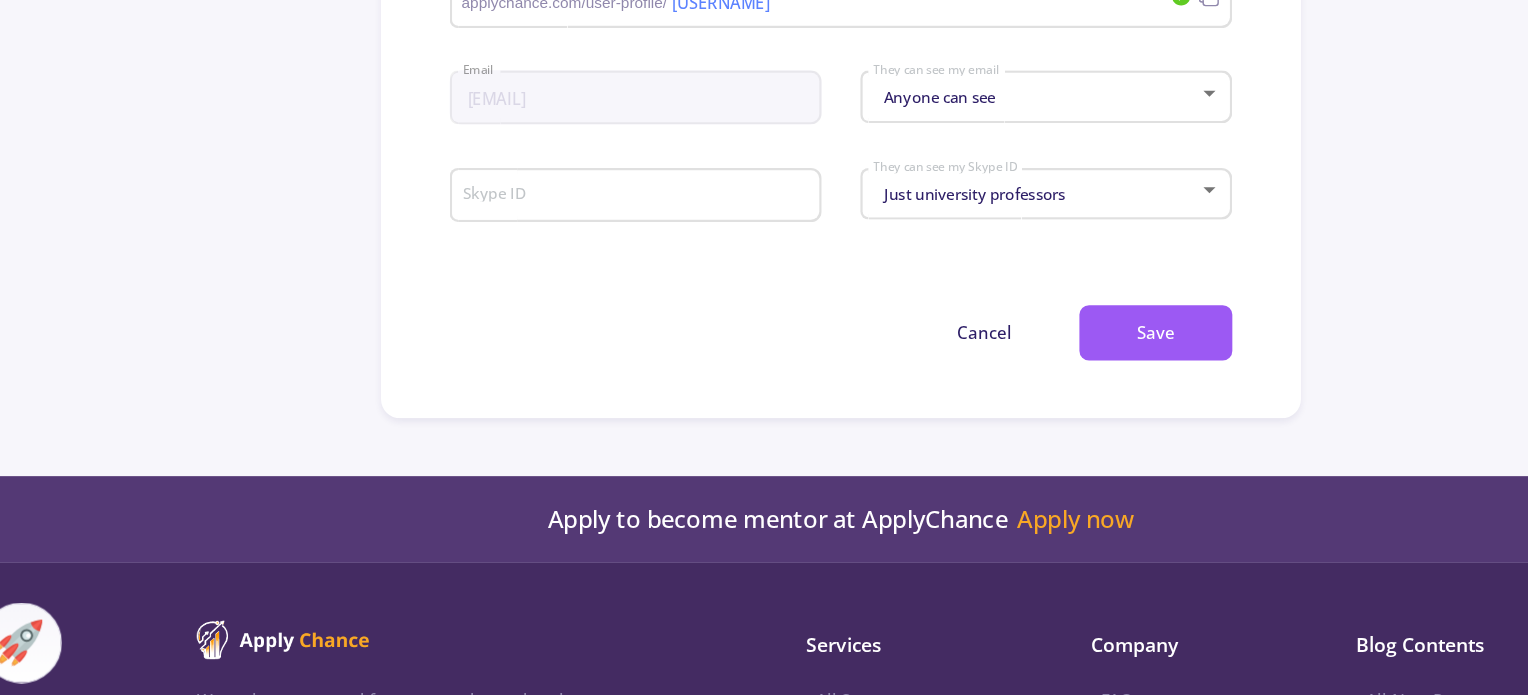 scroll, scrollTop: 1147, scrollLeft: 0, axis: vertical 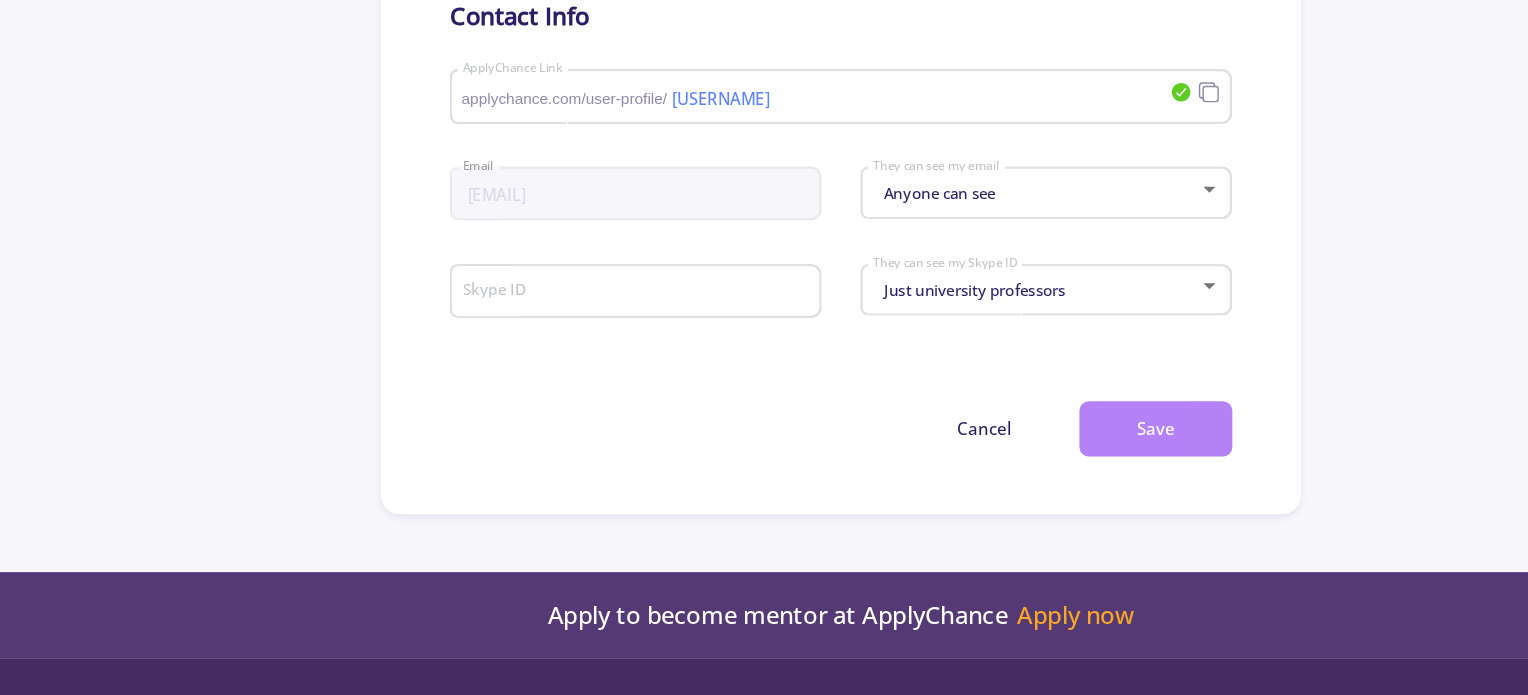 click on "Save" 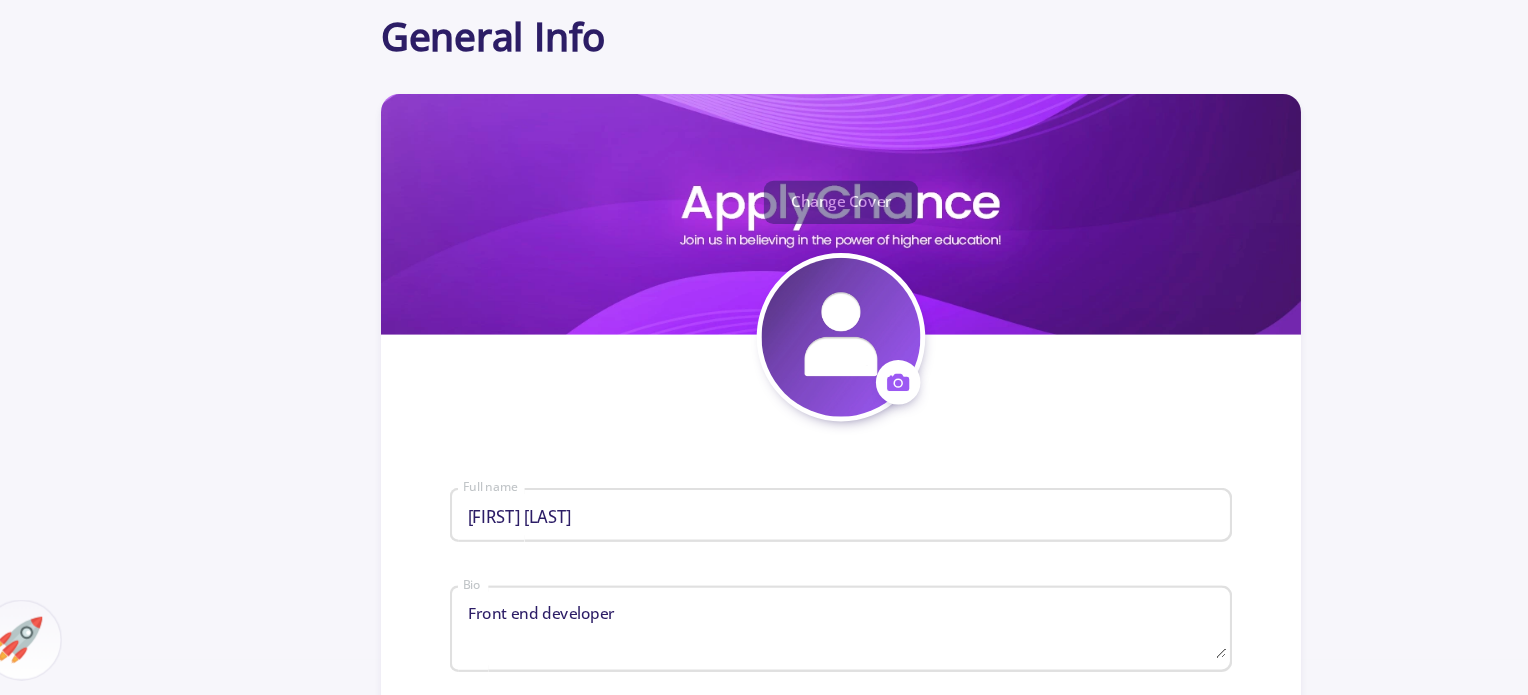 scroll, scrollTop: 69, scrollLeft: 0, axis: vertical 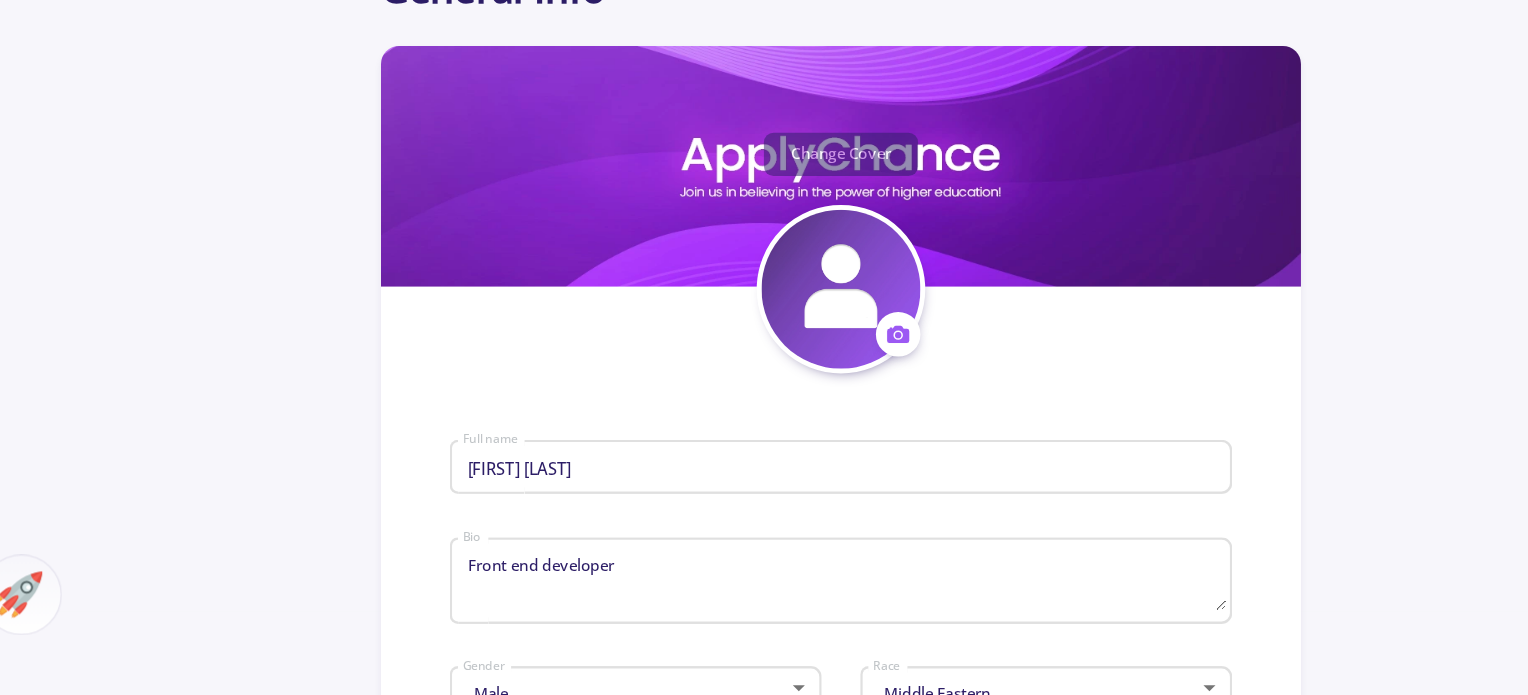 click 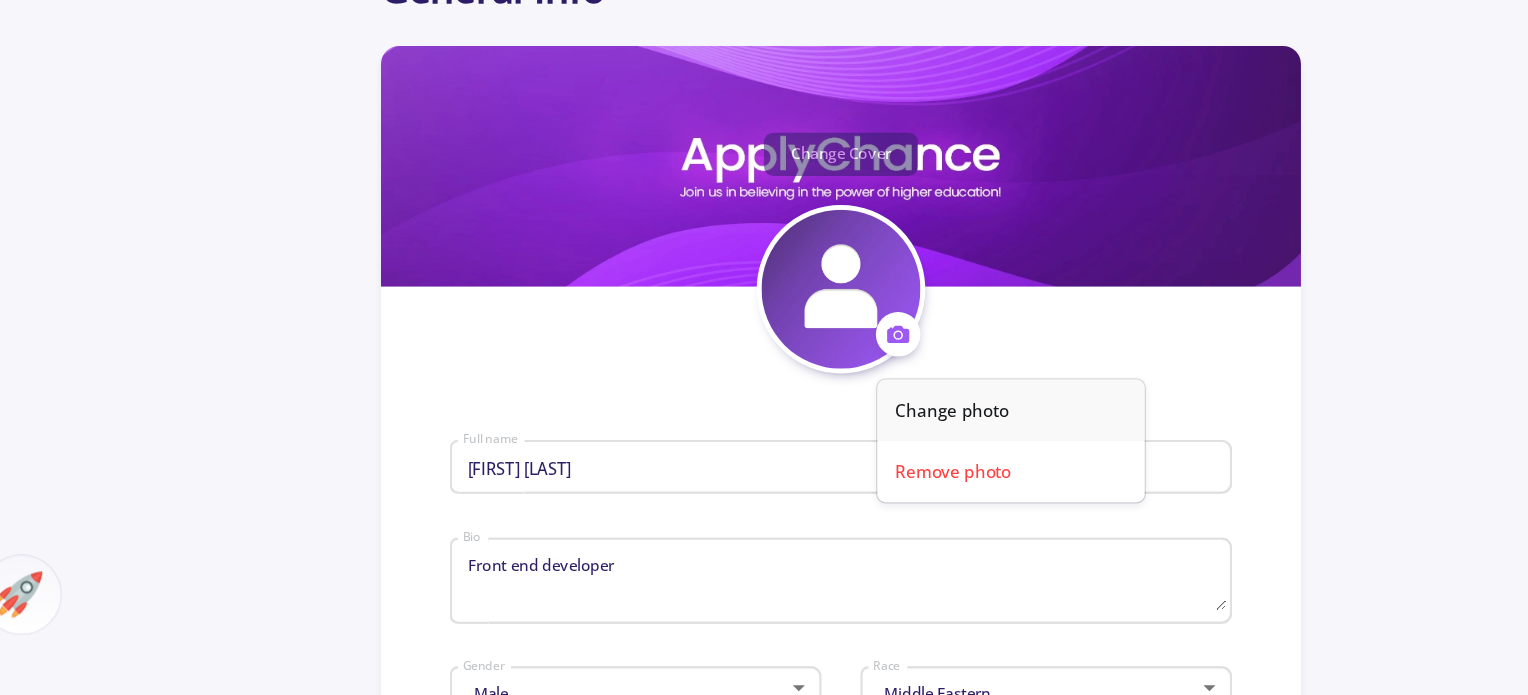 click on "Change photo" 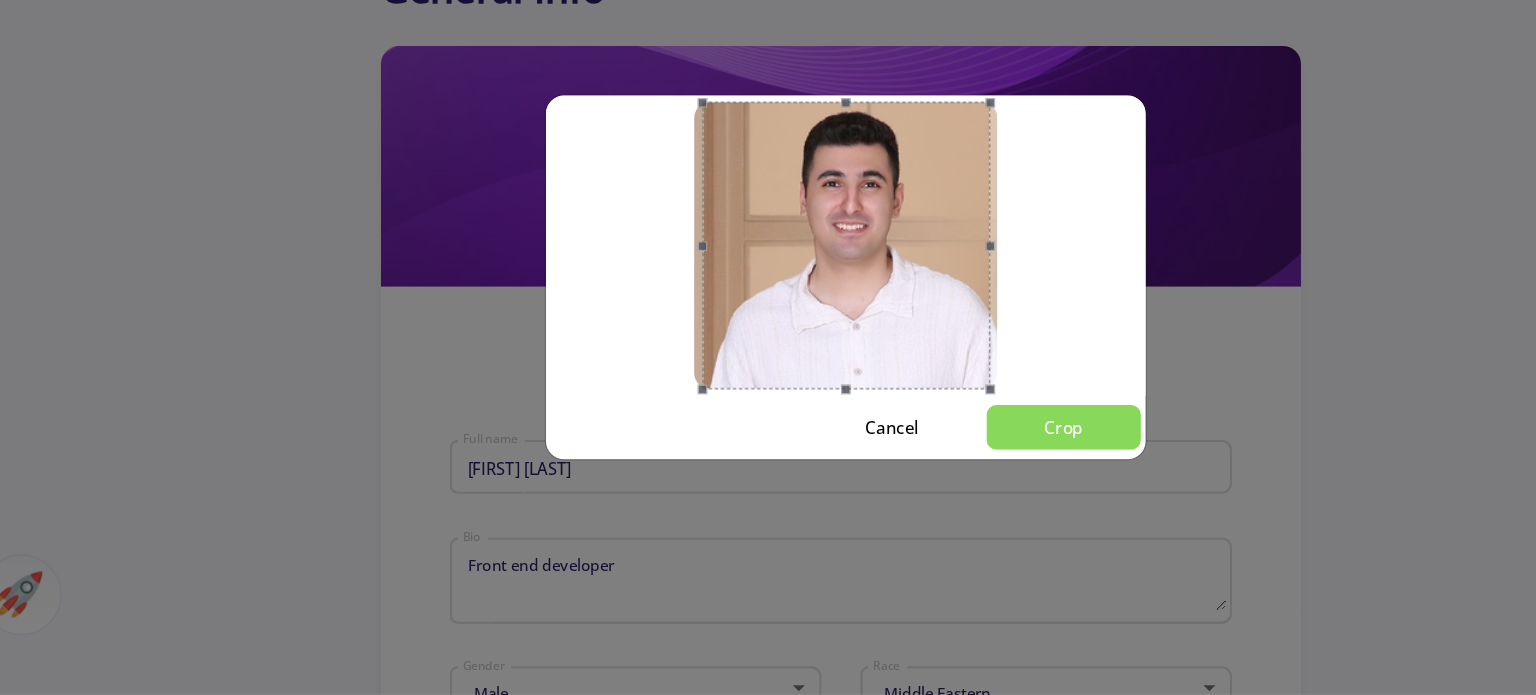 click on "Crop" at bounding box center [949, 472] 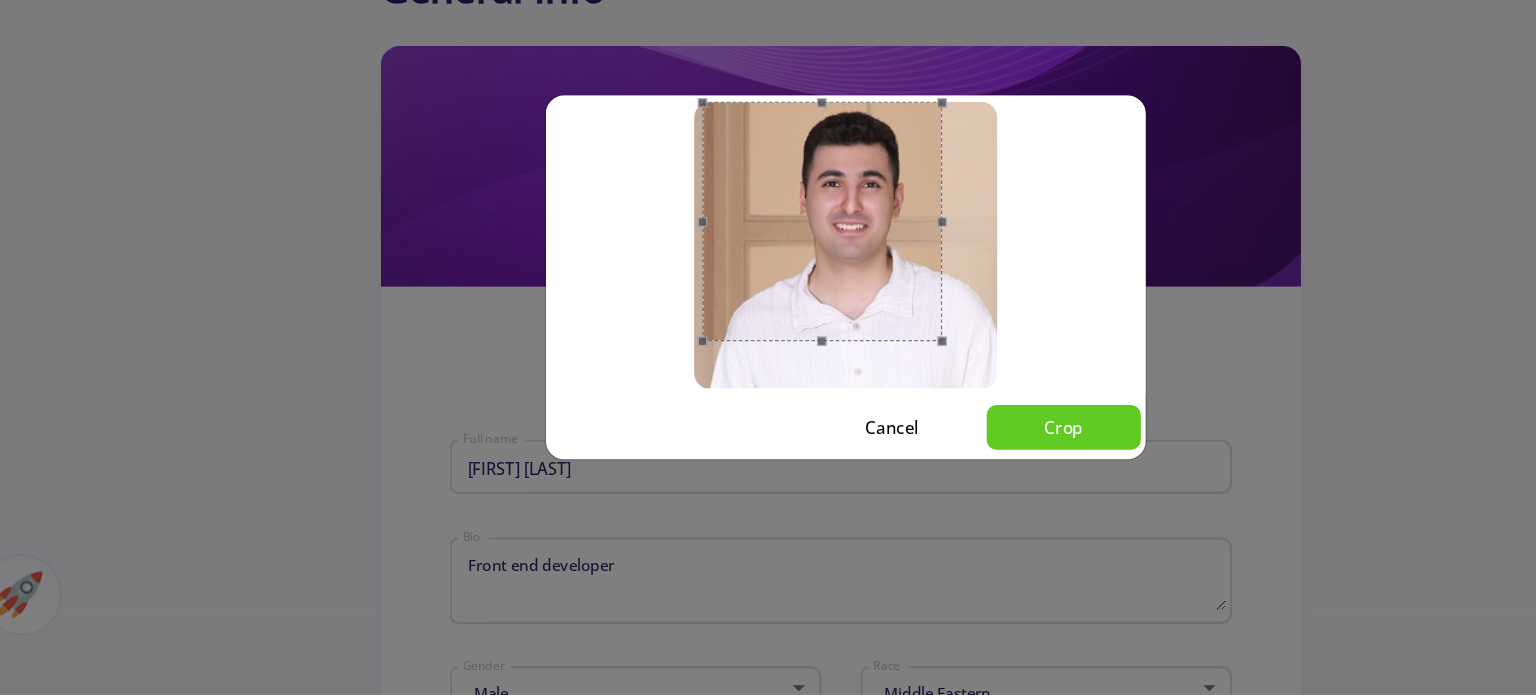 drag, startPoint x: 884, startPoint y: 438, endPoint x: 844, endPoint y: 384, distance: 67.20119 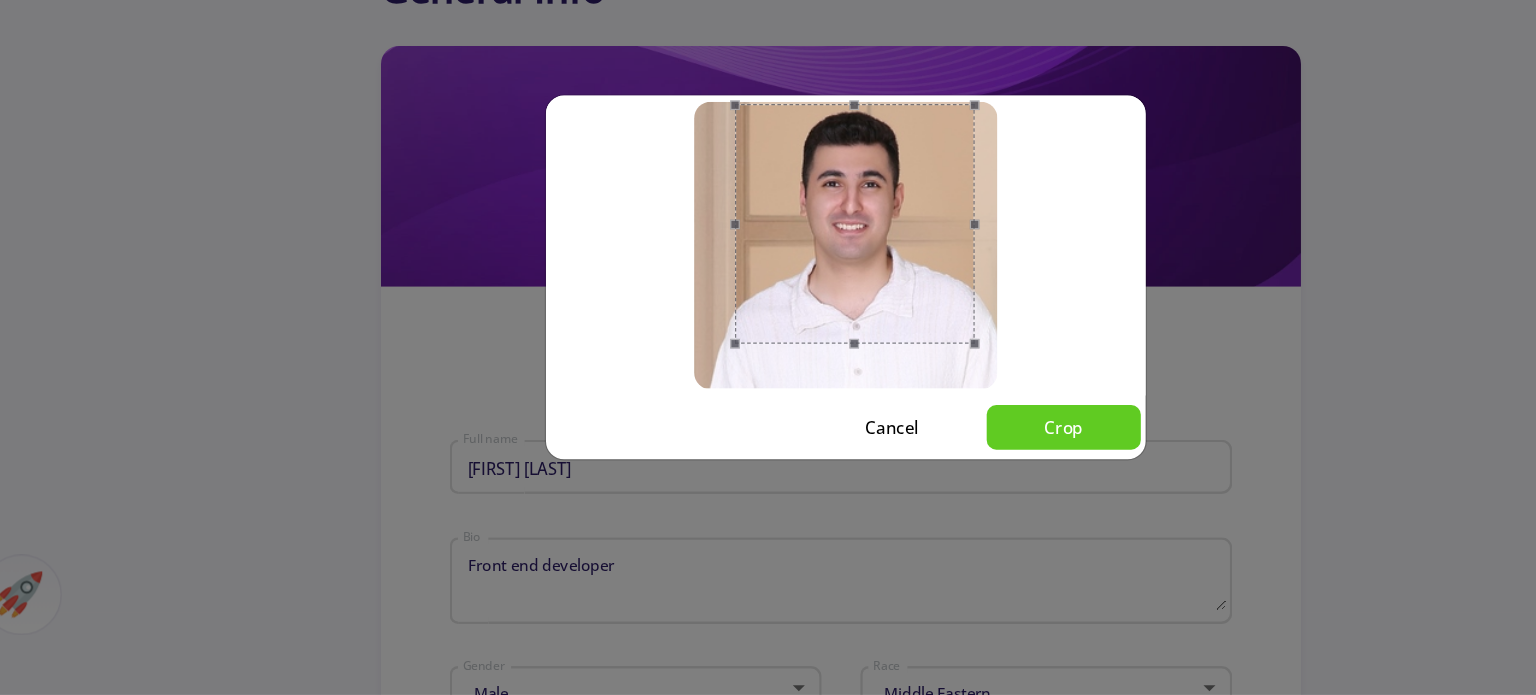 drag, startPoint x: 751, startPoint y: 329, endPoint x: 778, endPoint y: 330, distance: 27.018513 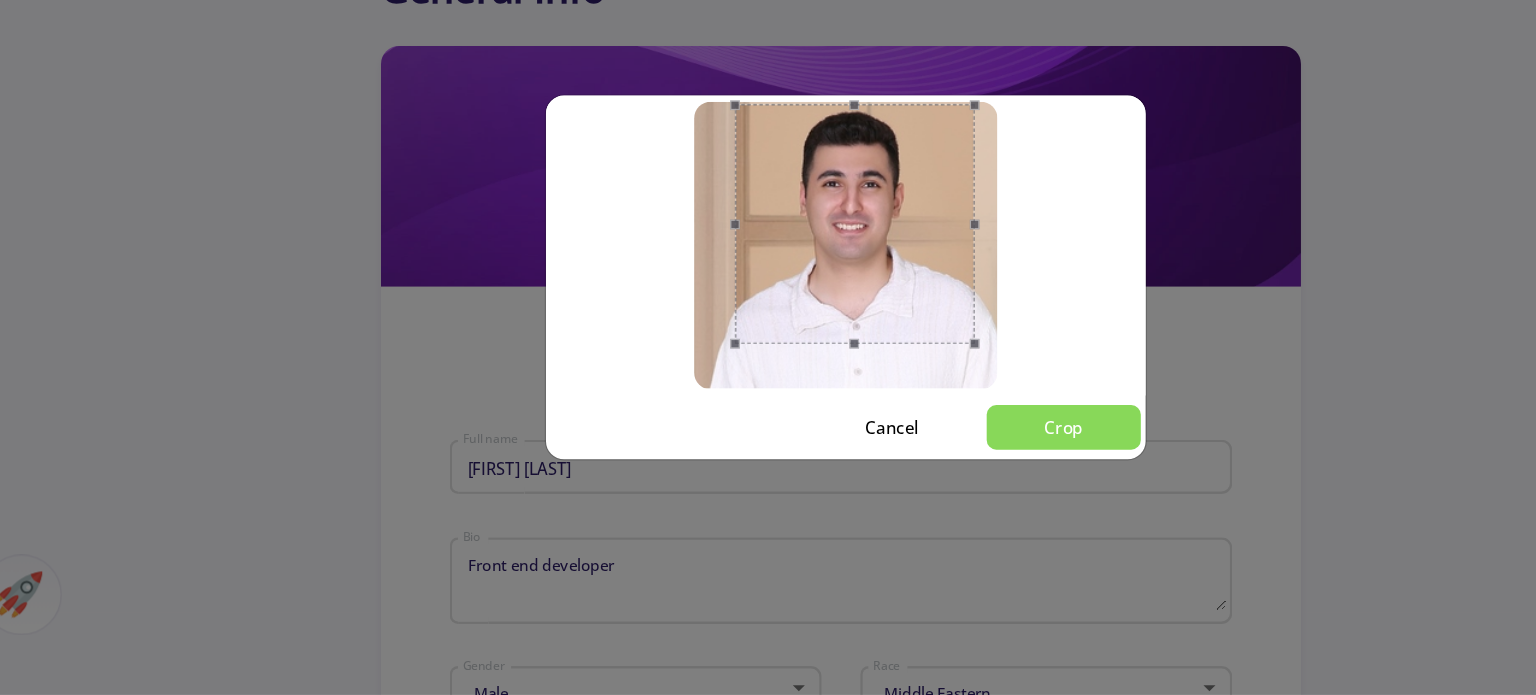 click on "Crop" at bounding box center [949, 472] 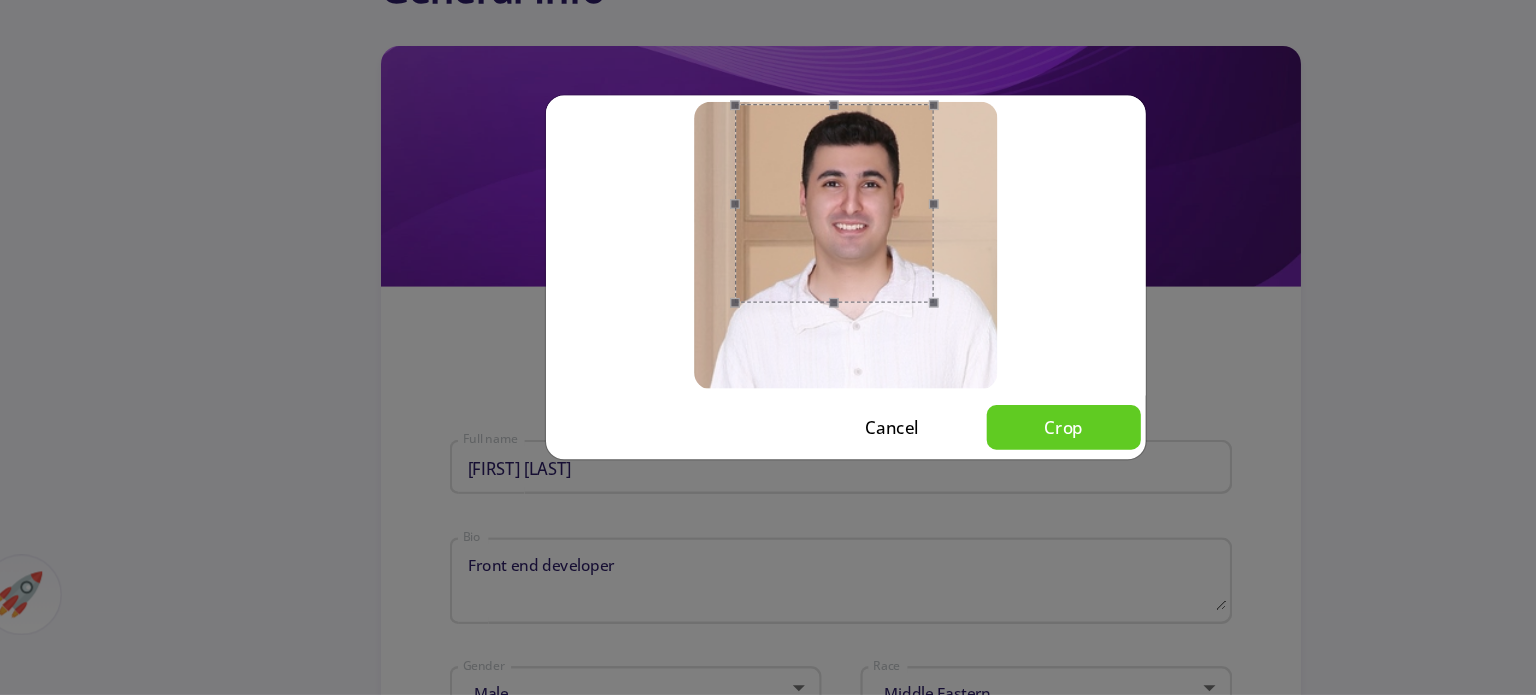 drag, startPoint x: 875, startPoint y: 398, endPoint x: 837, endPoint y: 363, distance: 51.662365 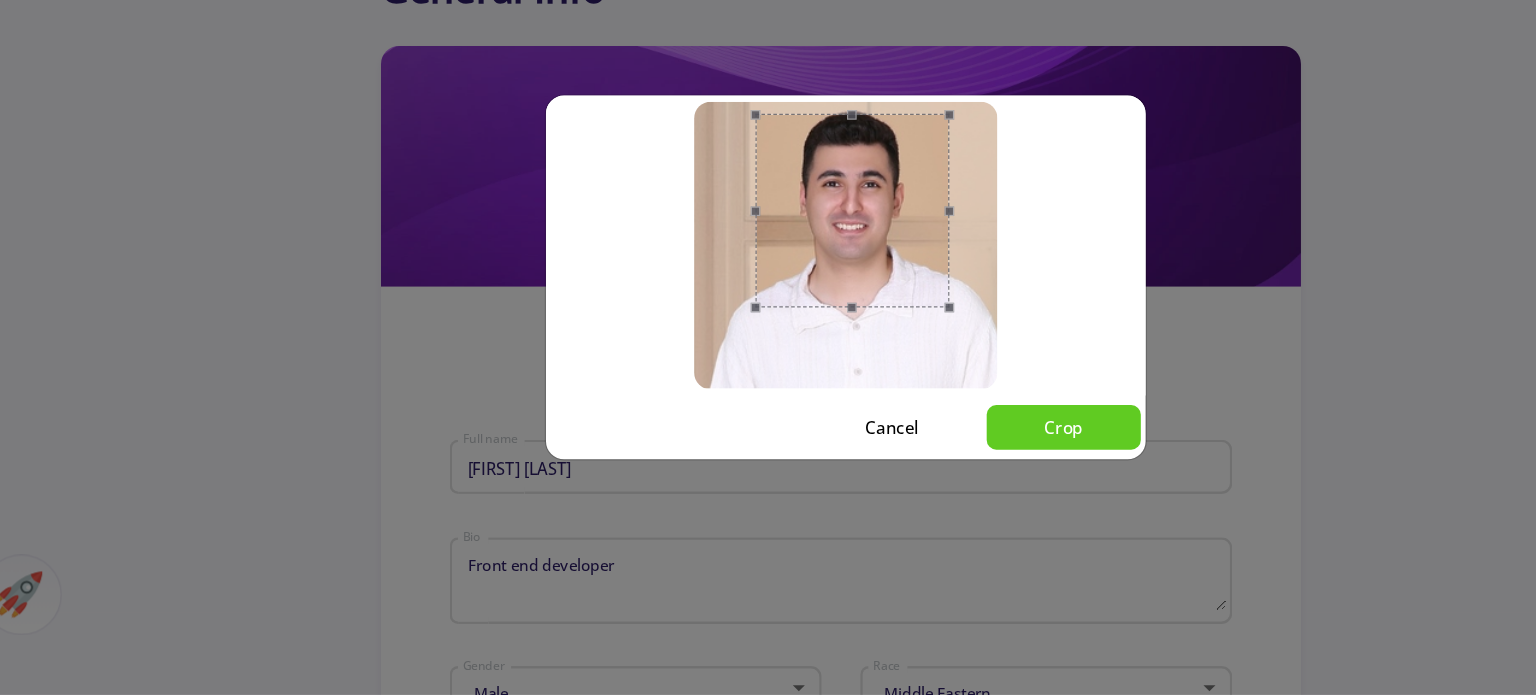 drag, startPoint x: 776, startPoint y: 332, endPoint x: 793, endPoint y: 339, distance: 18.384777 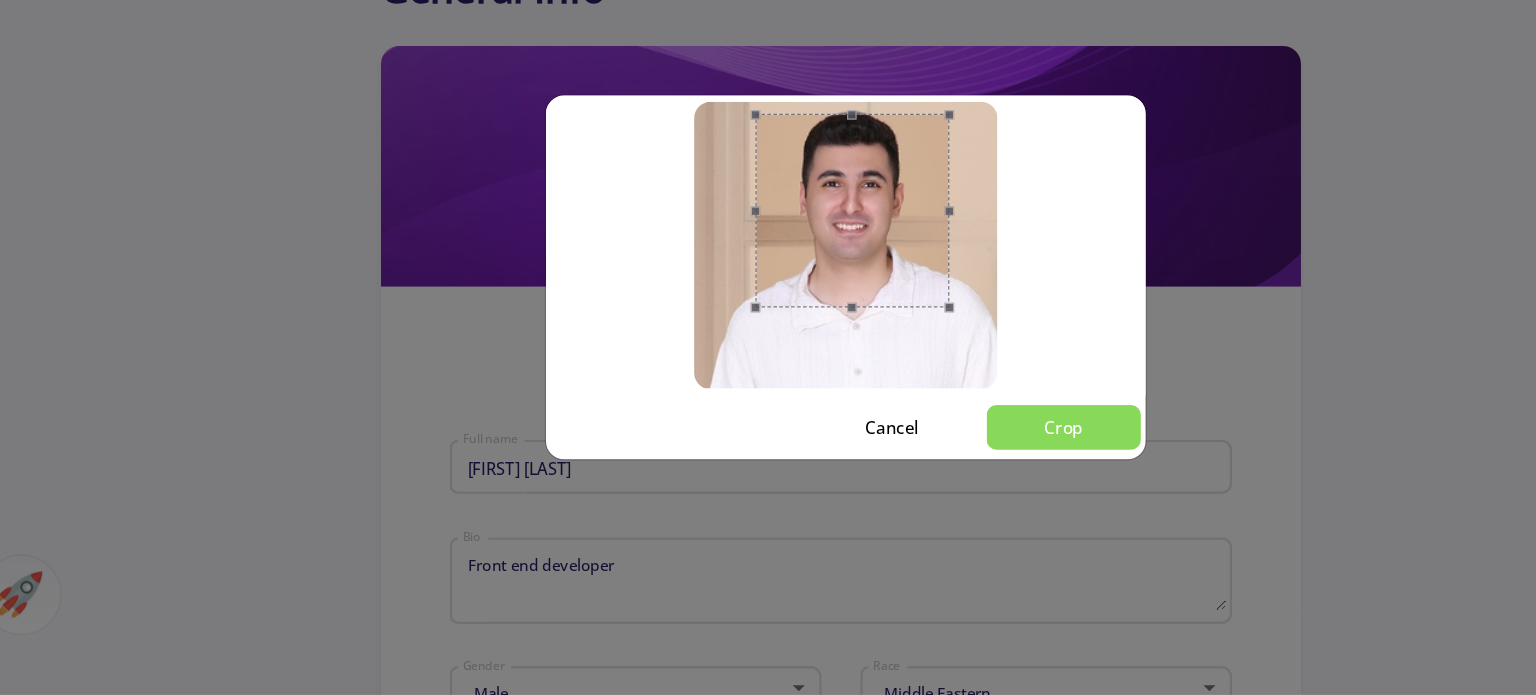 click on "Crop" at bounding box center [949, 472] 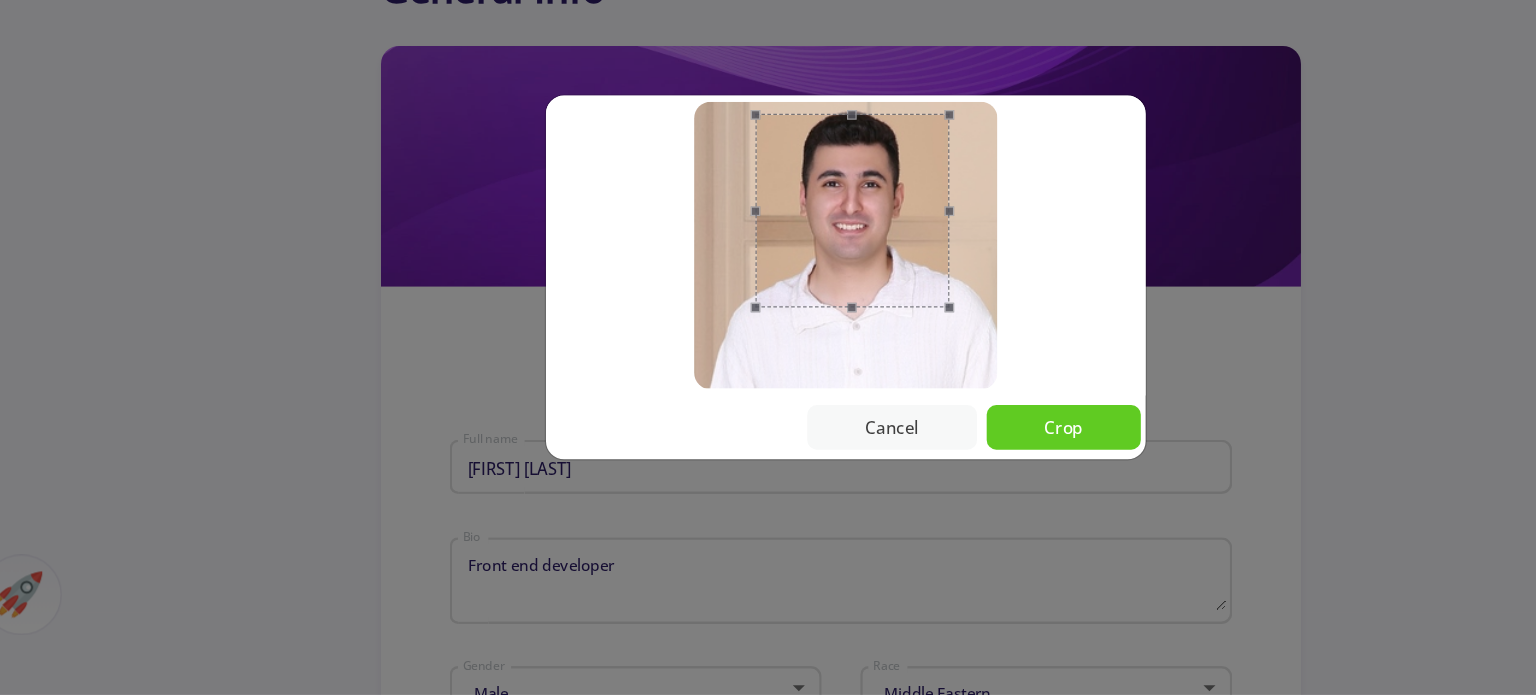 click on "Cancel" at bounding box center (806, 472) 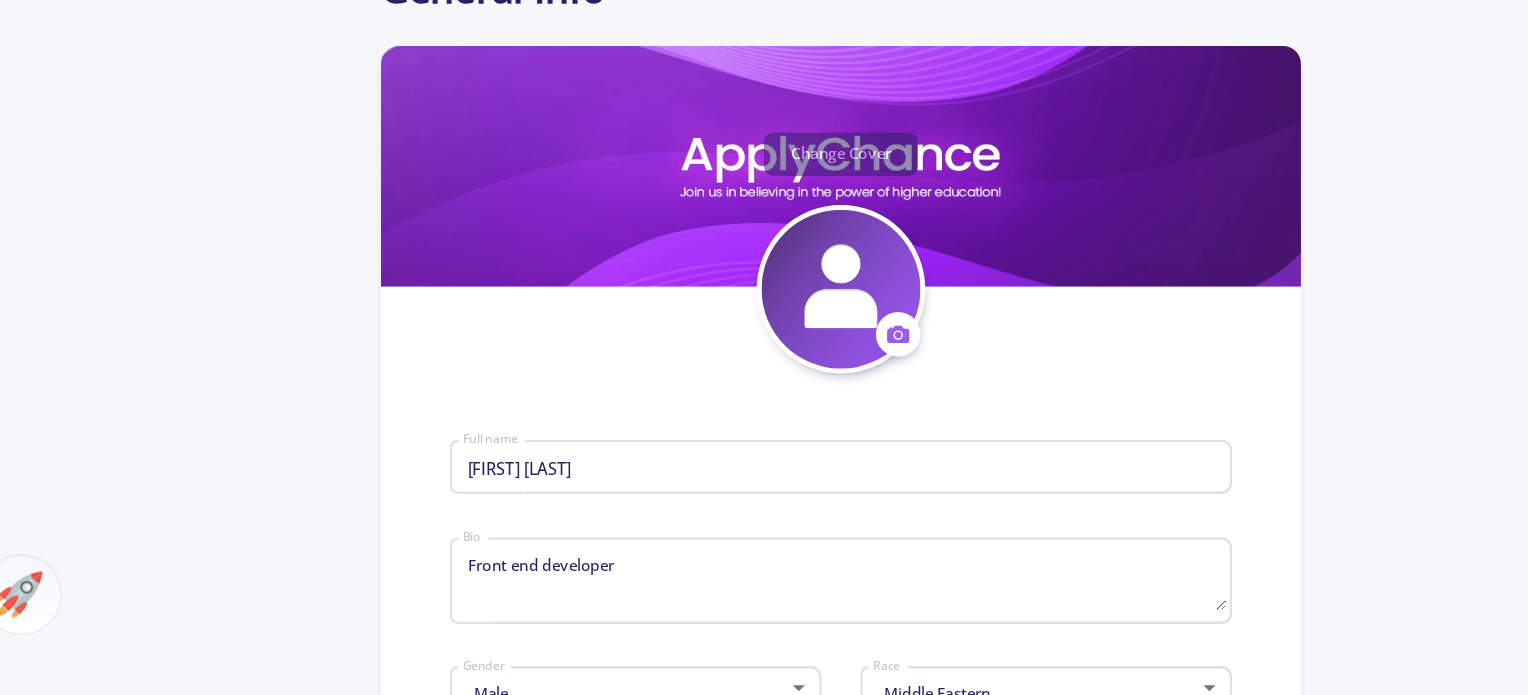 click on "General Info Change Cover  Change cover   Remove cover   Change photo  Remove photo Mohammad Sina Saniee Abadeh Full name Front end developer Bio Male Gender Middle Eastern Race Iran Living in (UTC+03:30) Tehran Time zone Looking for Positions Do you looking for position ? Yes I'm looking Looking position Contact Info MohammadSinaSanieeAbadeh applychance.com/user-profile/ ApplyChance Link msinasaniee@gmail.com Email Anyone can see They can see my email Skype ID Just university professors They can see my Skype ID  Cancel  Save Cancel Crop" 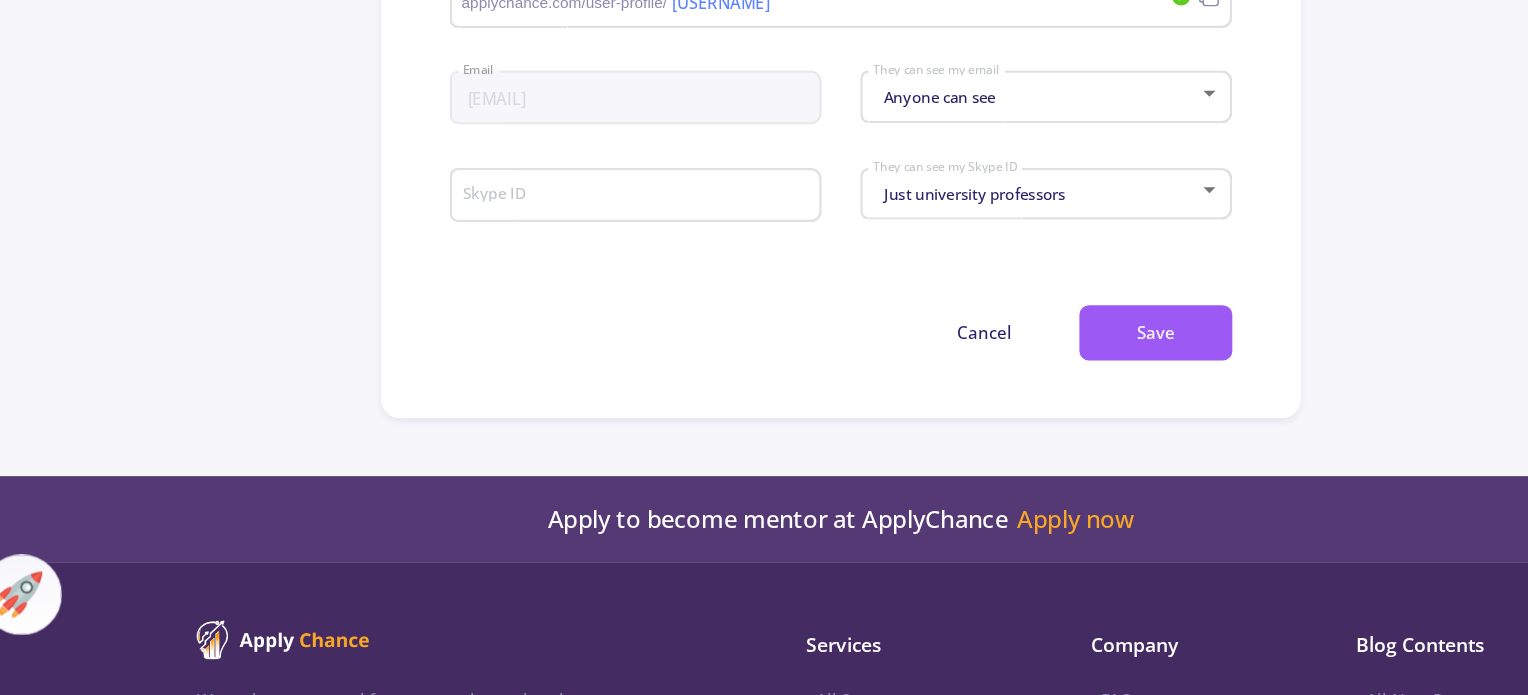 scroll, scrollTop: 1109, scrollLeft: 0, axis: vertical 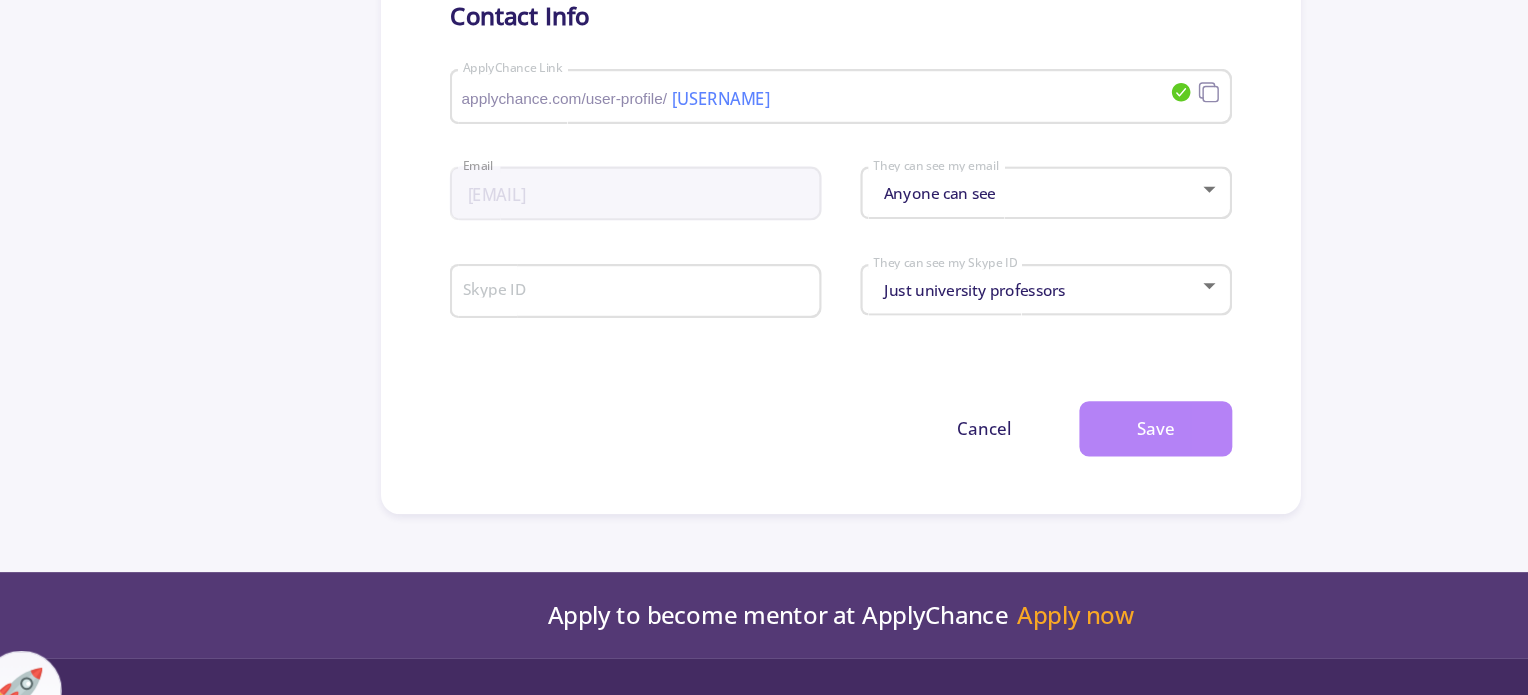 click on "Save" 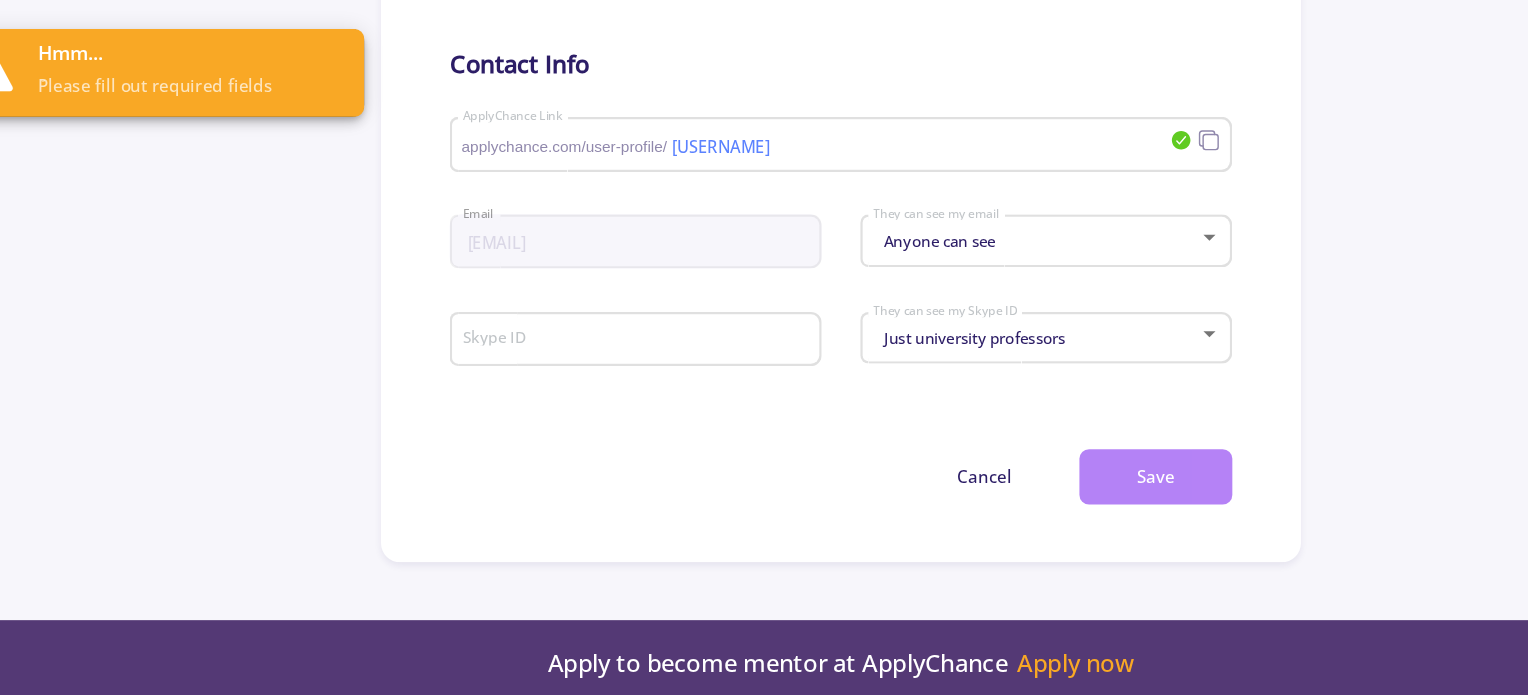 scroll, scrollTop: 1067, scrollLeft: 0, axis: vertical 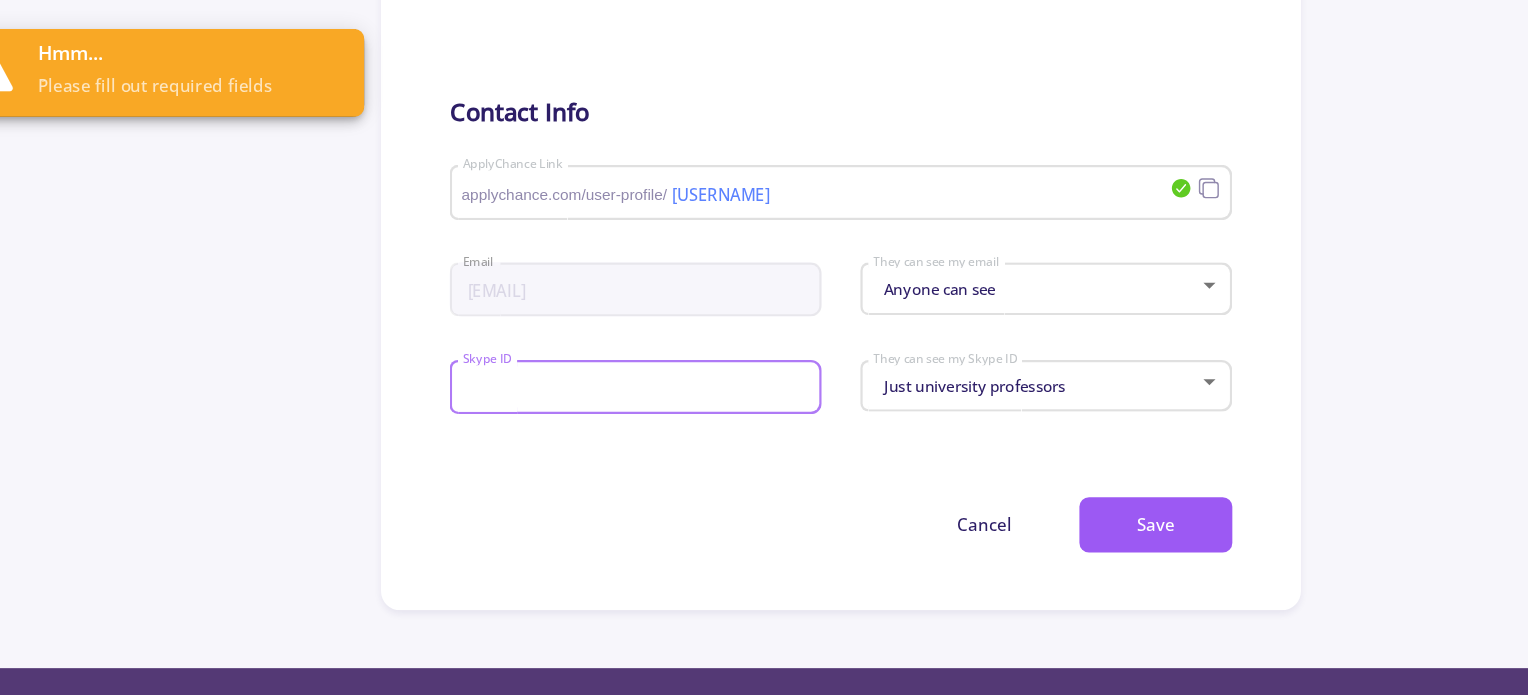 click on "Skype ID" at bounding box center [596, 323] 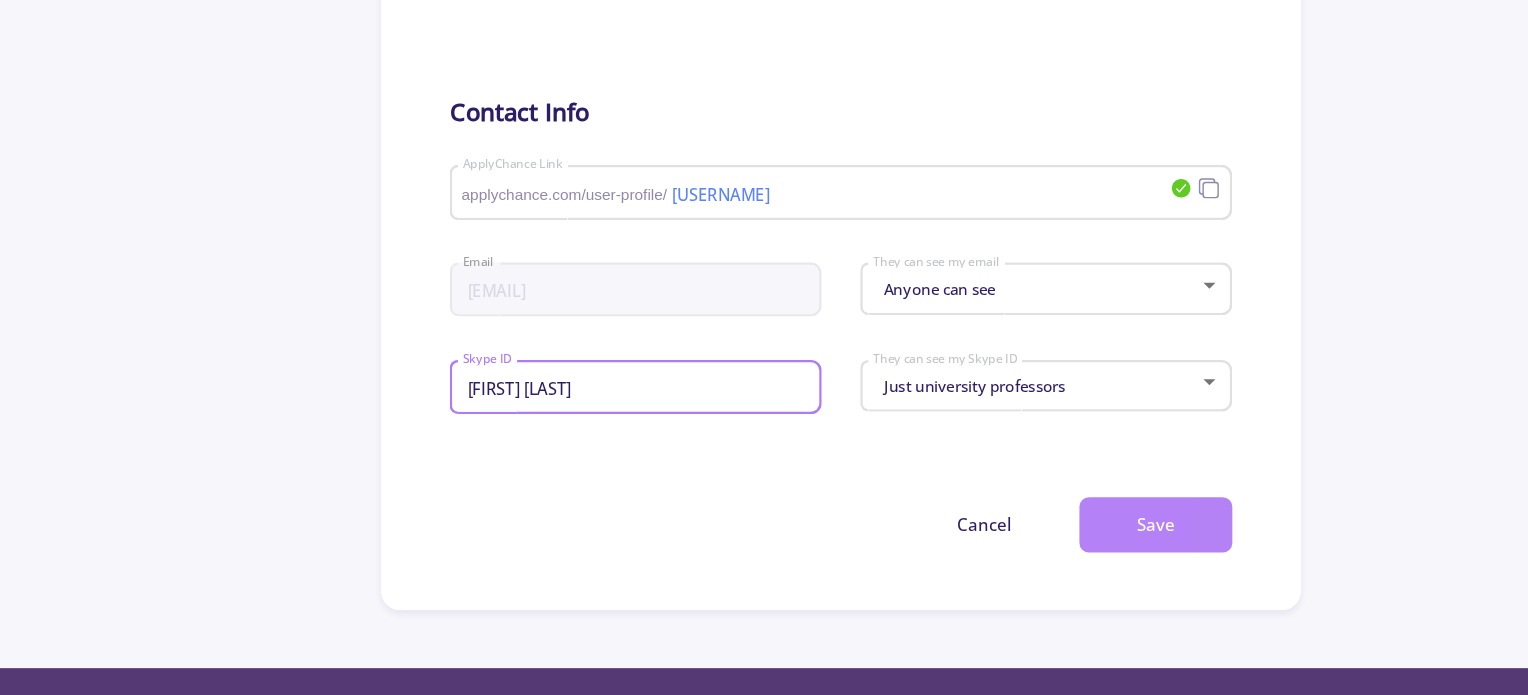type on "sina saniee" 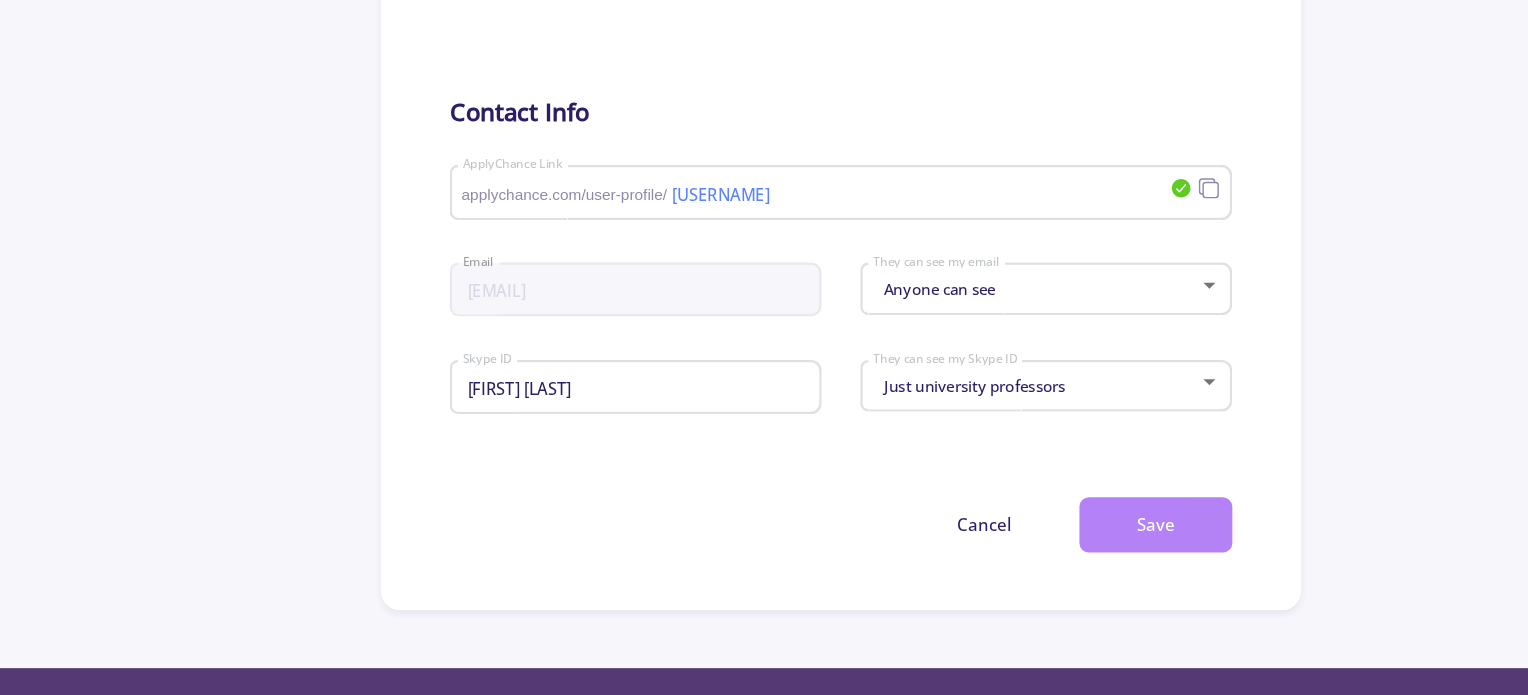 click on "Save" 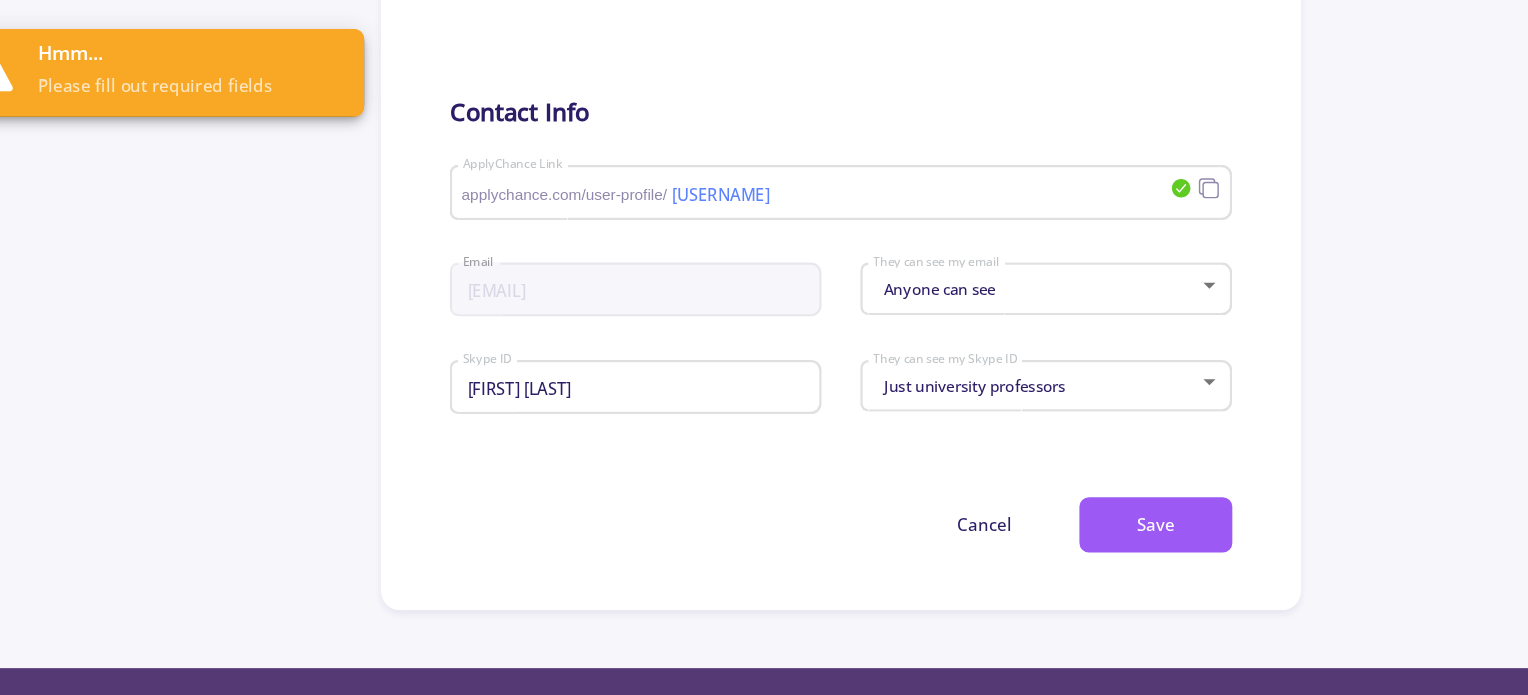 click on "General Info Change Cover  Change cover   Remove cover   Change photo  Remove photo Mohammad Sina Saniee Abadeh Full name Front end developer Bio Male Gender Middle Eastern Race Iran Living in (UTC+03:30) Tehran Time zone Looking for Positions Do you looking for position ? Yes I'm looking Looking position Contact Info MohammadSinaSanieeAbadeh applychance.com/user-profile/ ApplyChance Link msinasaniee@gmail.com Email Anyone can see They can see my email sina saniee Skype ID Just university professors They can see my Skype ID  Cancel  Save Cancel Crop" 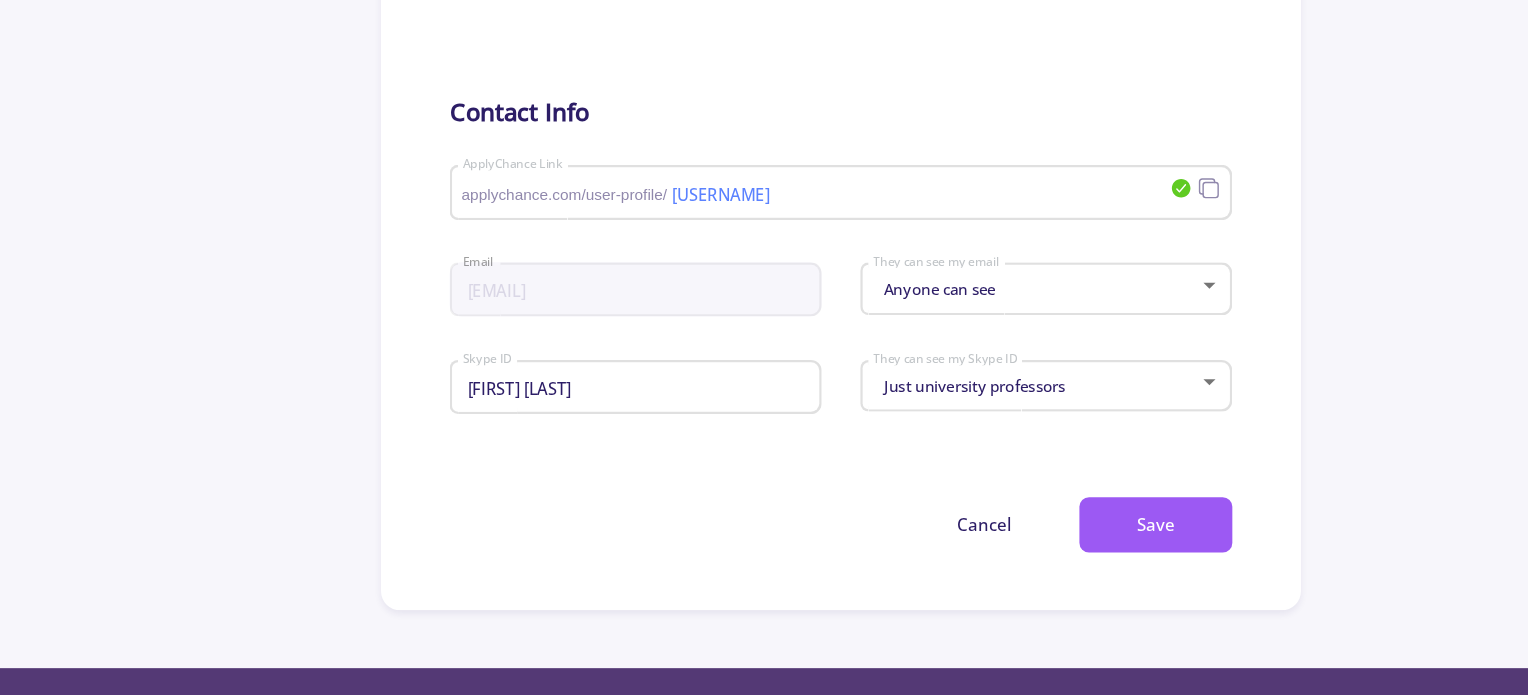 click on "General Info Change Cover  Change cover   Remove cover   Change photo  Remove photo Mohammad Sina Saniee Abadeh Full name Front end developer Bio Male Gender Middle Eastern Race Iran Living in (UTC+03:30) Tehran Time zone Looking for Positions Do you looking for position ? Yes I'm looking Looking position Contact Info MohammadSinaSanieeAbadeh applychance.com/user-profile/ ApplyChance Link msinasaniee@gmail.com Email Anyone can see They can see my email sina saniee Skype ID Just university professors They can see my Skype ID  Cancel  Save Cancel Crop" 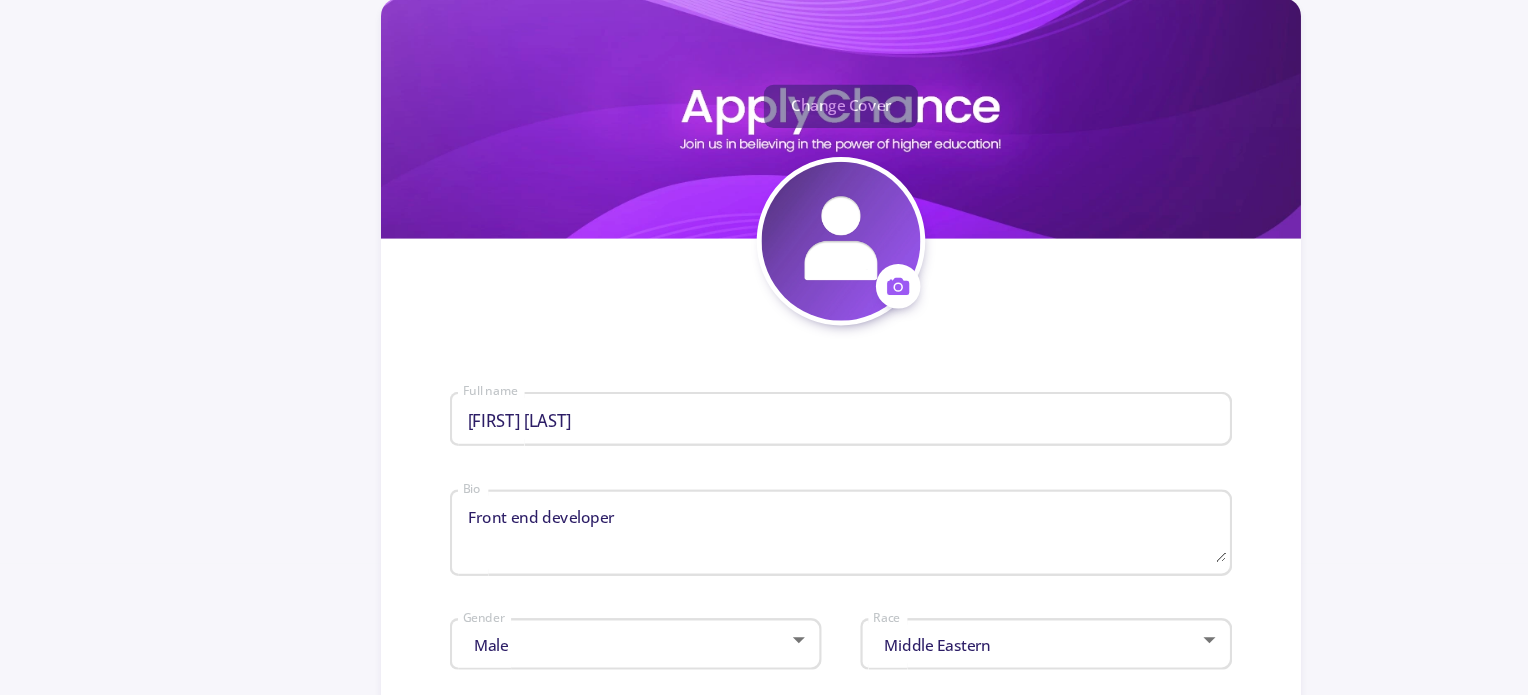 scroll, scrollTop: 187, scrollLeft: 0, axis: vertical 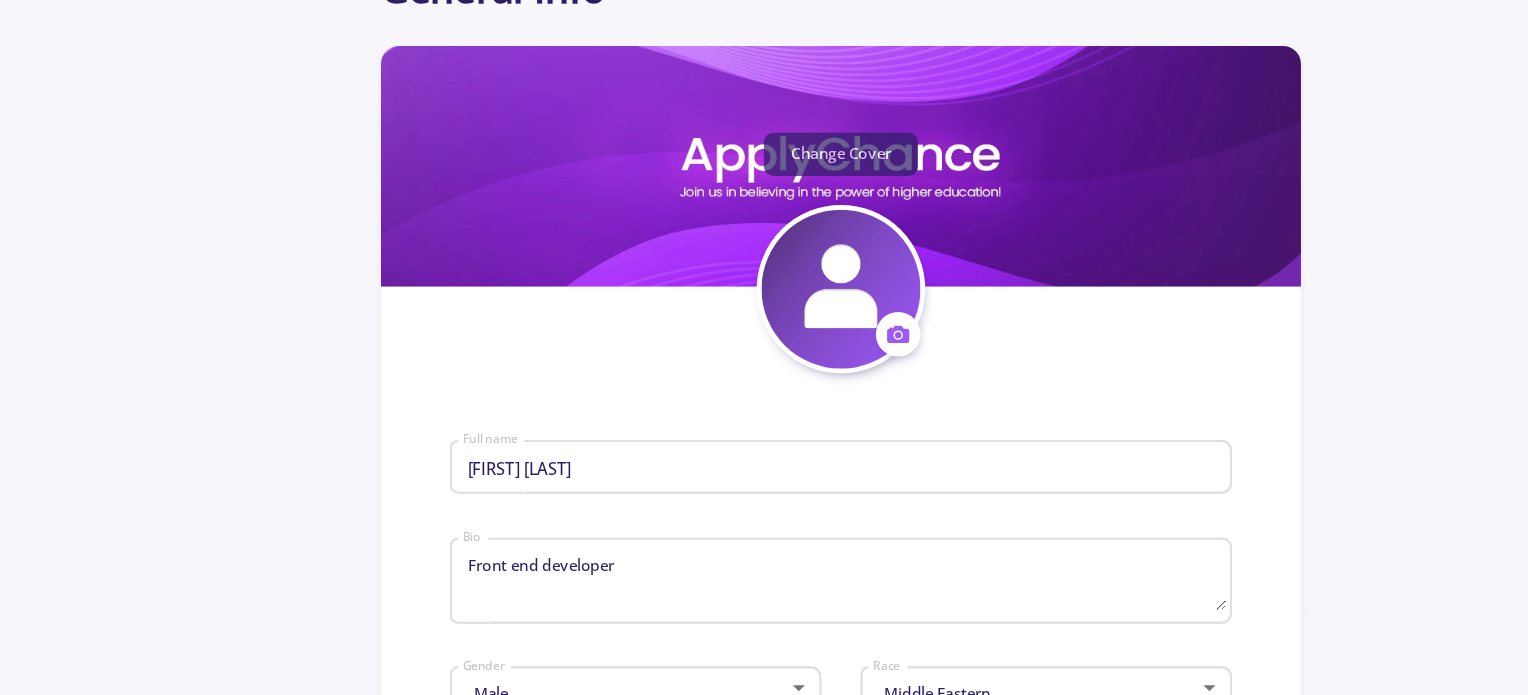 click on "Change Cover" 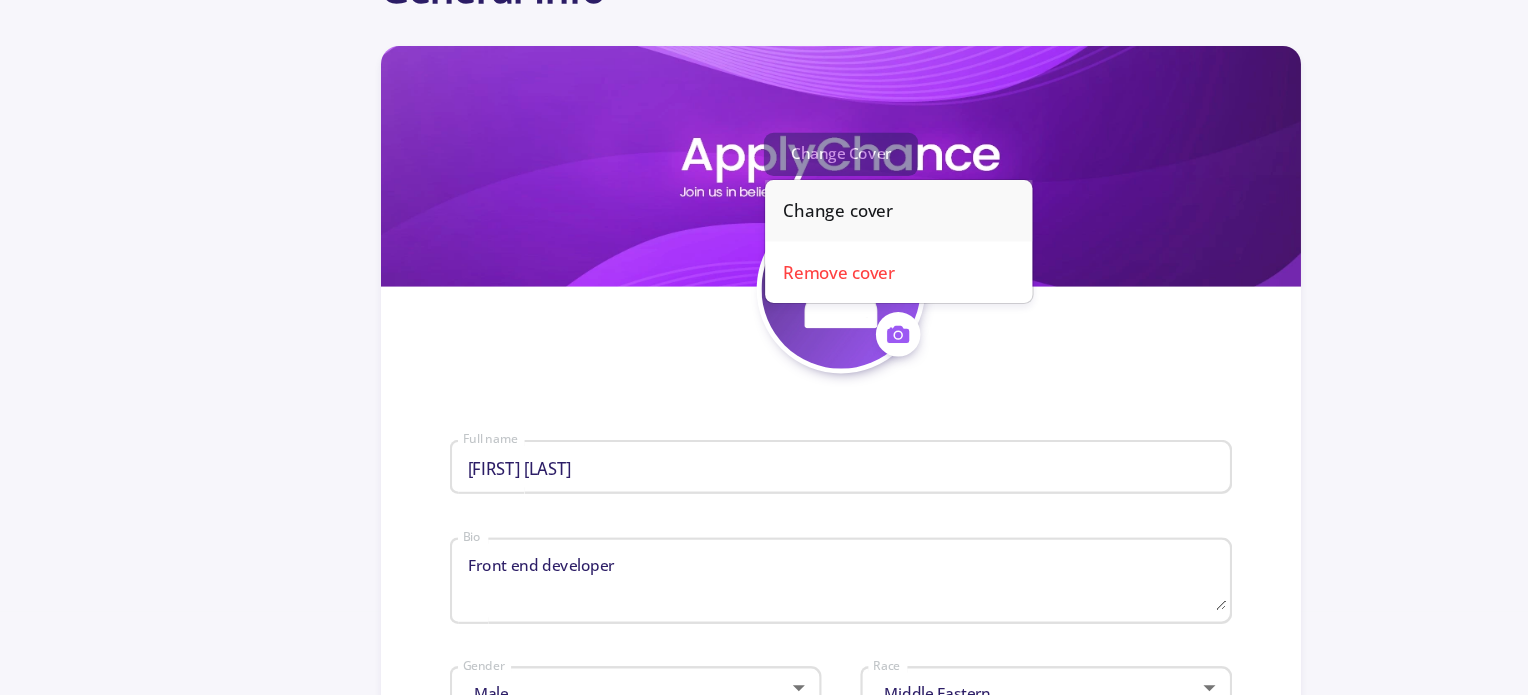 click on "Change cover" 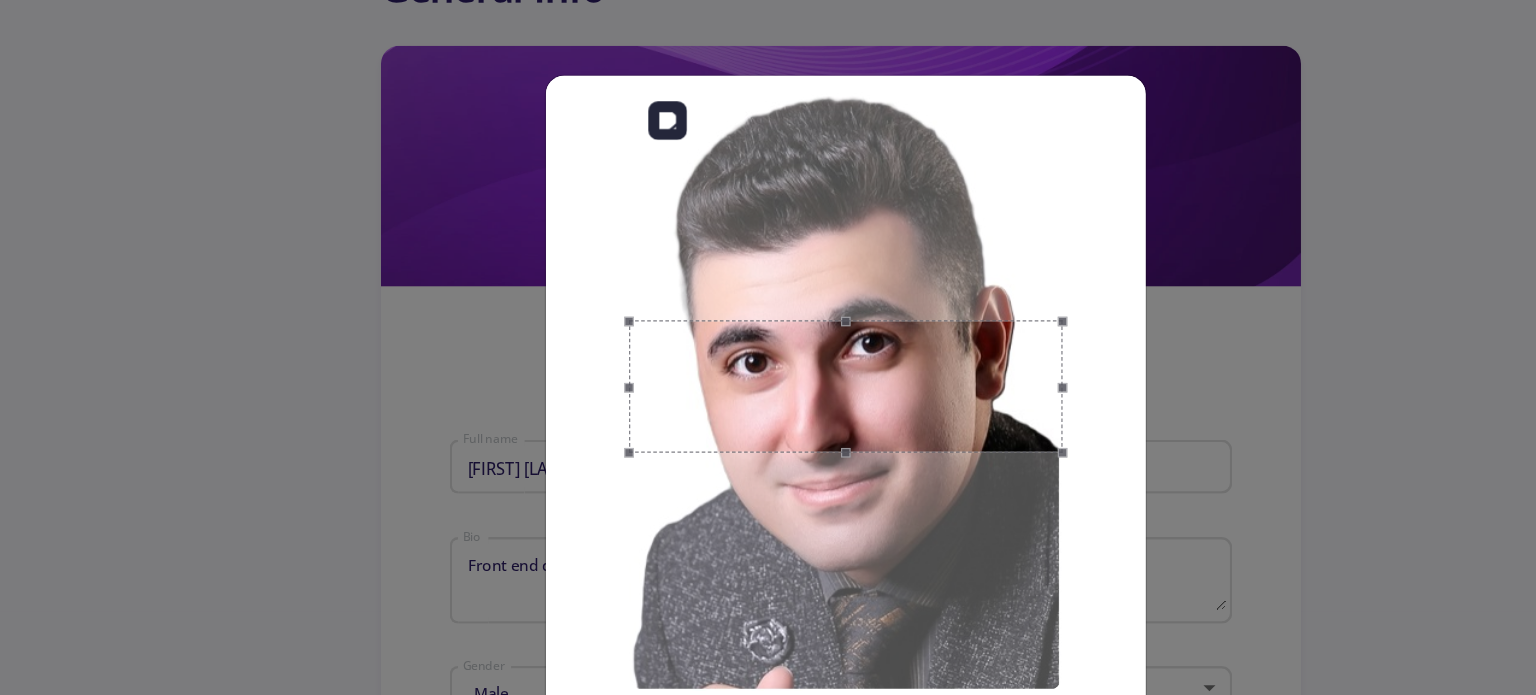drag, startPoint x: 943, startPoint y: 378, endPoint x: 945, endPoint y: 401, distance: 23.086792 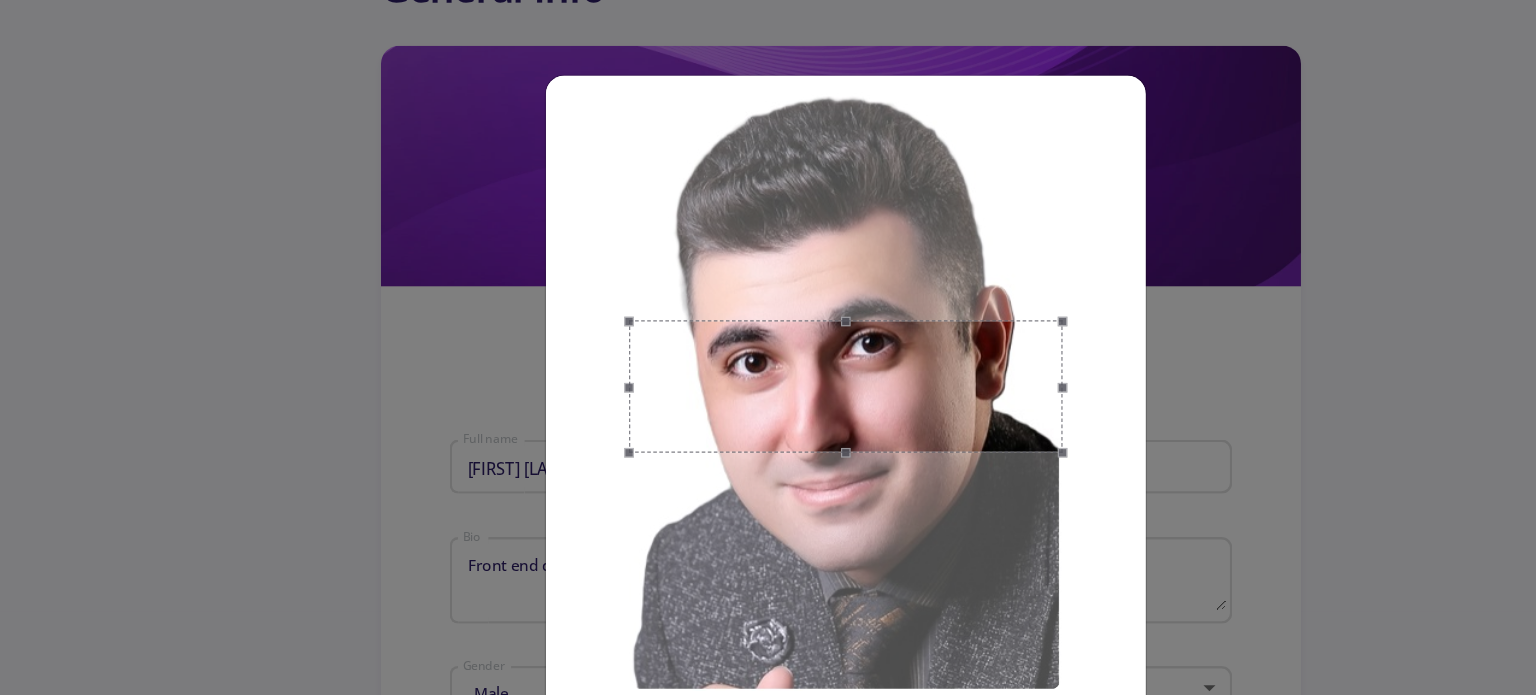 click on "Cancel Crop" at bounding box center [768, 347] 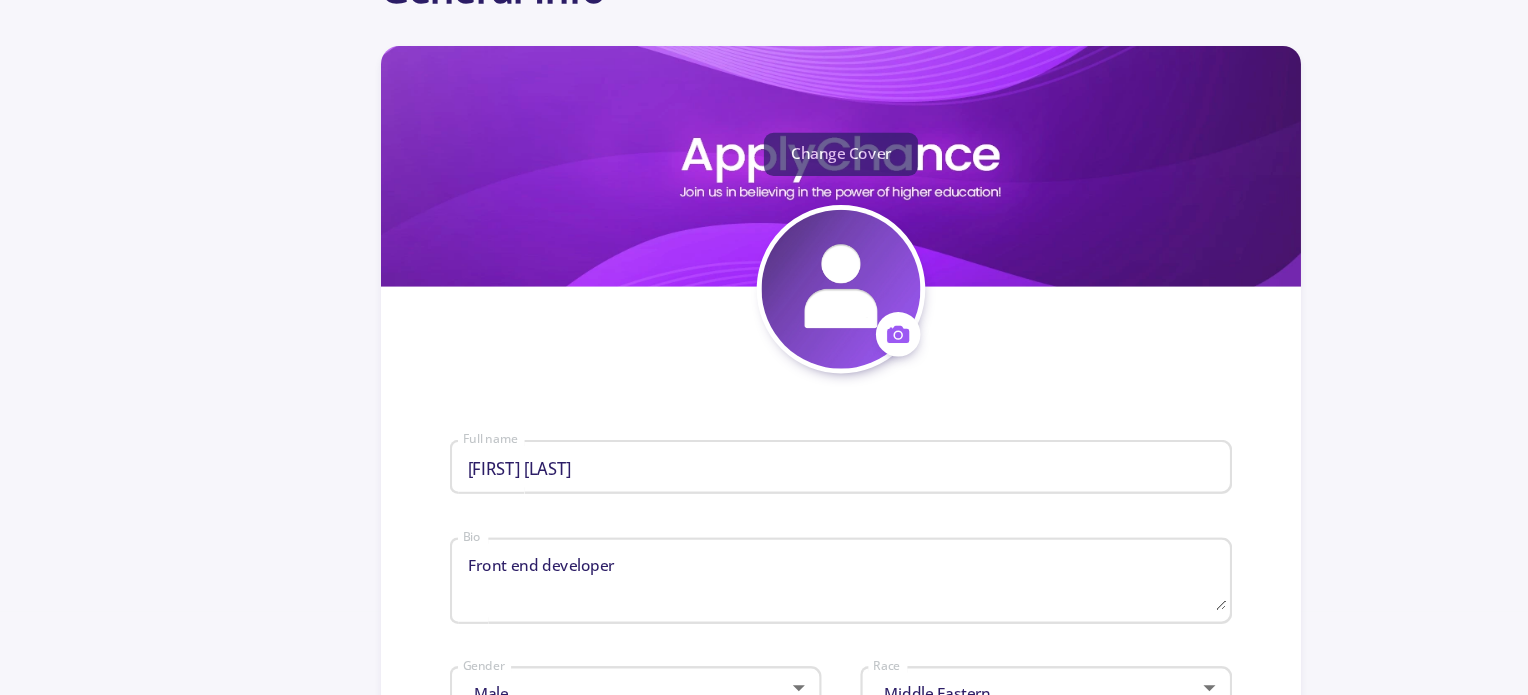 click on "Change Cover" 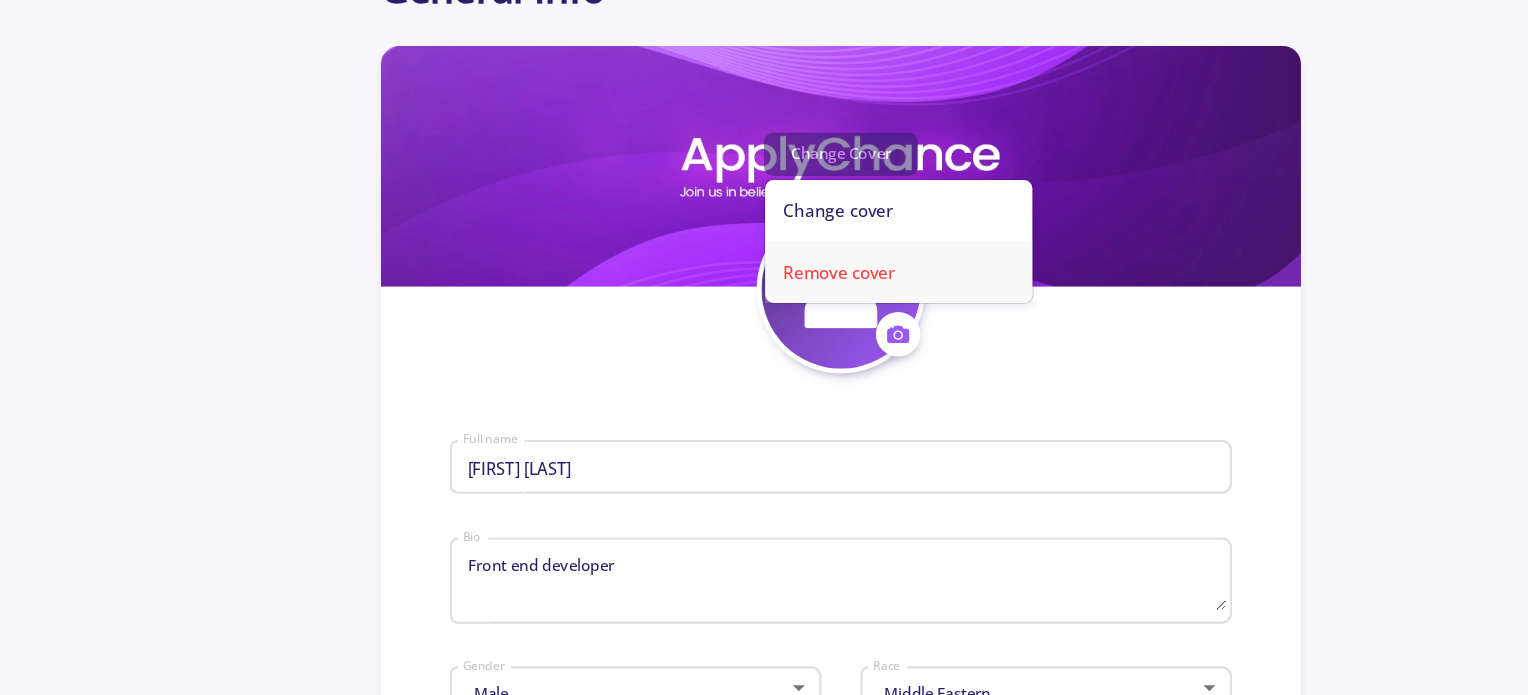 click on "Remove cover" 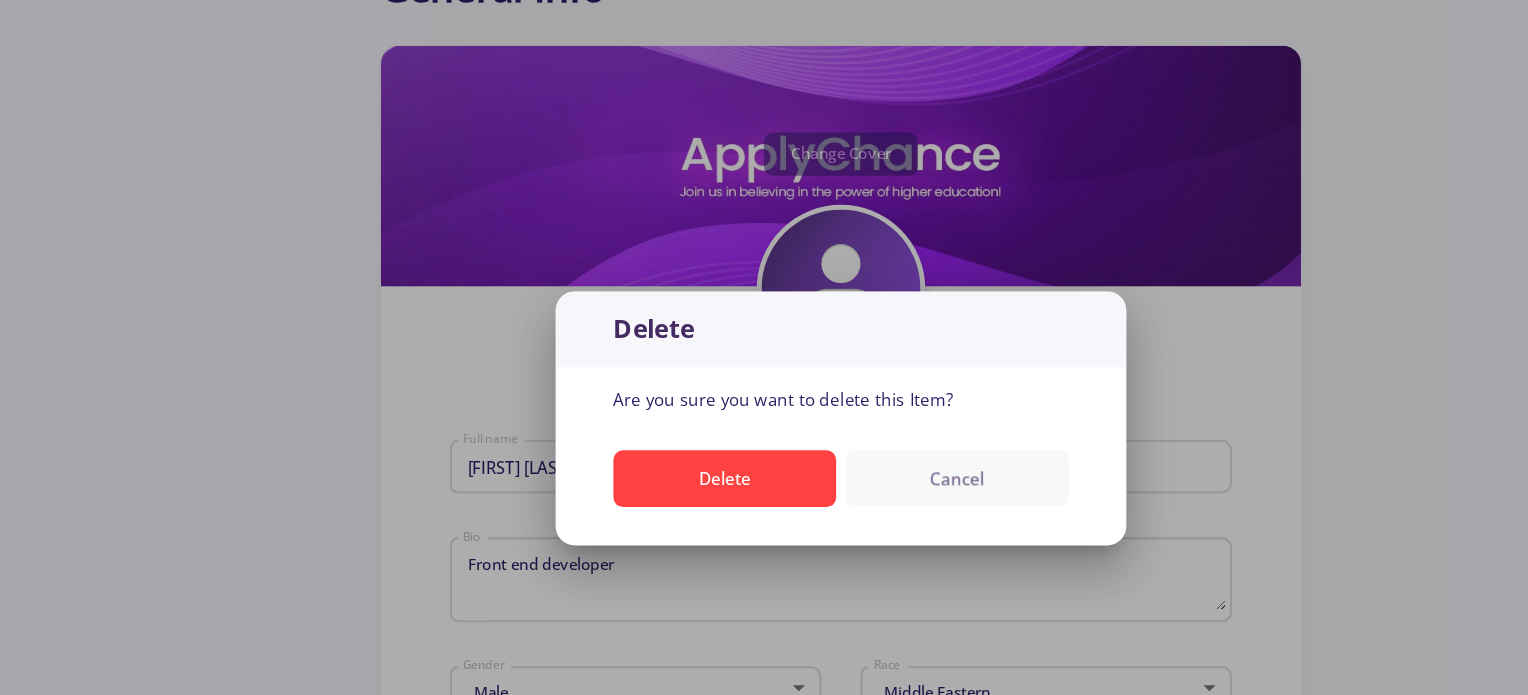 click on "Cancel" at bounding box center (860, 397) 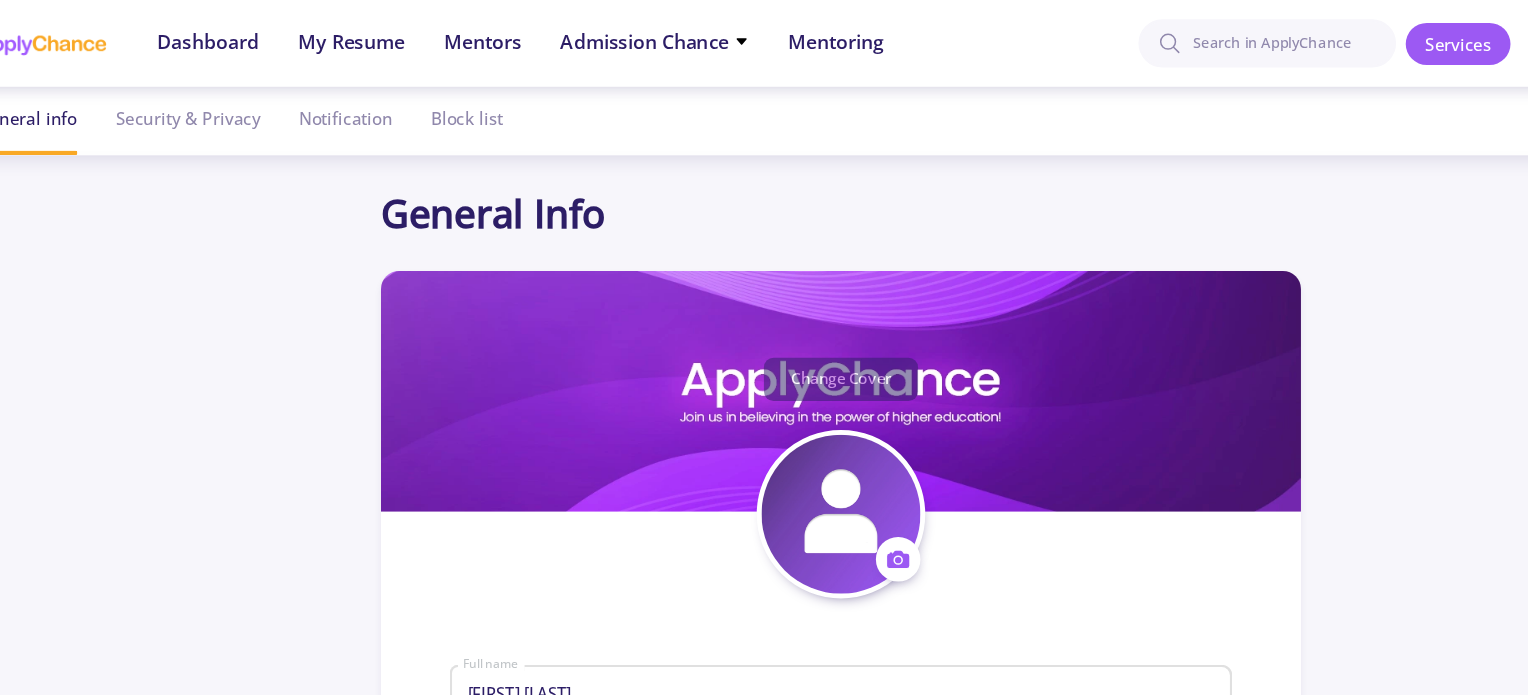 scroll, scrollTop: 187, scrollLeft: 0, axis: vertical 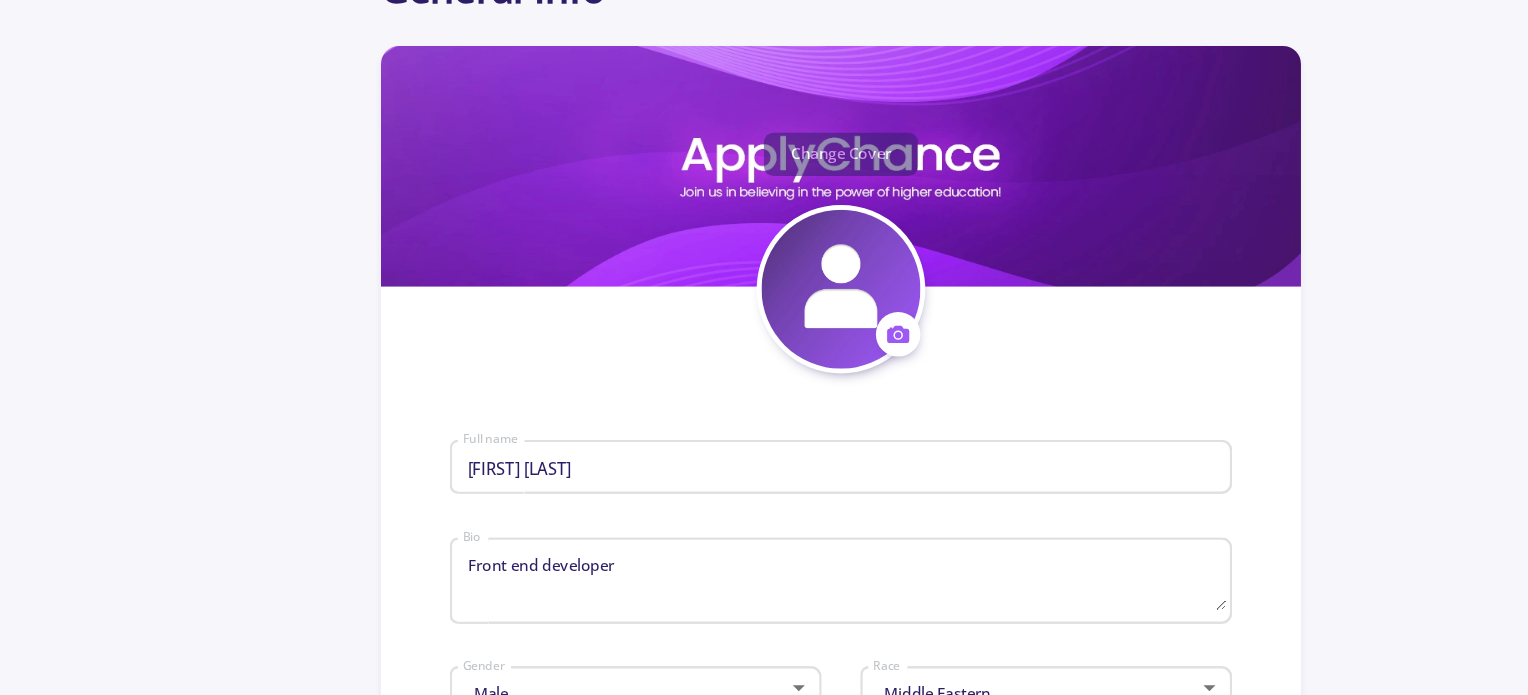 click on "General Info Change Cover  Change cover   Remove cover   Change photo  Remove photo Mohammad Sina Saniee Abadeh Full name Front end developer Bio Male Gender Middle Eastern Race Iran Living in (UTC+03:30) Tehran Time zone Looking for Positions Do you looking for position ? Yes I'm looking Looking position Contact Info MohammadSinaSanieeAbadeh applychance.com/user-profile/ ApplyChance Link msinasaniee@gmail.com Email Anyone can see They can see my email sina saniee Skype ID Just university professors They can see my Skype ID  Cancel  Save Cancel Crop" 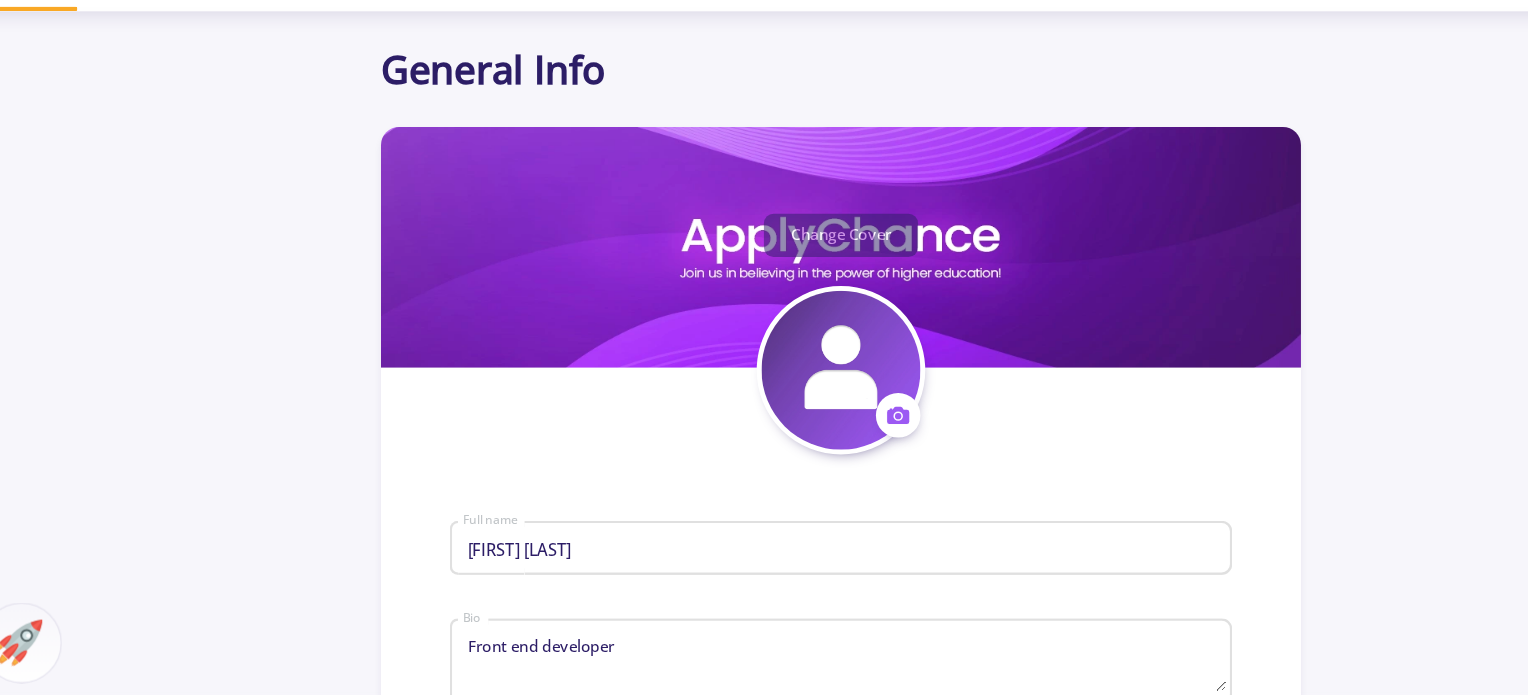 scroll, scrollTop: 0, scrollLeft: 0, axis: both 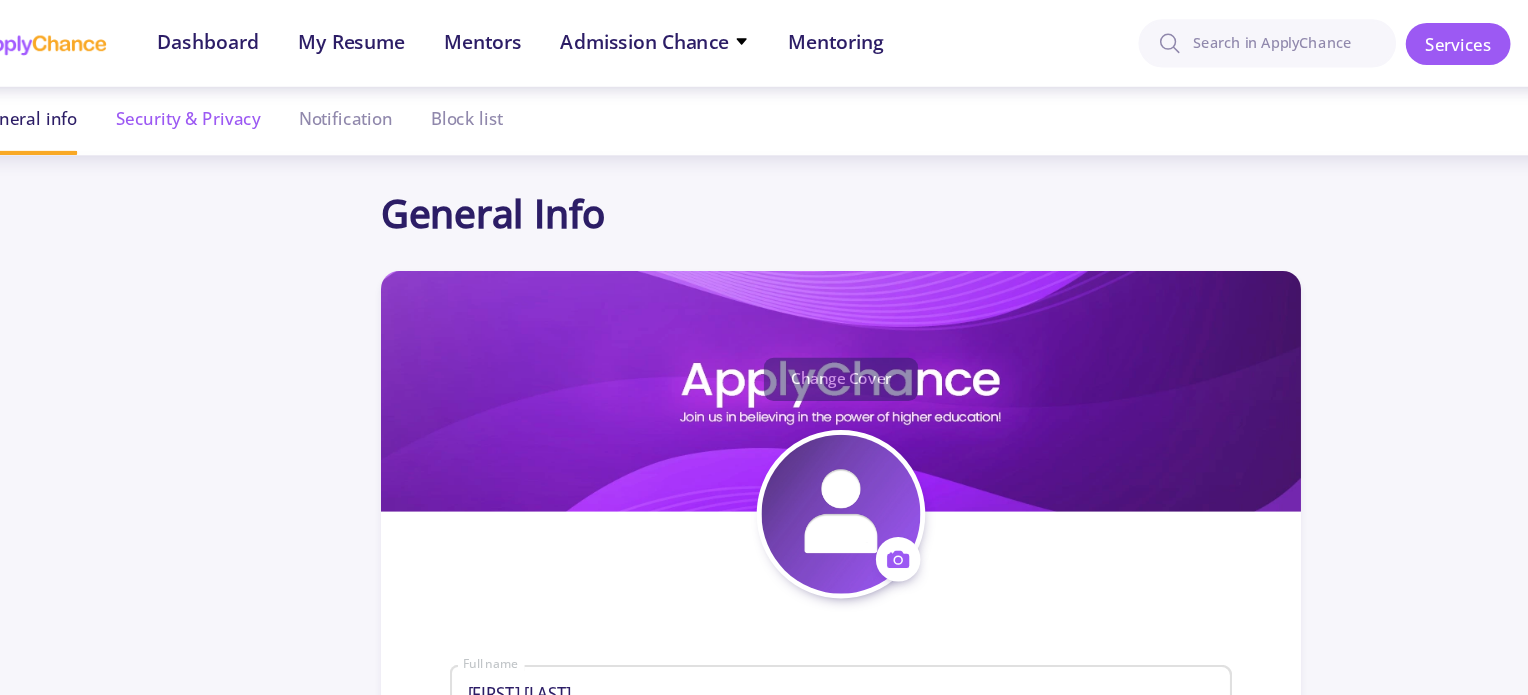 click on "Security & Privacy" 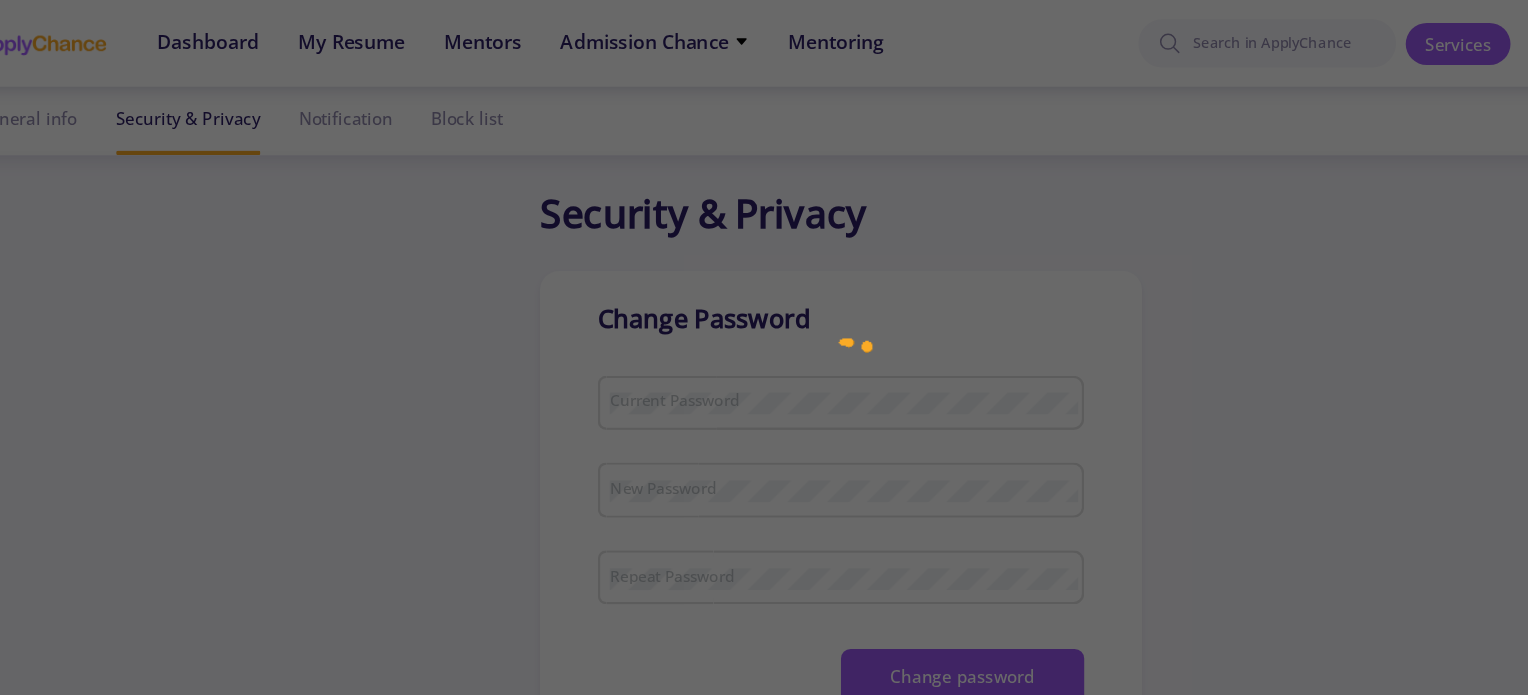 checkbox on "true" 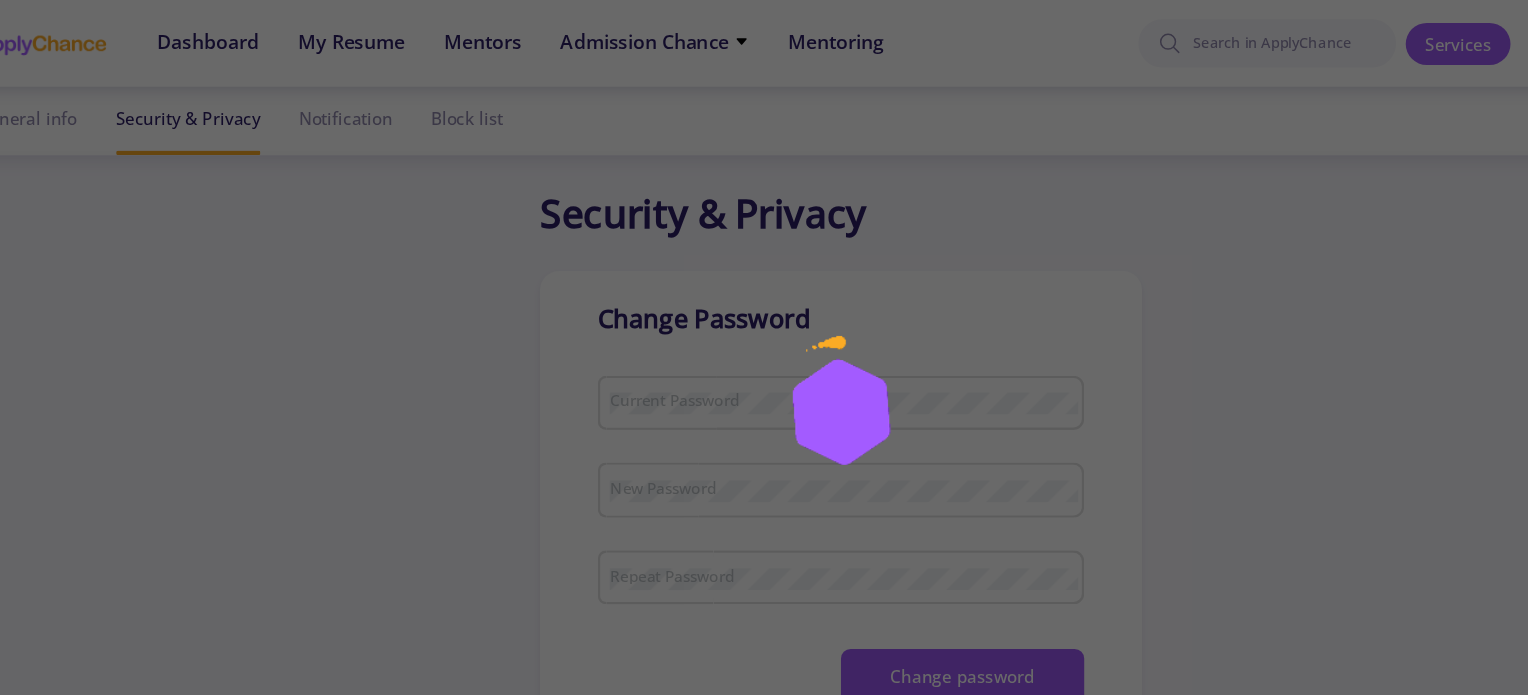 checkbox on "true" 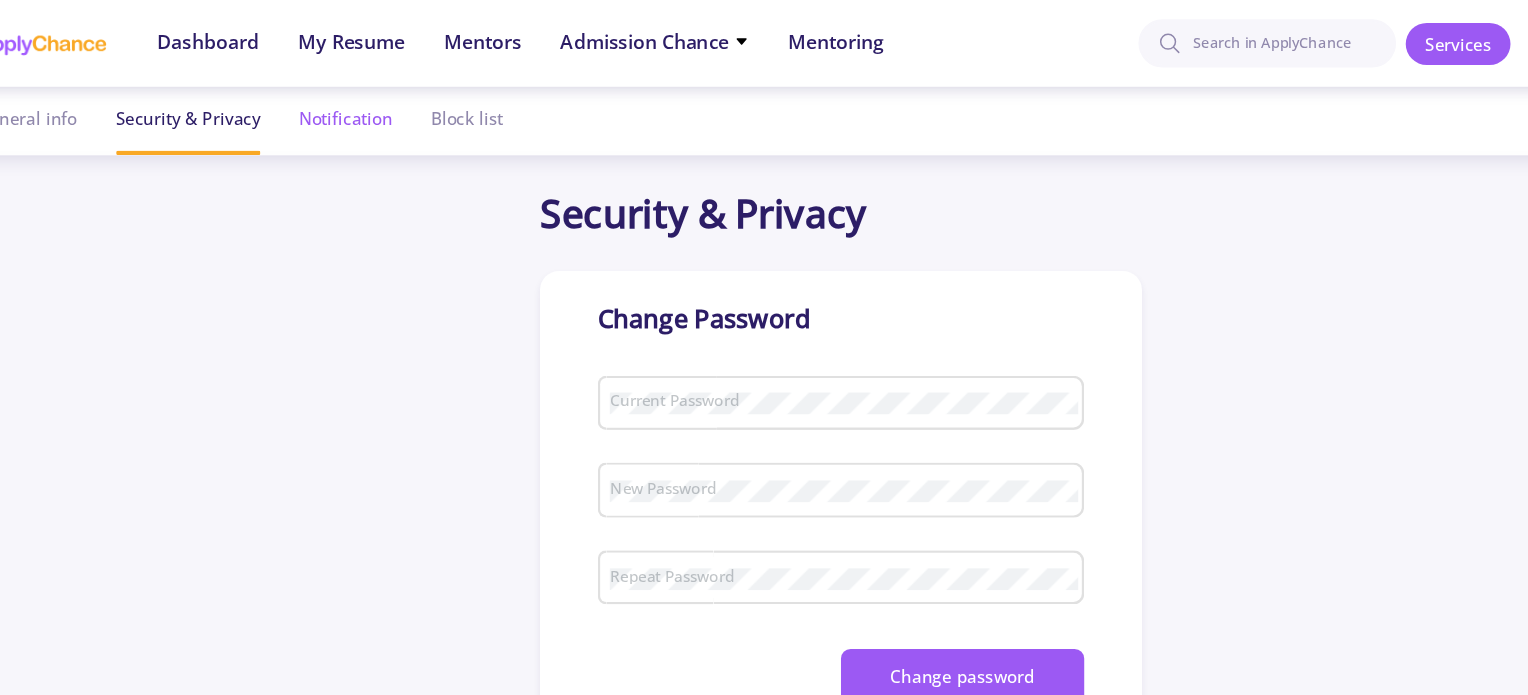 click on "Notification" 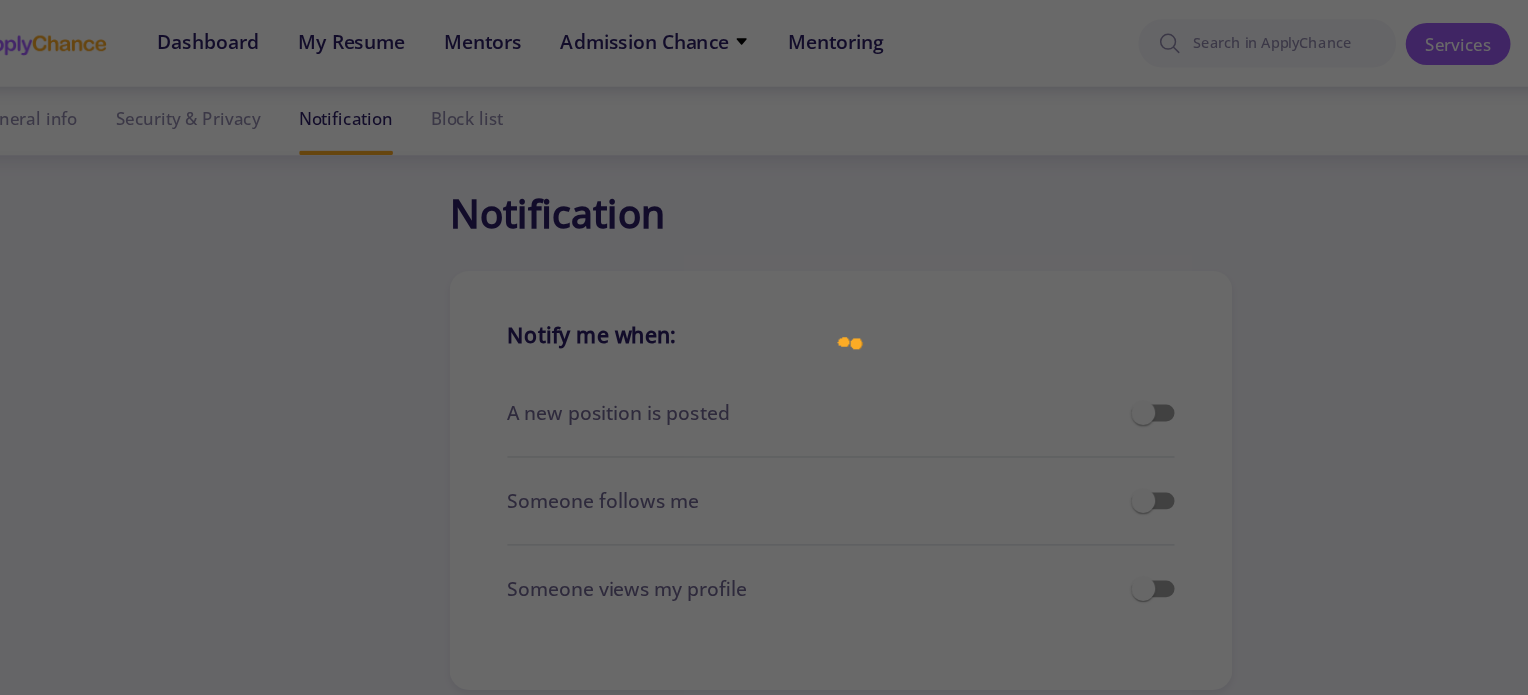 checkbox on "true" 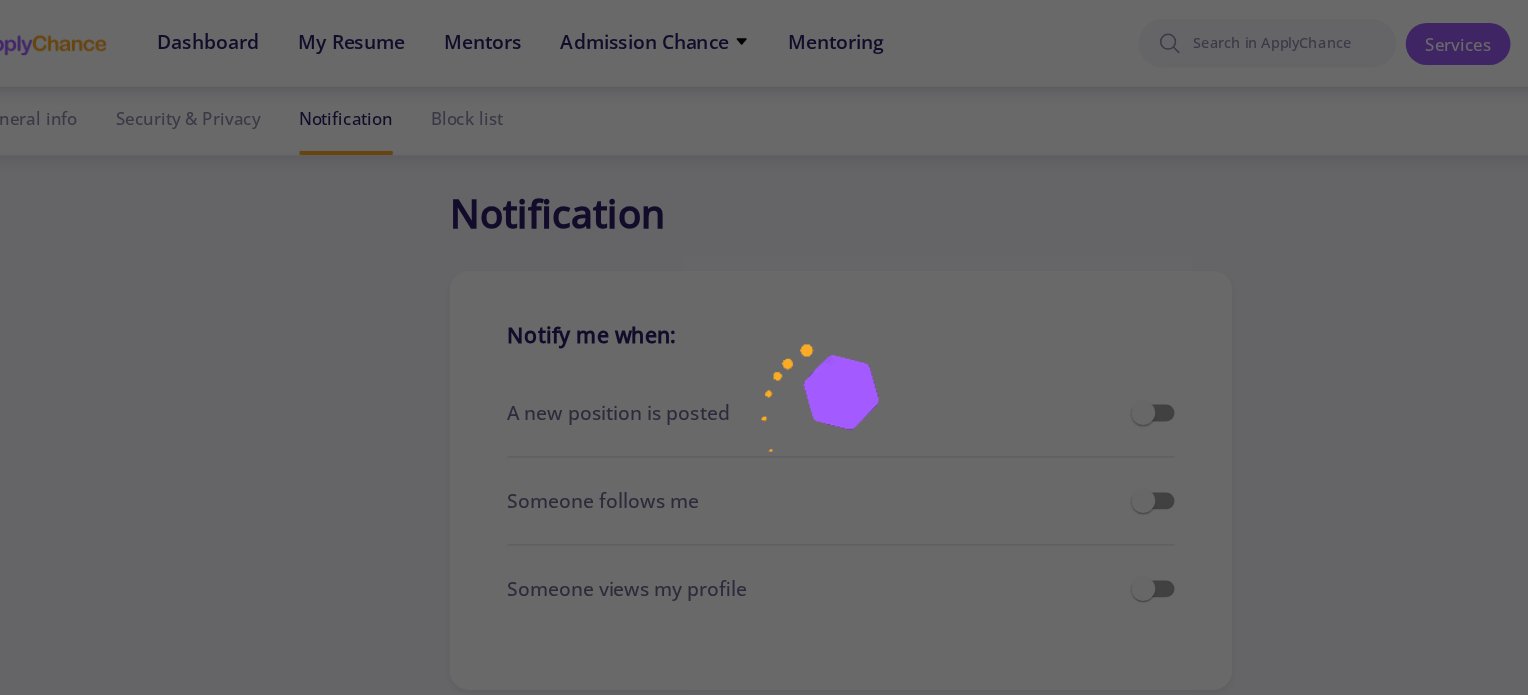 checkbox on "true" 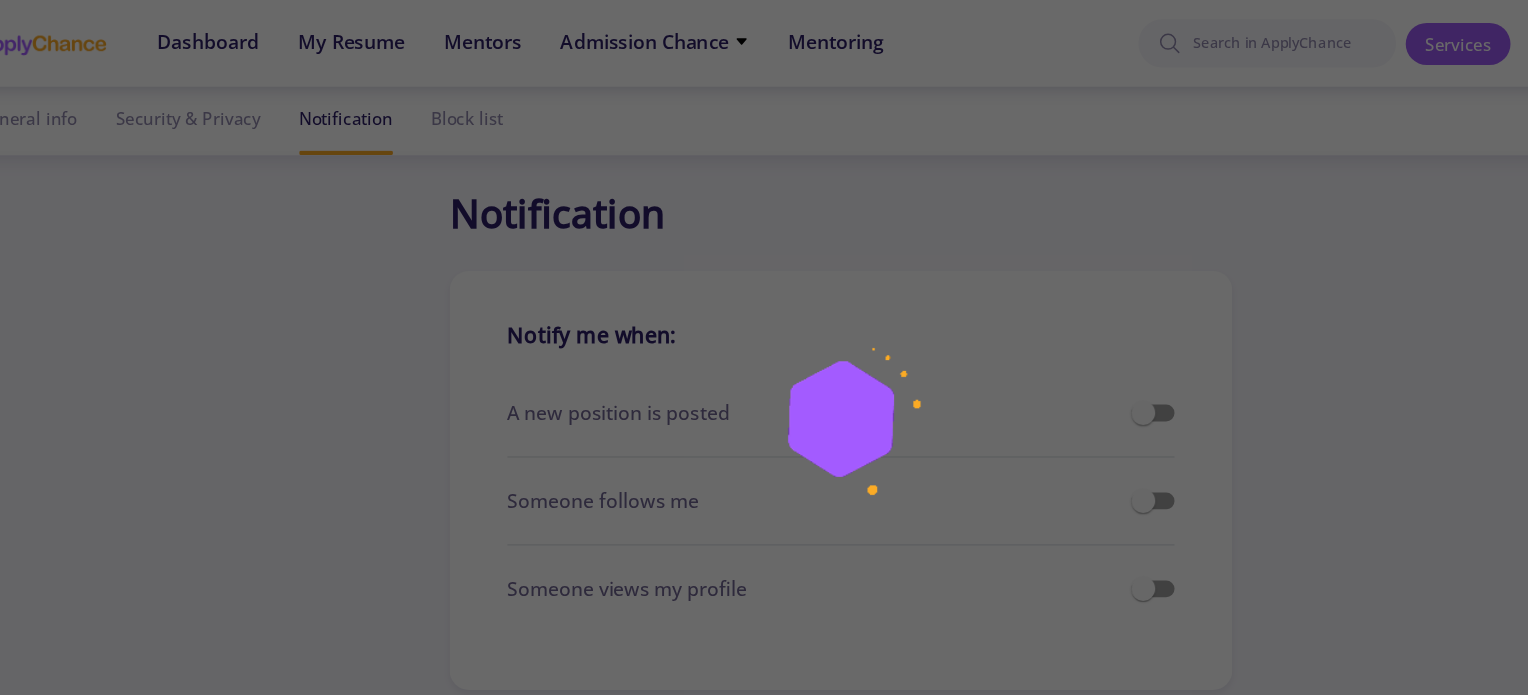 checkbox on "true" 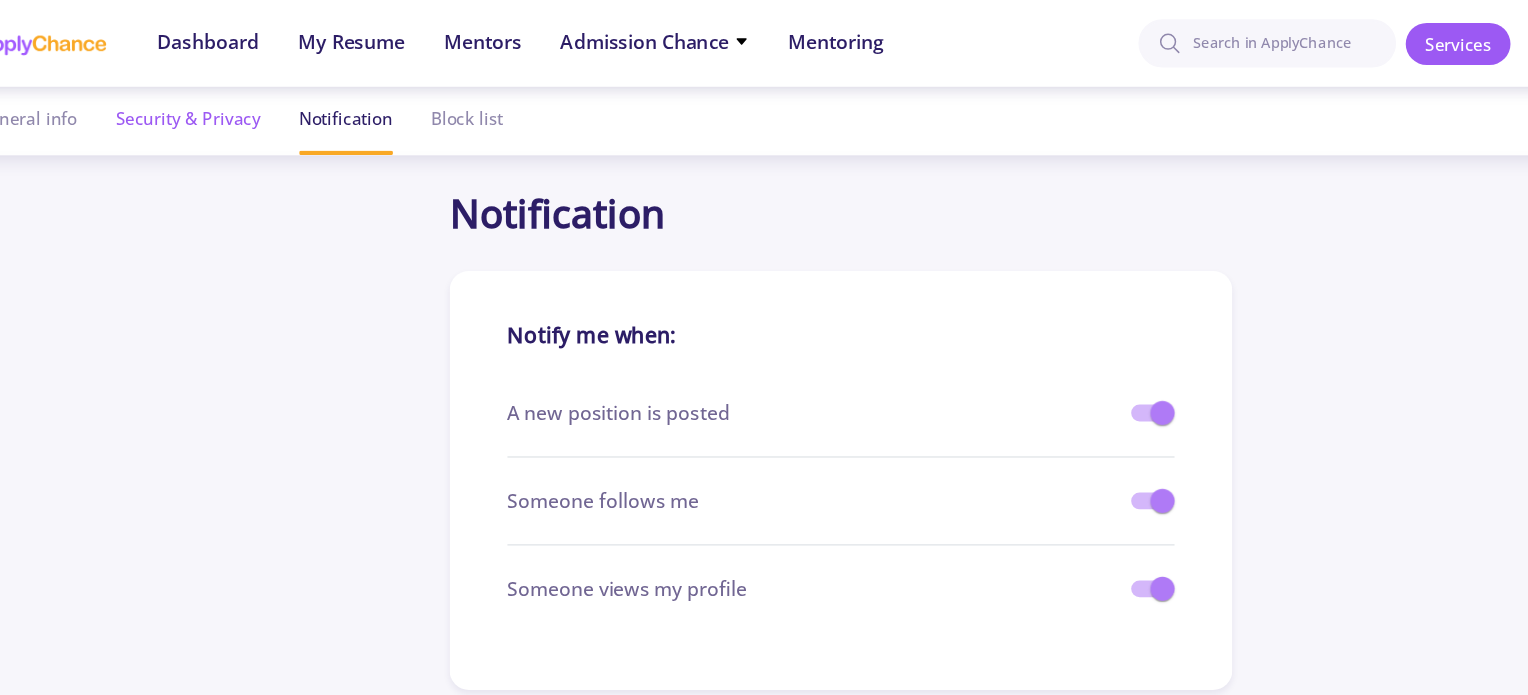 click on "Security & Privacy" 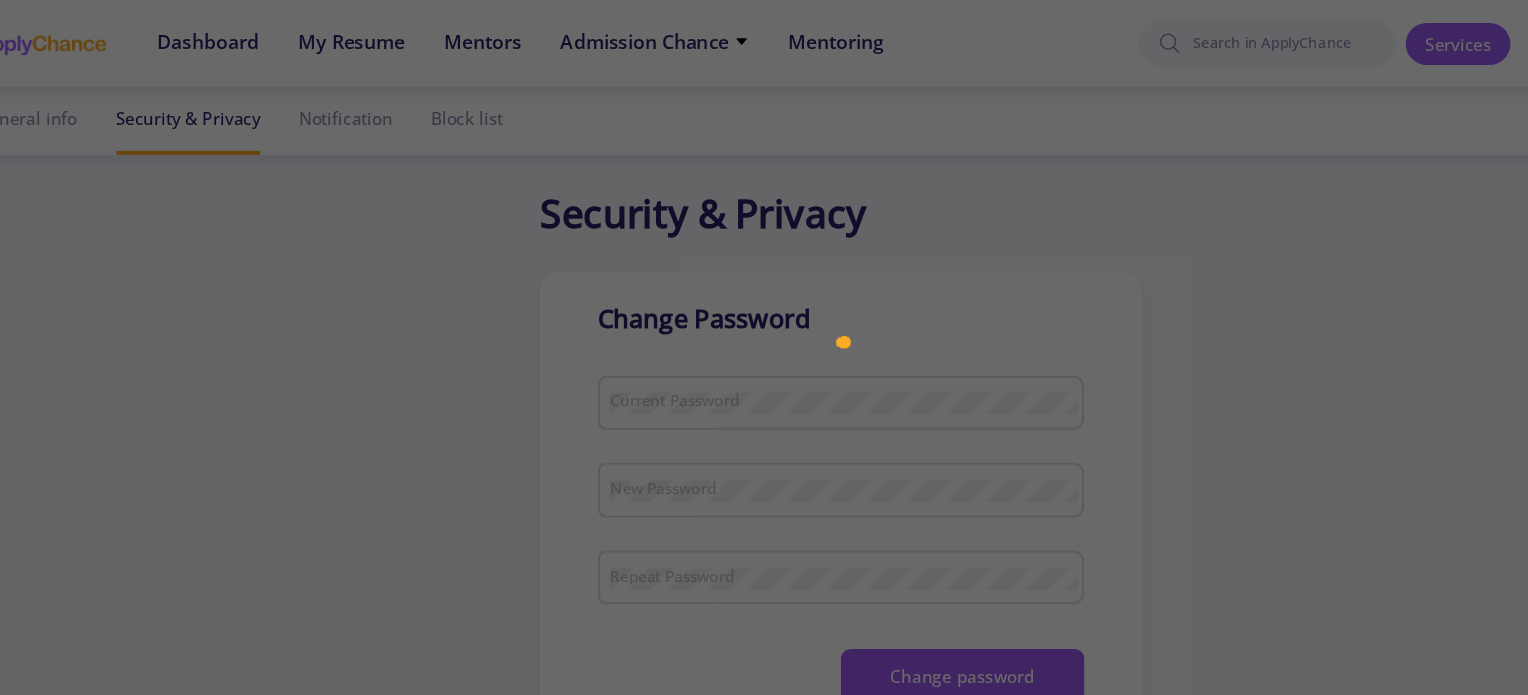 checkbox on "true" 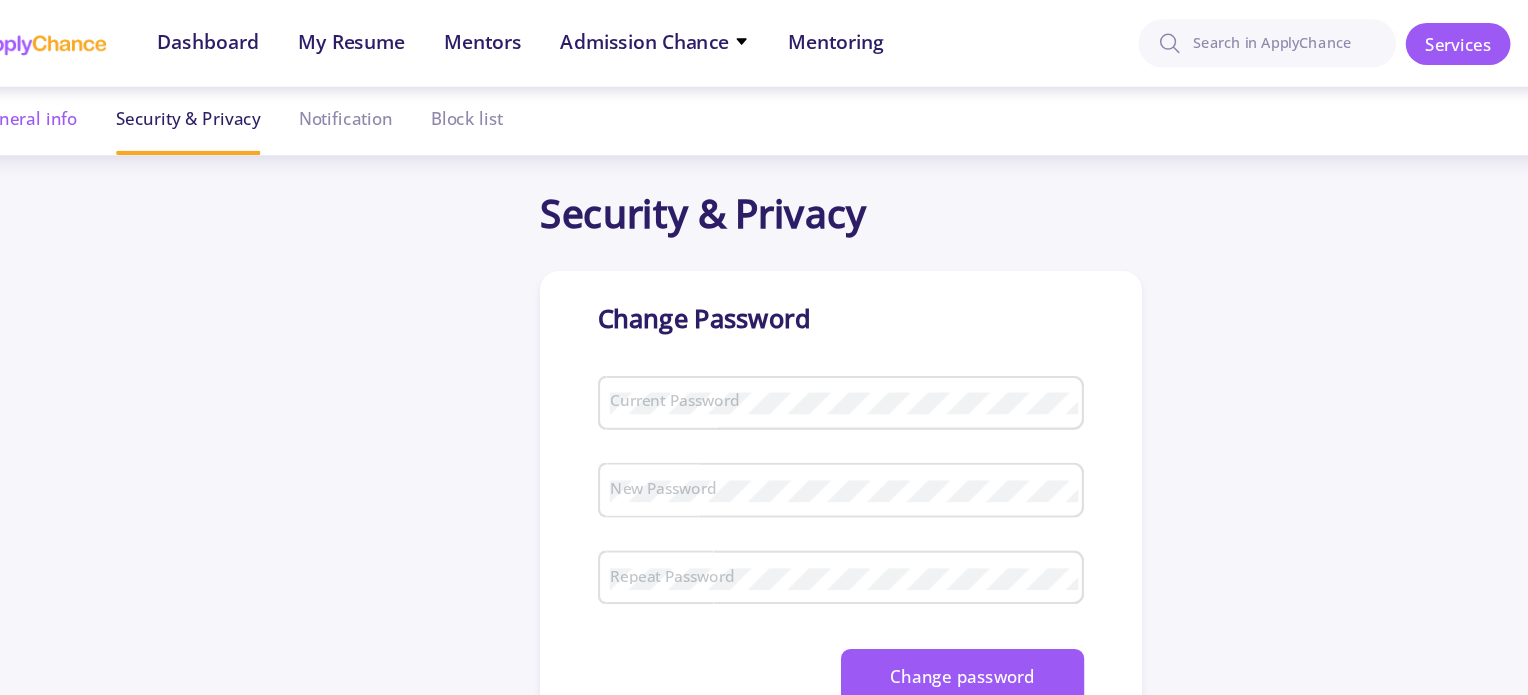 checkbox on "true" 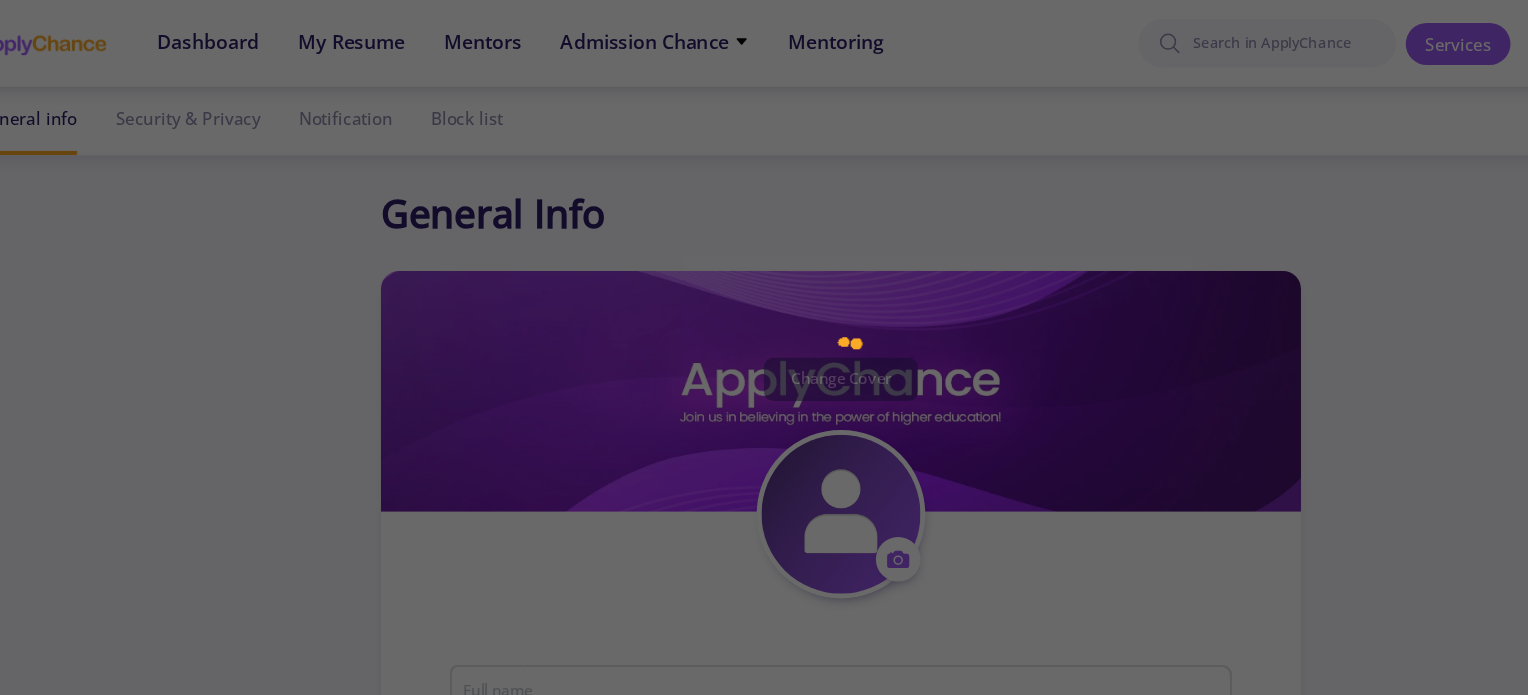 type on "[FIRST] [LAST]" 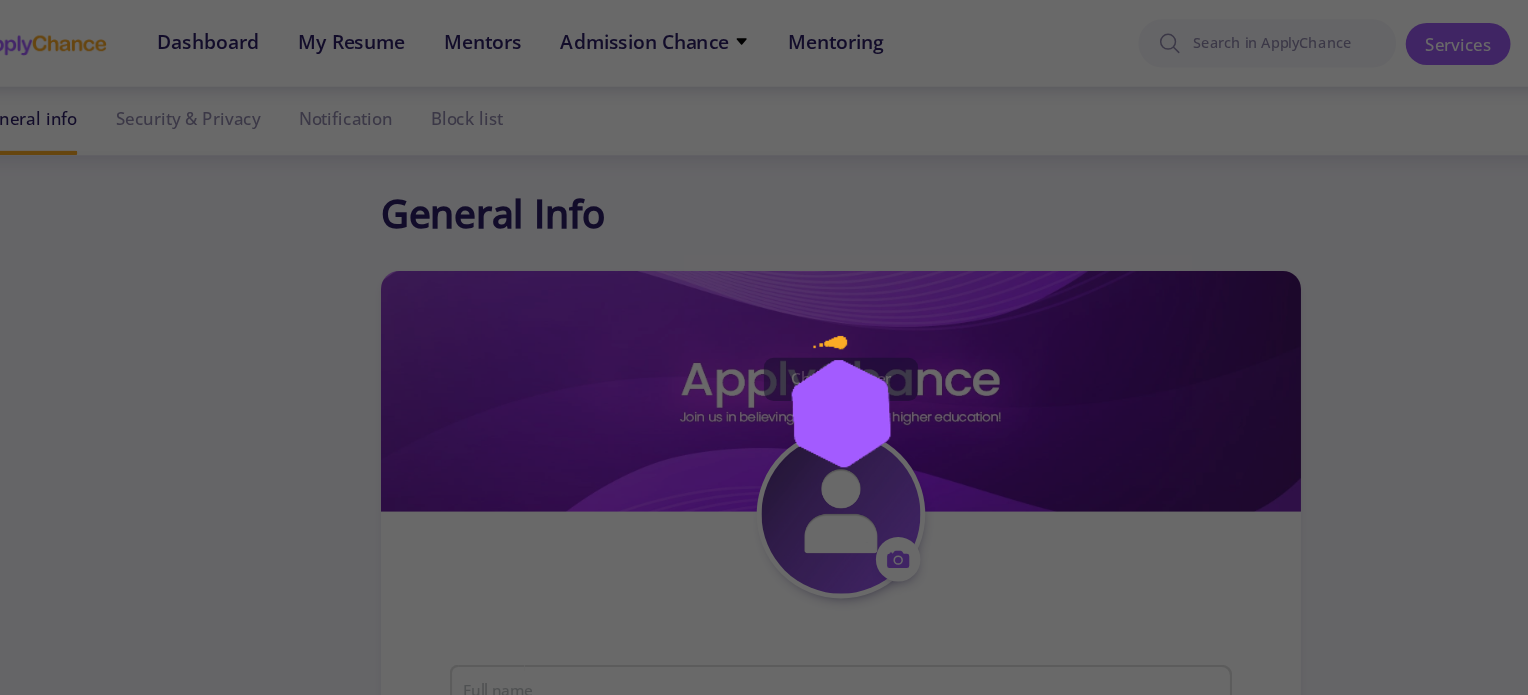 type on "MohammadSinaSanieeAbadeh" 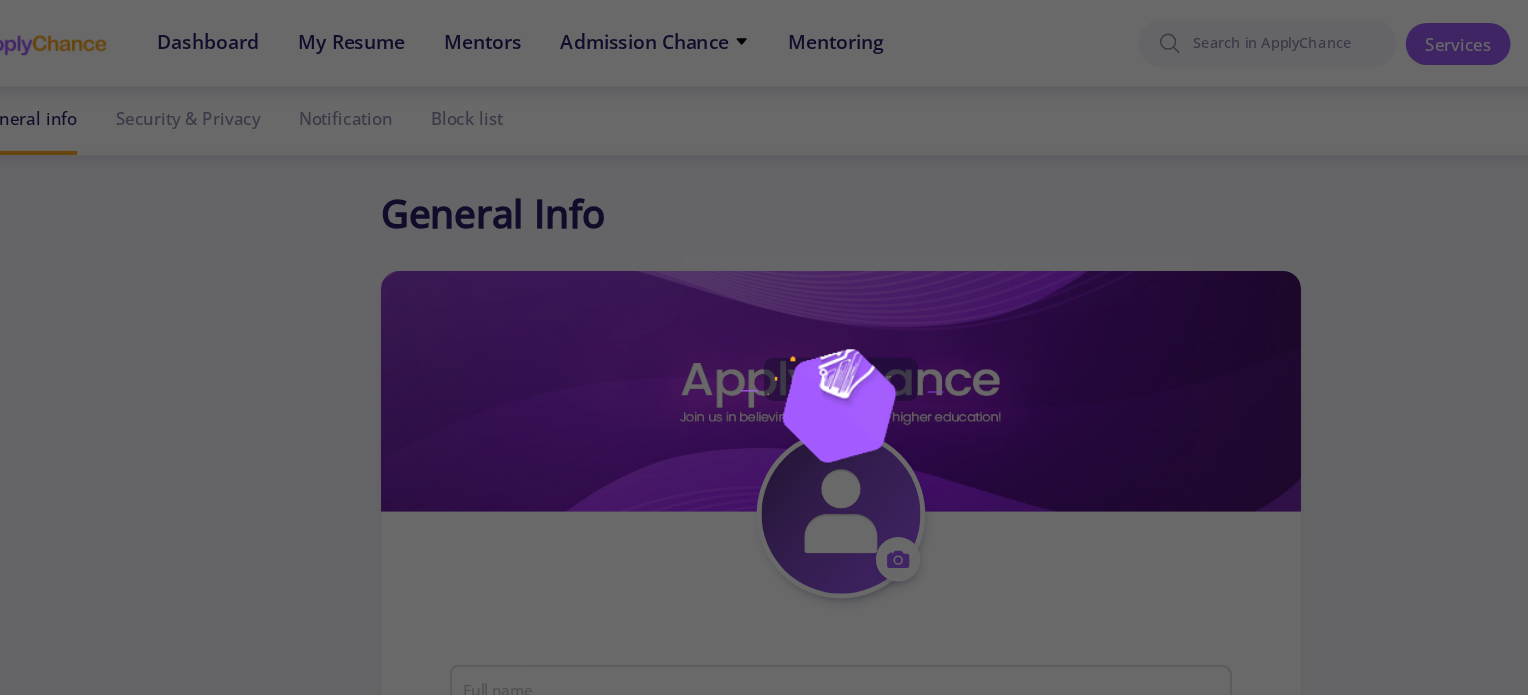type on "msinasaniee@example.com" 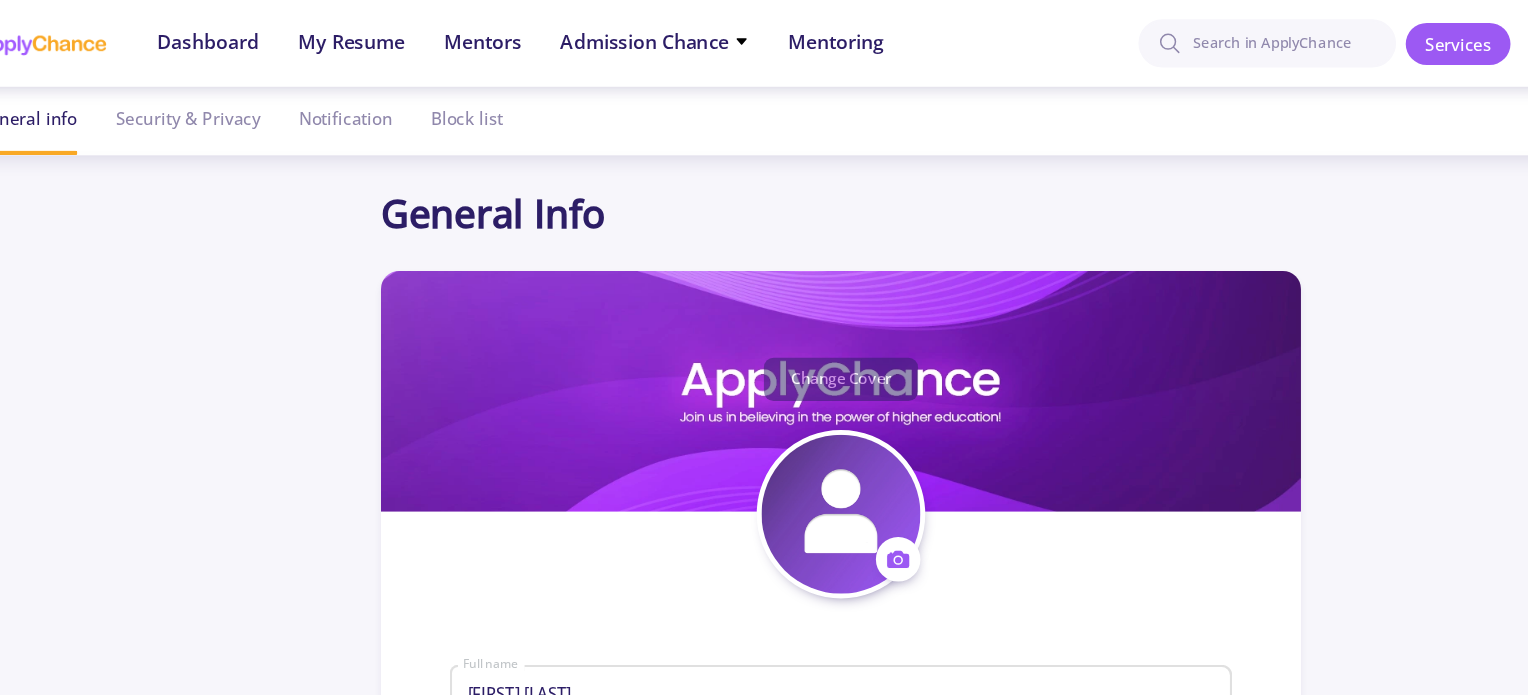 click on "General Info Change Cover  Change cover   Remove cover   Change photo  Remove photo Mohammad Sina Saniee Abadeh Full name Bio Gender Race Living in Time zone Looking for Positions Do you looking for position ? Looking position Contact Info MohammadSinaSanieeAbadeh applychance.com/user-profile/ ApplyChance Link msinasaniee@gmail.com Email Just university professors They can see my email Skype ID Just university professors They can see my Skype ID  Cancel  Save Cancel Crop" 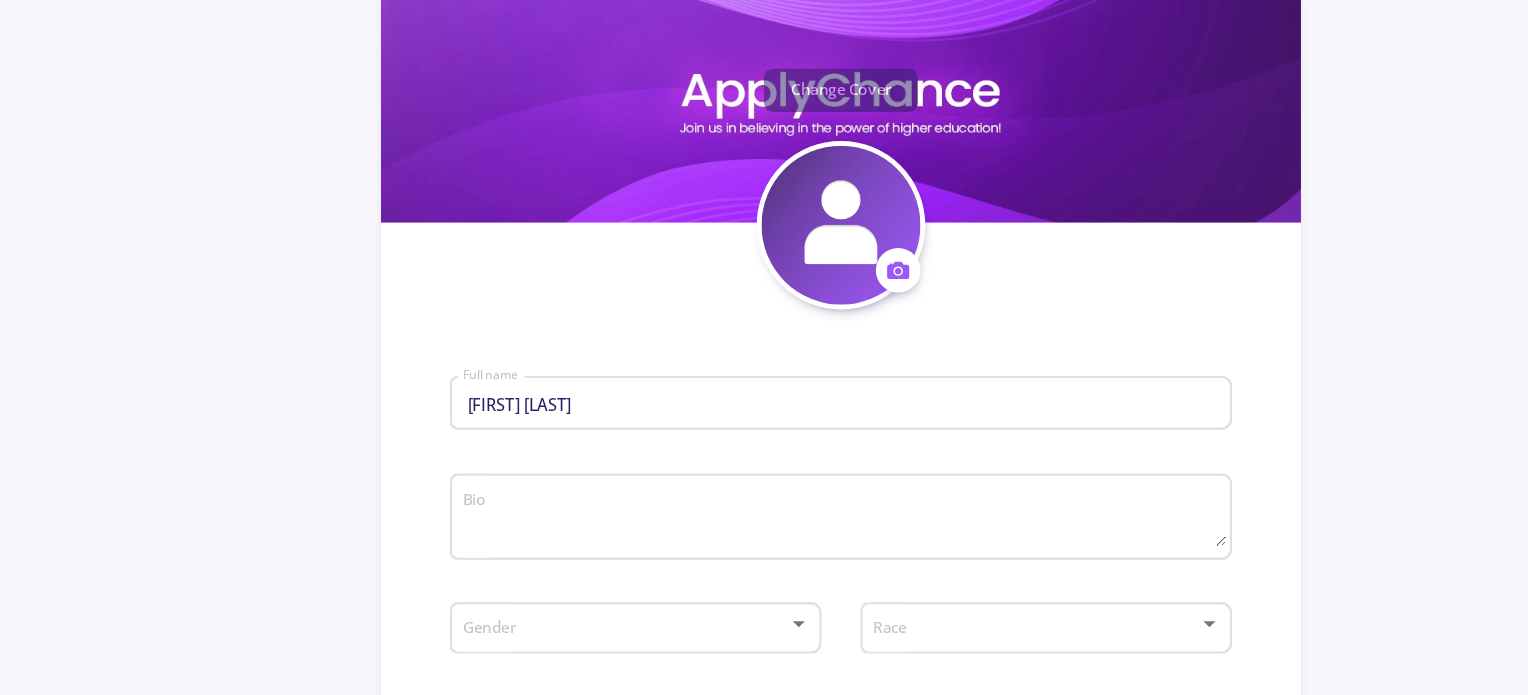 scroll, scrollTop: 200, scrollLeft: 0, axis: vertical 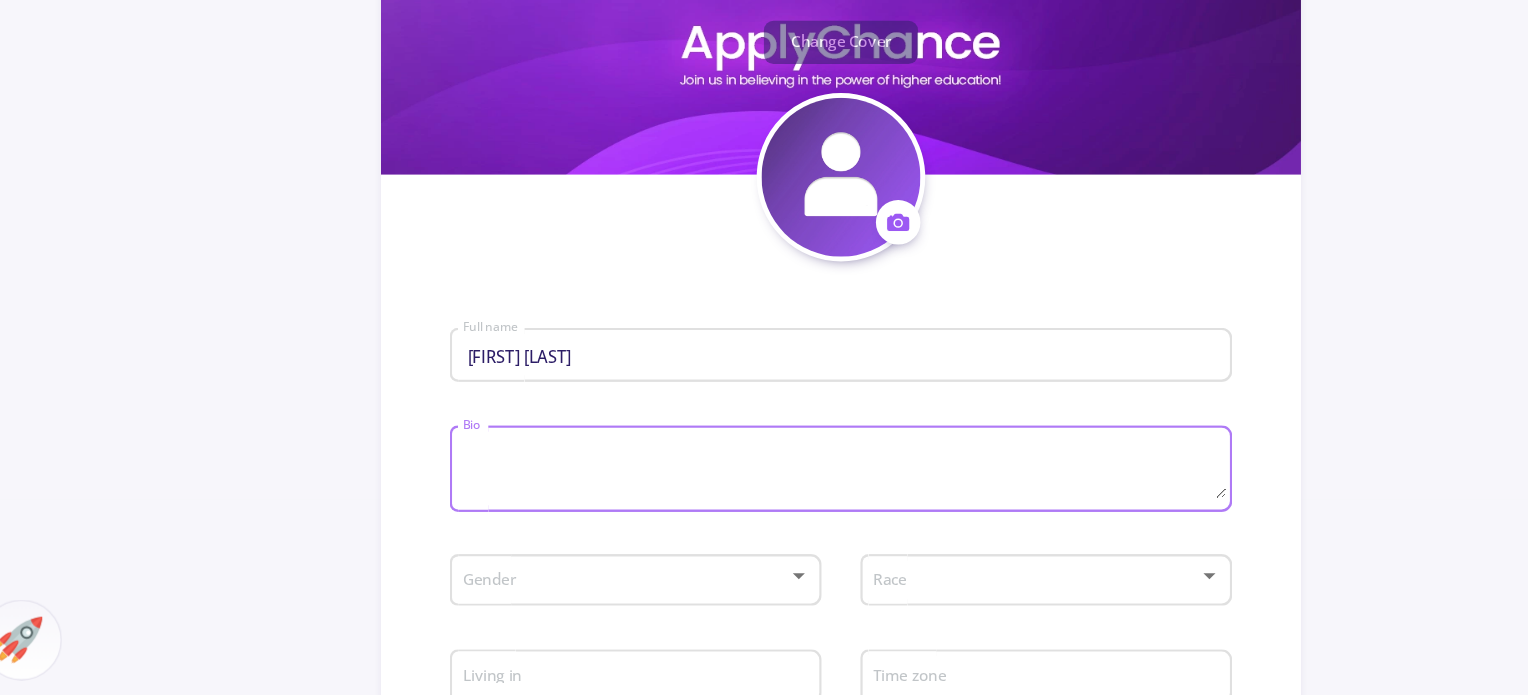 click on "Bio" at bounding box center [766, 470] 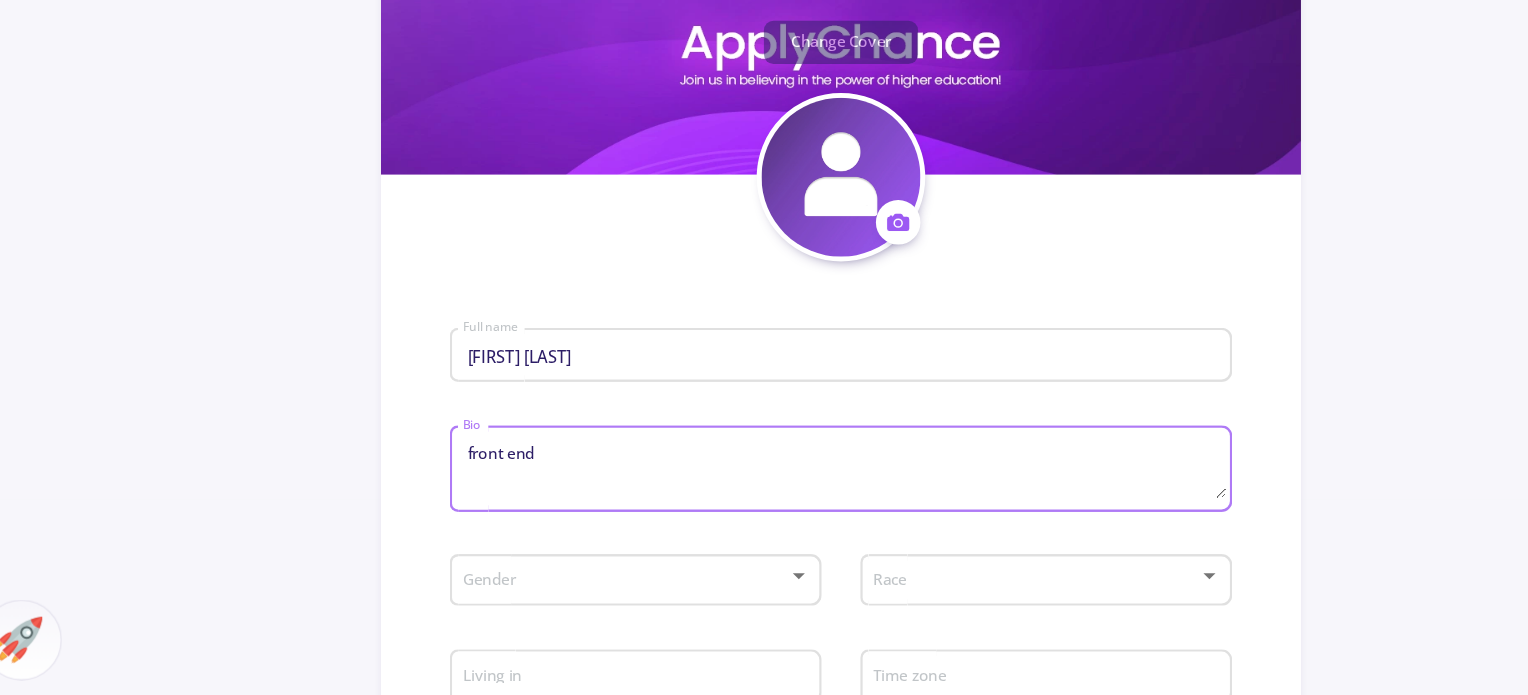 type on "front end" 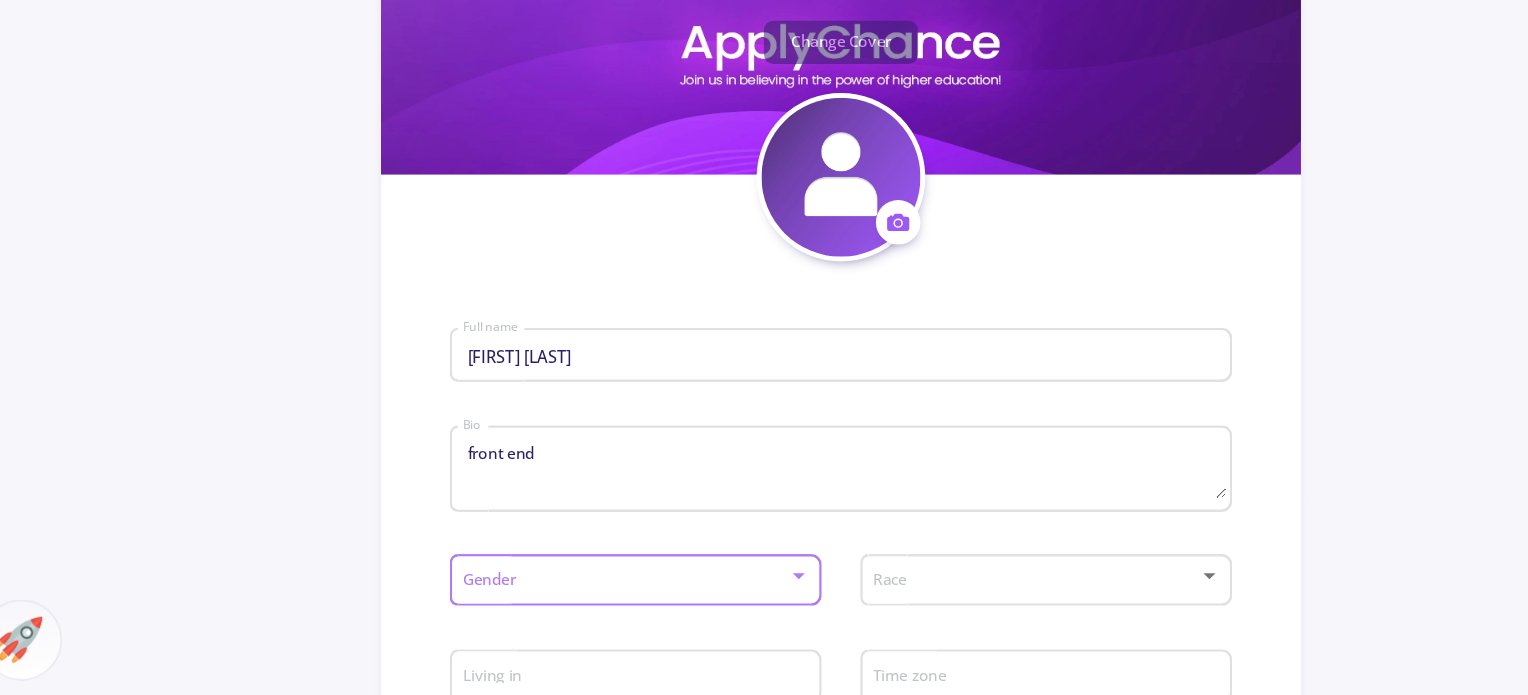 click at bounding box center (587, 562) 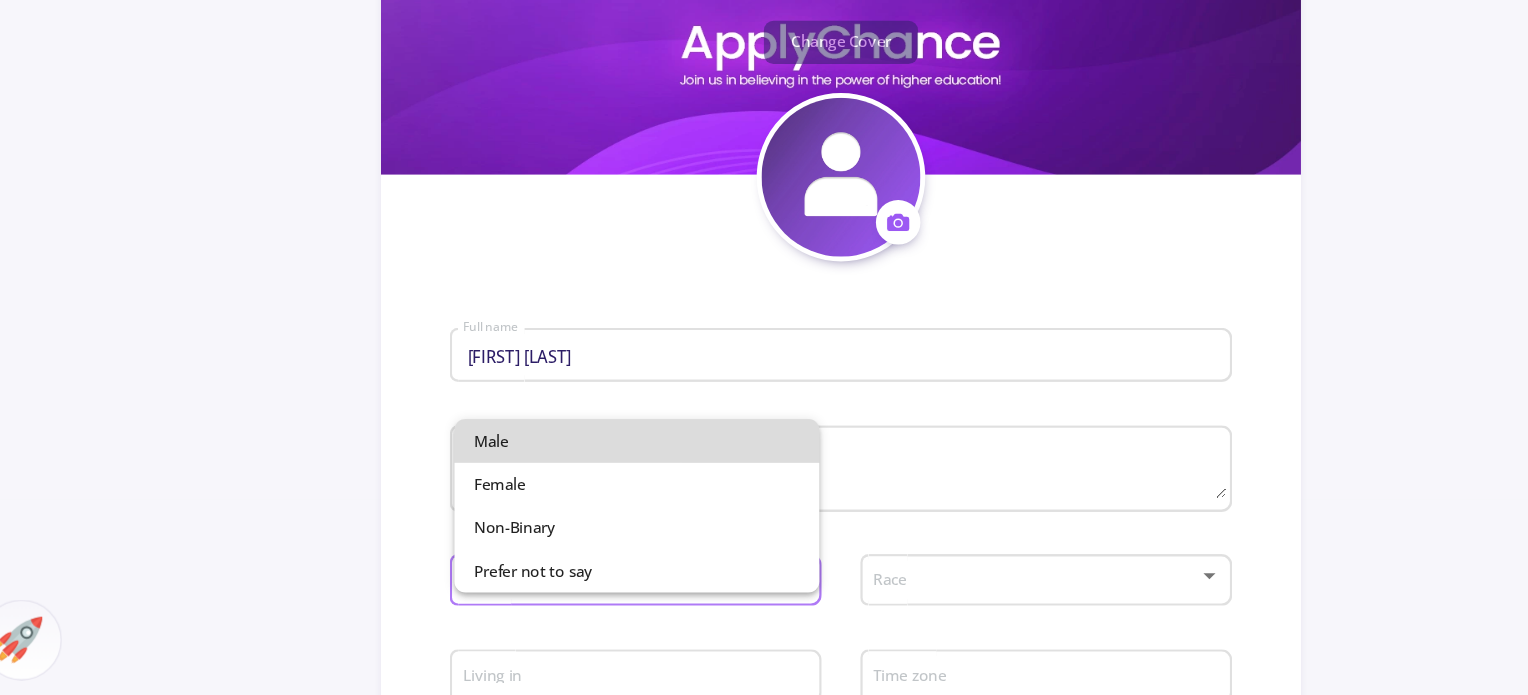 click on "Male" at bounding box center (595, 446) 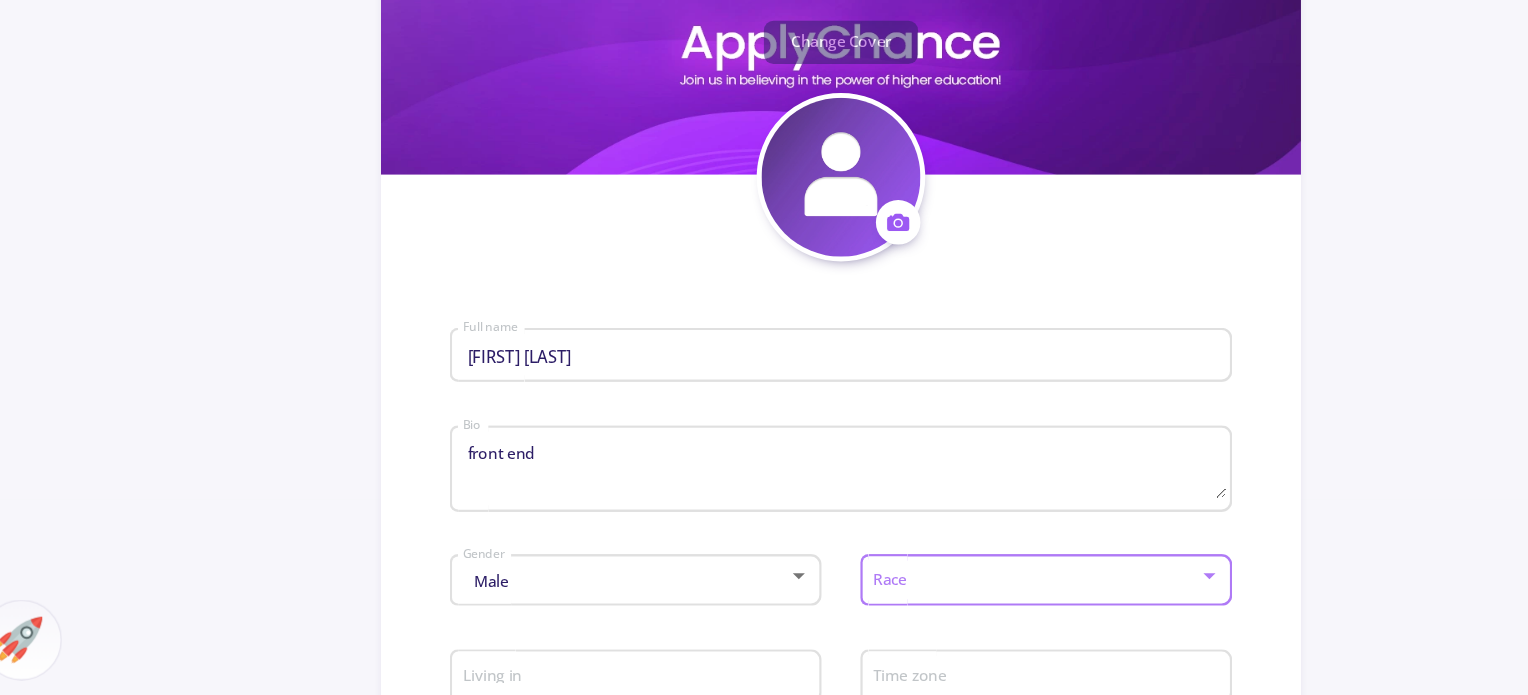 click at bounding box center [928, 562] 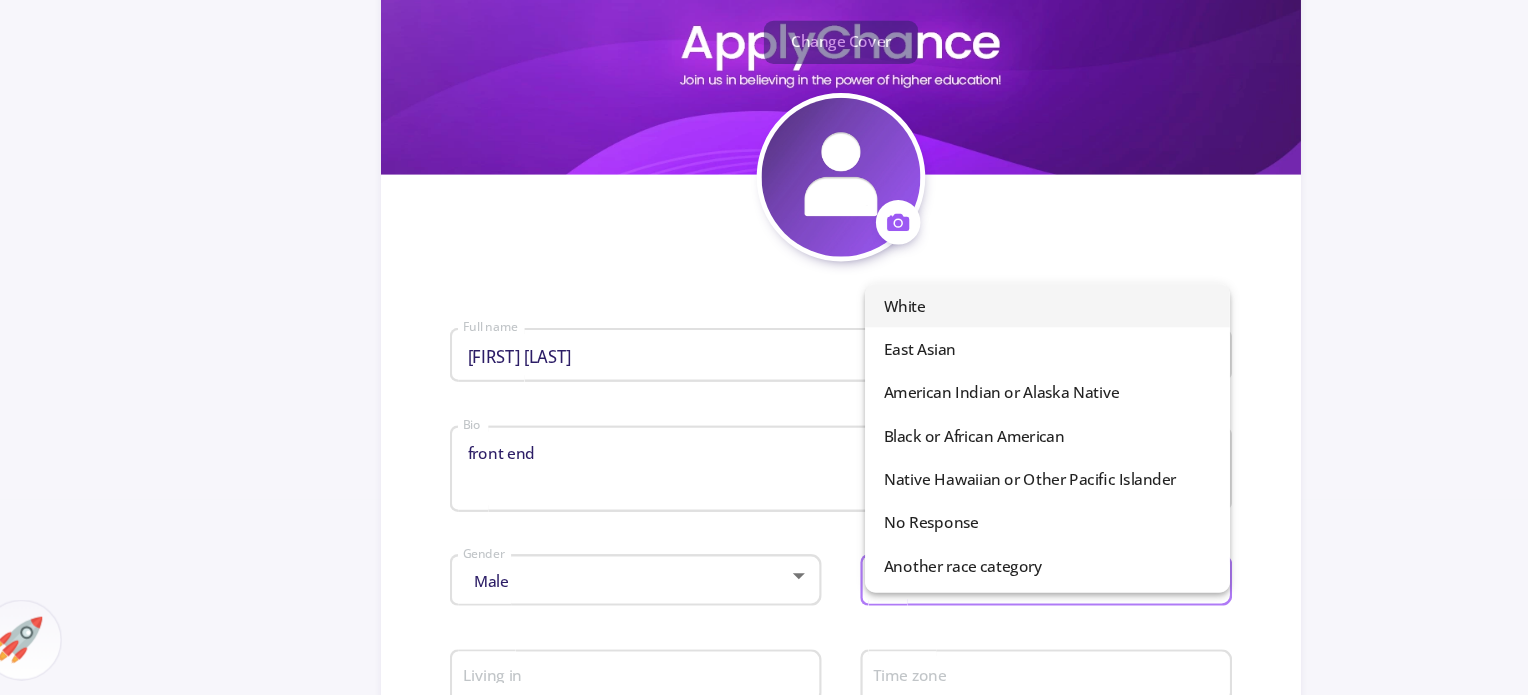 scroll, scrollTop: 140, scrollLeft: 0, axis: vertical 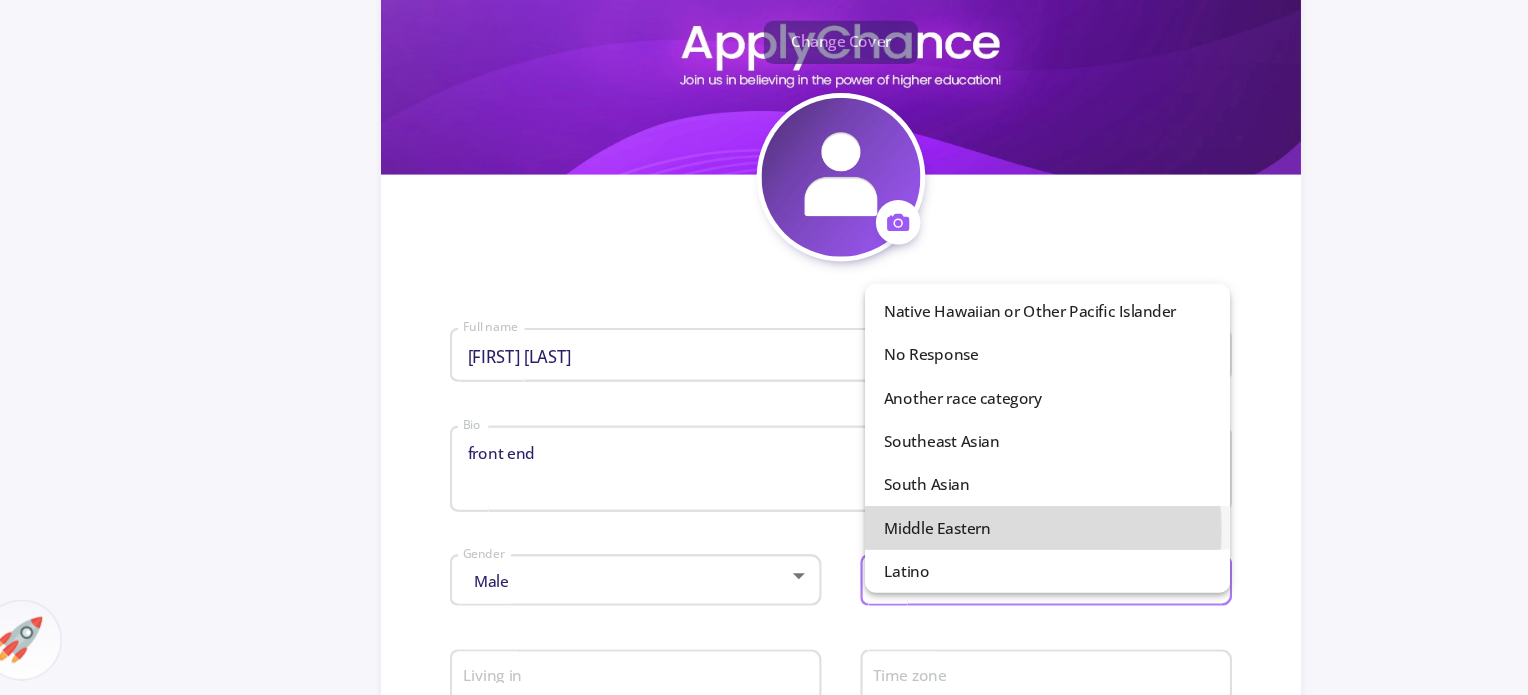 click on "Middle Eastern" at bounding box center [936, 518] 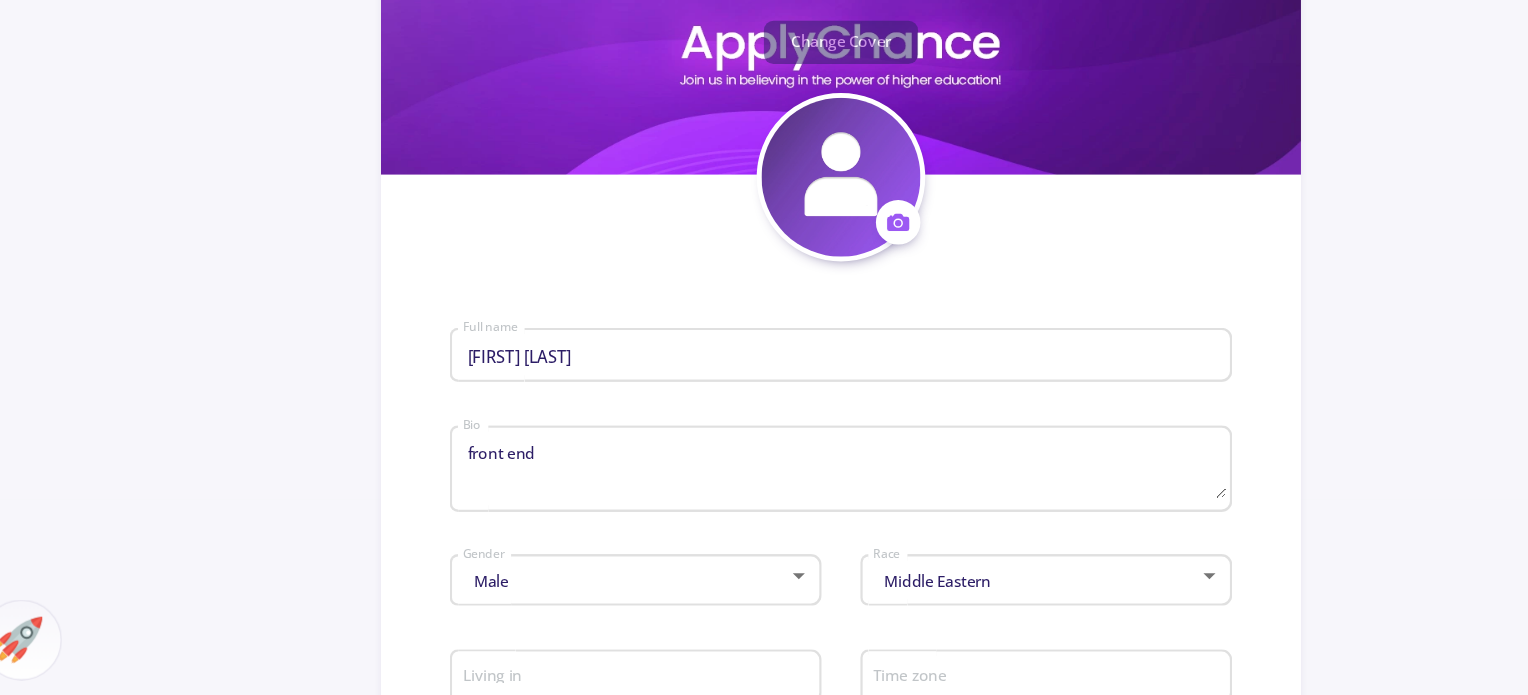 click on "General Info Change Cover  Change cover   Remove cover   Change photo  Remove photo Mohammad Sina Saniee Abadeh Full name front end Bio Male Gender Middle Eastern Race Living in Time zone Looking for Positions Do you looking for position ? Looking position Contact Info MohammadSinaSanieeAbadeh applychance.com/user-profile/ ApplyChance Link msinasaniee@gmail.com Email Just university professors They can see my email Skype ID Just university professors They can see my Skype ID  Cancel  Save Cancel Crop" 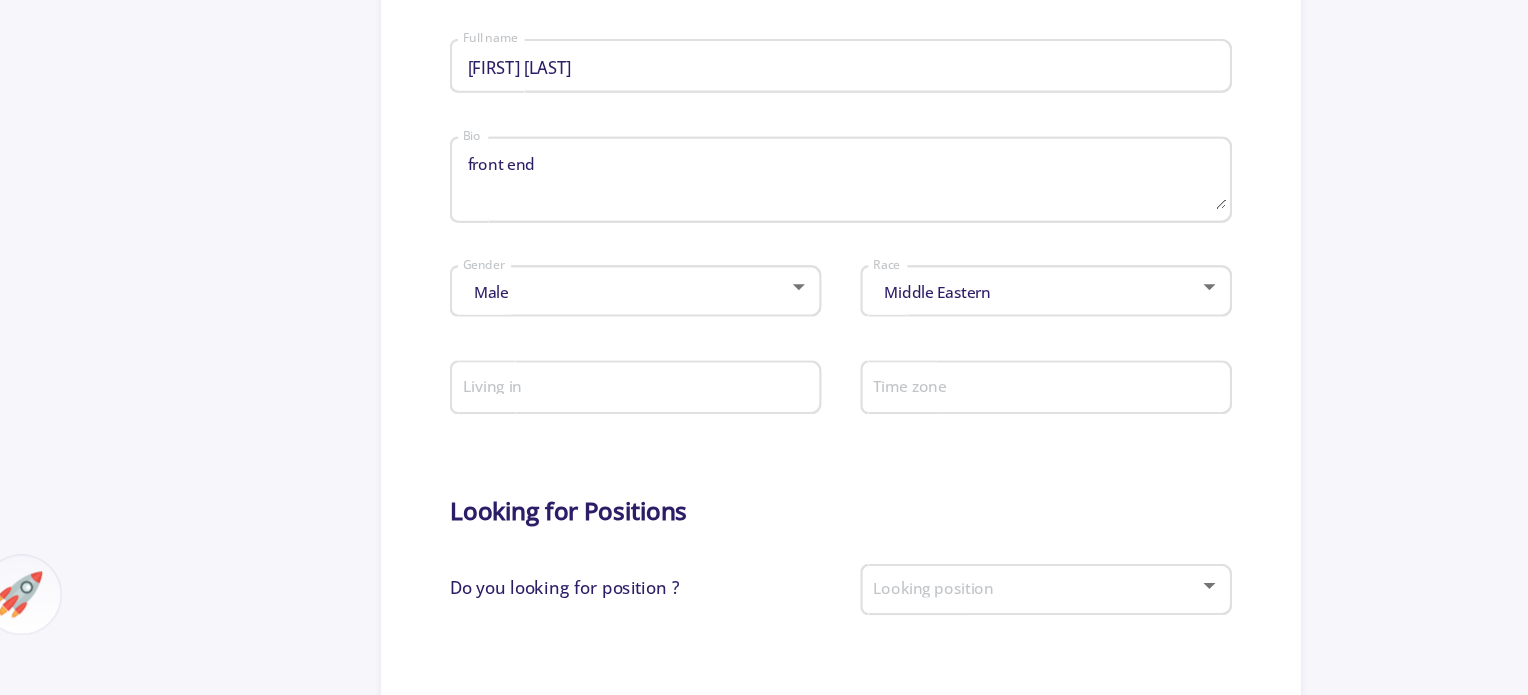 scroll, scrollTop: 442, scrollLeft: 0, axis: vertical 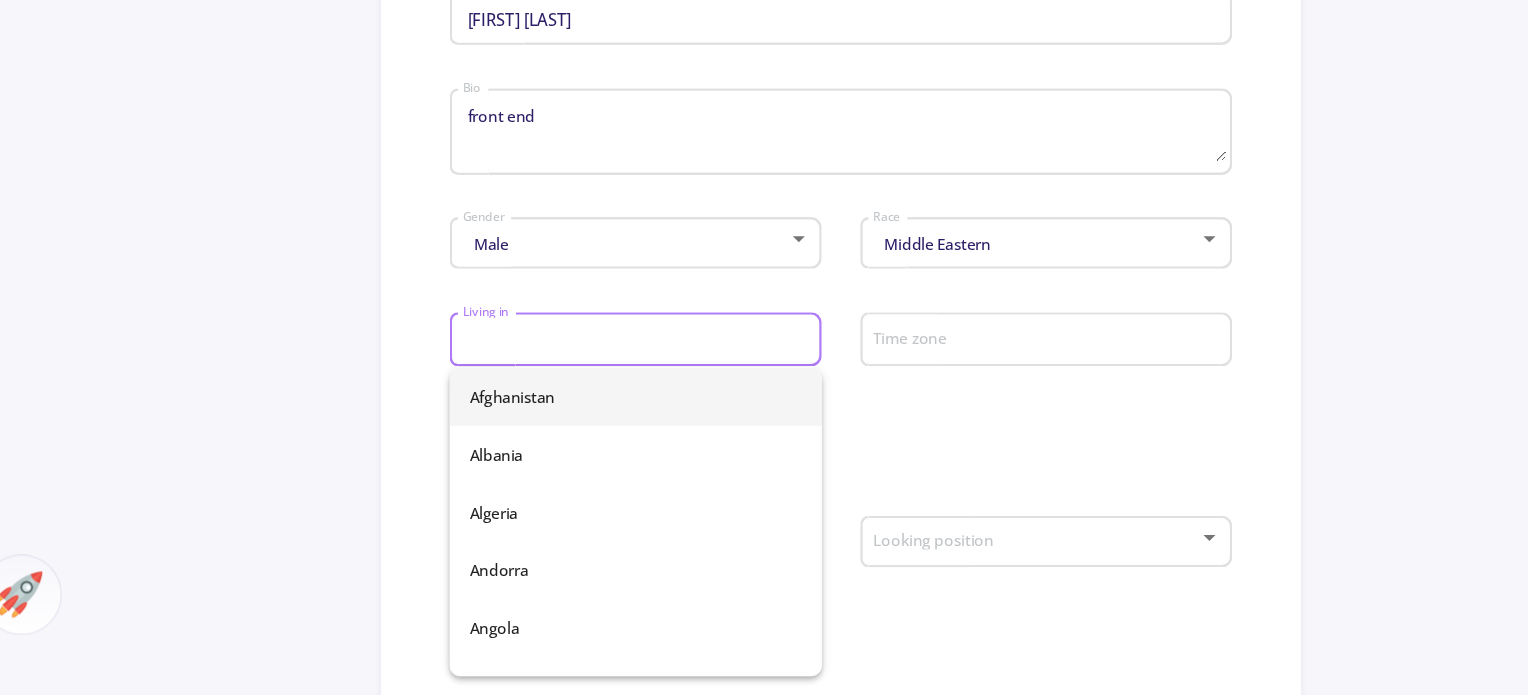 click on "Living in" at bounding box center (596, 401) 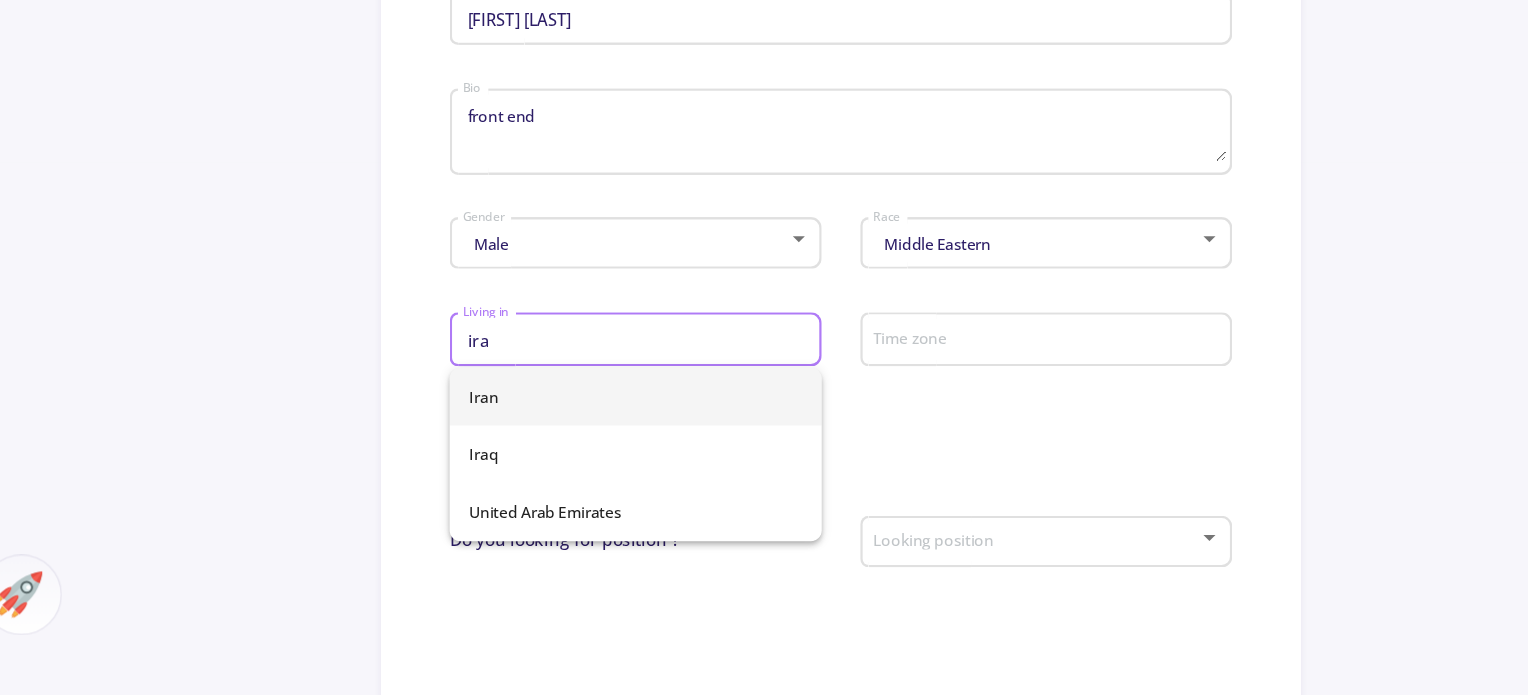 type on "ira" 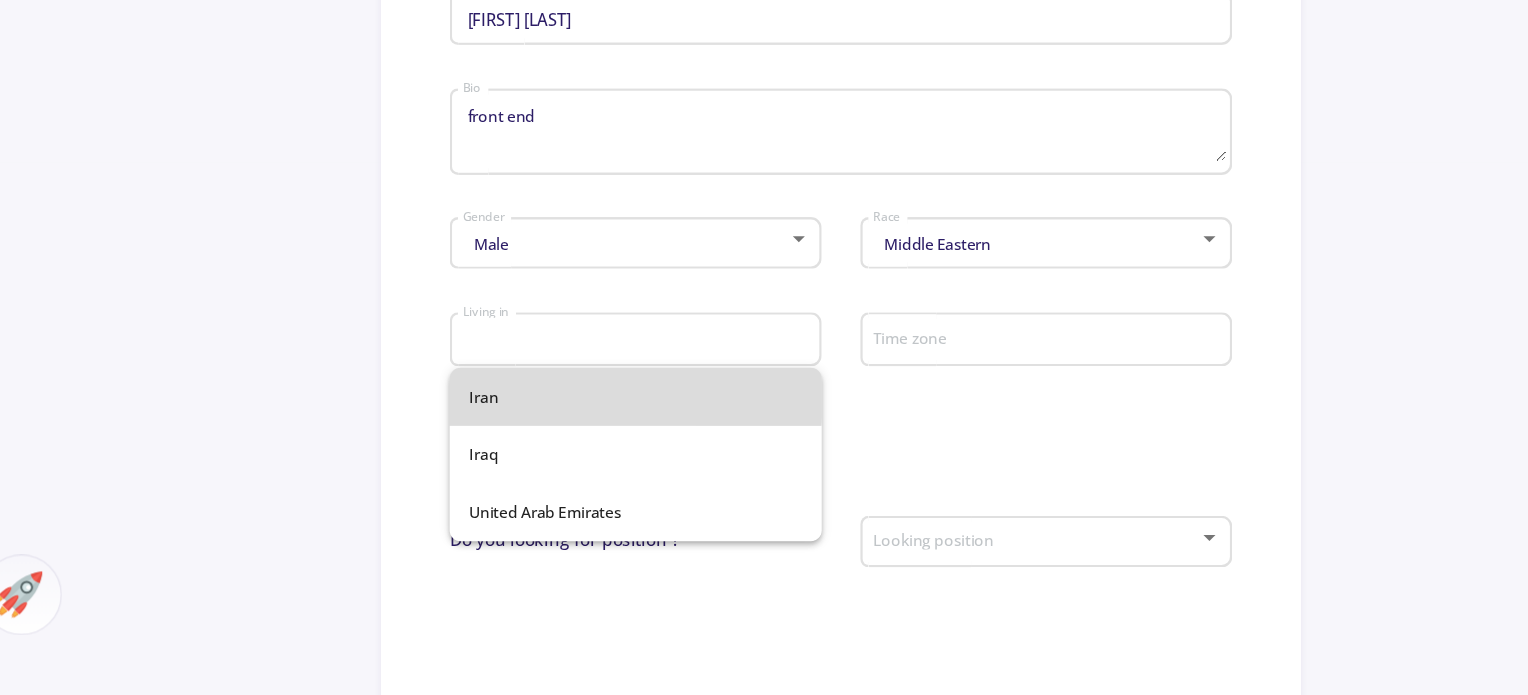 click on "Iran   Iraq   United Arab Emirates" at bounding box center [593, 495] 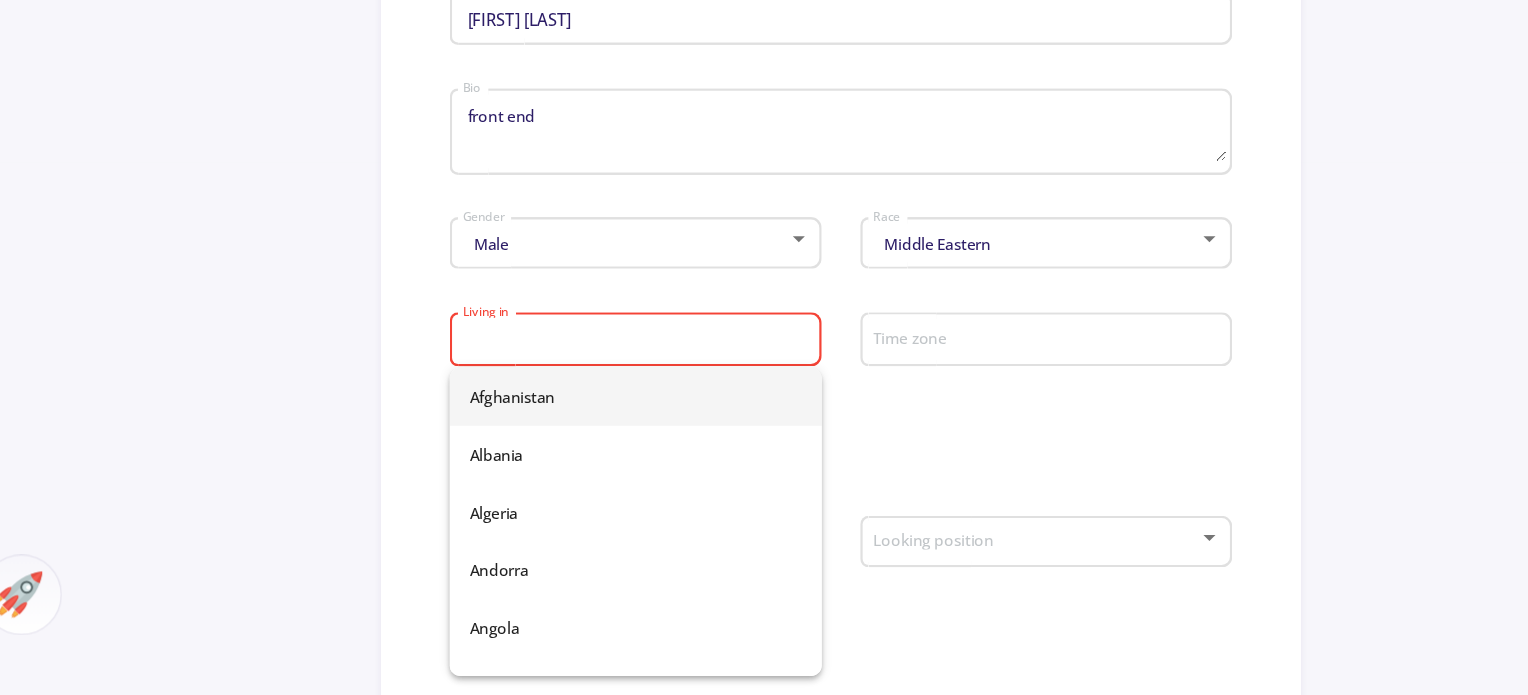 click on "Living in" at bounding box center (596, 401) 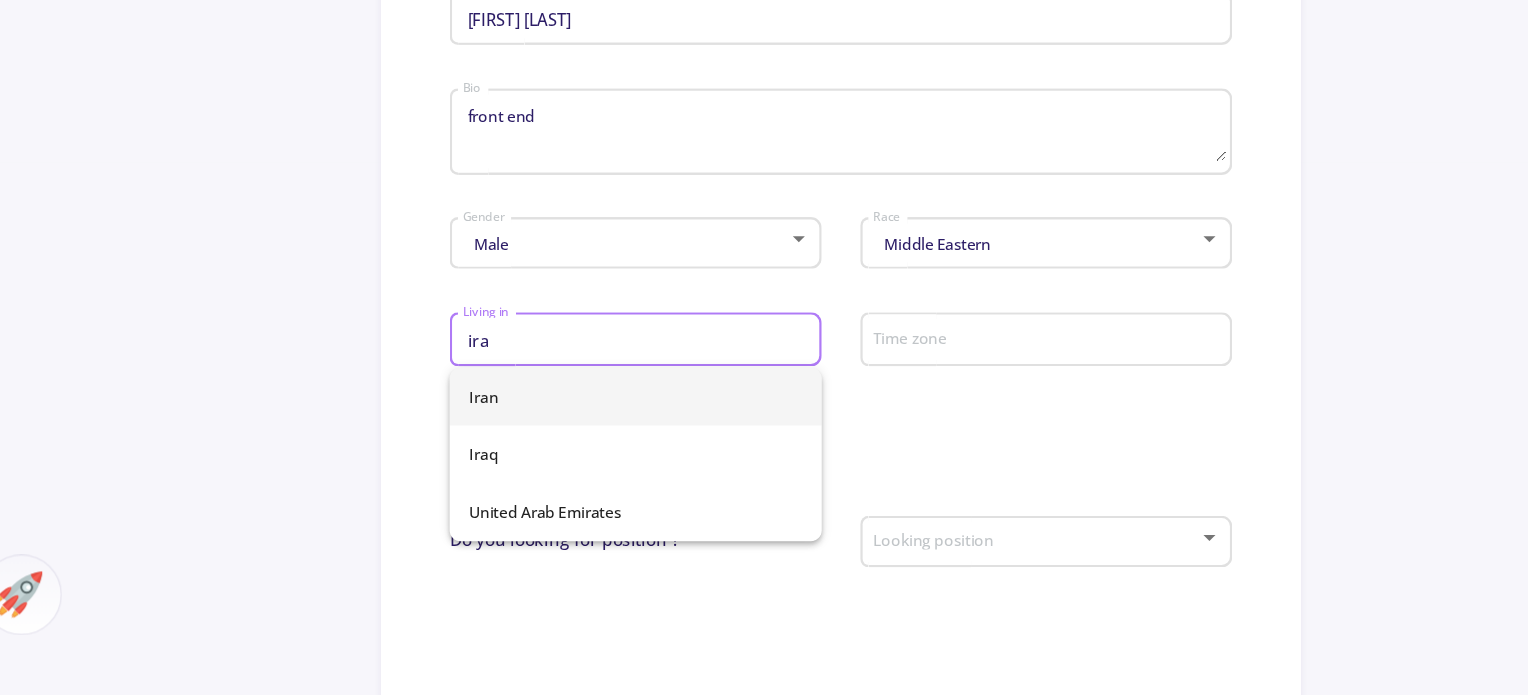 type on "ira" 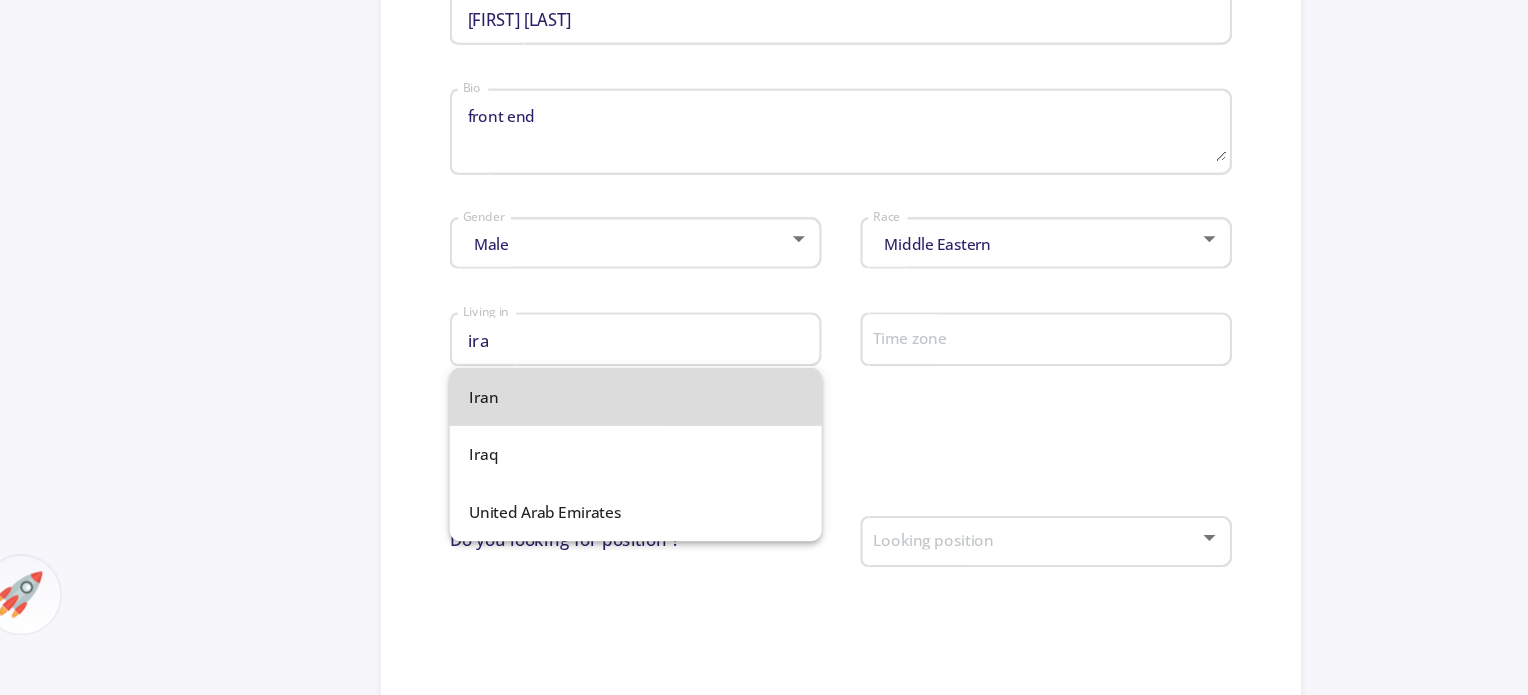 click on "Iran   Iraq   United Arab Emirates" at bounding box center [593, 495] 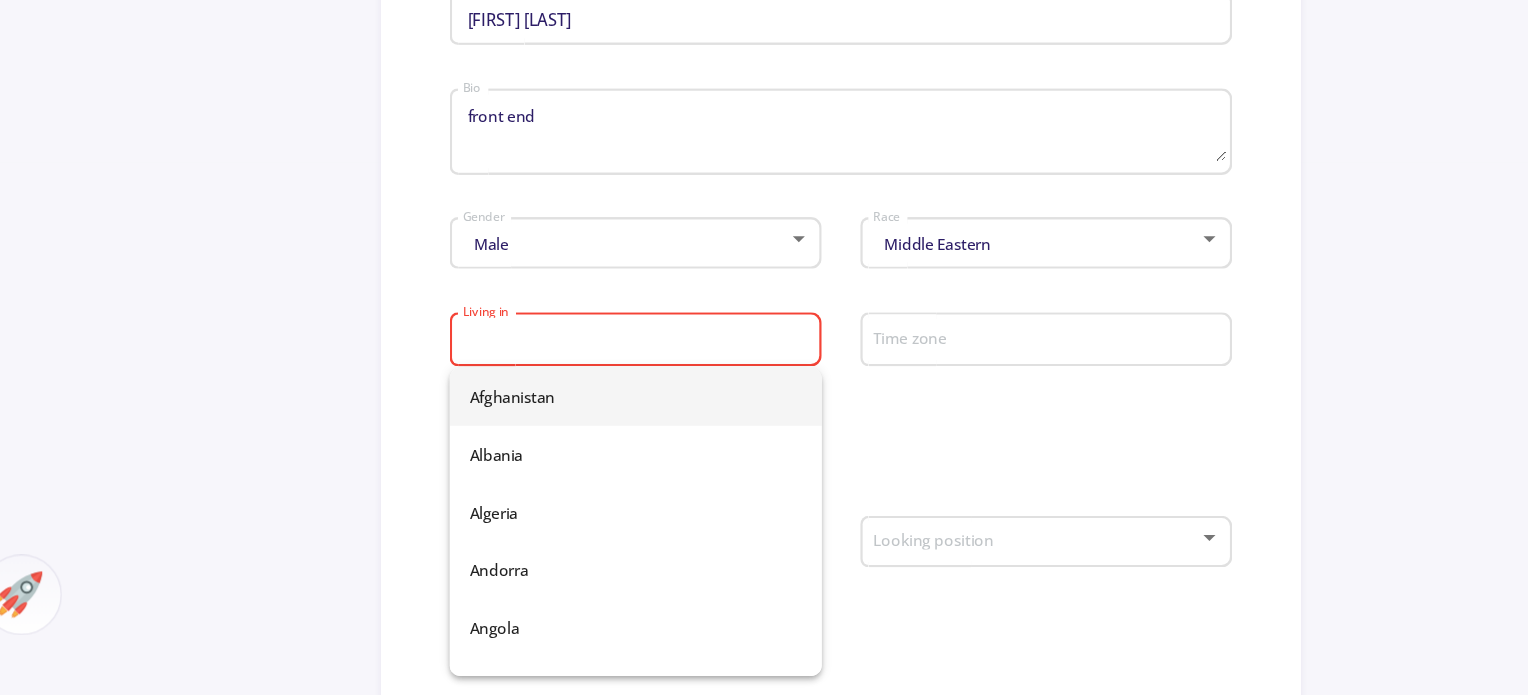 click on "Living in" at bounding box center [596, 401] 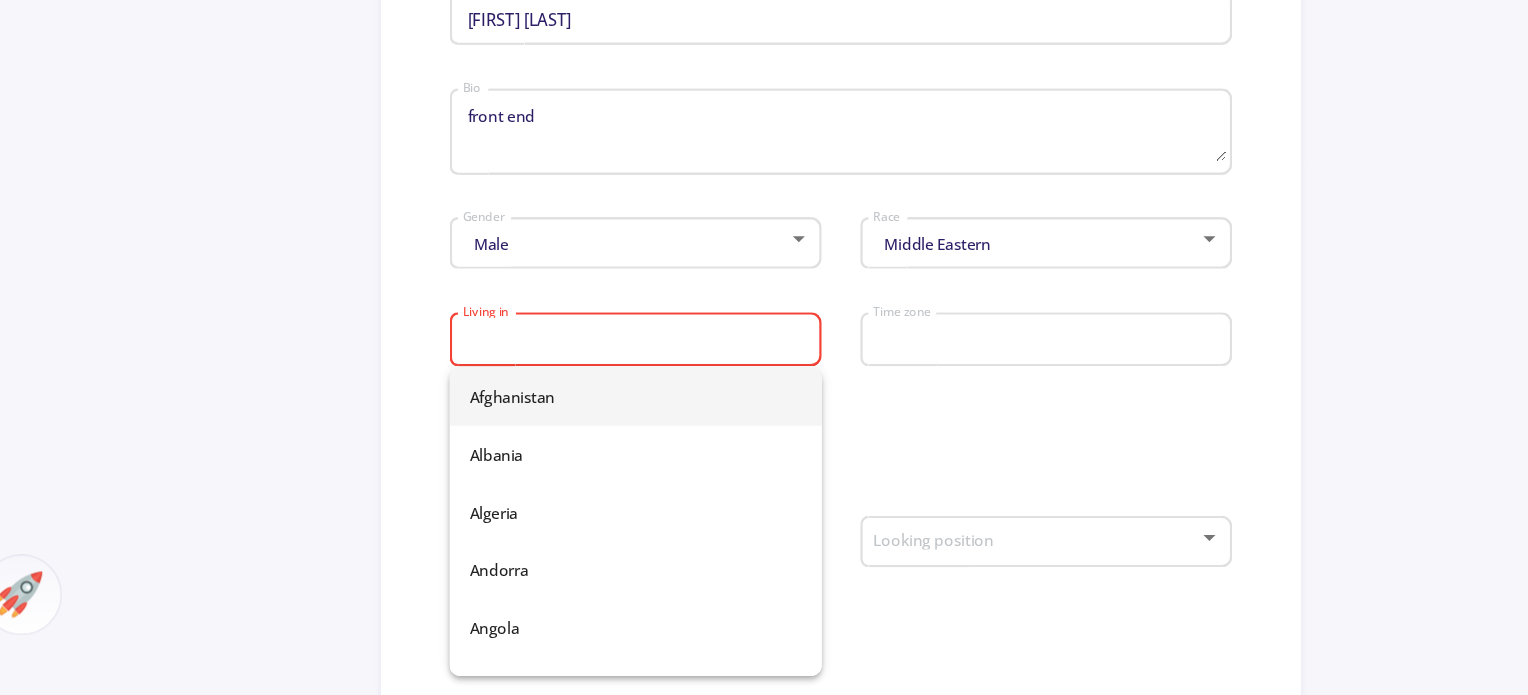 type on "Iran" 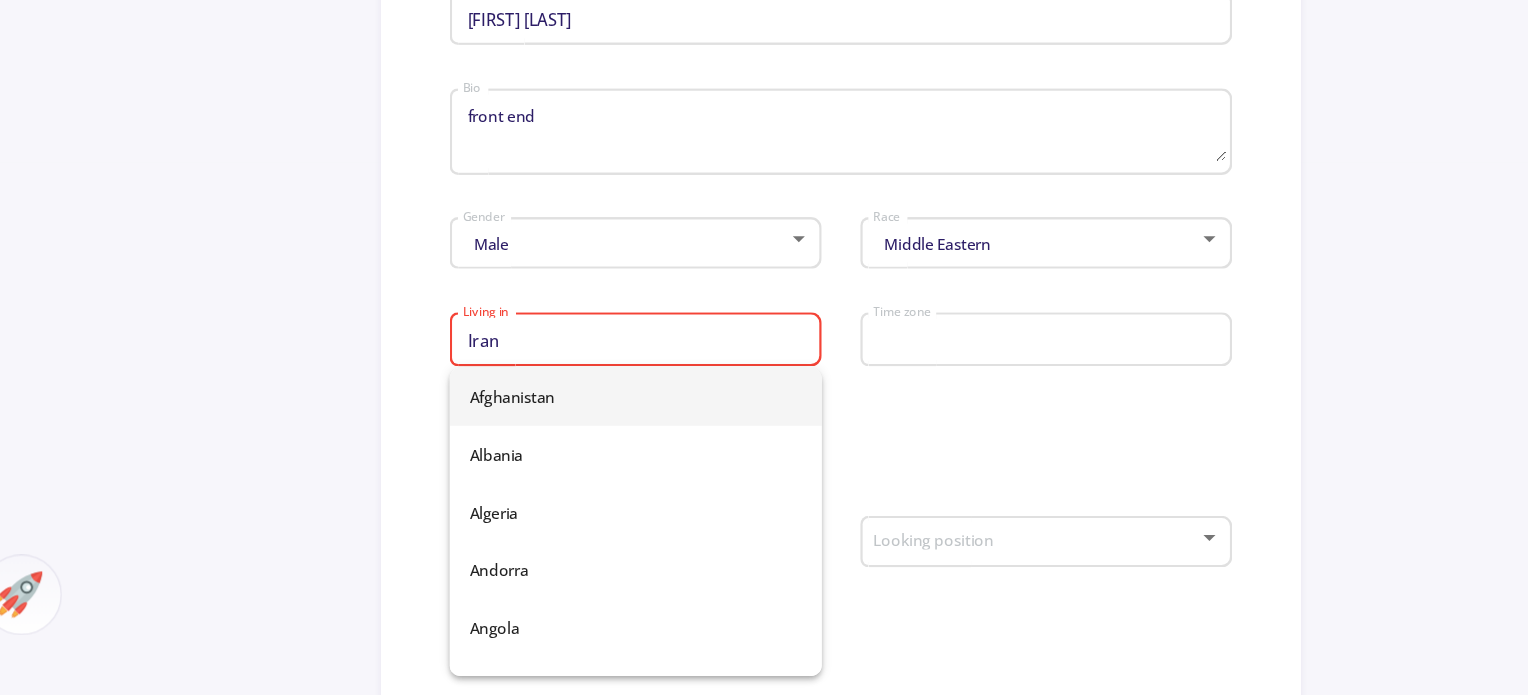 type on "Iran" 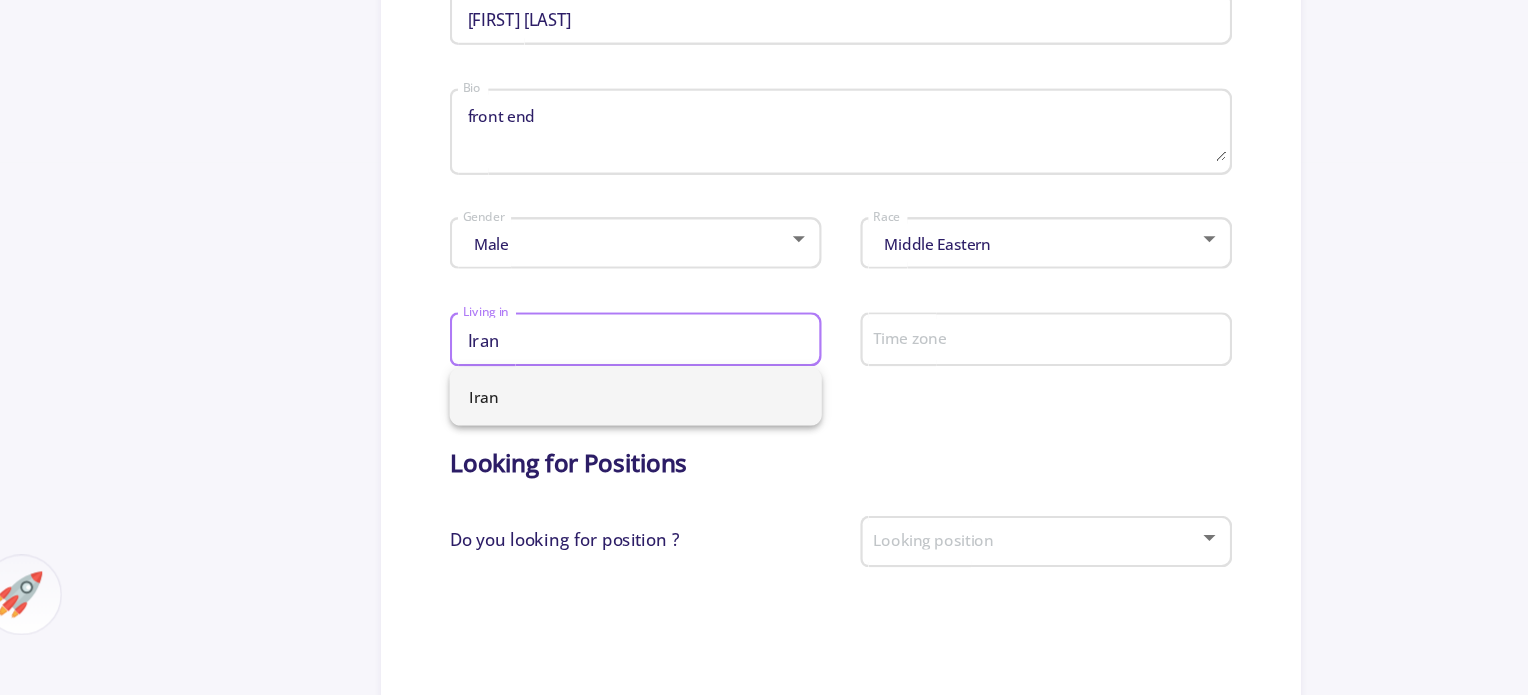 type on "Iran" 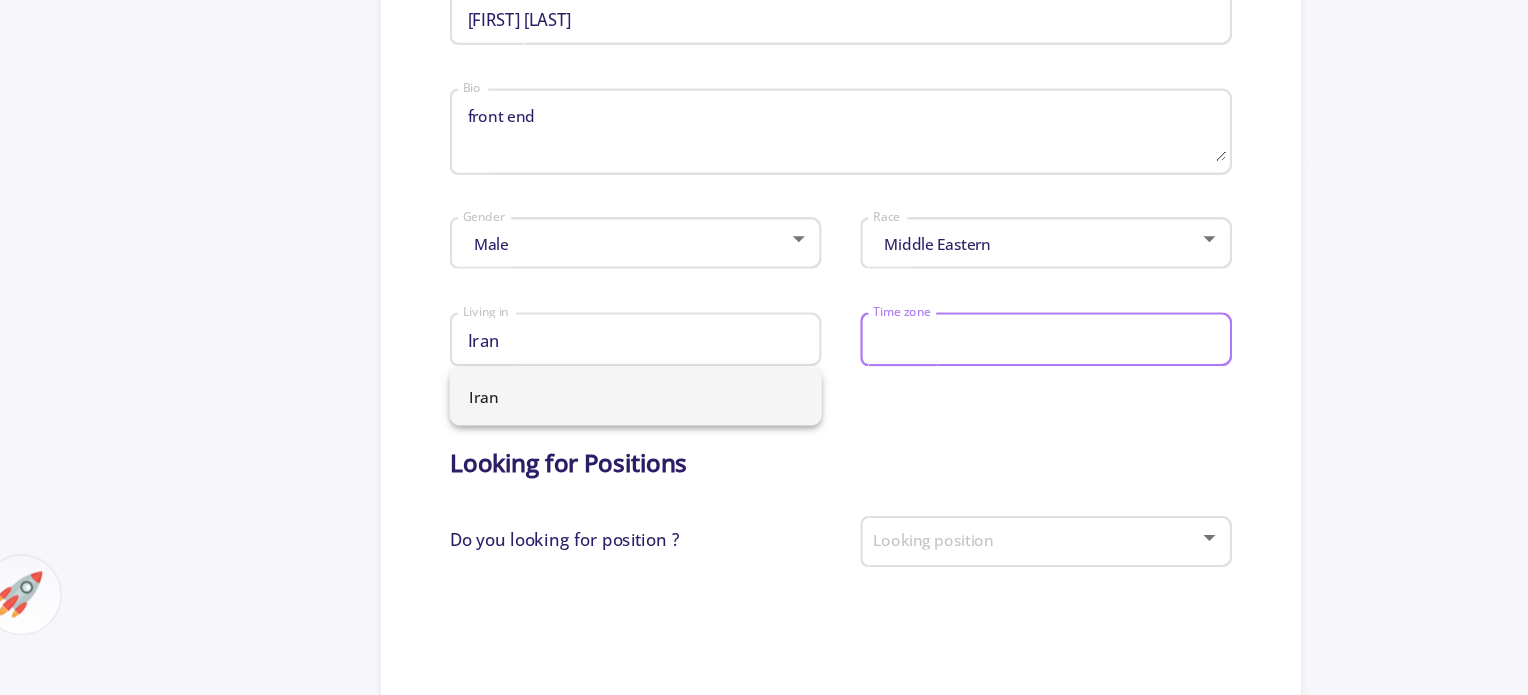 click on "Time zone" at bounding box center (937, 401) 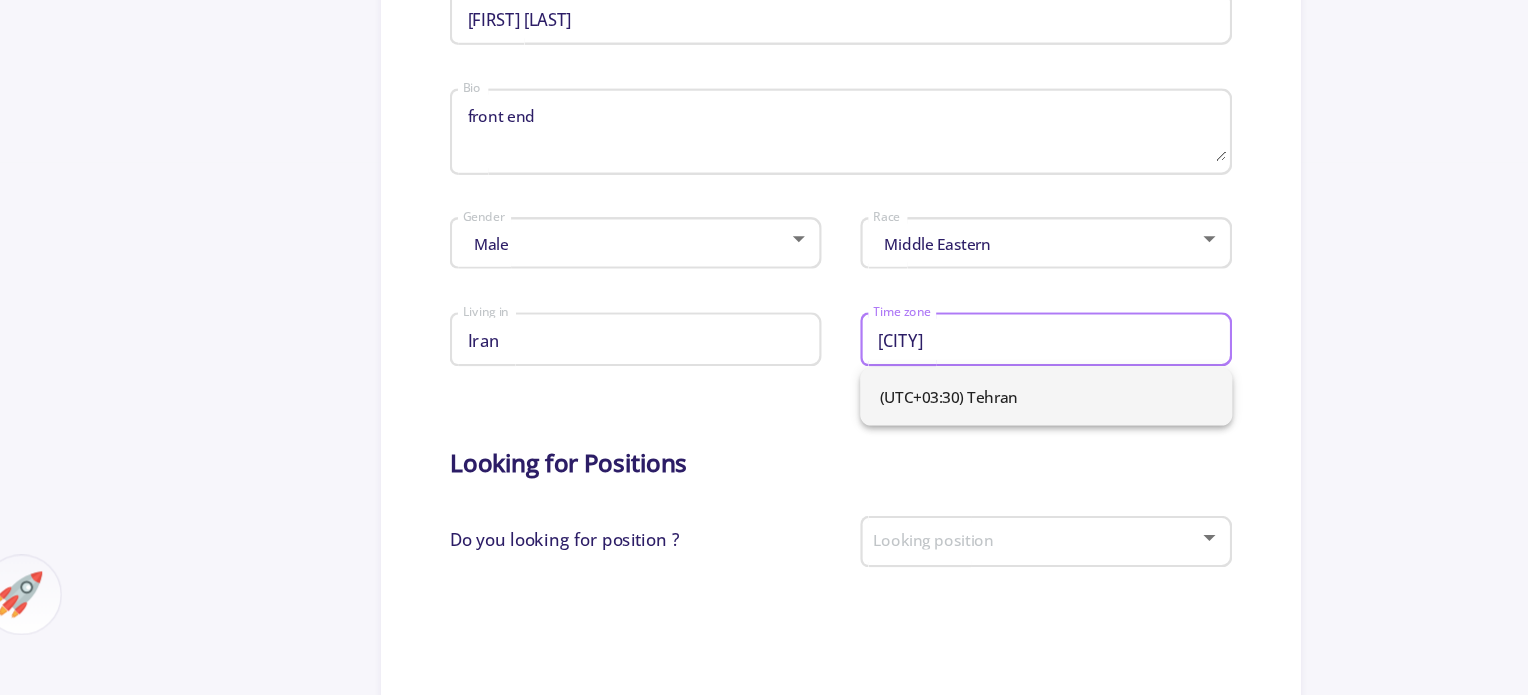 type on "tehra" 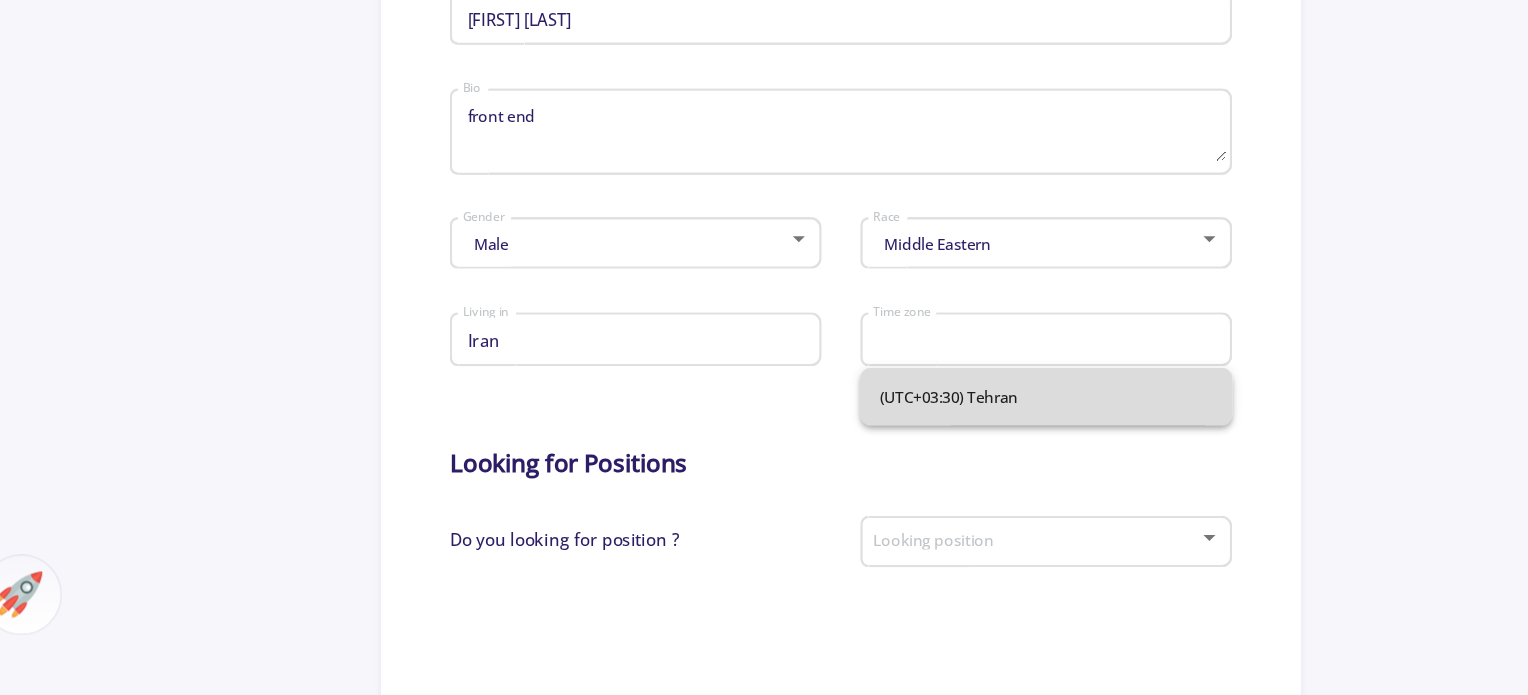 click on "(UTC+03:30) Tehran" at bounding box center (934, 447) 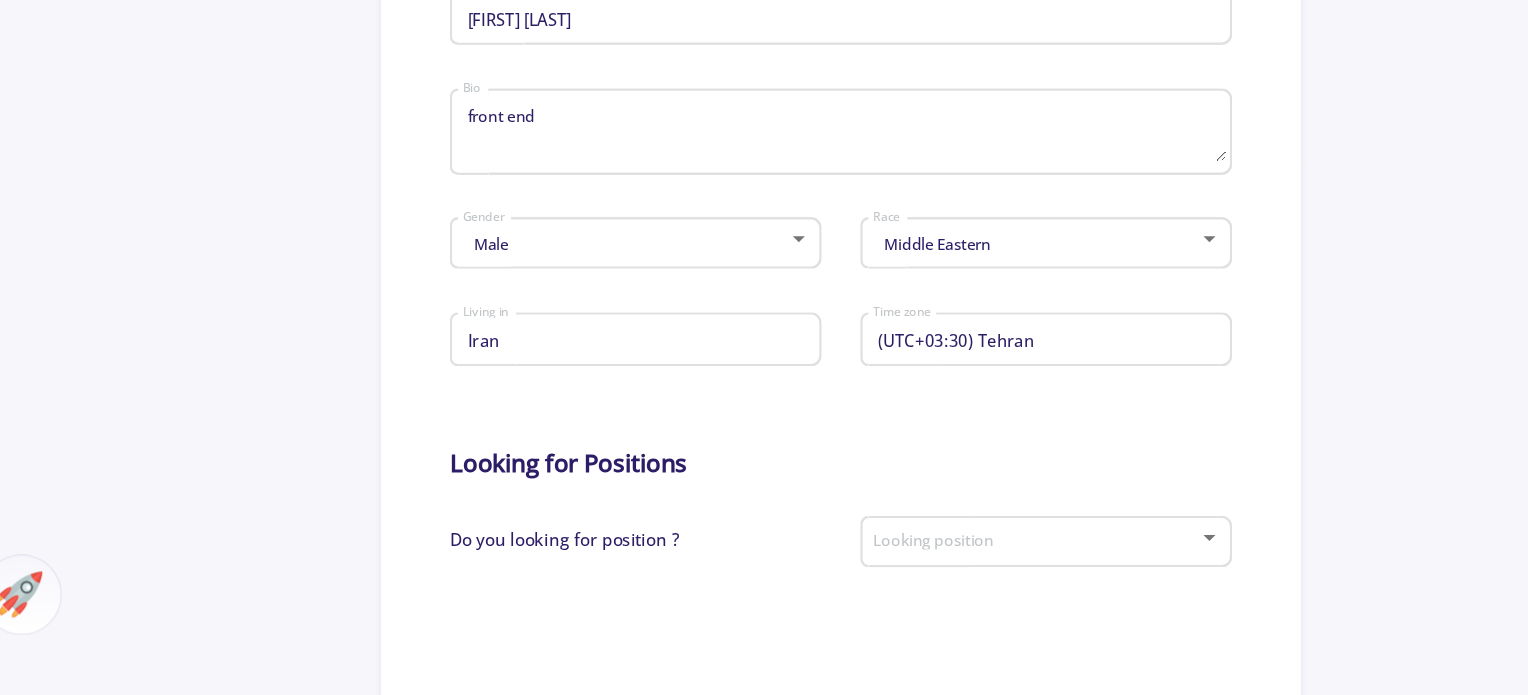 click on "General Info Change Cover  Change cover   Remove cover   Change photo  Remove photo Mohammad Sina Saniee Abadeh Full name front end Bio Male Gender Middle Eastern Race Iran Living in (UTC+03:30) Tehran Time zone Looking for Positions Do you looking for position ? Looking position Contact Info MohammadSinaSanieeAbadeh applychance.com/user-profile/ ApplyChance Link msinasaniee@gmail.com Email Just university professors They can see my email Skype ID Just university professors They can see my Skype ID  Cancel  Save Cancel Crop" 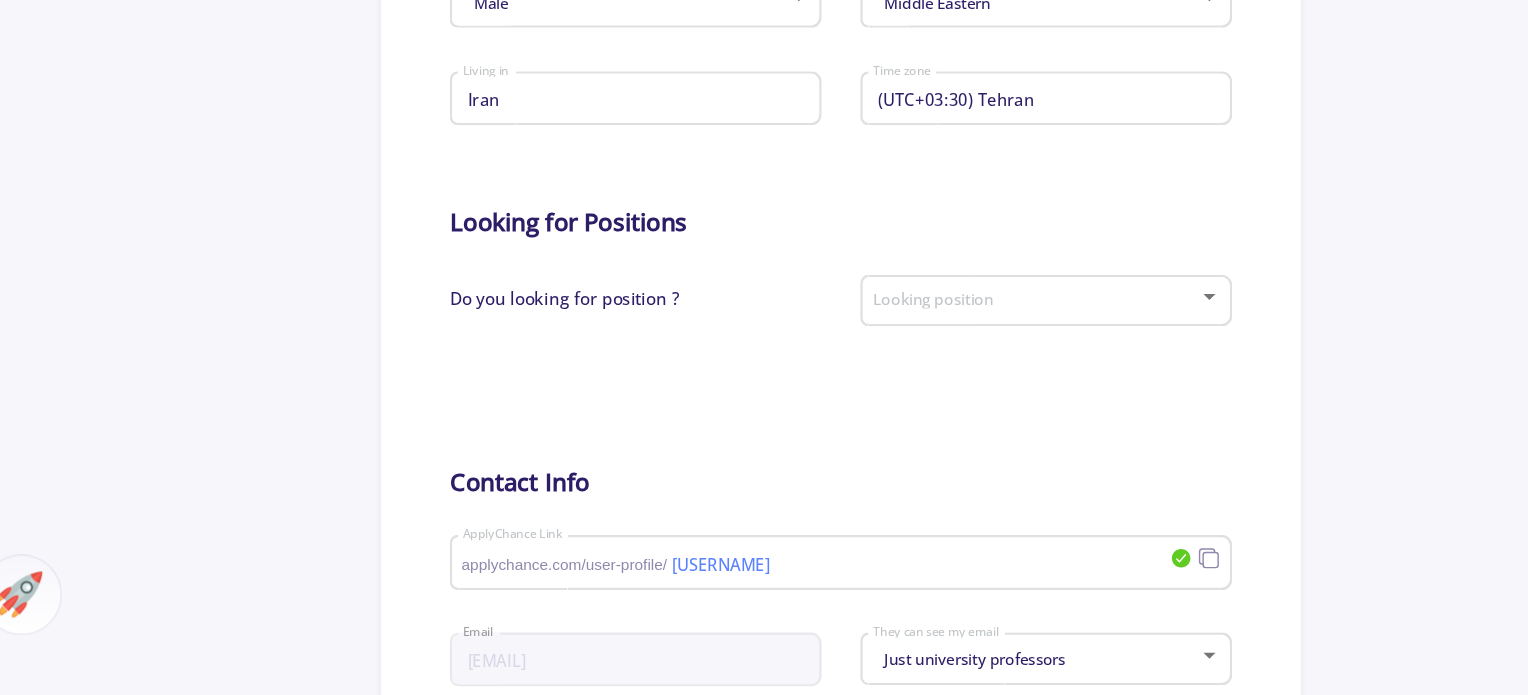 scroll, scrollTop: 682, scrollLeft: 0, axis: vertical 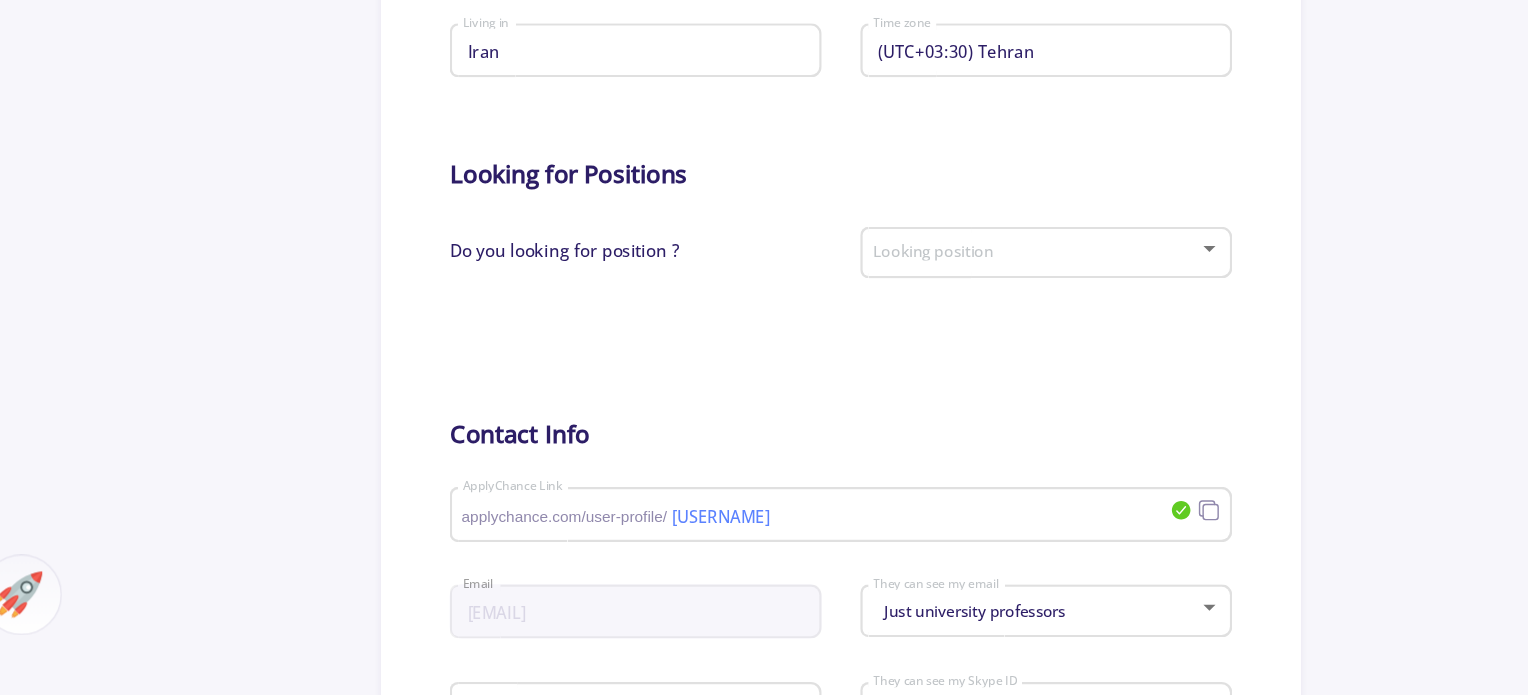 click on "Looking position" 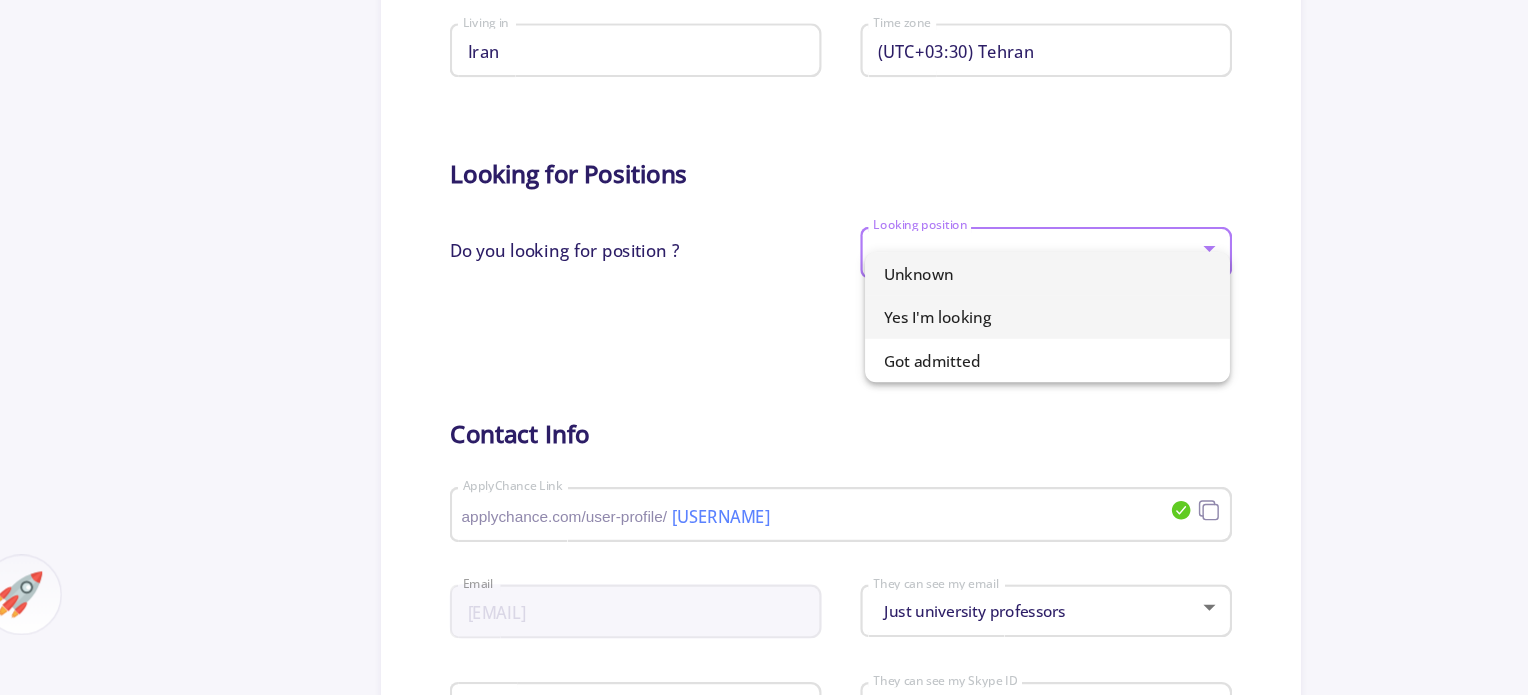 click on "Yes I'm looking" at bounding box center [936, 381] 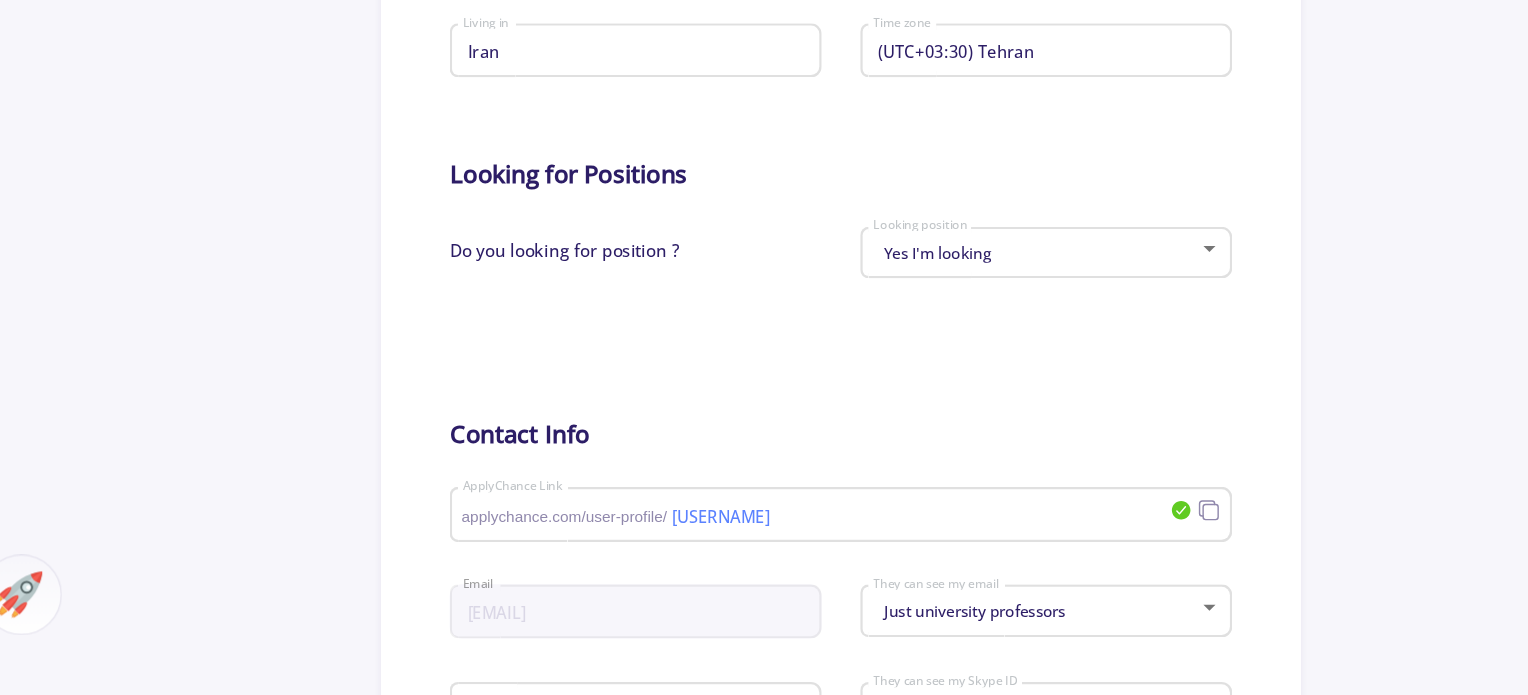 click on "General Info Change Cover  Change cover   Remove cover   Change photo  Remove photo Mohammad Sina Saniee Abadeh Full name front end Bio Male Gender Middle Eastern Race Iran Living in (UTC+03:30) Tehran Time zone Looking for Positions Do you looking for position ? Yes I'm looking Looking position Contact Info MohammadSinaSanieeAbadeh applychance.com/user-profile/ ApplyChance Link msinasaniee@gmail.com Email Just university professors They can see my email Skype ID Just university professors They can see my Skype ID  Cancel  Save Cancel Crop" 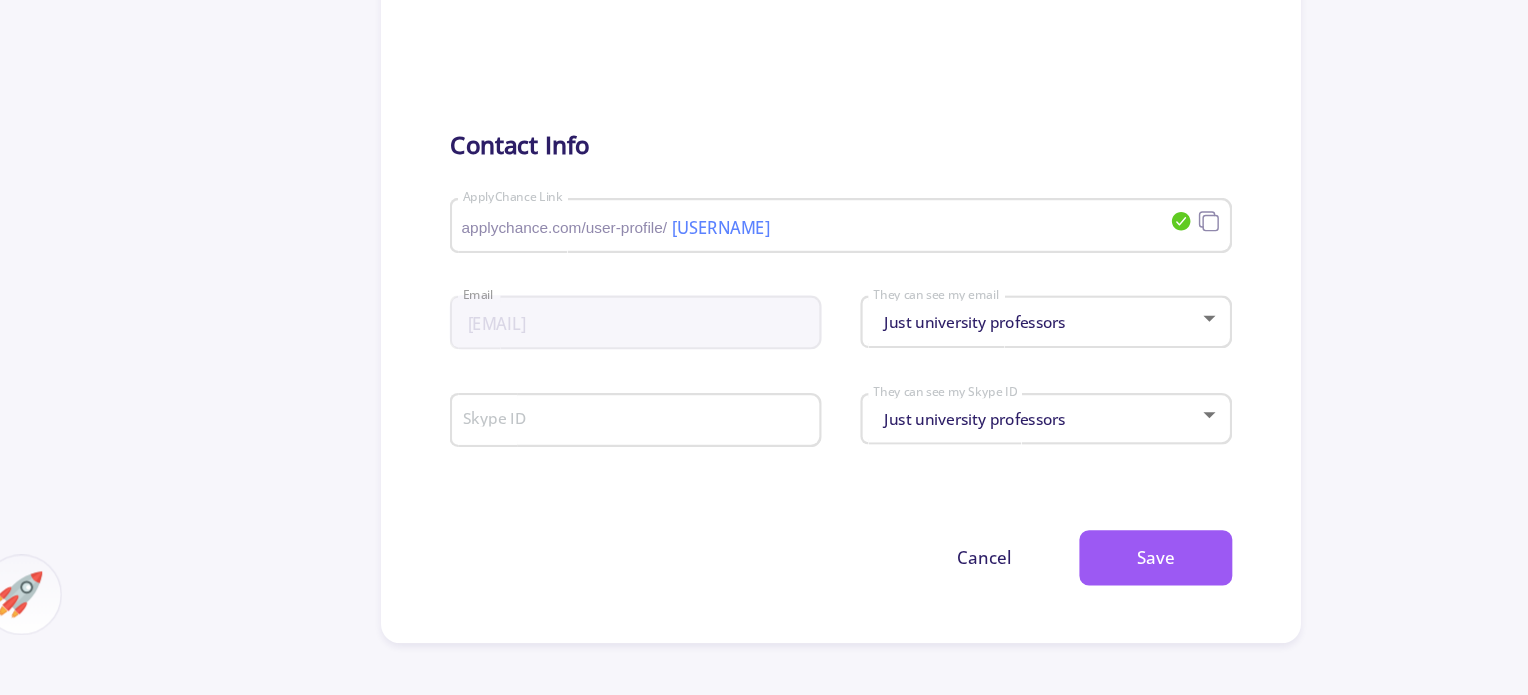 scroll, scrollTop: 962, scrollLeft: 0, axis: vertical 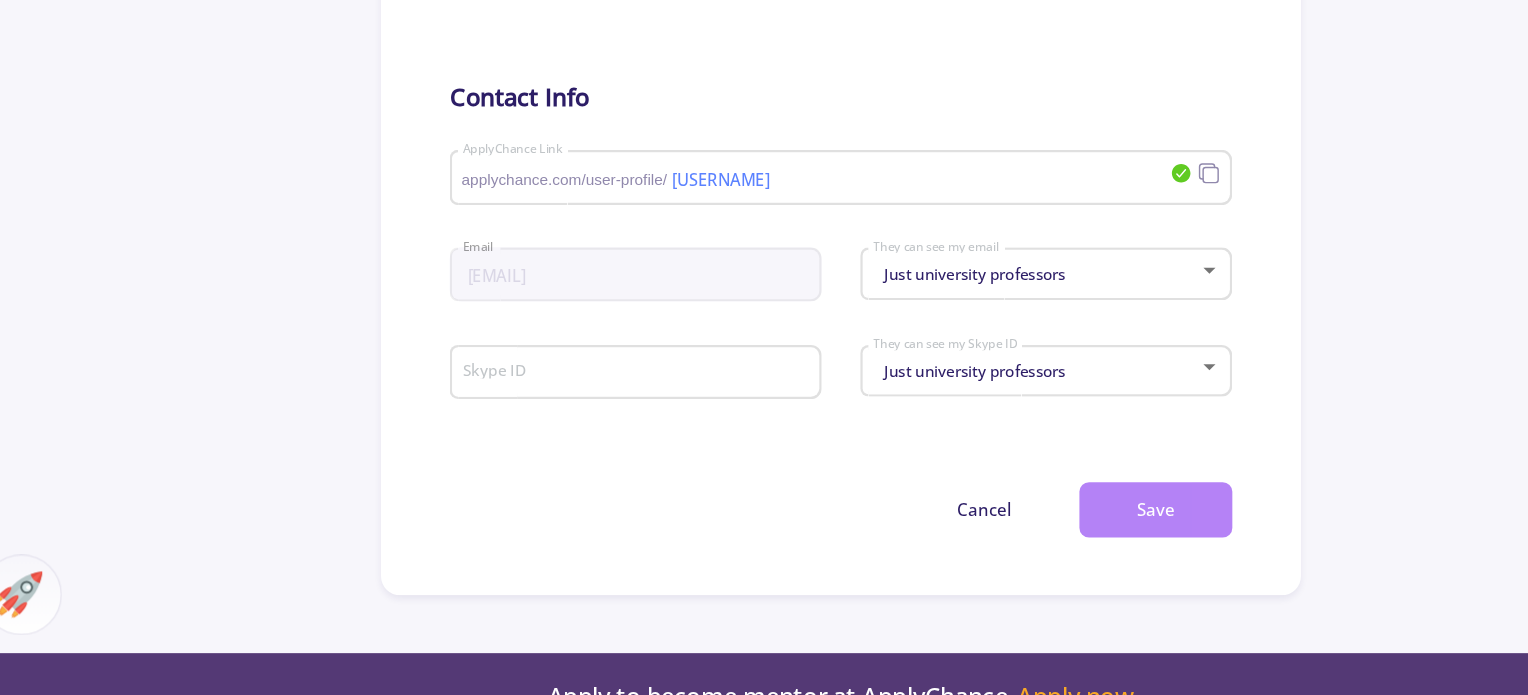 click on "Save" 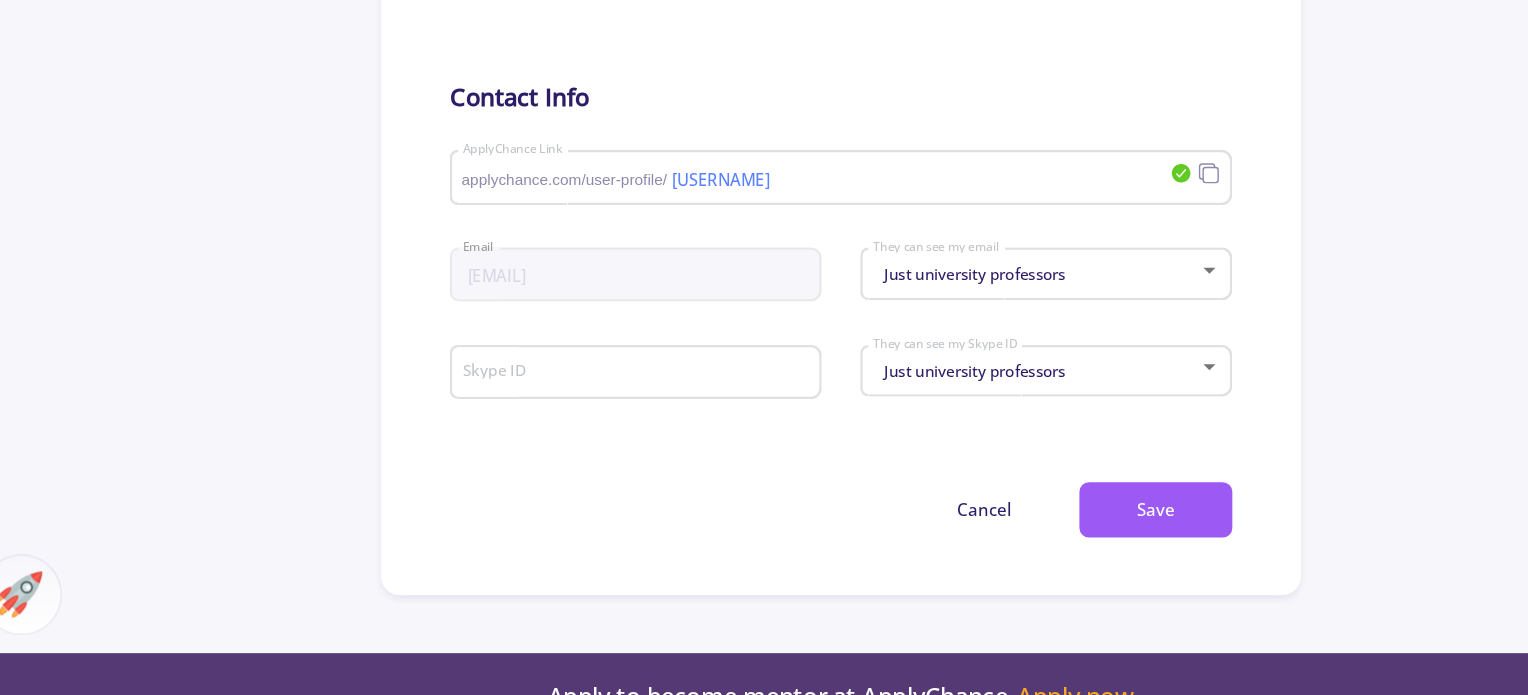 click on "General Info Change Cover  Change cover   Remove cover   Change photo  Remove photo Mohammad Sina Saniee Abadeh Full name front end Bio Male Gender Middle Eastern Race Iran Living in (UTC+03:30) Tehran Time zone Looking for Positions Do you looking for position ? Yes I'm looking Looking position Contact Info MohammadSinaSanieeAbadeh applychance.com/user-profile/ ApplyChance Link msinasaniee@gmail.com Email Just university professors They can see my email Skype ID Just university professors They can see my Skype ID  Cancel  Save Cancel Crop" 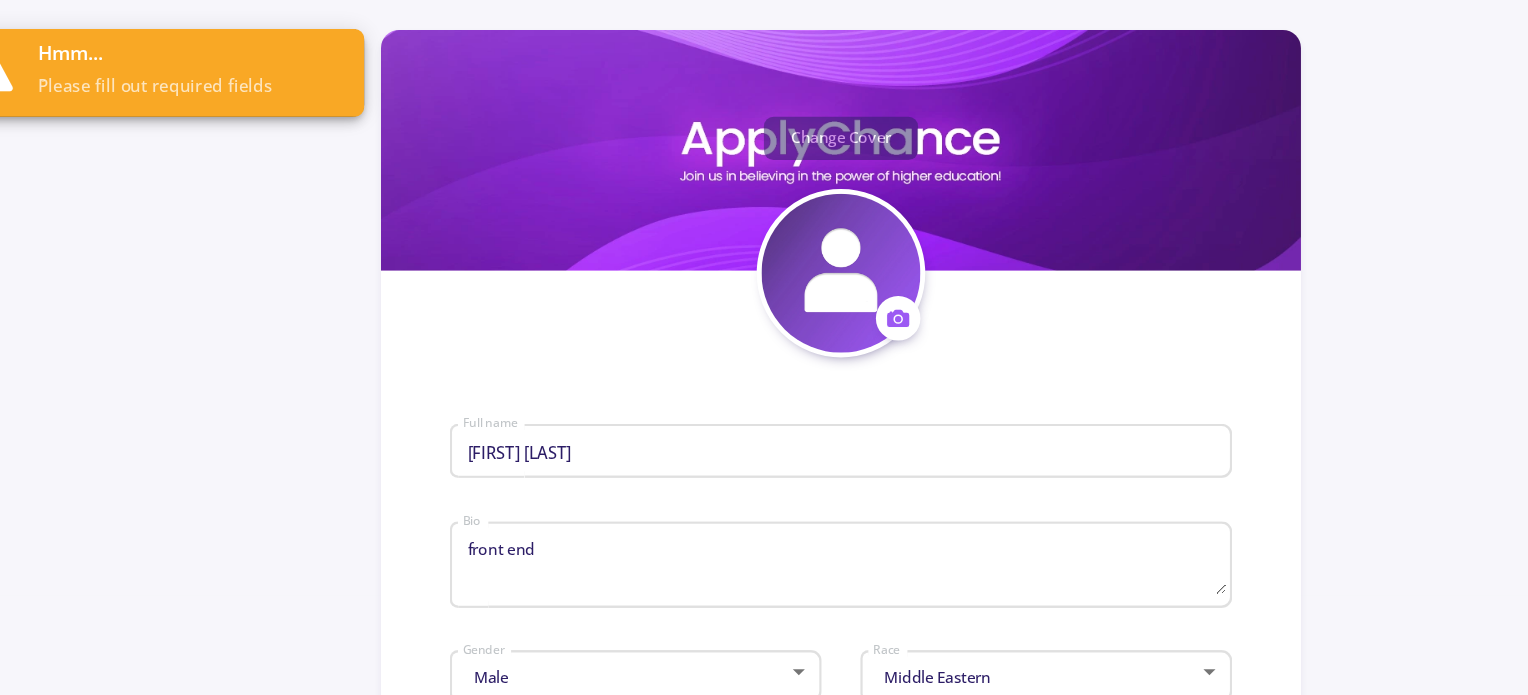 scroll, scrollTop: 0, scrollLeft: 0, axis: both 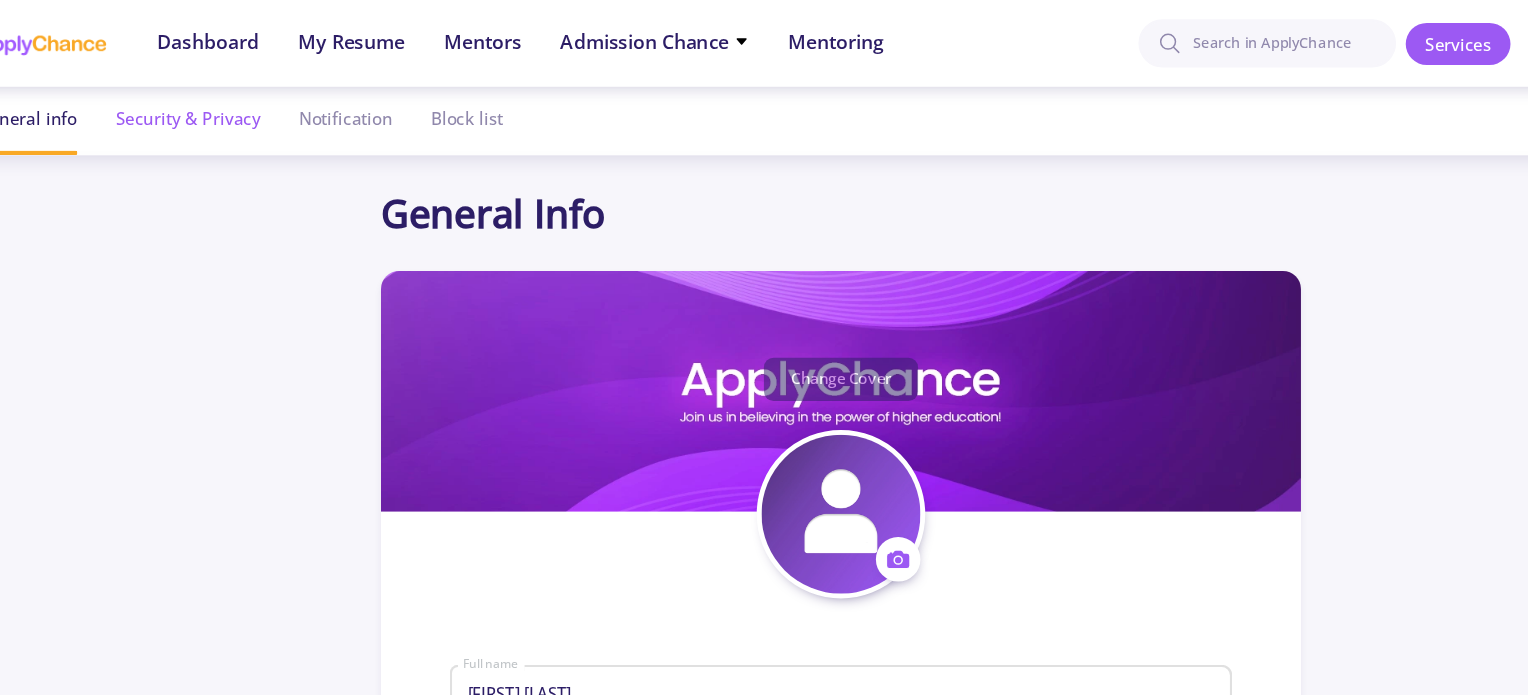 click on "Security & Privacy" 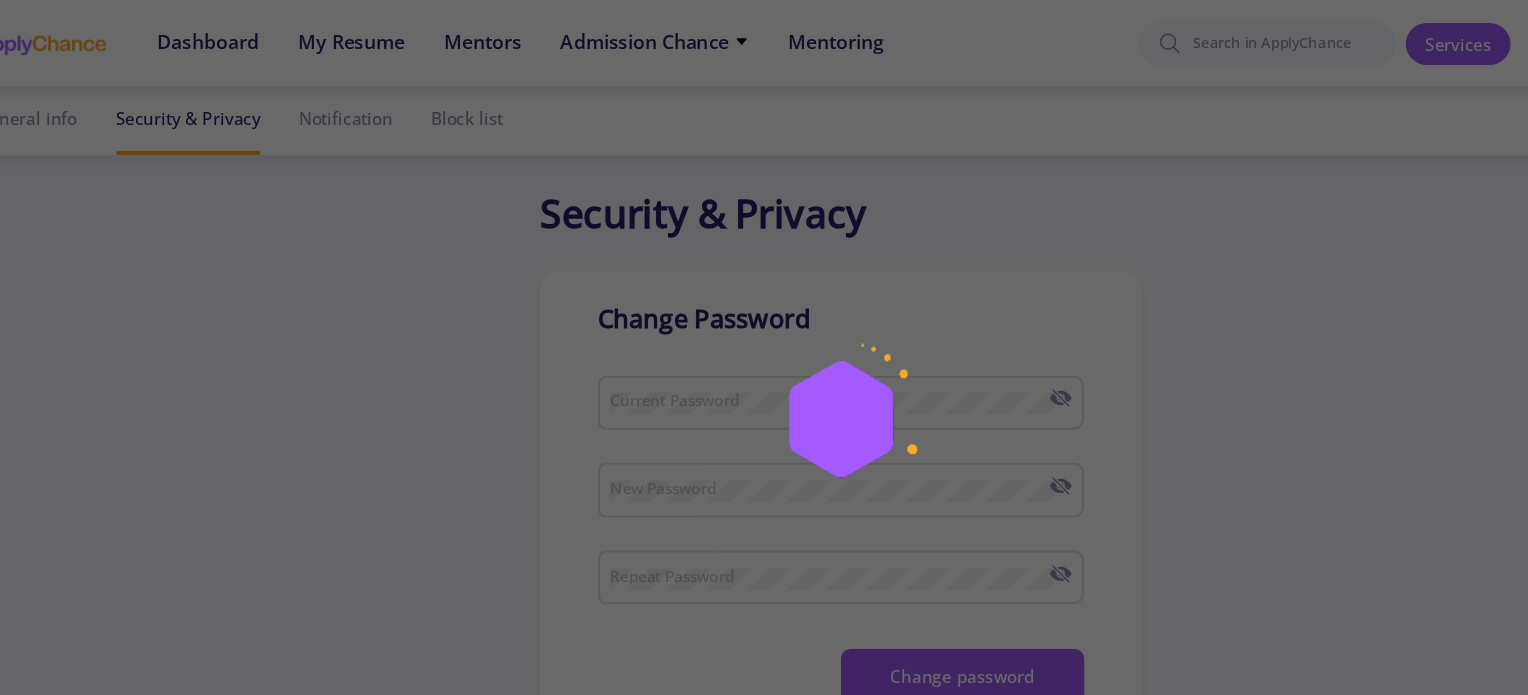checkbox on "true" 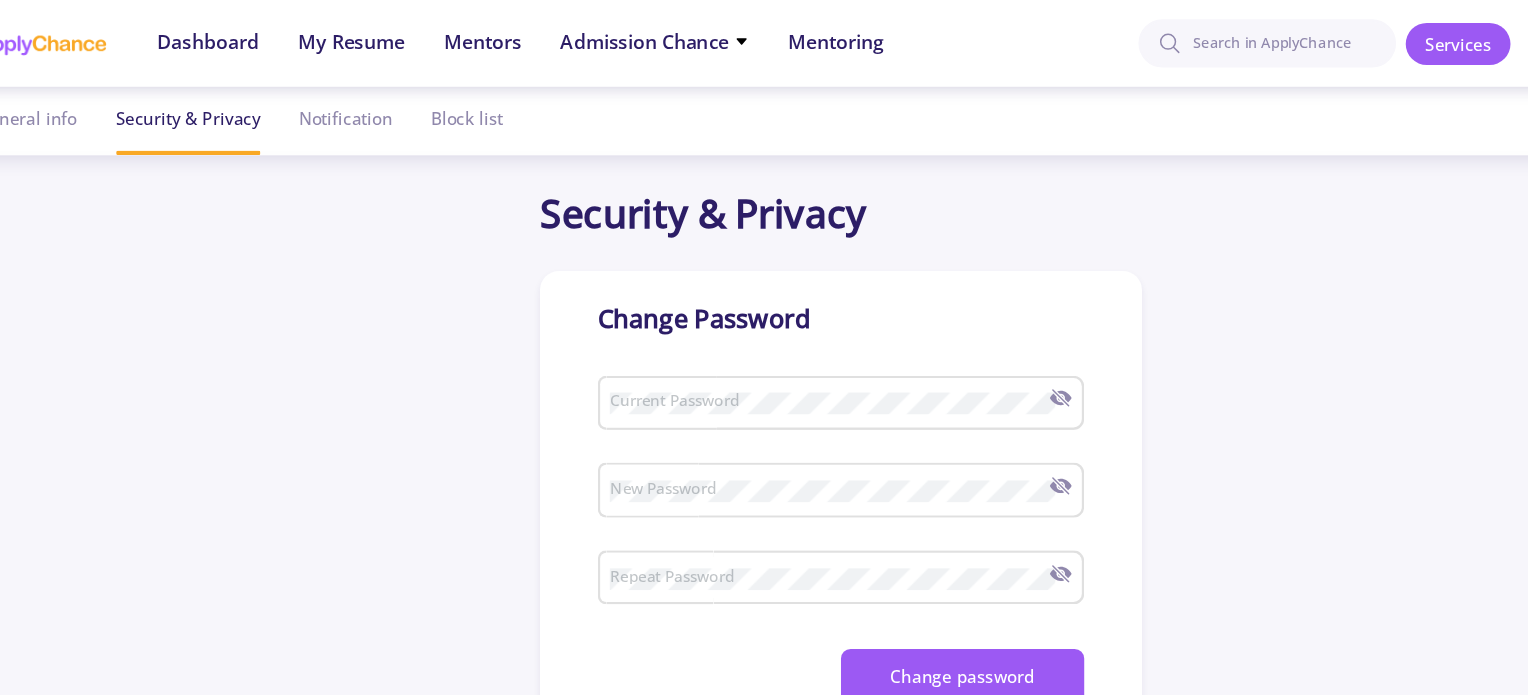checkbox on "true" 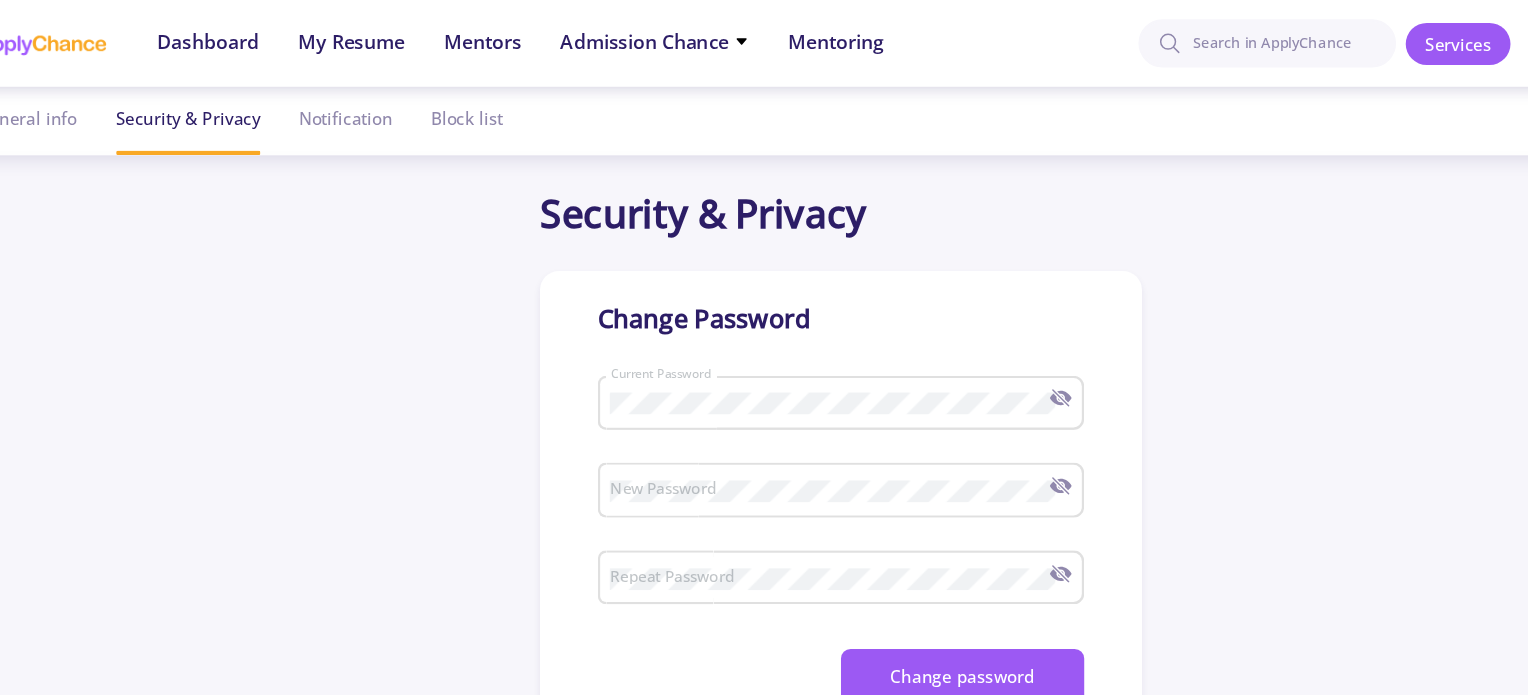 click on "Security & Privacy Change Password Current Password New Password Upper case letters (A-Z) Lower case letters (a-z) Numbers (0-9) At least 8 characters in length Repeat Password Change password Privacy My profile is public   Users can also see my AC-Score   Phone Number +98 Phone Number  Verify  No one will see this number Iran+98 Confirm Your Mobile Phone Confirmation code was sent to mobile number Change Verification code Confirm Cancel Delete Account Deleting your account will remove all your data from our servers. This action is irreversible.  Delete Account" 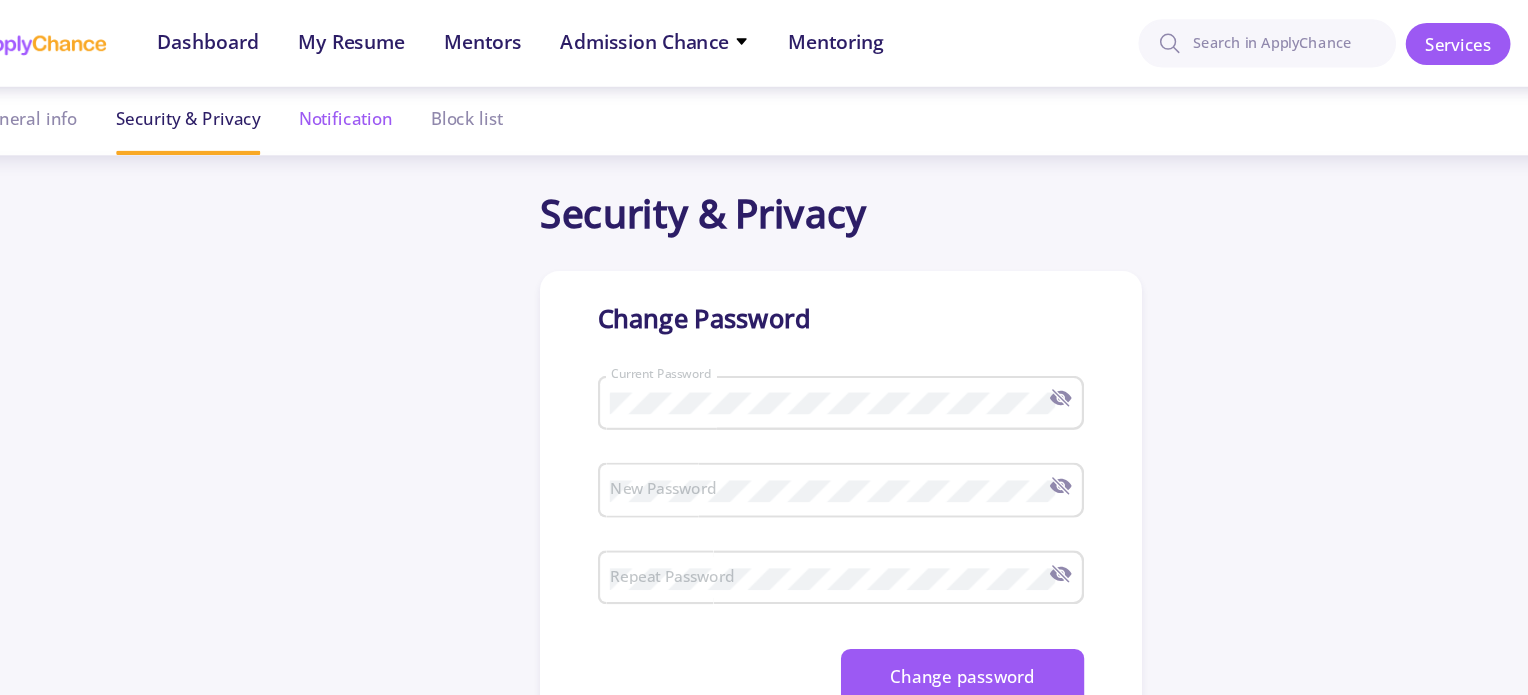 click on "Notification" 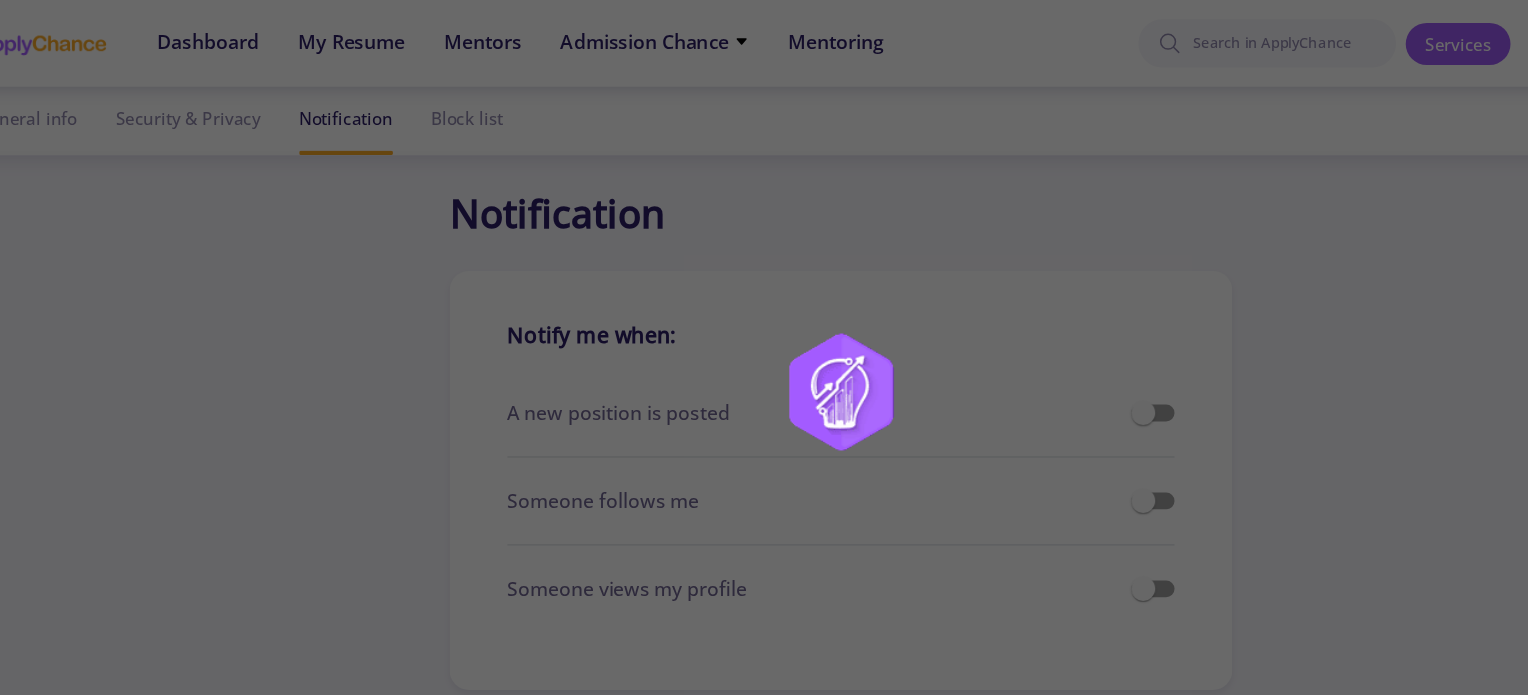 checkbox on "true" 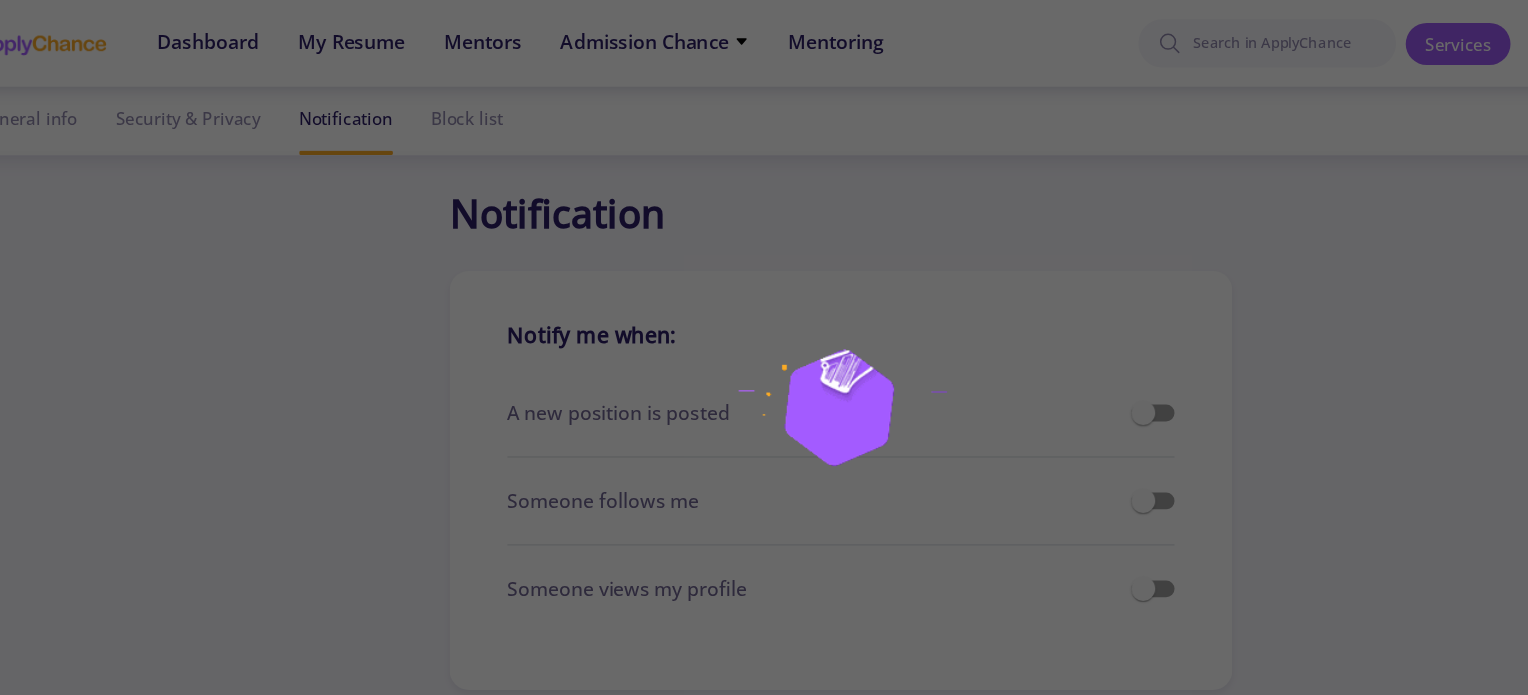 checkbox on "true" 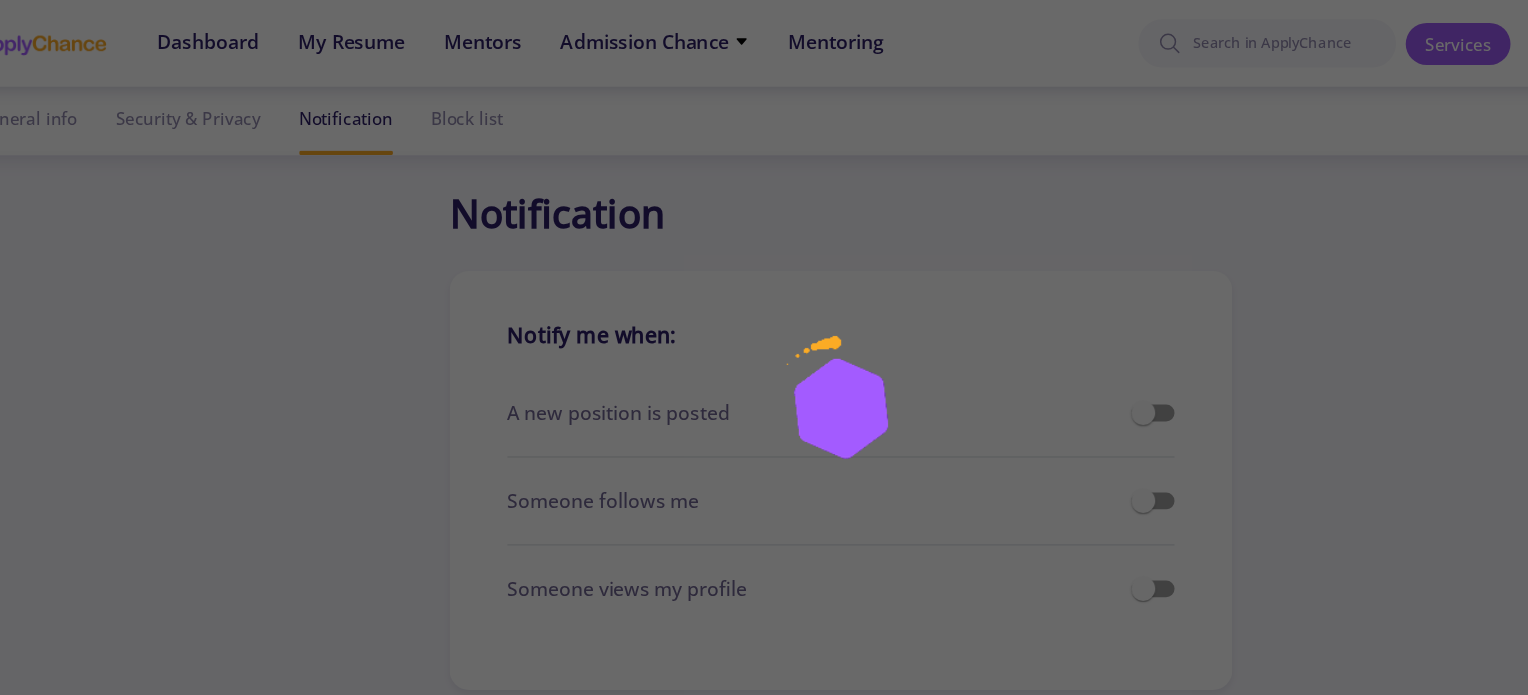 checkbox on "true" 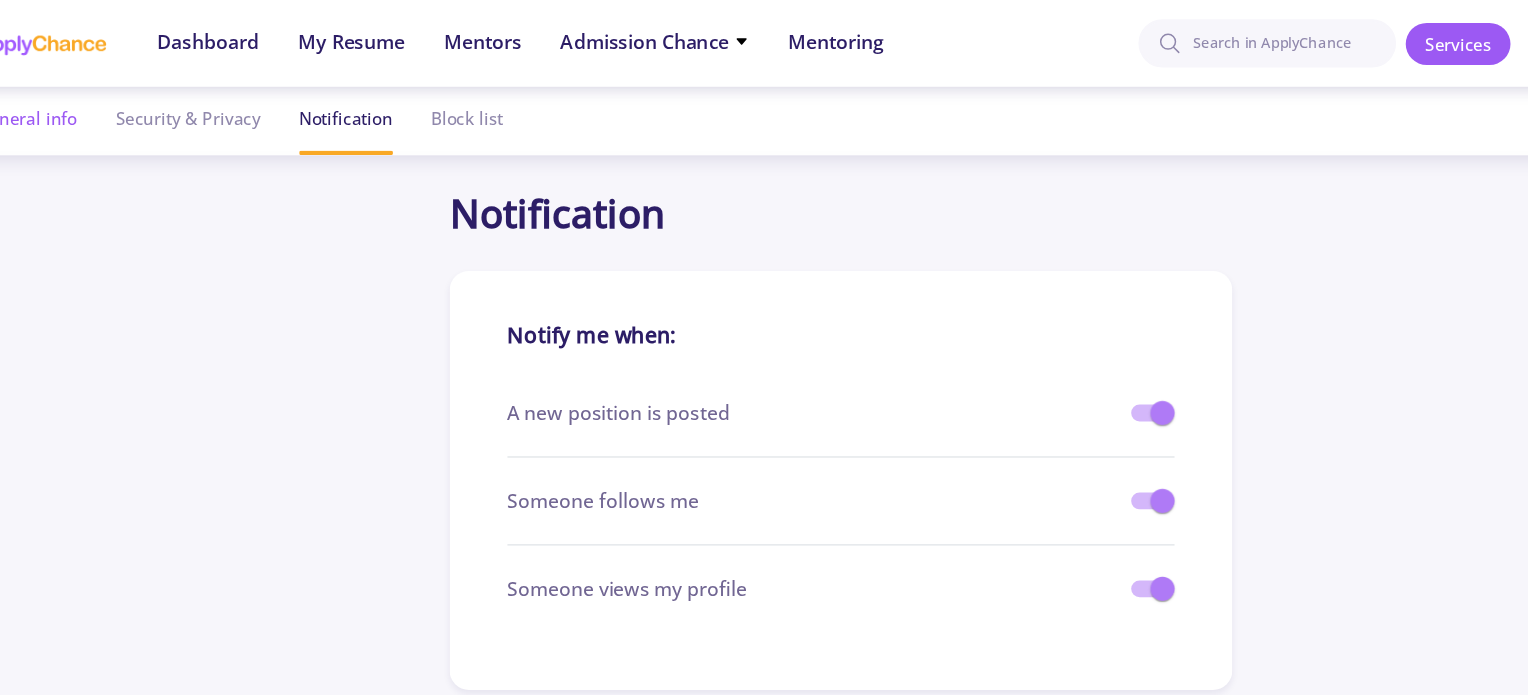 click on "General info" 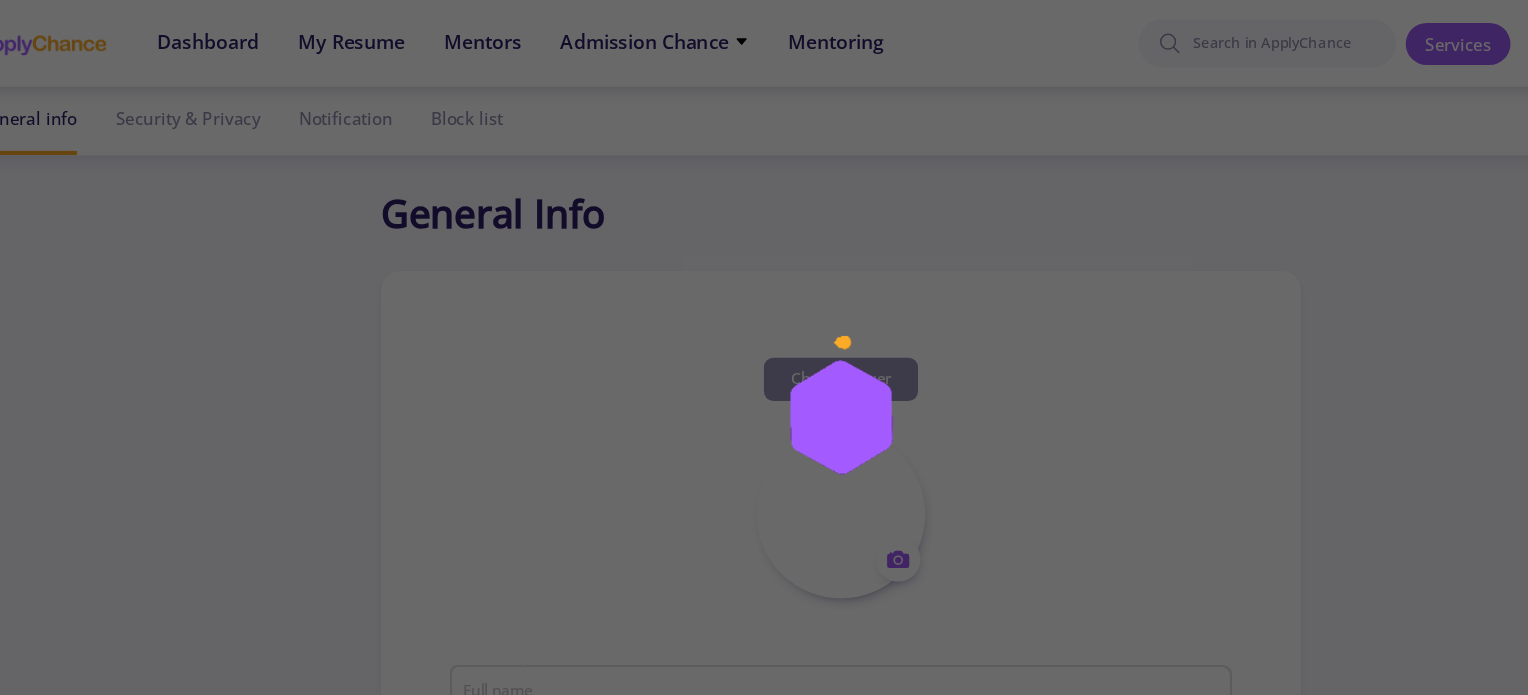type on "[FIRST] [LAST]" 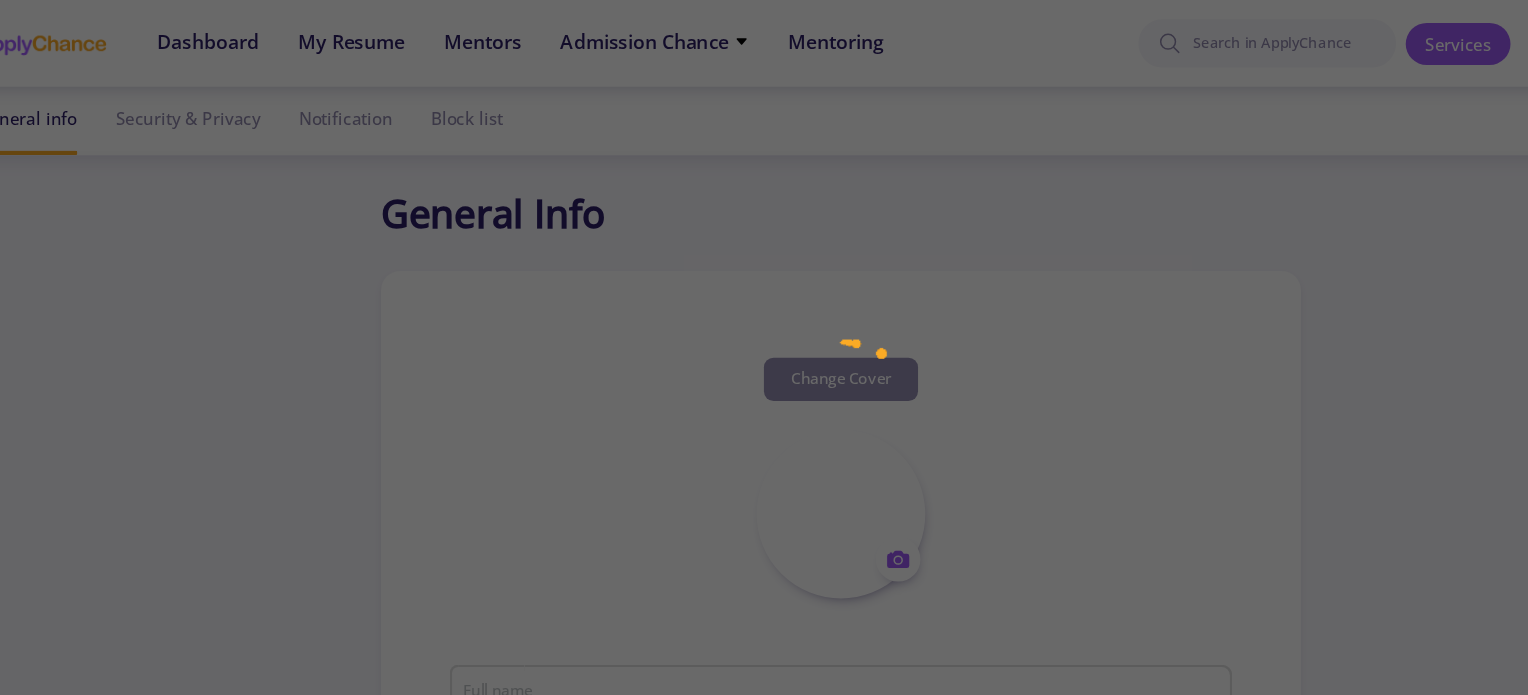 type on "MohammadSinaSanieeAbadeh" 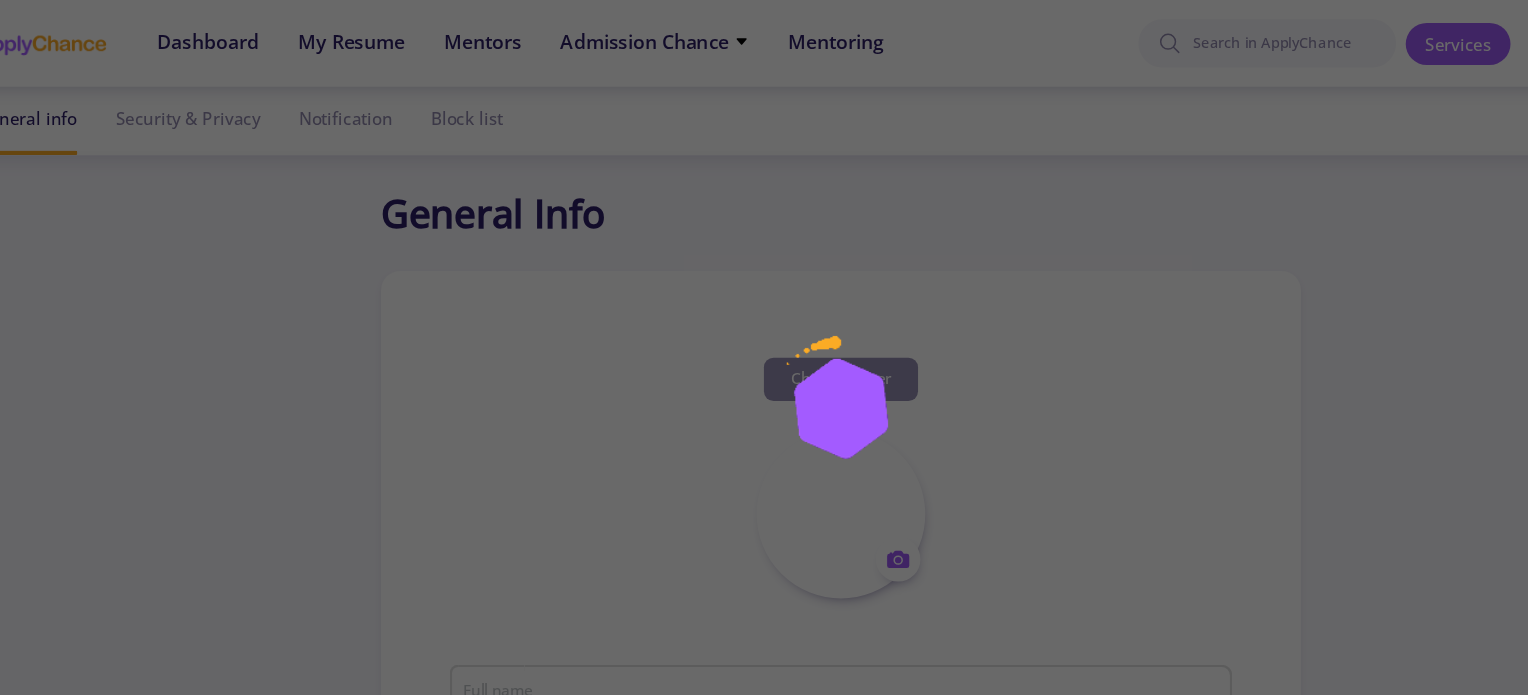 type on "msinasaniee@example.com" 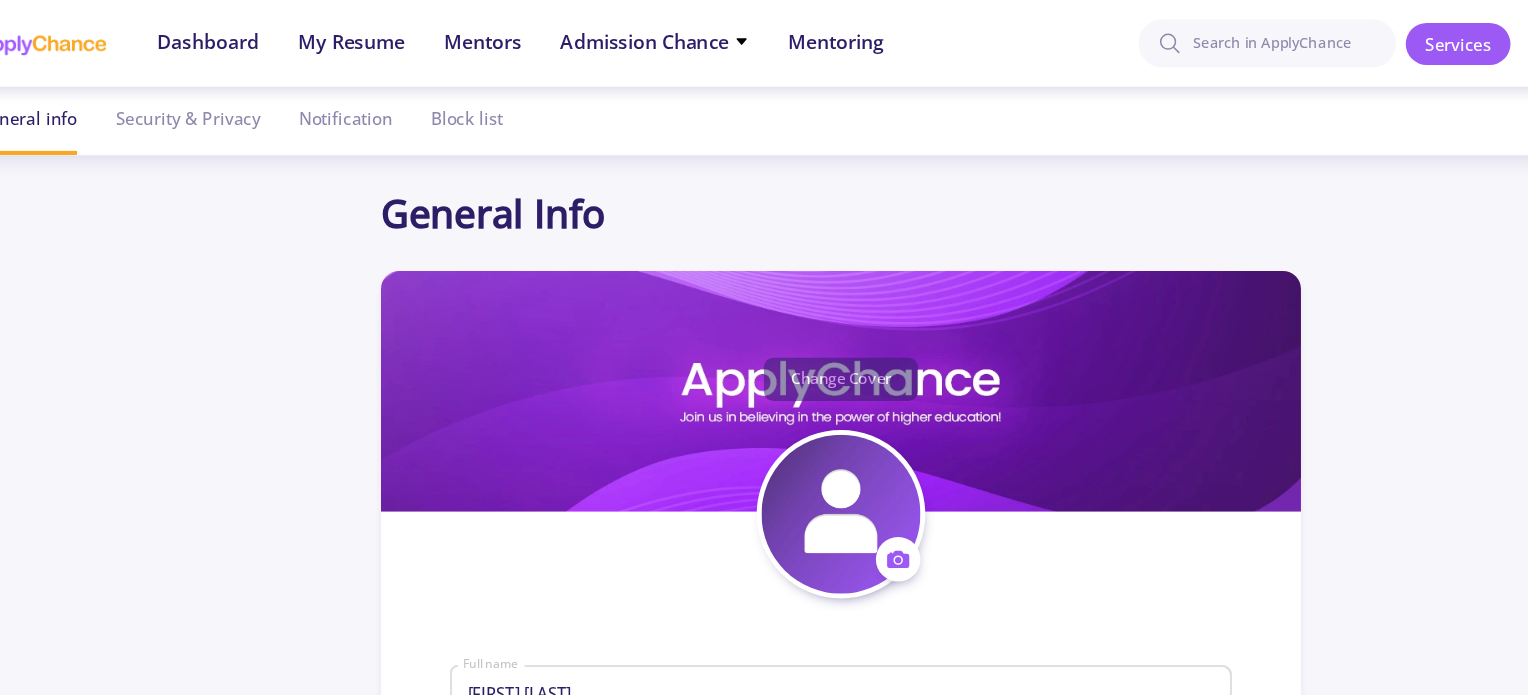 click on "General Info Change Cover  Change cover   Remove cover   Change photo  Remove photo Mohammad Sina Saniee Abadeh Full name Bio Gender Race Living in Time zone Looking for Positions Do you looking for position ? Looking position Contact Info MohammadSinaSanieeAbadeh applychance.com/user-profile/ ApplyChance Link msinasaniee@gmail.com Email Just university professors They can see my email Skype ID Just university professors They can see my Skype ID  Cancel  Save Cancel Crop" 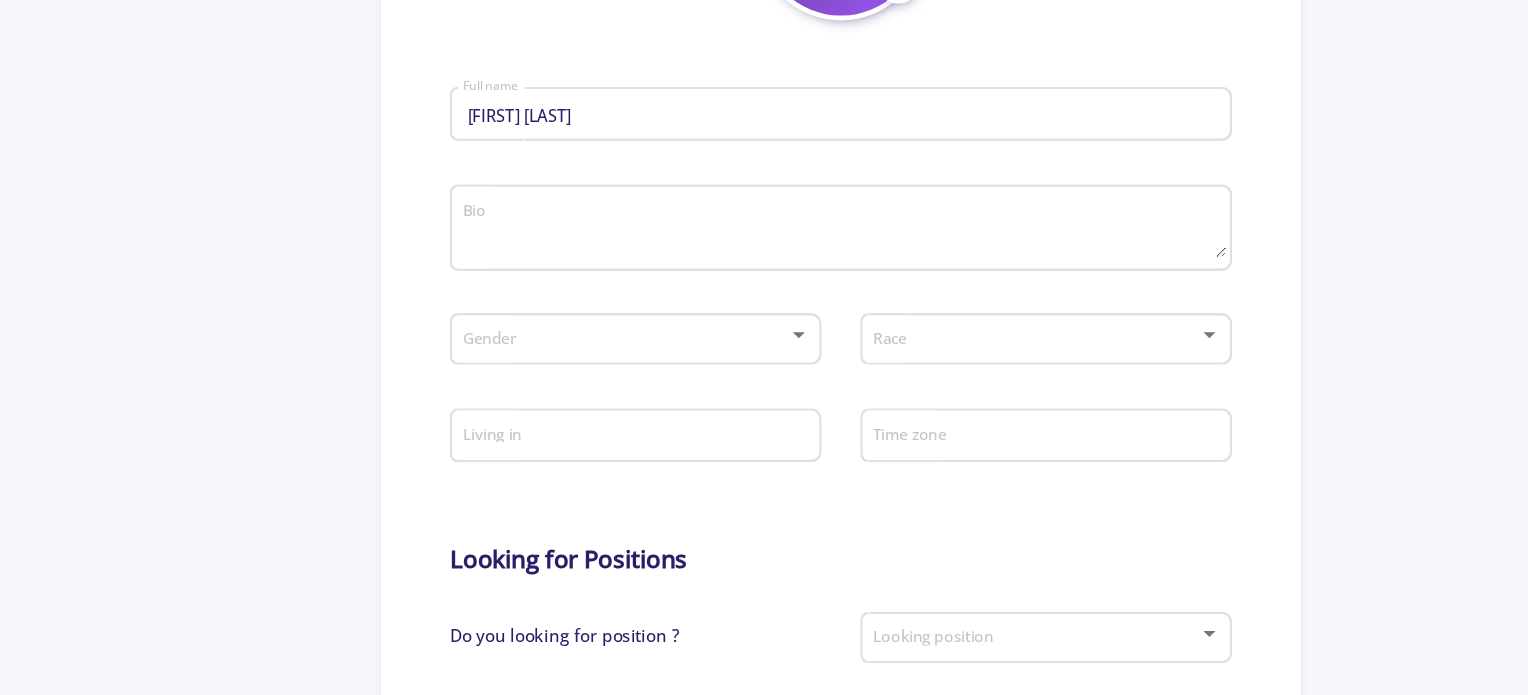 scroll, scrollTop: 360, scrollLeft: 0, axis: vertical 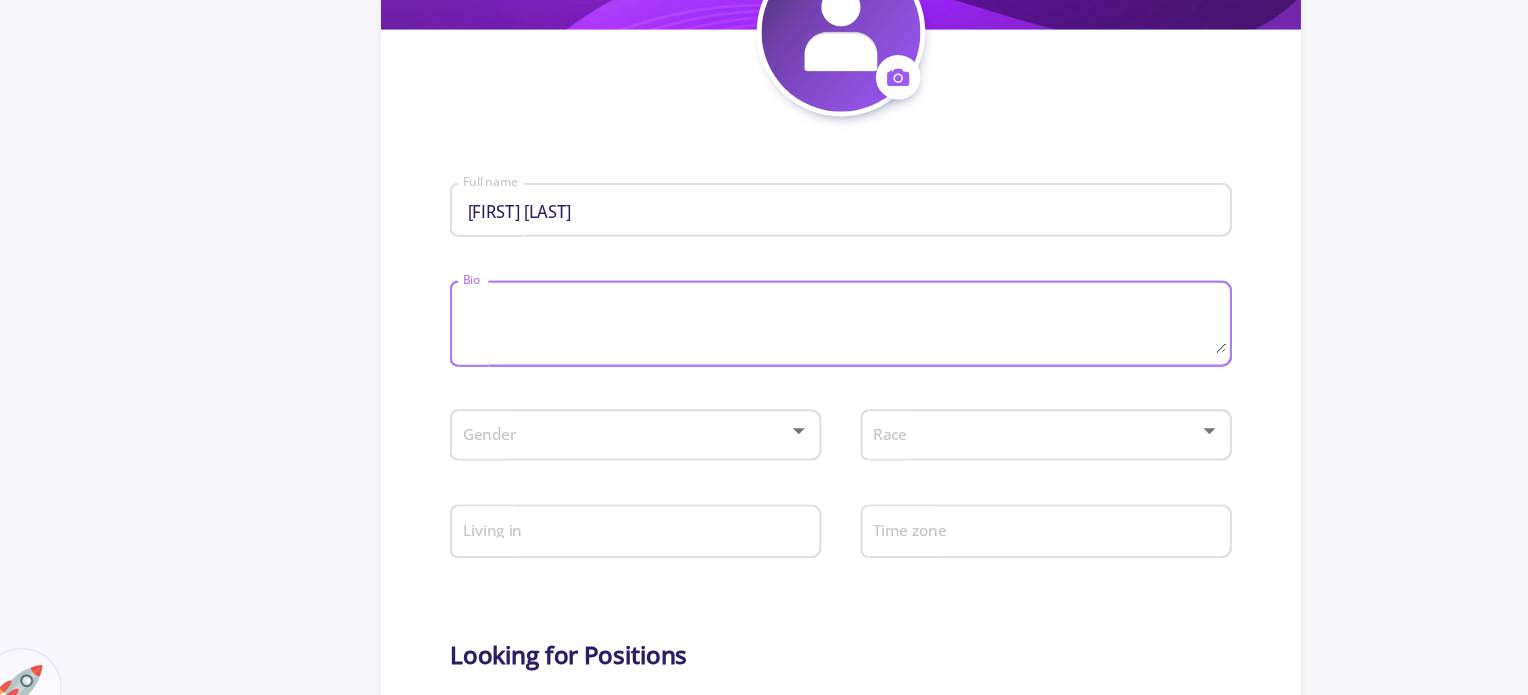 click on "Bio" at bounding box center (766, 310) 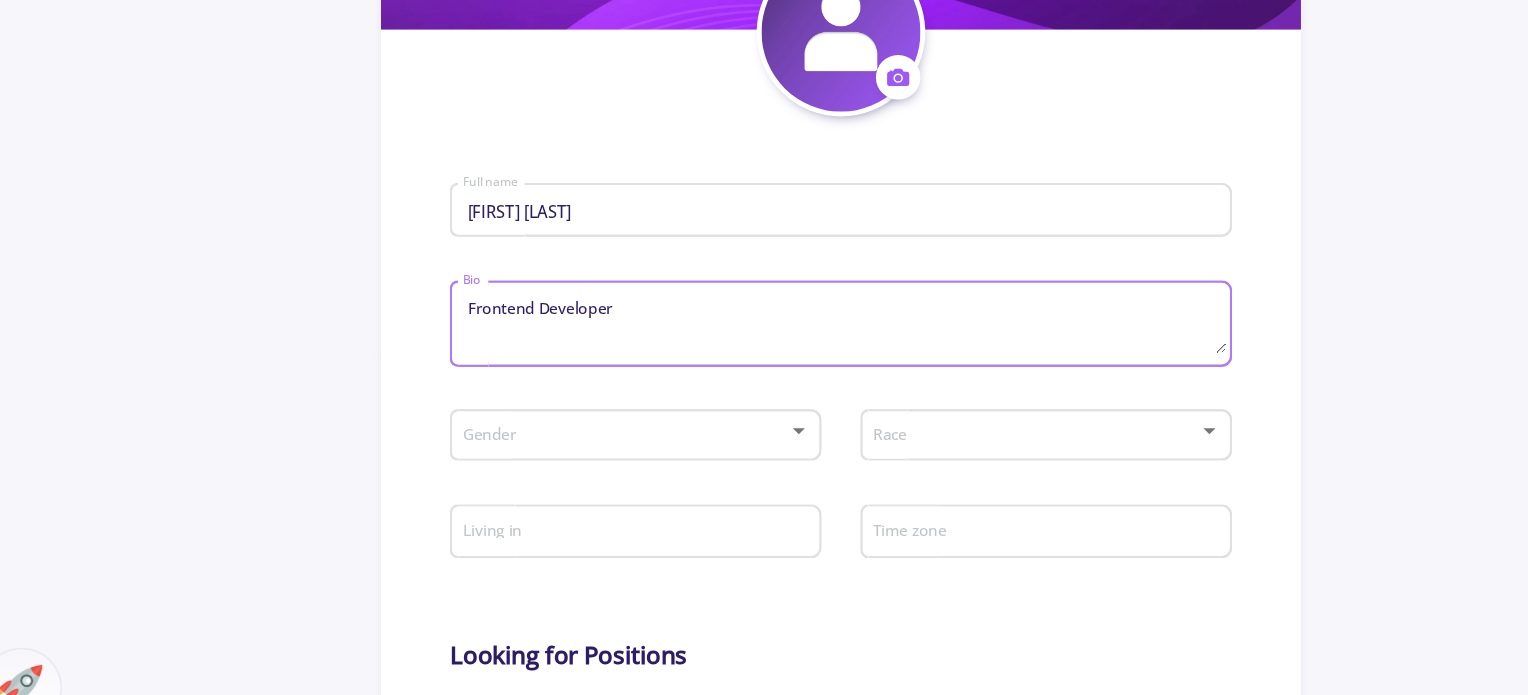 type on "Frontend Developer" 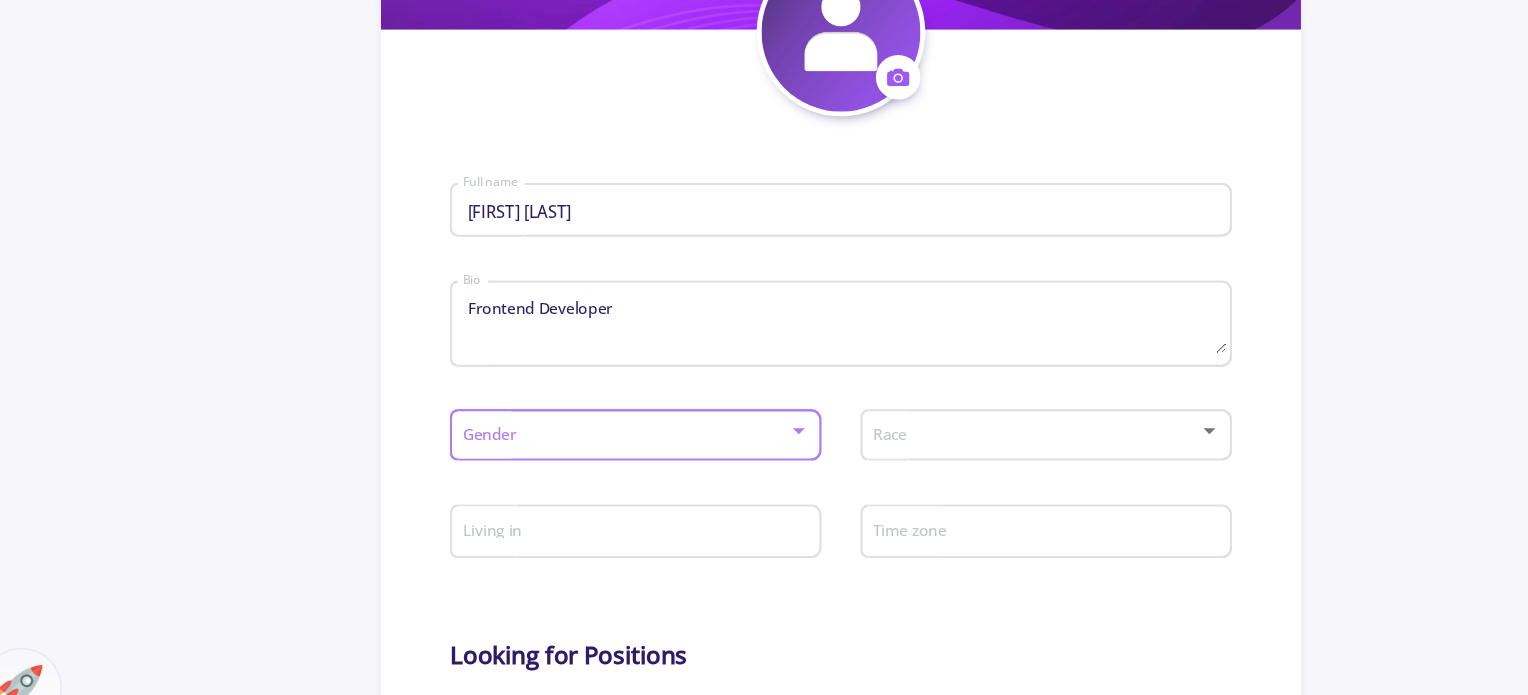 click at bounding box center (587, 402) 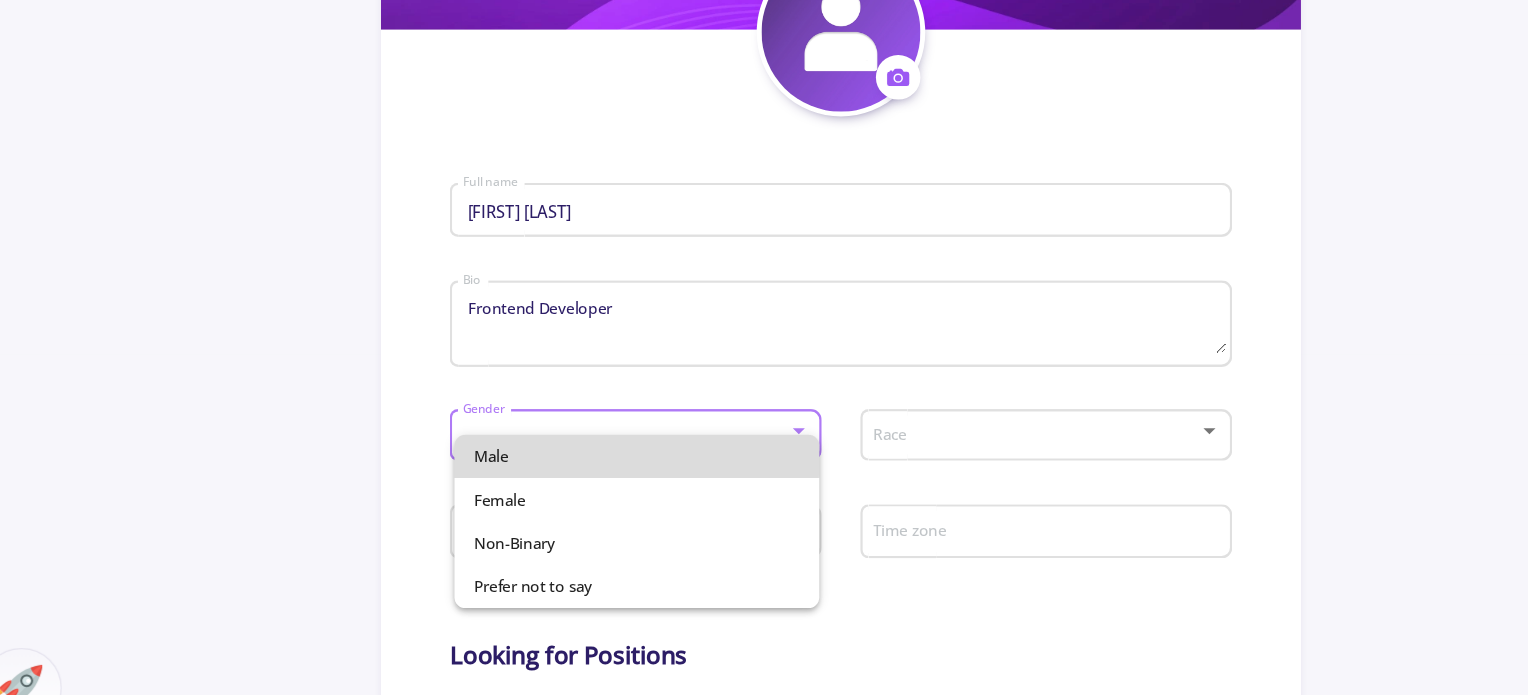 click on "Male" at bounding box center (595, 419) 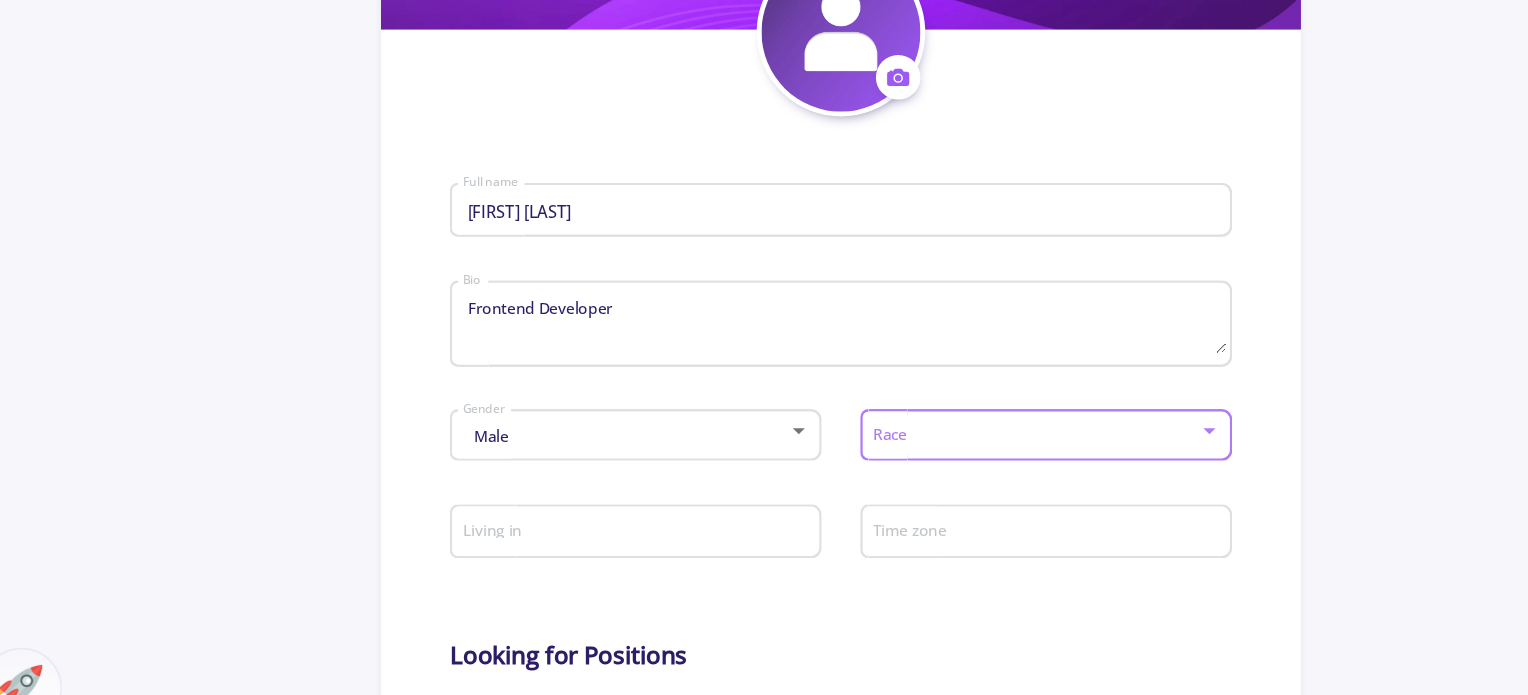 click at bounding box center [928, 402] 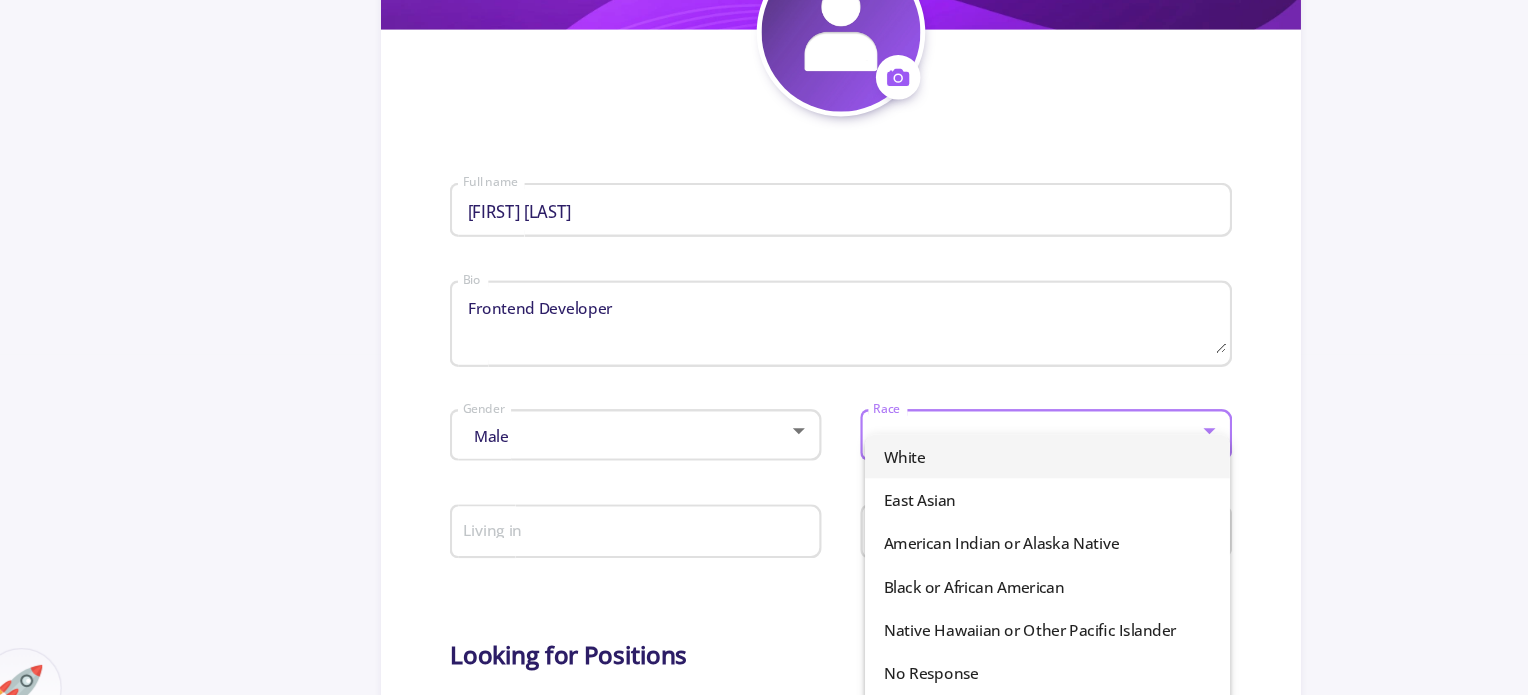 scroll, scrollTop: 140, scrollLeft: 0, axis: vertical 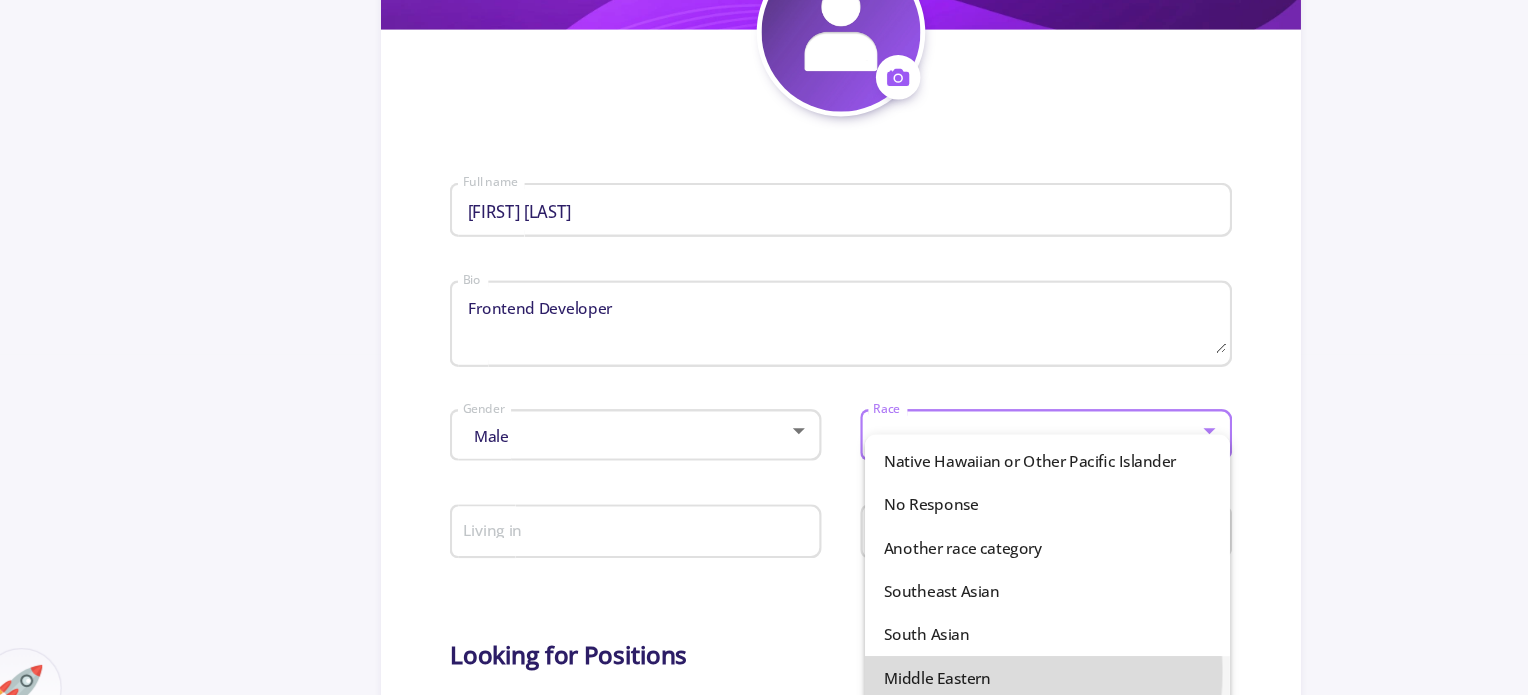 click on "Middle Eastern" at bounding box center (936, 603) 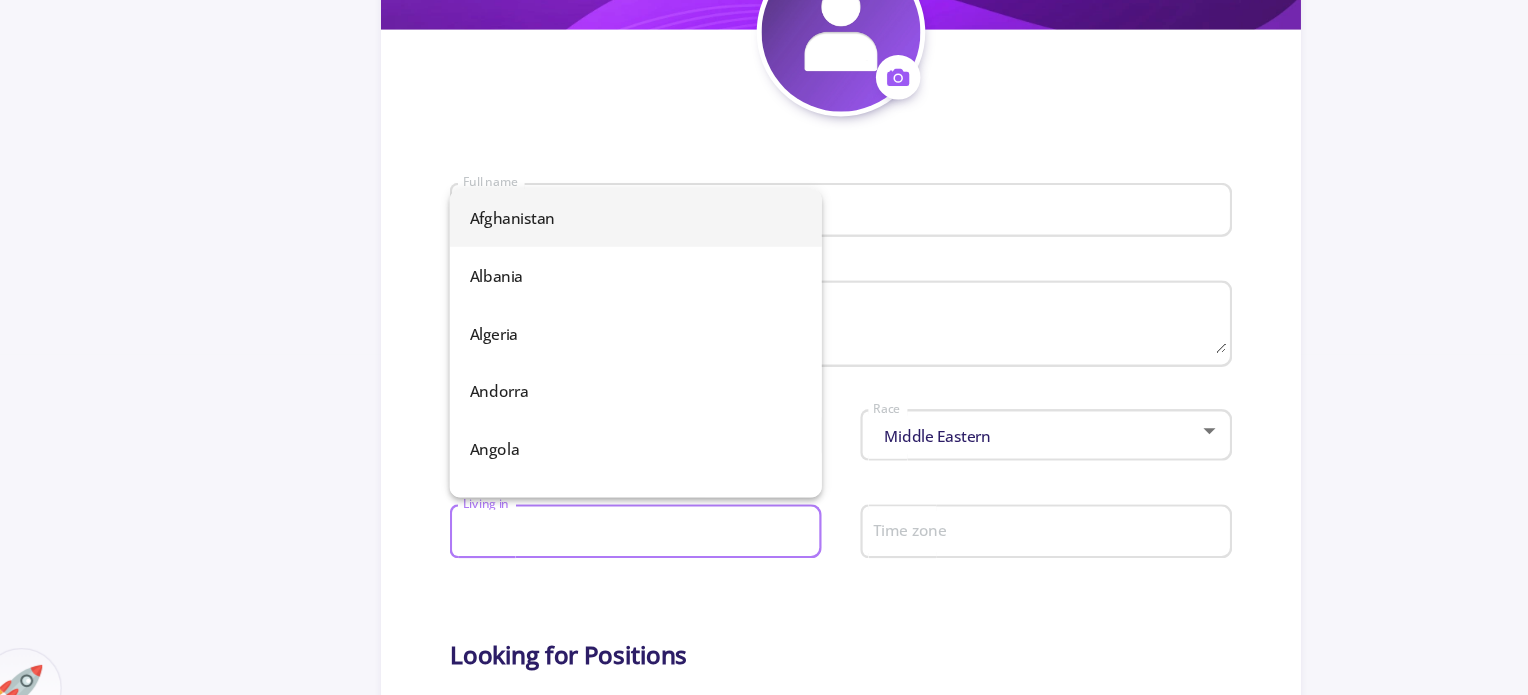 click on "Living in" at bounding box center [596, 483] 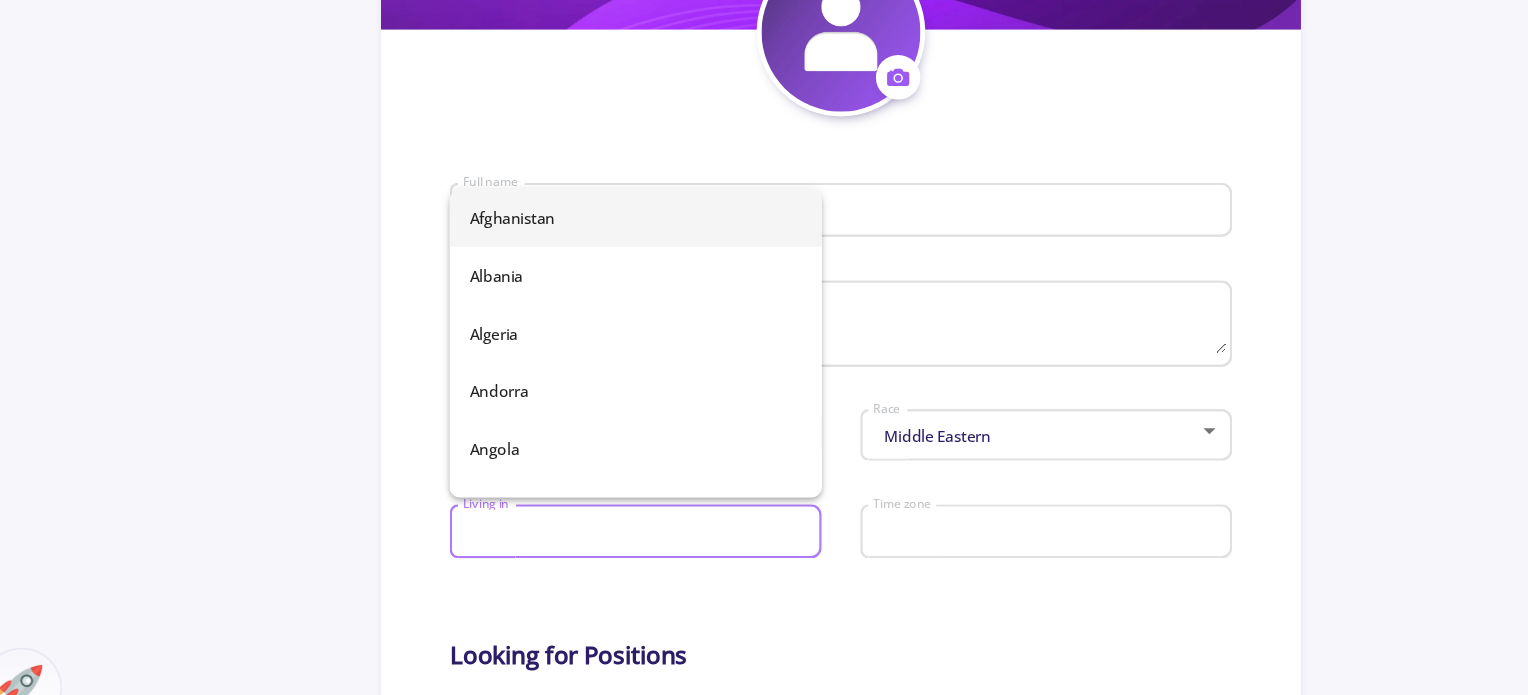 type on "Iran" 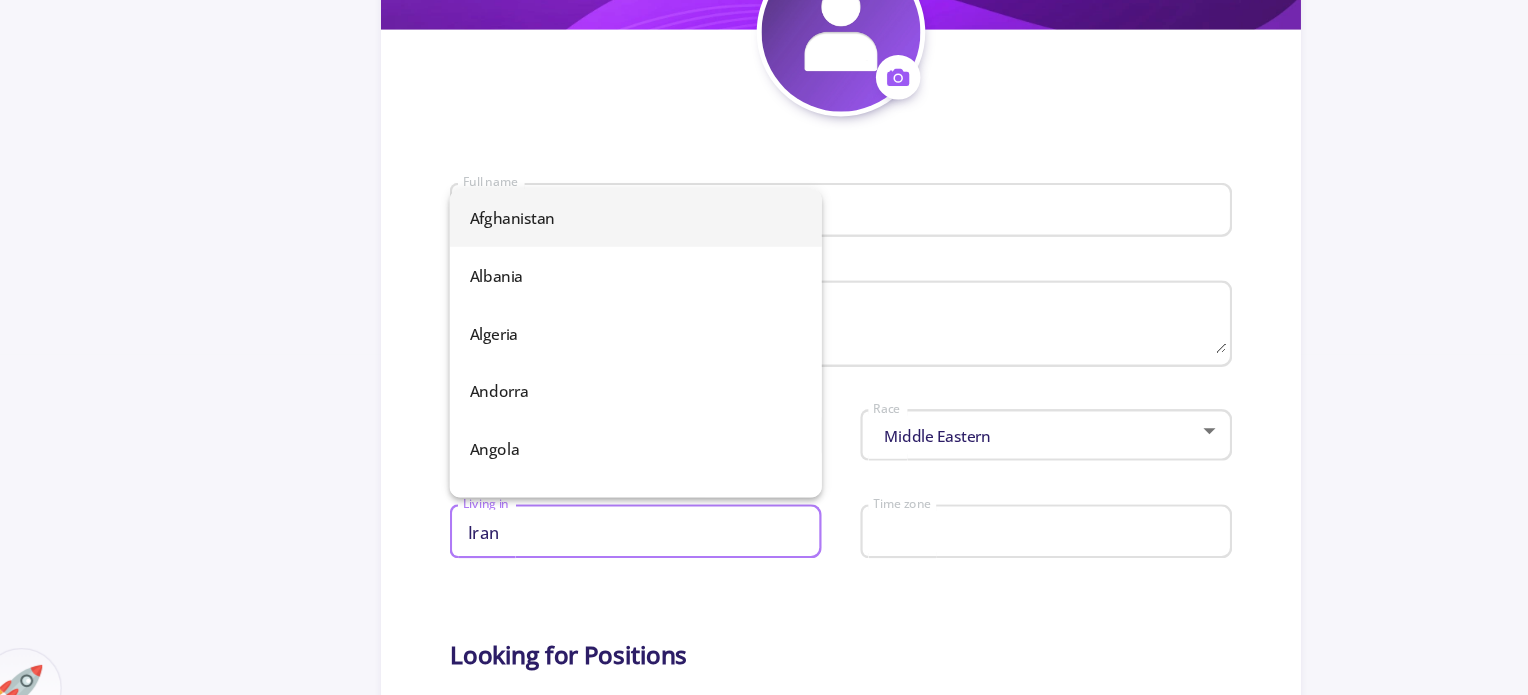 type on "Iran" 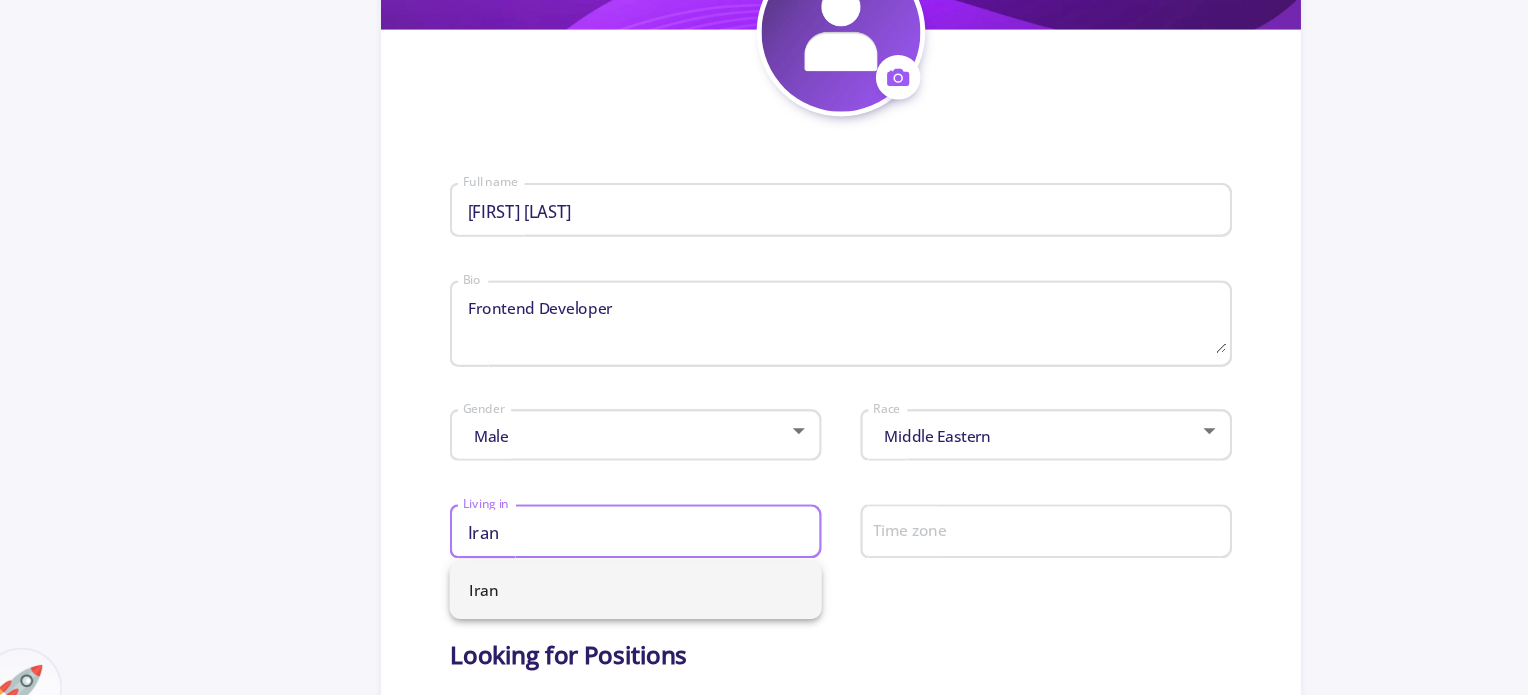 type on "Iran" 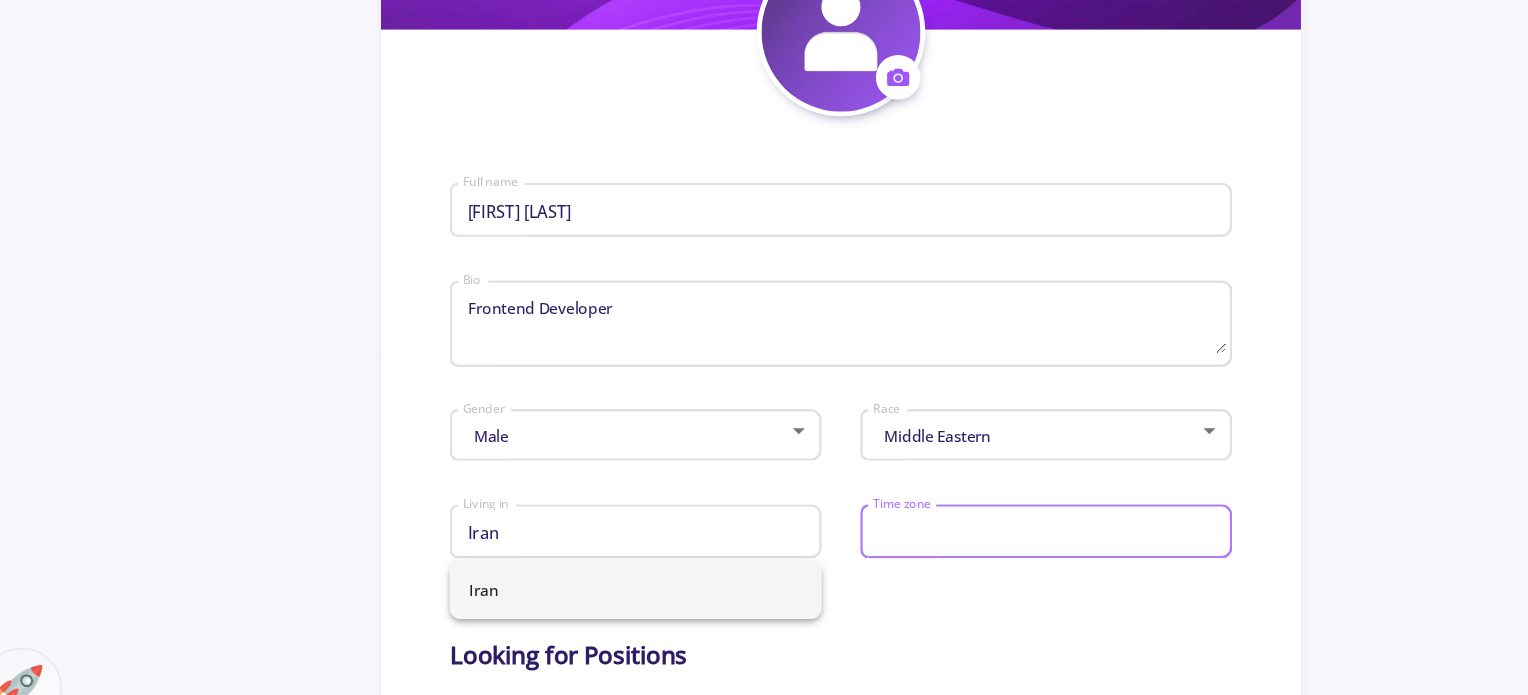 click on "Time zone" at bounding box center (937, 483) 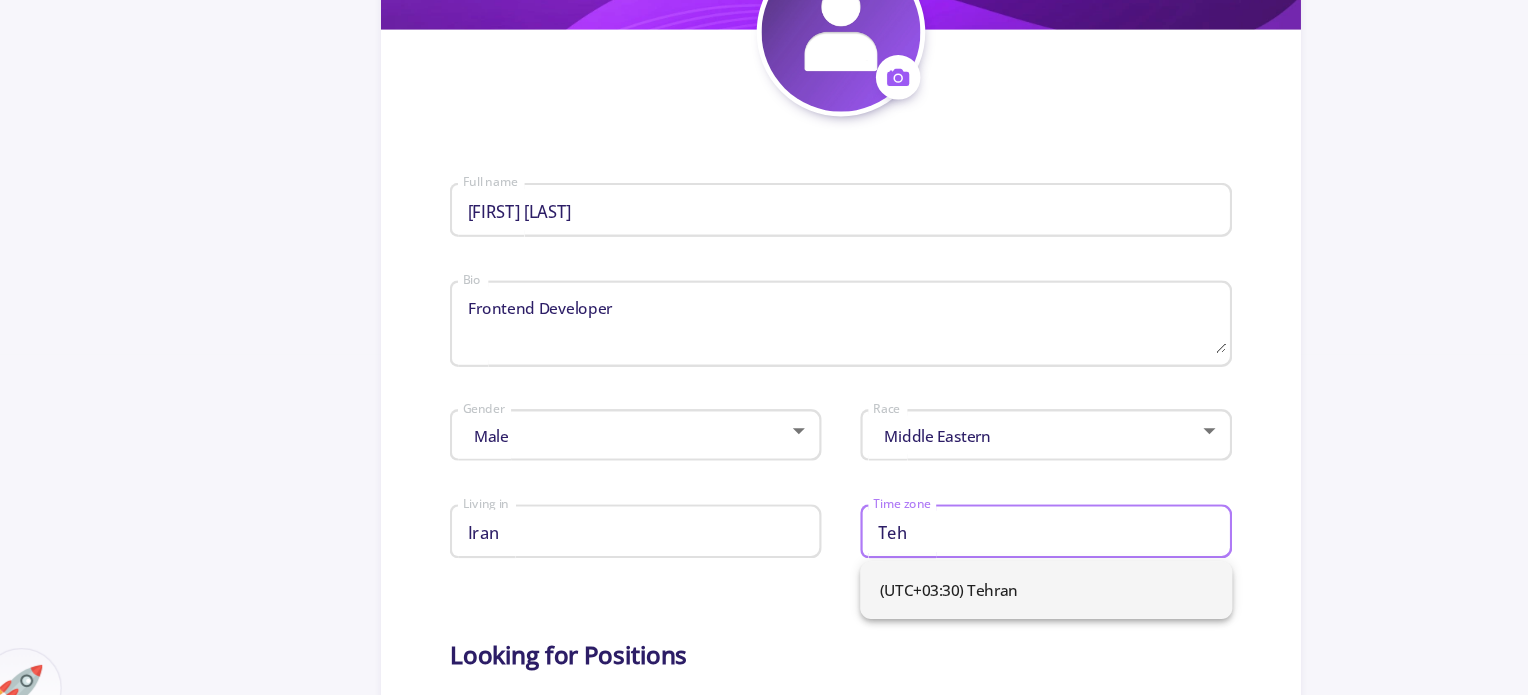 type on "Teh" 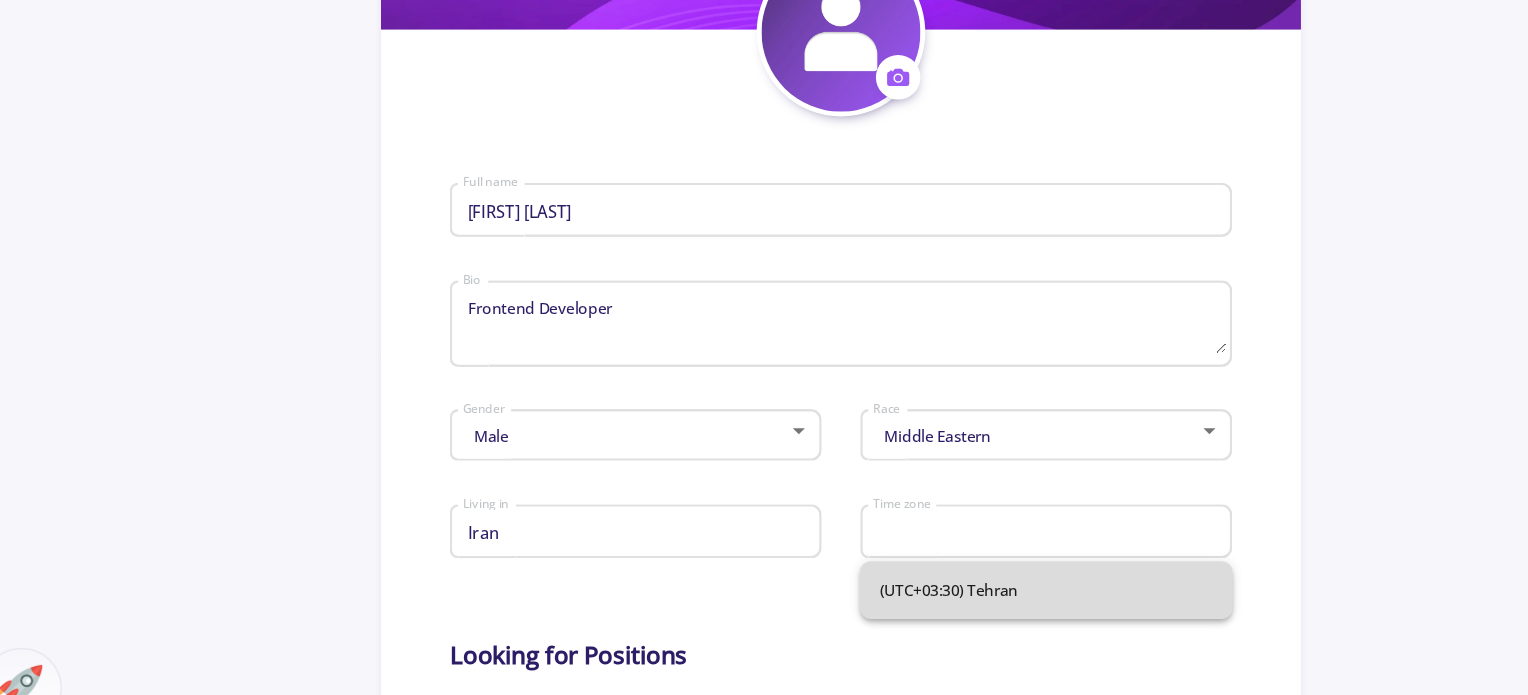 click on "(UTC+03:30) Tehran" at bounding box center (934, 530) 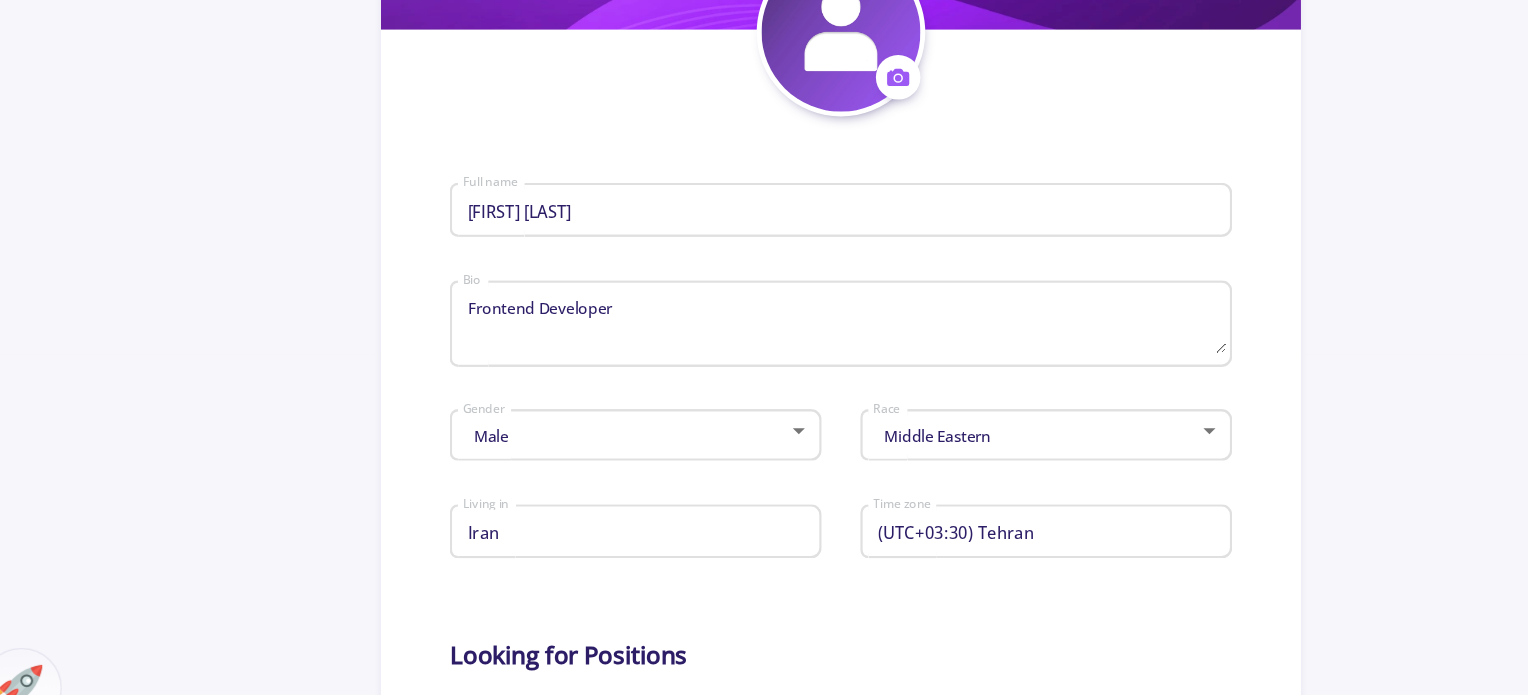 click on "General Info Change Cover  Change cover   Remove cover   Change photo  Remove photo Mohammad Sina Saniee Abadeh Full name Frontend Developer Bio Male Gender Middle Eastern Race Iran Living in (UTC+03:30) Tehran Time zone Looking for Positions Do you looking for position ? Looking position Contact Info MohammadSinaSanieeAbadeh applychance.com/user-profile/ ApplyChance Link msinasaniee@gmail.com Email Just university professors They can see my email Skype ID Just university professors They can see my Skype ID  Cancel  Save Cancel Crop" 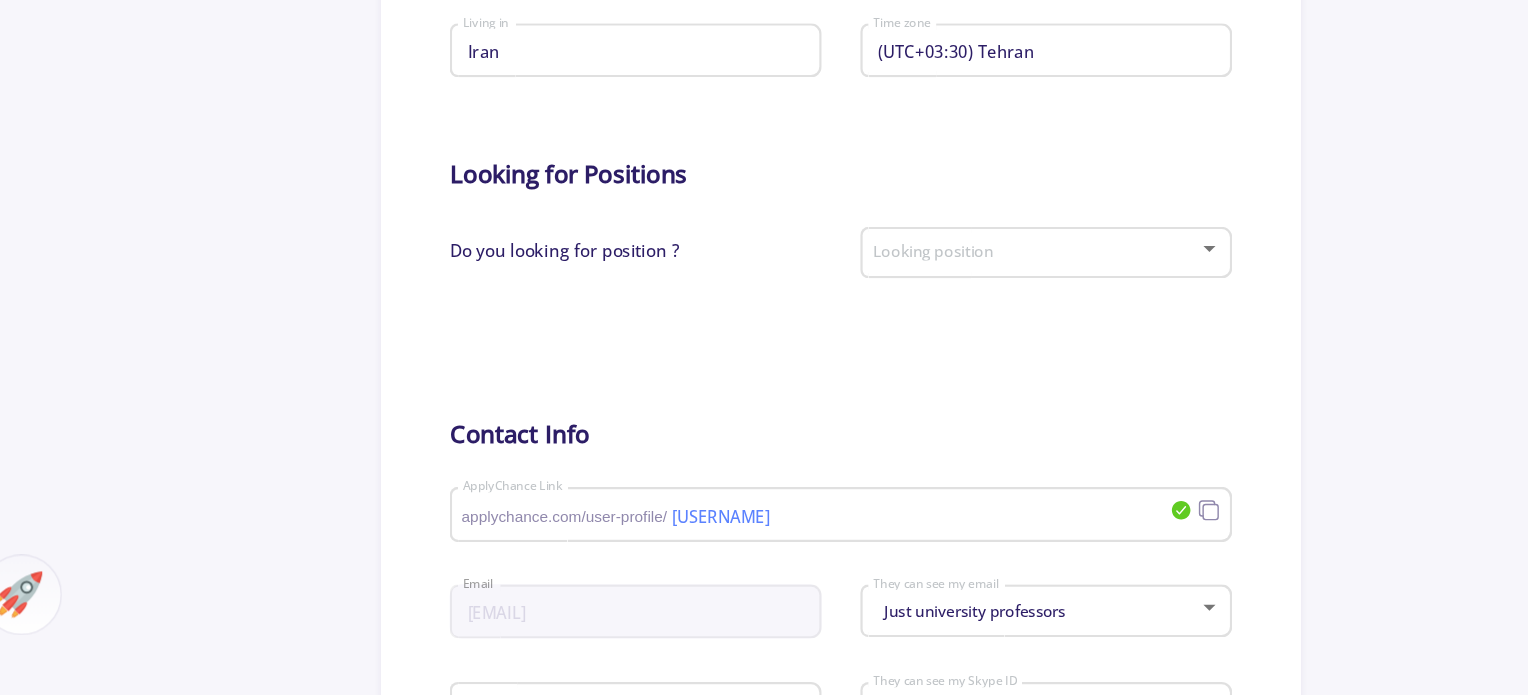 scroll, scrollTop: 722, scrollLeft: 0, axis: vertical 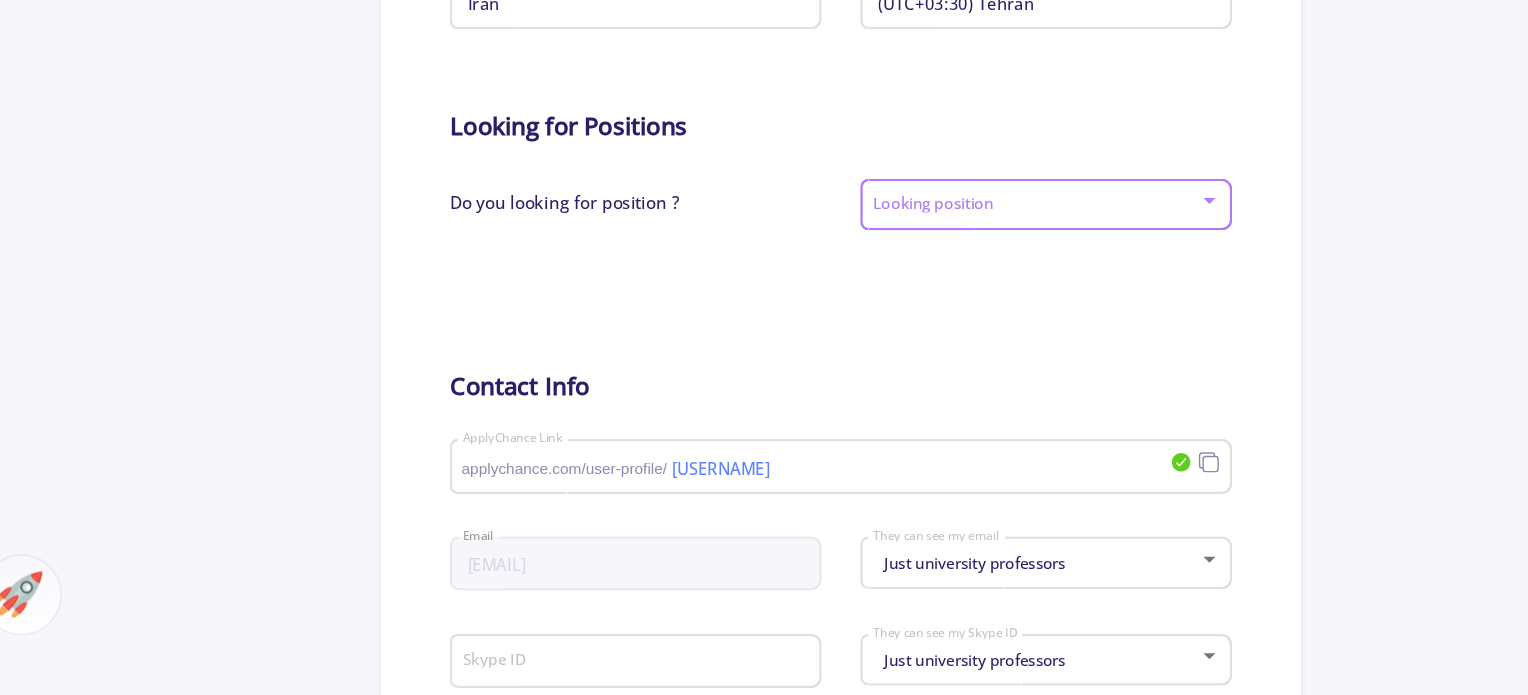 click at bounding box center (928, 288) 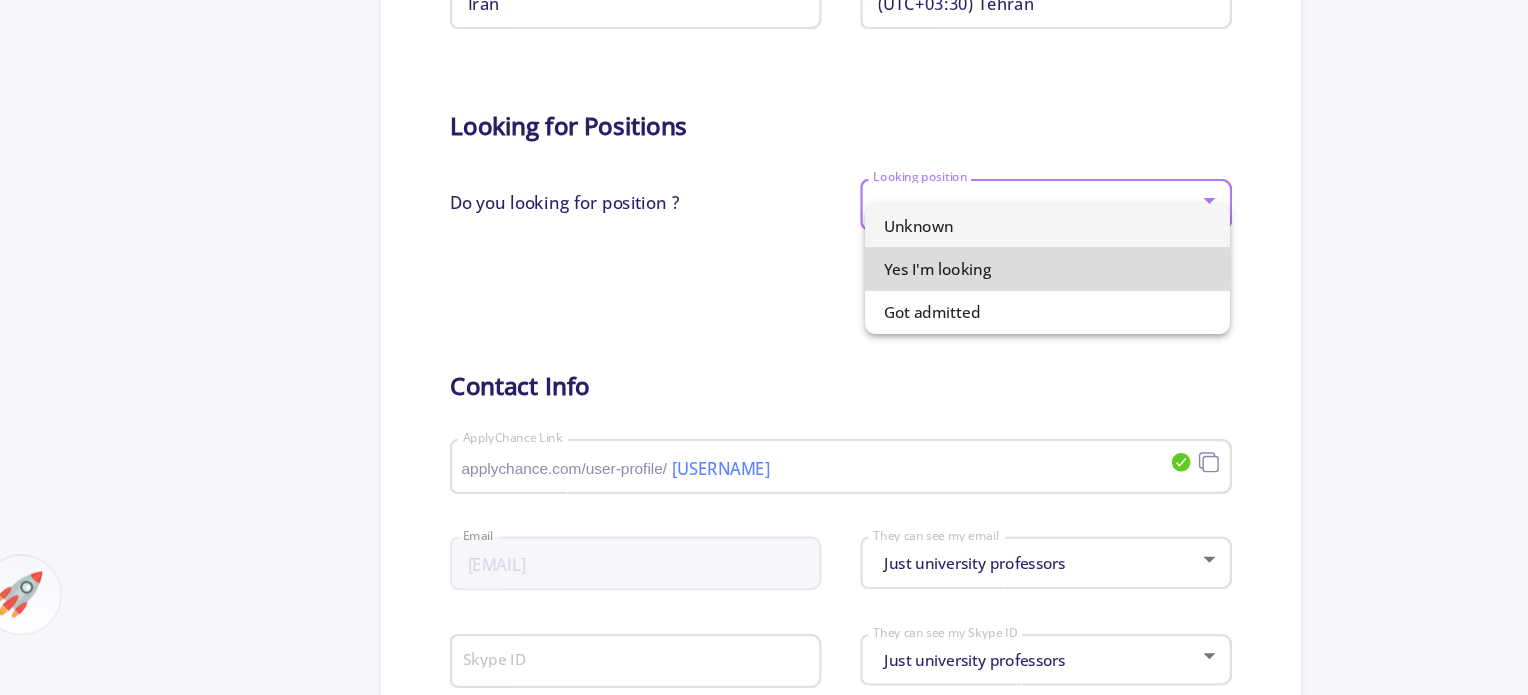 click on "Yes I'm looking" at bounding box center (936, 341) 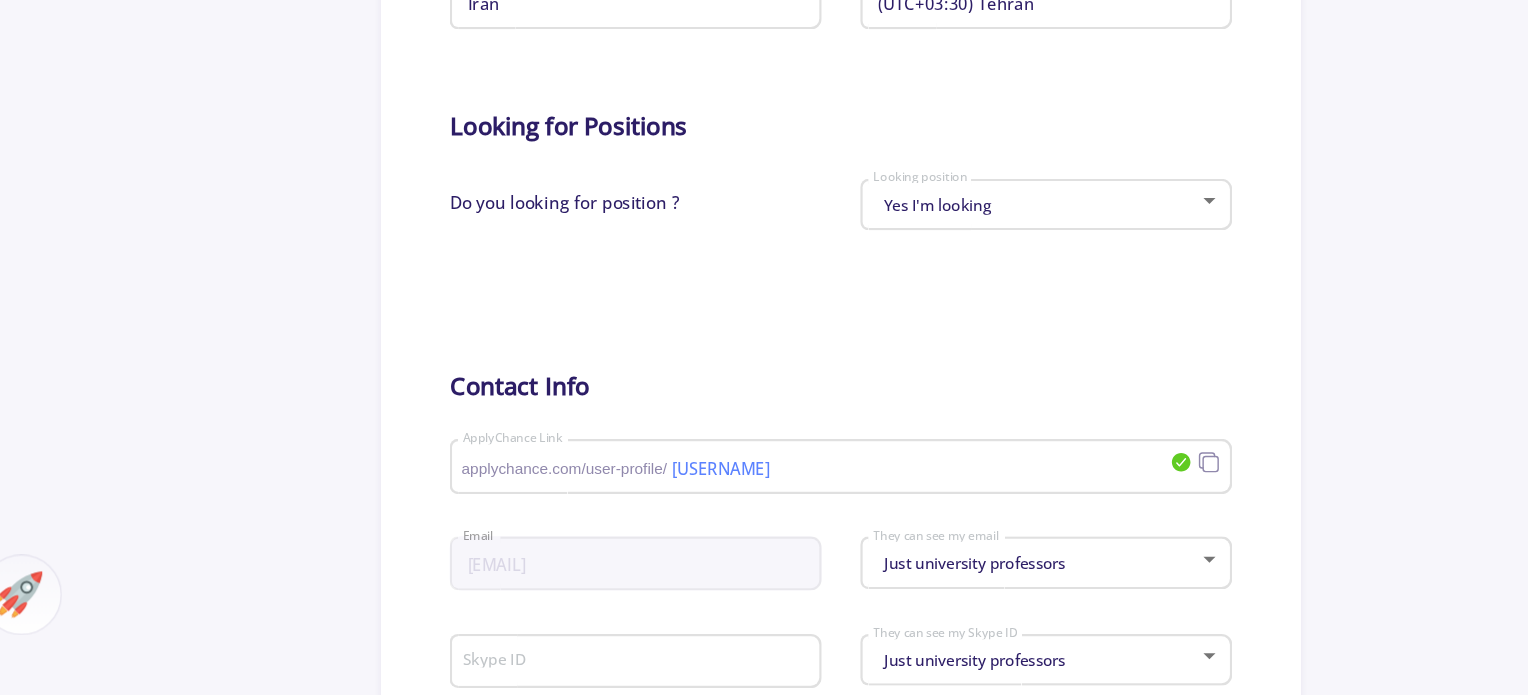 click on "General Info Change Cover  Change cover   Remove cover   Change photo  Remove photo Mohammad Sina Saniee Abadeh Full name Frontend Developer Bio Male Gender Middle Eastern Race Iran Living in (UTC+03:30) Tehran Time zone Looking for Positions Do you looking for position ? Yes I'm looking Looking position Contact Info MohammadSinaSanieeAbadeh applychance.com/user-profile/ ApplyChance Link msinasaniee@gmail.com Email Just university professors They can see my email Skype ID Just university professors They can see my Skype ID  Cancel  Save Cancel Crop" 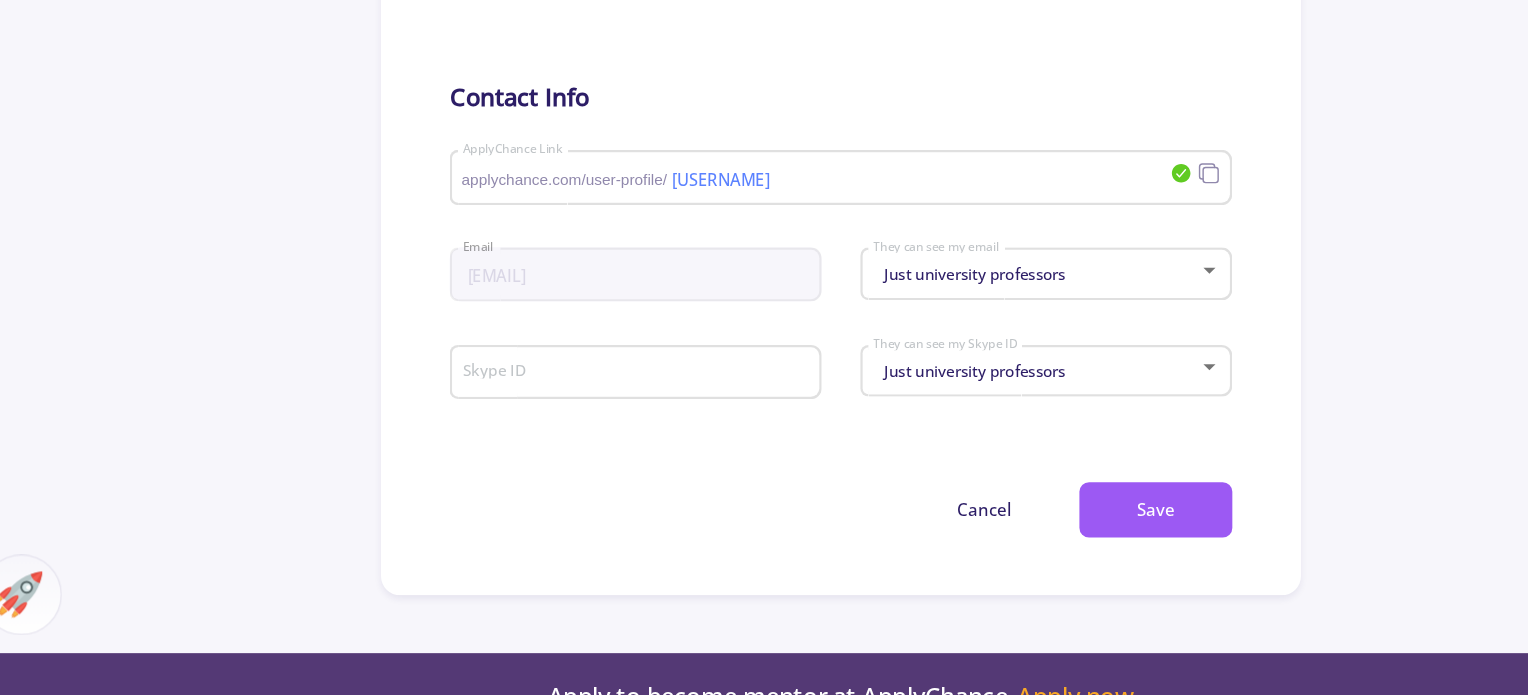scroll, scrollTop: 1002, scrollLeft: 0, axis: vertical 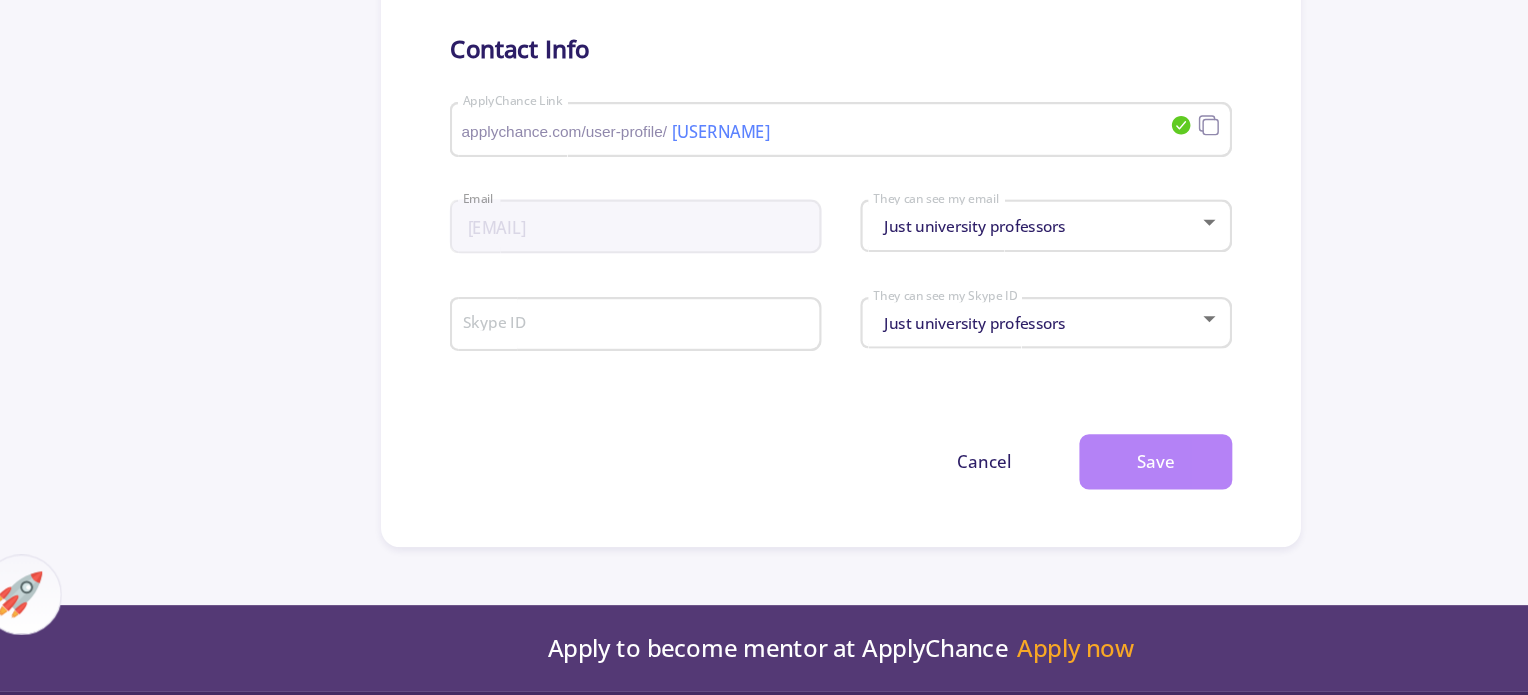 click on "Save" 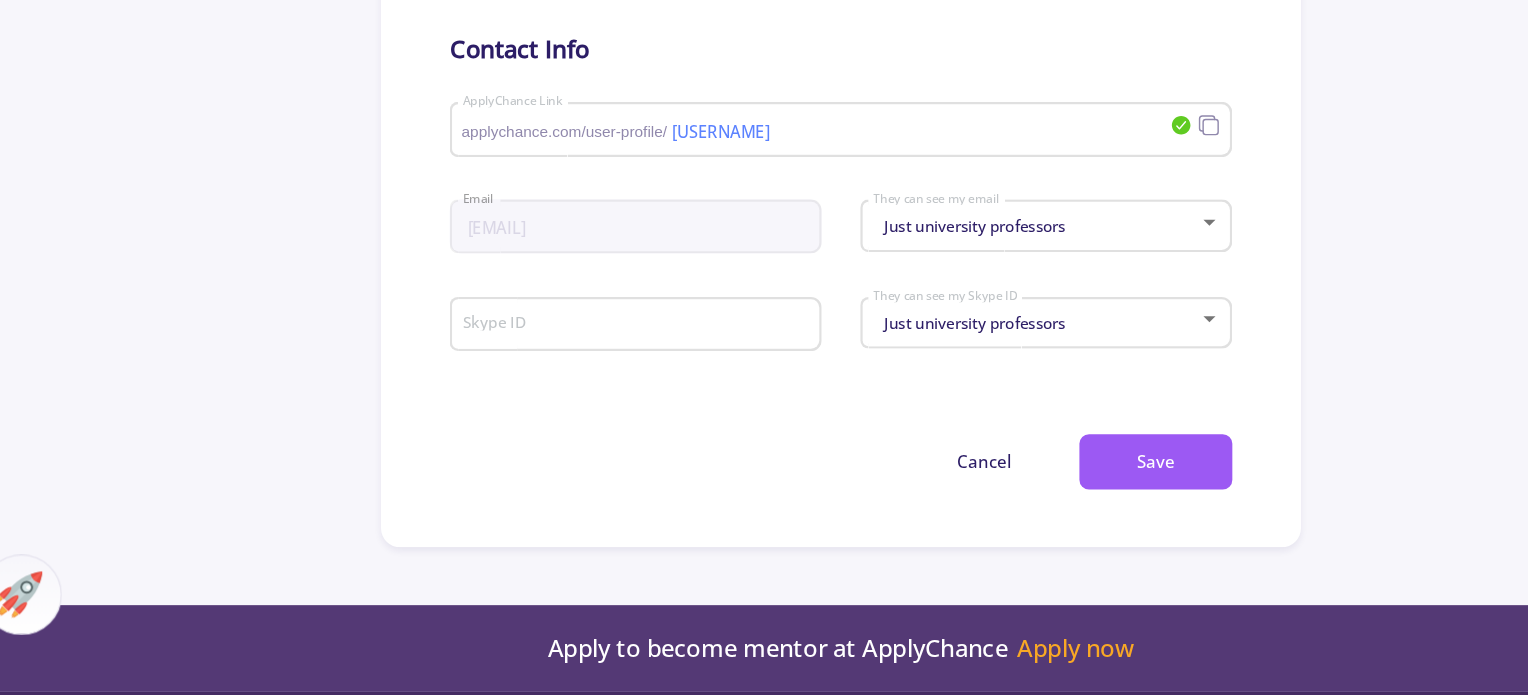 type 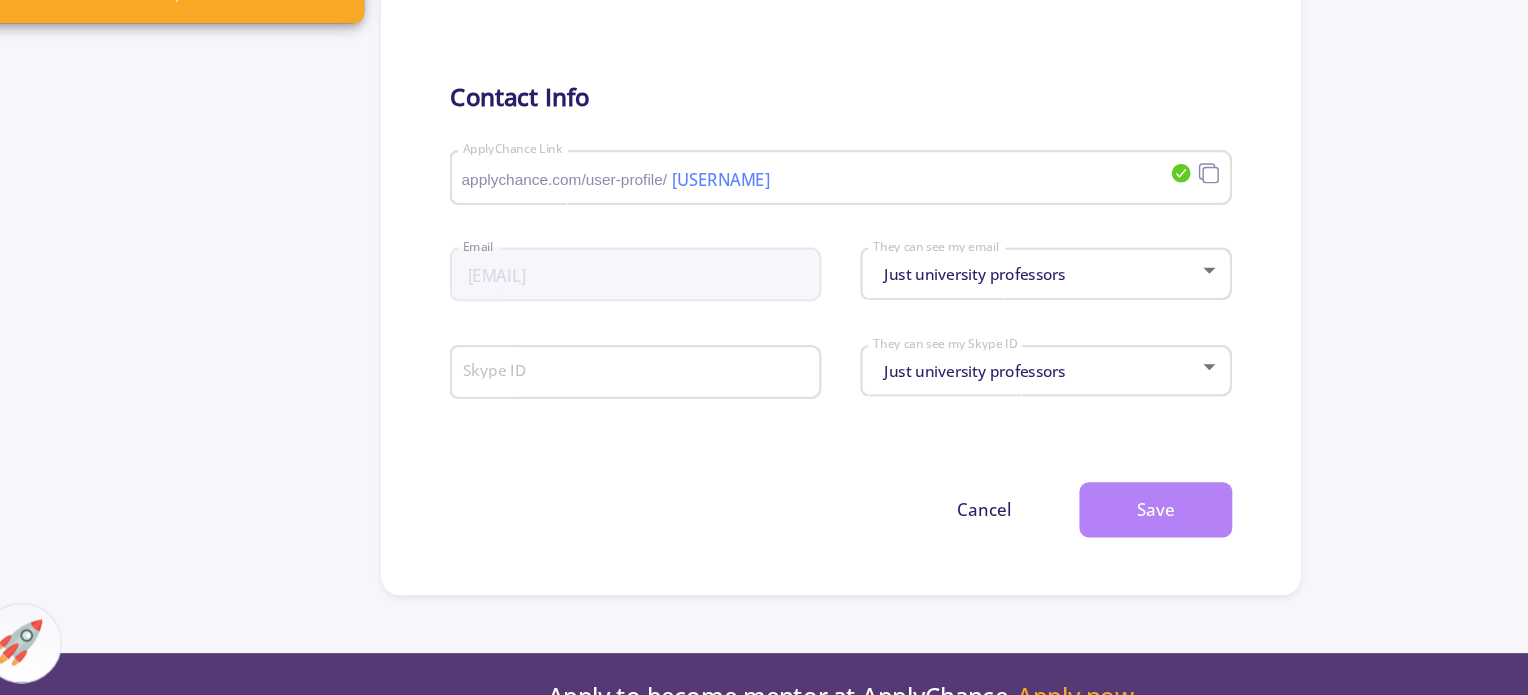 click on "Save" 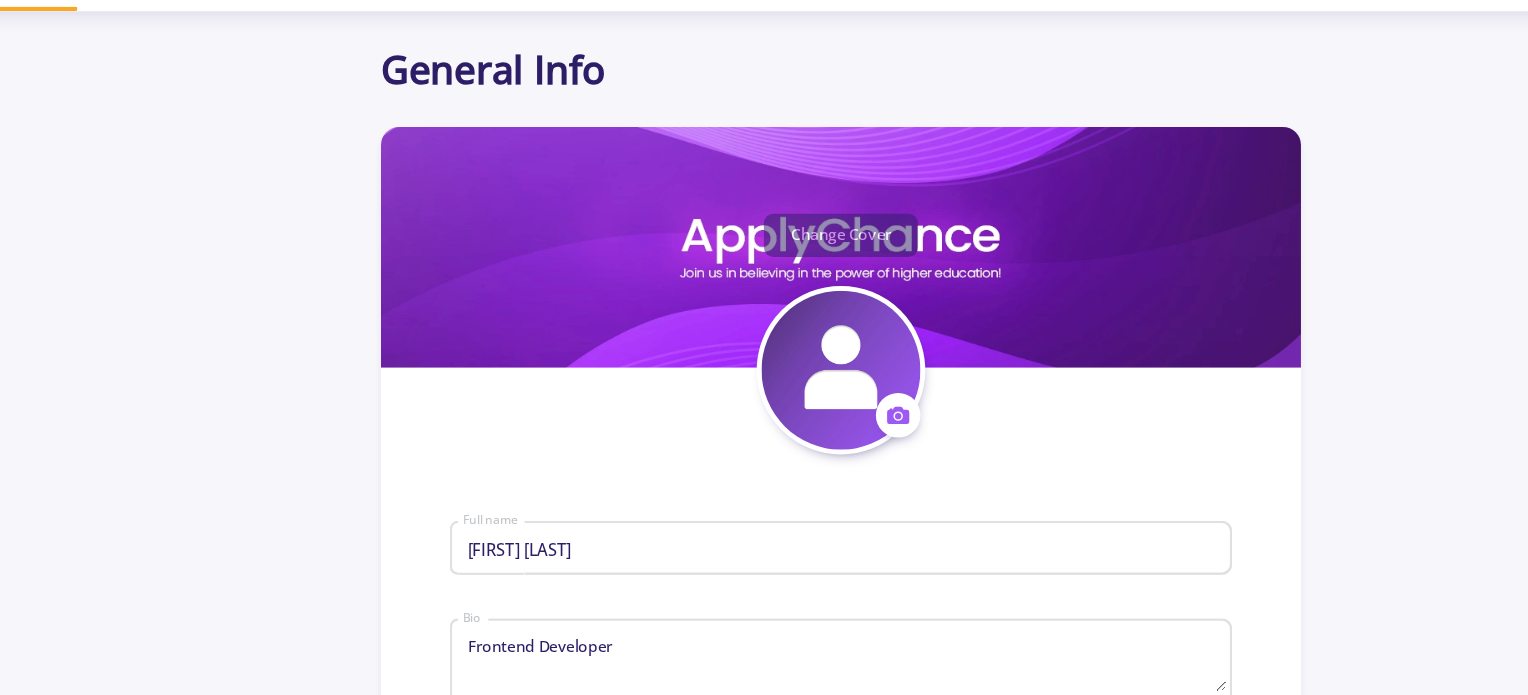 scroll, scrollTop: 80, scrollLeft: 0, axis: vertical 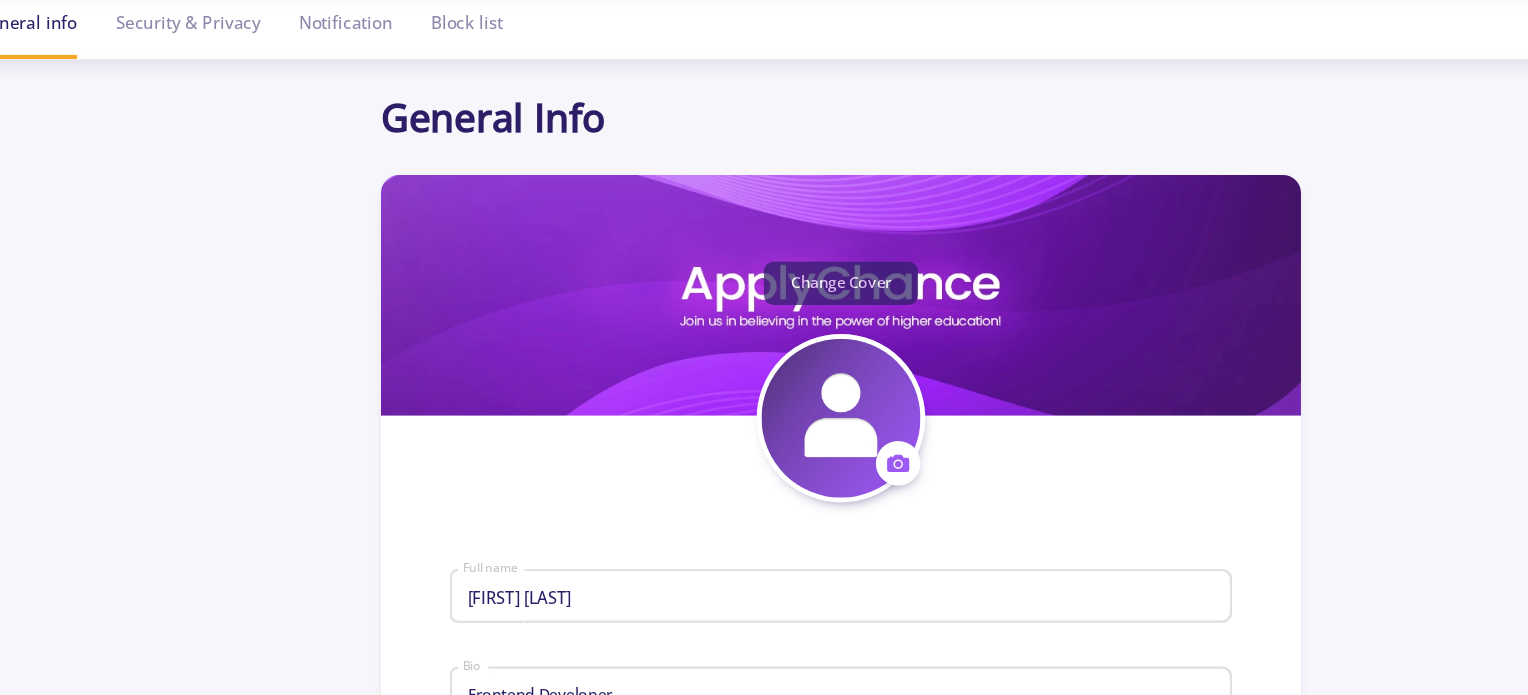 click on "Change Cover" 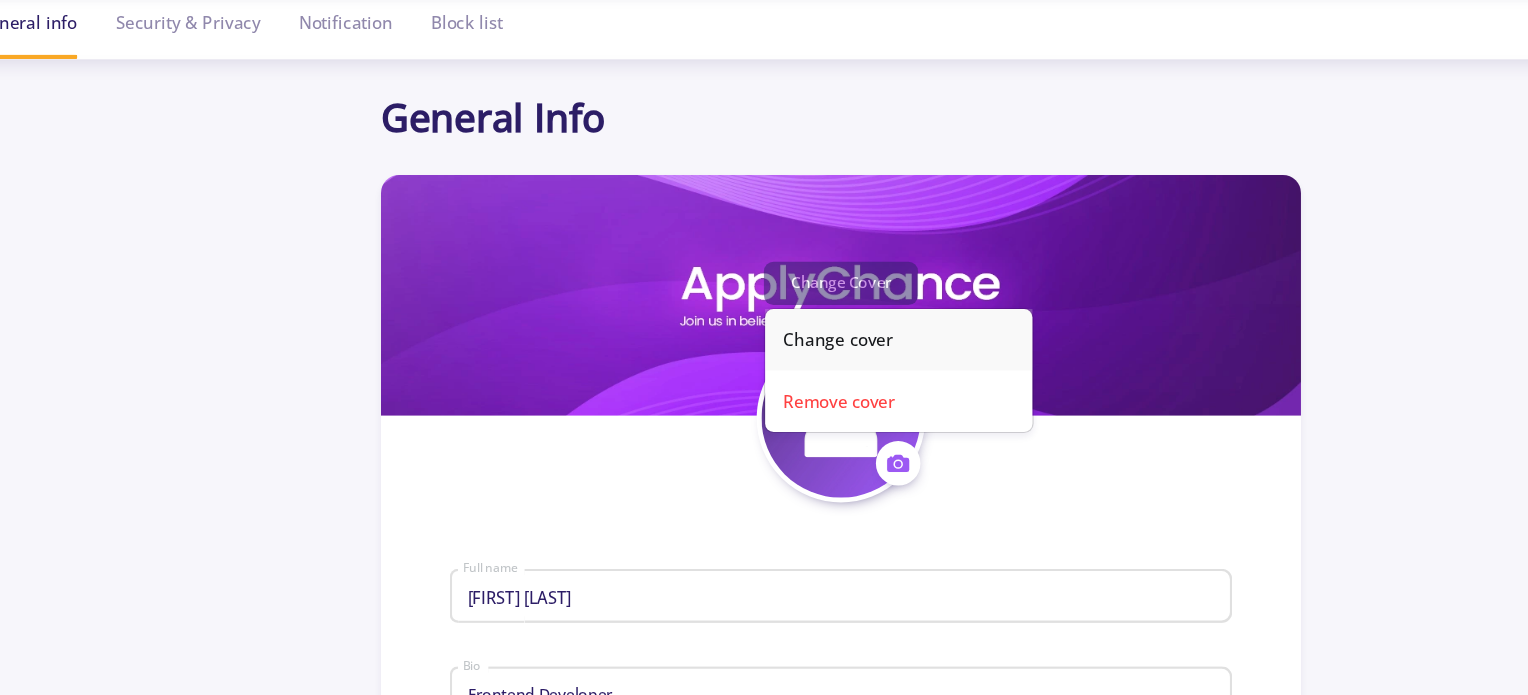 click on "Change cover" 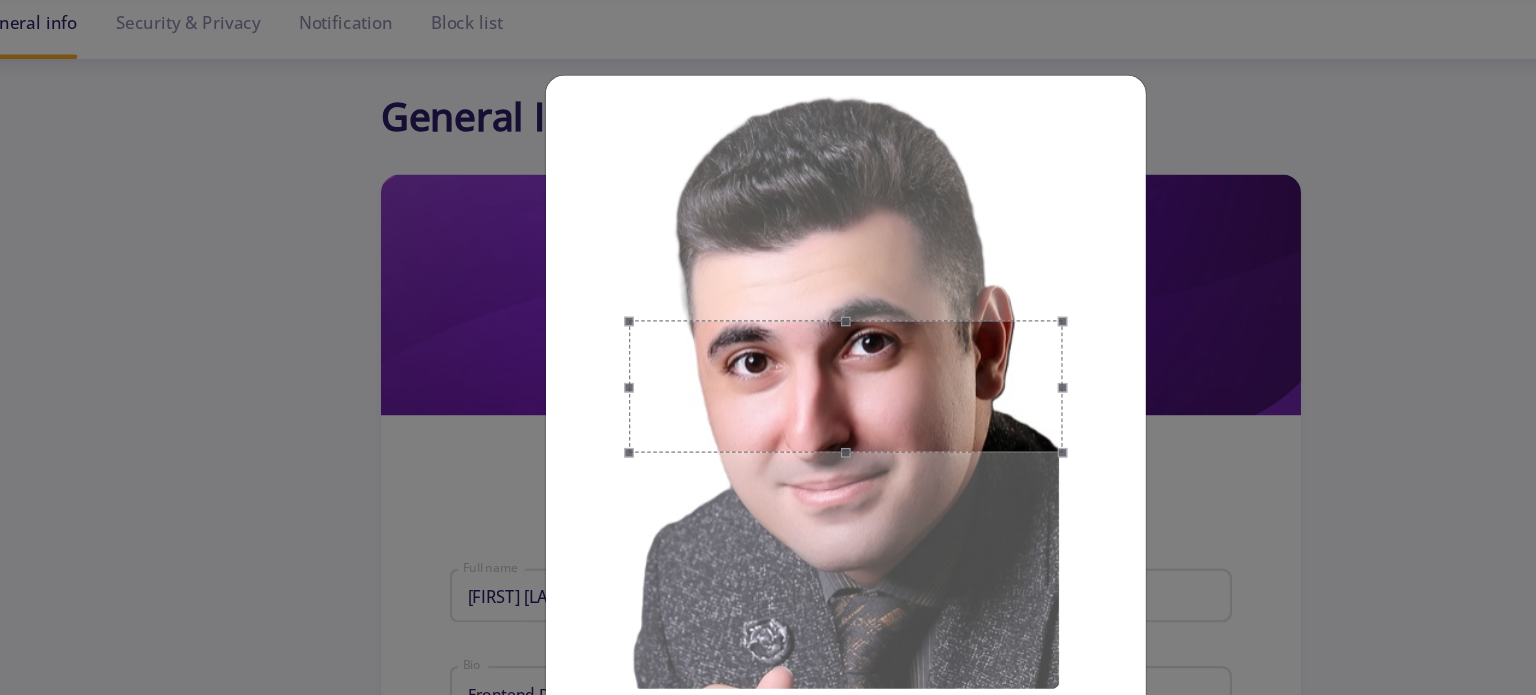 click on "Cancel Crop" at bounding box center [768, 347] 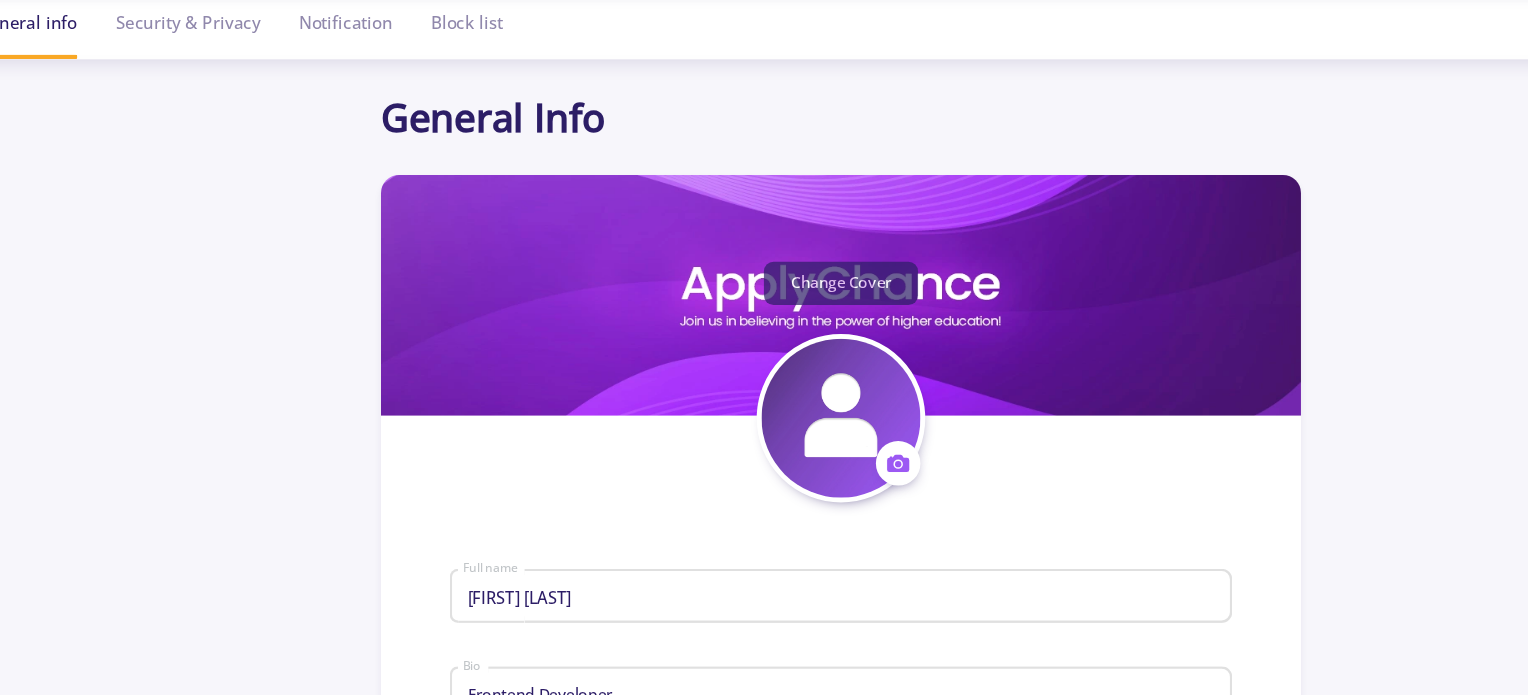 click on "Change Cover" 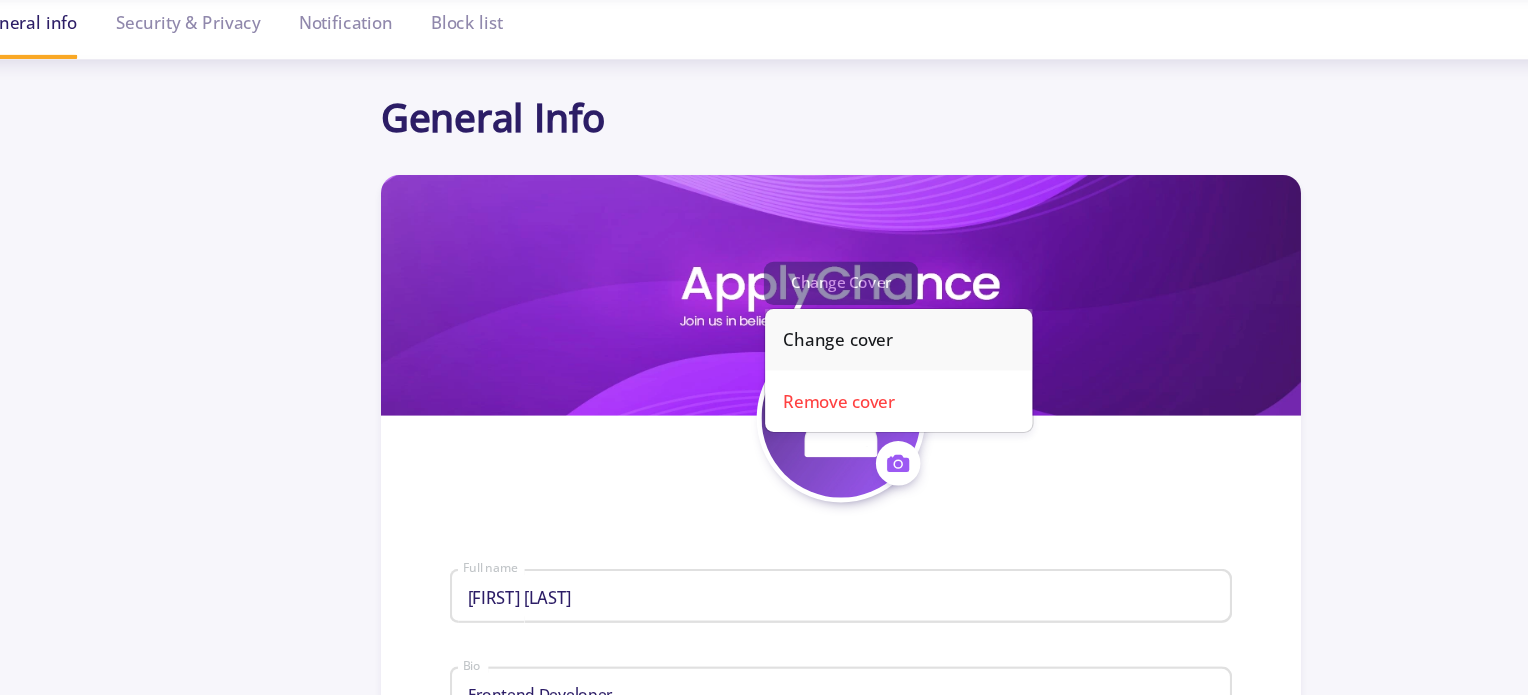 click on "Change cover" 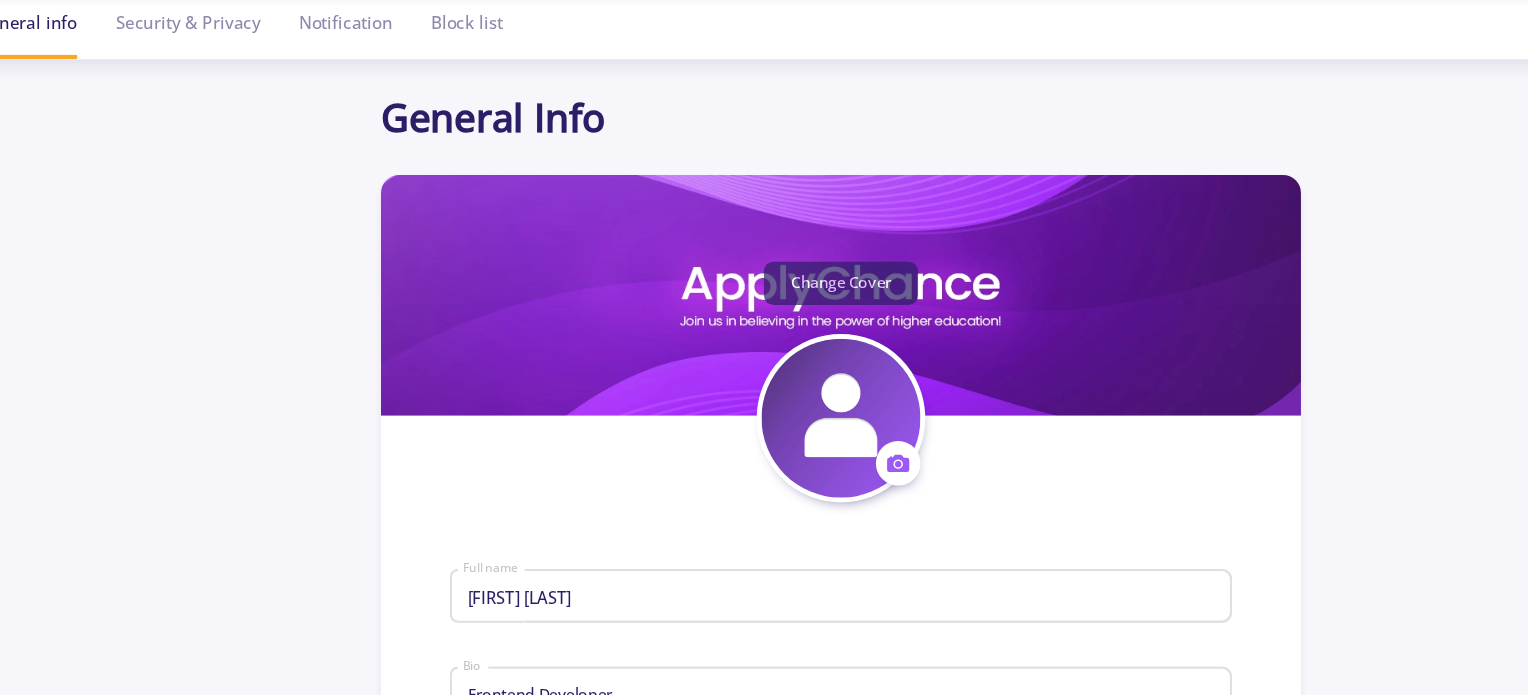 click on "Change Cover" 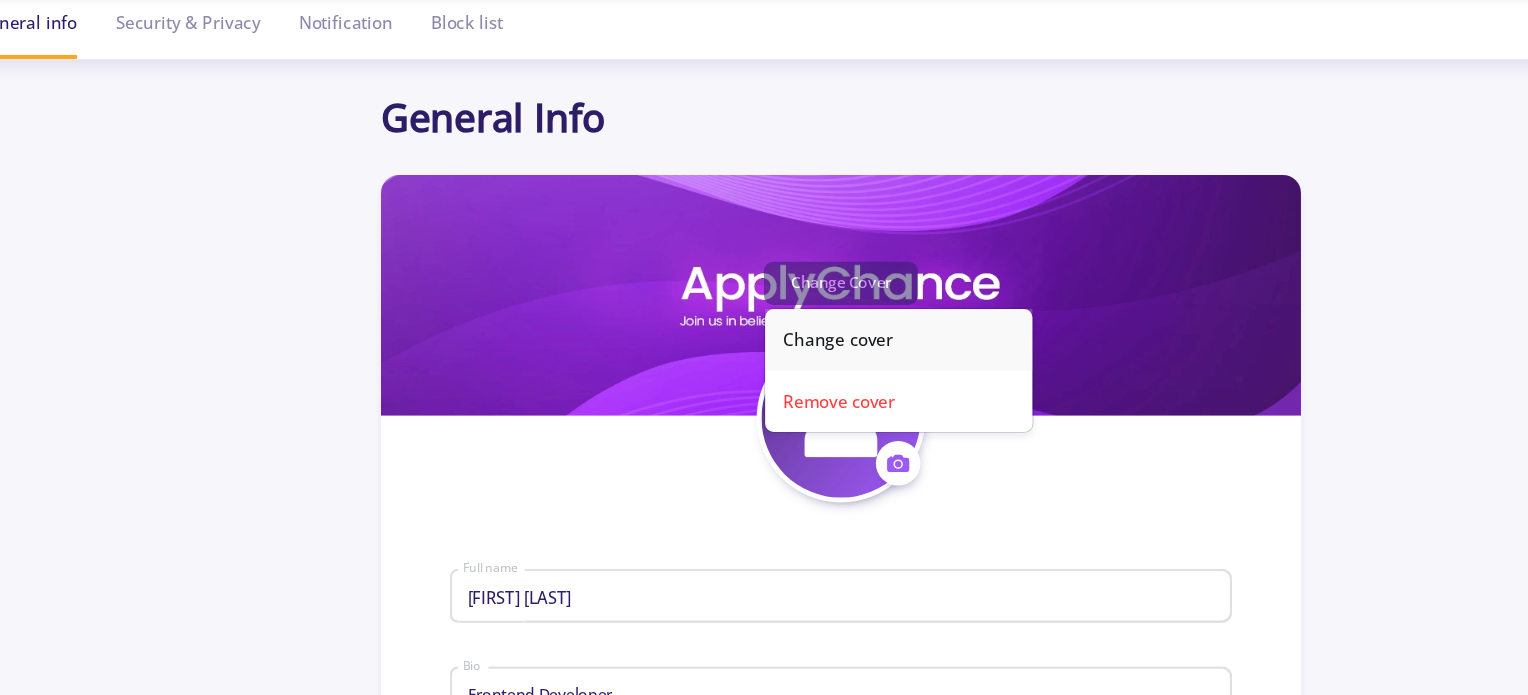 click on "Change cover" 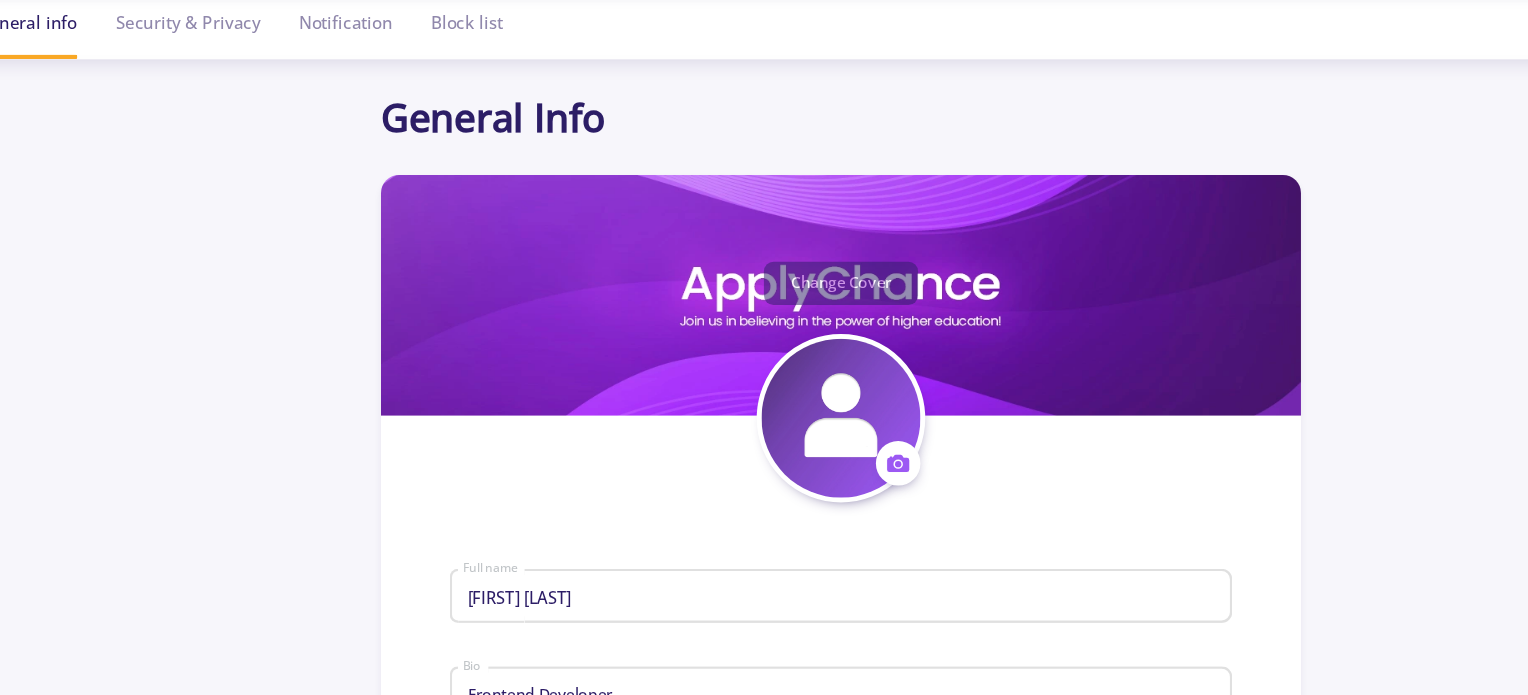 click on "General Info Change Cover  Change cover   Remove cover   Change photo  Remove photo Mohammad Sina Saniee Abadeh Full name Frontend Developer Bio Male Gender Middle Eastern Race Iran Living in (UTC+03:30) Tehran Time zone Looking for Positions Do you looking for position ? Yes I'm looking Looking position Contact Info MohammadSinaSanieeAbadeh applychance.com/user-profile/ ApplyChance Link msinasaniee@gmail.com Email Just university professors They can see my email Skype ID Just university professors They can see my Skype ID  Cancel  Save Cancel Crop" 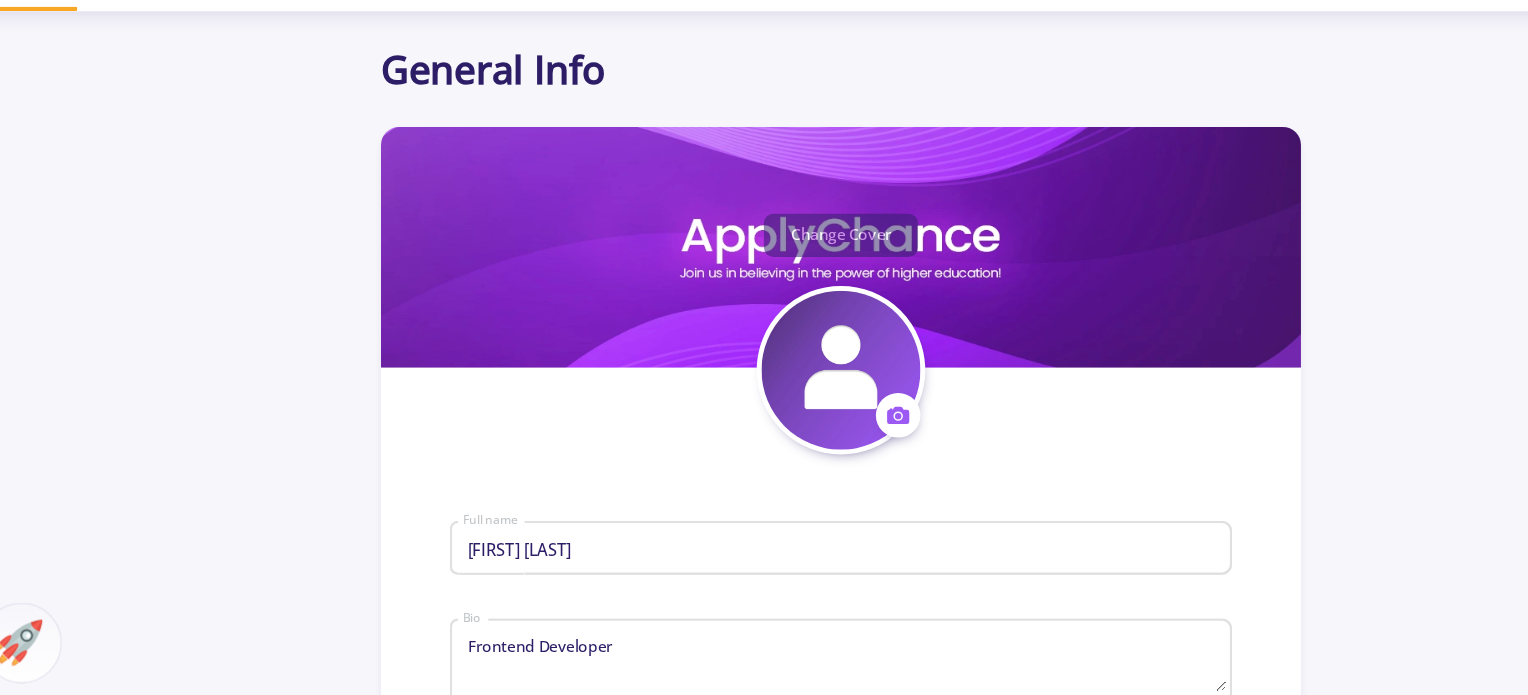 scroll, scrollTop: 0, scrollLeft: 0, axis: both 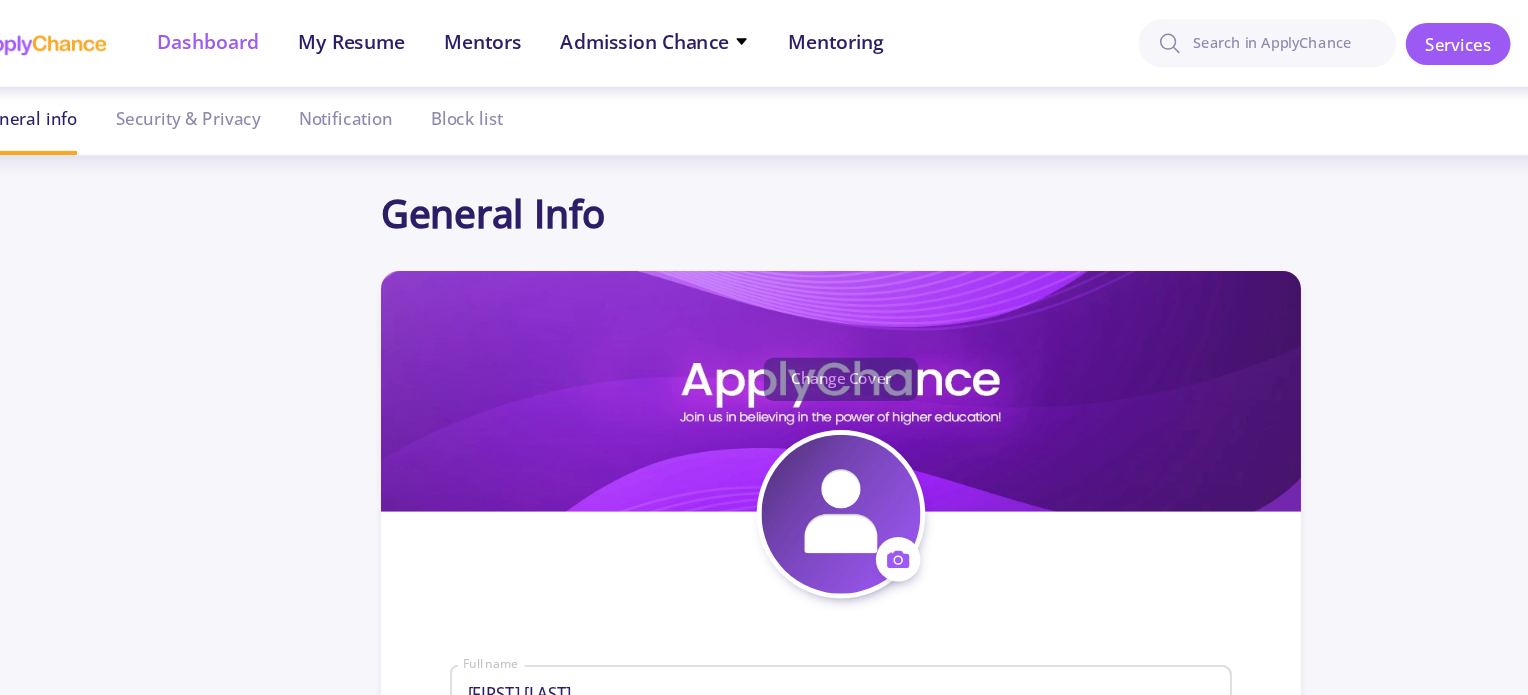 click on "Dashboard" 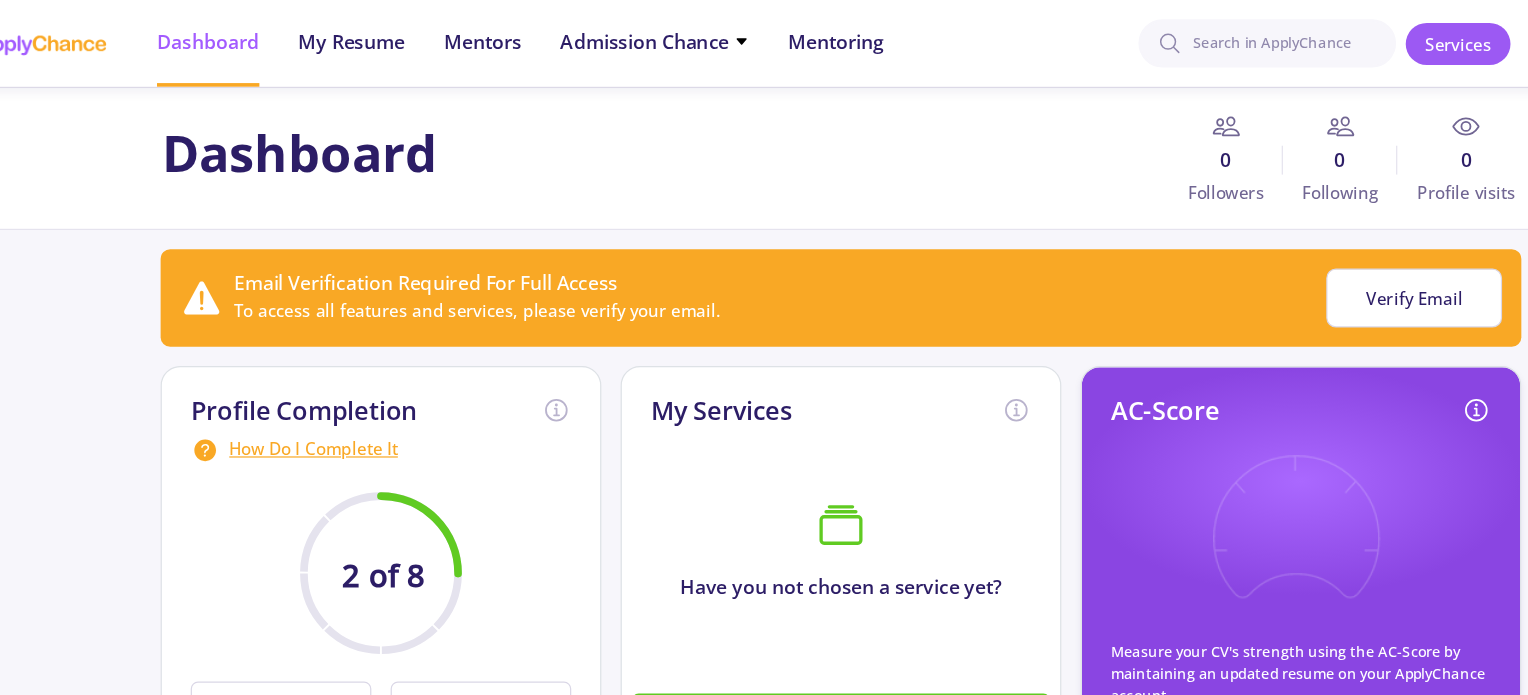click on "Dashboard 0 Followers 0 Following 0 Profile visits Email Verification Required For Full Access To access all features and services, please verify your email. Verify Email Email Verification Required For Full Access To access all features and services, please verify your email. Verify Email Email Verification  The activation link has been sent to: msinasaniee@gmail.com Change Get a new code  Cancel  Check Your Inbox The activation link has been successfully sent to  NaN:NaN  Change Email An activation link will be send for this email Enter your email Email Repeat the email Change and Verify  Cancel  Profile Completion  How Do I Complete It  2 of 8  My Resume   Profile Setting  Complete Your Resume  In order to get the best result, please complete your resume carefully so that your AC-Score is calculated correctly and then start working.   Complete resume   Later  My Services  Have you not chosen a service yet?  View Services AC-Score Recent Invoices  All Invoices  No invoice has been issued to you yet My Rank" 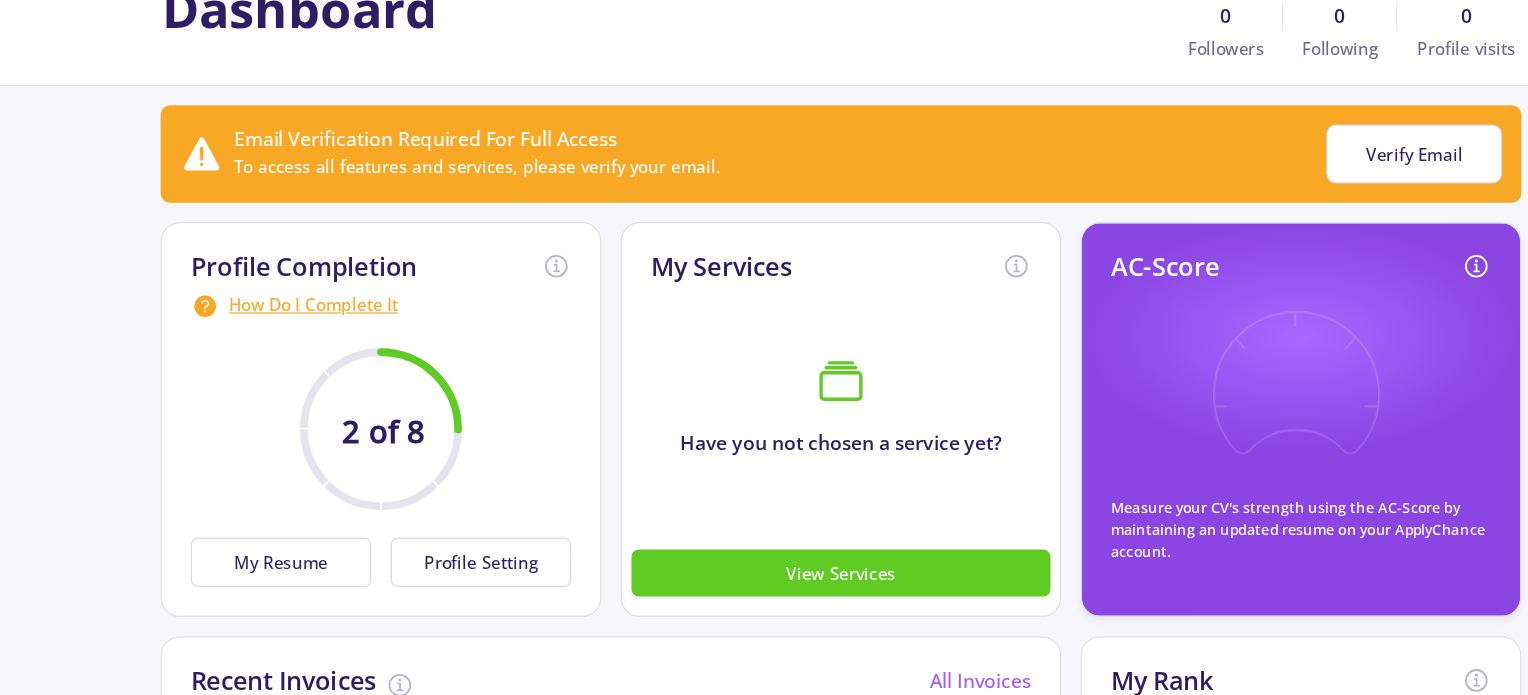 scroll, scrollTop: 42, scrollLeft: 0, axis: vertical 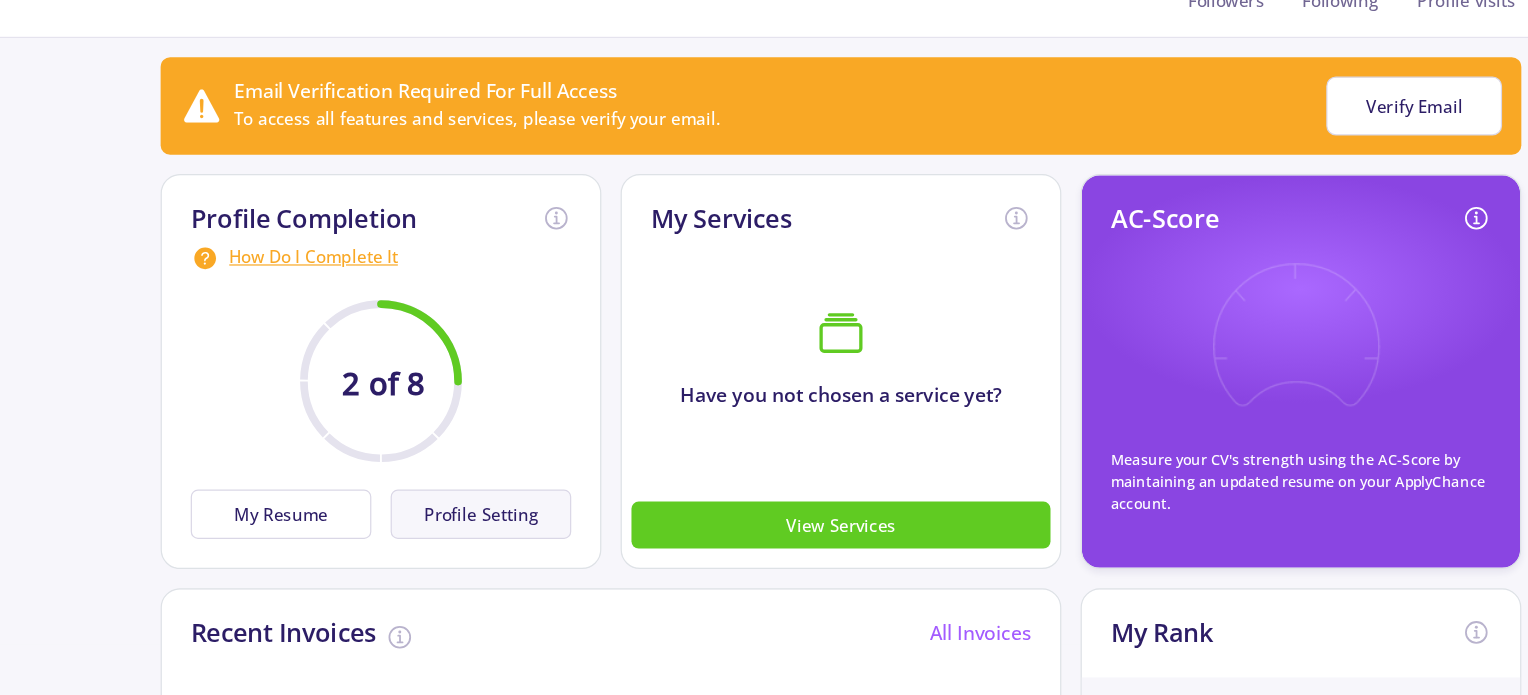 click on "Profile Setting" 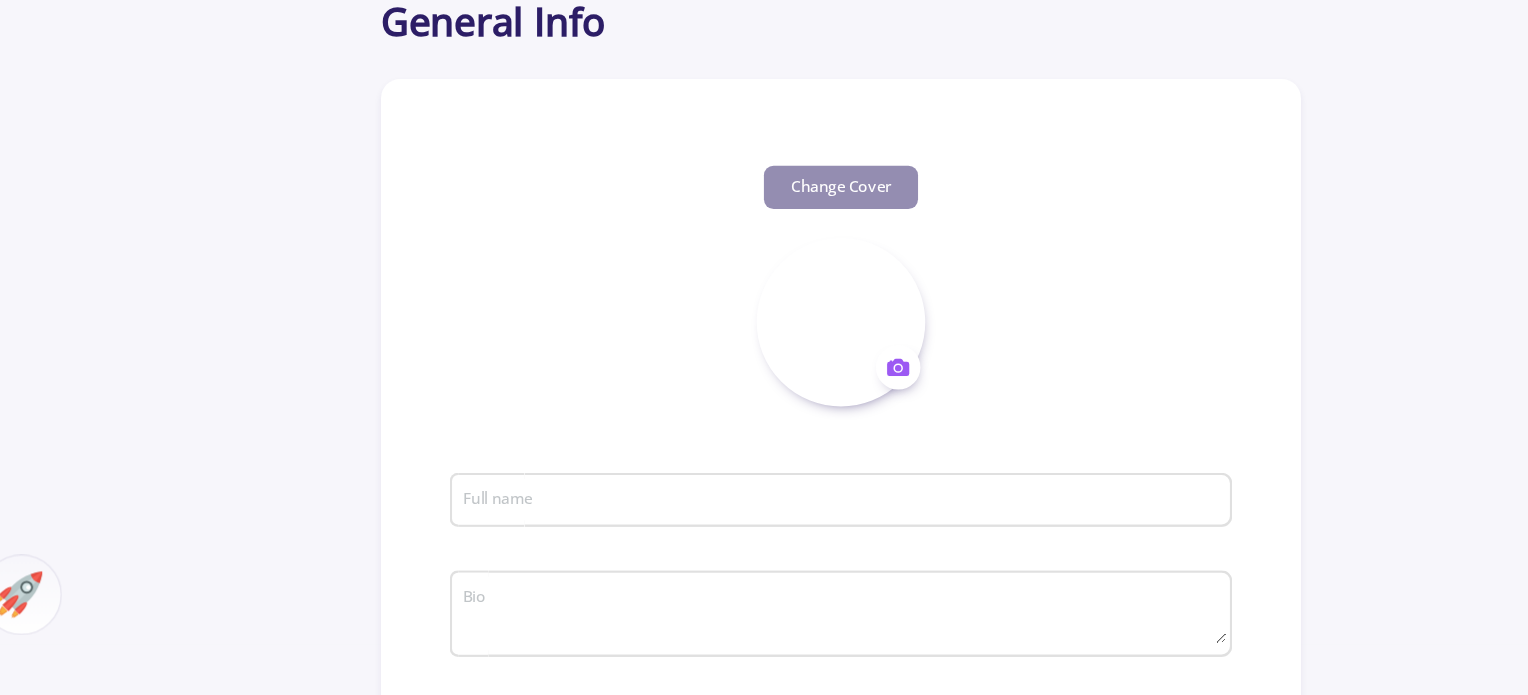 scroll, scrollTop: 0, scrollLeft: 0, axis: both 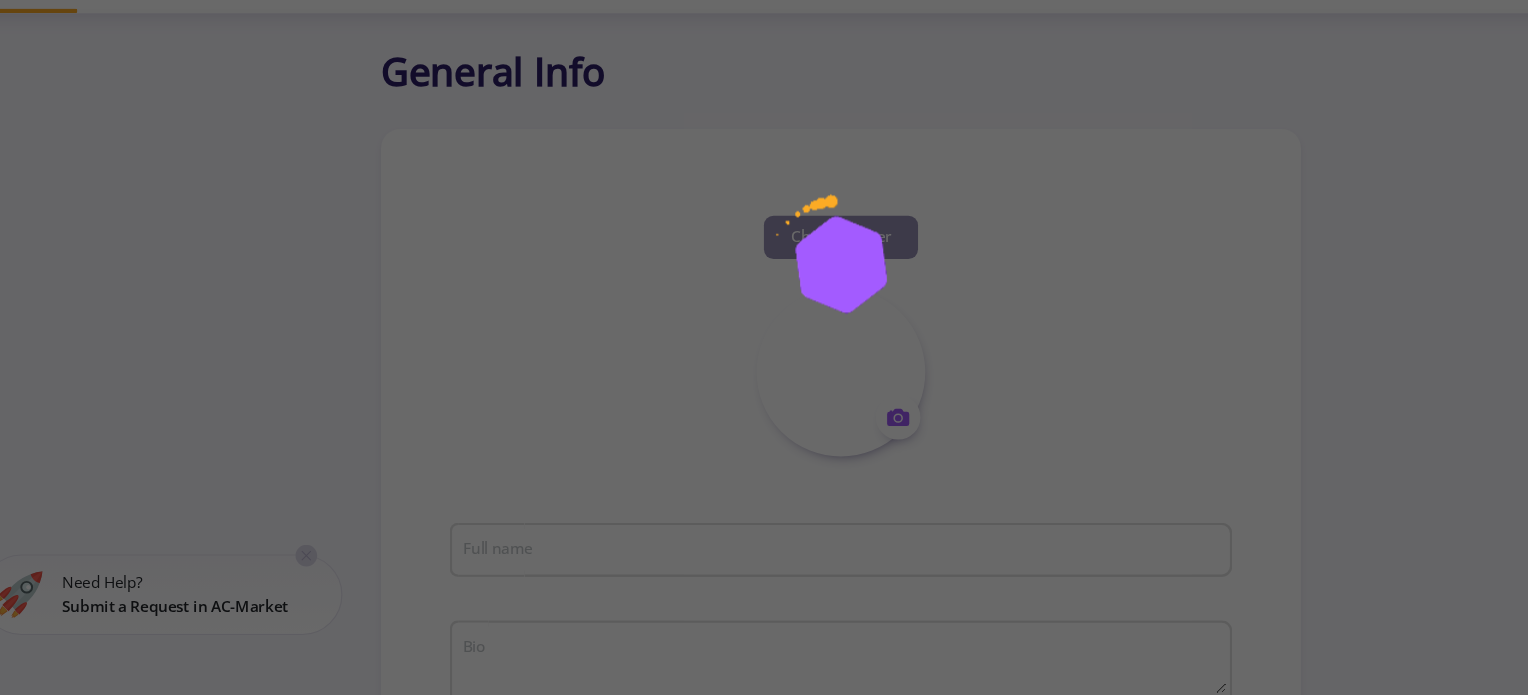 type on "[FIRST] [LAST]" 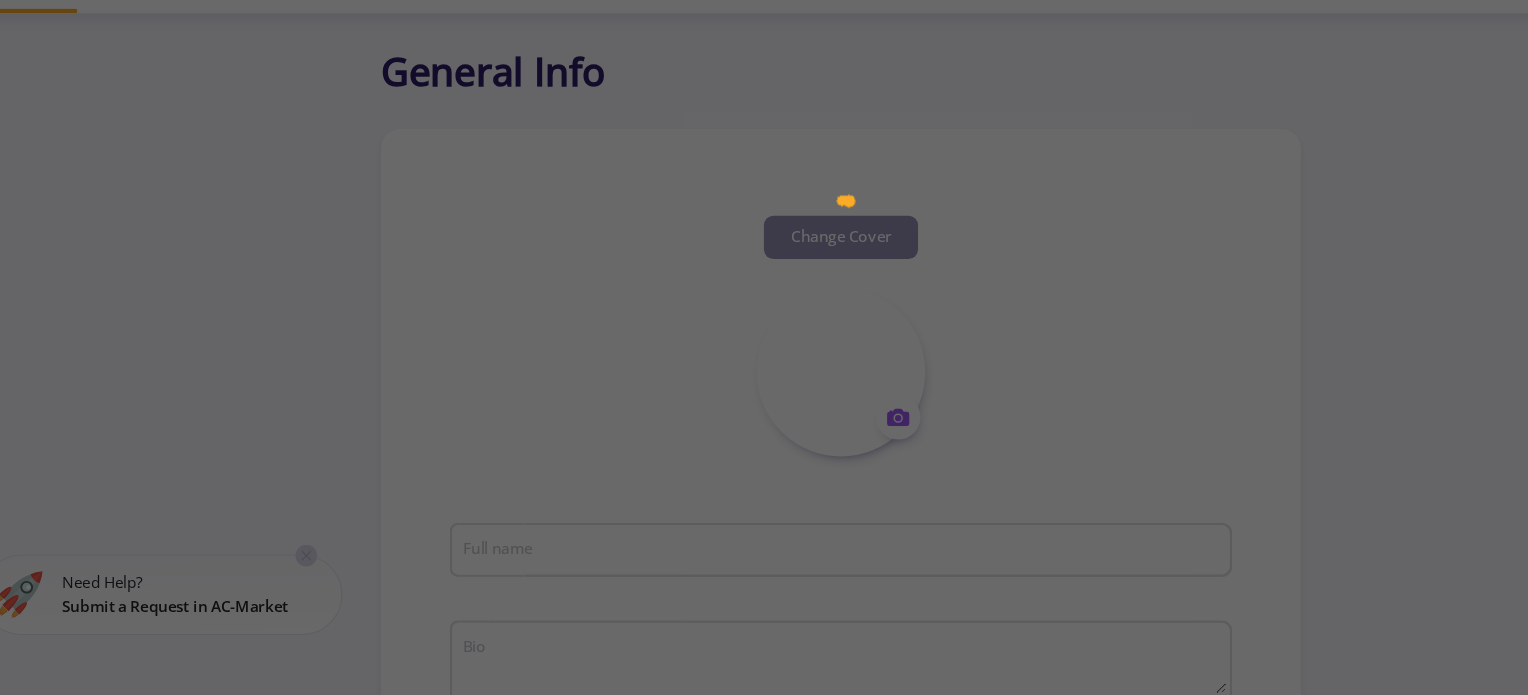 type on "MohammadSinaSanieeAbadeh" 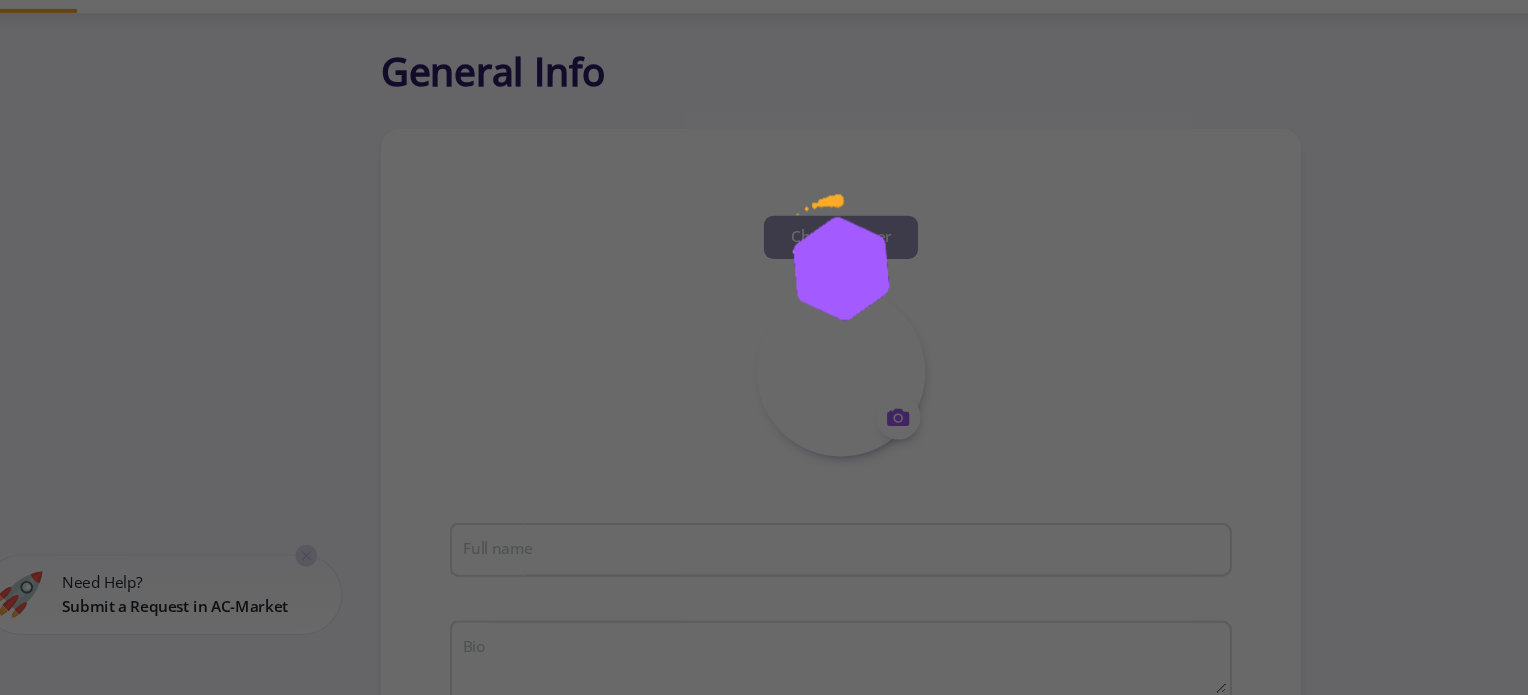 type on "msinasaniee@example.com" 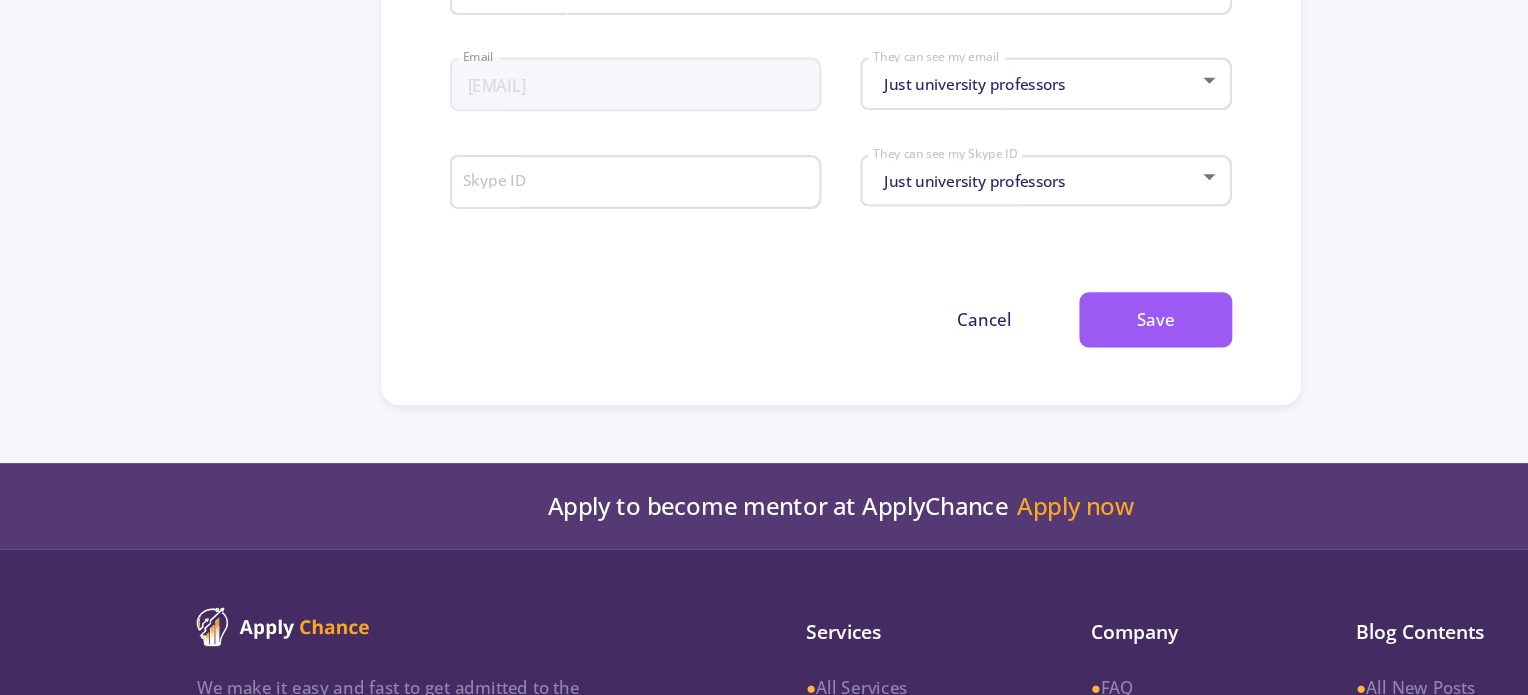 scroll, scrollTop: 1117, scrollLeft: 0, axis: vertical 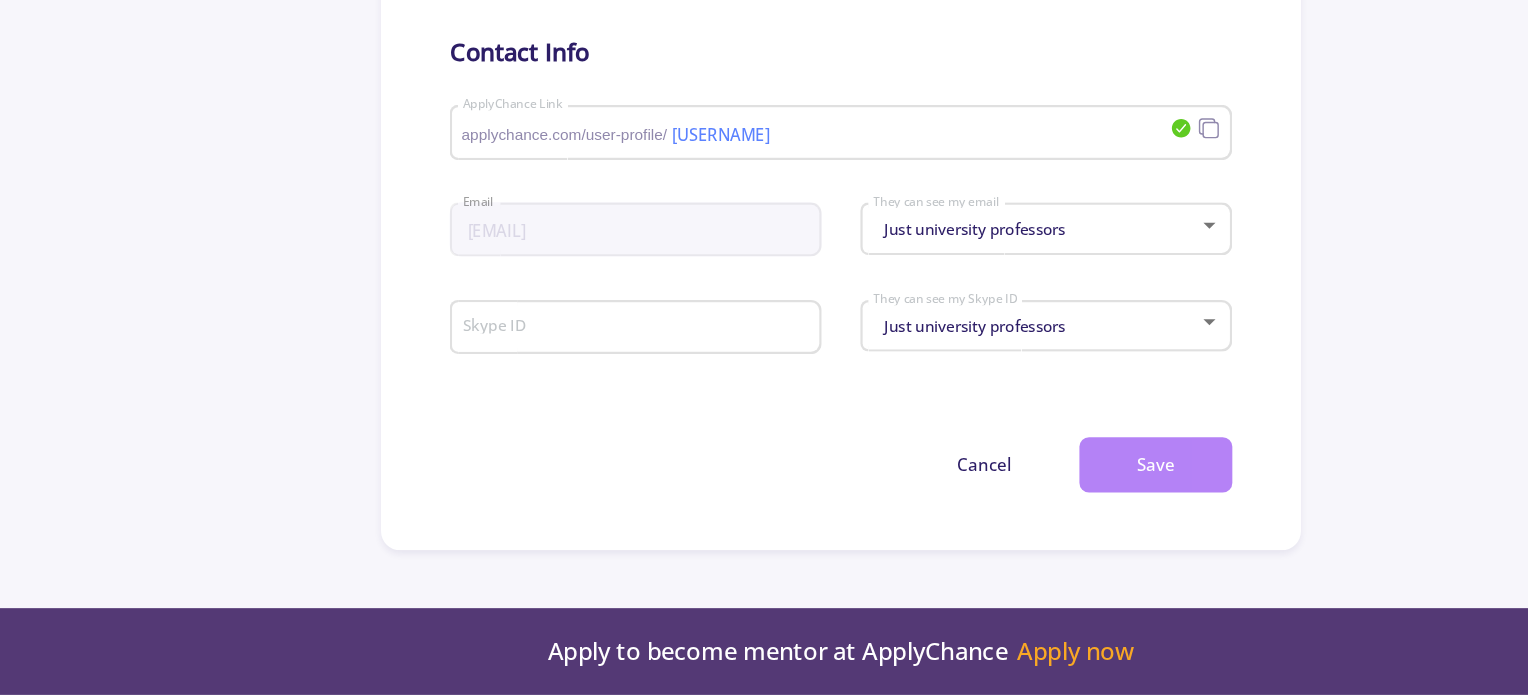 click on "Save" 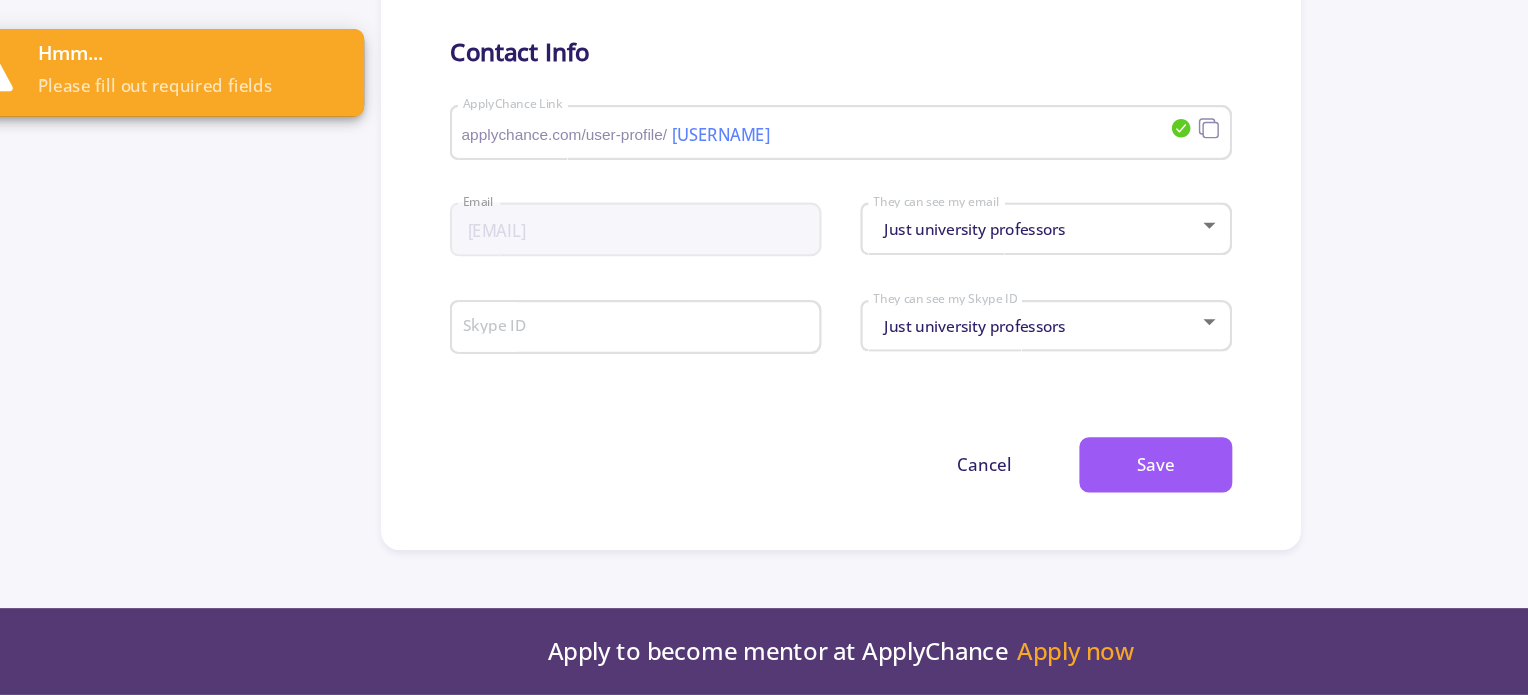 type 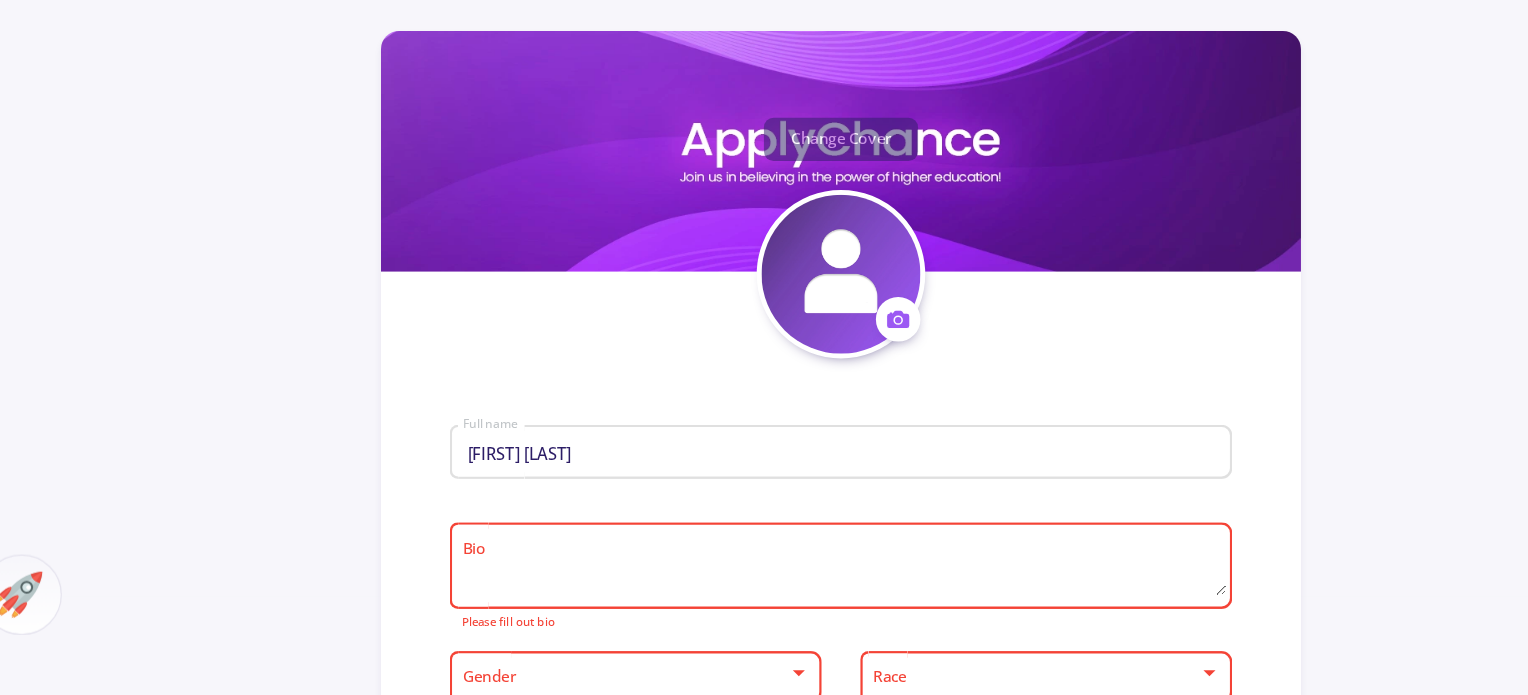 scroll, scrollTop: 202, scrollLeft: 0, axis: vertical 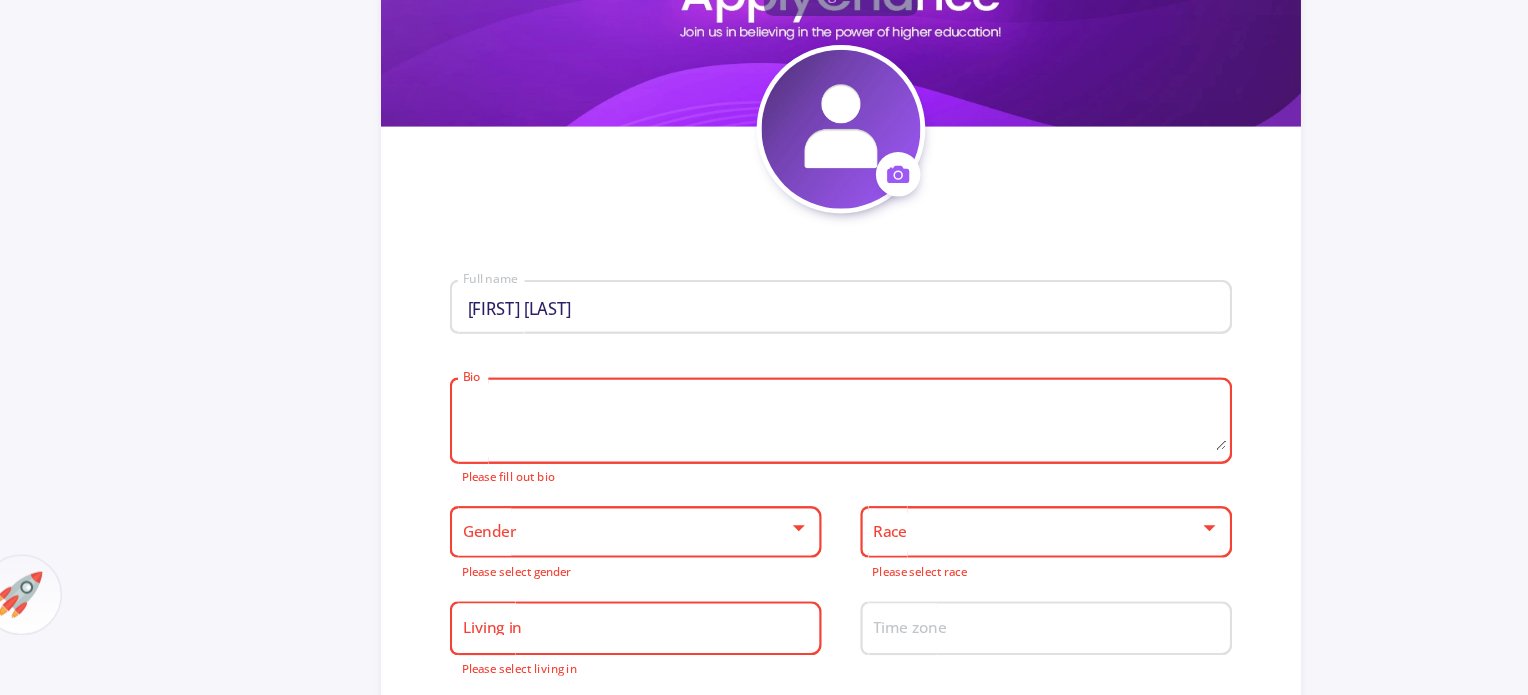 click on "Bio" at bounding box center [766, 468] 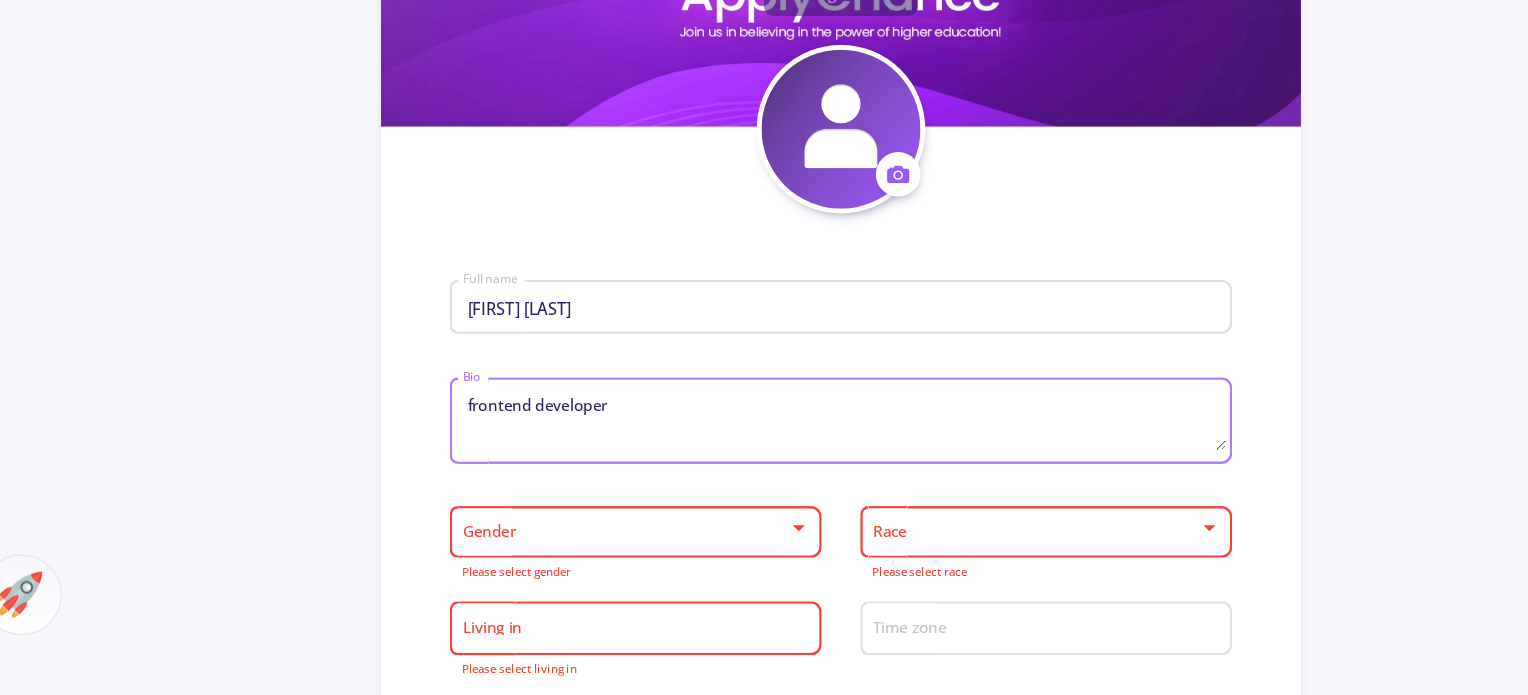 type on "frontend developer" 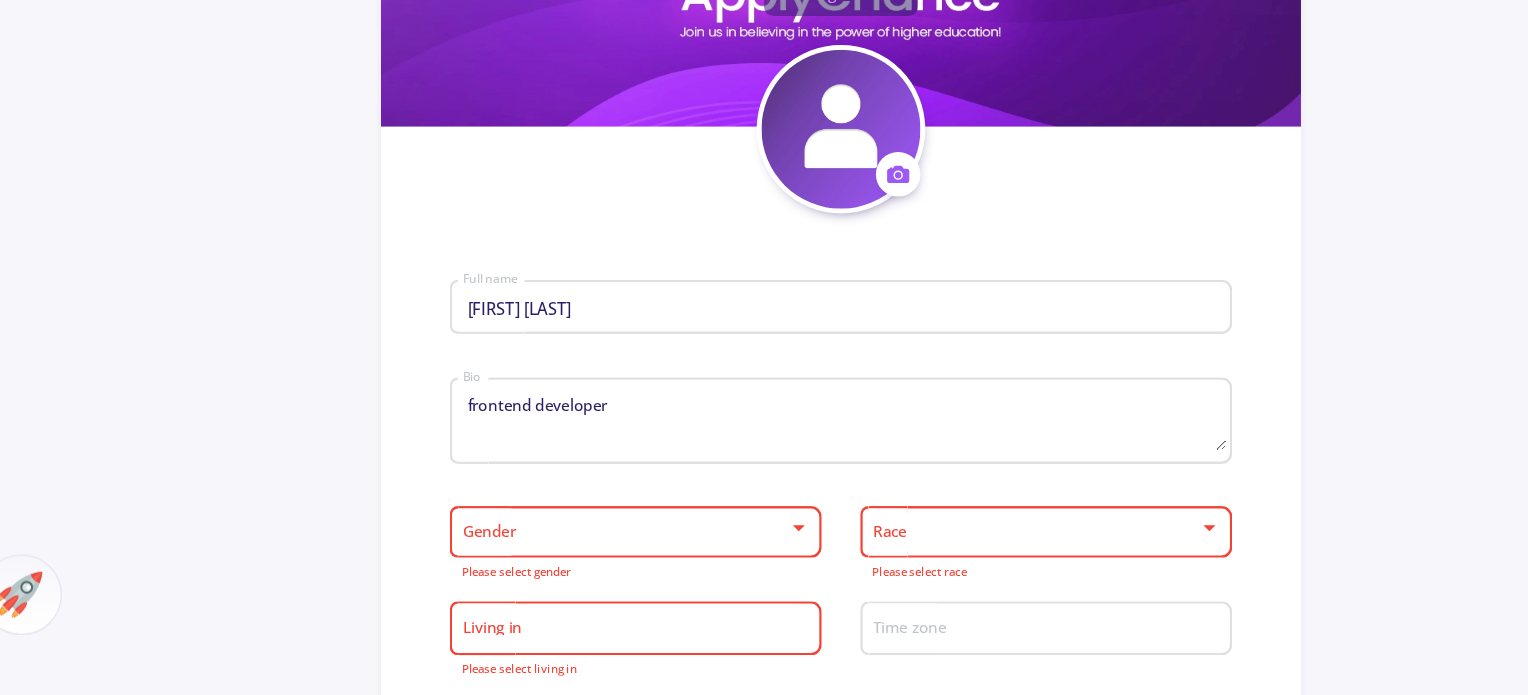 click at bounding box center (587, 560) 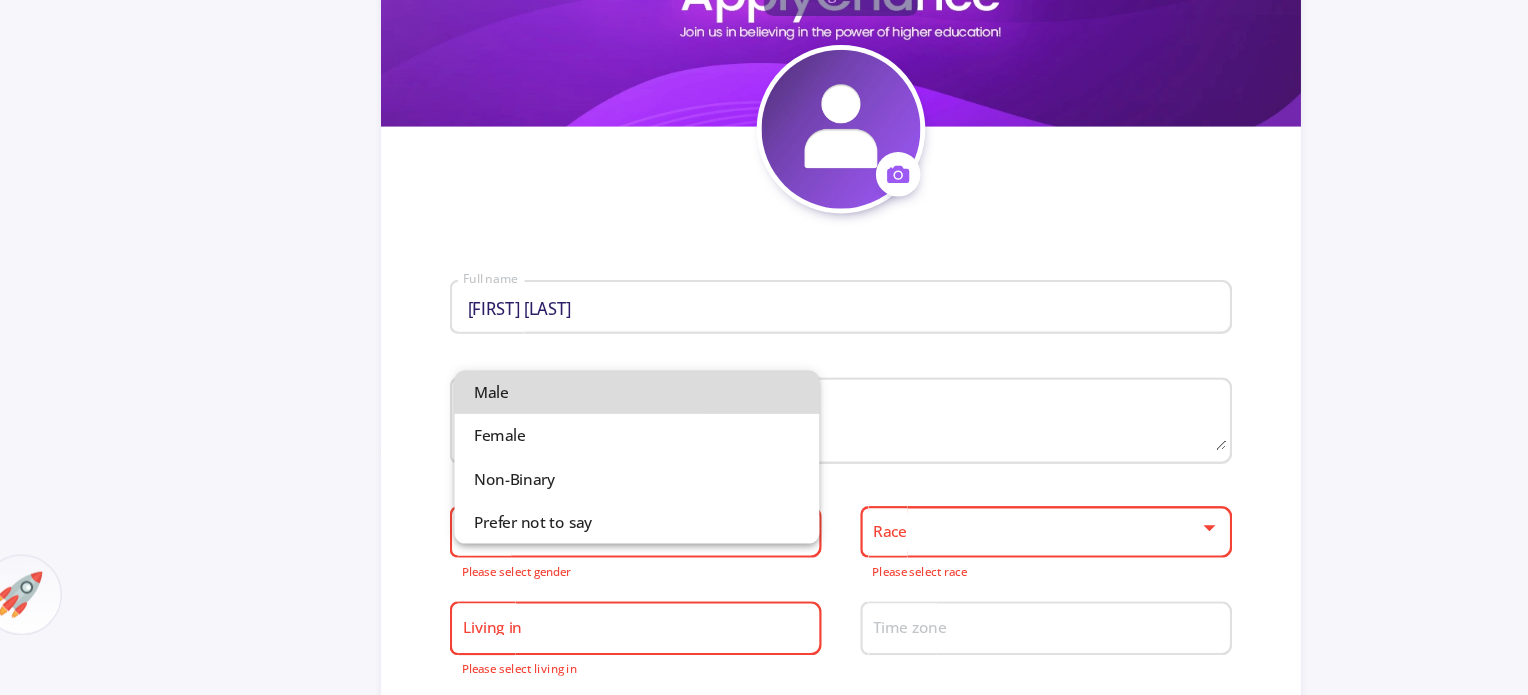 click on "Male" at bounding box center (595, 443) 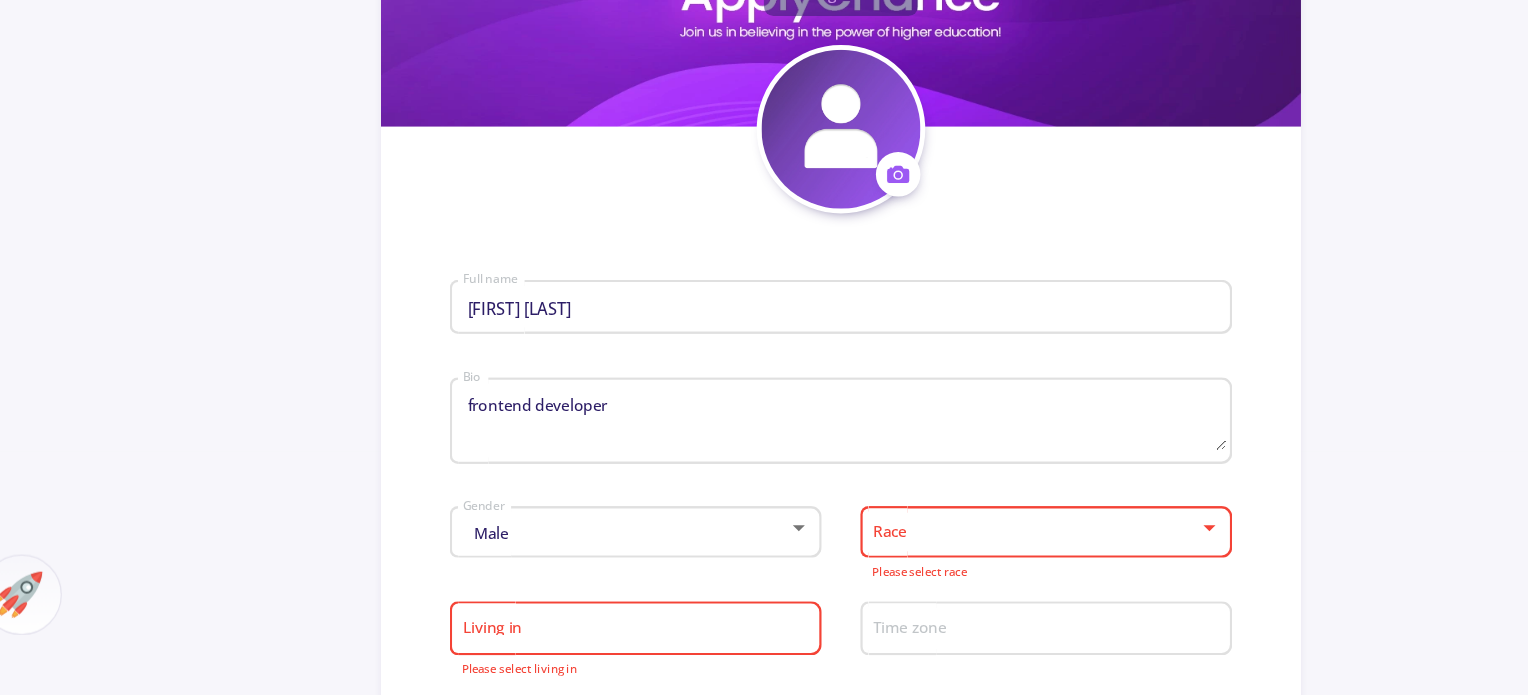 click at bounding box center [928, 560] 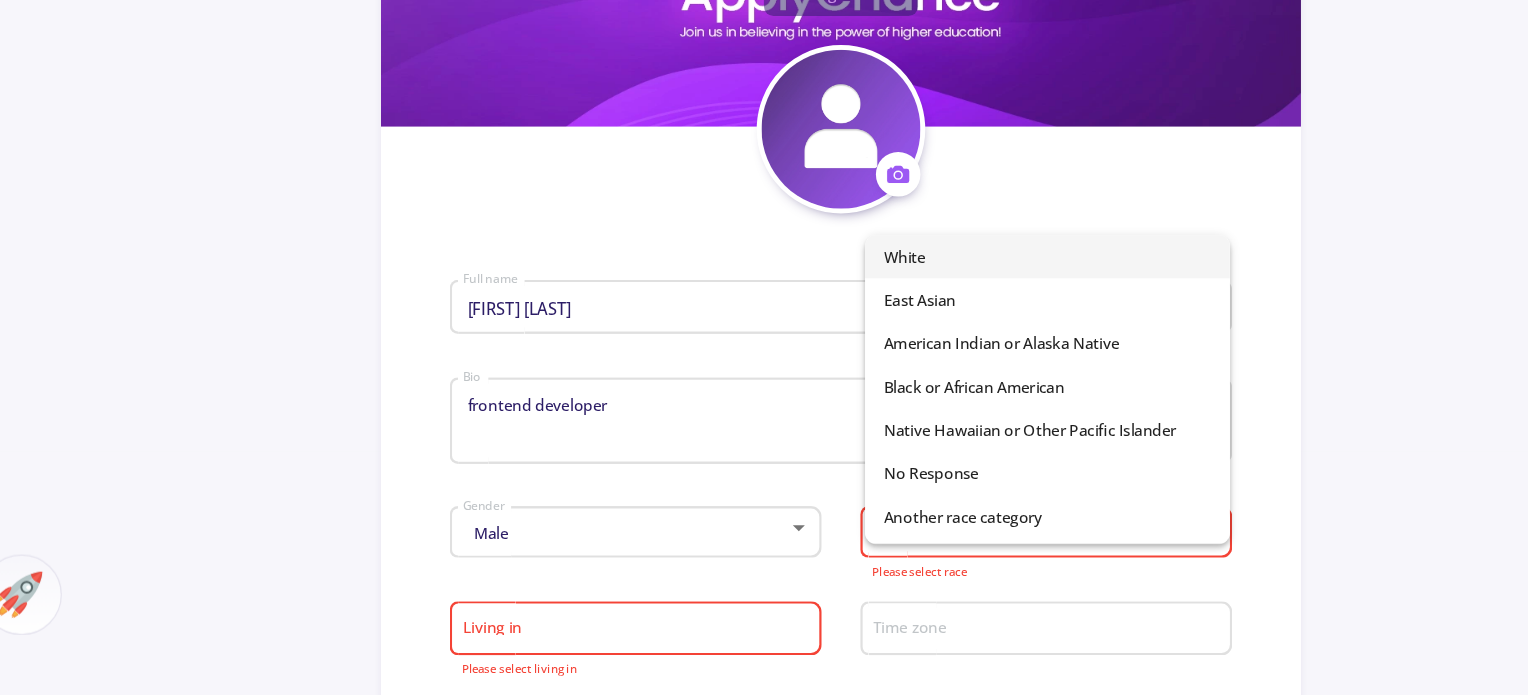 scroll, scrollTop: 140, scrollLeft: 0, axis: vertical 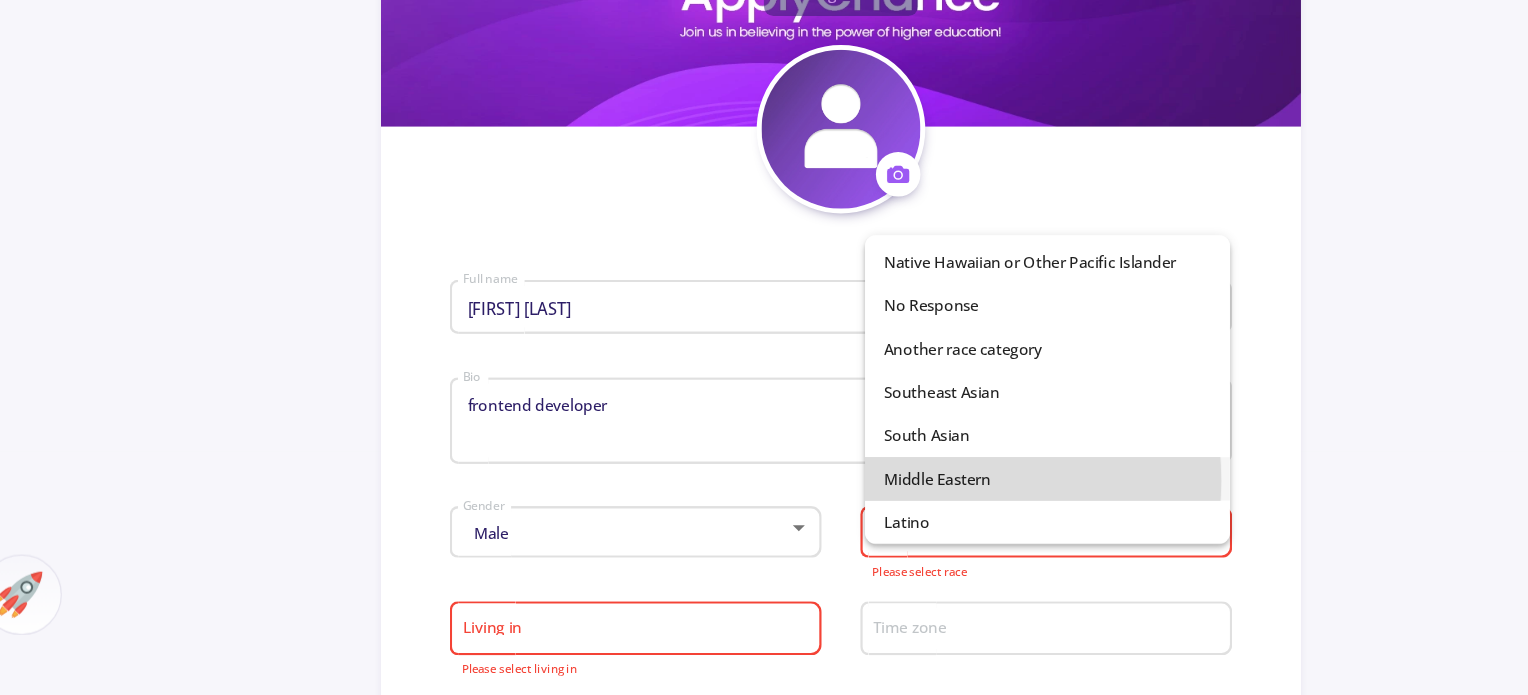 click on "Middle Eastern" at bounding box center [936, 515] 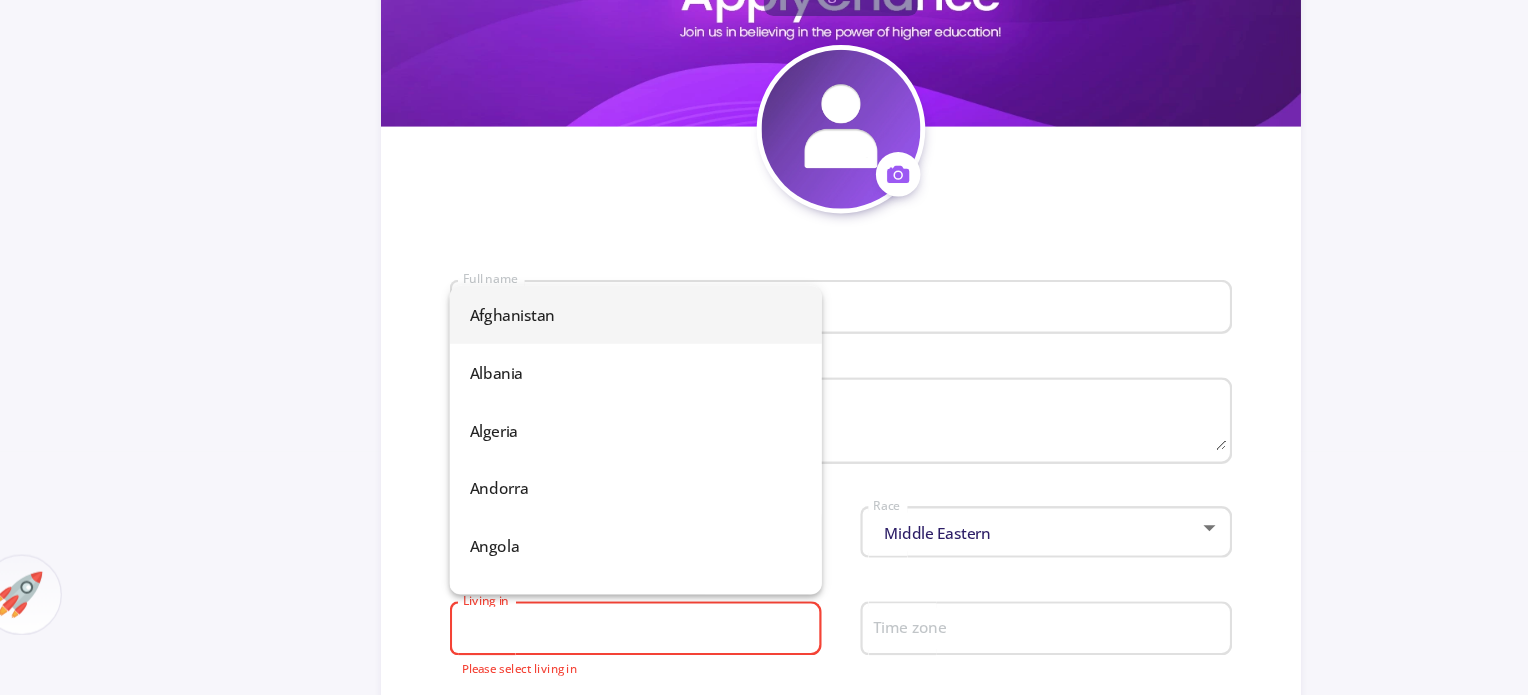 click on "Living in" at bounding box center (596, 641) 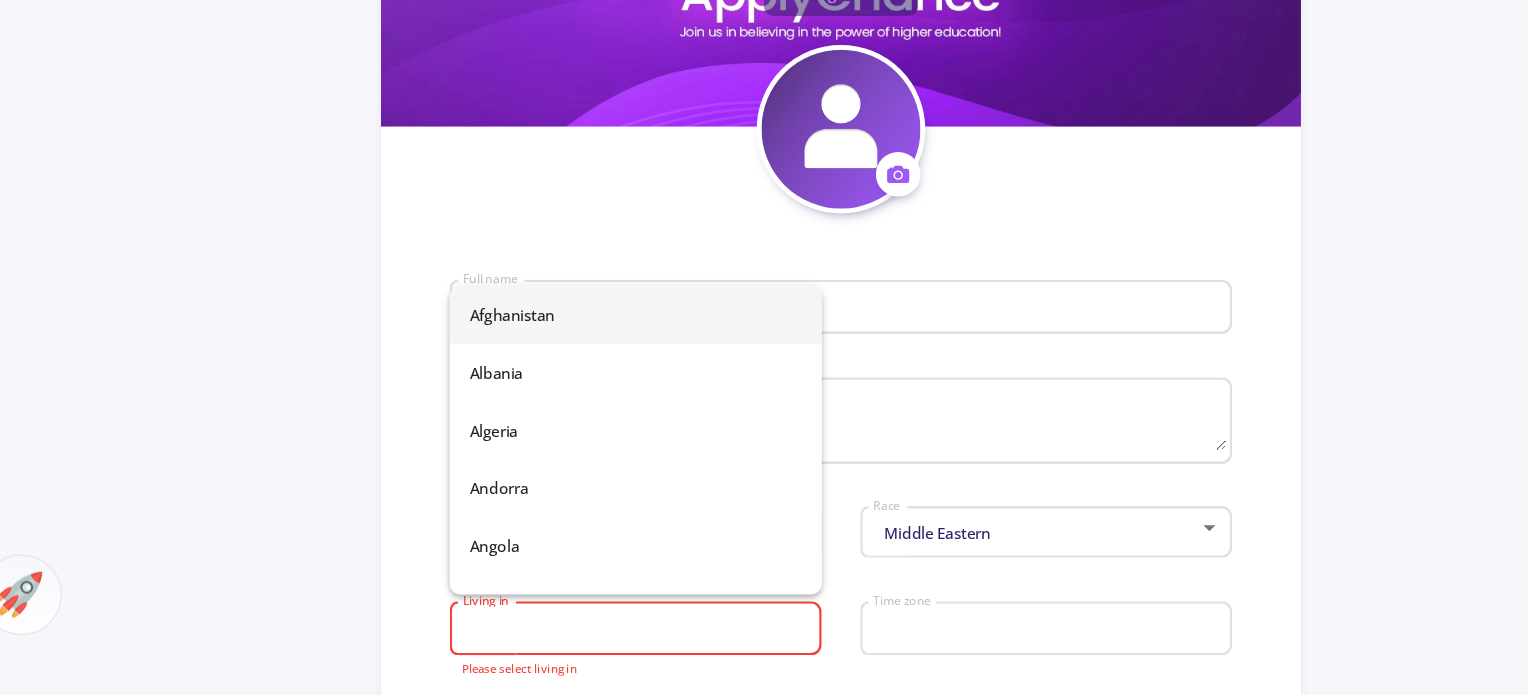 type on "Iran" 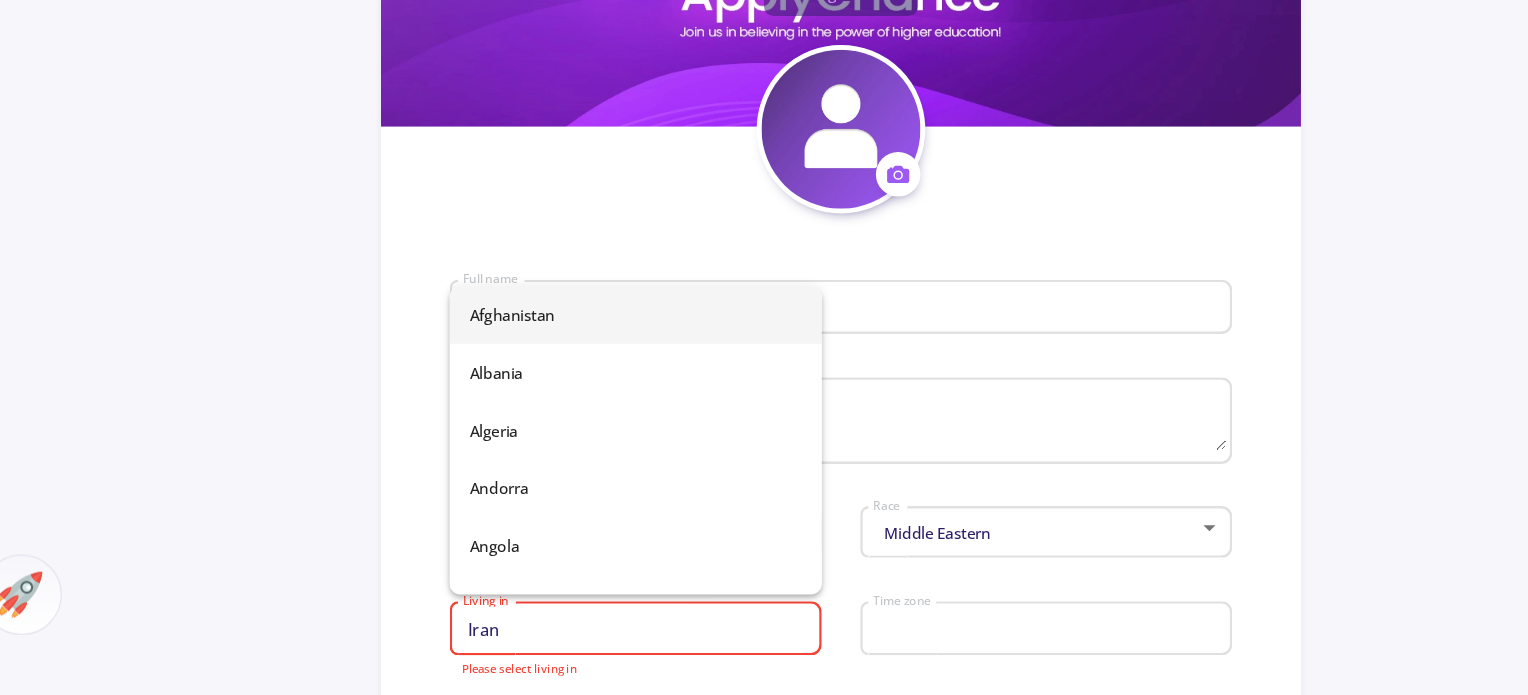 type on "Iran" 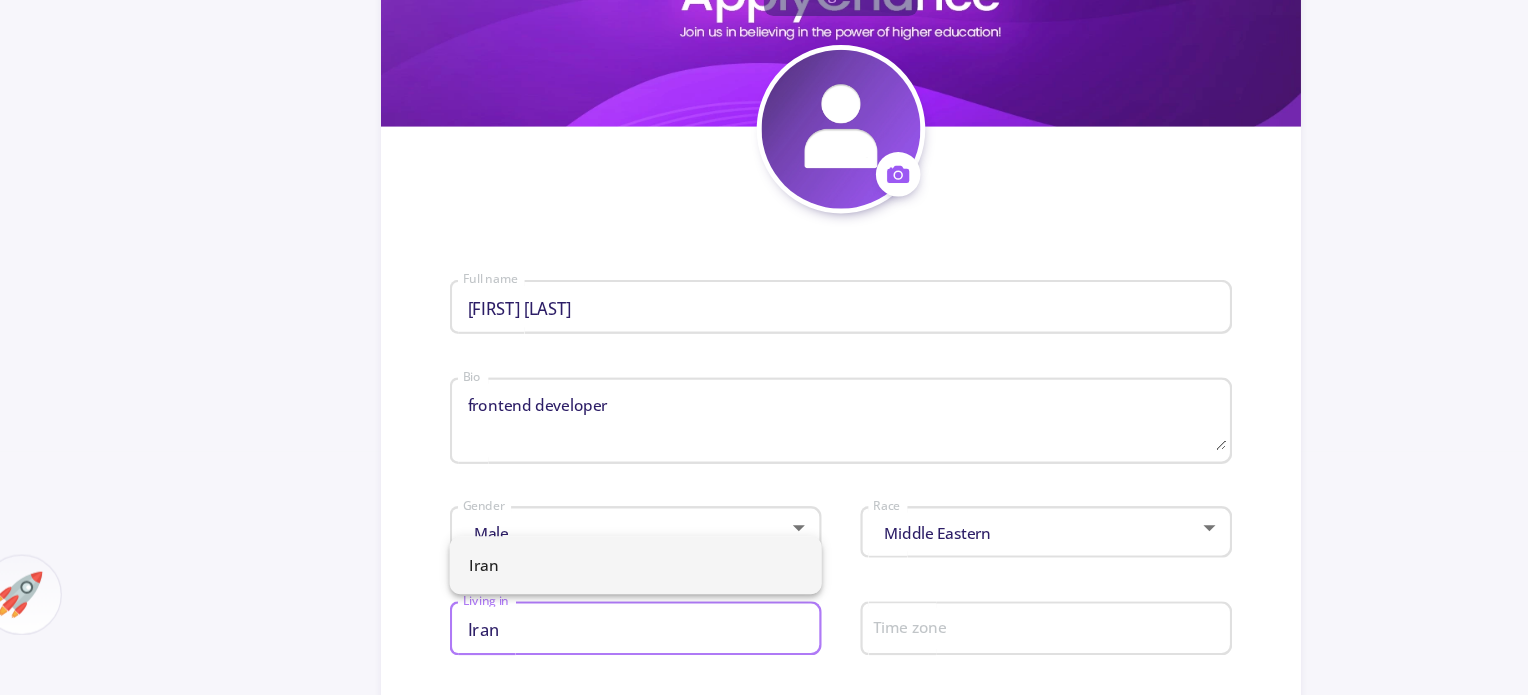 type on "Iran" 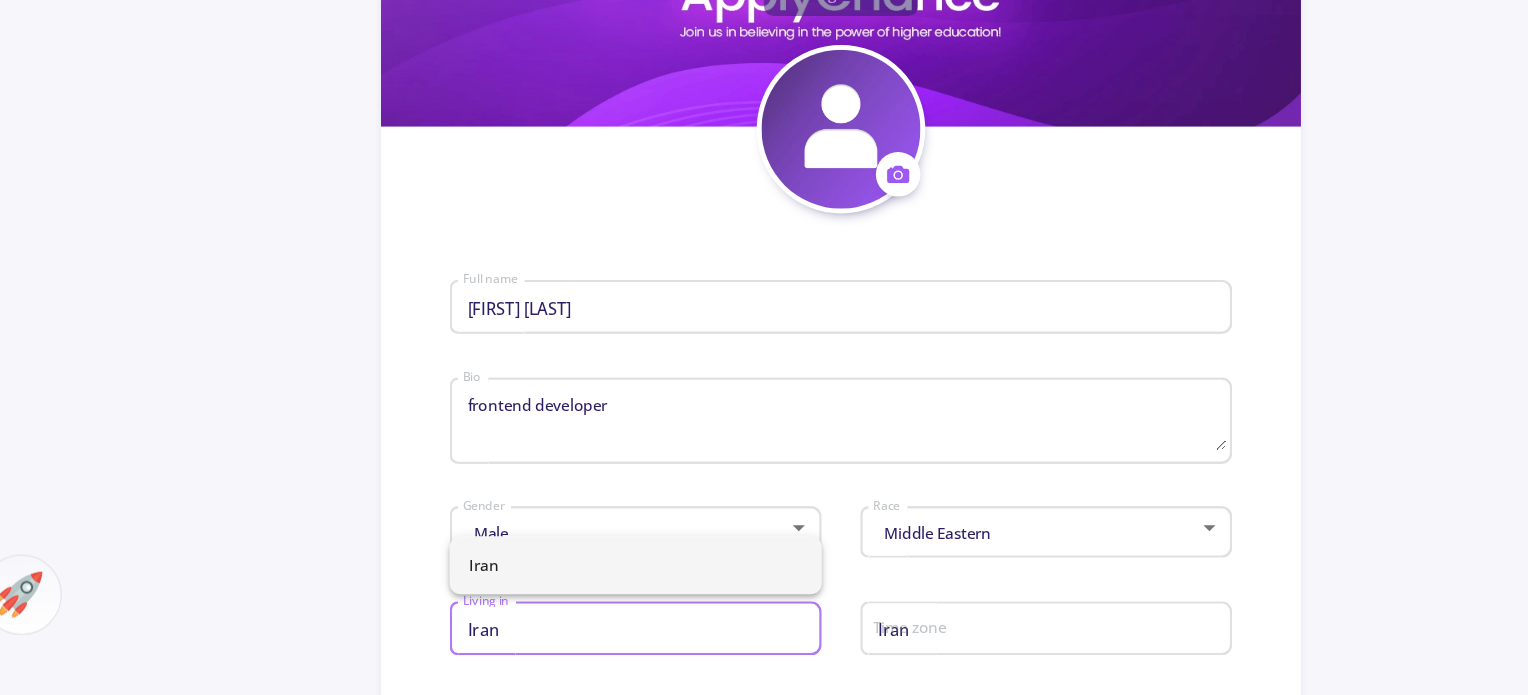 type 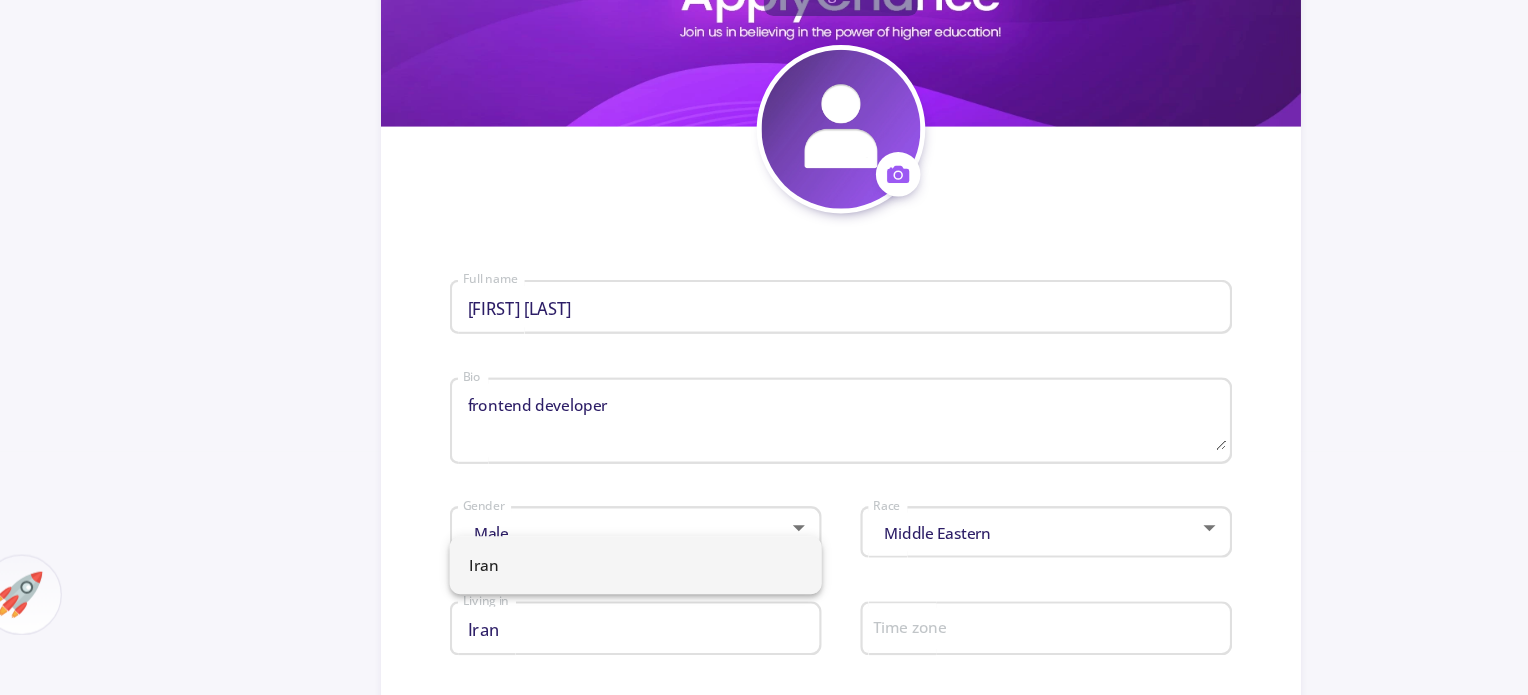 click on "General Info Change Cover  Change cover   Remove cover   Change photo  Remove photo Mohammad Sina Saniee Abadeh Full name frontend developer Bio Male Gender Middle Eastern Race Iran Living in Time zone Looking for Positions Do you looking for position ? Looking position Contact Info MohammadSinaSanieeAbadeh applychance.com/user-profile/ ApplyChance Link msinasaniee@gmail.com Email Just university professors They can see my email Skype ID Just university professors They can see my Skype ID  Cancel  Save Cancel Crop" 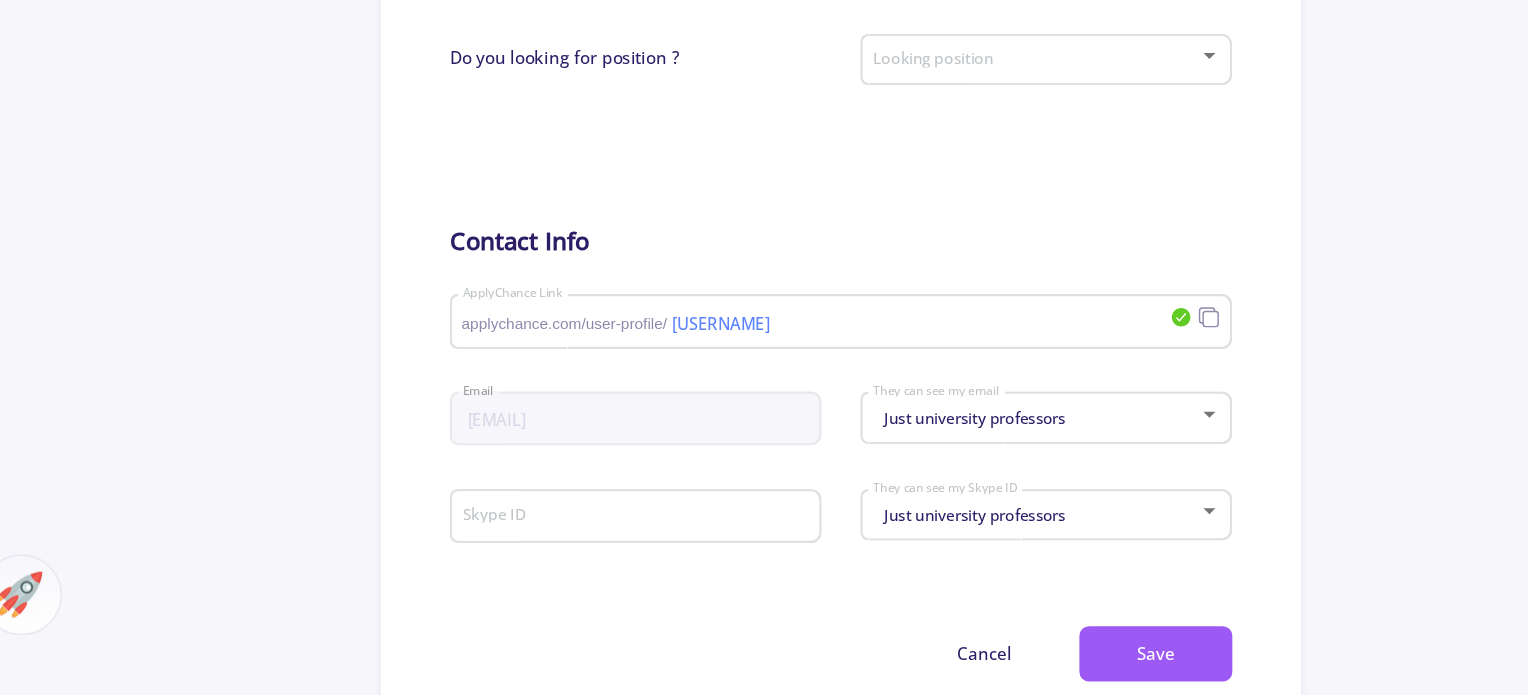 scroll, scrollTop: 882, scrollLeft: 0, axis: vertical 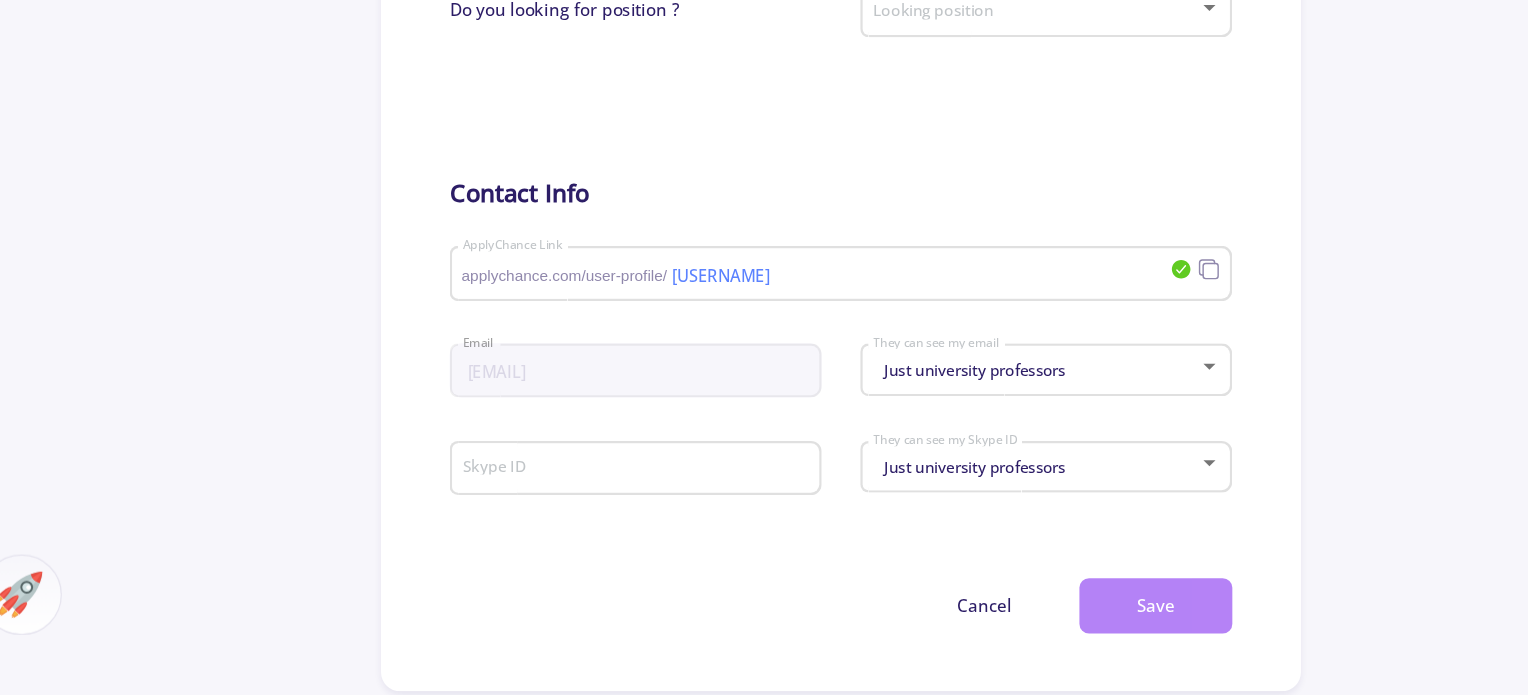 click on "Save" 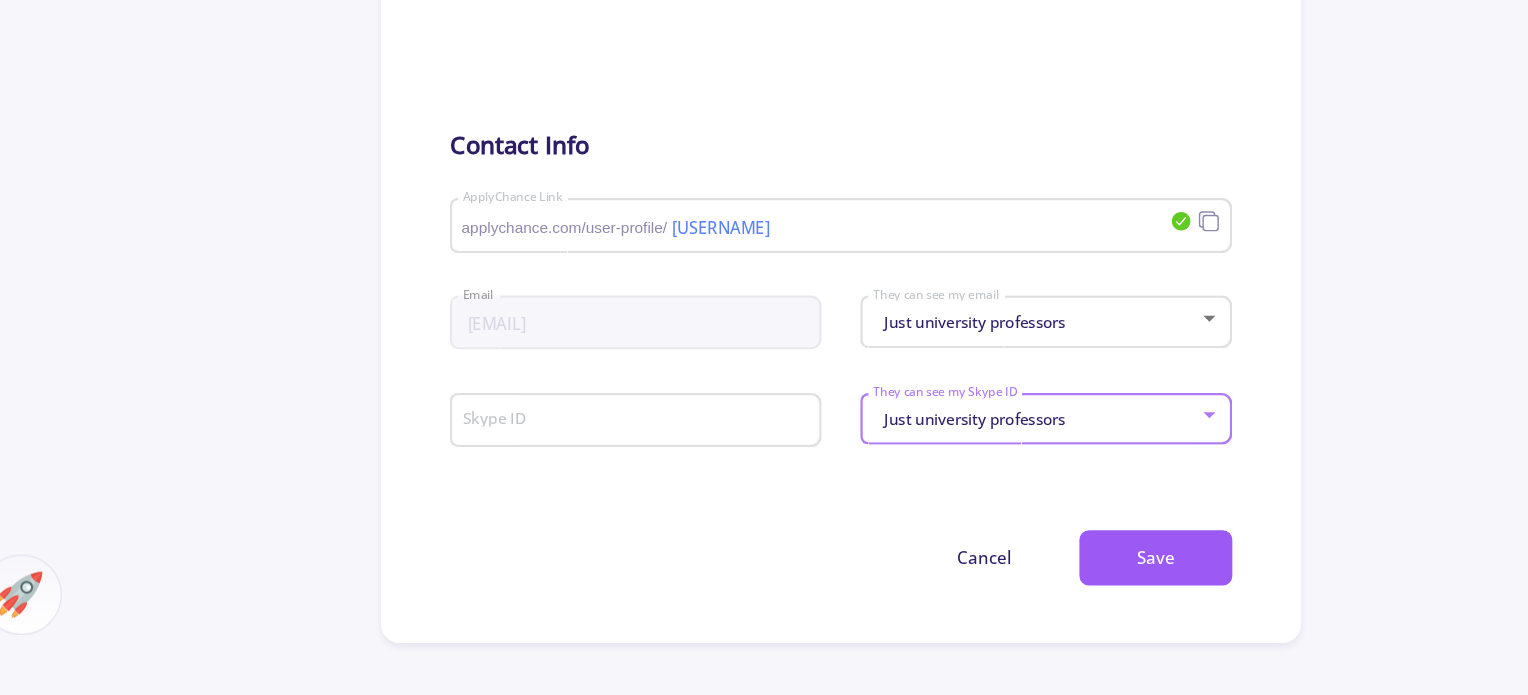 click on "Just university professors" at bounding box center (873, 466) 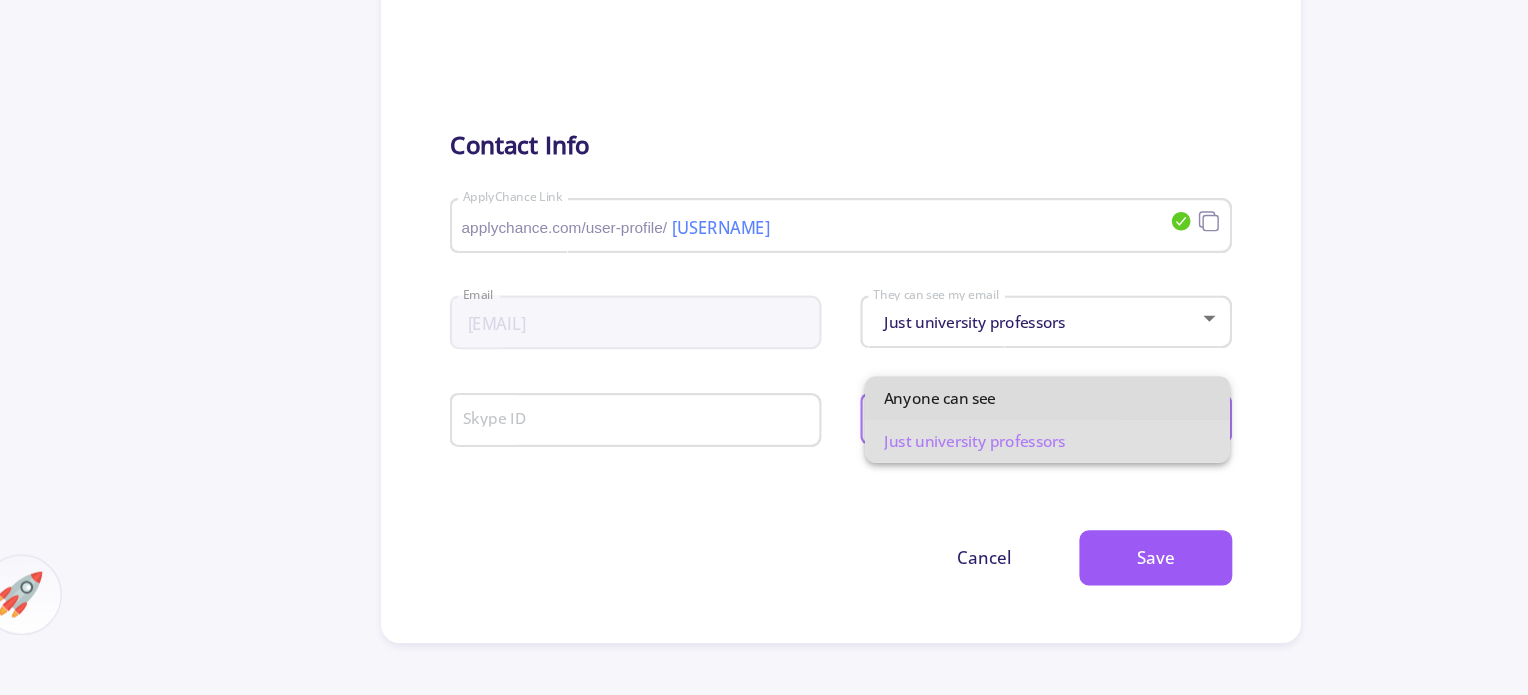 click on "Anyone can see" at bounding box center [936, 448] 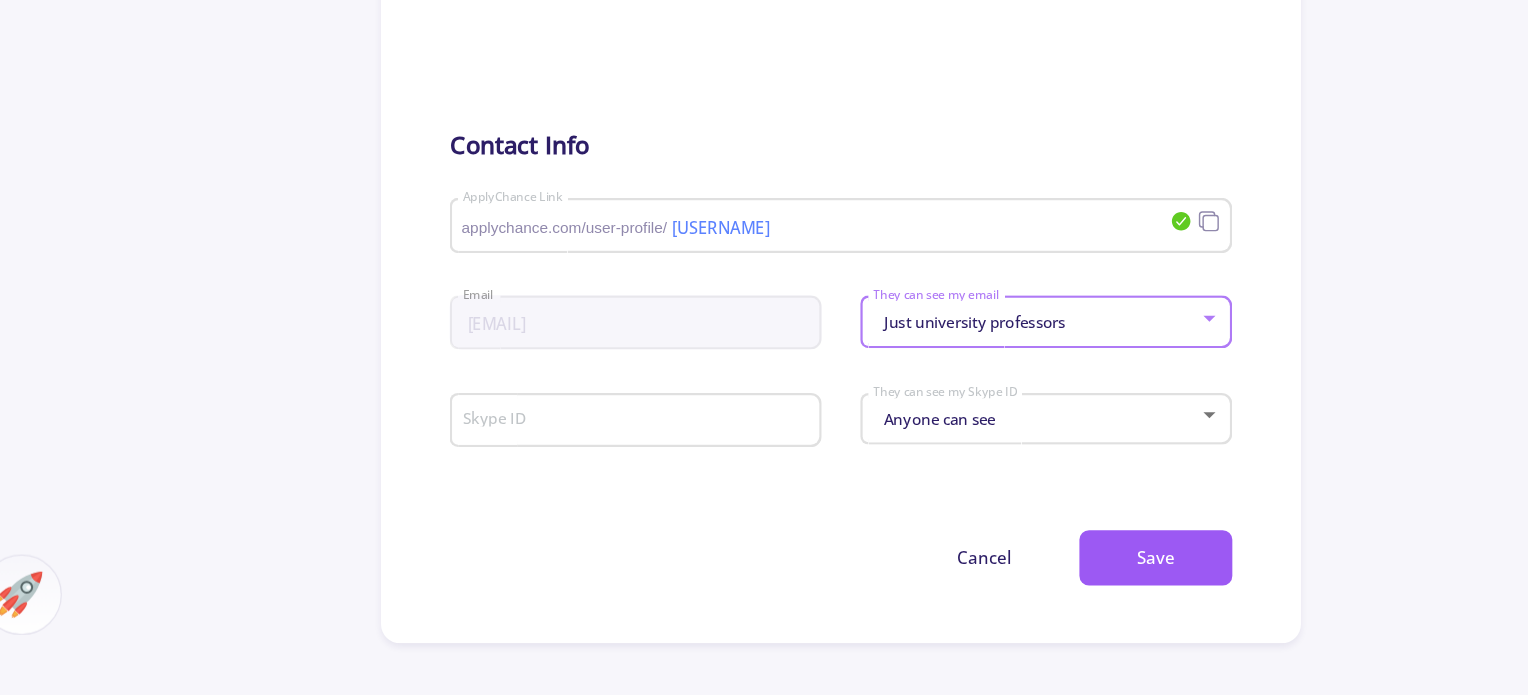 click on "Just university professors" at bounding box center [873, 385] 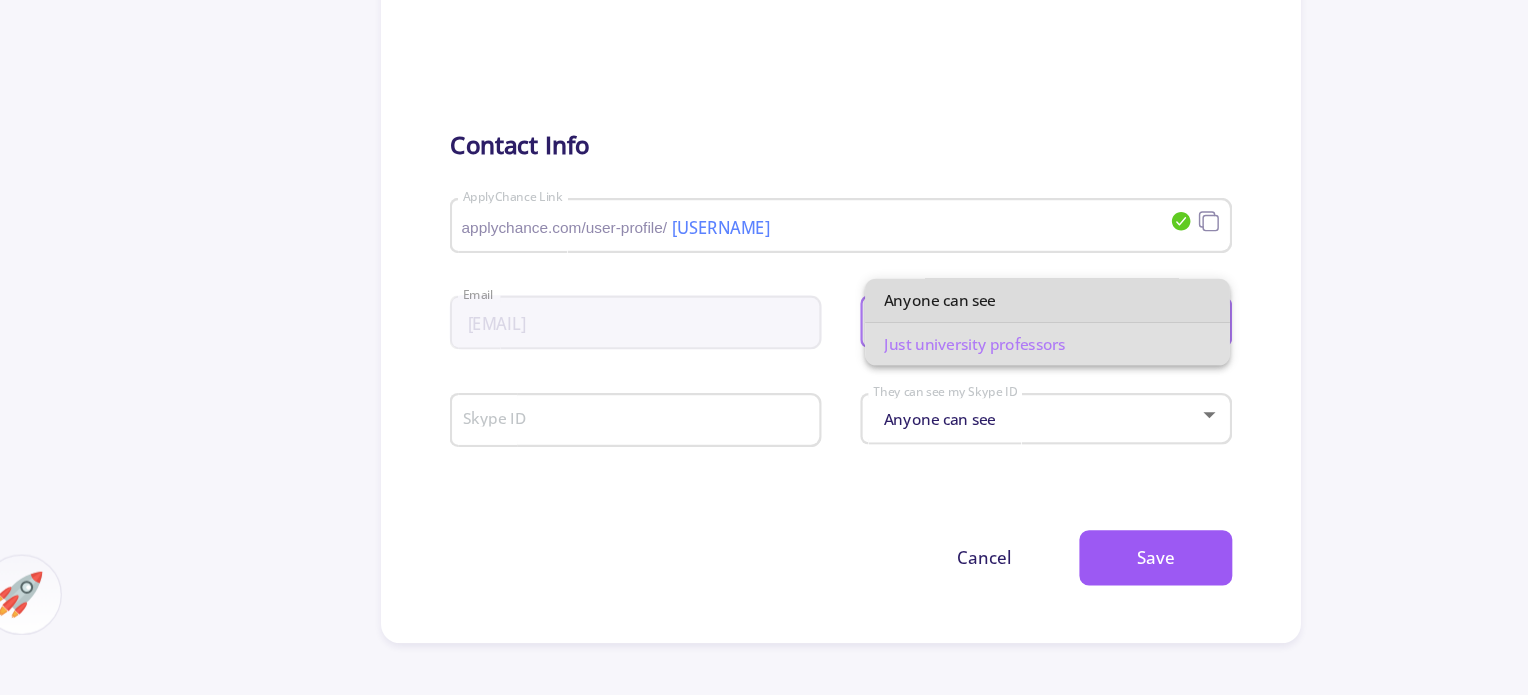click on "Anyone can see" at bounding box center (936, 367) 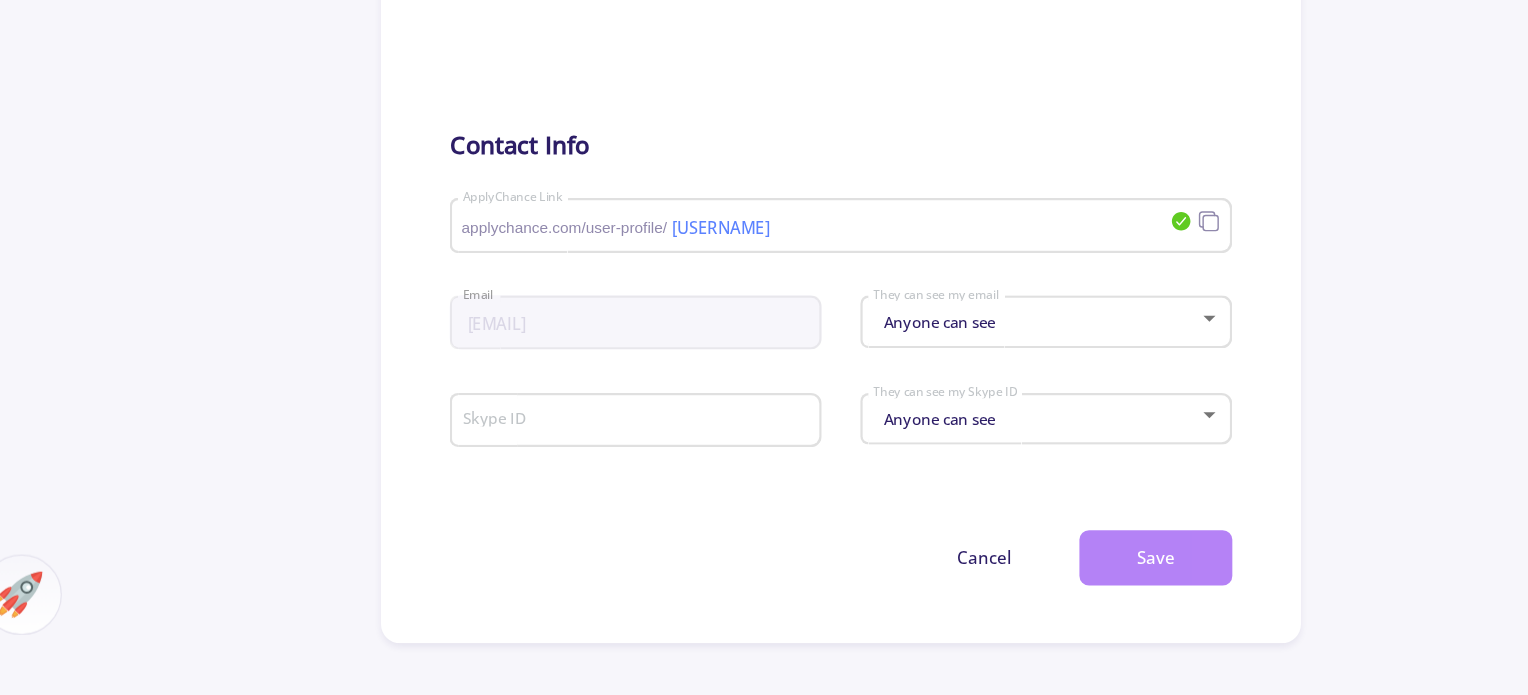 click on "Save" 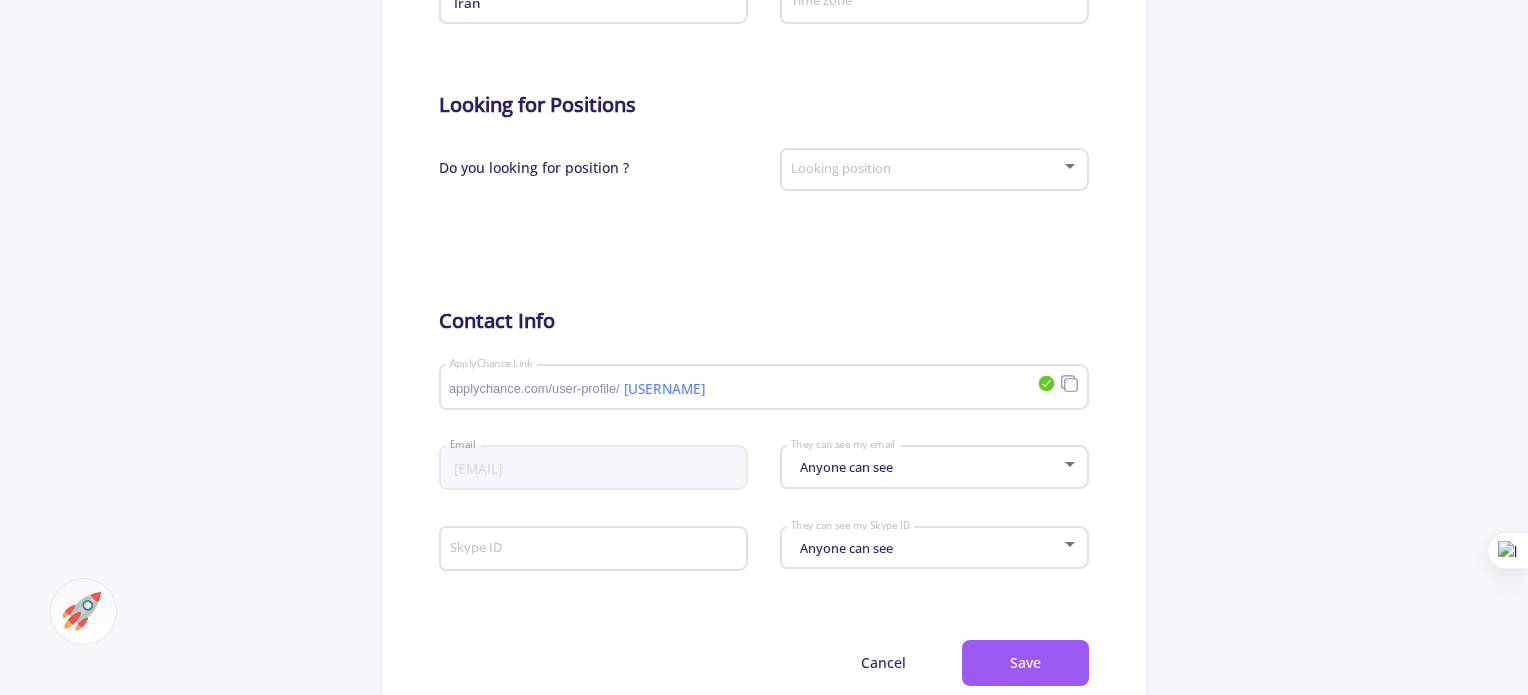 scroll, scrollTop: 880, scrollLeft: 0, axis: vertical 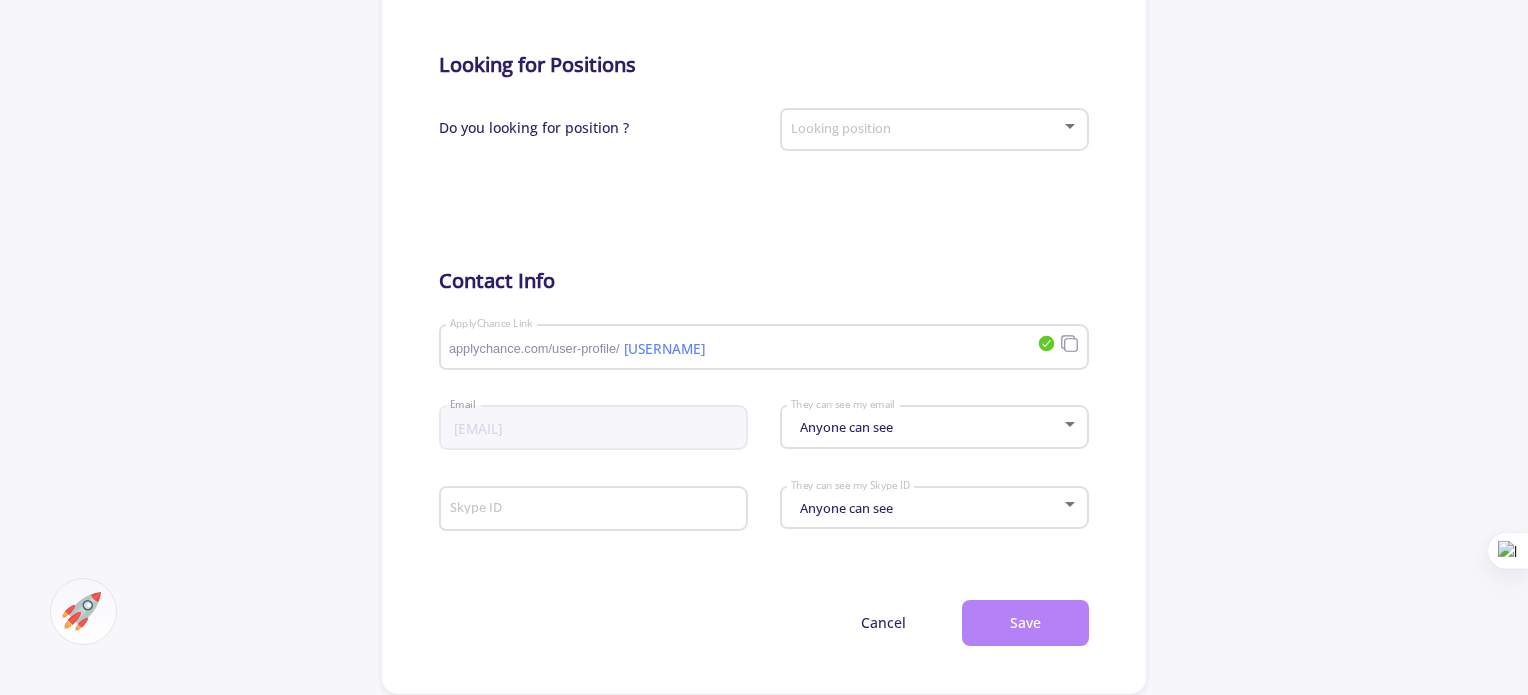 click on "Save" 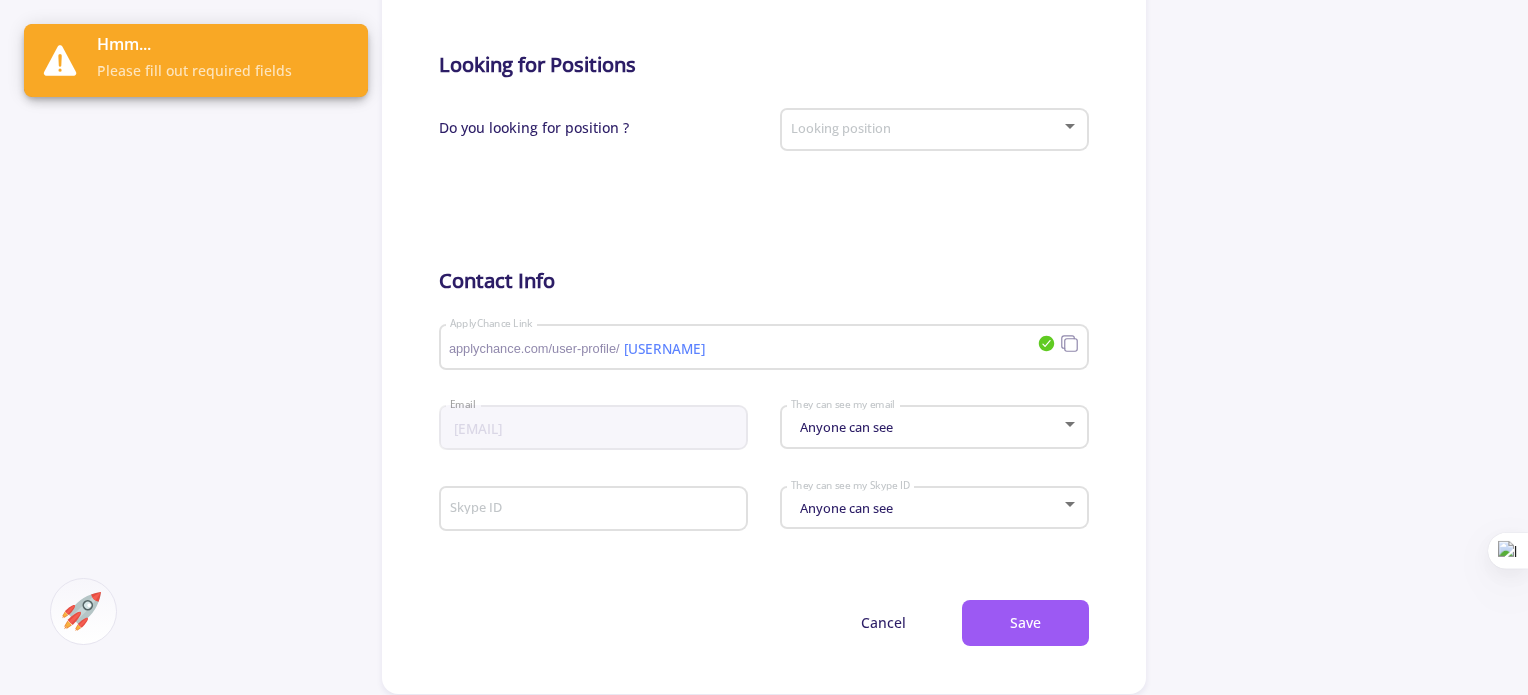 click 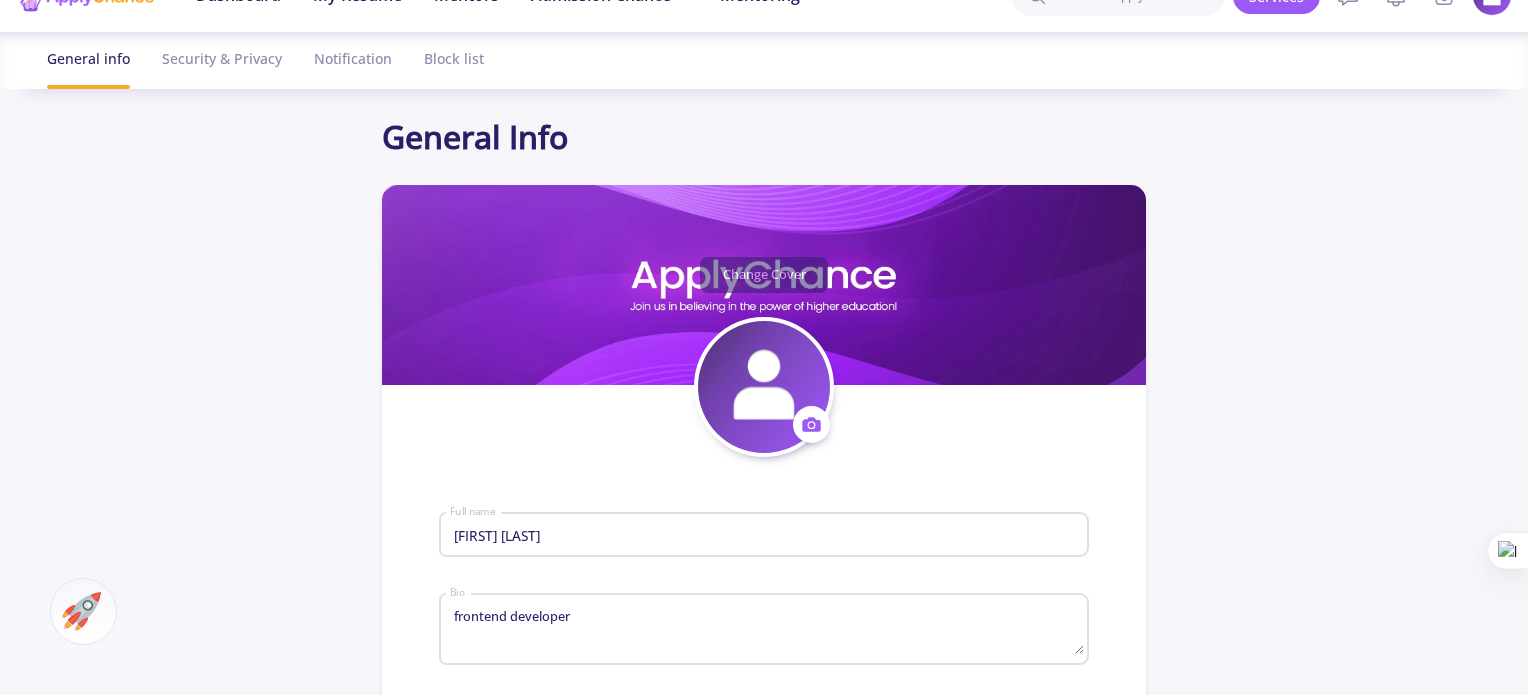 scroll, scrollTop: 0, scrollLeft: 0, axis: both 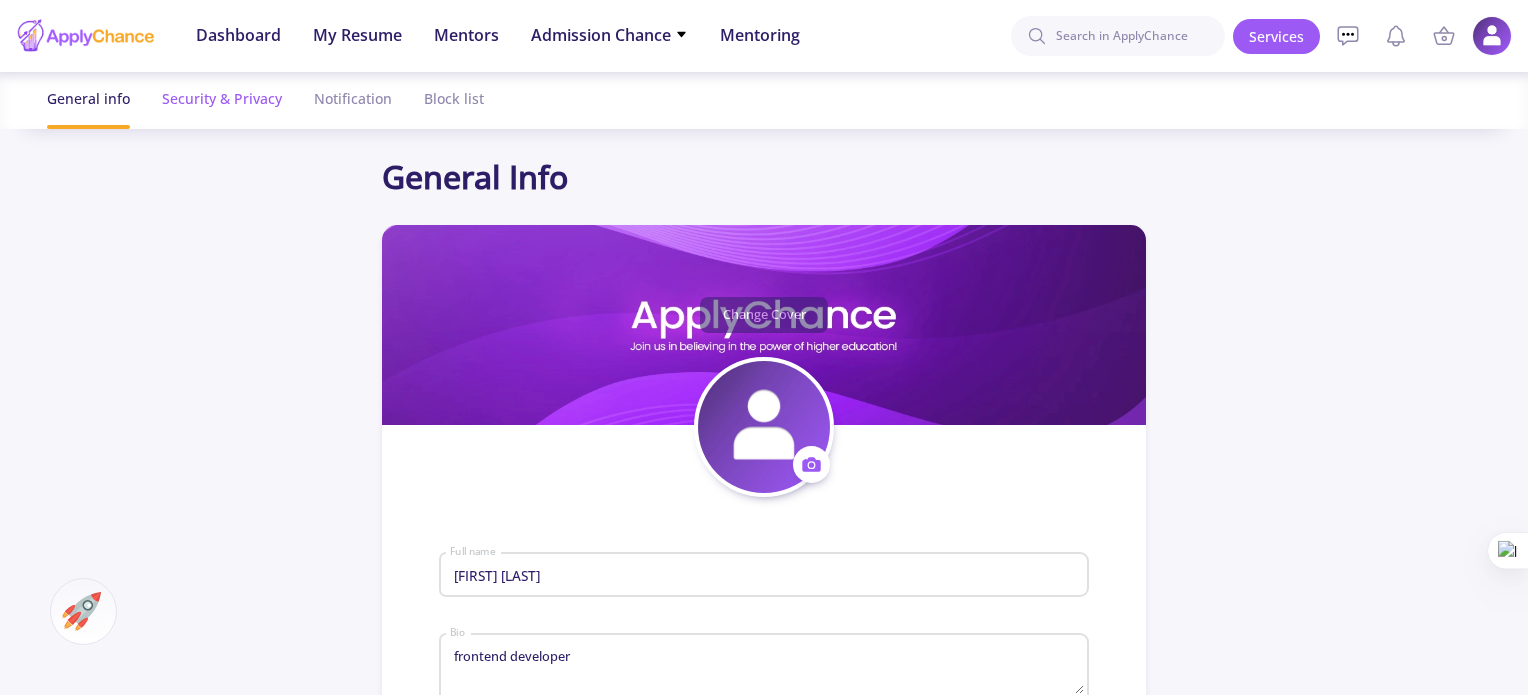 click on "Security & Privacy" 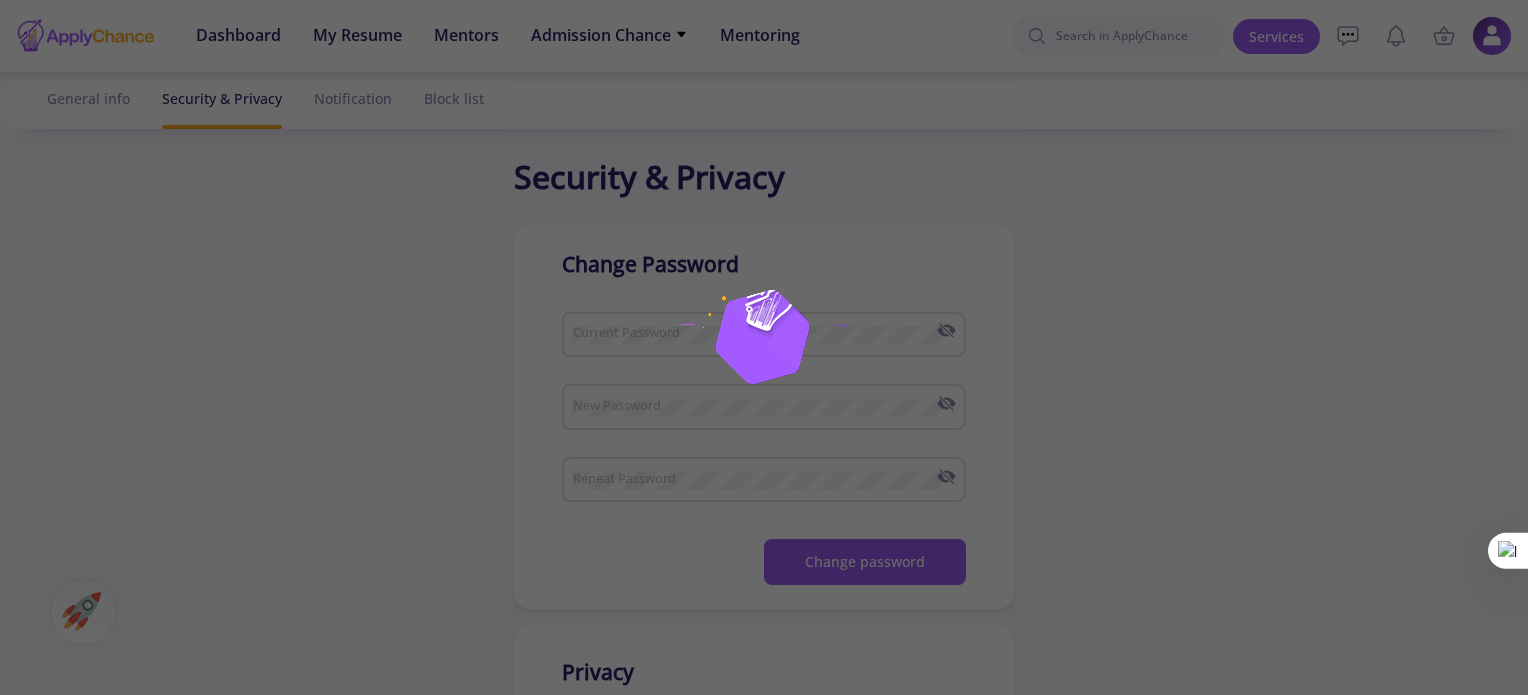click at bounding box center [764, 347] 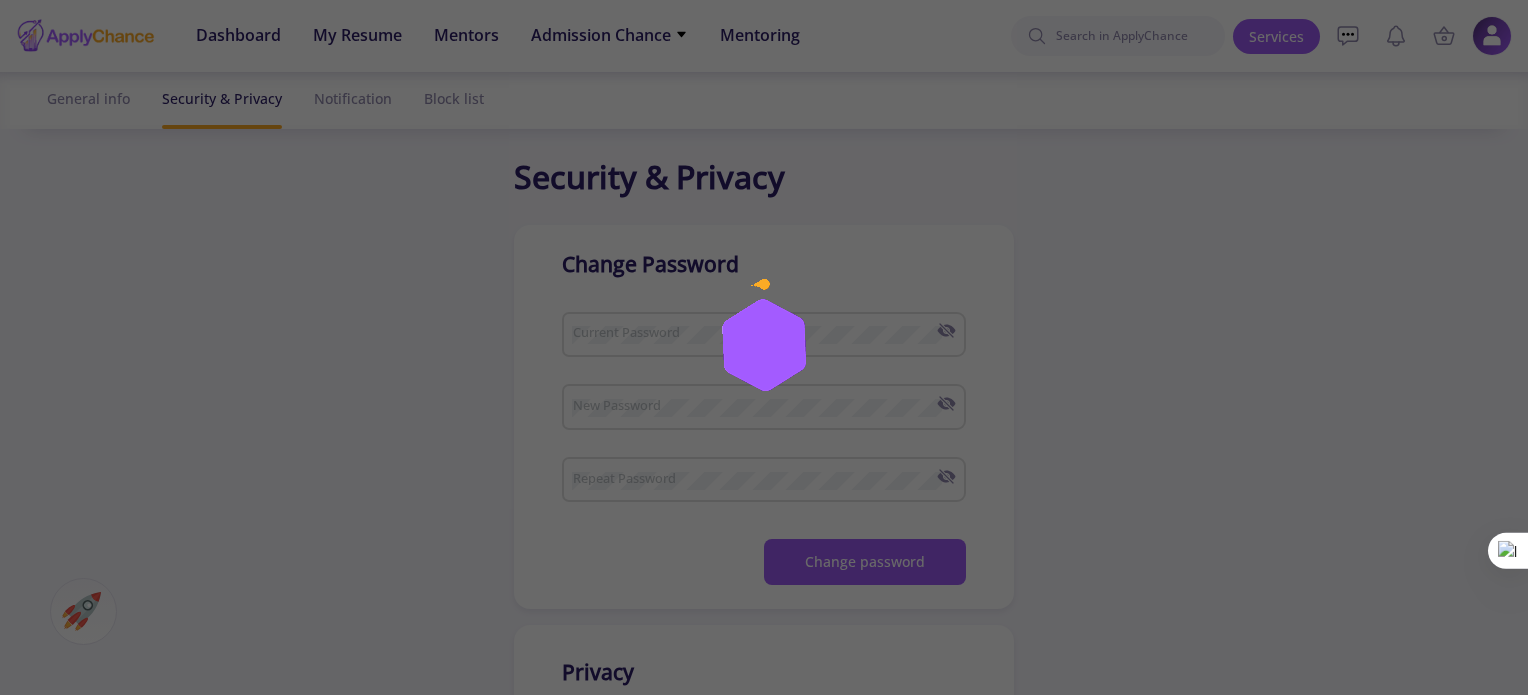 checkbox on "true" 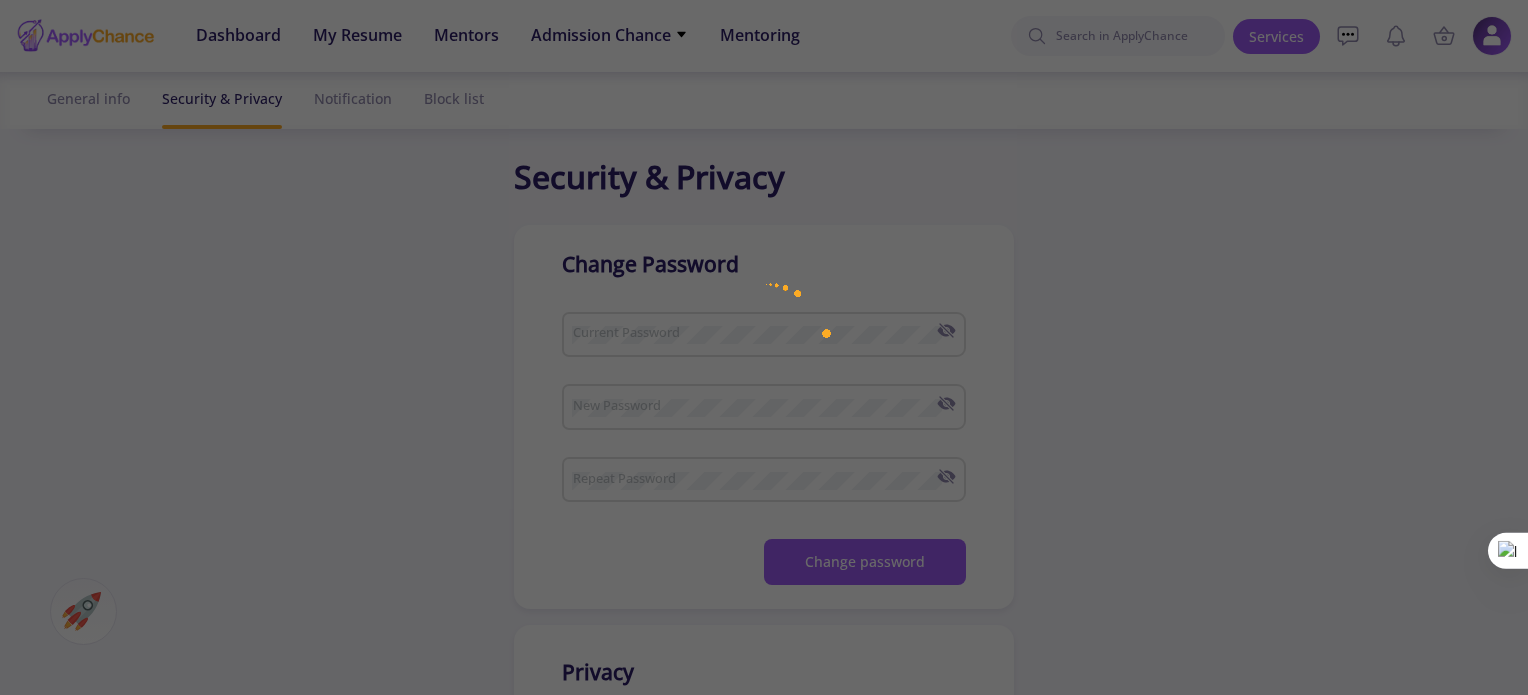 checkbox on "true" 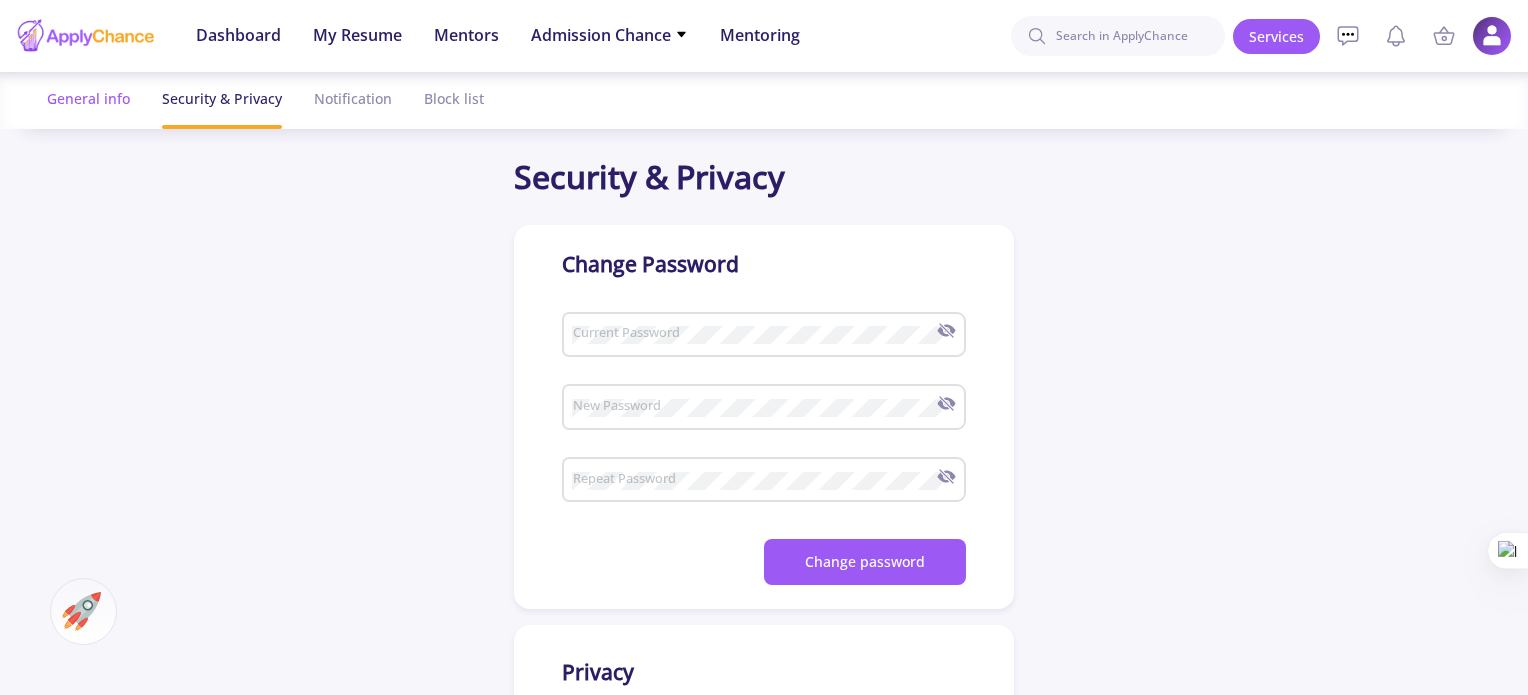 click on "General info" 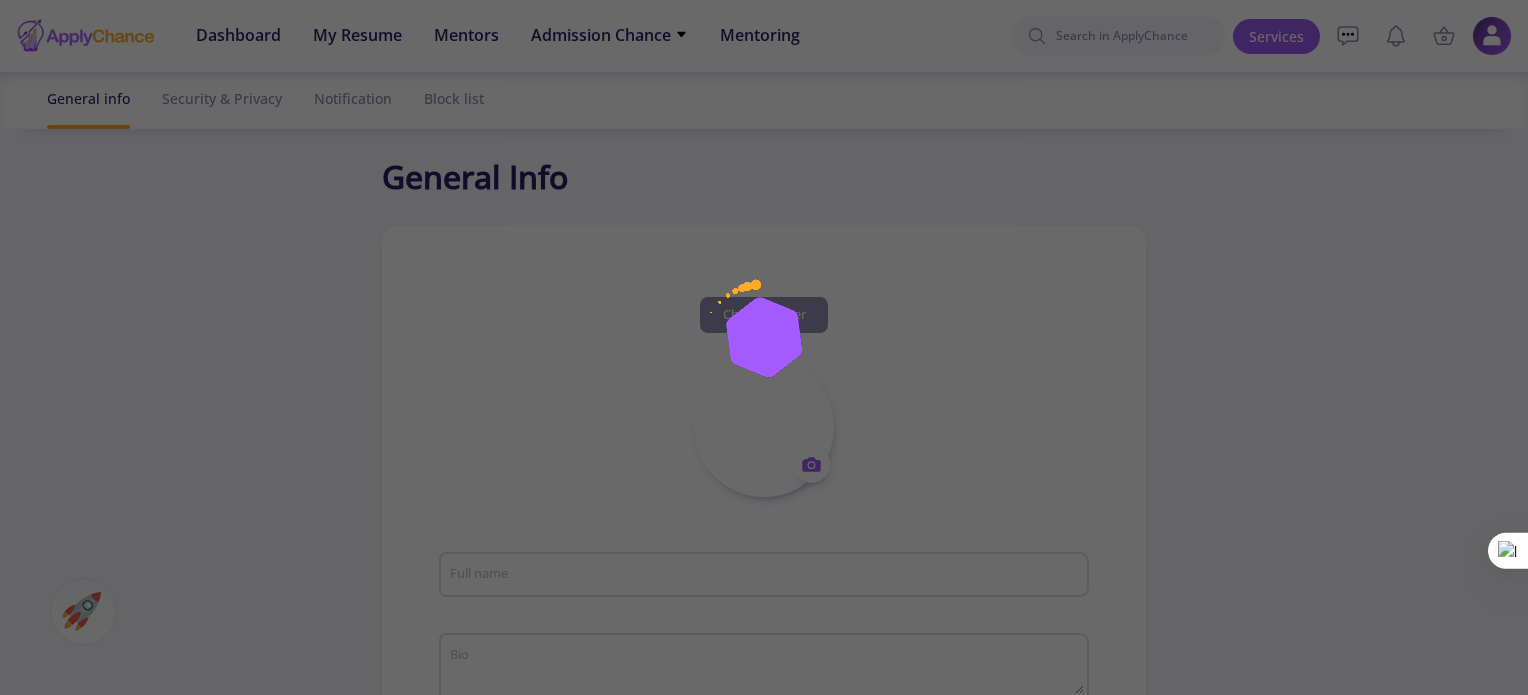 type on "[FIRST] [LAST]" 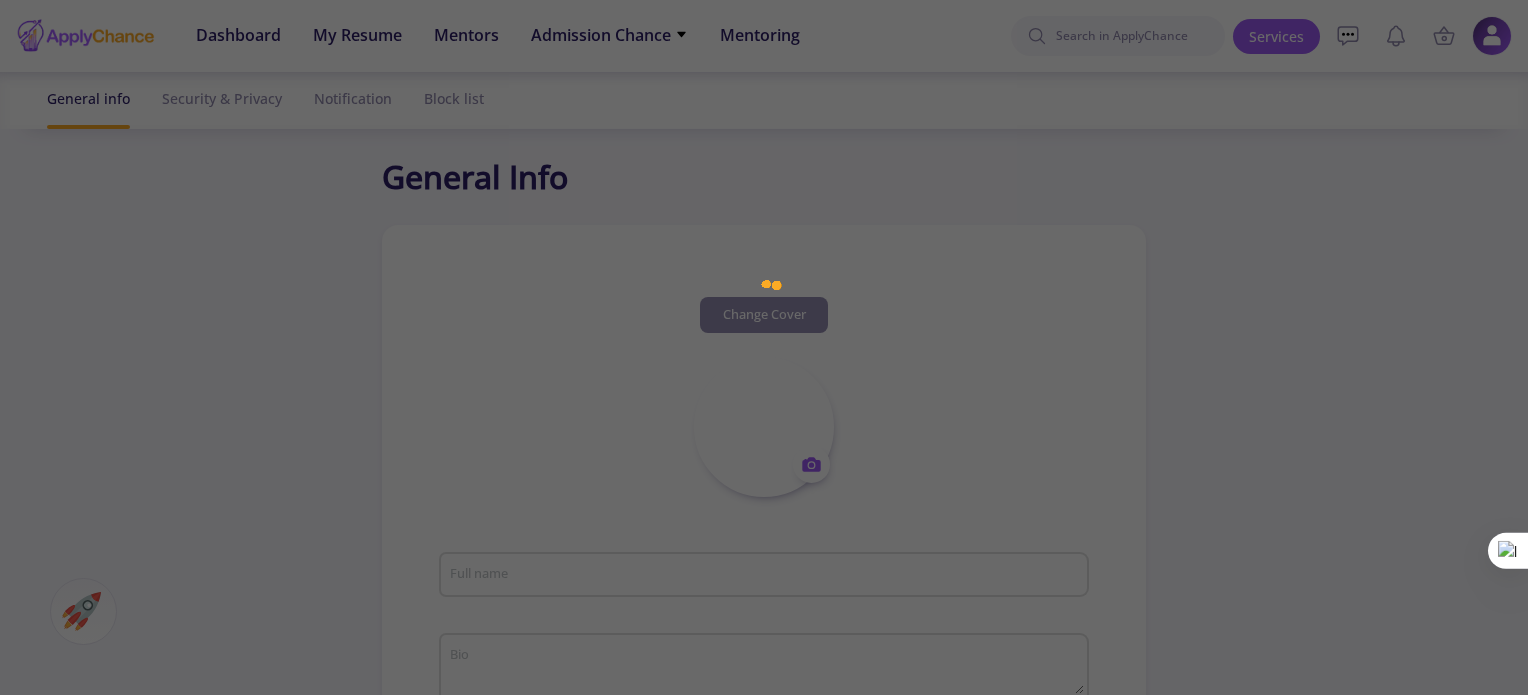 type on "MohammadSinaSanieeAbadeh" 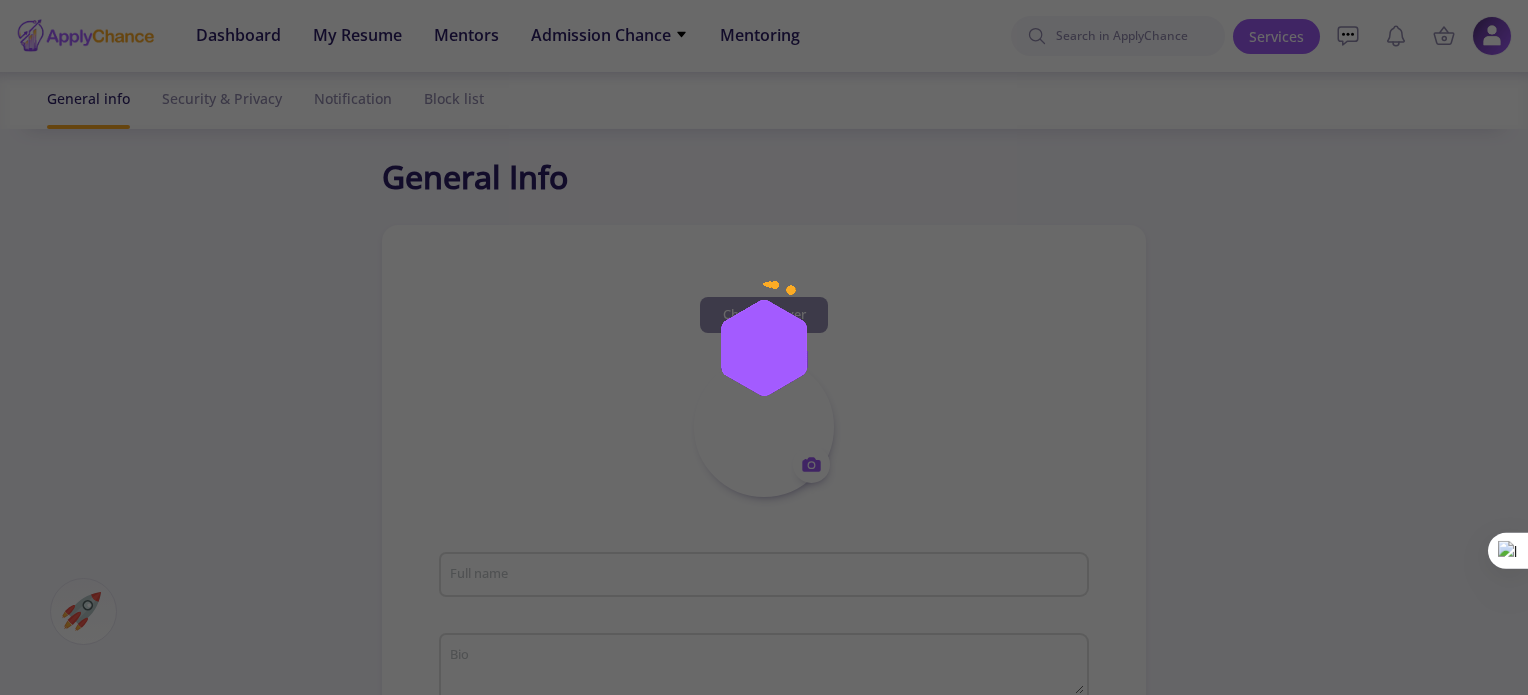 type on "msinasaniee@example.com" 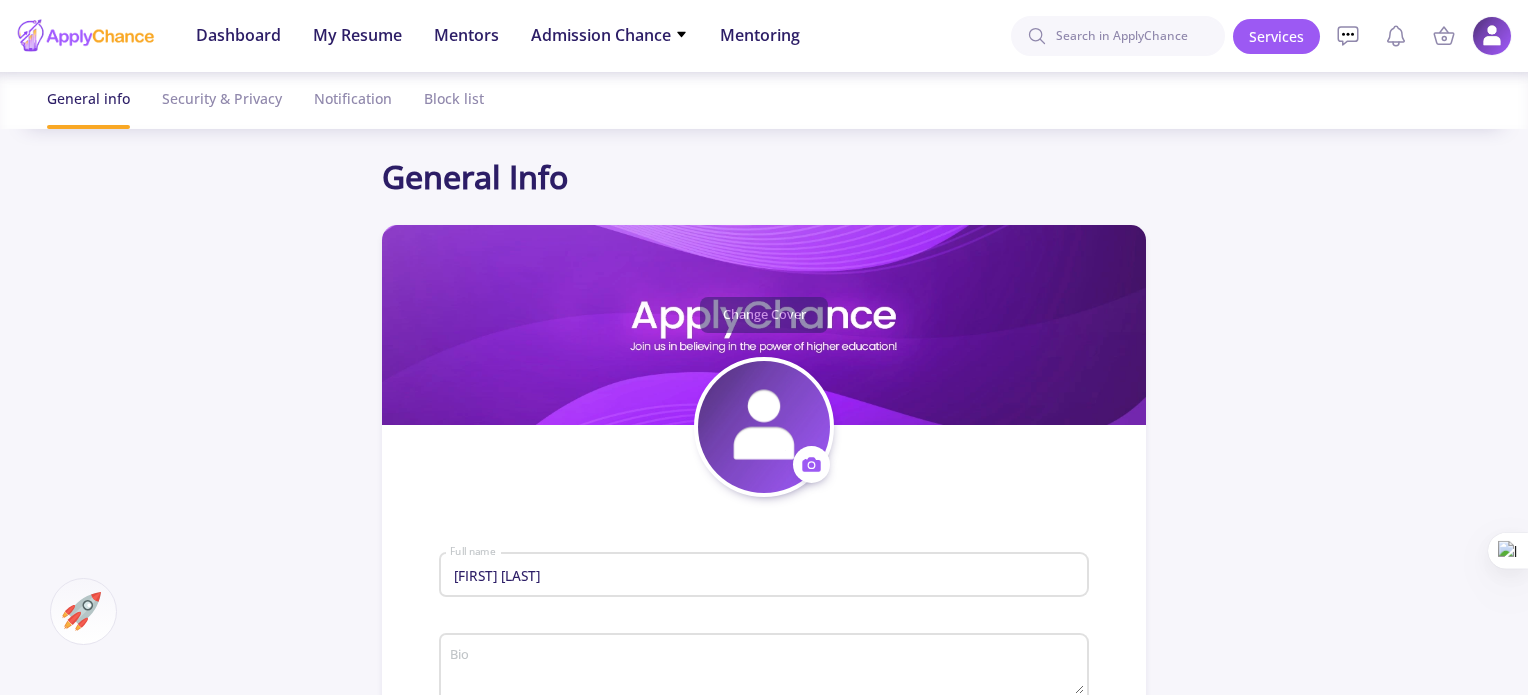 click on "General Info Change Cover  Change cover   Remove cover   Change photo  Remove photo Mohammad Sina Saniee Abadeh Full name Bio Gender Race Living in Time zone Looking for Positions Do you looking for position ? Looking position Contact Info MohammadSinaSanieeAbadeh applychance.com/user-profile/ ApplyChance Link msinasaniee@gmail.com Email Just university professors They can see my email Skype ID Just university professors They can see my Skype ID  Cancel  Save Cancel Crop" 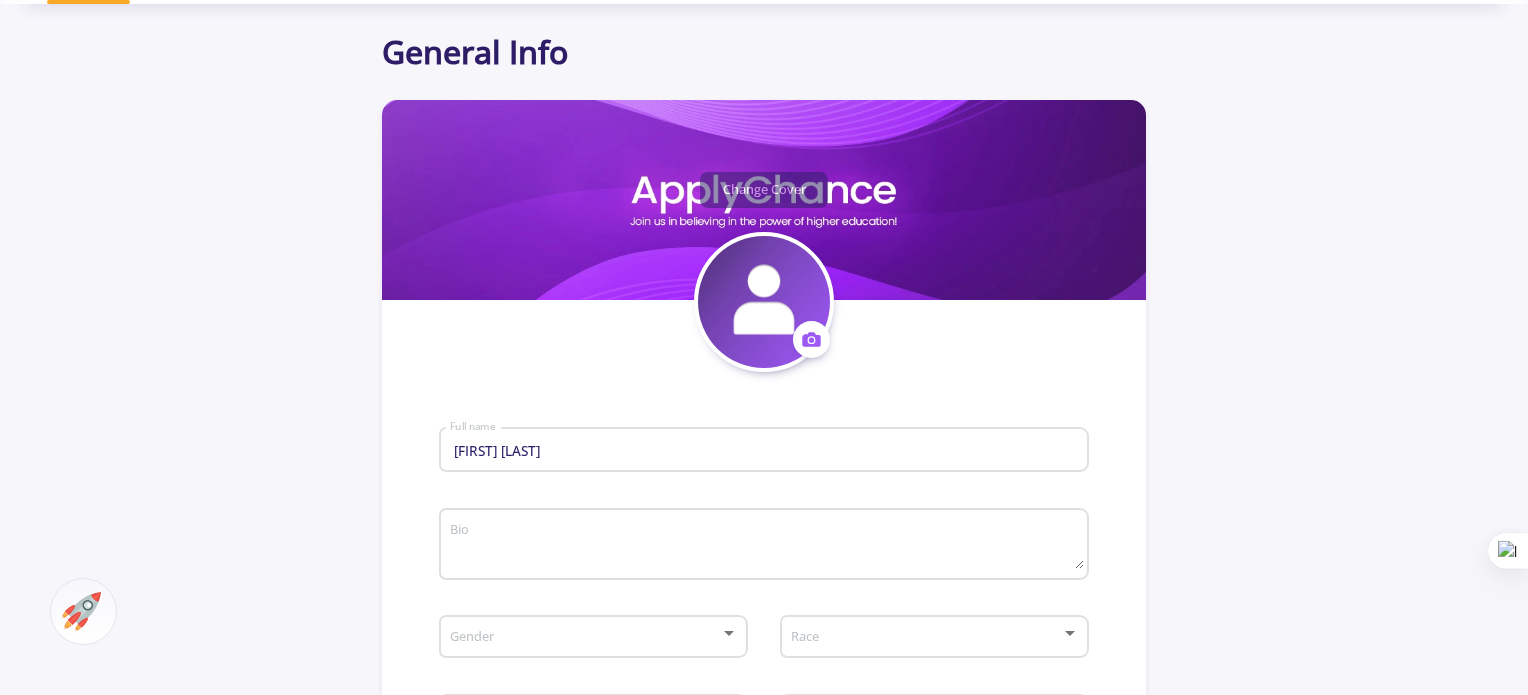 scroll, scrollTop: 0, scrollLeft: 0, axis: both 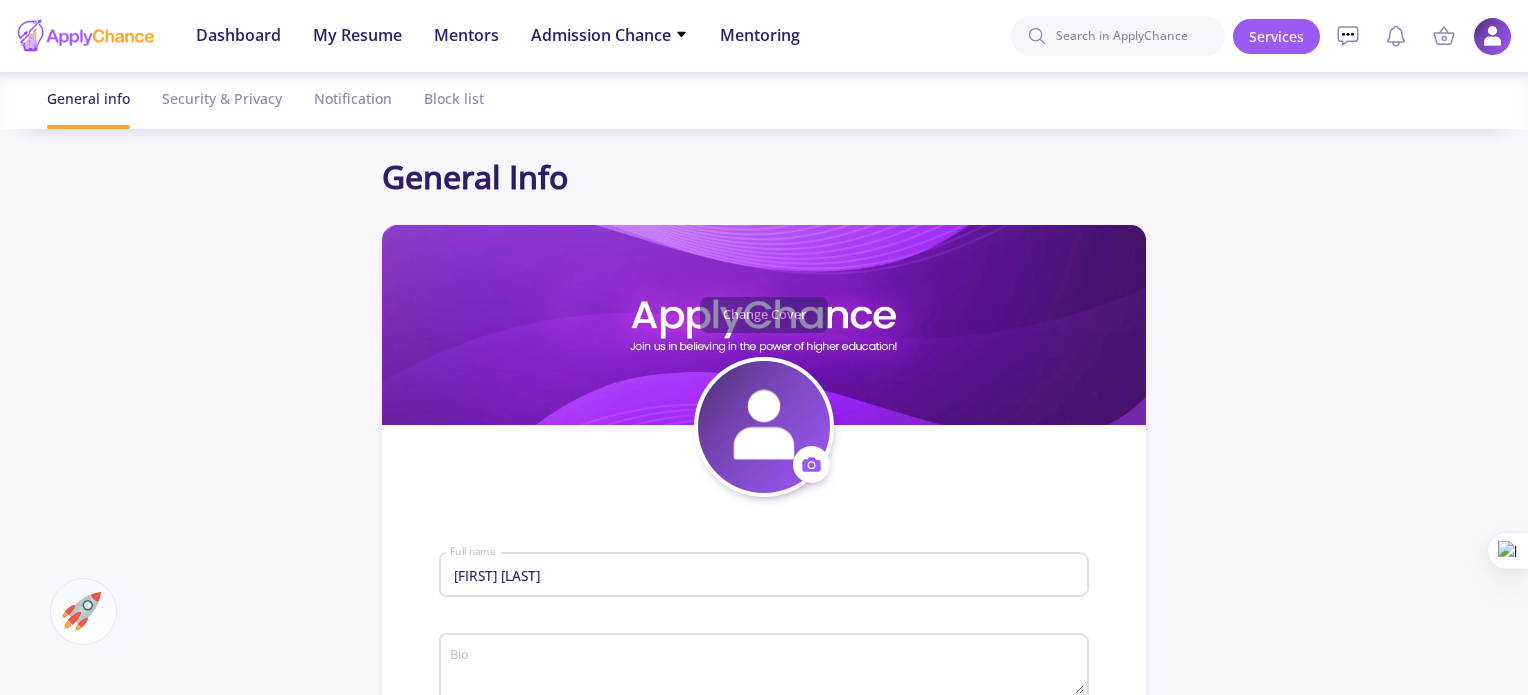 click at bounding box center [1492, 36] 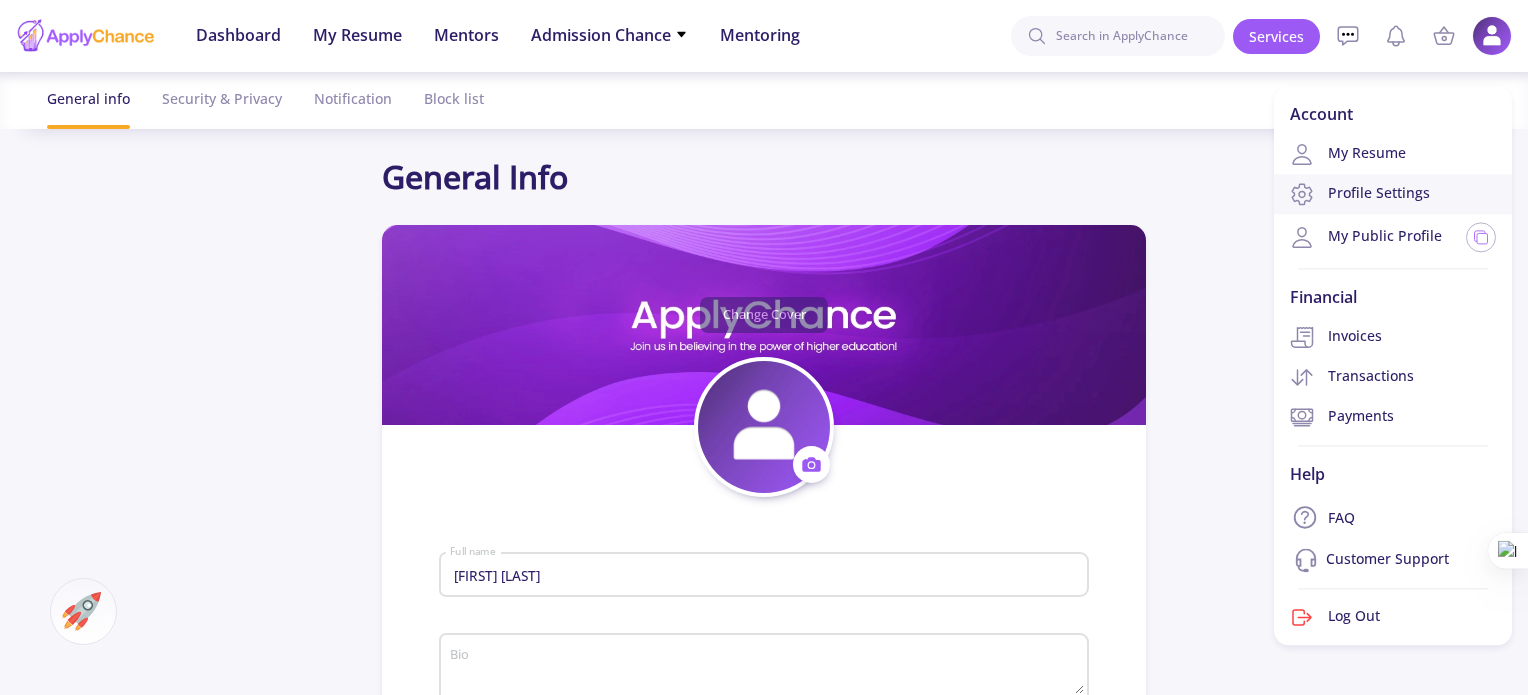 click on "Profile Settings" 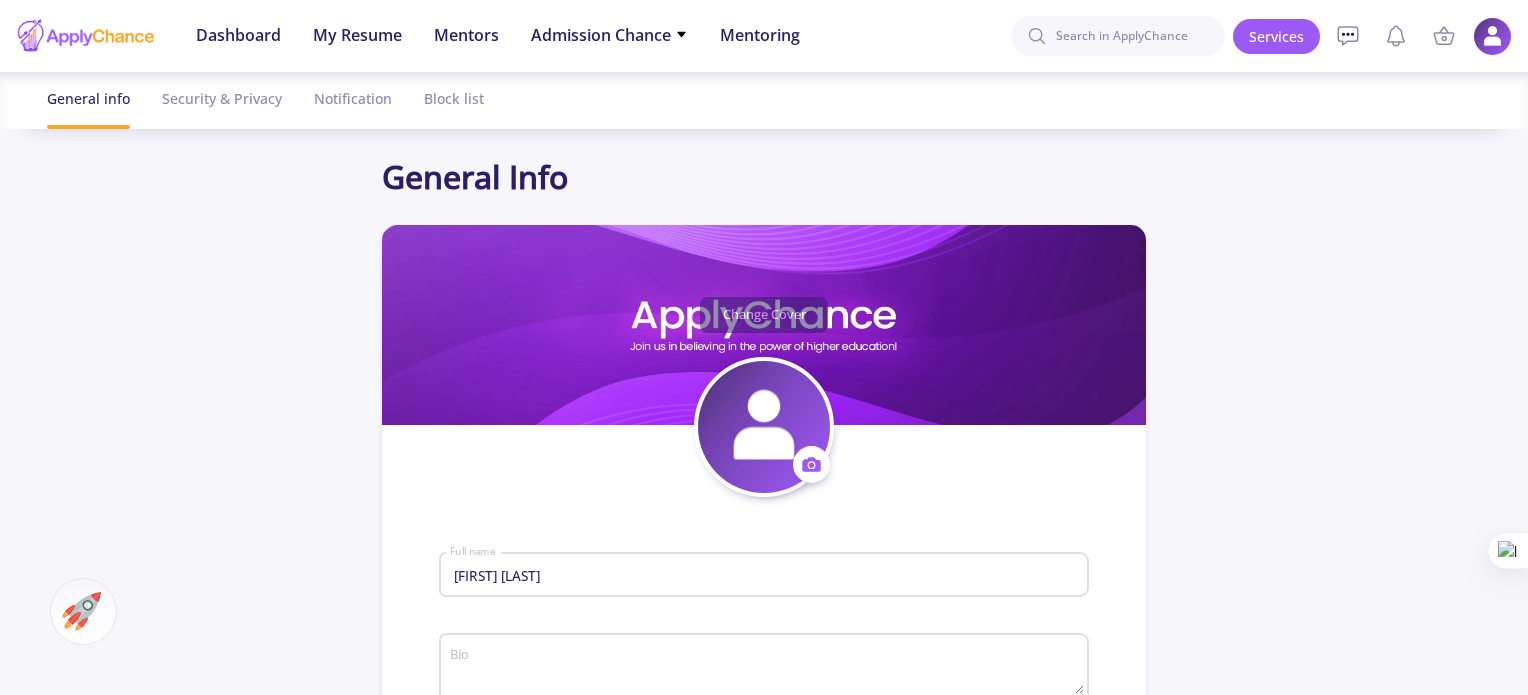 click at bounding box center (1492, 36) 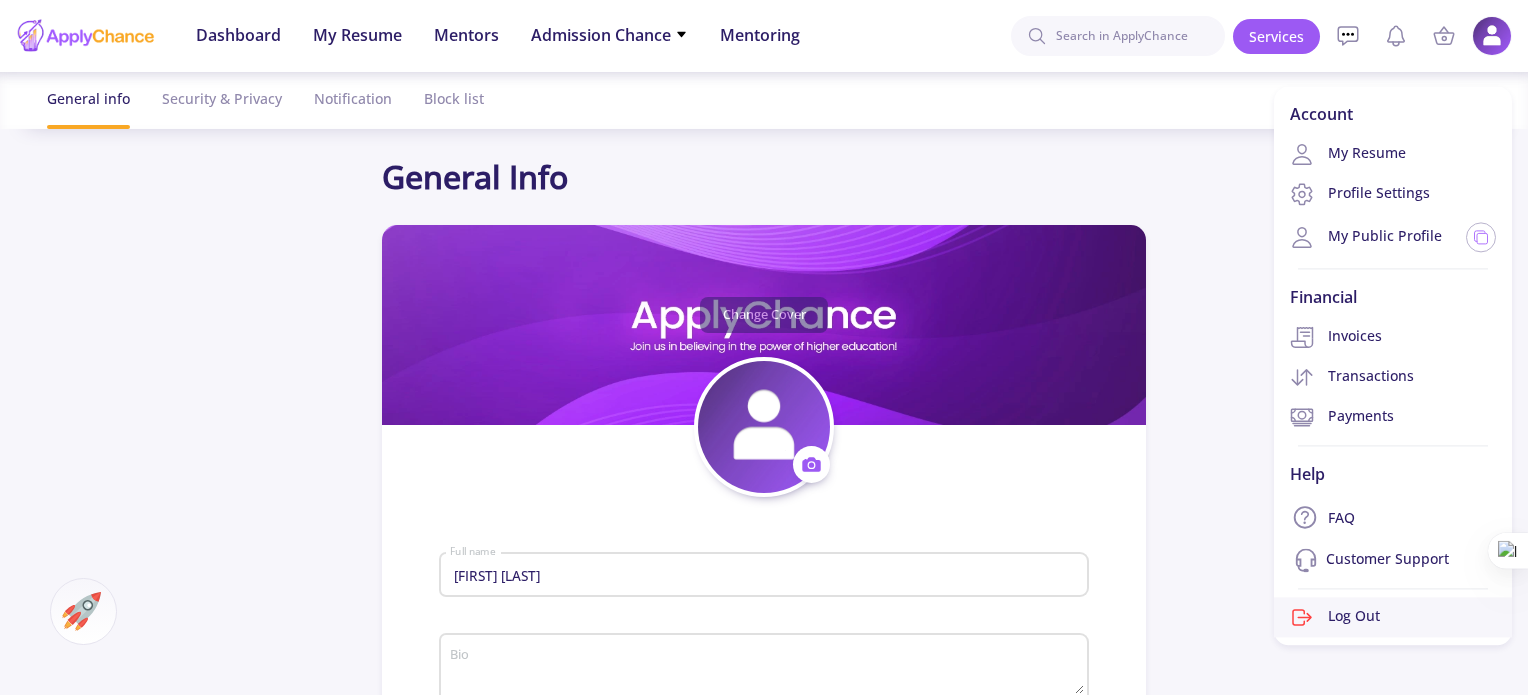 click on "Log Out" 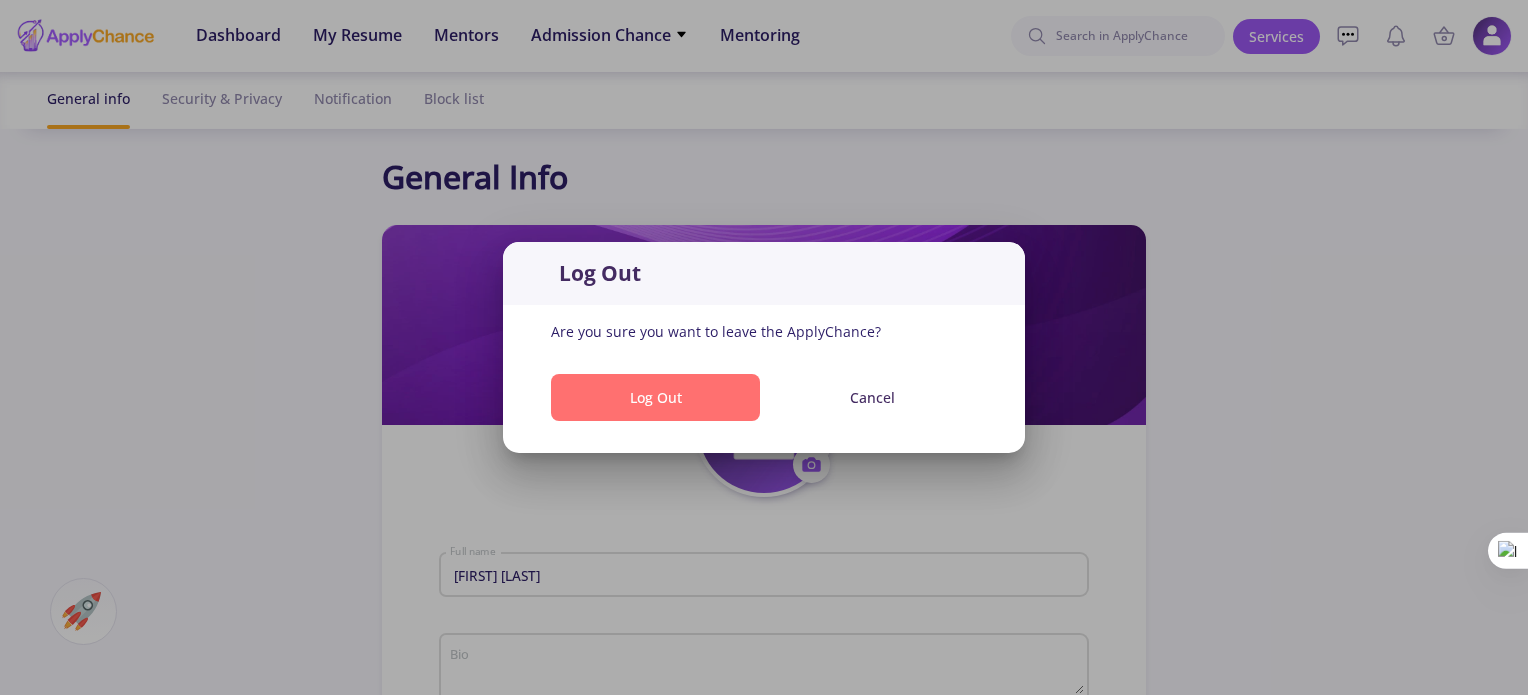click on "Log Out" at bounding box center [655, 397] 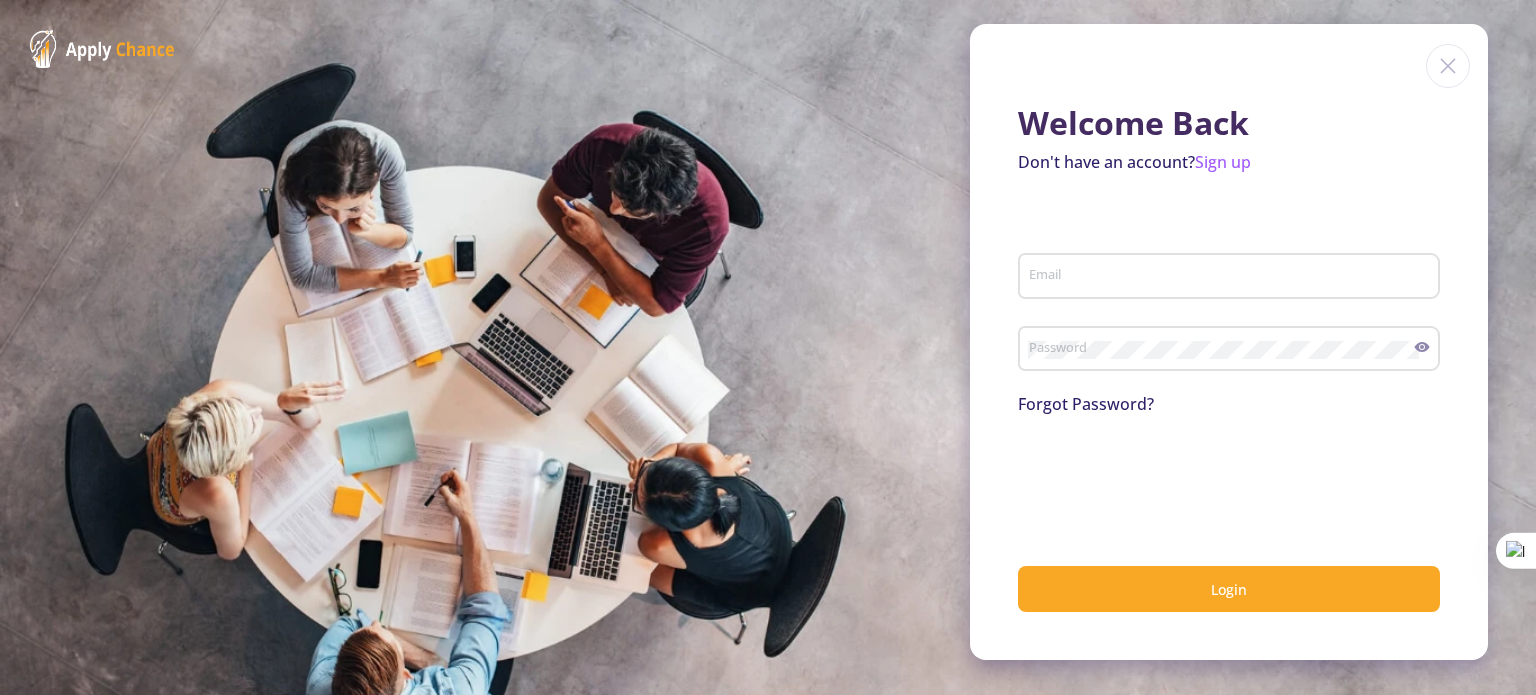 type on "msinasaniee@example.com" 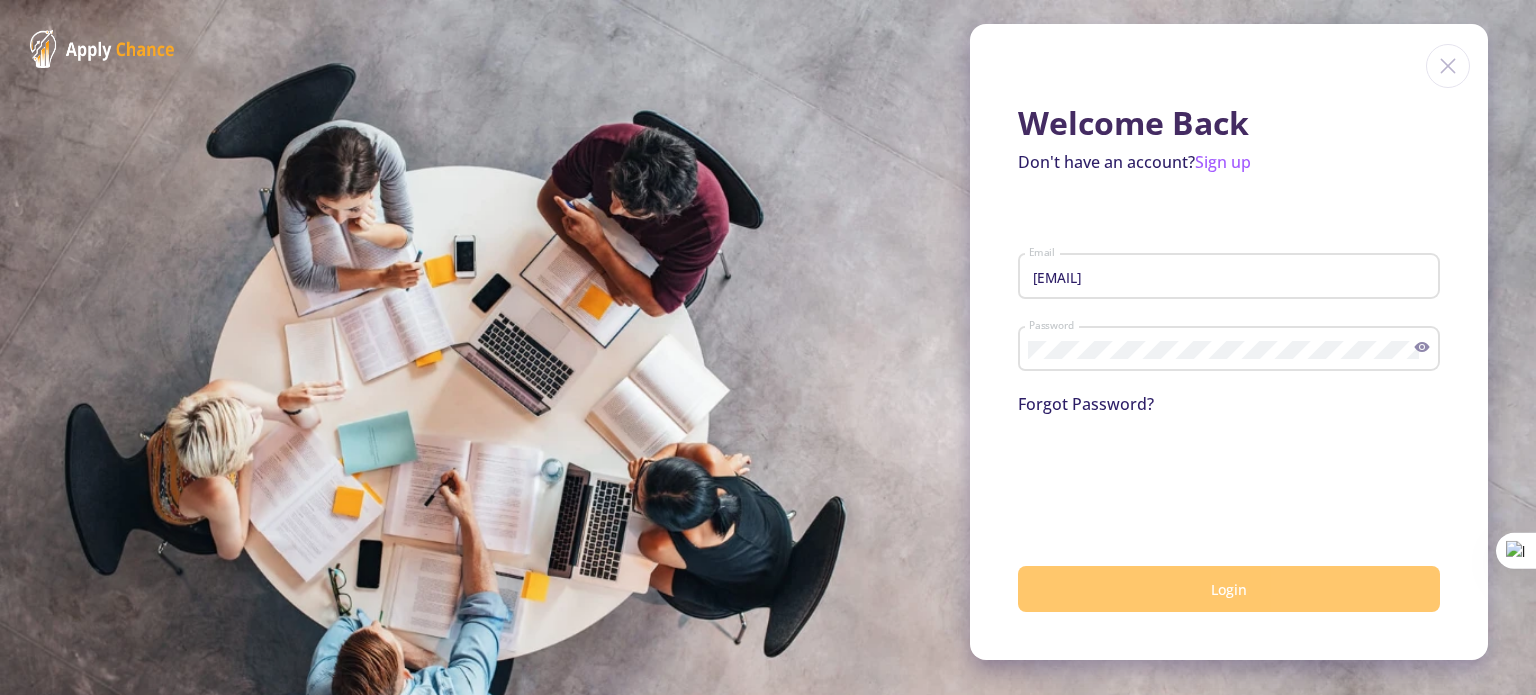 click on "Login" 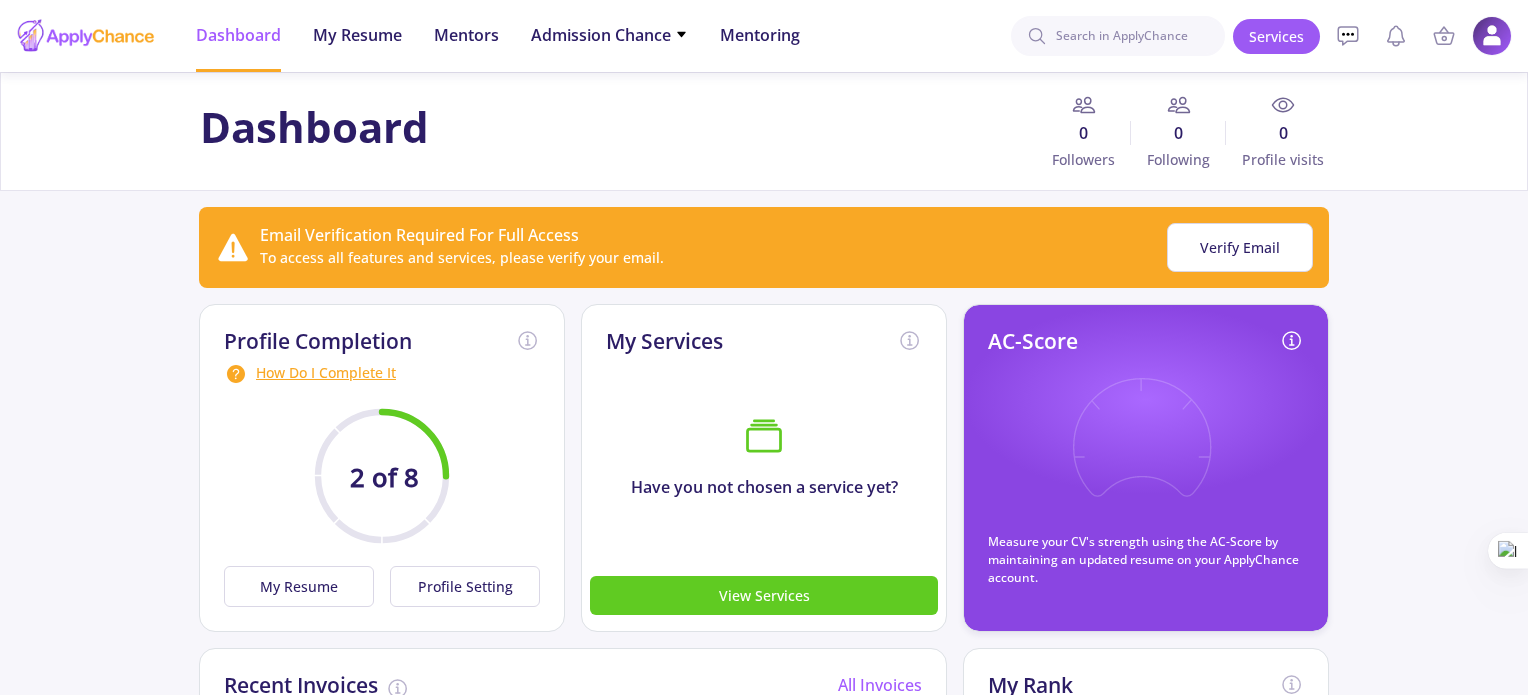 click on "Dashboard 0 Followers 0 Following 0 Profile visits Email Verification Required For Full Access To access all features and services, please verify your email. Verify Email Email Verification Required For Full Access To access all features and services, please verify your email. Verify Email Email Verification  The activation link has been sent to: msinasaniee@gmail.com Change Get a new code  Cancel  Check Your Inbox The activation link has been successfully sent to  NaN:NaN  Change Email An activation link will be send for this email Enter your email Email Repeat the email Change and Verify  Cancel  Profile Completion  How Do I Complete It  2 of 8  My Resume   Profile Setting  Complete Your Resume  In order to get the best result, please complete your resume carefully so that your AC-Score is calculated correctly and then start working.   Complete resume   Later  My Services  Have you not chosen a service yet?  View Services AC-Score Recent Invoices  All Invoices  No invoice has been issued to you yet My Rank" 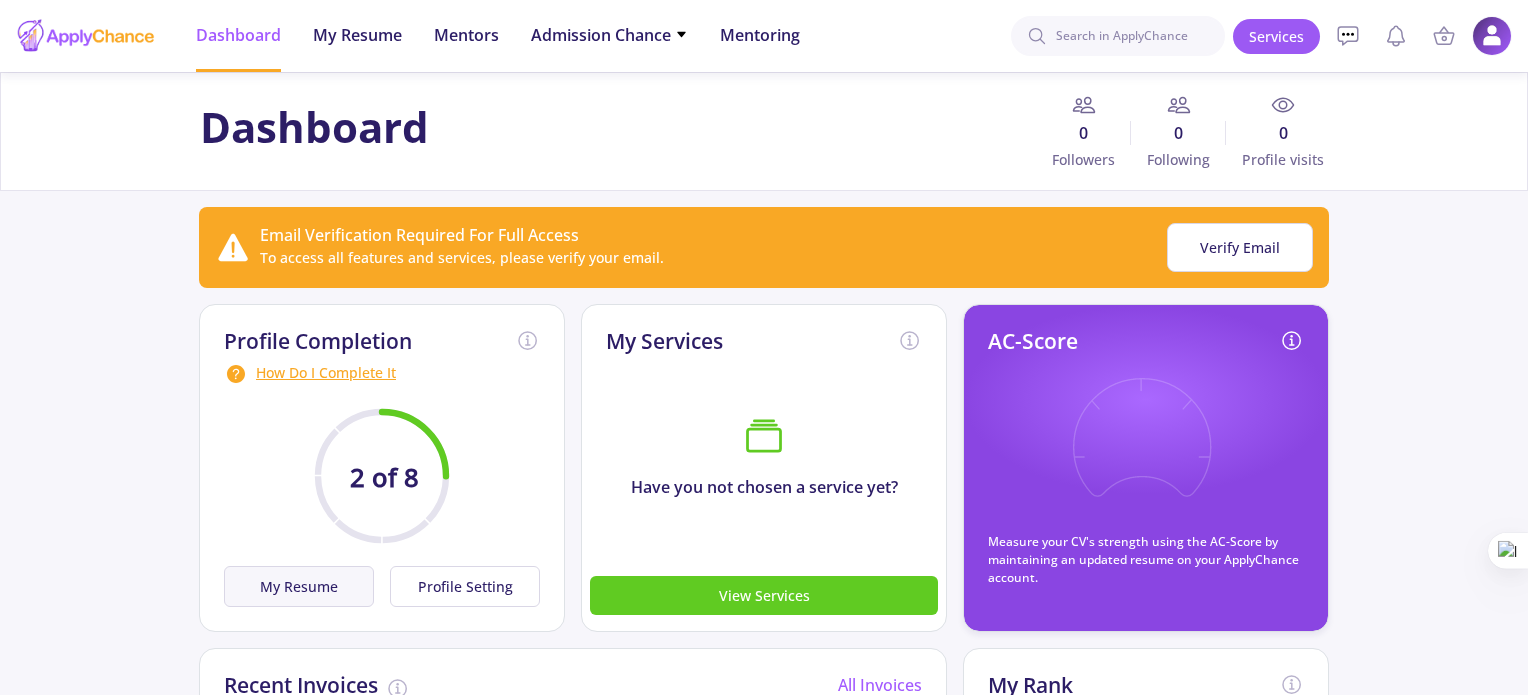 click on "My Resume" 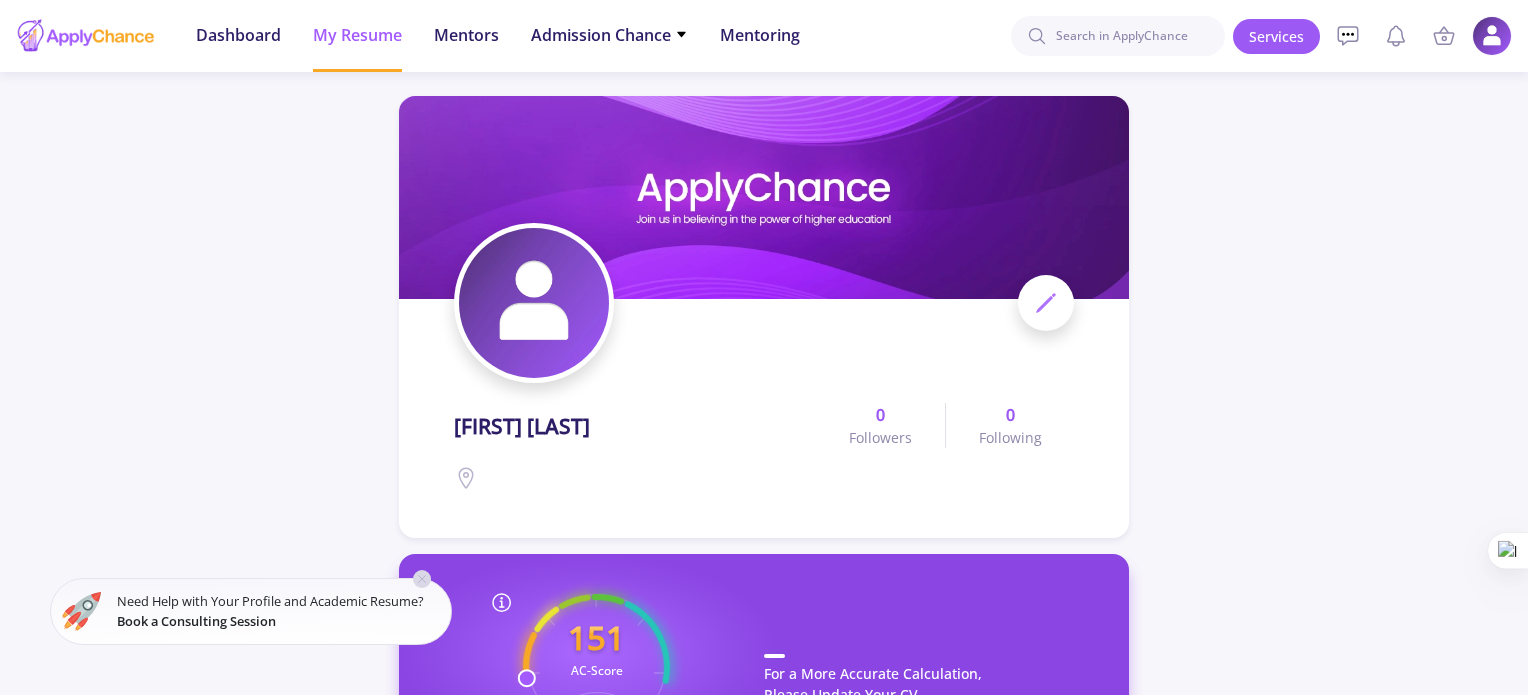 click on "Mohammad Sina Saniee Abadeh 0 Followers 0 Following
151 AC-Score Fragile  By Completing Your CV, Find Out Your Ac-Score Based on Admission Metrics of Universities in a Specific Country.  Canada Set on My Profile For a More Accurate Calculation, Please Update Your CV By Completing Your CV, Find Out Your Ac-Score Based on Admission Metrics Of Universities in a Specific Country. What is AC-Score?  Ac-Score is a Number Between 150-850 Representing Your Entire Academic Activities. This Number Not Only Gives You a Vision of Your Strengths and Weaknesses in Your Academic Background but Also Helps You Compare Yourself with Other Competitors in This Domain.   OK  My CV Information Education 0 Degrees on Your Profile Education Details Degree Major Country" 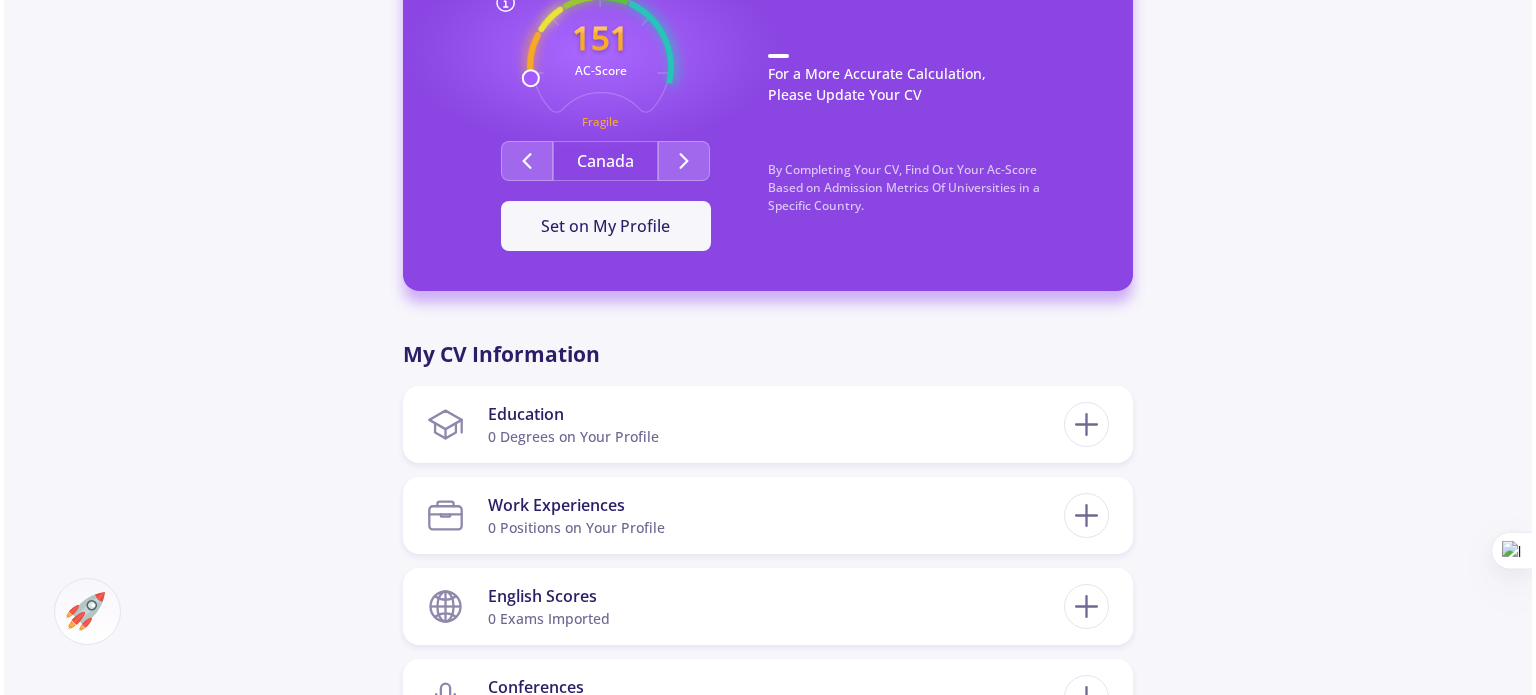 scroll, scrollTop: 640, scrollLeft: 0, axis: vertical 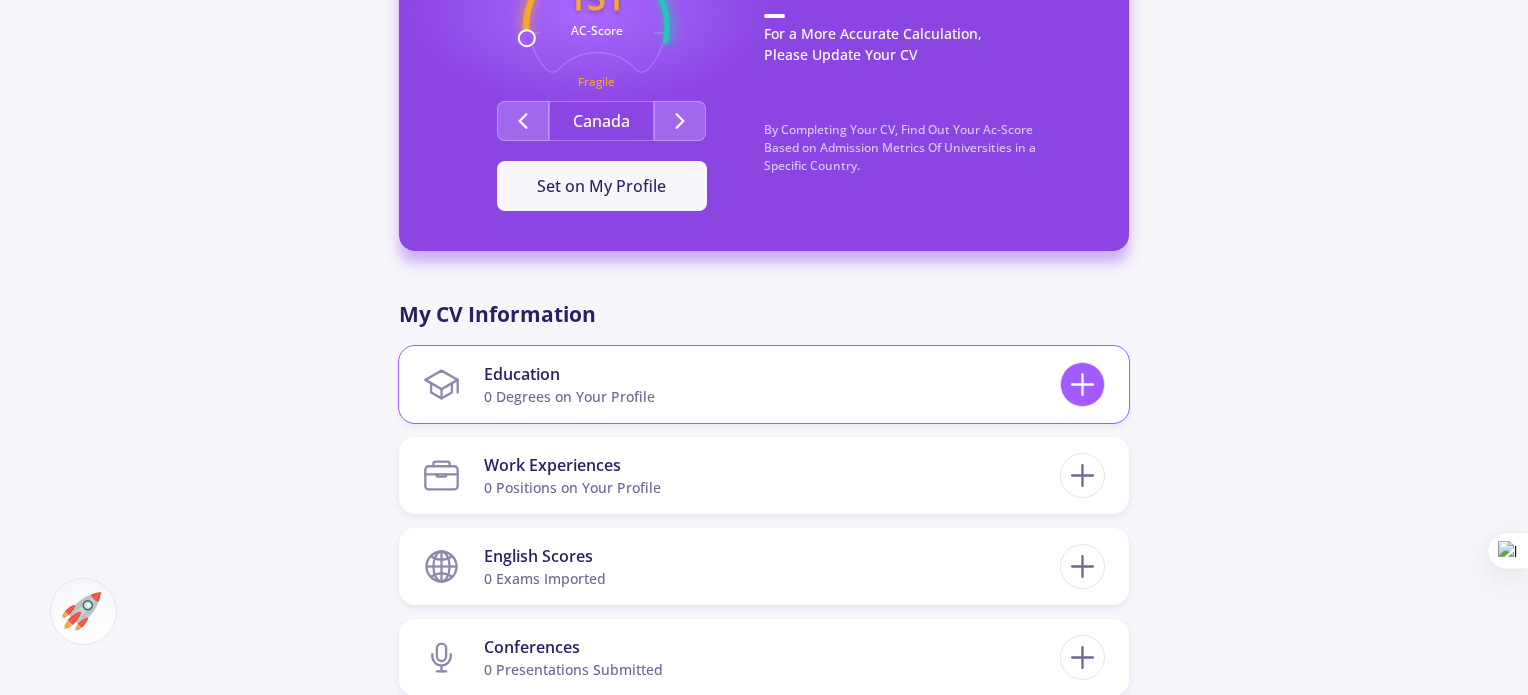 click 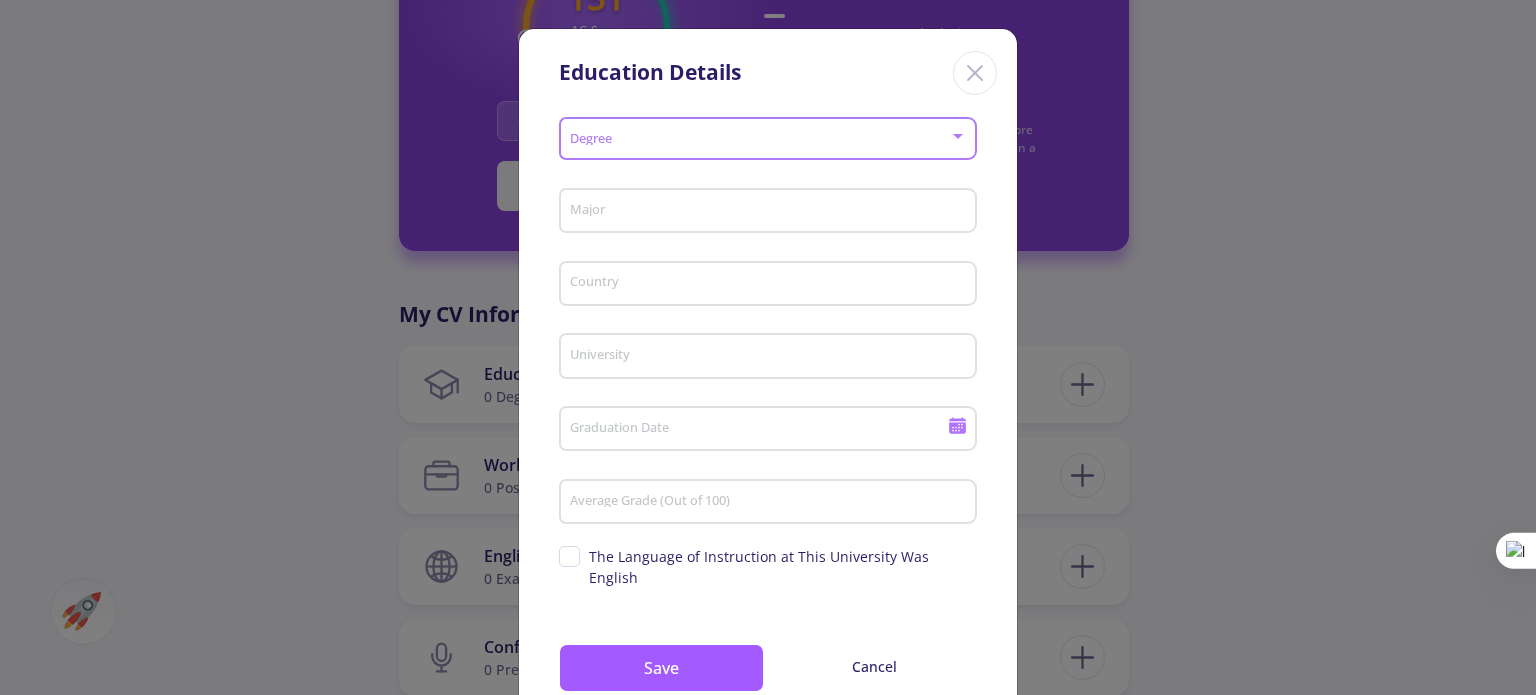 click at bounding box center [762, 139] 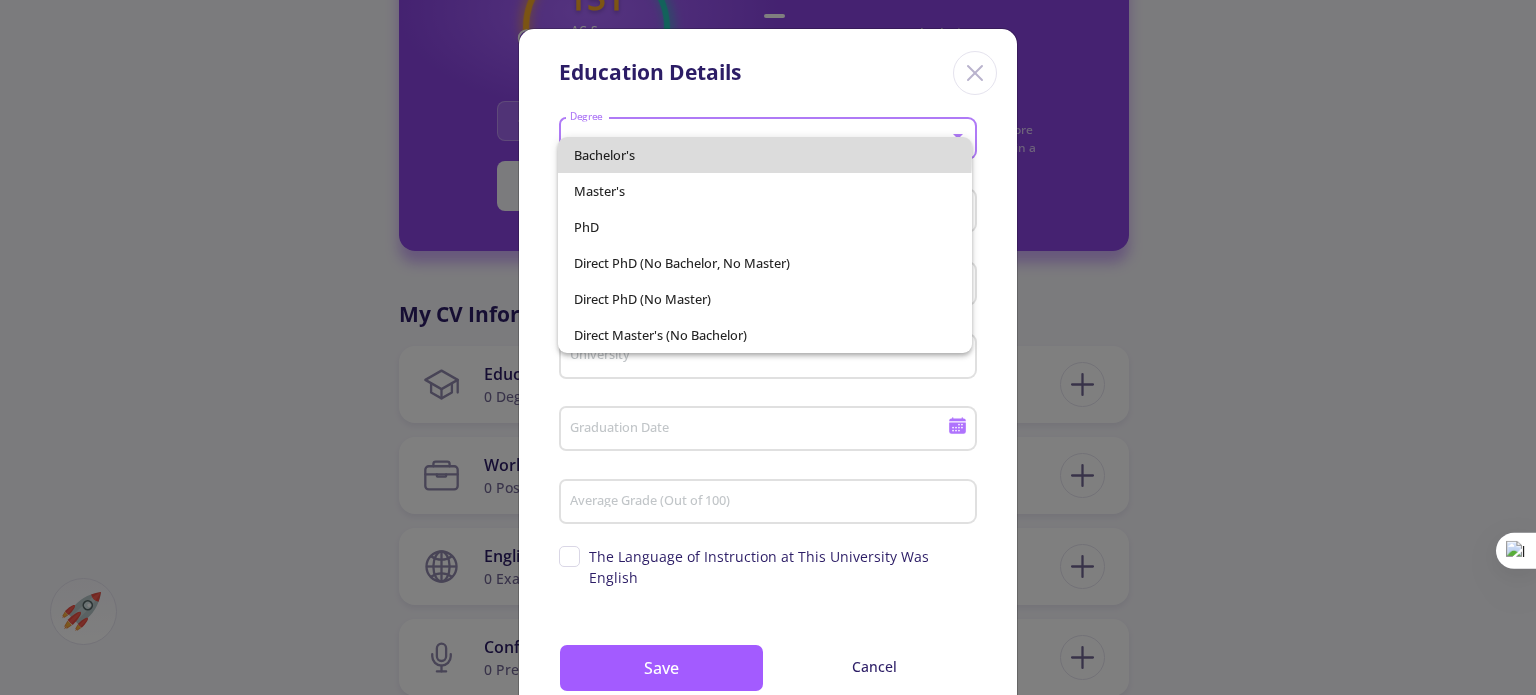 click on "Bachelor's" at bounding box center (764, 155) 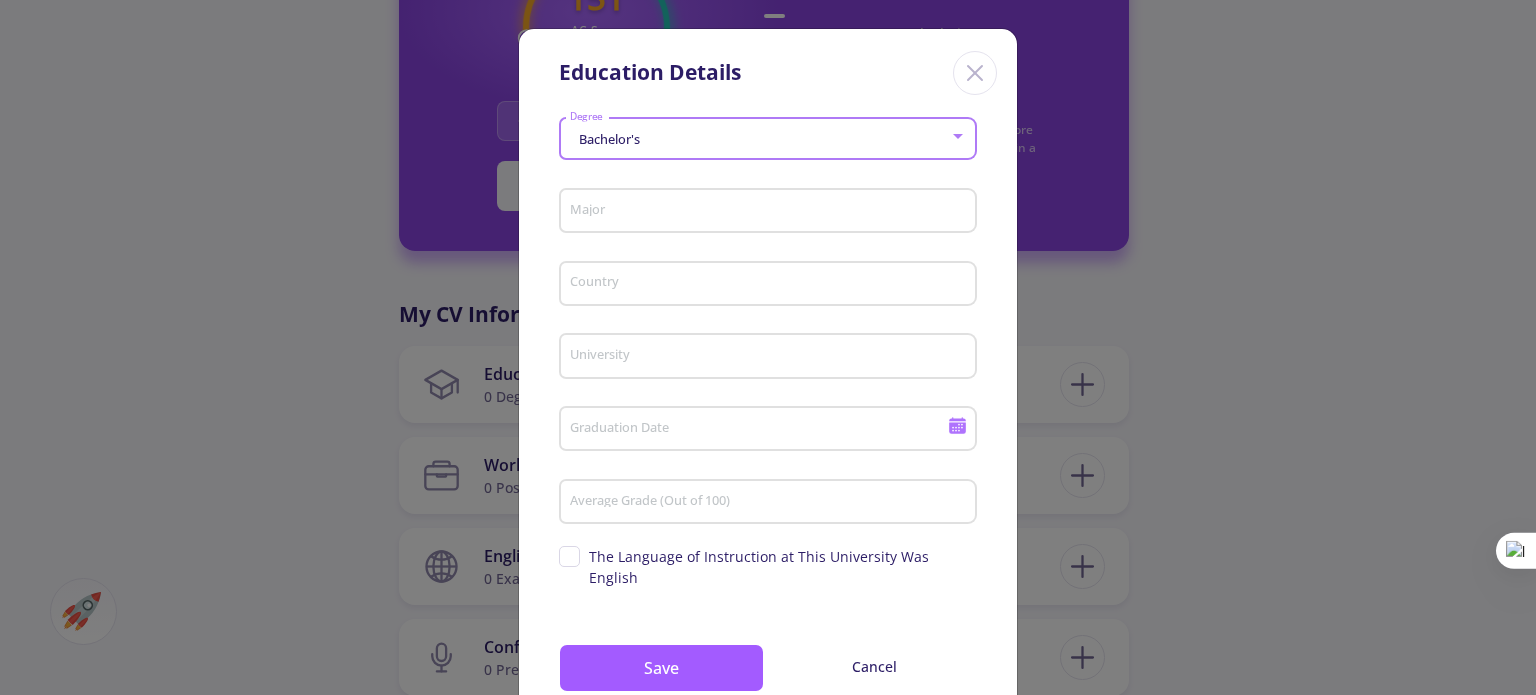click on "Major" at bounding box center (771, 212) 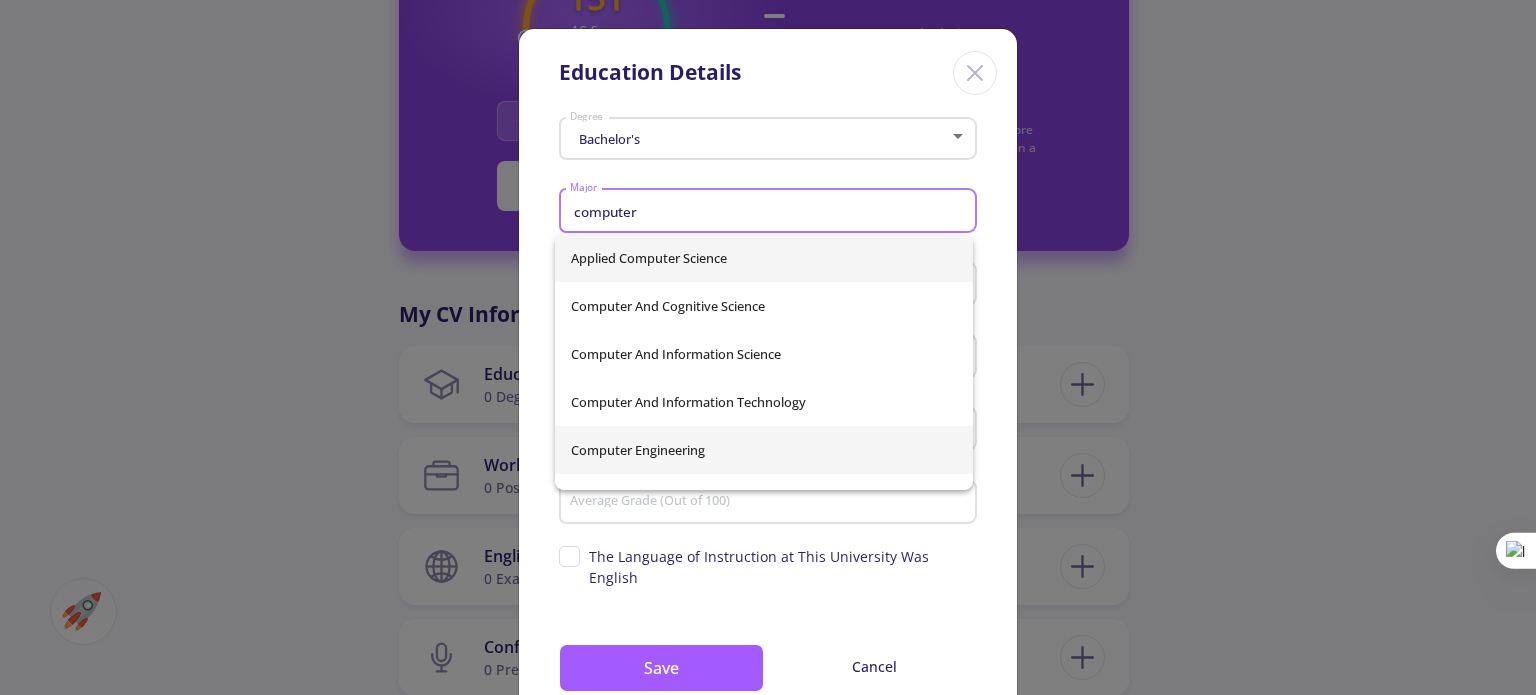 type on "computer" 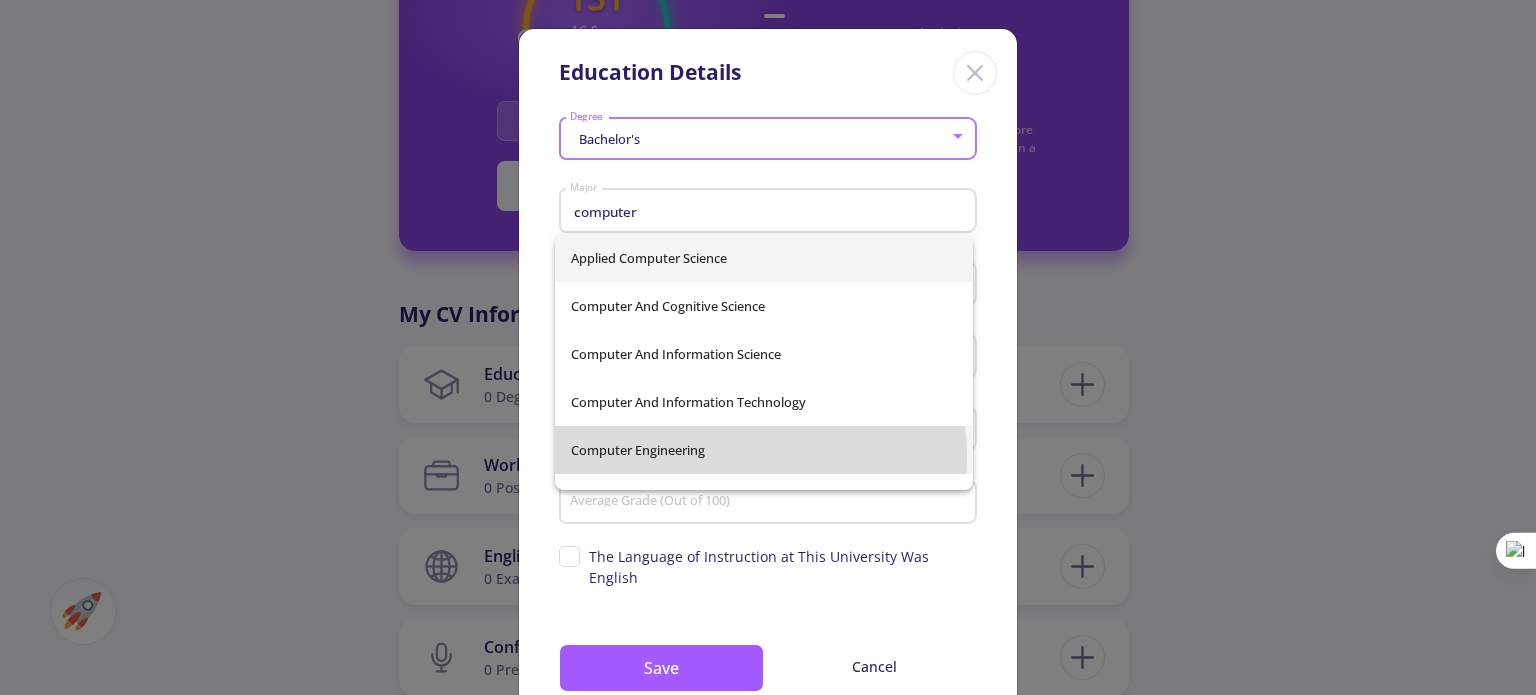 click on "Applied Computer Science   Computer And Cognitive Science   Computer and Information Science   Computer And Information Technology   Computer Engineering   Computer Graphics   Computer Graphics And Game Technology   Computer Information Systems   Computer Networking   Computer Science   Computer Science & Engineering   Computer Science & Software Engineering   Computer Science And Applications   Computer Science And Computing   Computer Science And Engineering   Computer Science And Informatics   Computer Science and Information Science   Computer Science And Information Systems   Computer Science And Physics   Computer Science And Software Engineering�   Computer Science And Software Engineering    Computer Science And Systems   Computer Science    Computer Systems Analysis   Computer/Information Science And Engineering   Cybersecurity - Computer Science Emphasis   Electrical & Computer Engineering   Electrical And Computer   Electrical And Computer Engineering   Electrical And Computer Engineering" at bounding box center (764, 362) 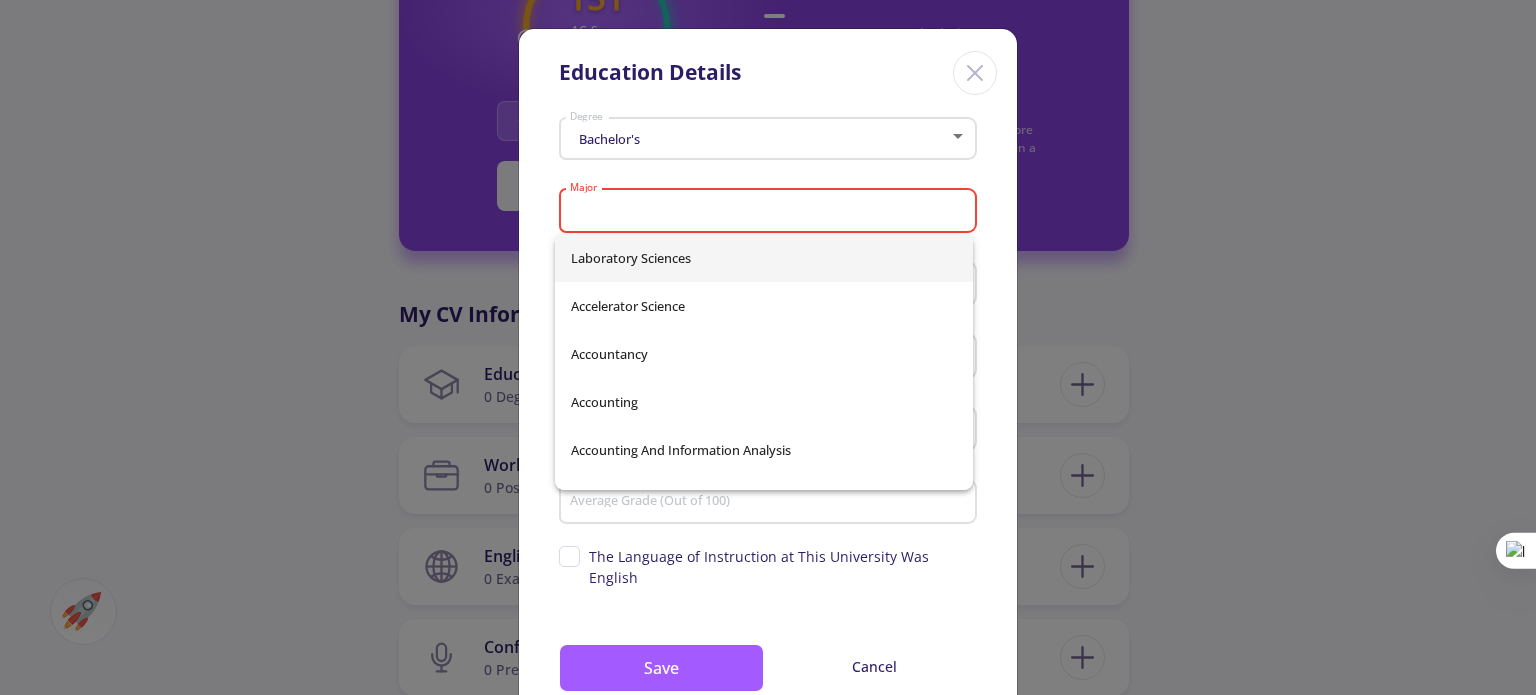 click on "Bachelor's Degree Major  Please select major  Country University Graduation Date Average Grade (Out of 100) Supervisor's name The Language of Instruction at This University Was English Save  Cancel" at bounding box center (768, 425) 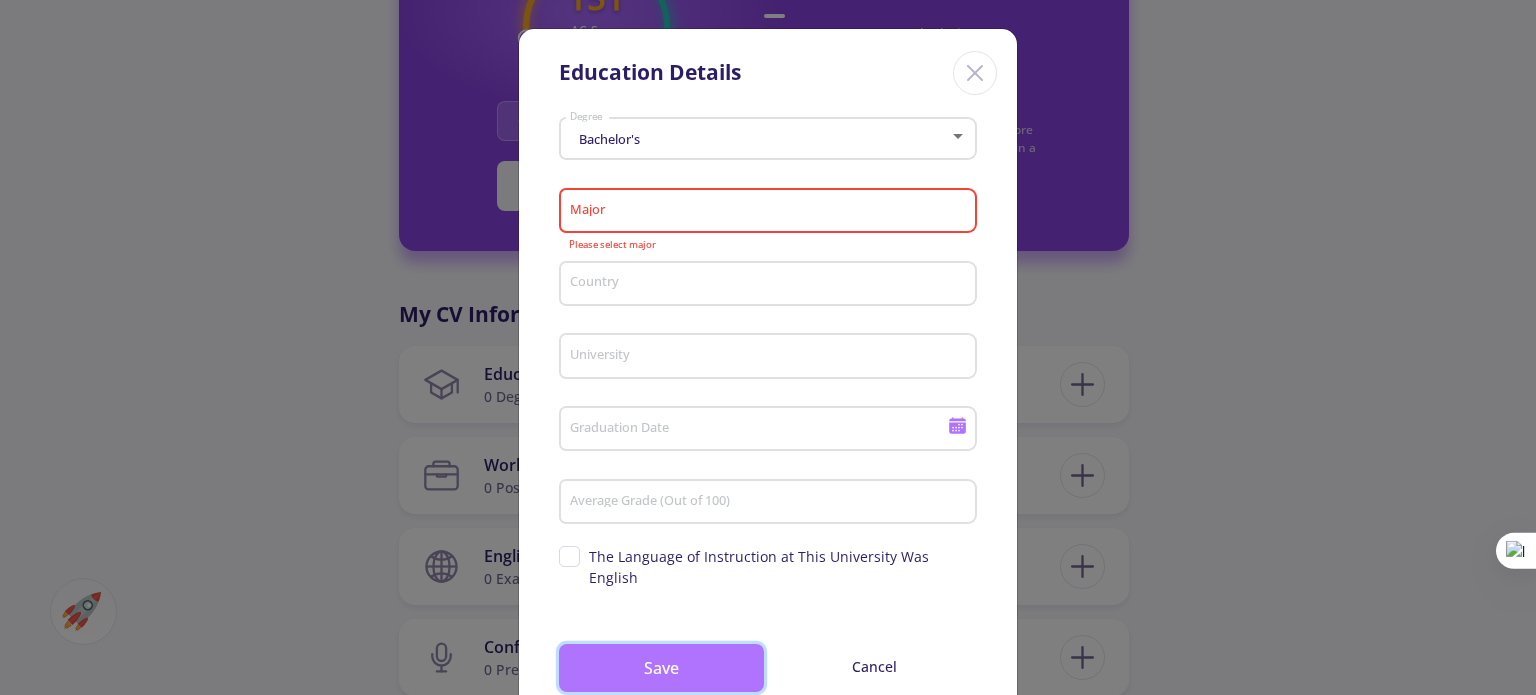 click on "Save" at bounding box center [661, 668] 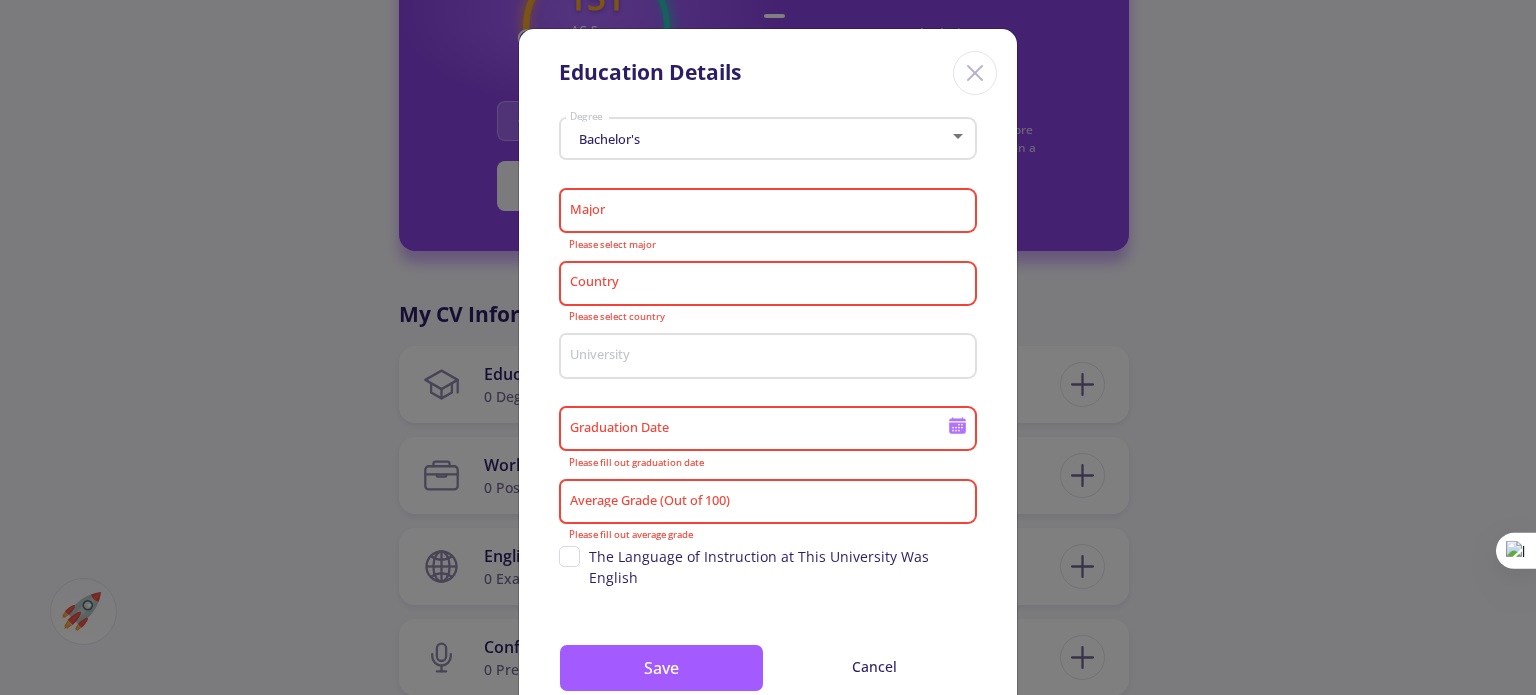 click on "Major" at bounding box center [771, 212] 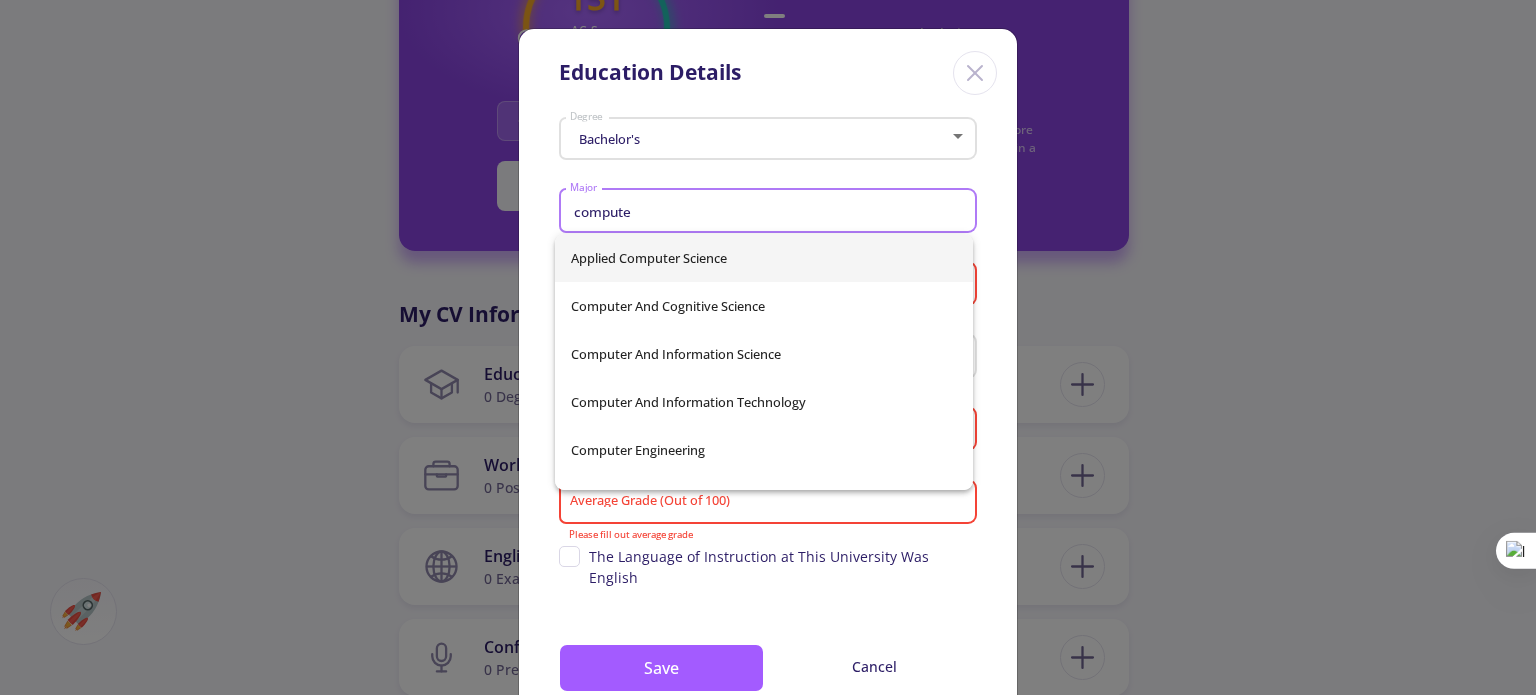 type on "computer" 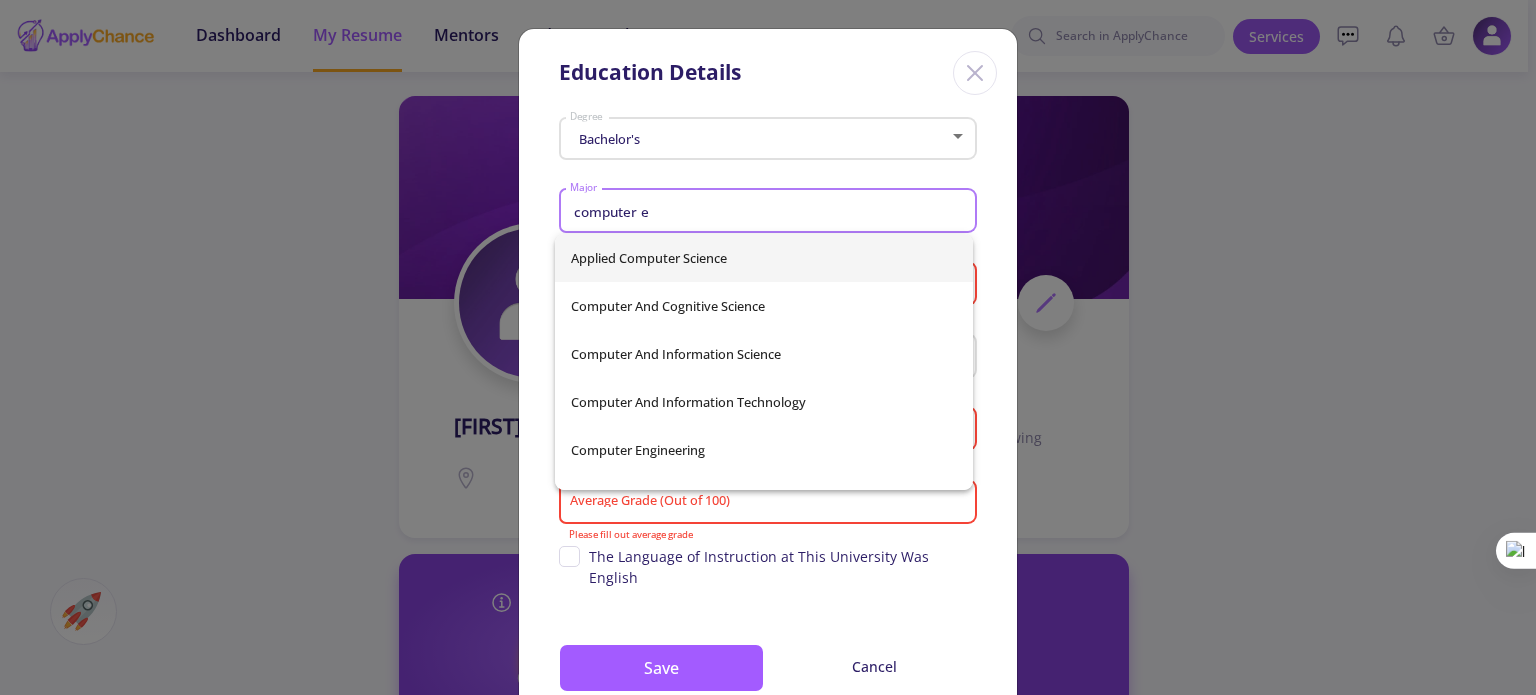 scroll, scrollTop: 640, scrollLeft: 0, axis: vertical 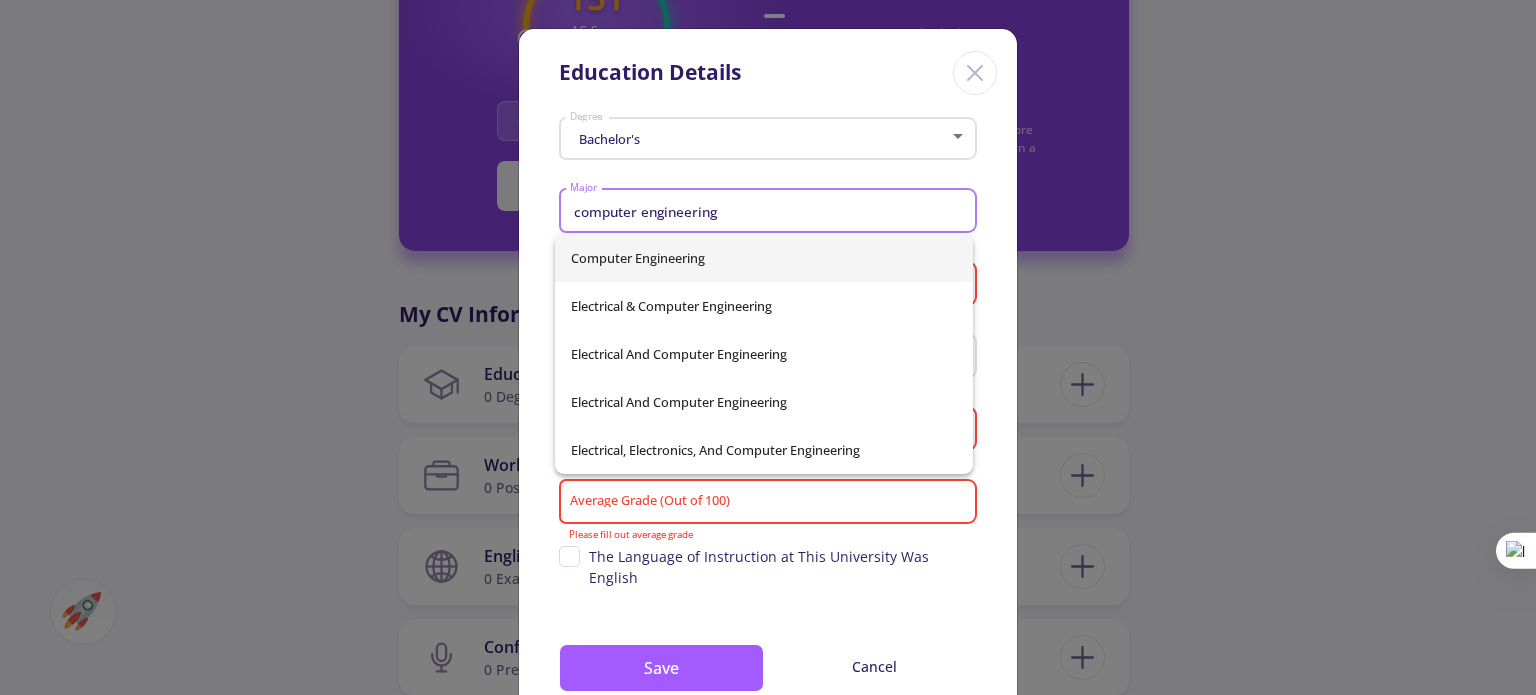 type on "computer engineering" 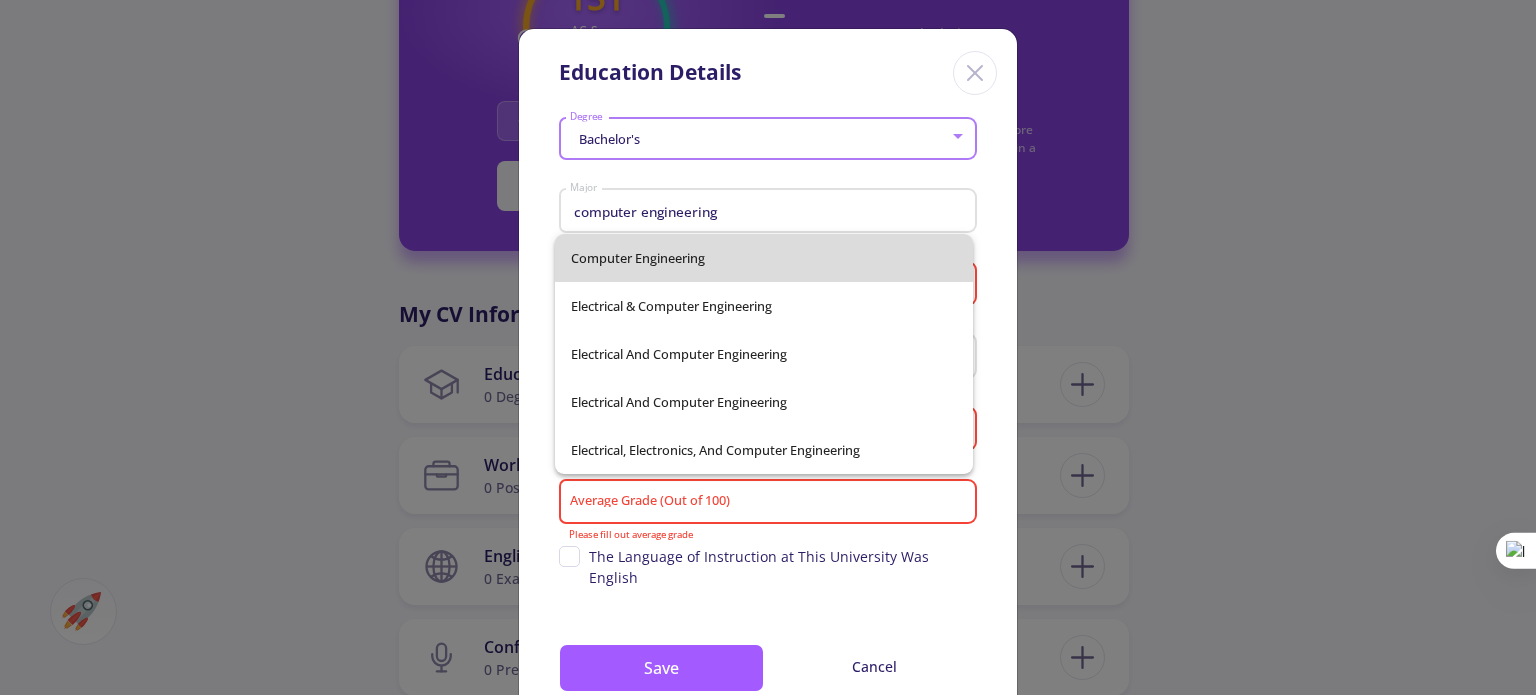 click on "Computer Engineering   Electrical & Computer Engineering   Electrical And Computer Engineering   Electrical And Computer Engineering    Electrical, Electronics, And Computer Engineering" at bounding box center [764, 354] 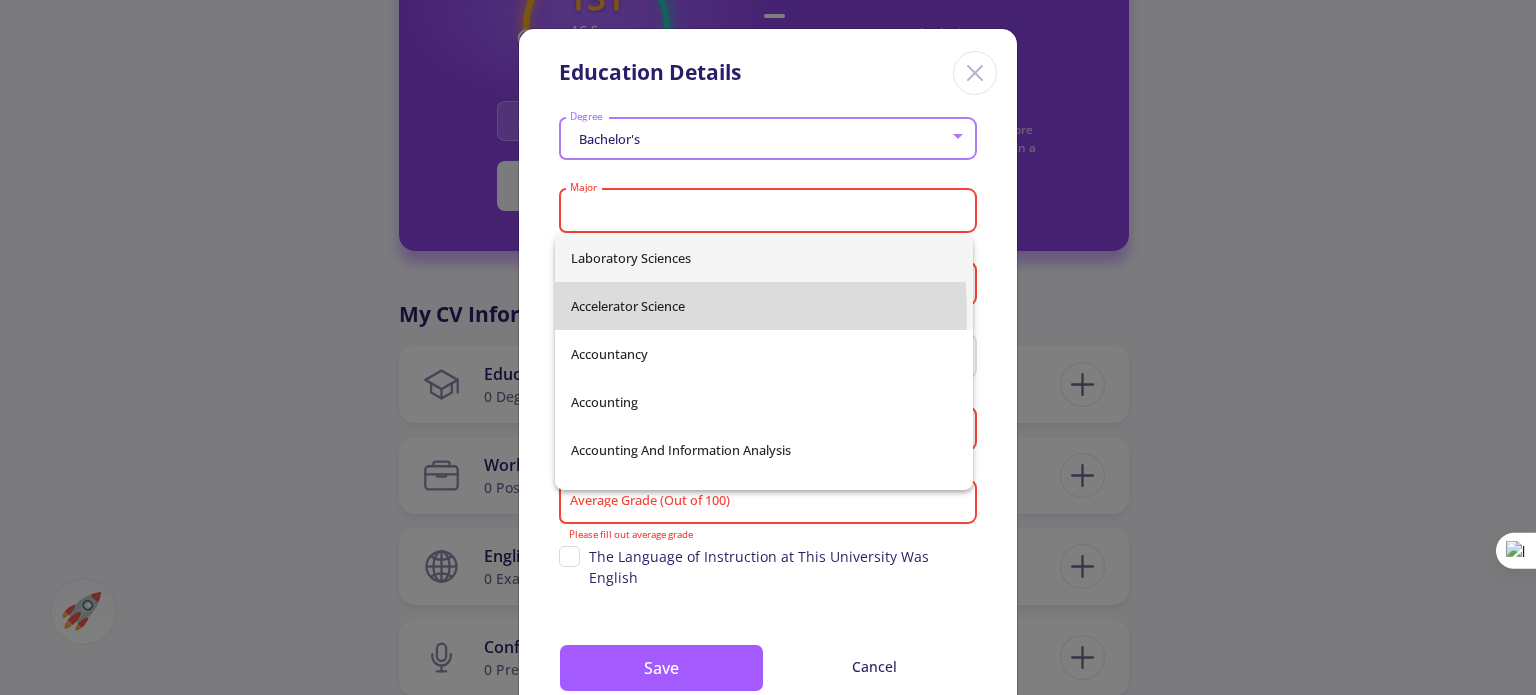 click on "Accelerator Science" at bounding box center (764, 306) 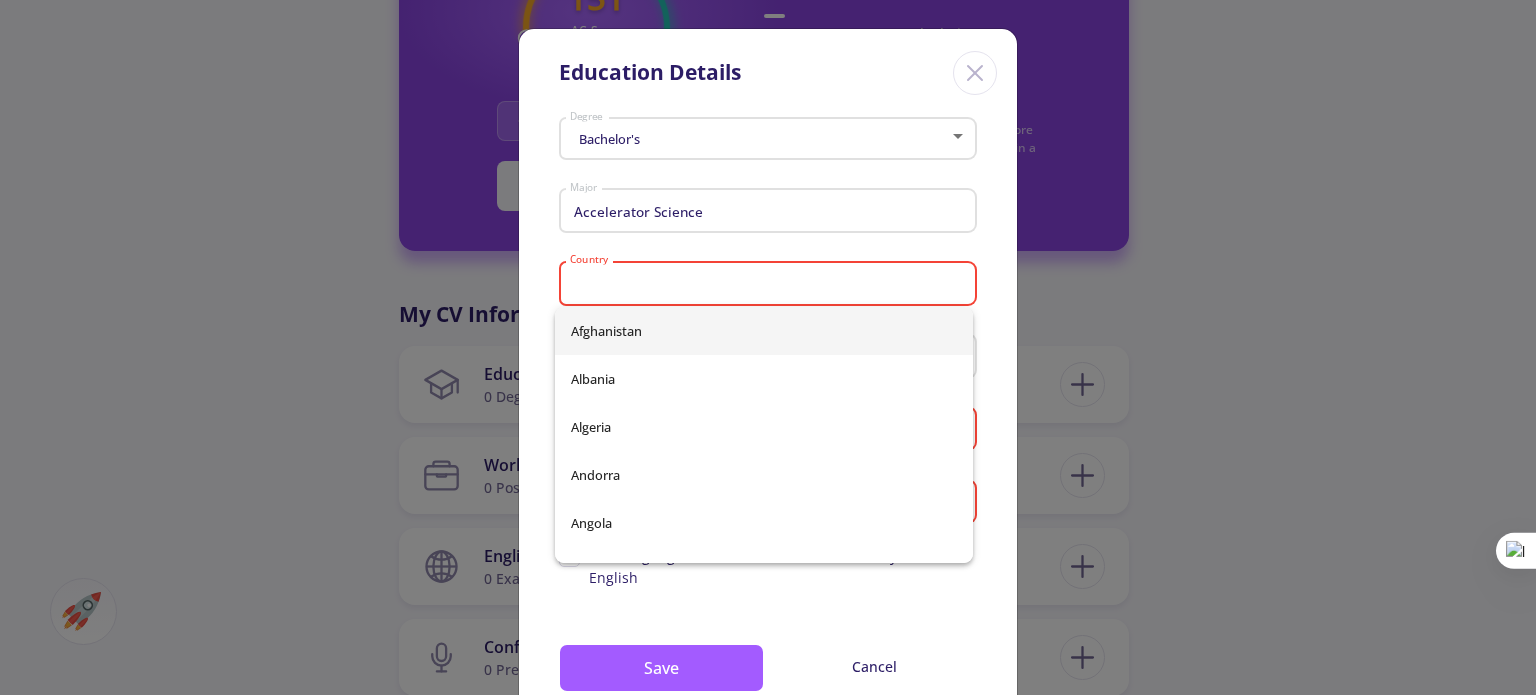 click on "Country" at bounding box center [771, 285] 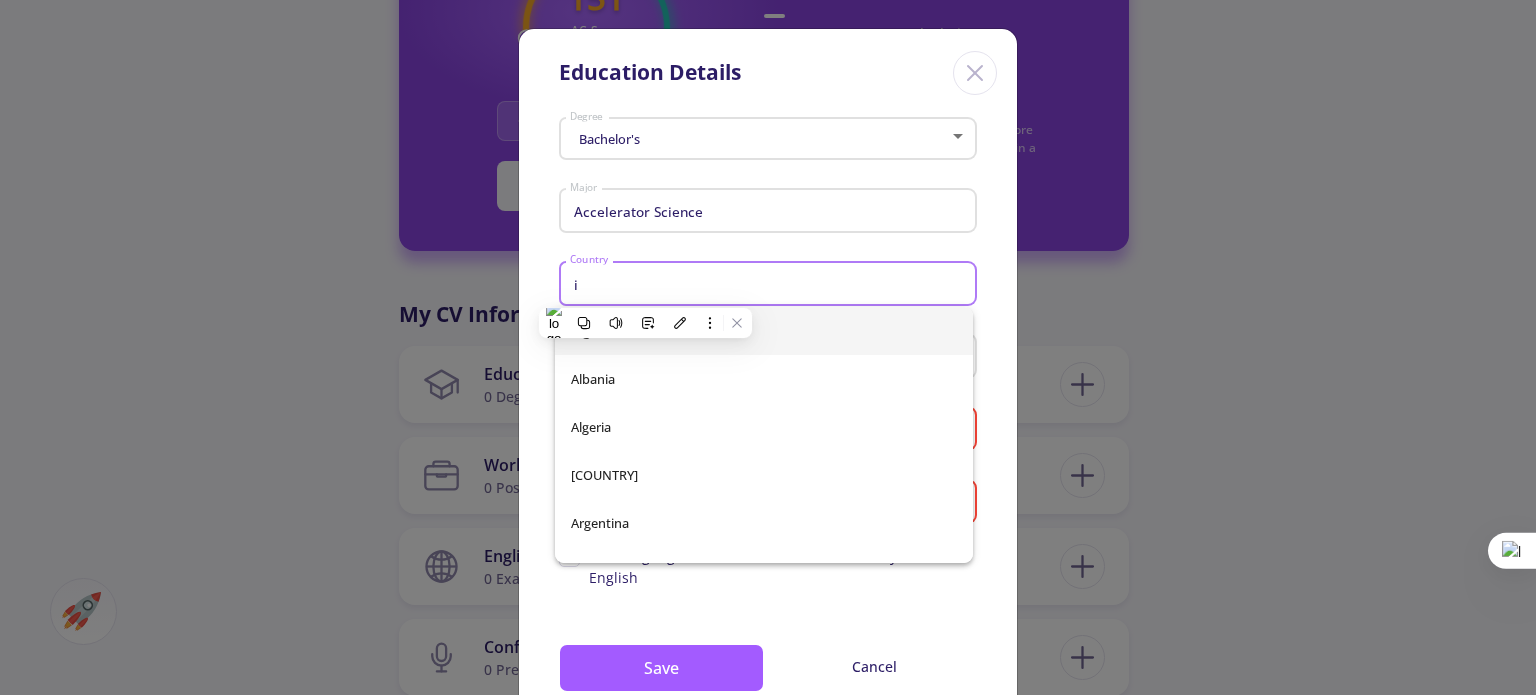 click on "i" at bounding box center [771, 285] 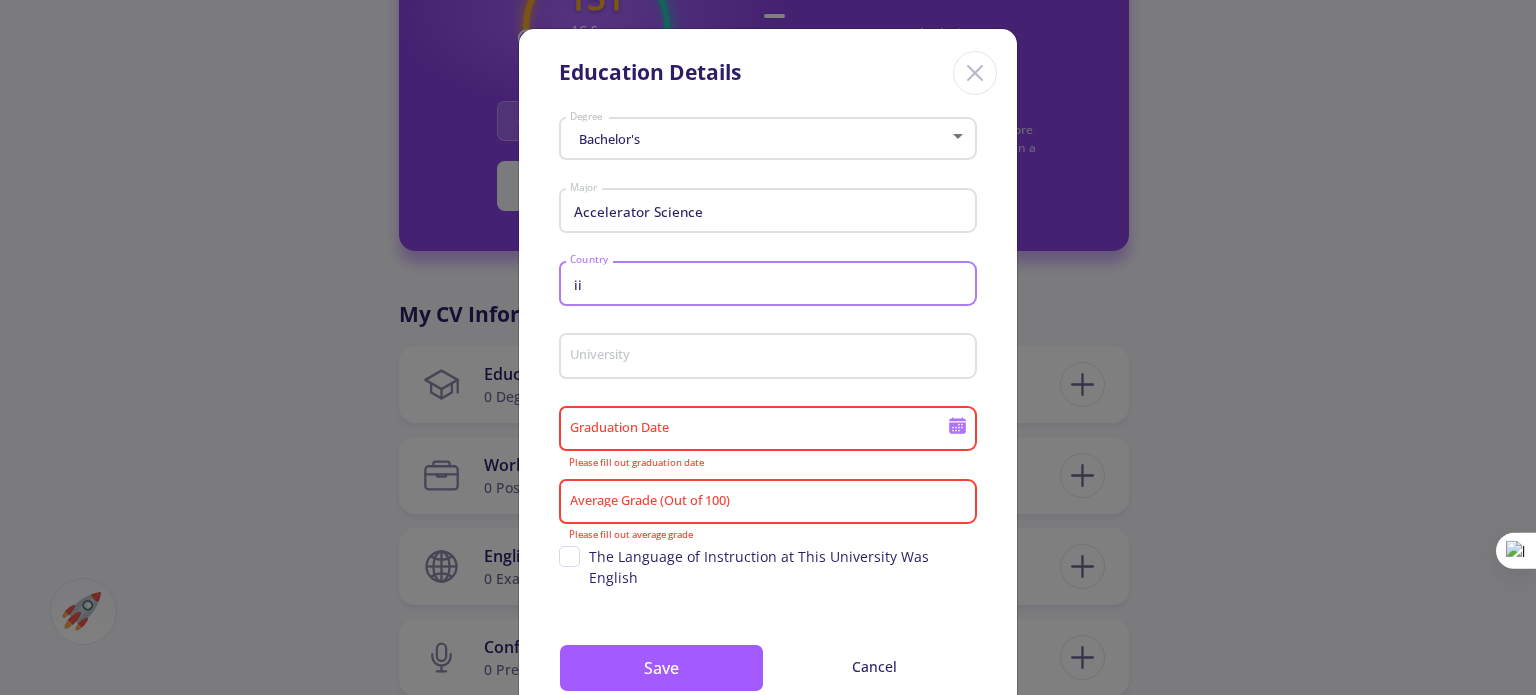 type on "i" 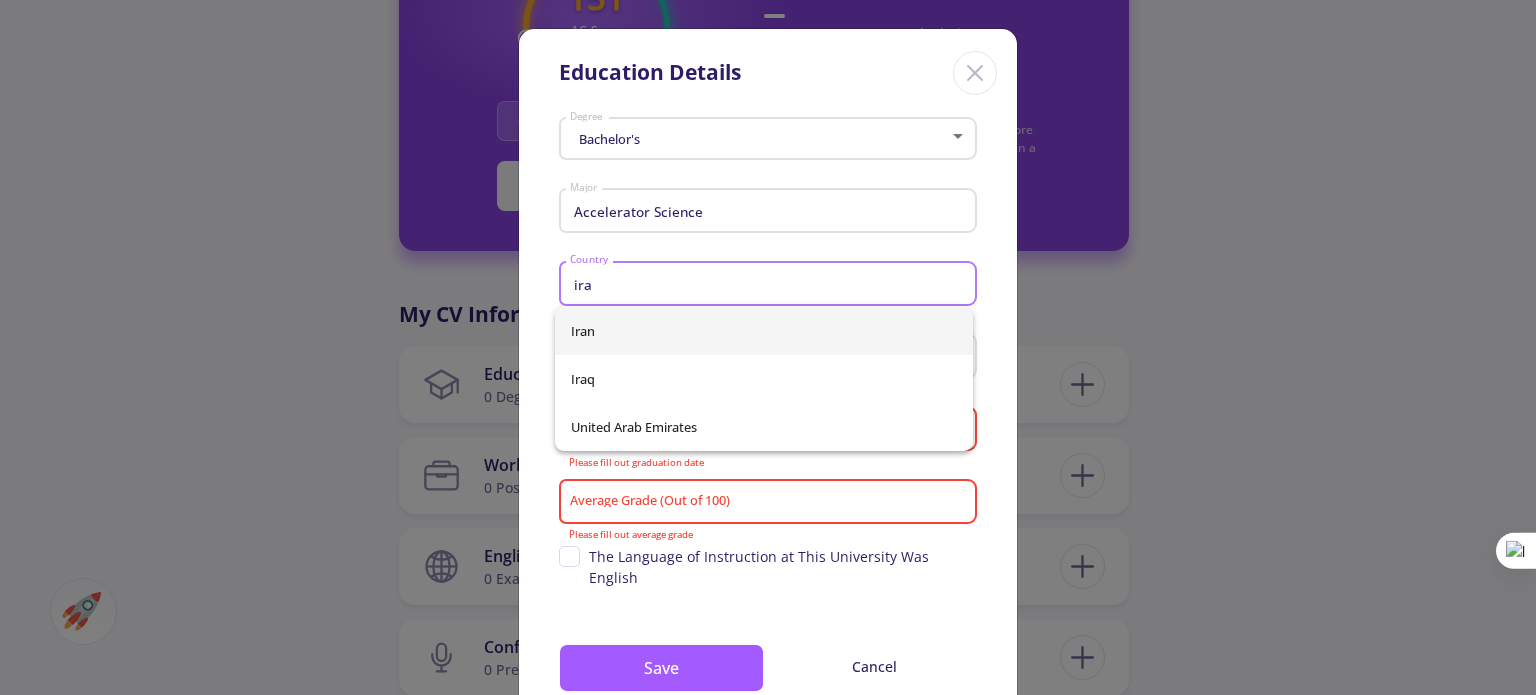 type on "ira" 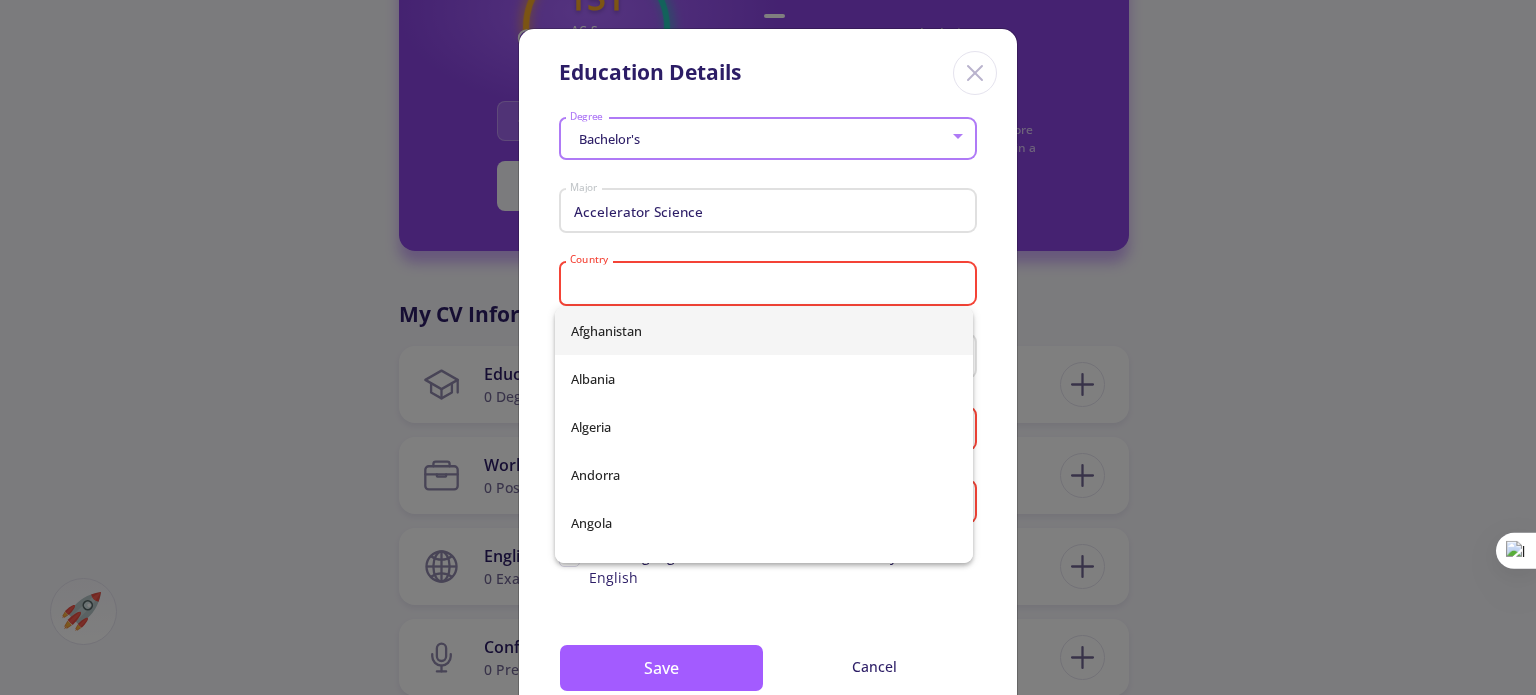 click on "[COUNTRY]" at bounding box center [764, 435] 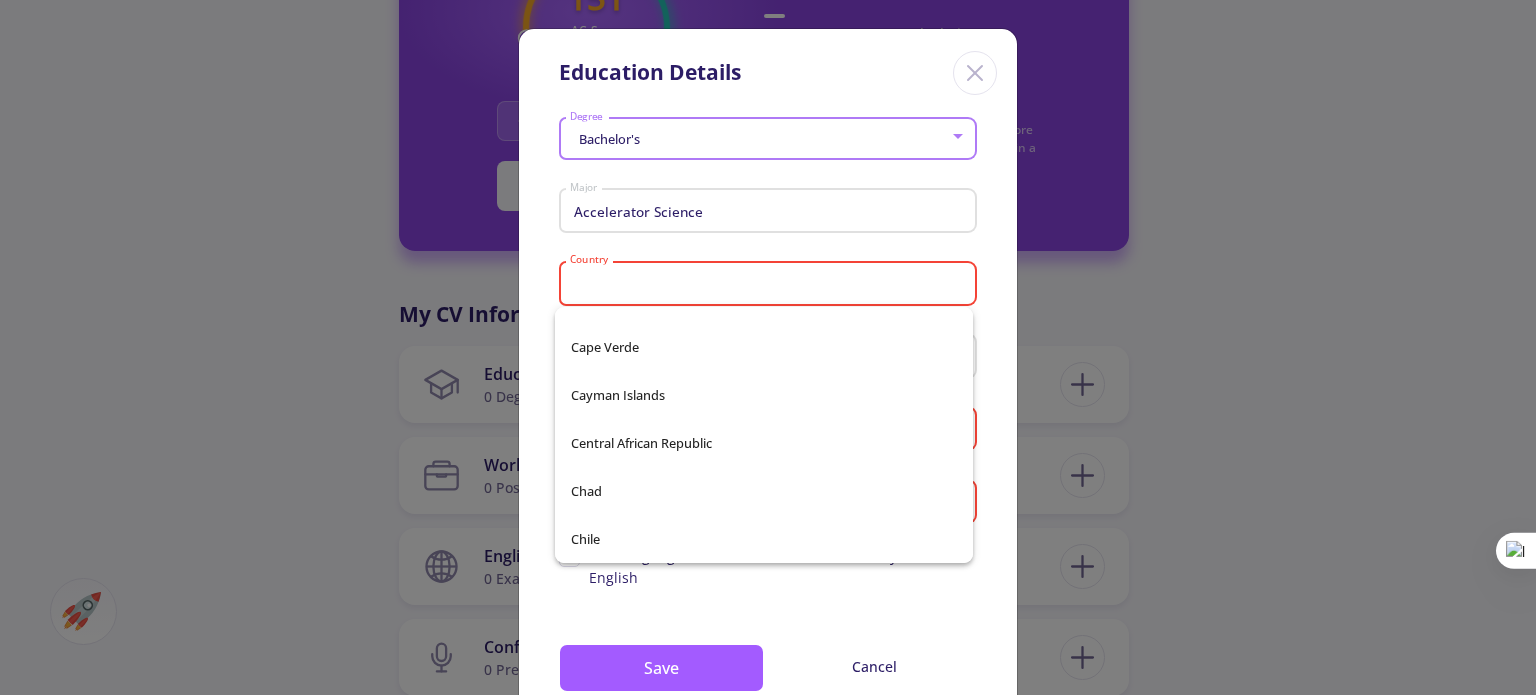 scroll, scrollTop: 1792, scrollLeft: 0, axis: vertical 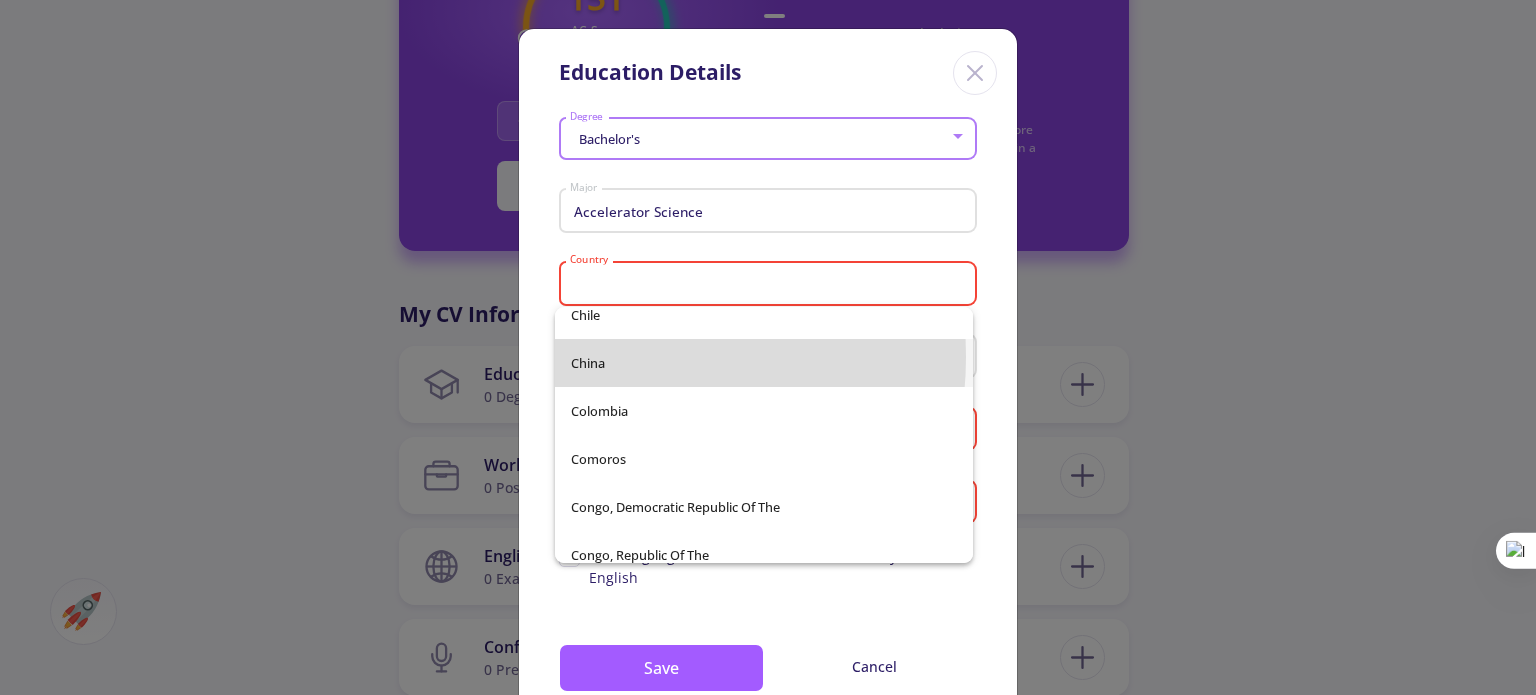 click on "China" at bounding box center [764, 363] 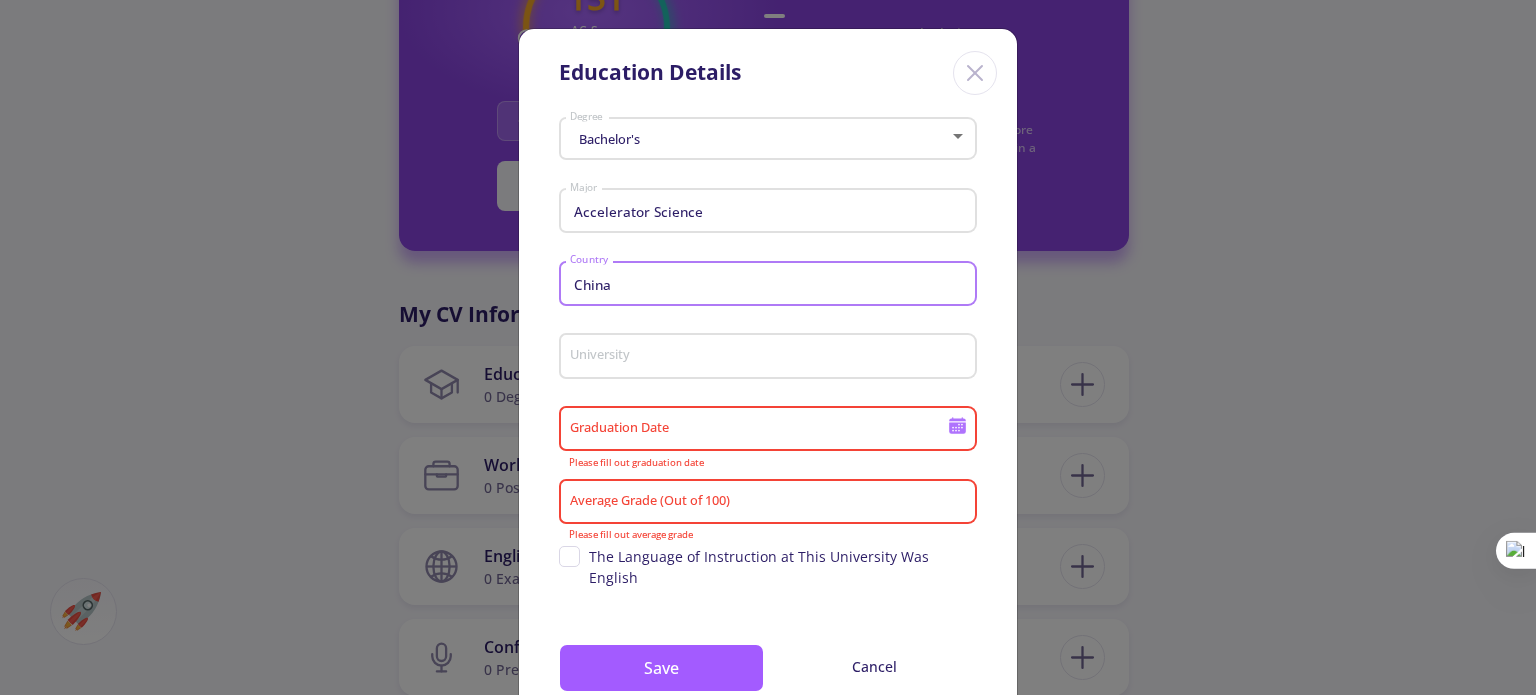 click on "University" at bounding box center [771, 357] 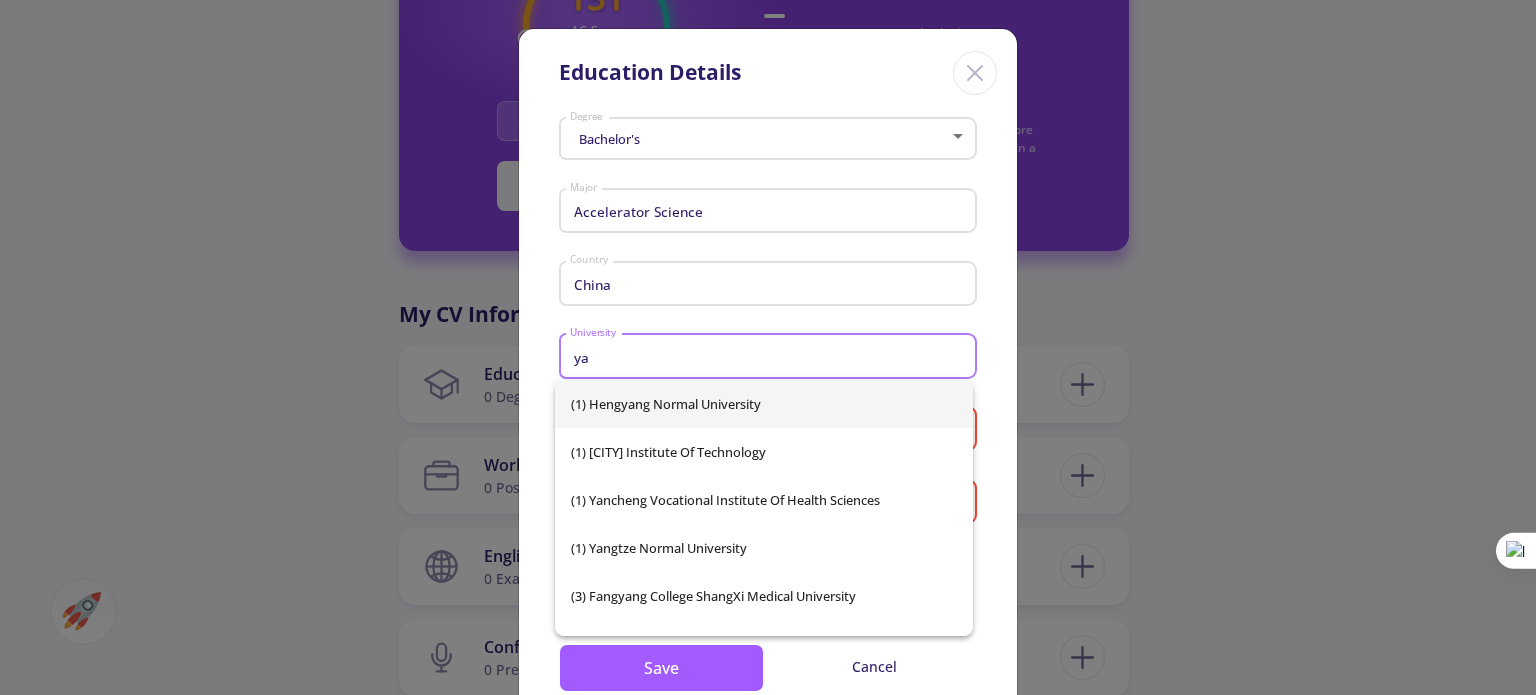 type on "y" 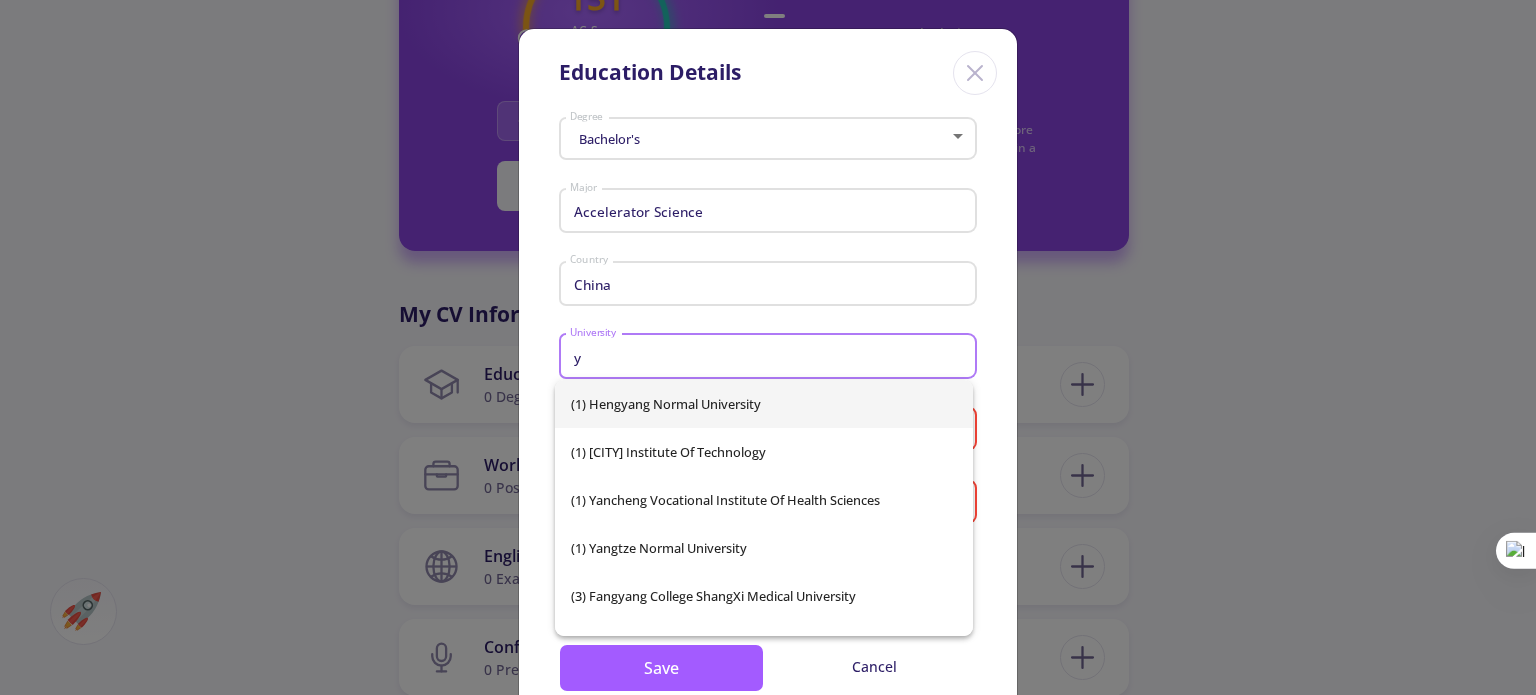 type 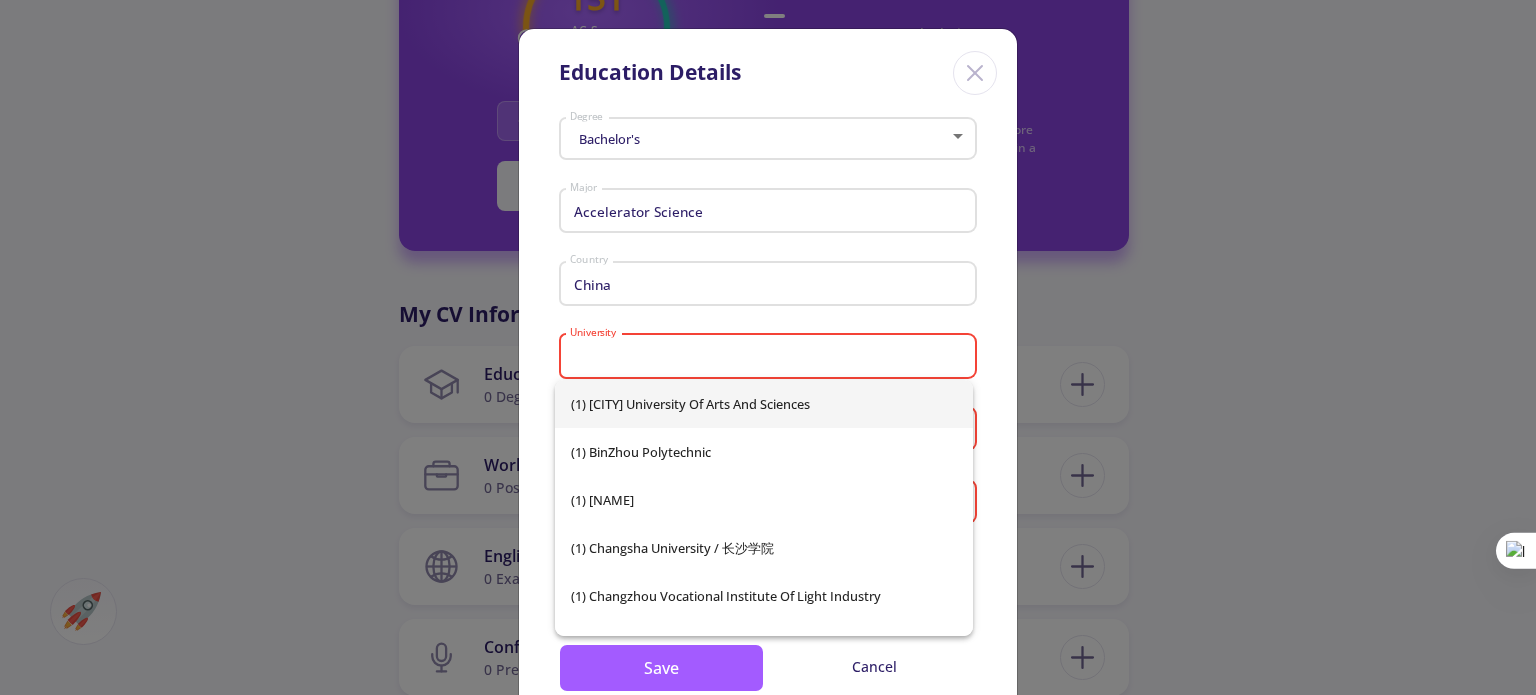 click on "Accelerator Science Major" 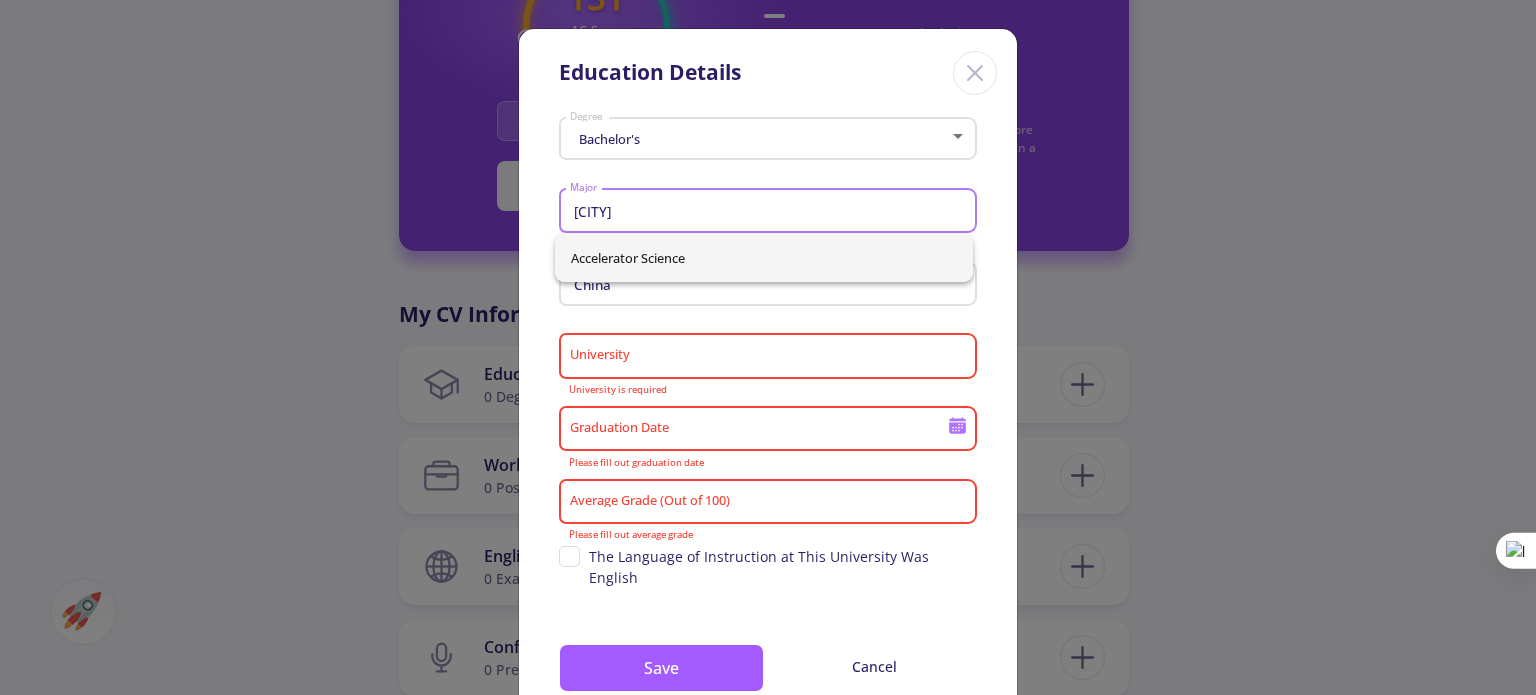 type on "A" 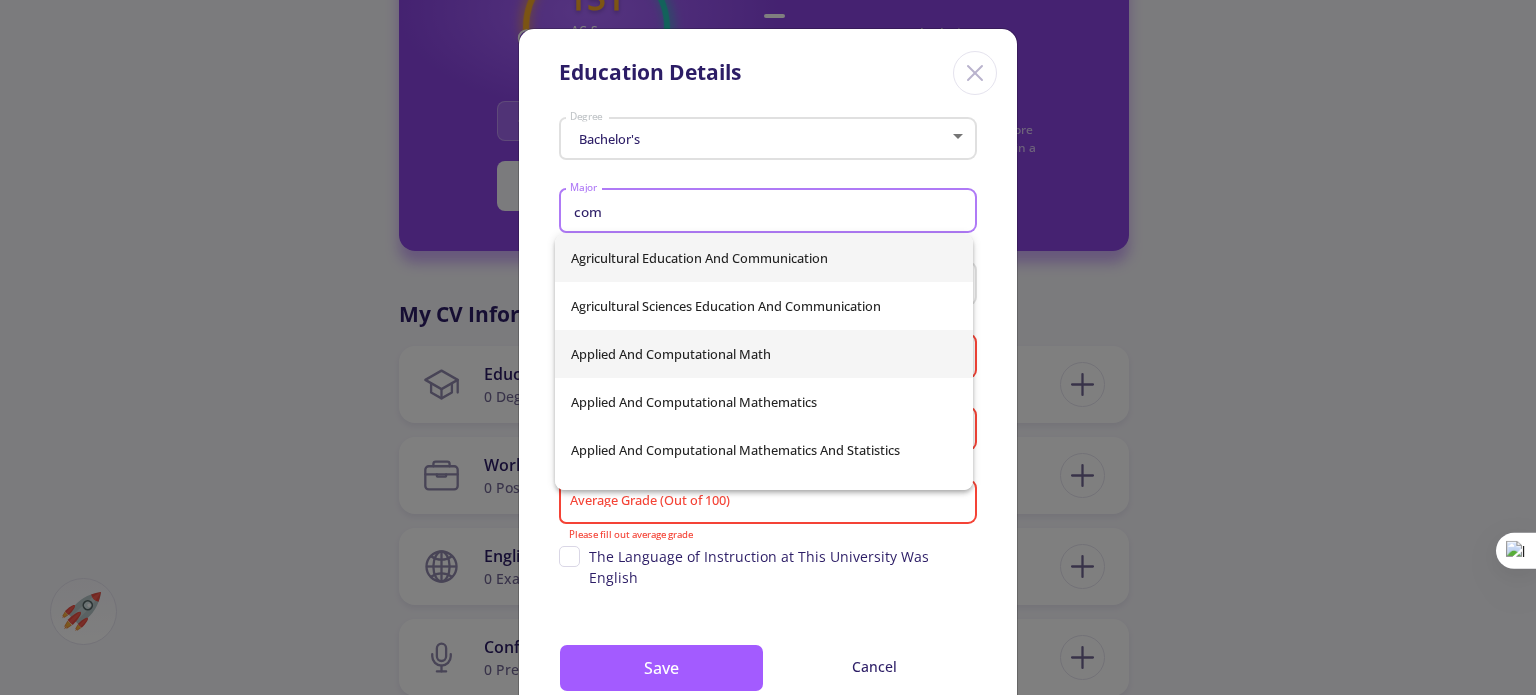 type on "com" 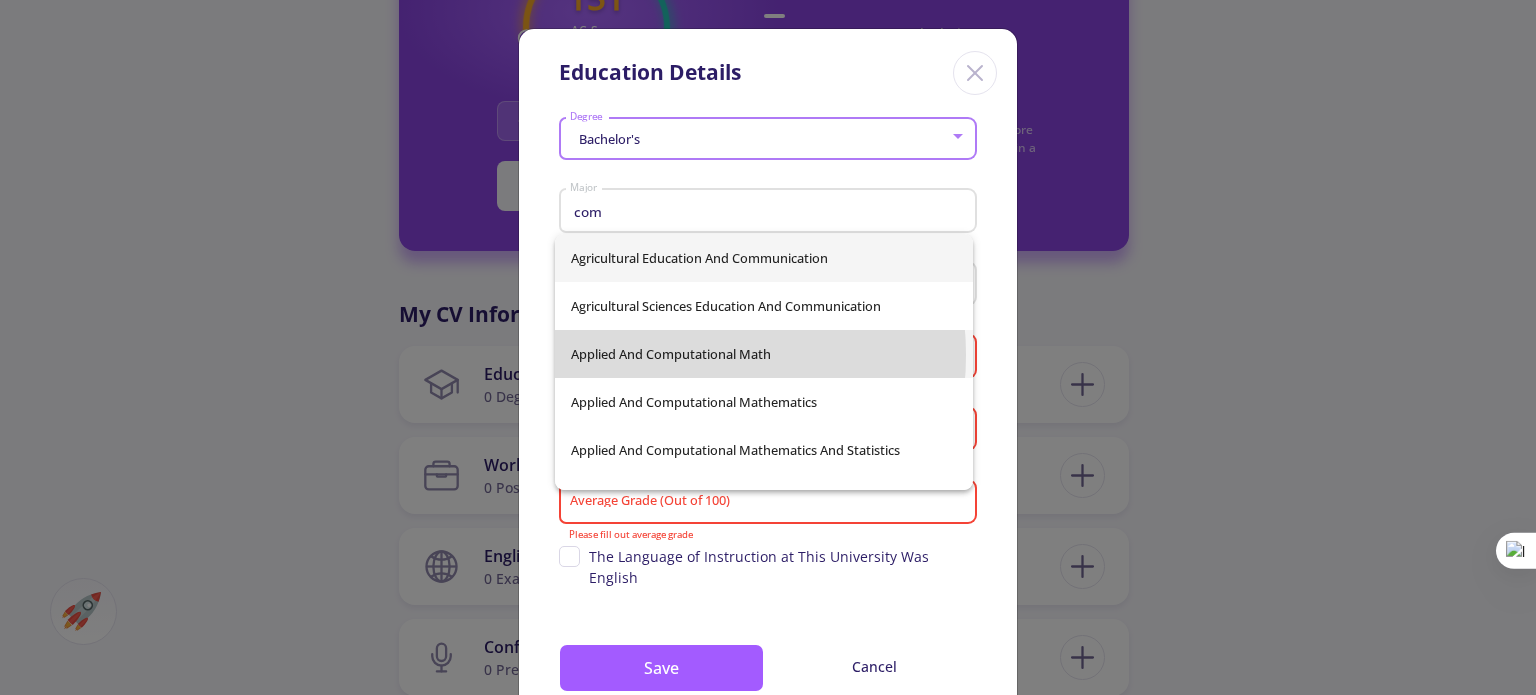 click on "Agricultural Education And Communication Agricultural Sciences Education And Communication Applied And Computational Math Applied And Computational Mathematics Applied And Computational Mathematics And Statistics Applied Computer Science Applied Mathematical &amp; Computational Sciences Applied Mathematical And Computational Sciences Applied Mathematics And Computational Science Applied Mathematics And Statistics, And Scientific Computation Bioinformatics And Computational Biology Biology: Computational And Integrative Biomedical Informatics And Computational Biology Biophysics, Structural, And Computational Biology Business Communications Commercial Management Communication Communication And Information Sciences Communication Disorders Communication Sciences &amp; Disorders Communication Sciences And Disorders Communications Studies/Speech Communication and Rhetoric Comparative Biochemistry Comparative Biomedical Sciences Comparative Literature Complex Biosystems" at bounding box center (764, 362) 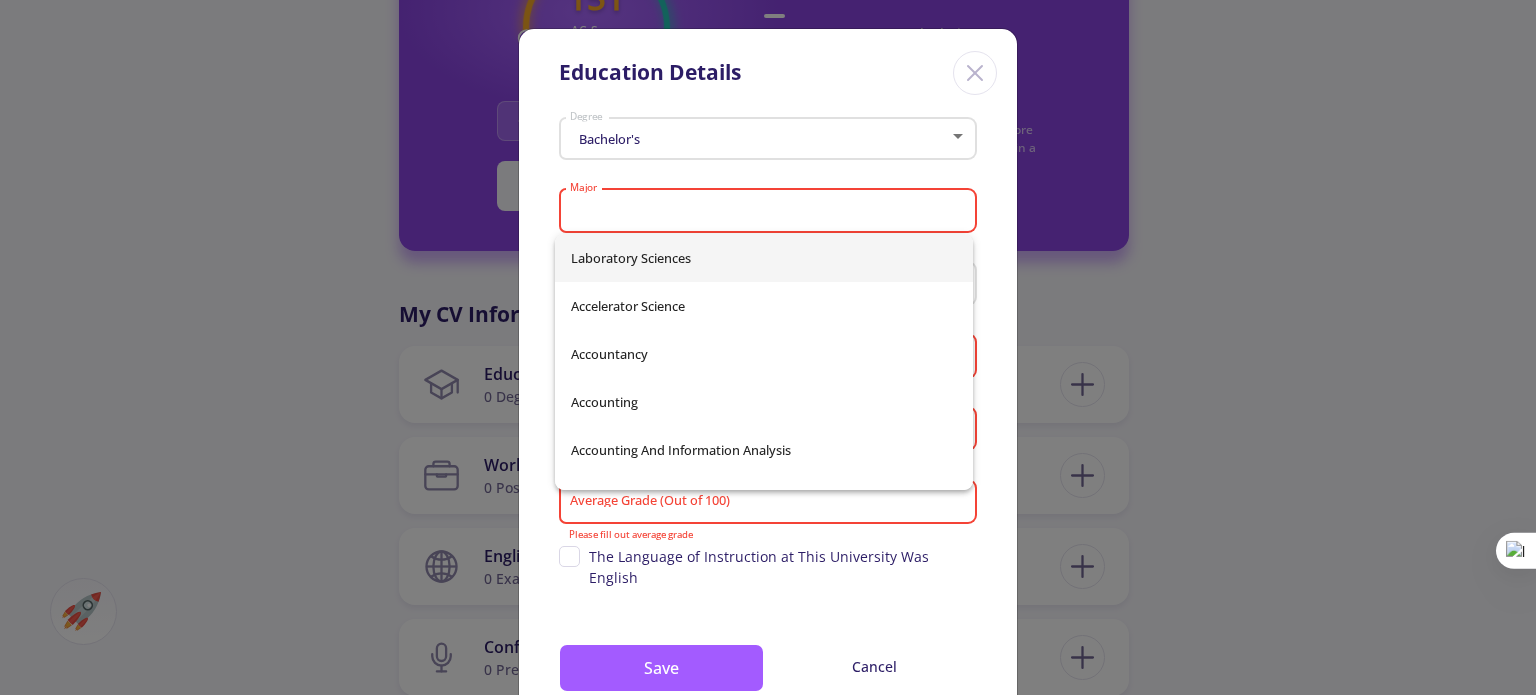 click on "Major" at bounding box center (771, 212) 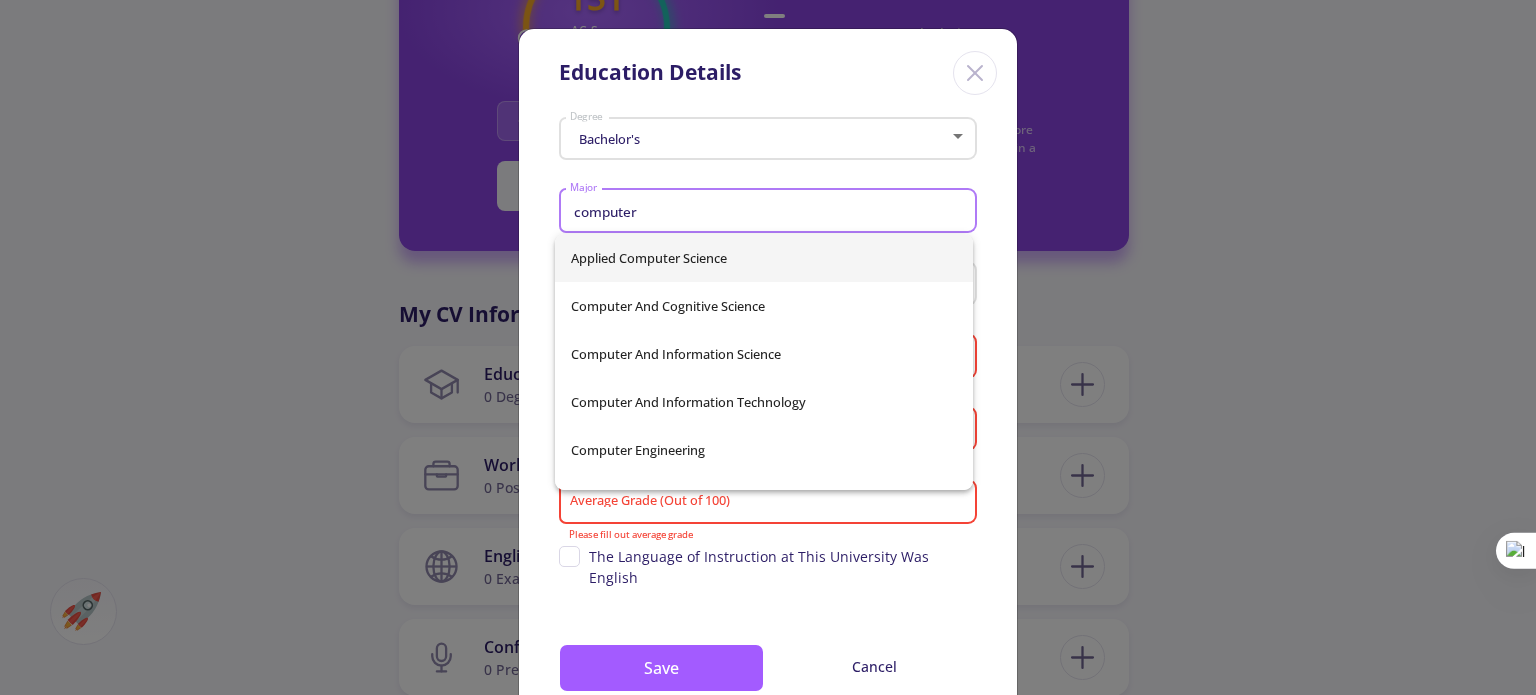 type on "computer" 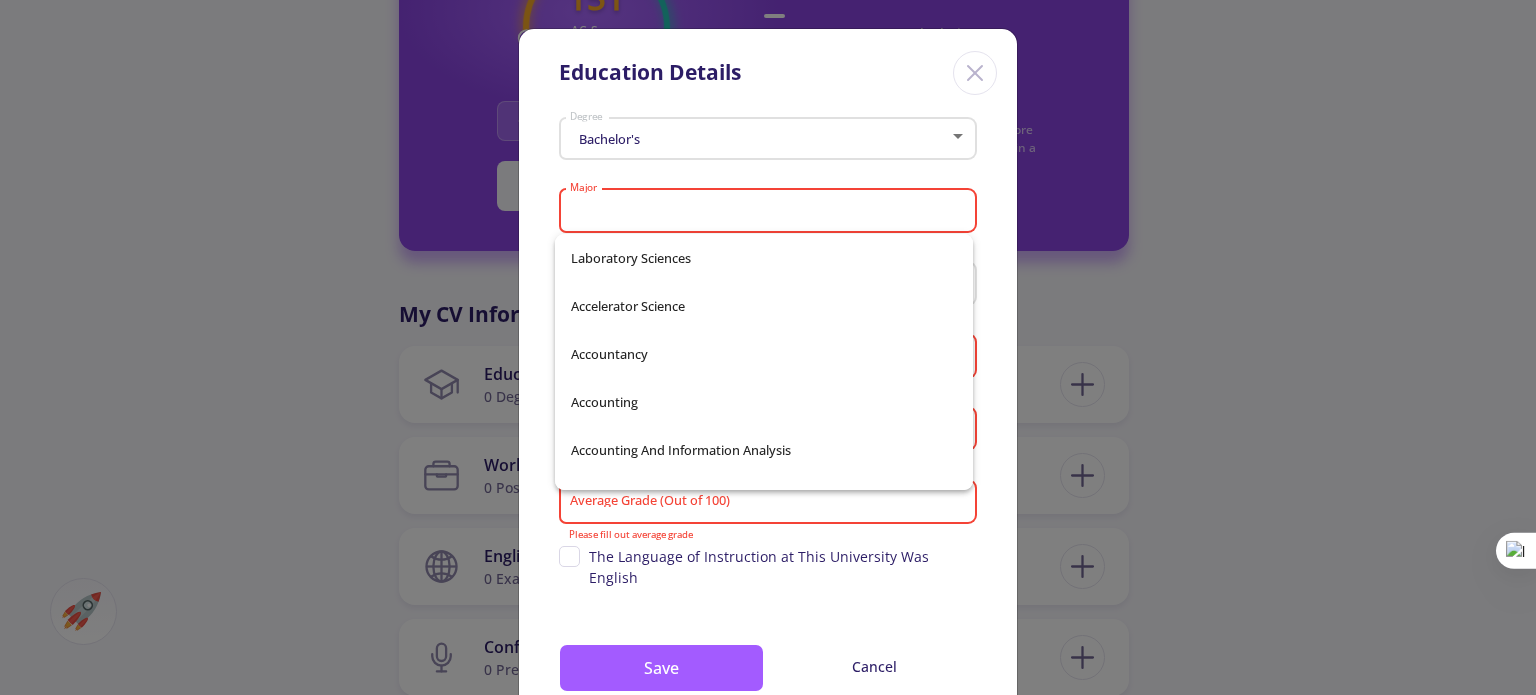 drag, startPoint x: 972, startPoint y: 251, endPoint x: 970, endPoint y: 283, distance: 32.06244 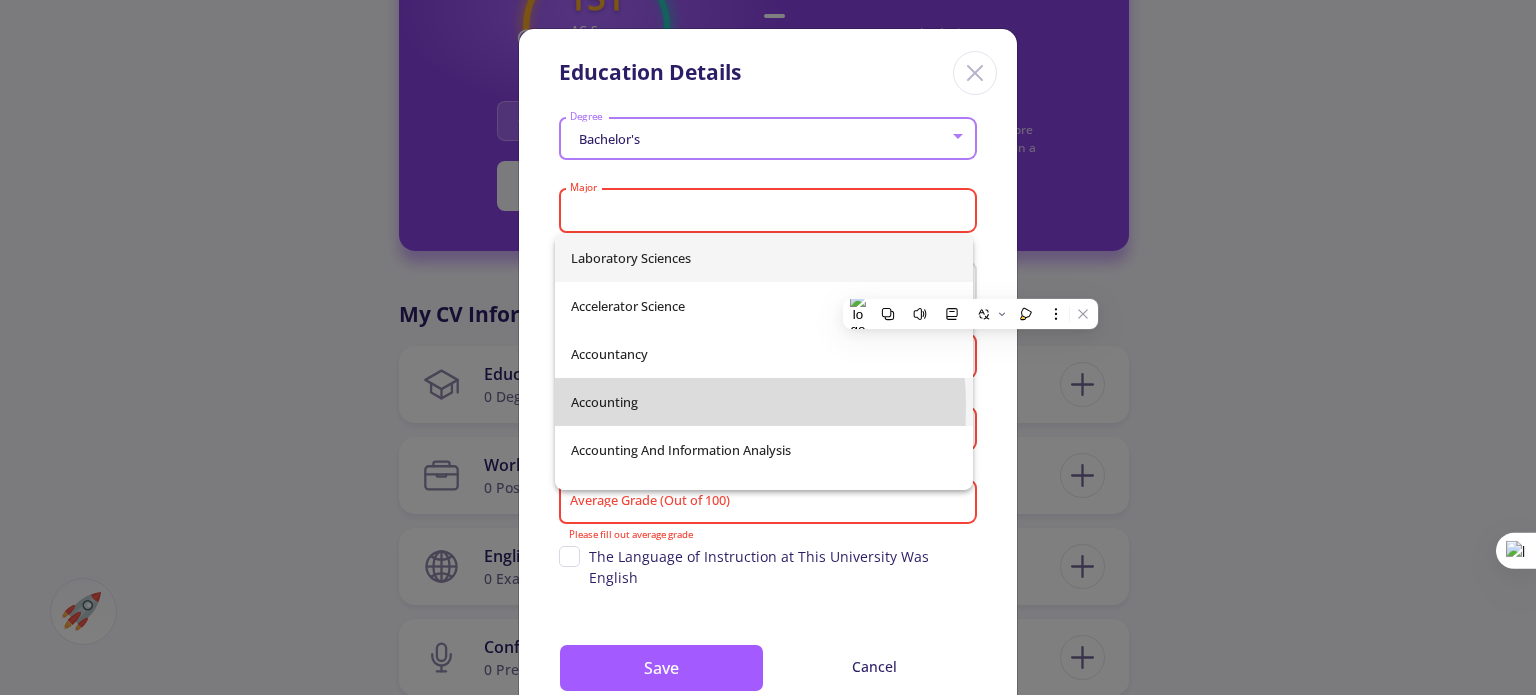 click on "Accounting" at bounding box center (764, 402) 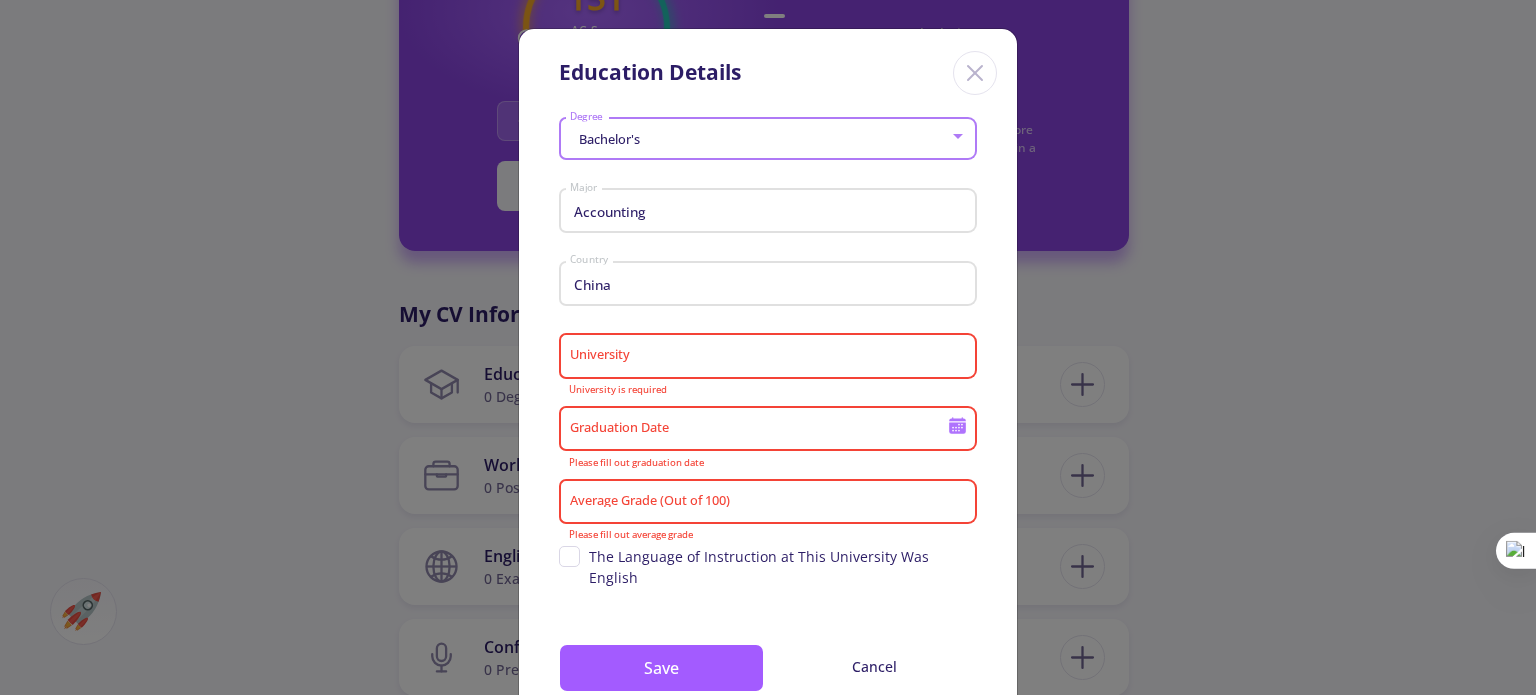 click on "Bachelor's" at bounding box center (759, 139) 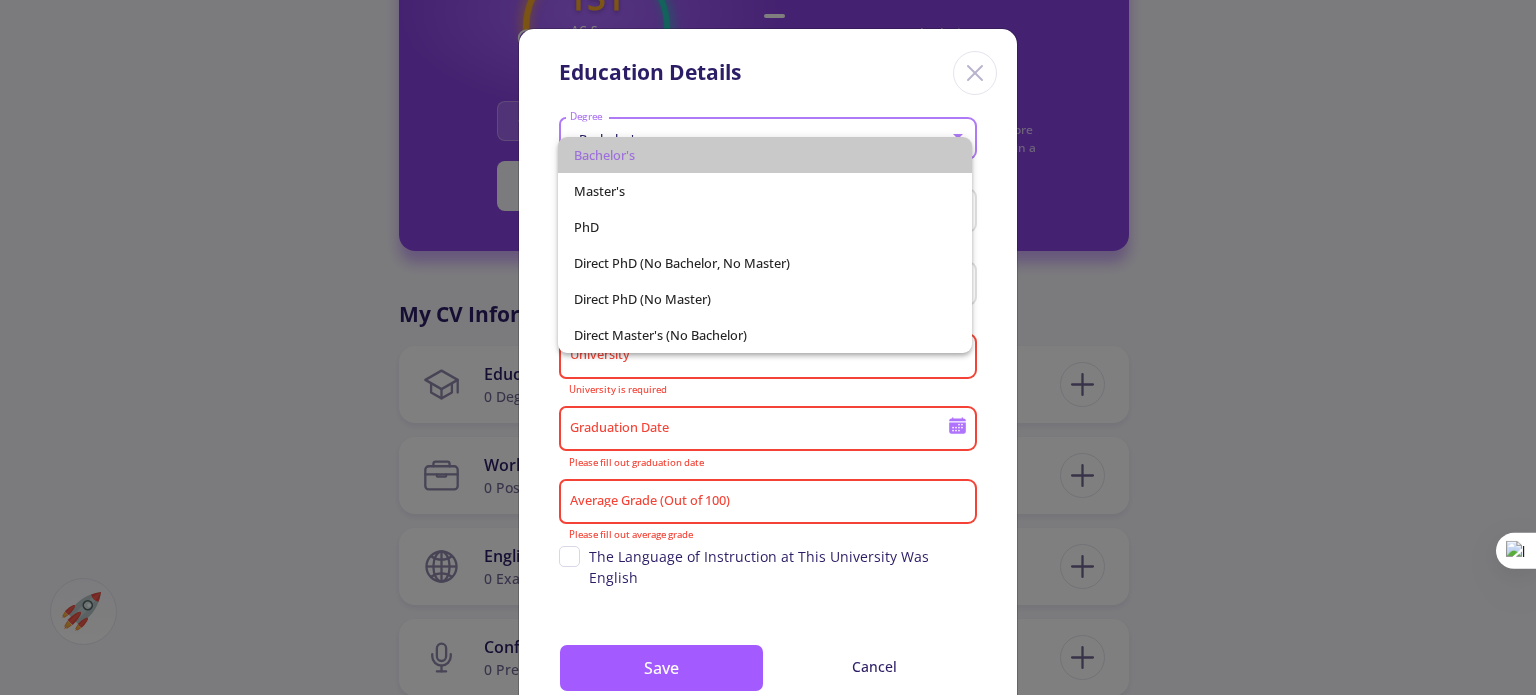click on "Bachelor's" at bounding box center [764, 155] 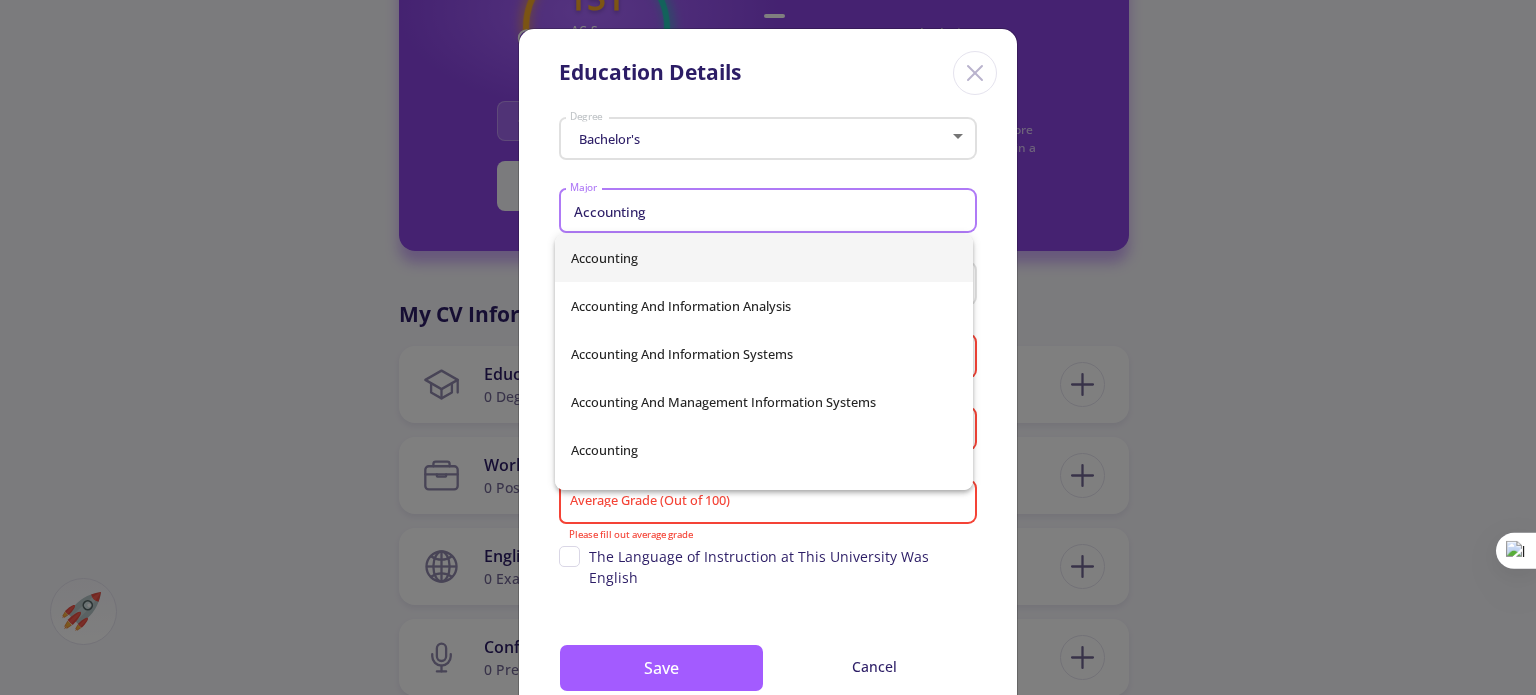 click on "Accounting" at bounding box center [771, 212] 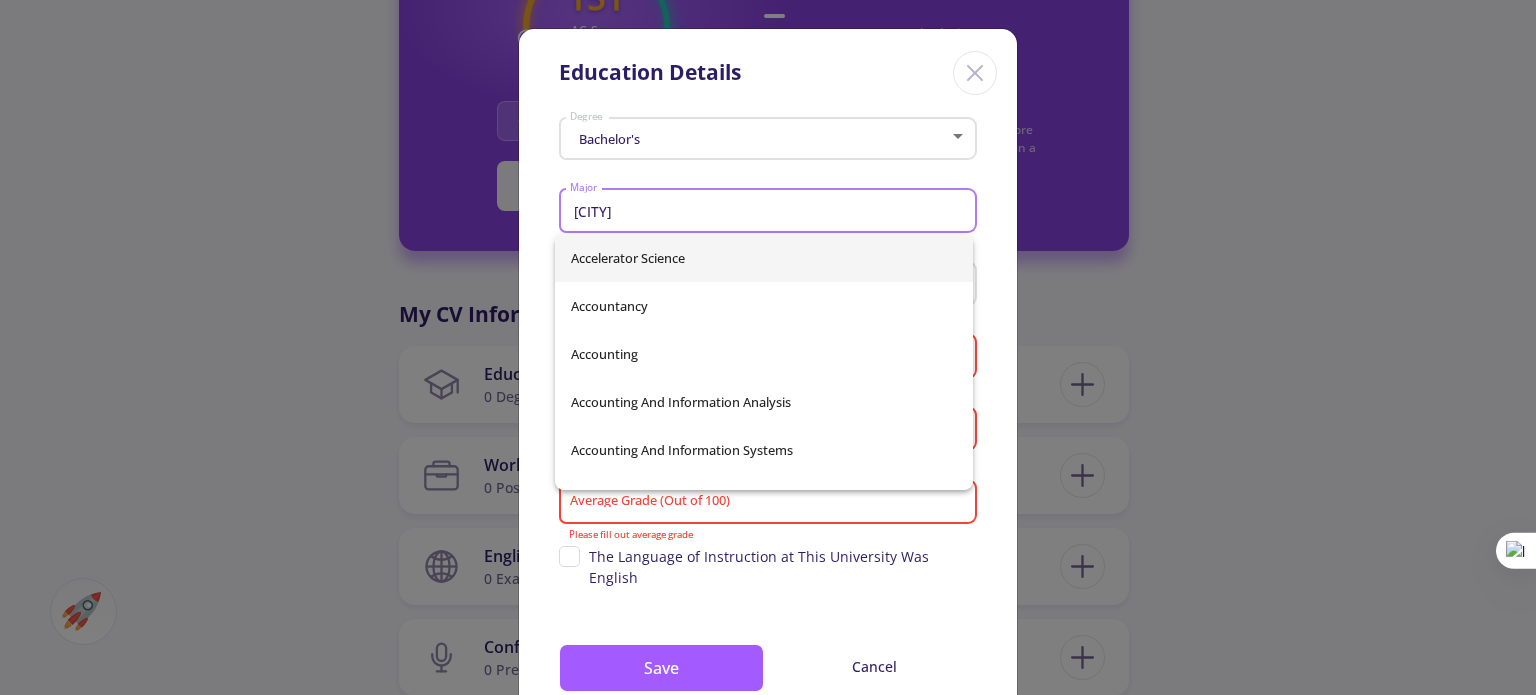 type on "A" 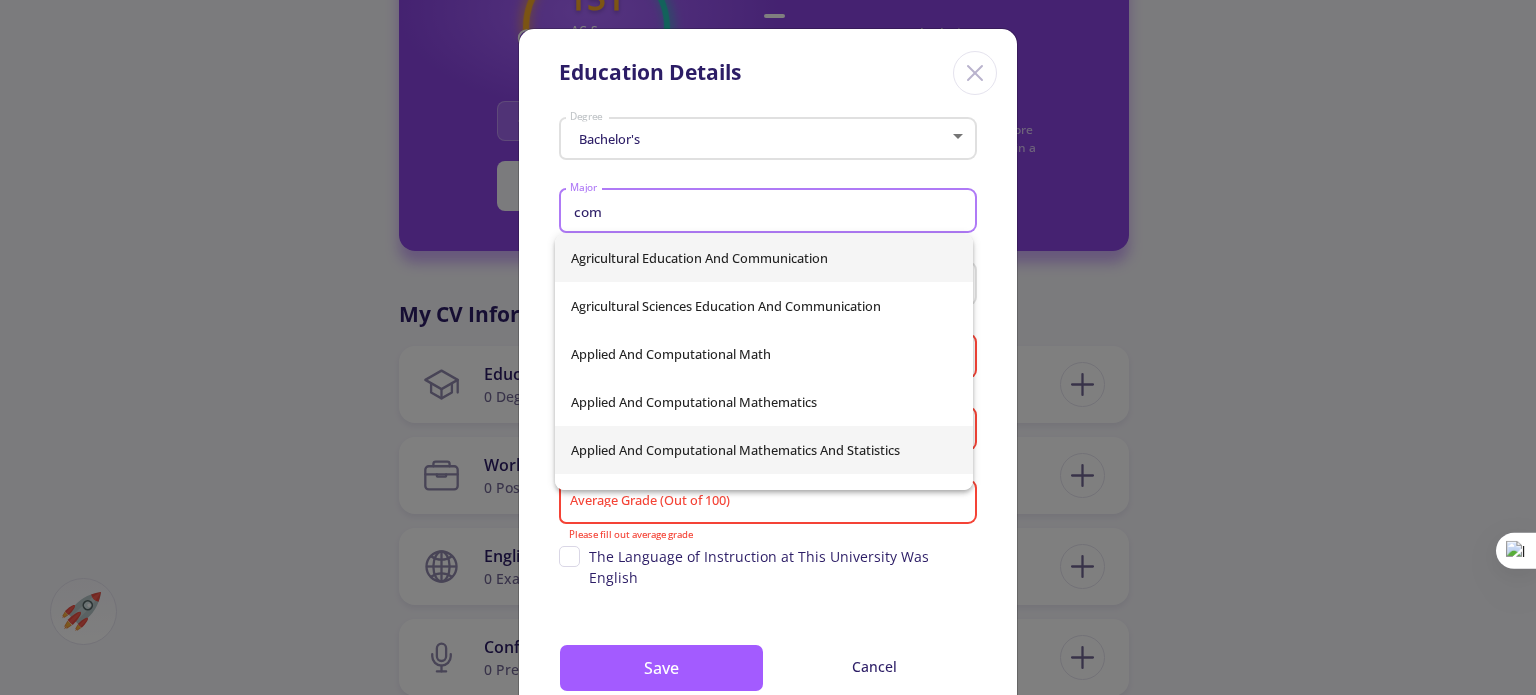 type on "com" 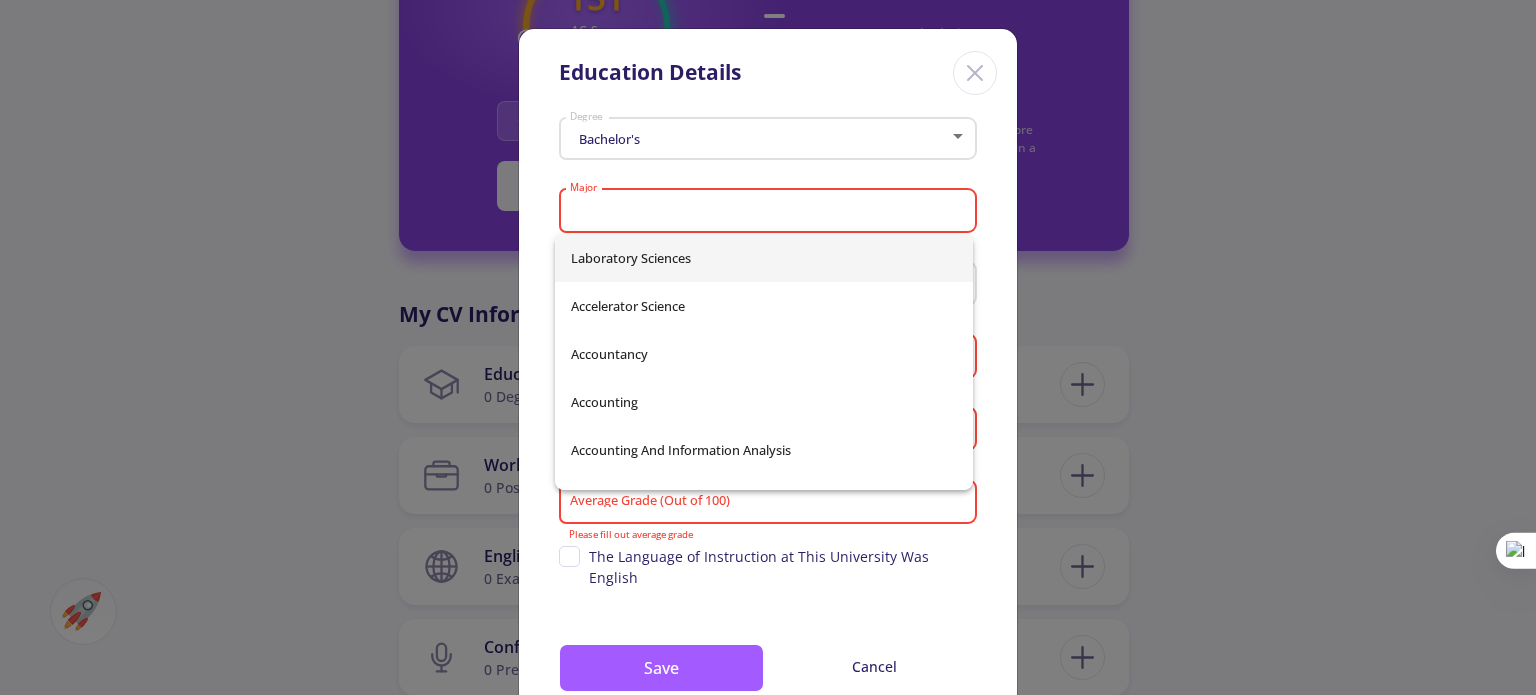 click on "Major" at bounding box center (771, 212) 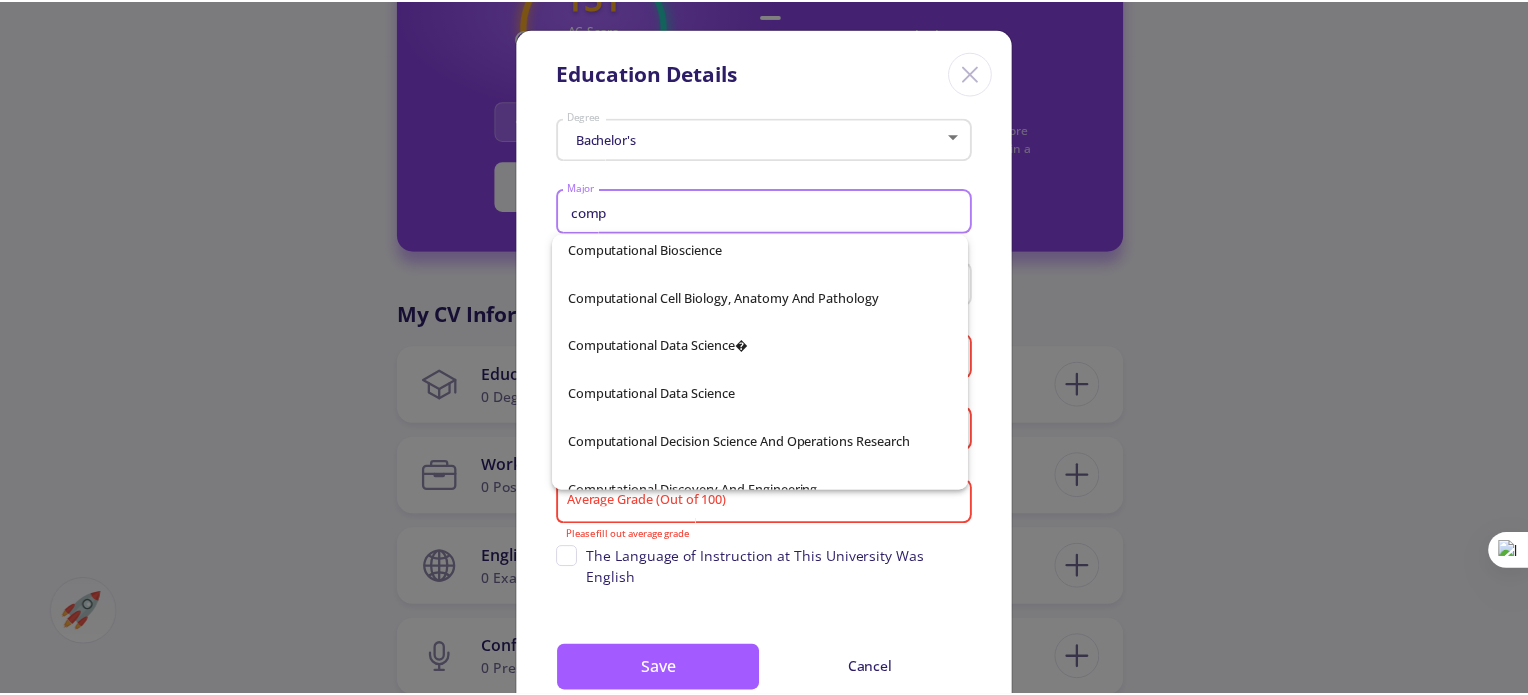scroll, scrollTop: 1406, scrollLeft: 0, axis: vertical 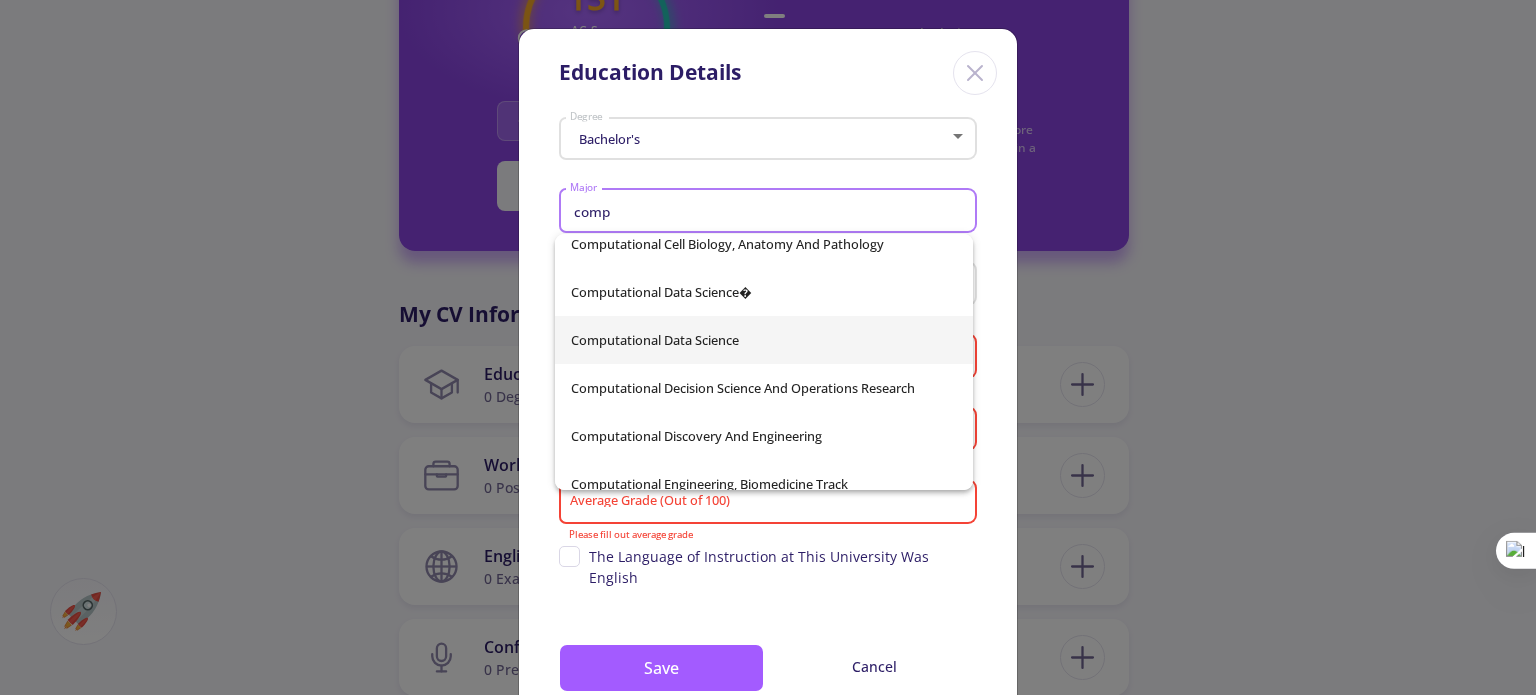 click on "Computational Data Science" at bounding box center [764, 340] 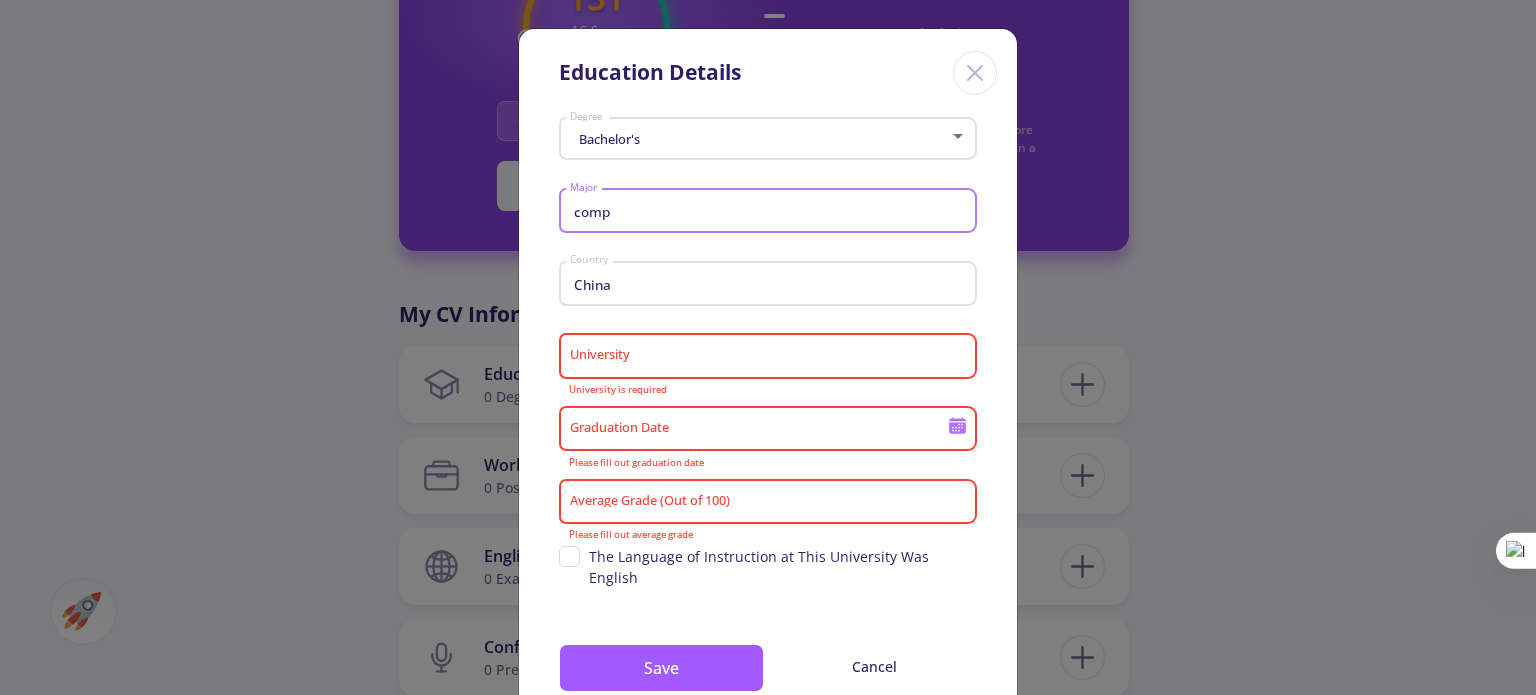 type on "Computational Data Science" 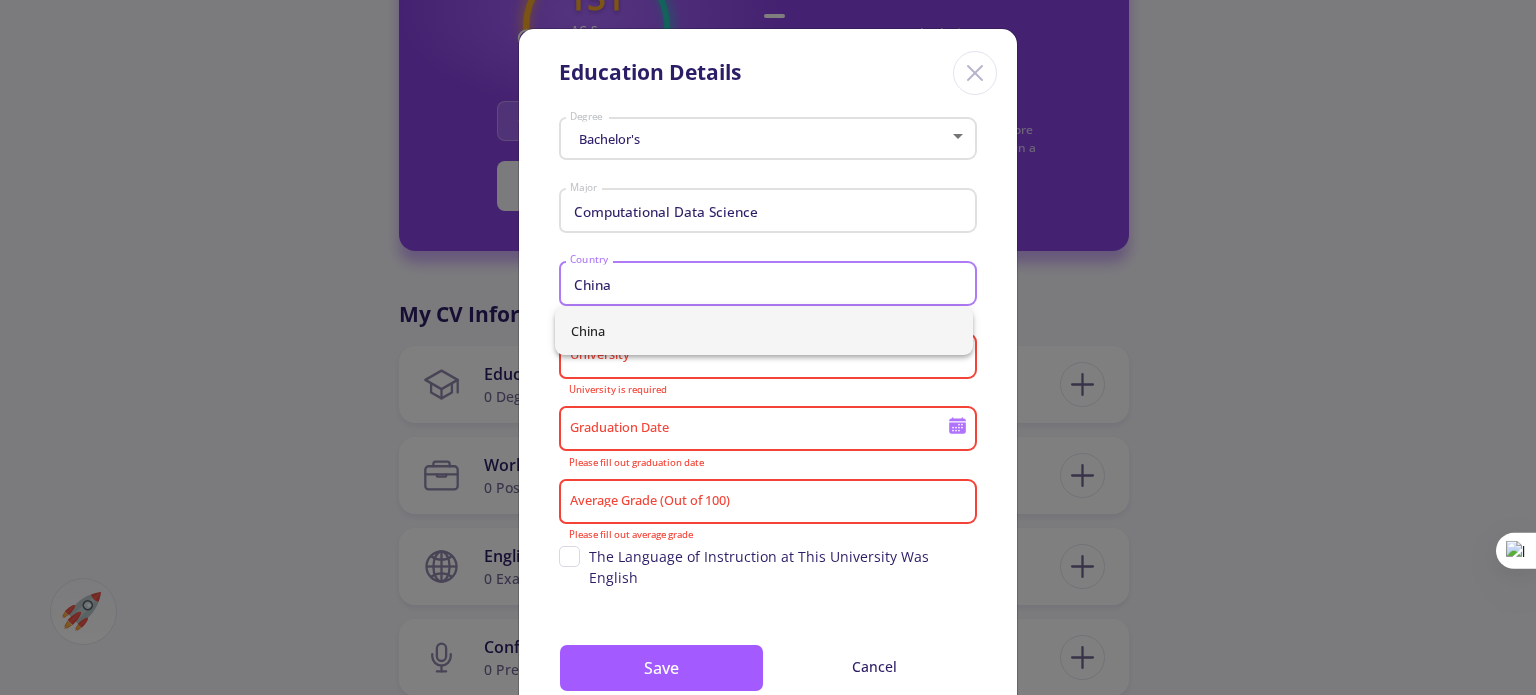 click on "China" at bounding box center [771, 285] 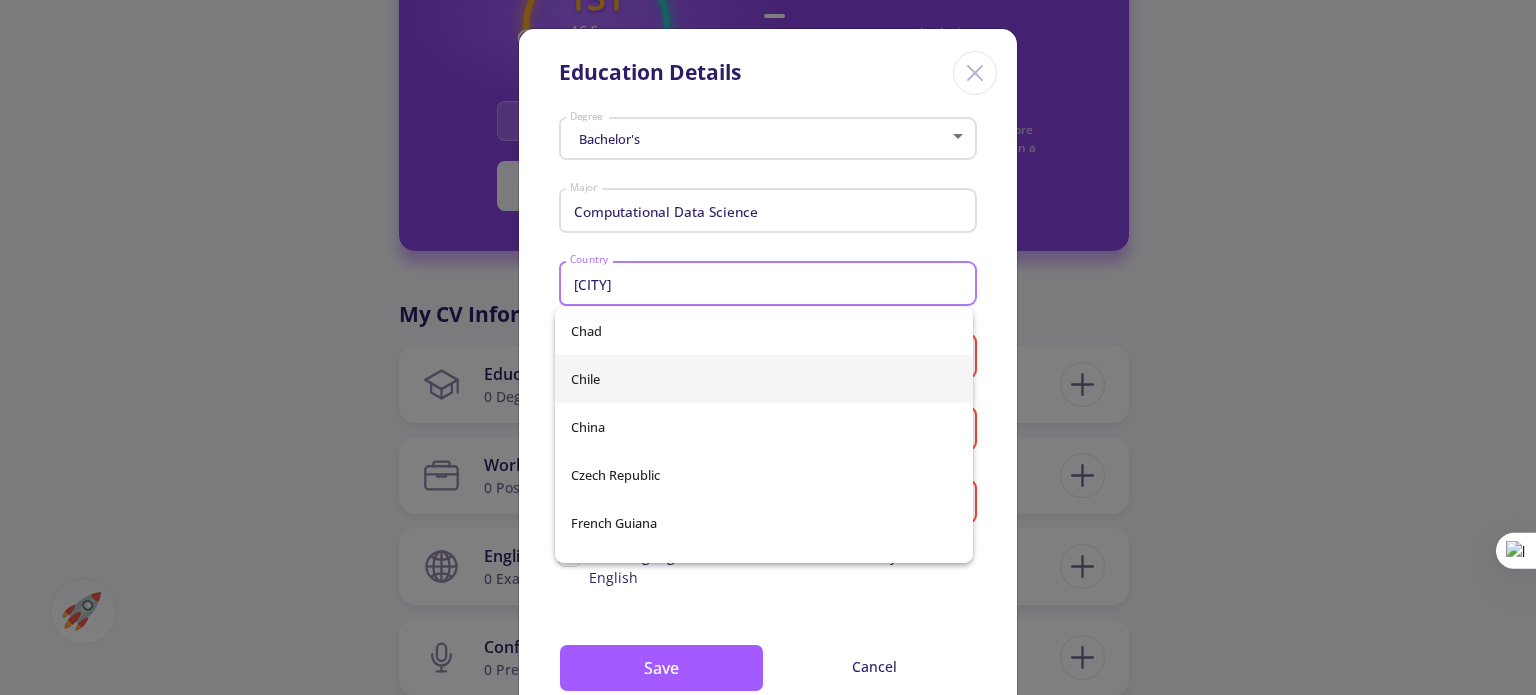 type on "C" 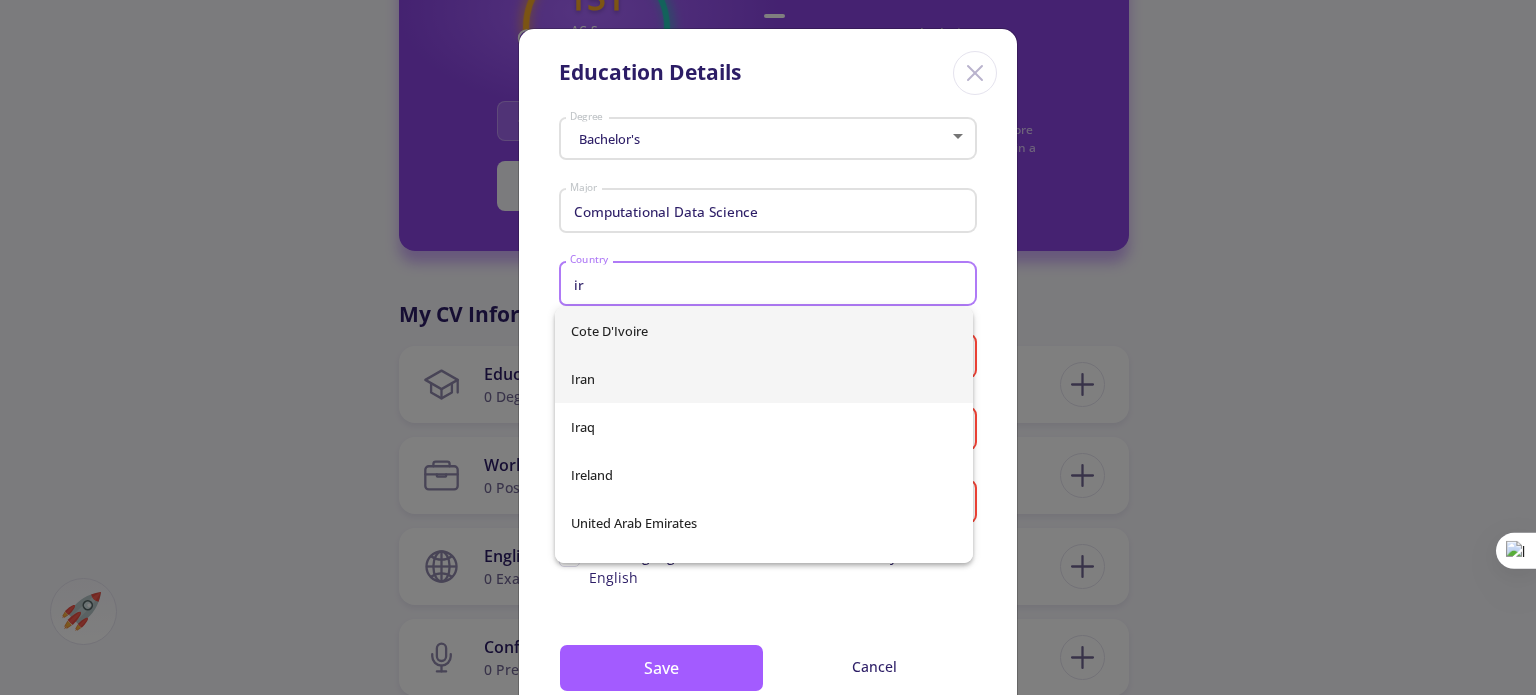 type on "ir" 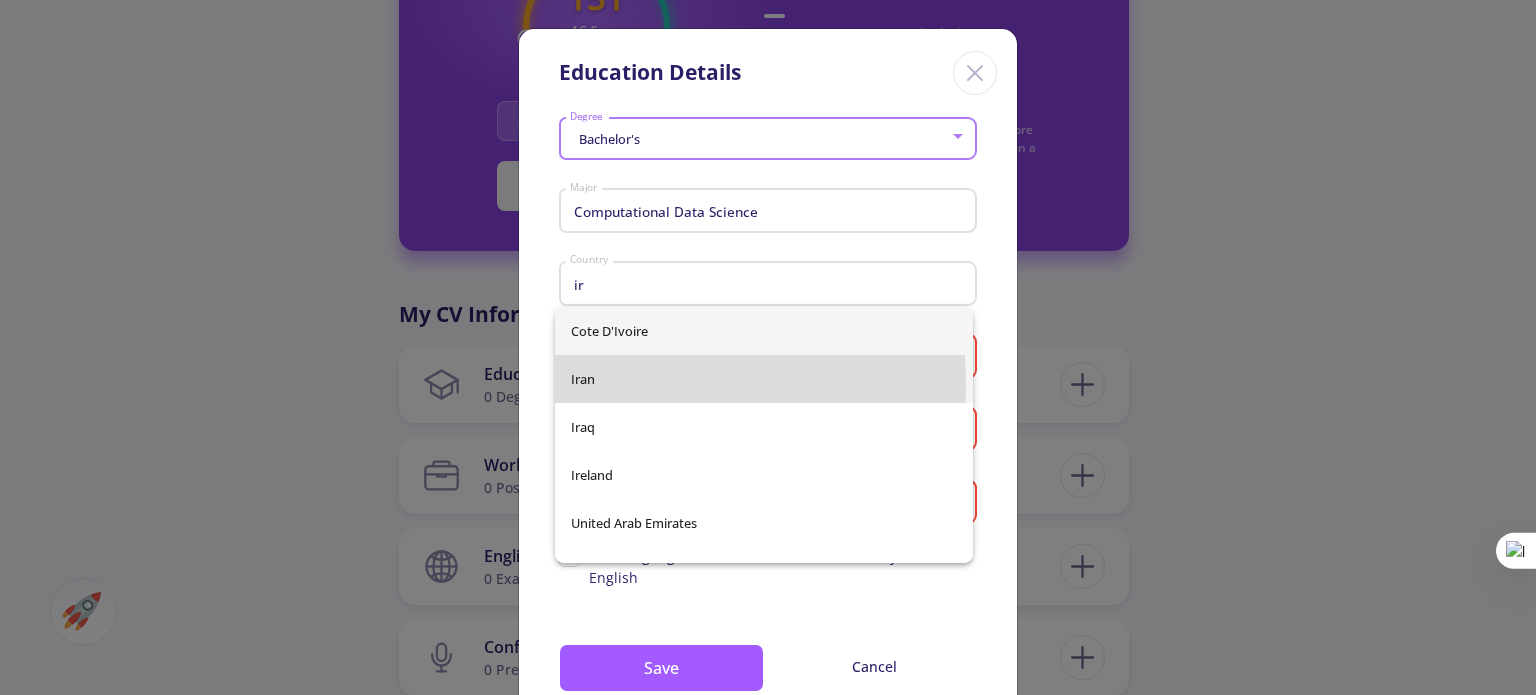 click on "[COUNTRY]   [COUNTRY]   [COUNTRY]   [COUNTRY]   [COUNTRY]" at bounding box center [764, 435] 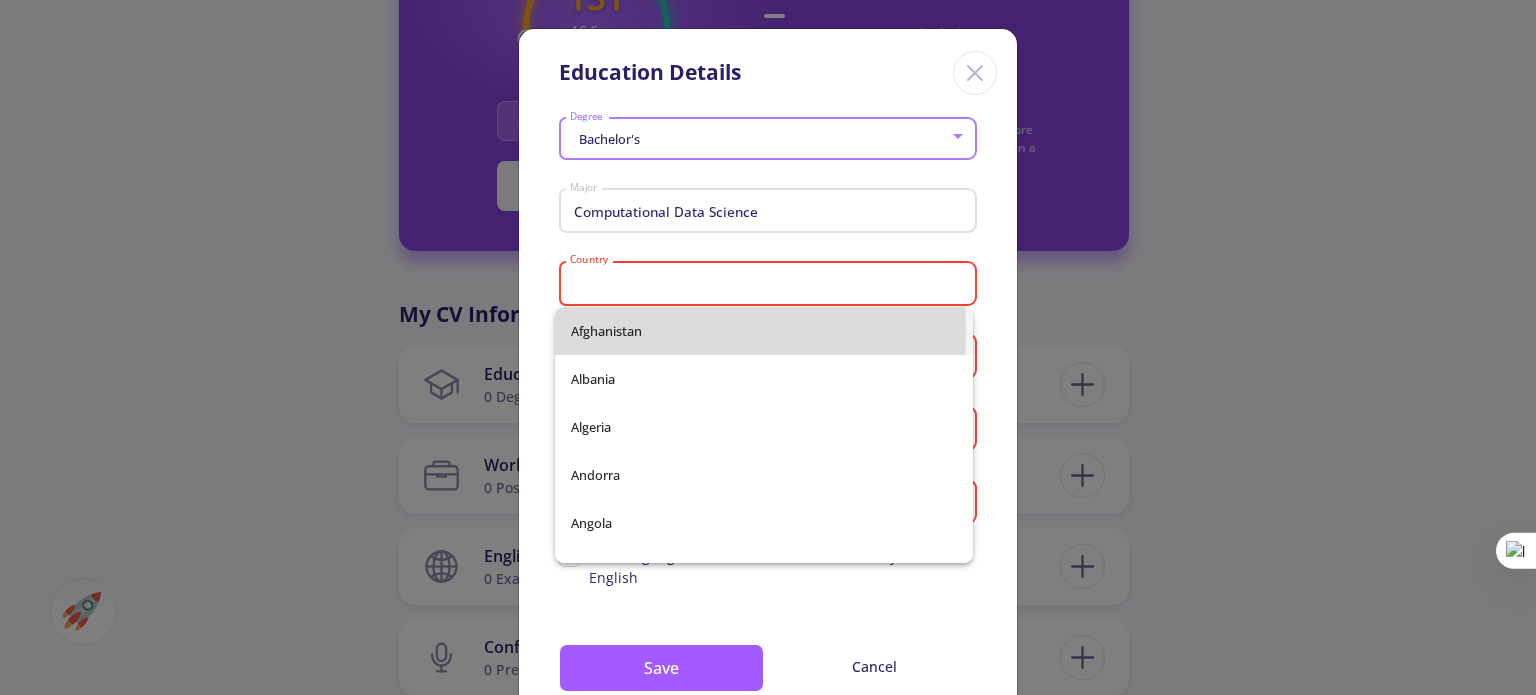 click on "Afghanistan" at bounding box center [764, 331] 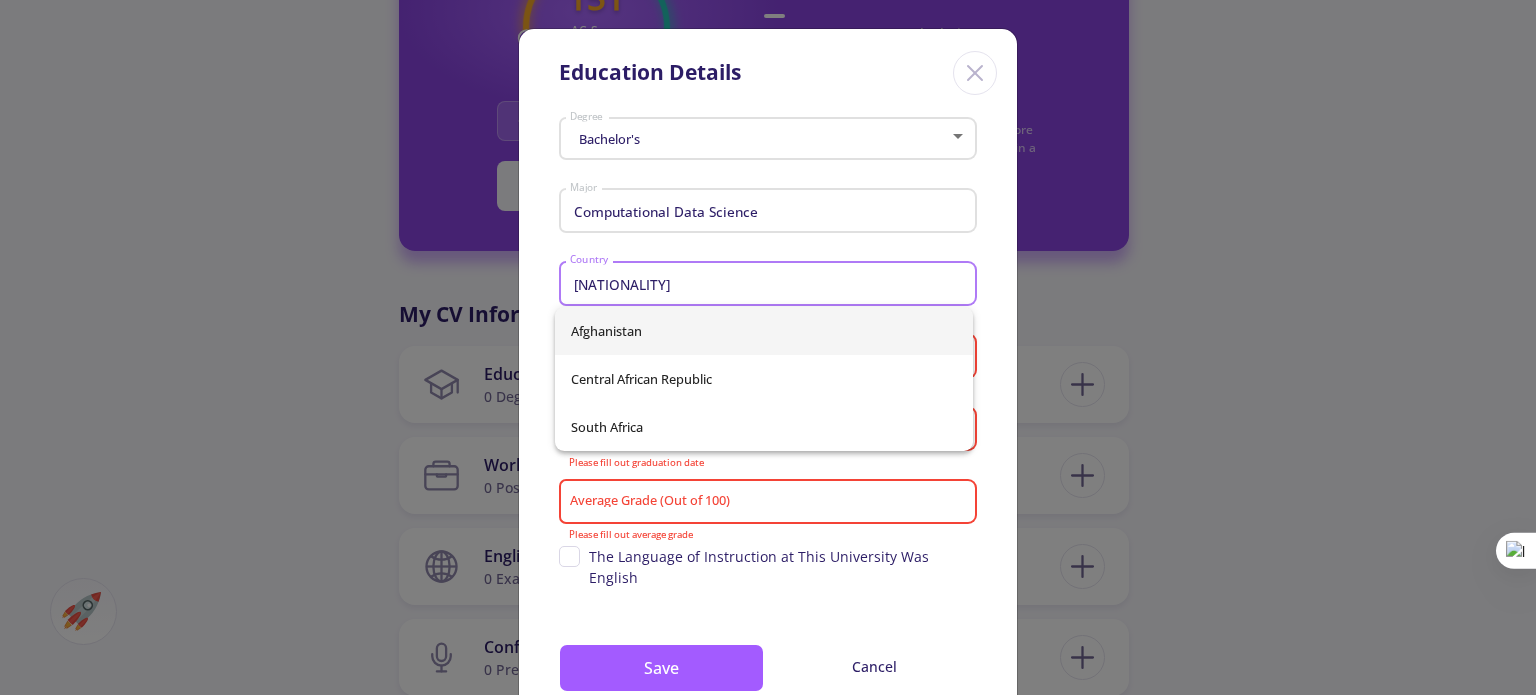 type on "A" 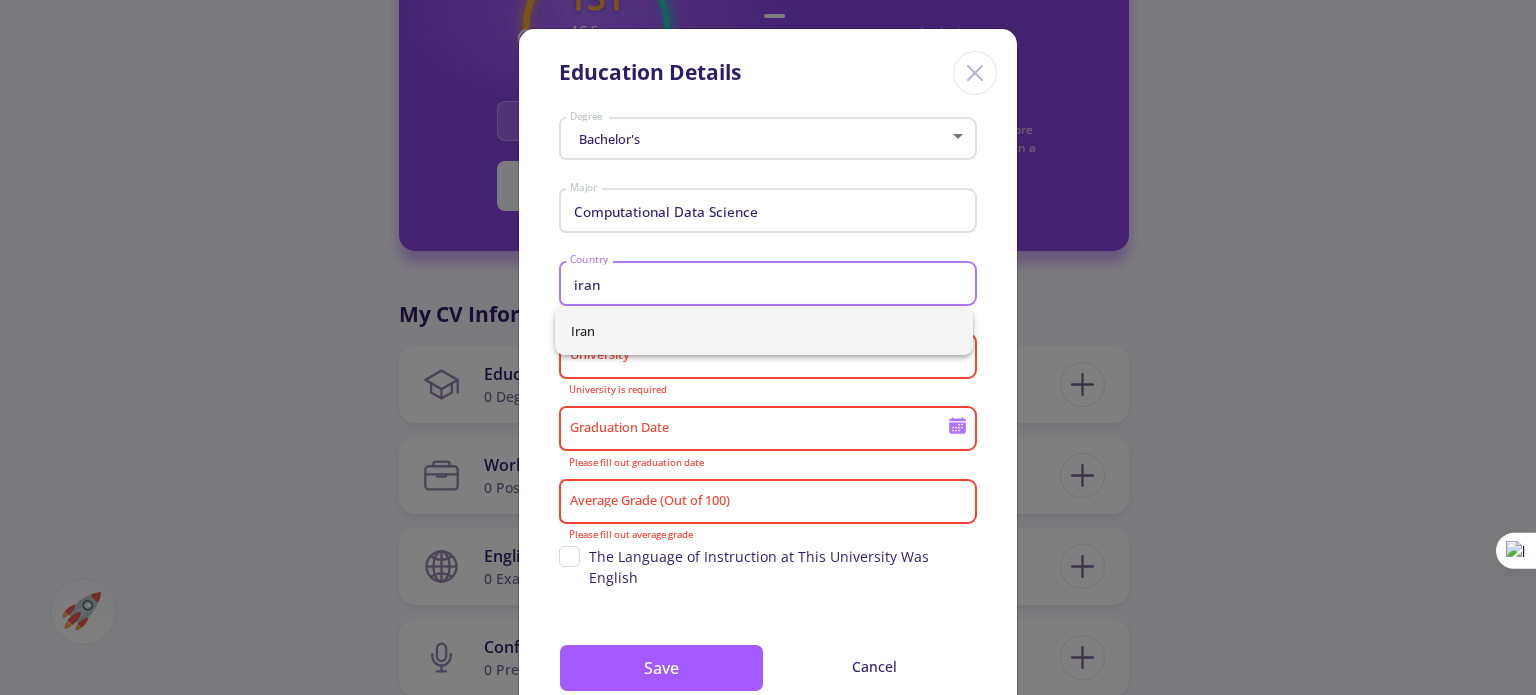 type on "iran" 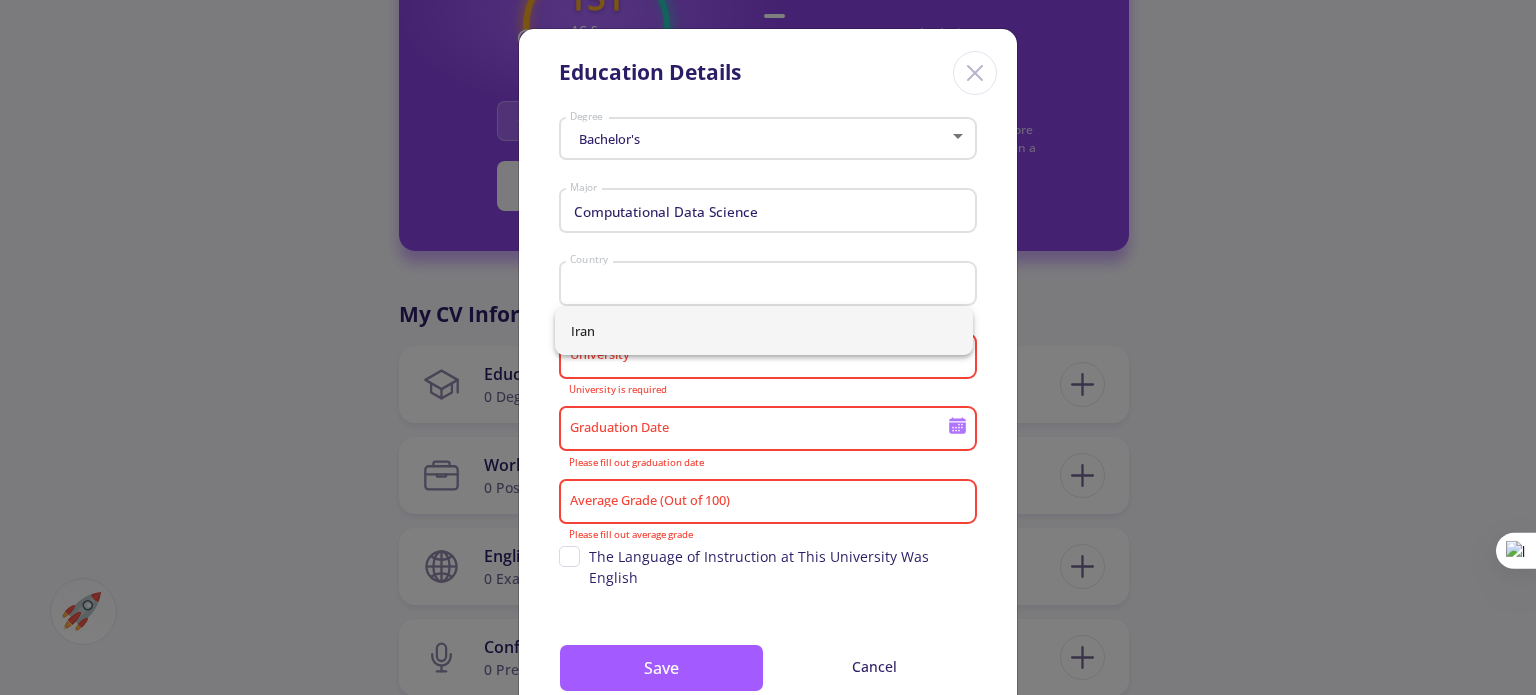 click on "Bachelor's Degree Computational Data Science Major Country University University is required Graduation Date Please fill out graduation date Average Grade (Out of 100) Please fill out average grade Supervisor's name The Language of Instruction at This University Was English Save Cancel" at bounding box center [768, 425] 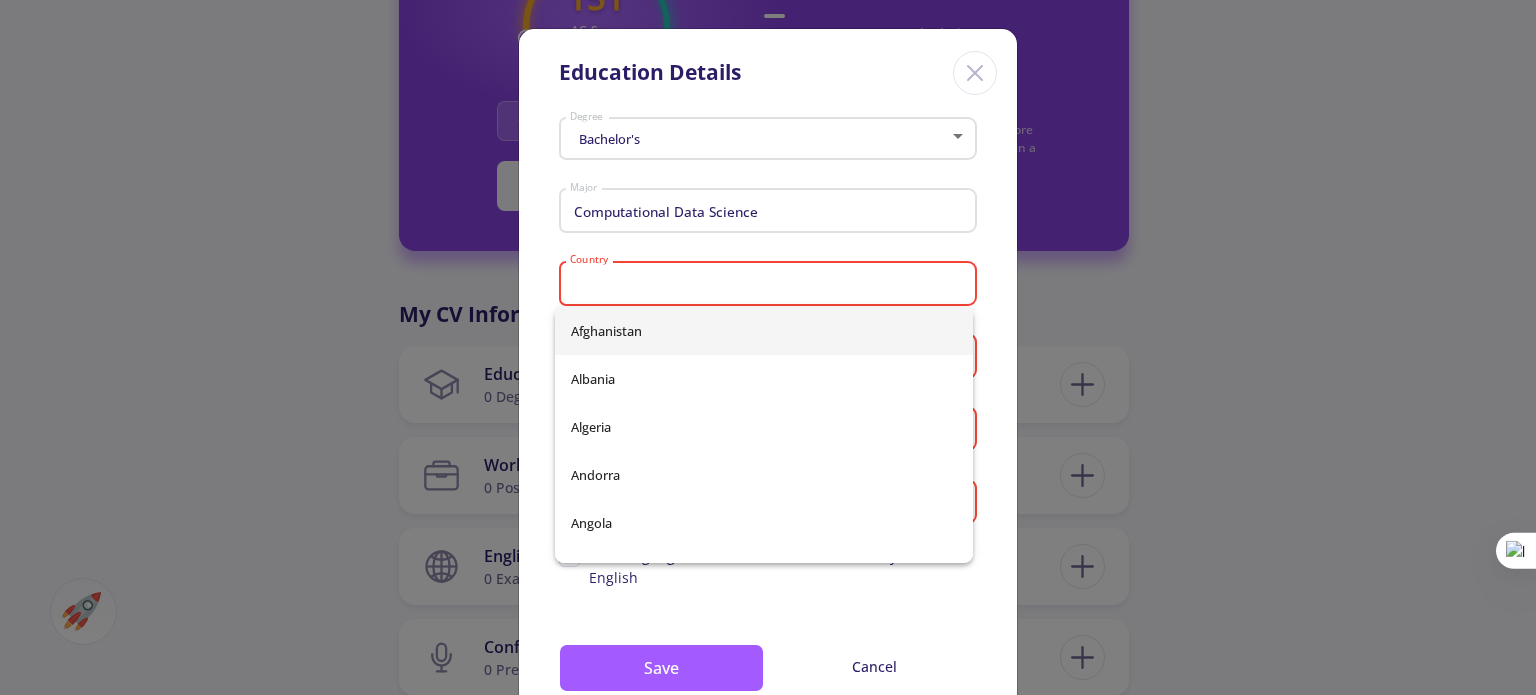 click on "Country" at bounding box center [771, 285] 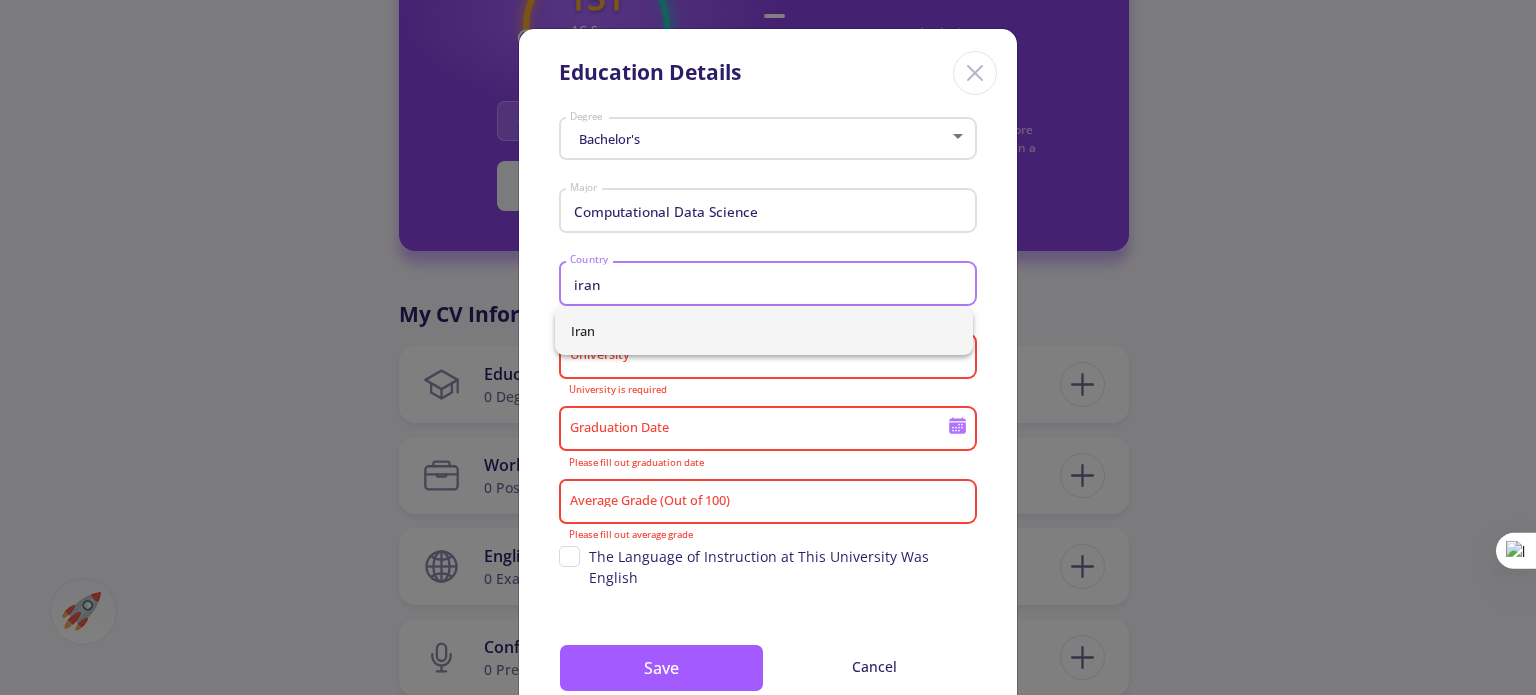 type on "iran" 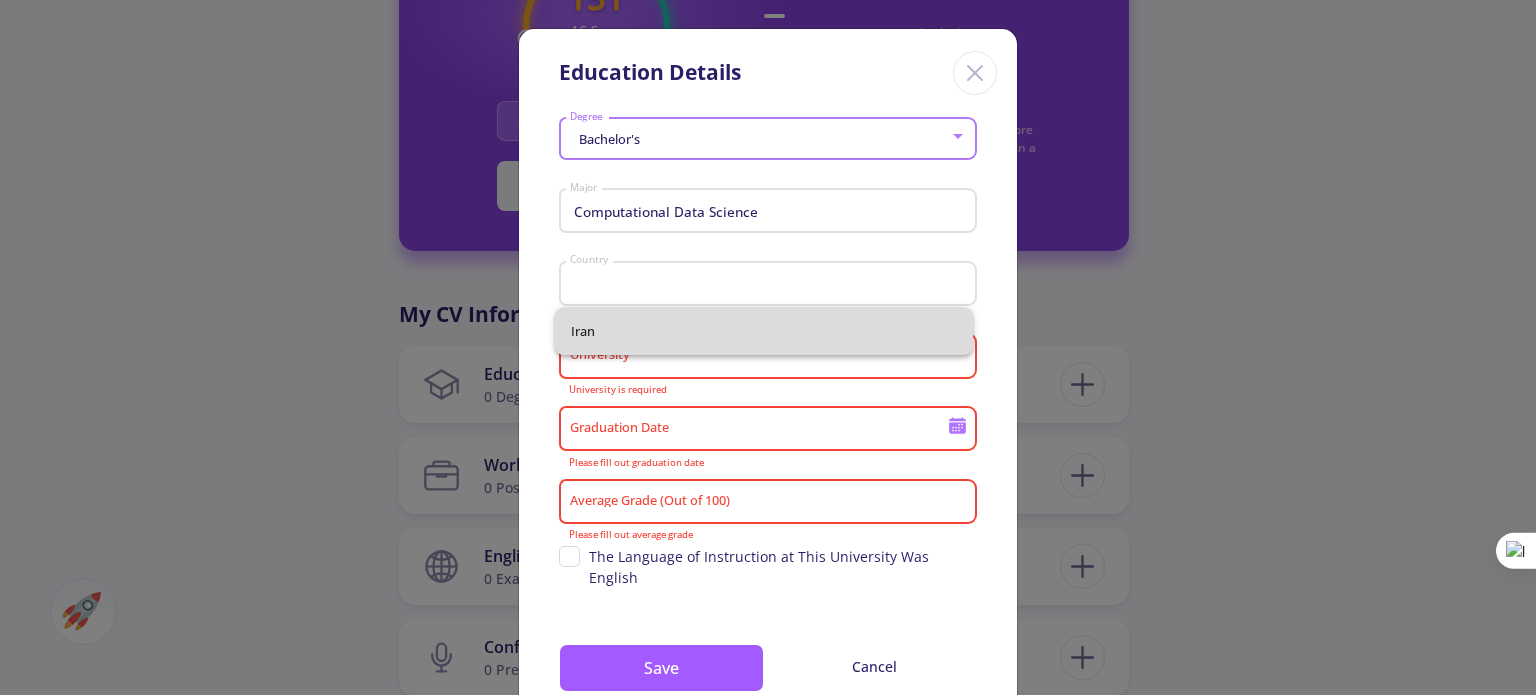 click on "Iran" at bounding box center (764, 331) 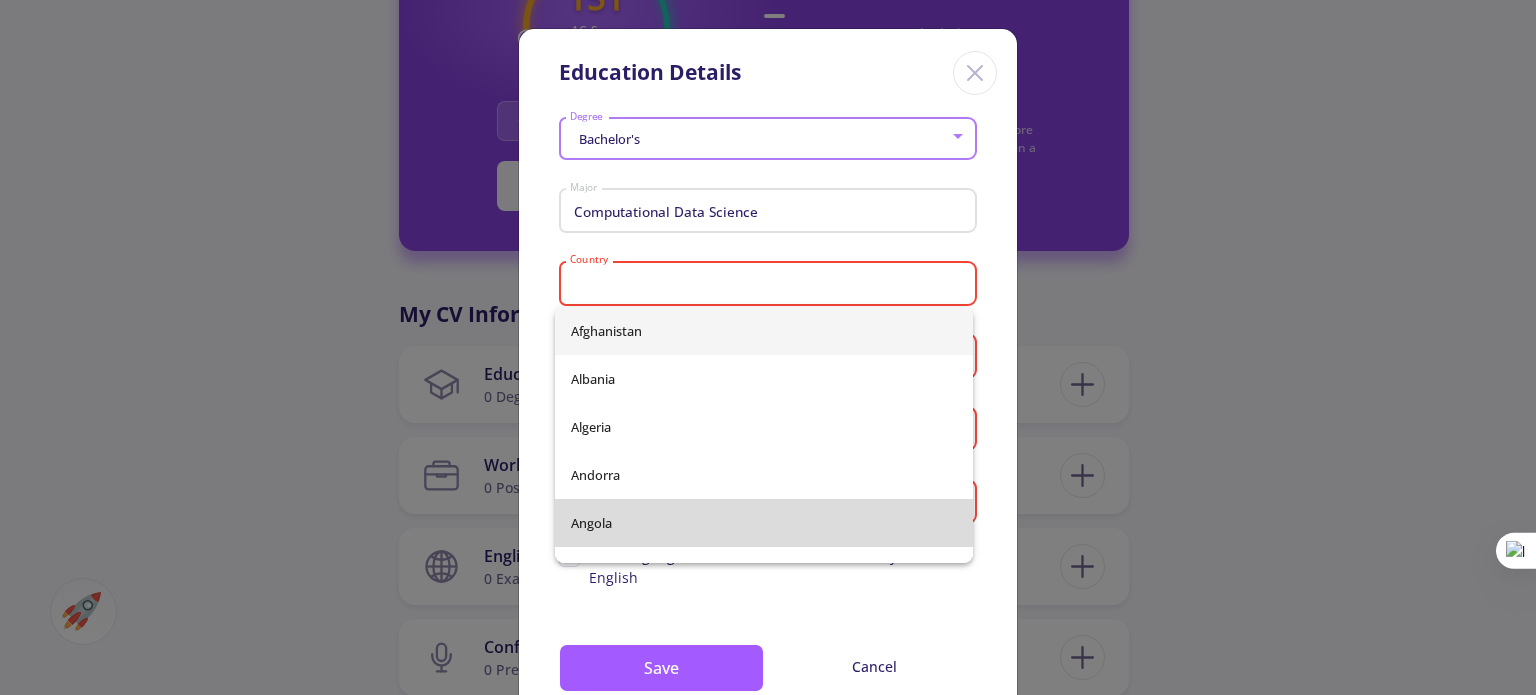 click on "Angola" at bounding box center [764, 523] 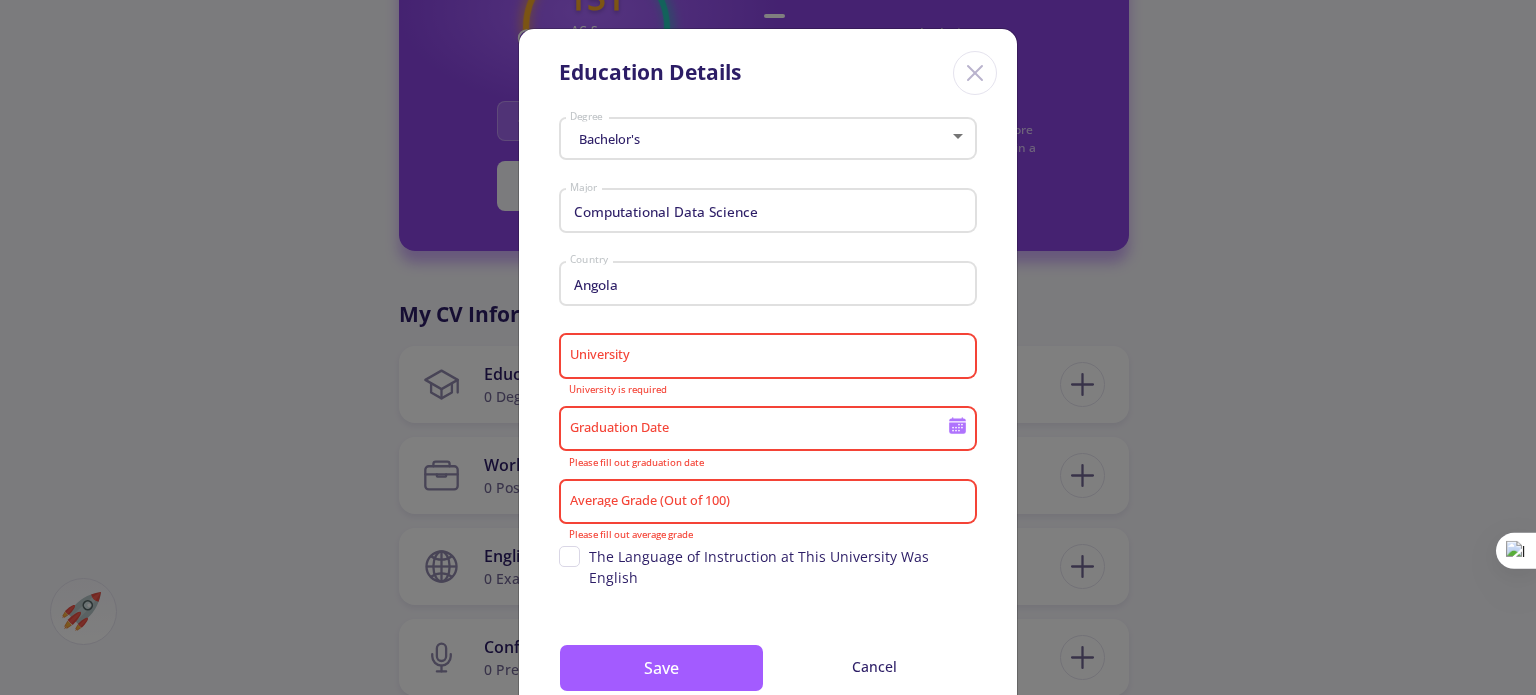 click on "Education Details Bachelor's Degree Computational Data Science Major Angola Country University University is required Graduation Date Please fill out graduation date Average Grade (Out of 100) Please fill out average grade Supervisor's name The Language of Instruction at This University Was English Save Cancel" at bounding box center [768, 347] 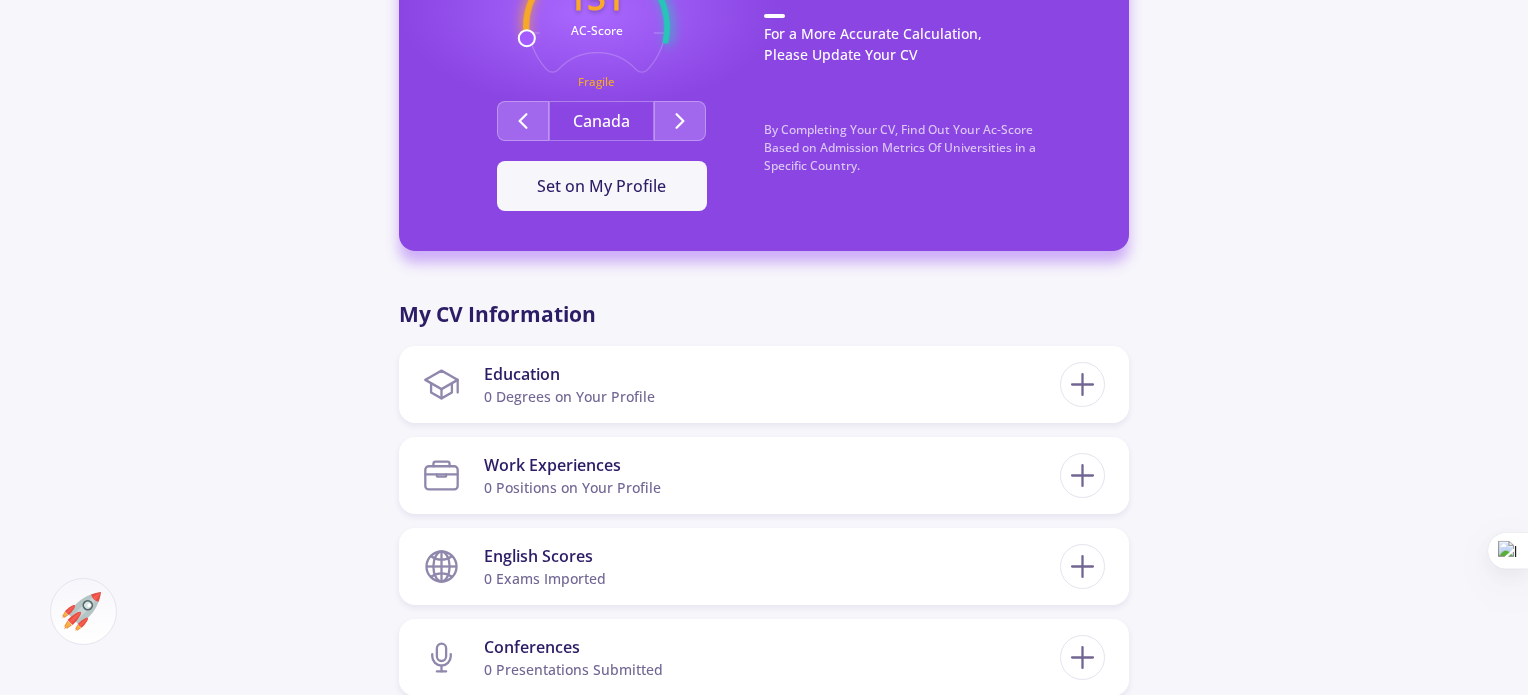 click on "[NAME] 0 Followers 0 Following
151 AC-Score Fragile  By Completing Your CV, Find Out Your Ac-Score Based on Admission Metrics of Universities in a Specific Country.  Canada Set on My Profile For a More Accurate Calculation, Please Update Your CV By Completing Your CV, Find Out Your Ac-Score Based on Admission Metrics Of Universities in a Specific Country. What is AC-Score?  Ac-Score is a Number Between 150-850 Representing Your Entire Academic Activities. This Number Not Only Gives You a Vision of Your Strengths and Weaknesses in Your Academic Background but Also Helps You Compare Yourself with Other Competitors in This Domain.   OK  My CV Information Education 0 Degrees on Your Profile Education Details Bachelor's Degree" 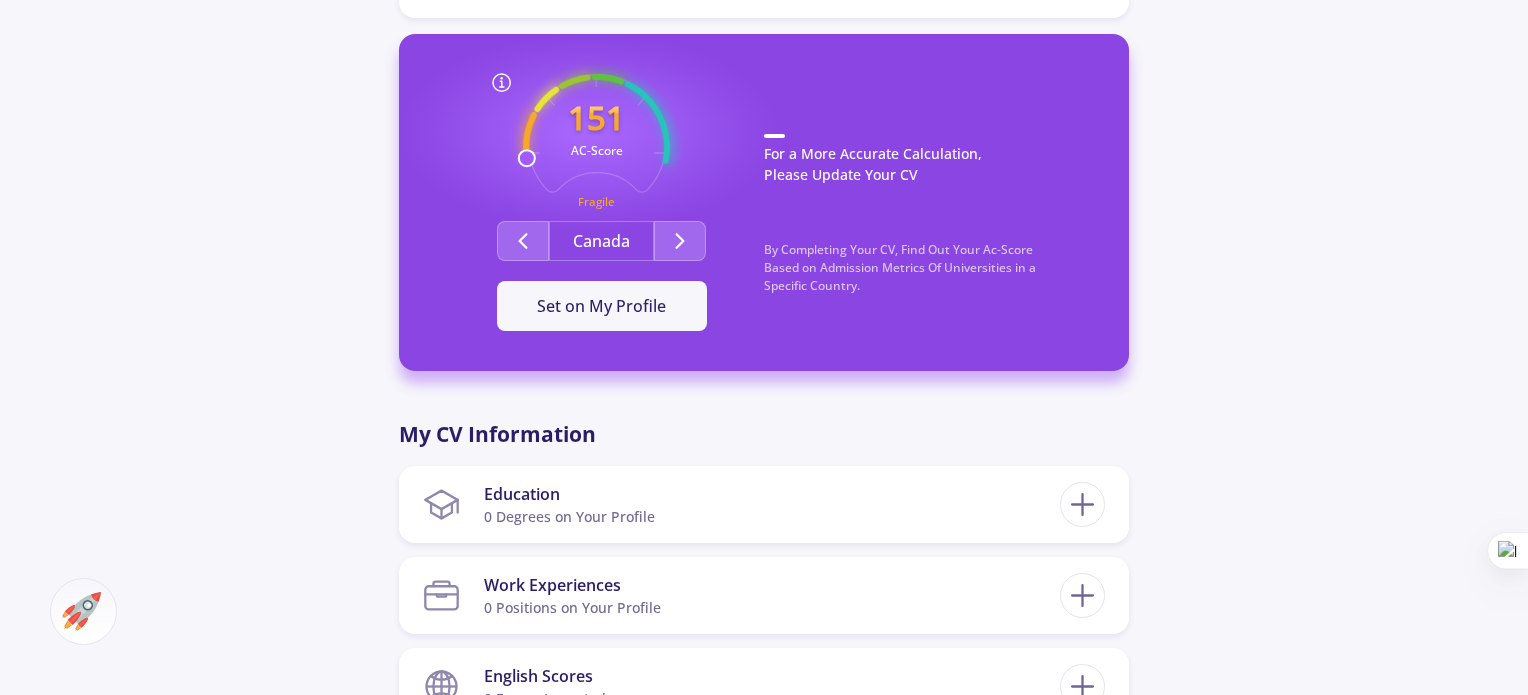 scroll, scrollTop: 840, scrollLeft: 0, axis: vertical 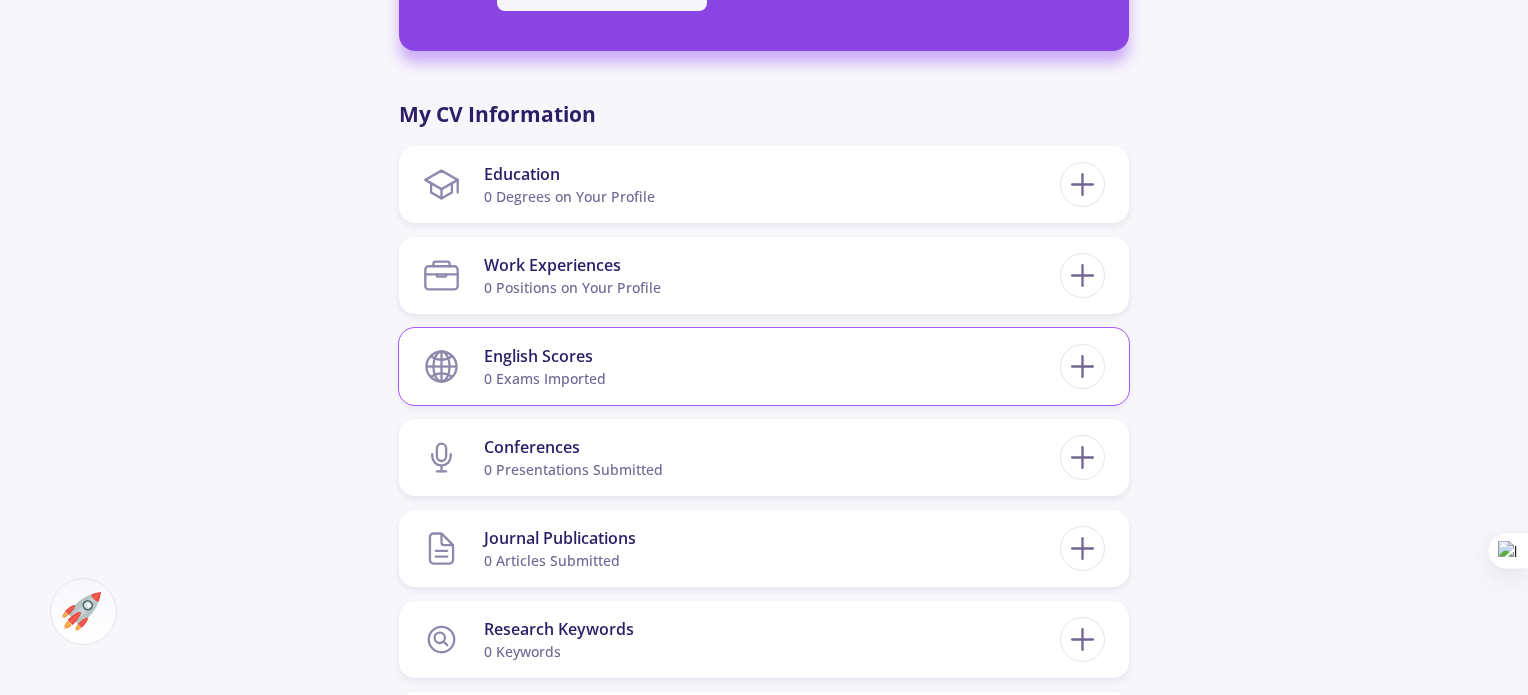 click on "English Scores" at bounding box center [545, 356] 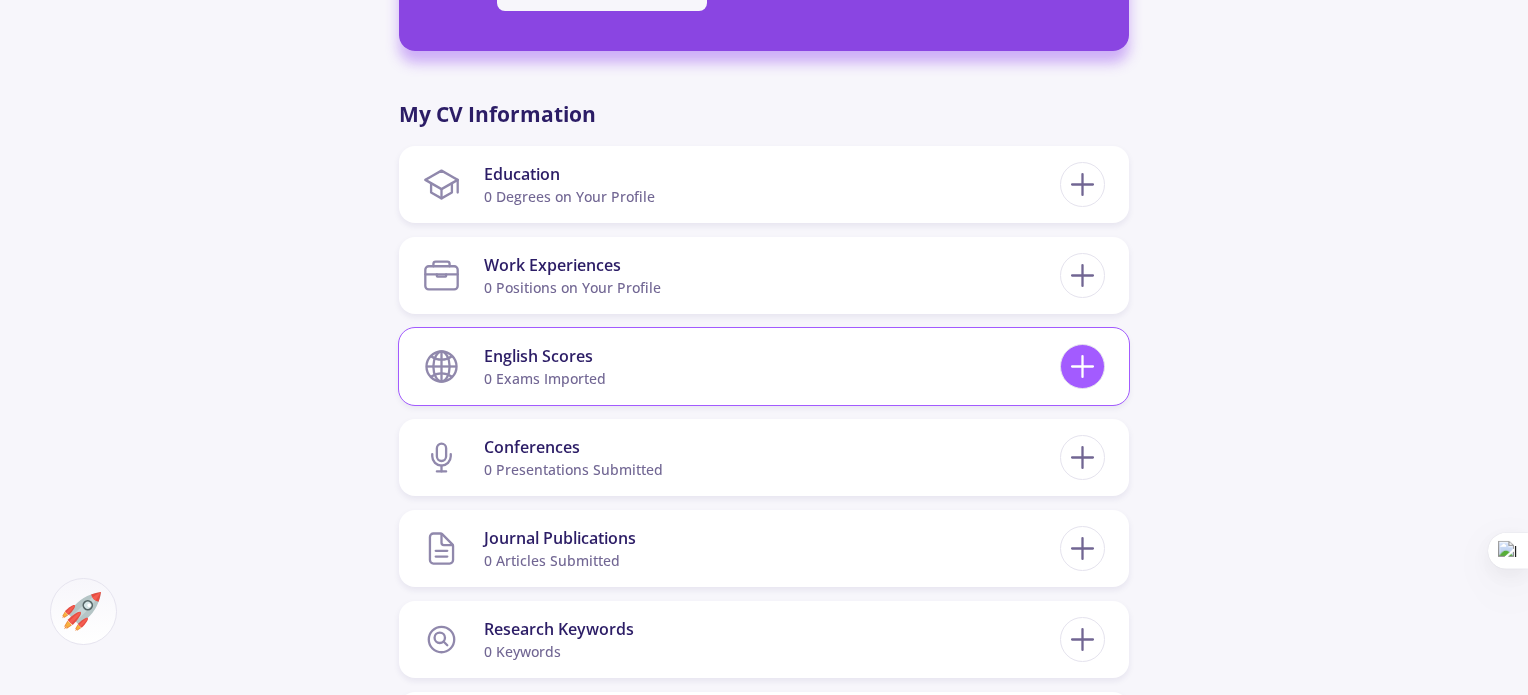 click 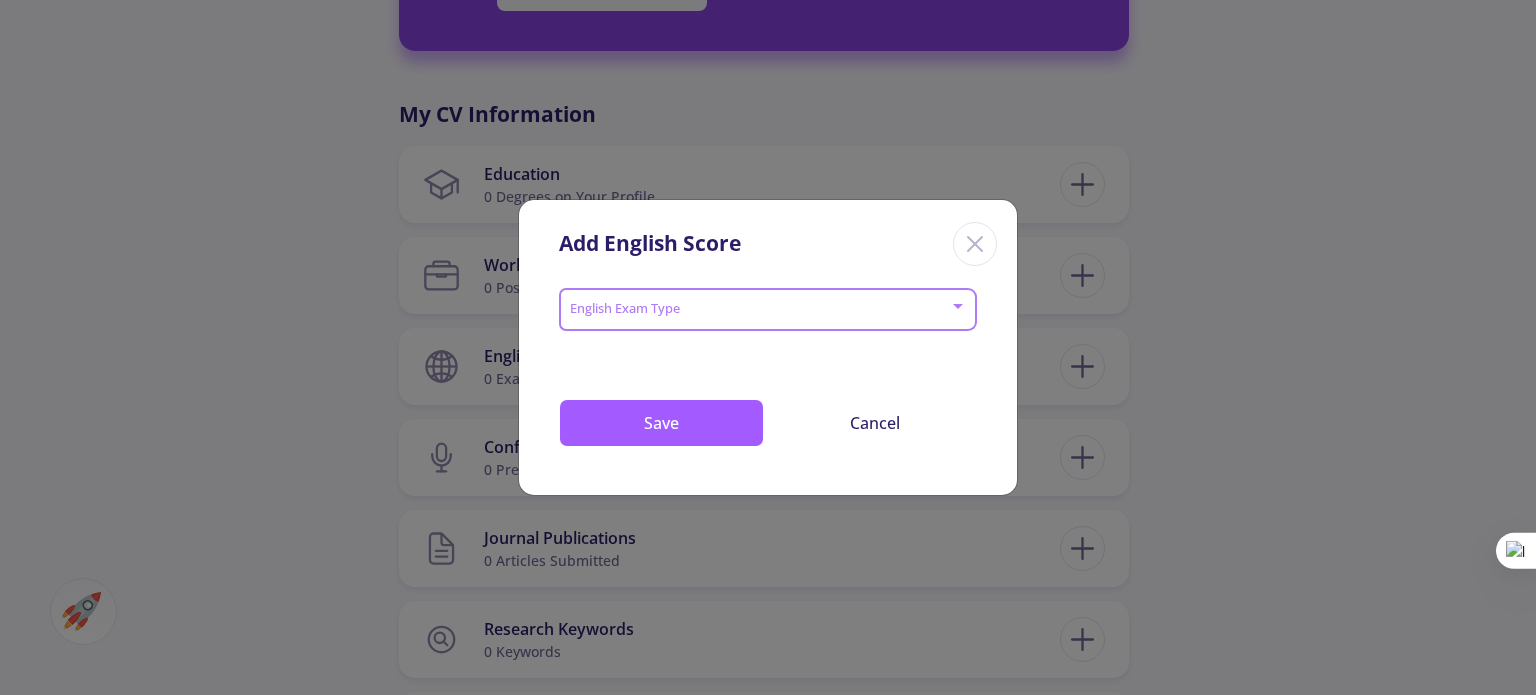 click at bounding box center [762, 310] 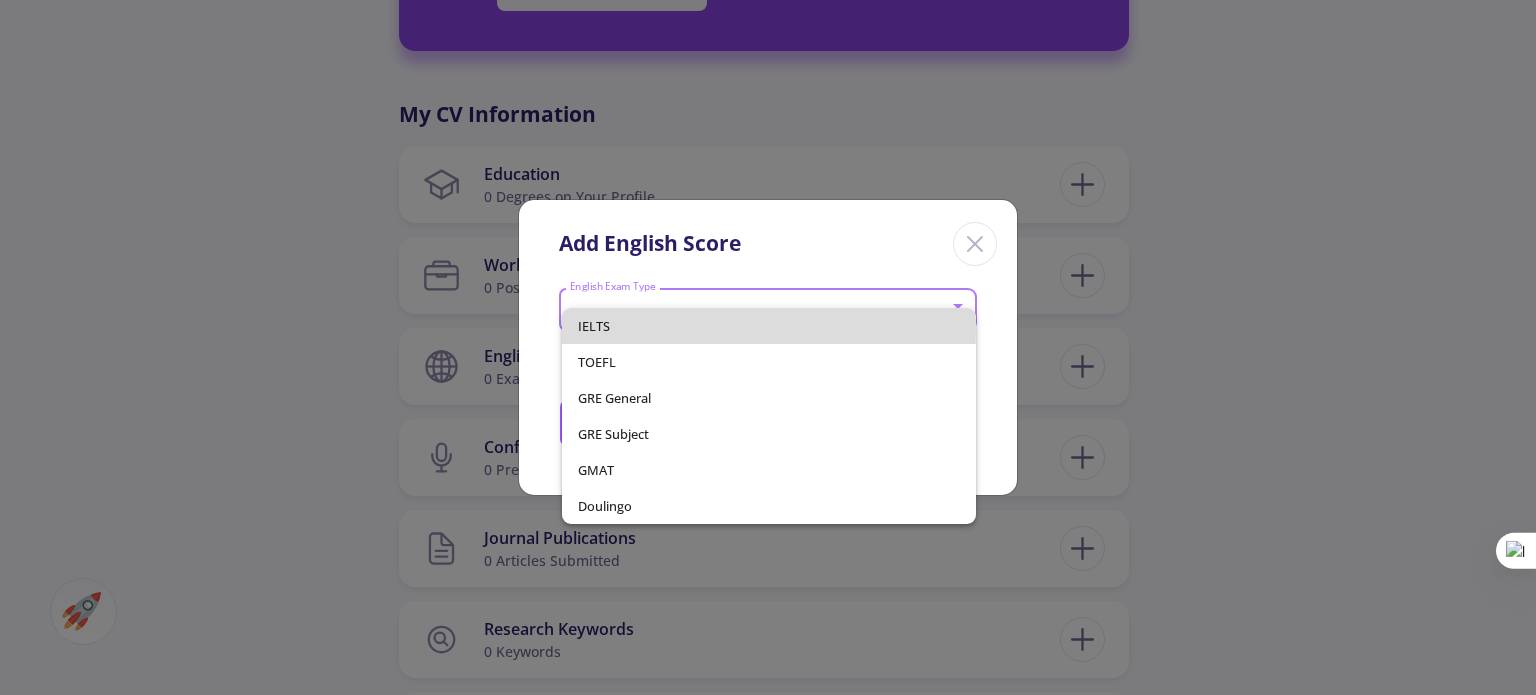 click on "IELTS" at bounding box center (768, 326) 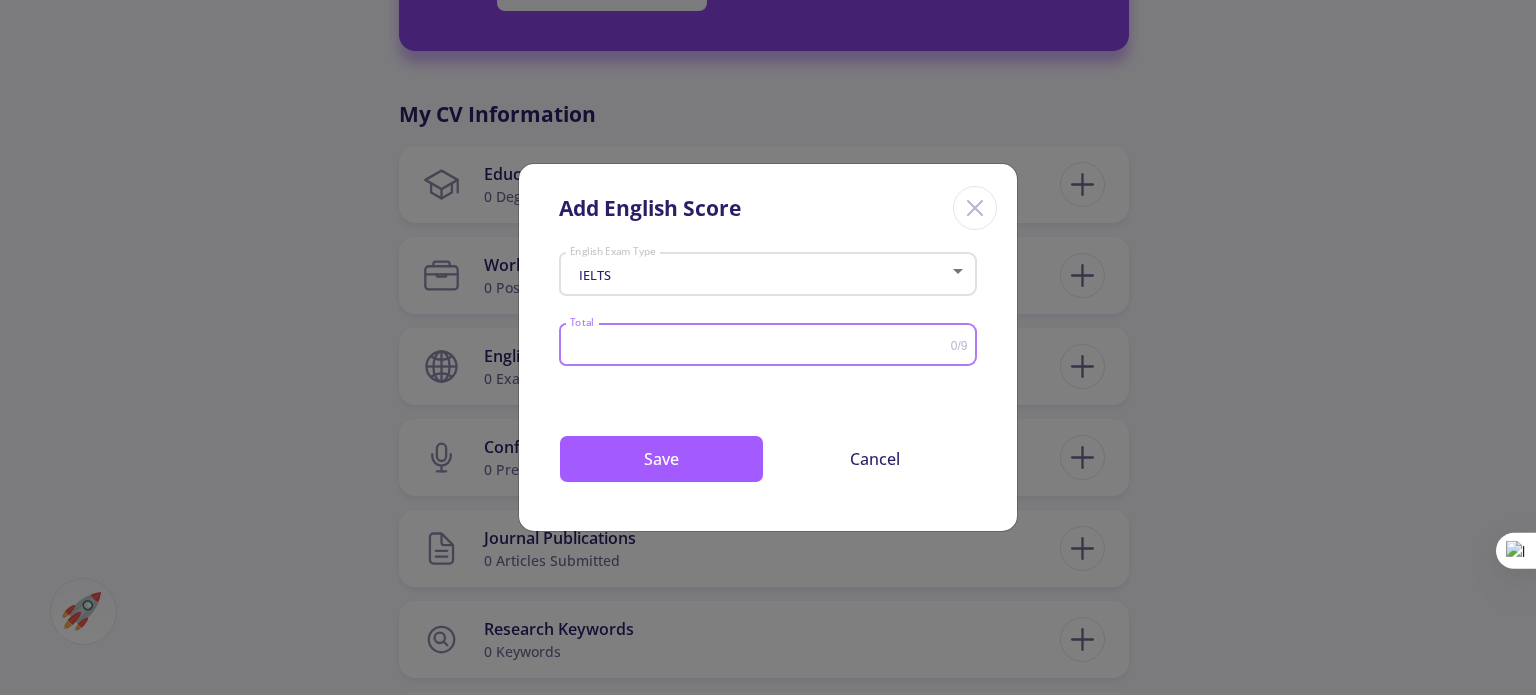 click on "Total" at bounding box center [760, 345] 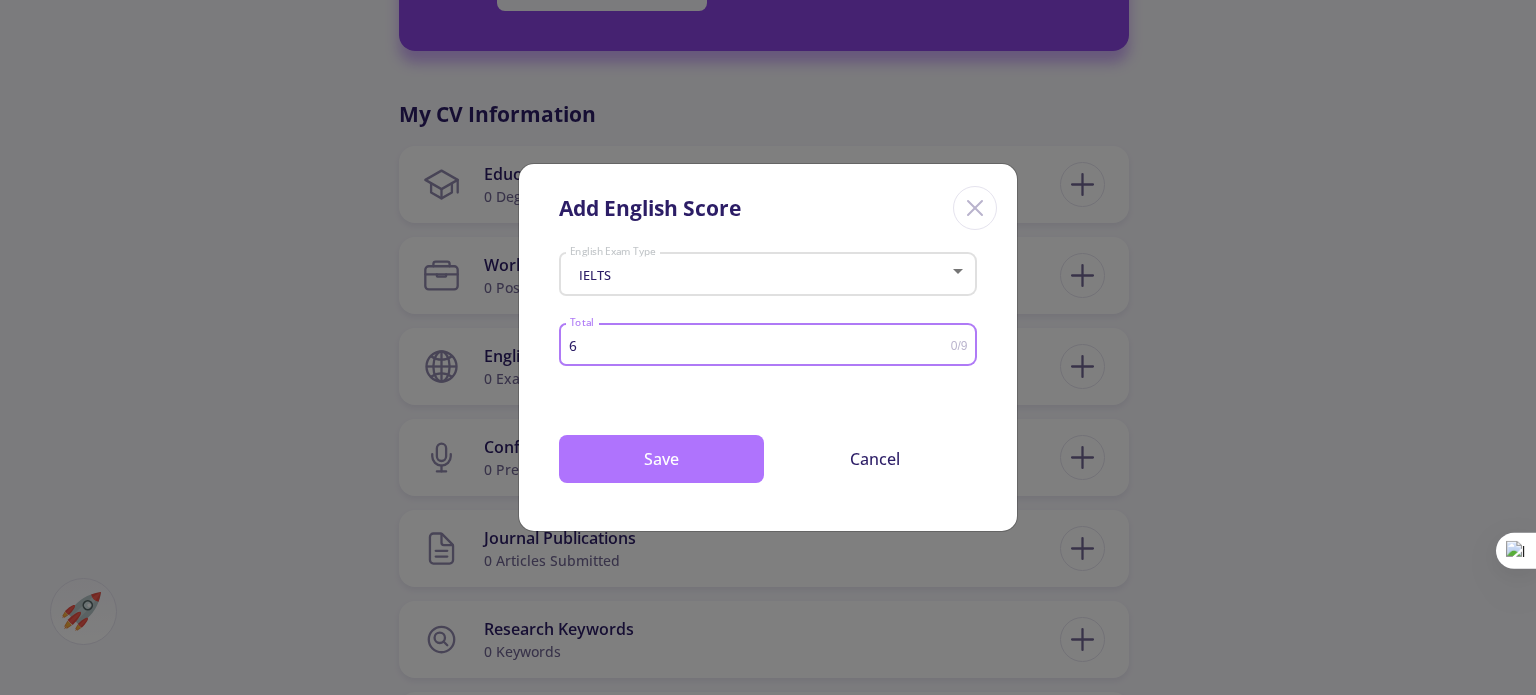 type on "6" 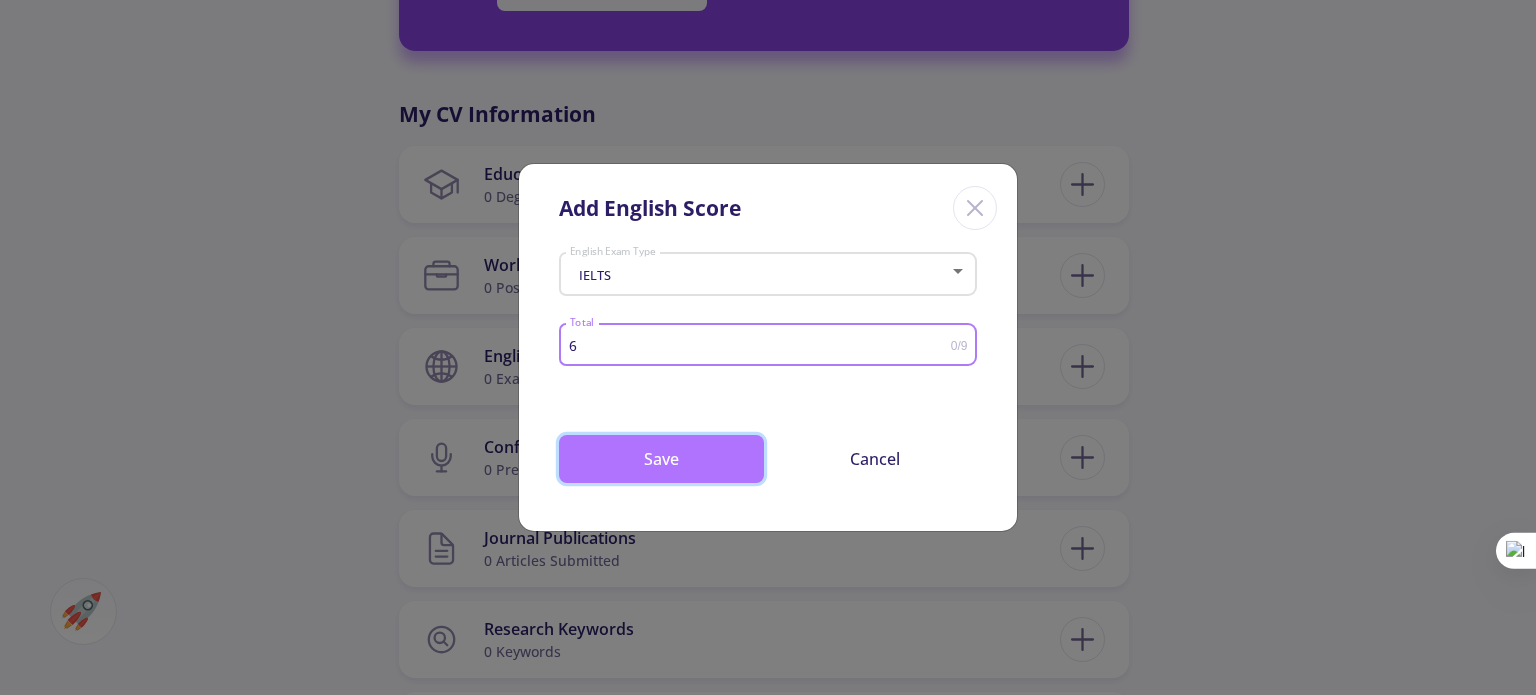 click on "Save" at bounding box center (661, 459) 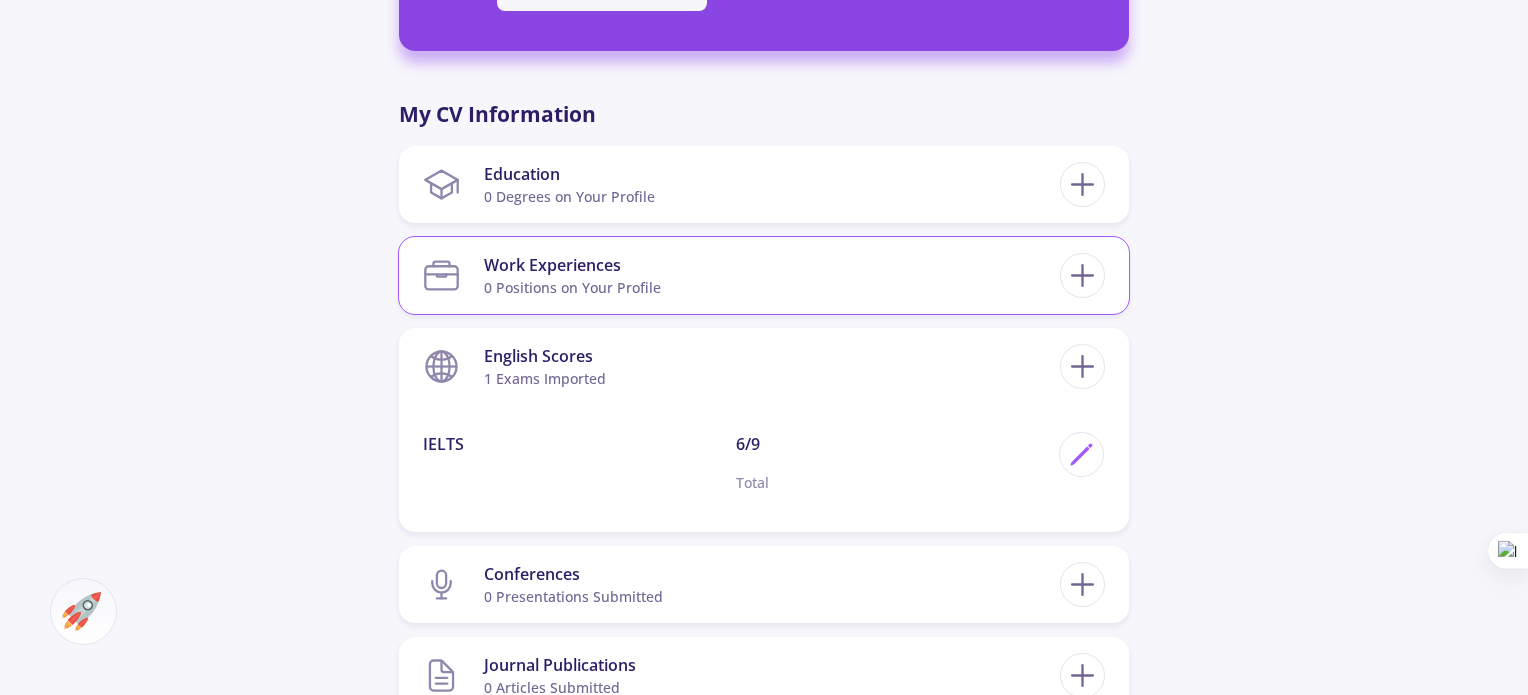 click on "0 Positions on Your Profile" at bounding box center [572, 287] 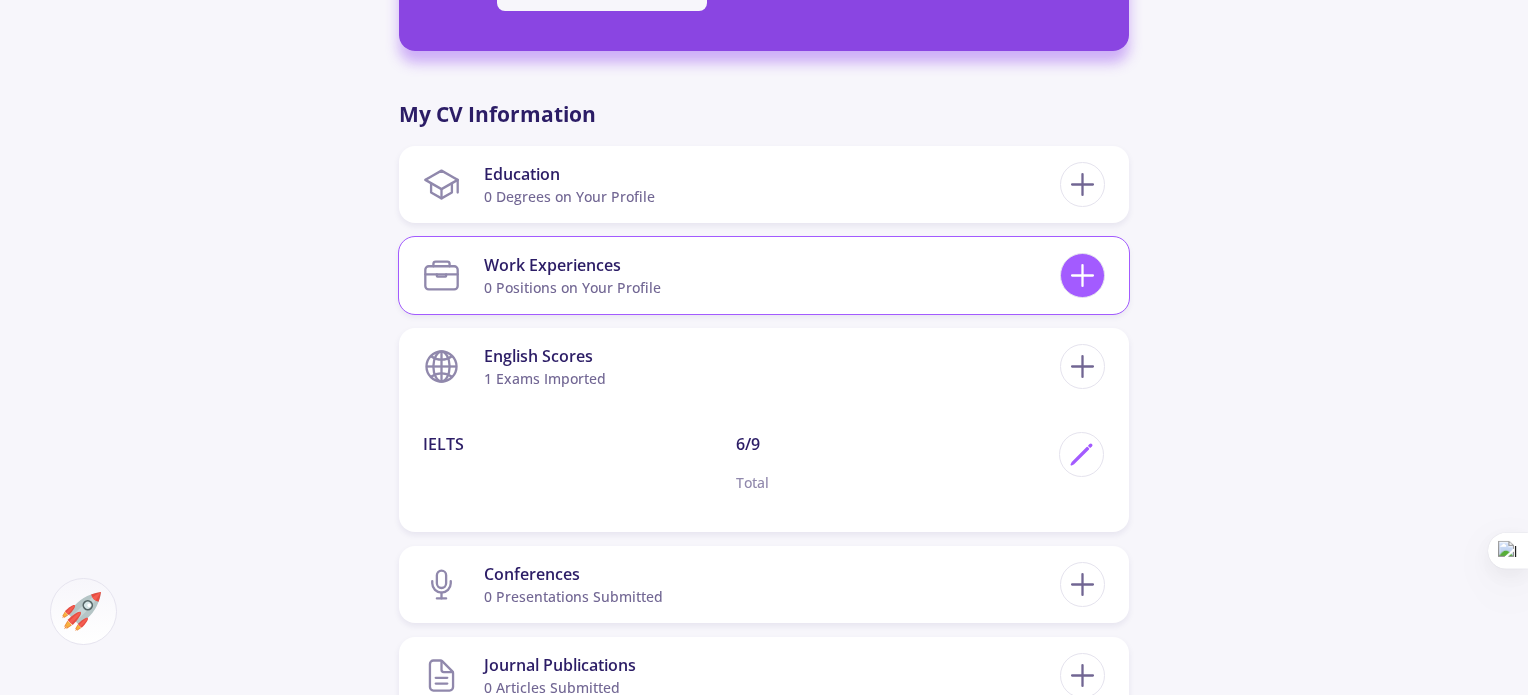 click 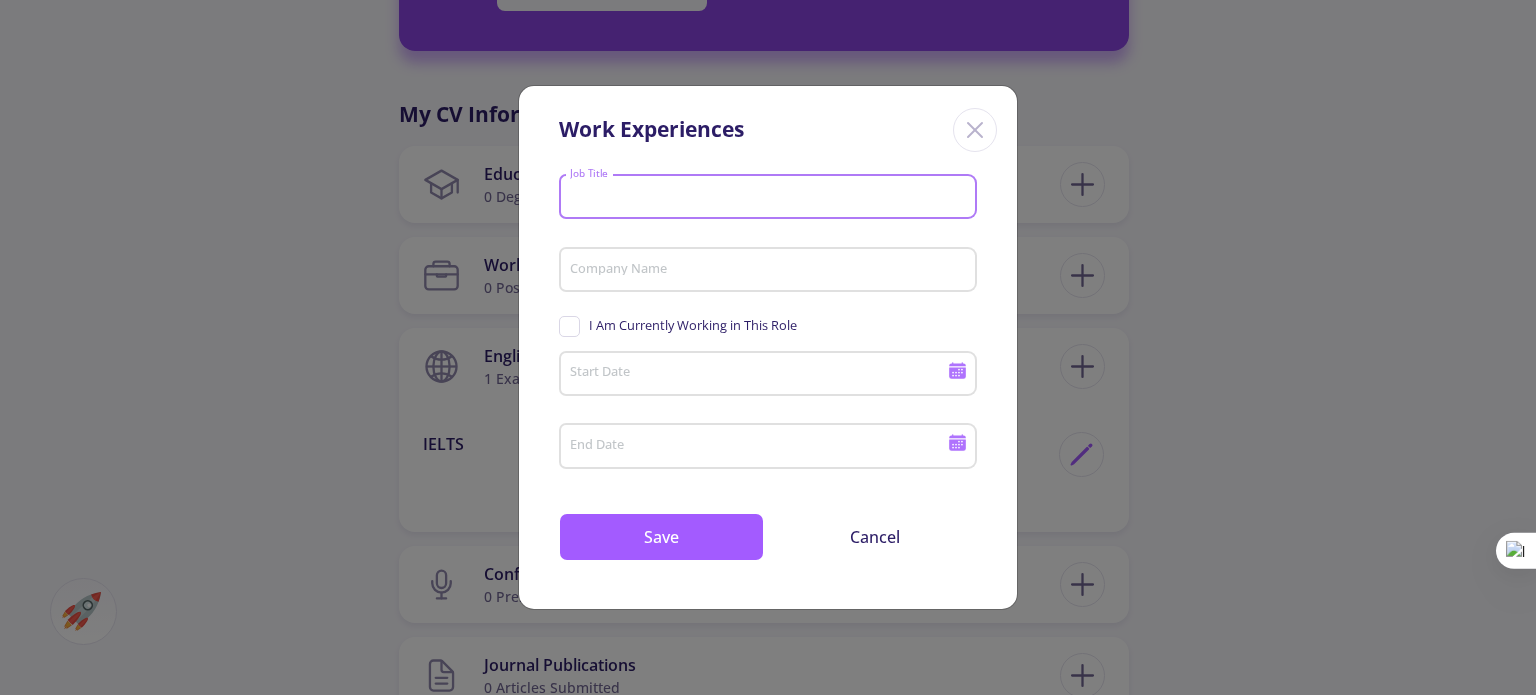 click on "Job Title" at bounding box center (771, 198) 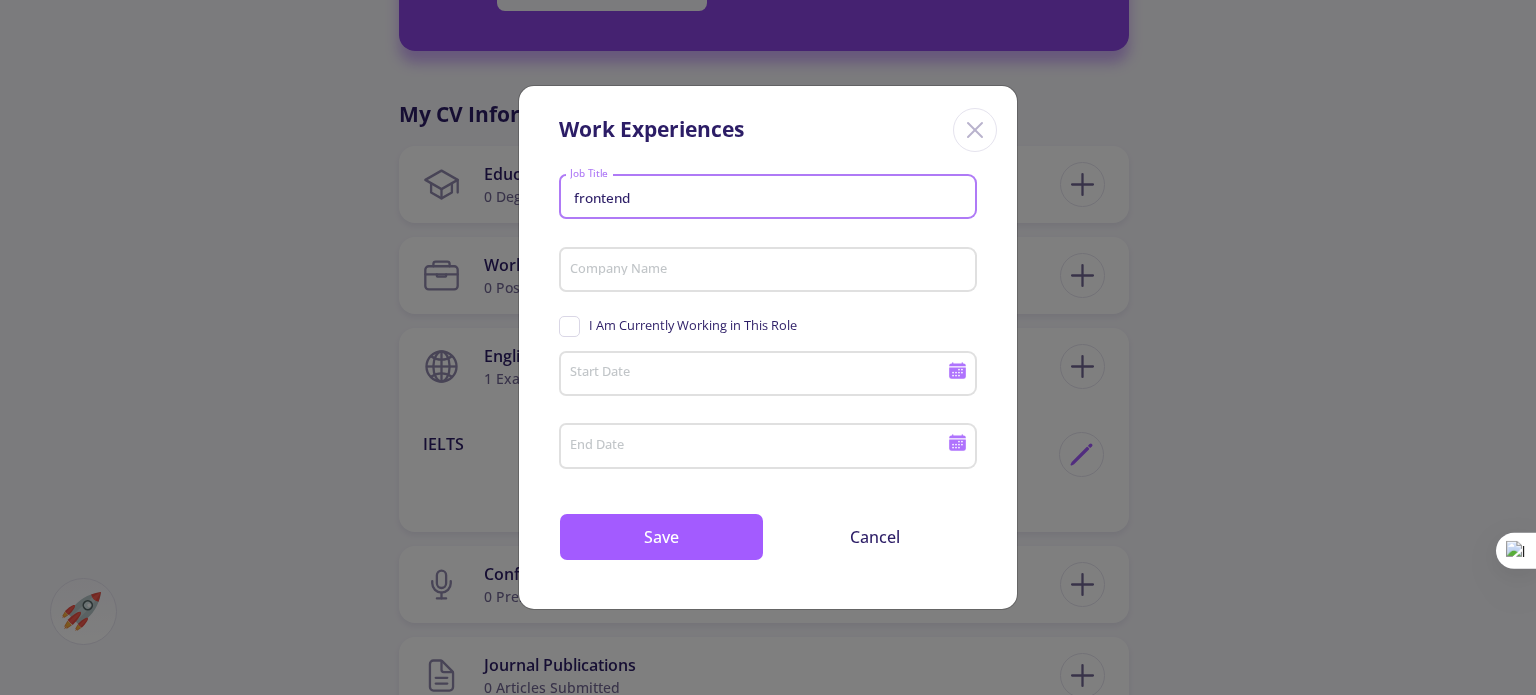 type on "frontend" 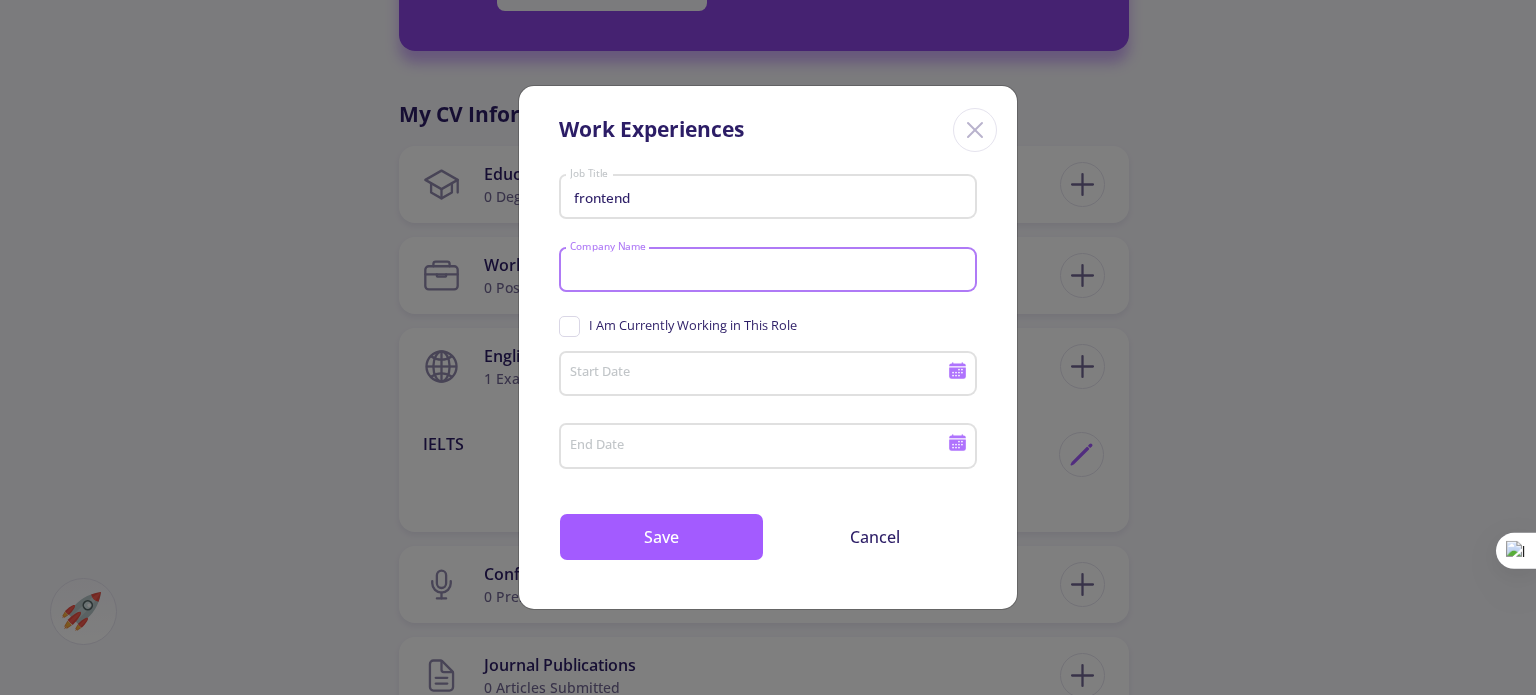 click on "Company Name" at bounding box center [771, 271] 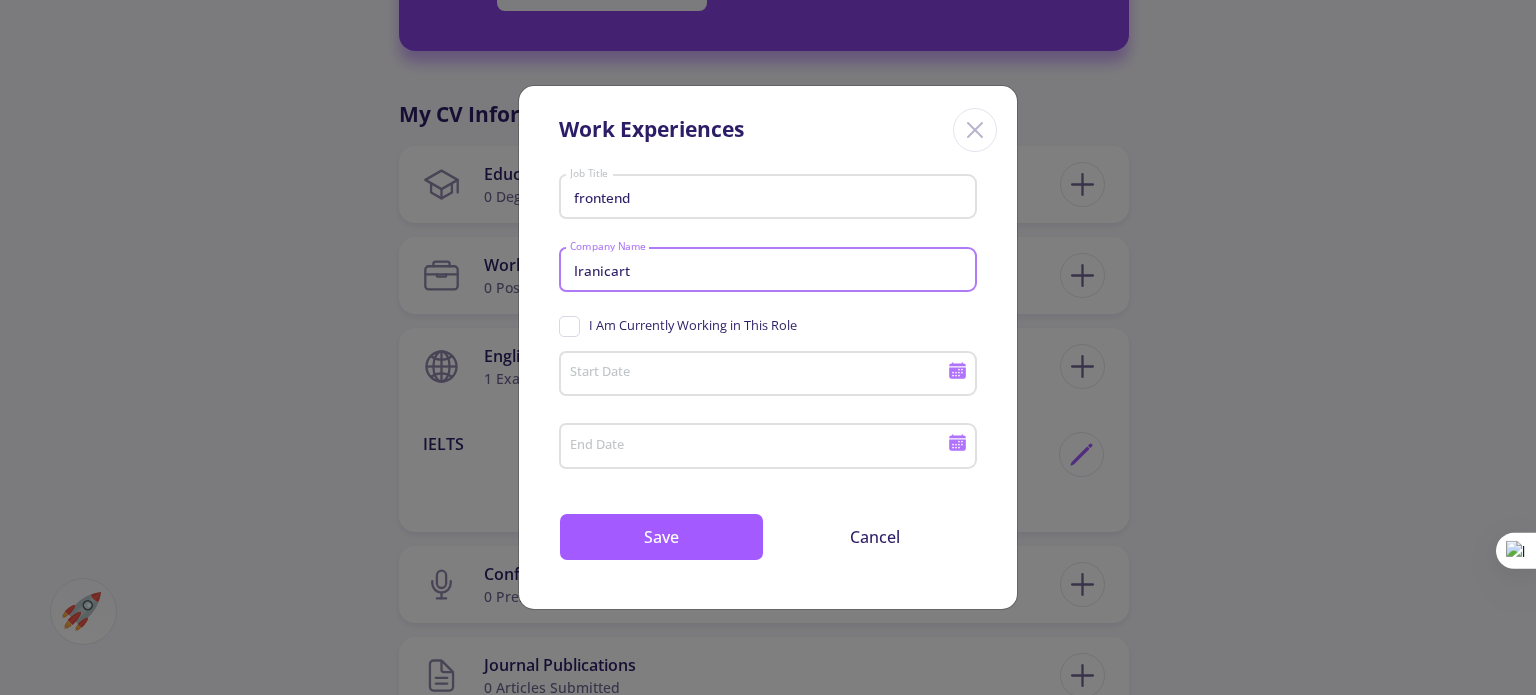 type on "Iranicart" 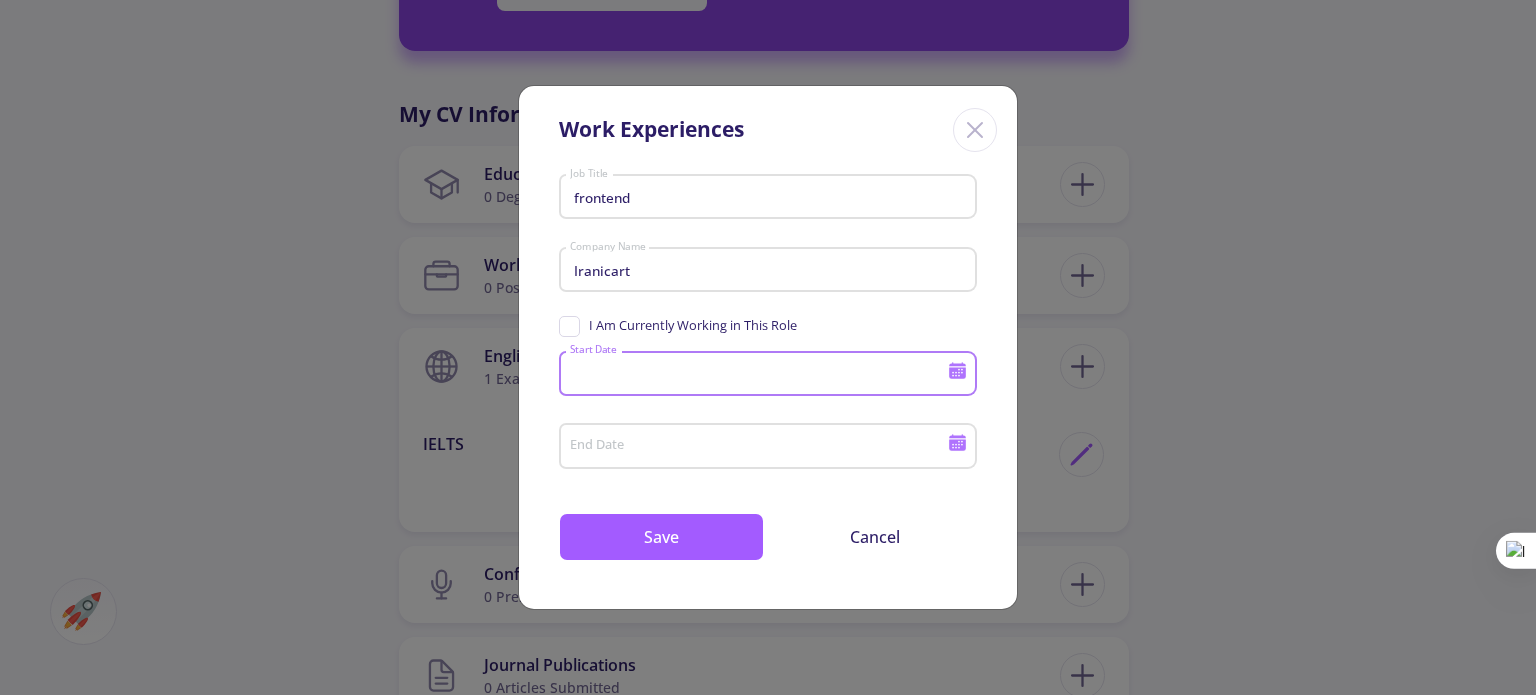 click on "Start Date" at bounding box center [761, 375] 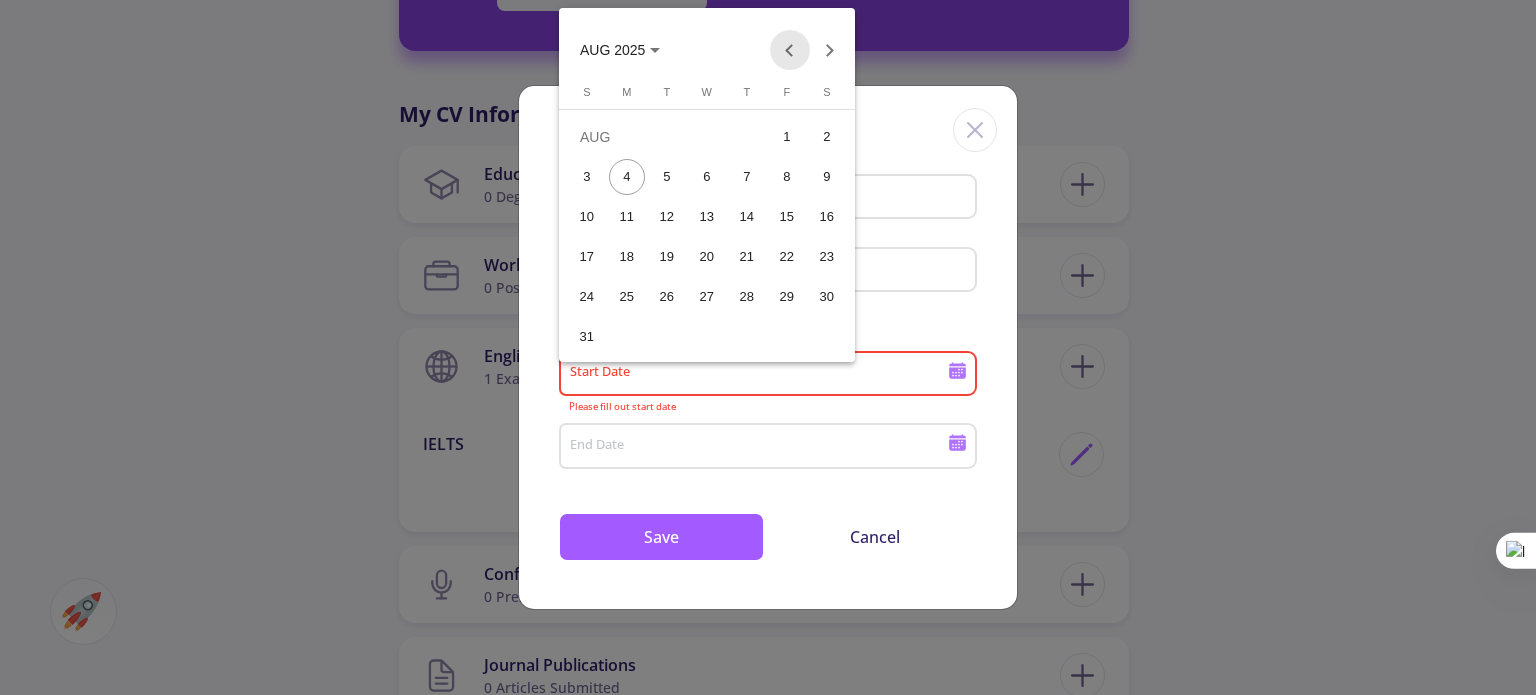 click at bounding box center (790, 50) 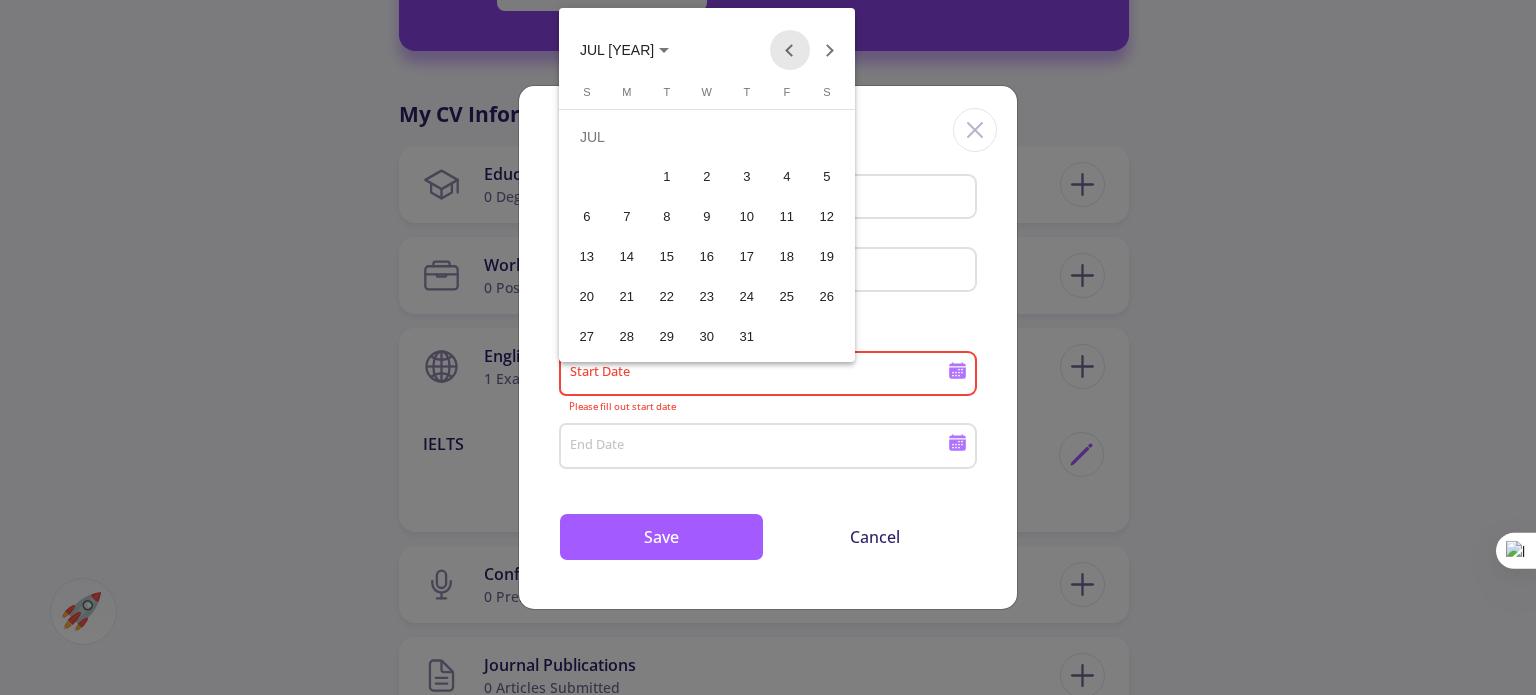 click at bounding box center [790, 50] 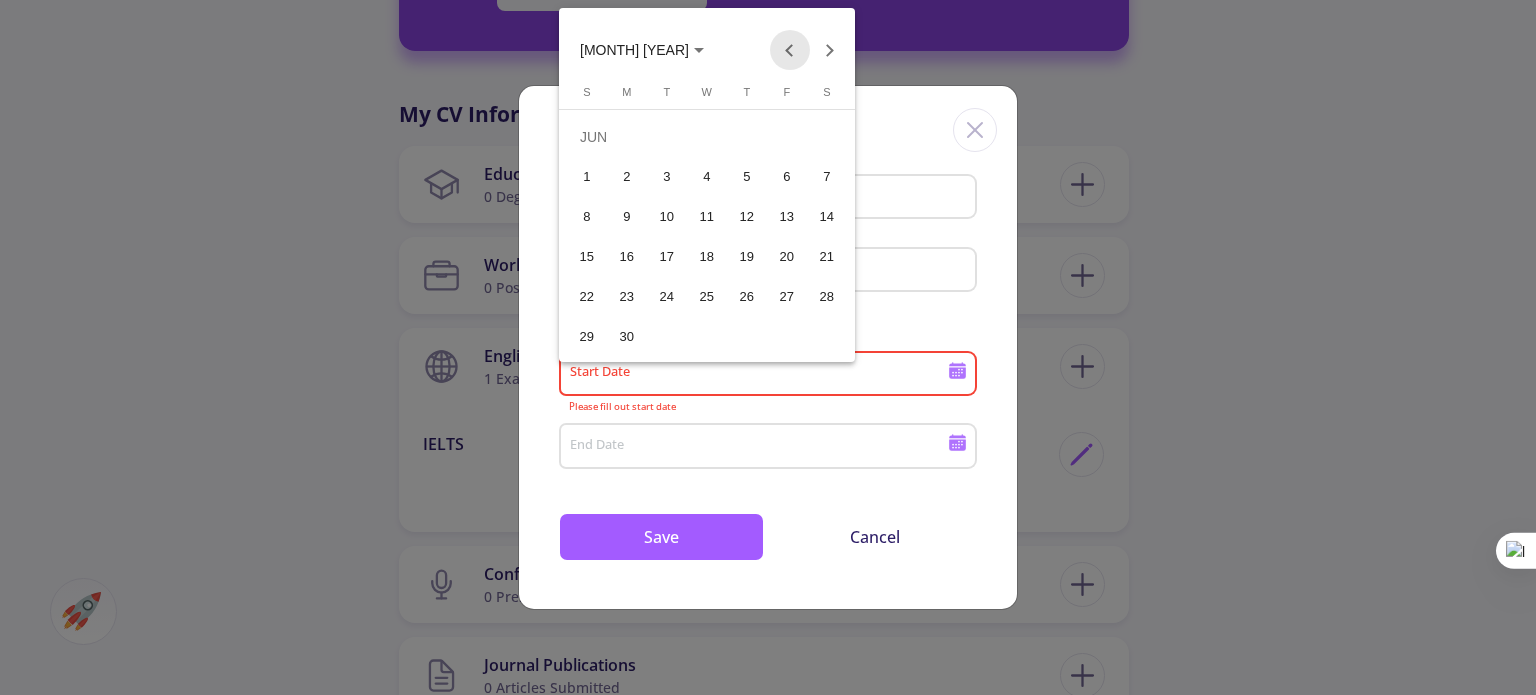 click at bounding box center (790, 50) 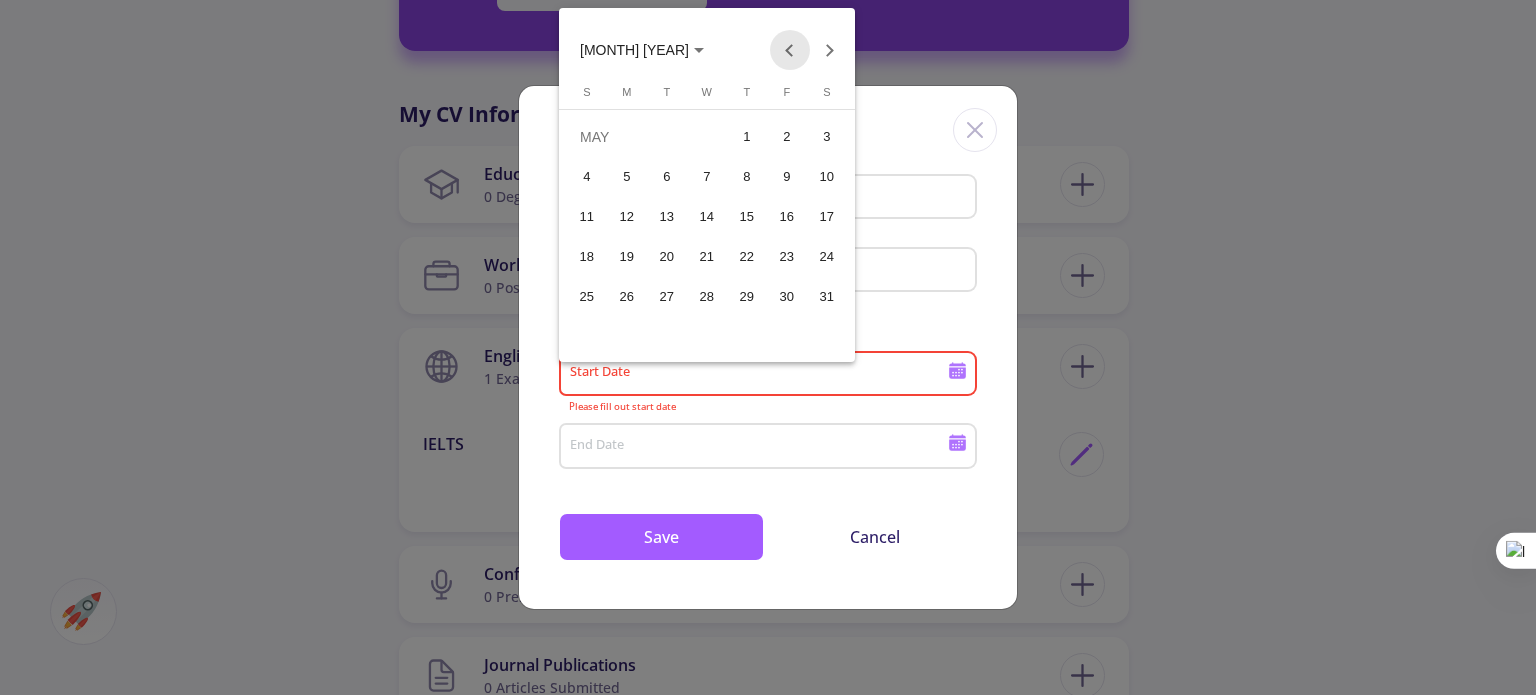 click at bounding box center (790, 50) 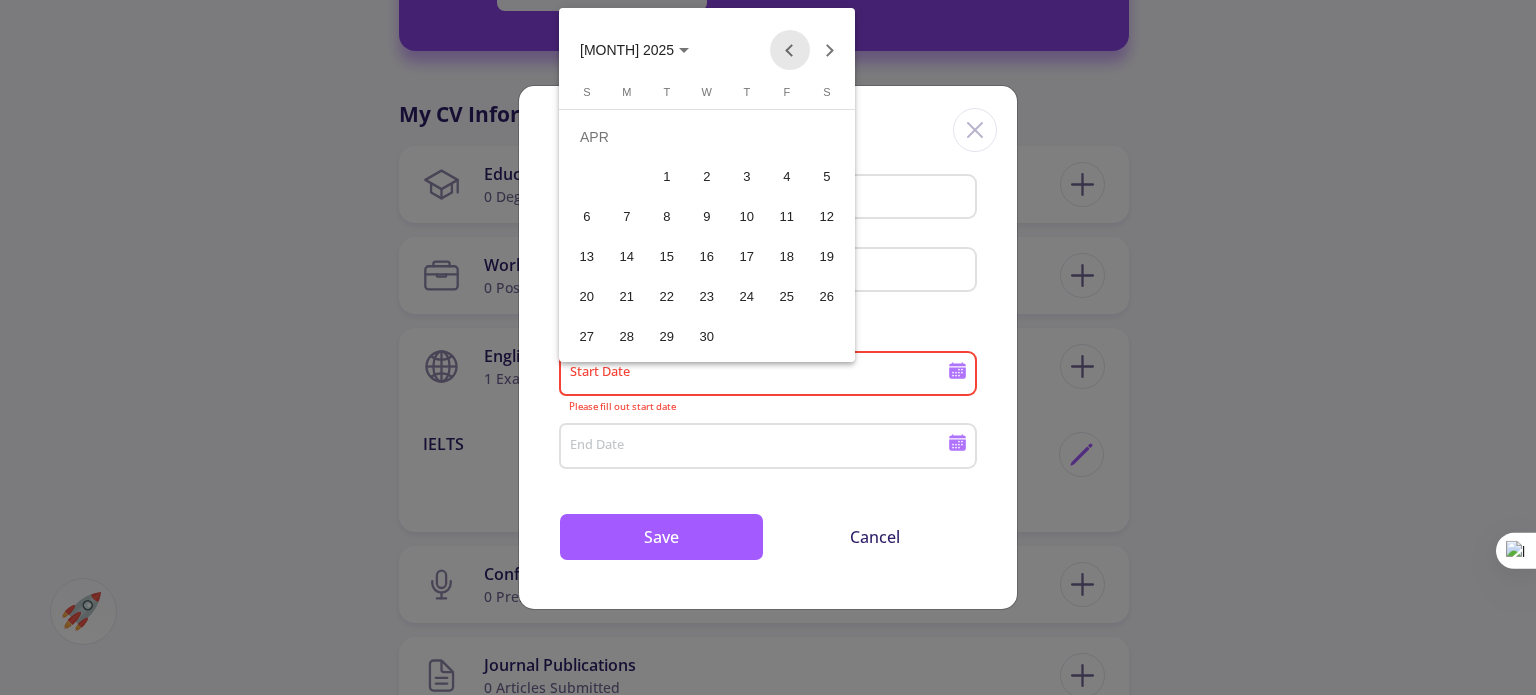 click at bounding box center [790, 50] 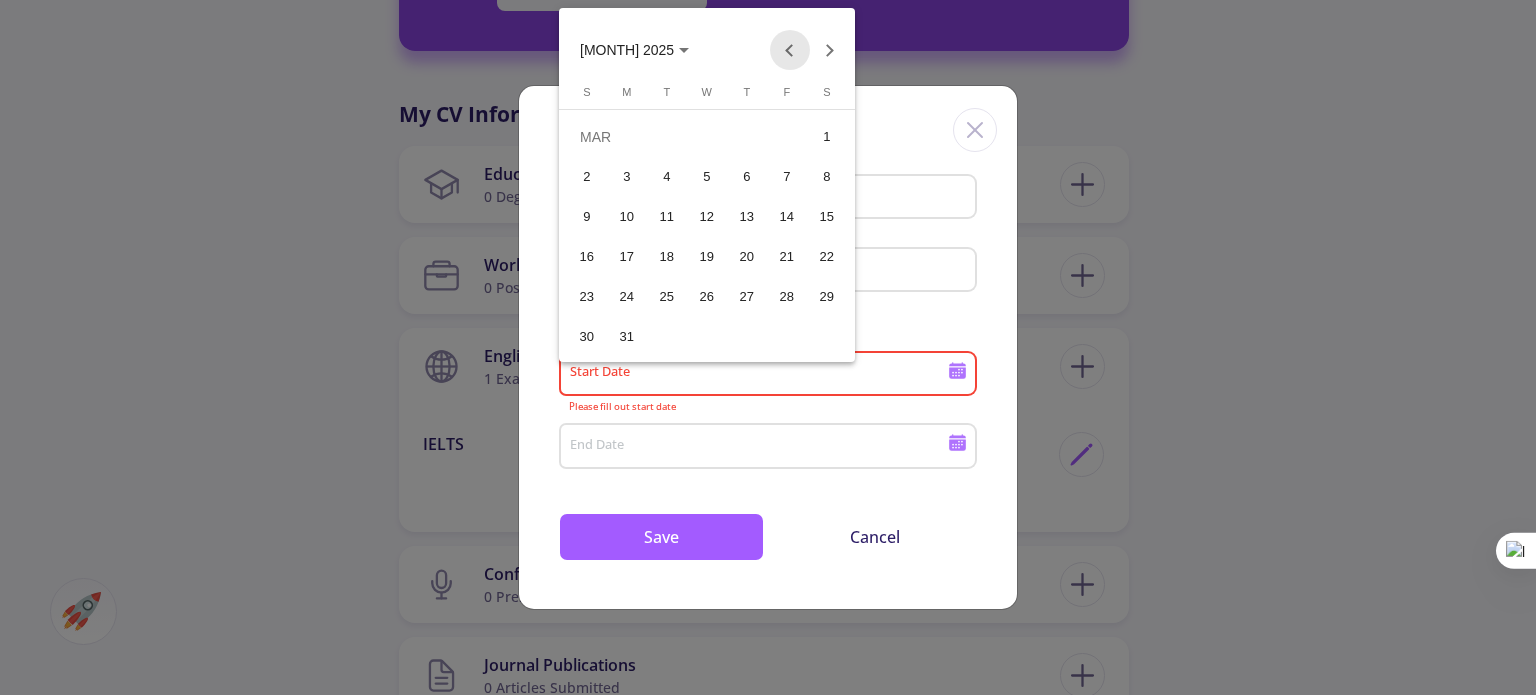 click at bounding box center [790, 50] 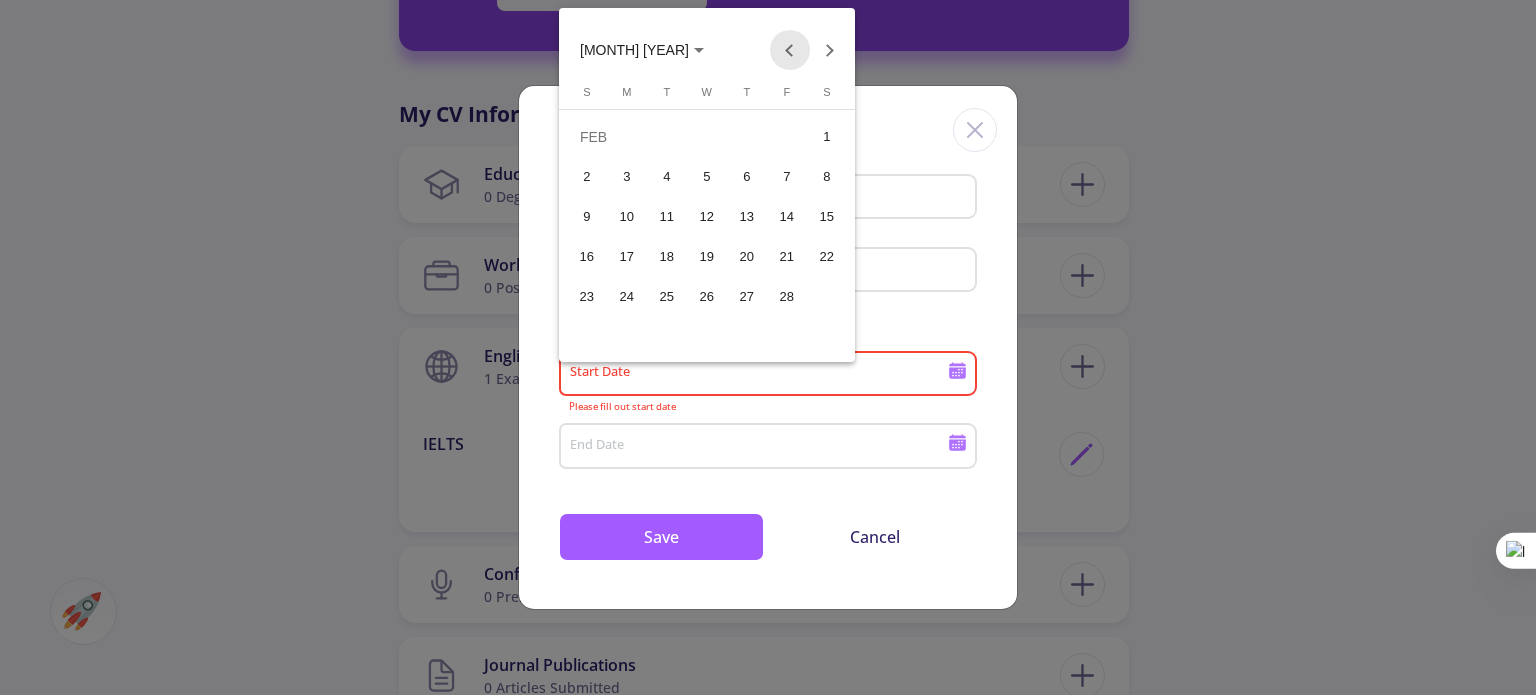 click at bounding box center [790, 50] 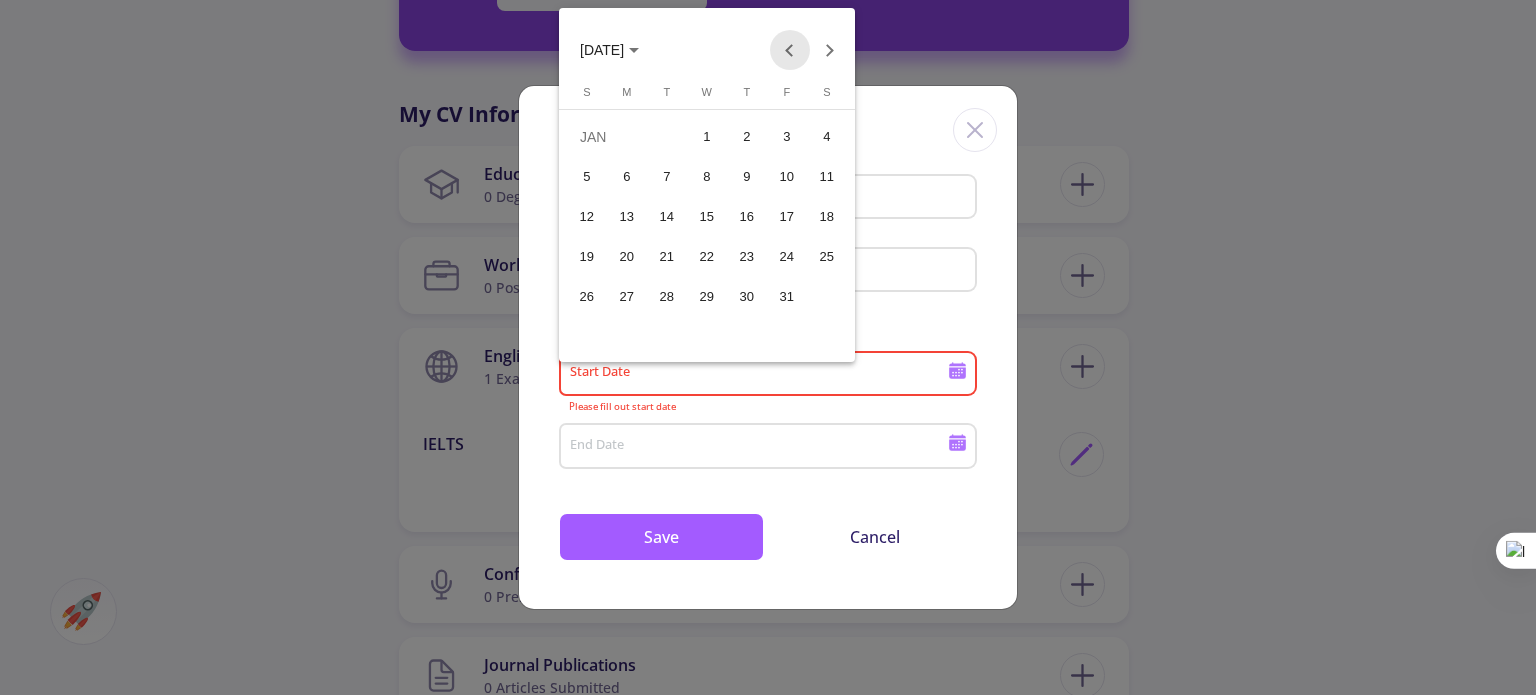 click at bounding box center (790, 50) 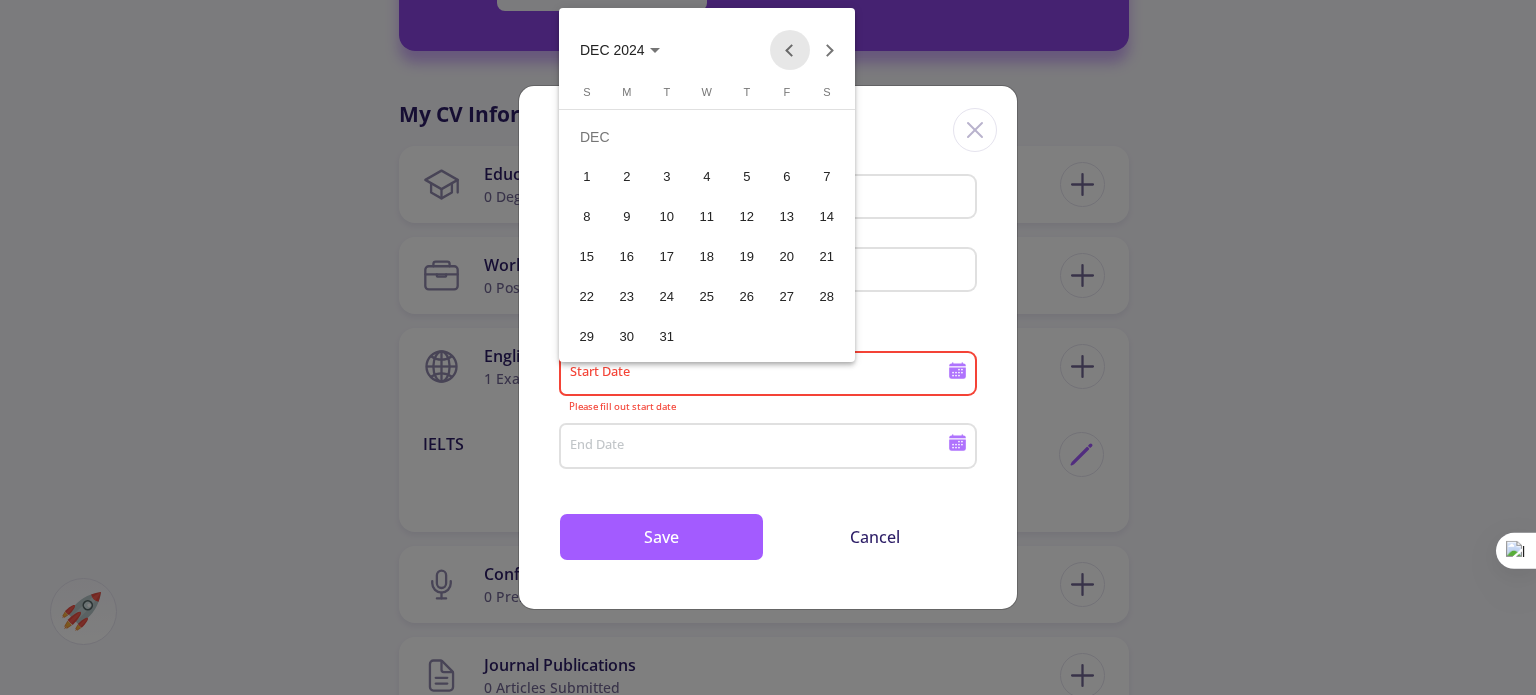click at bounding box center (790, 50) 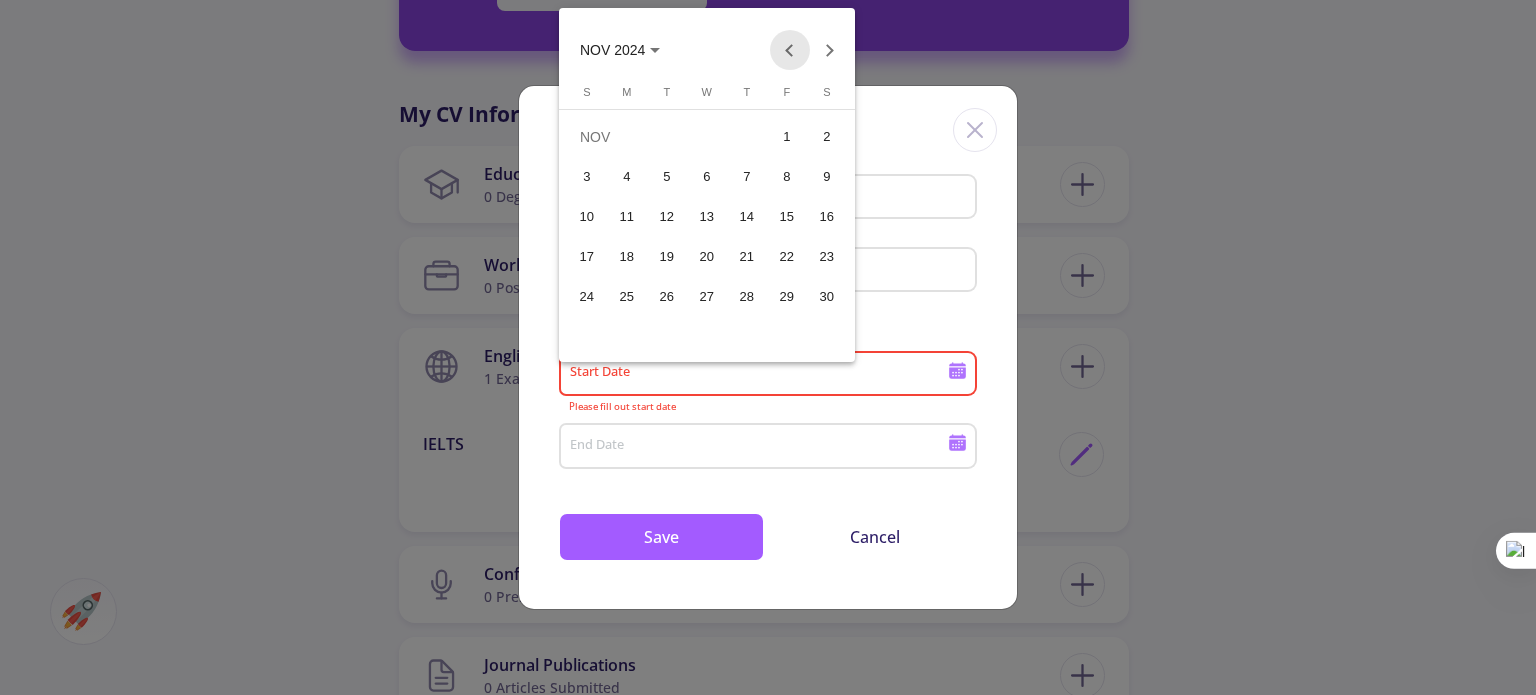 click at bounding box center [790, 50] 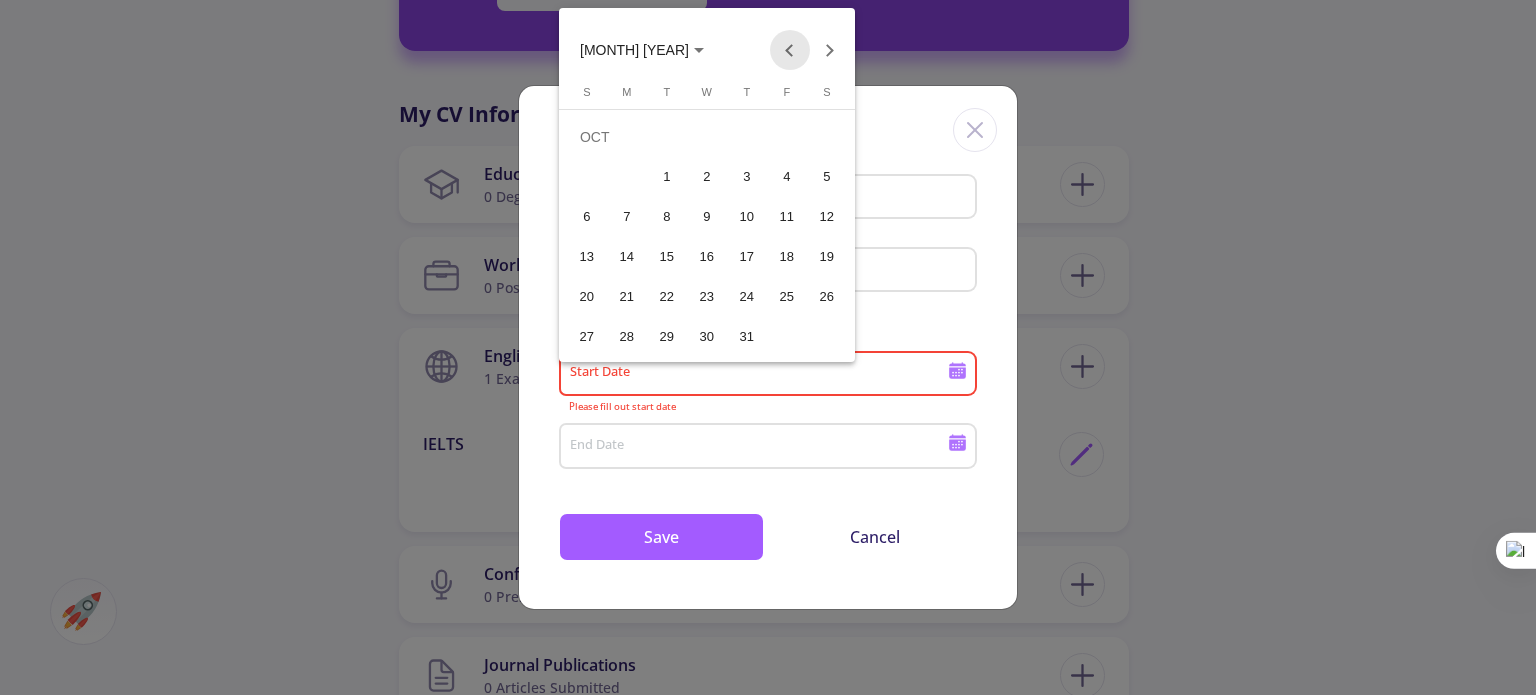 click at bounding box center [790, 50] 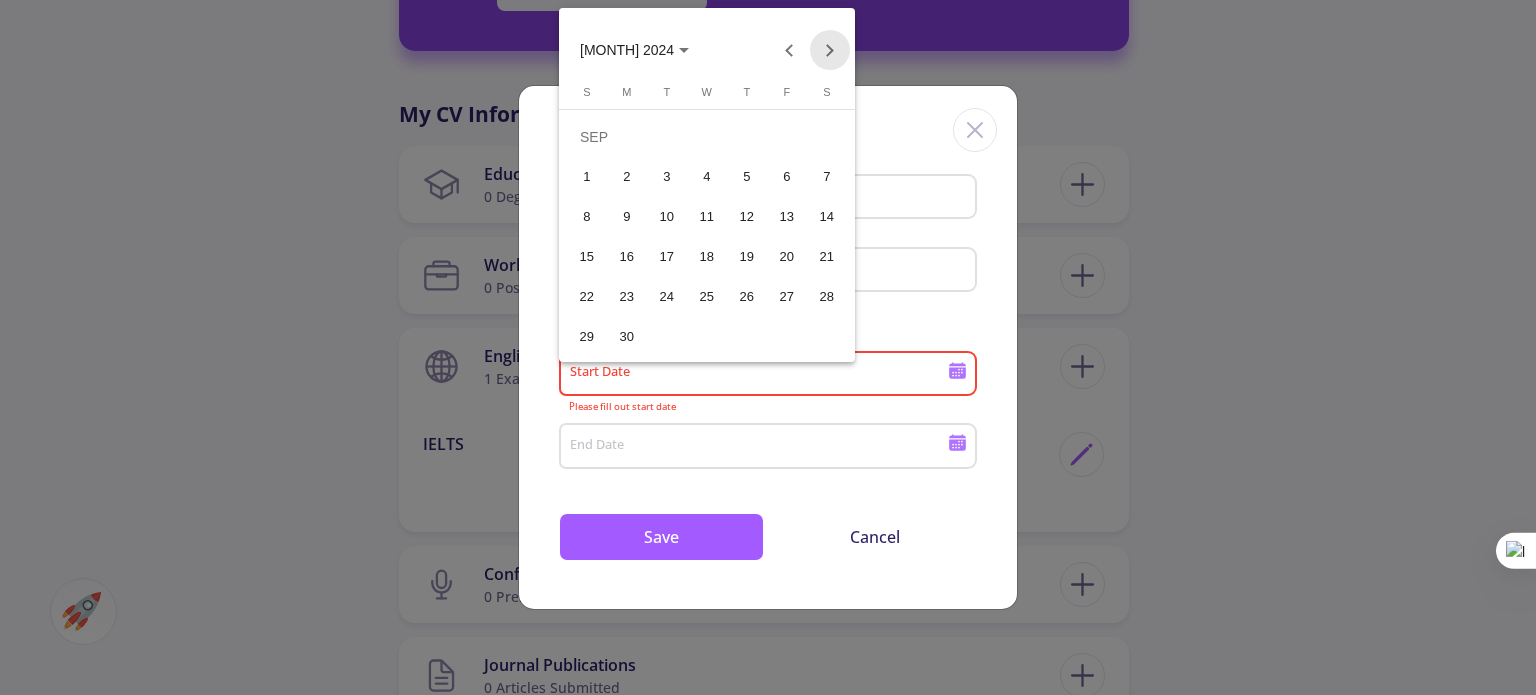 click at bounding box center (830, 50) 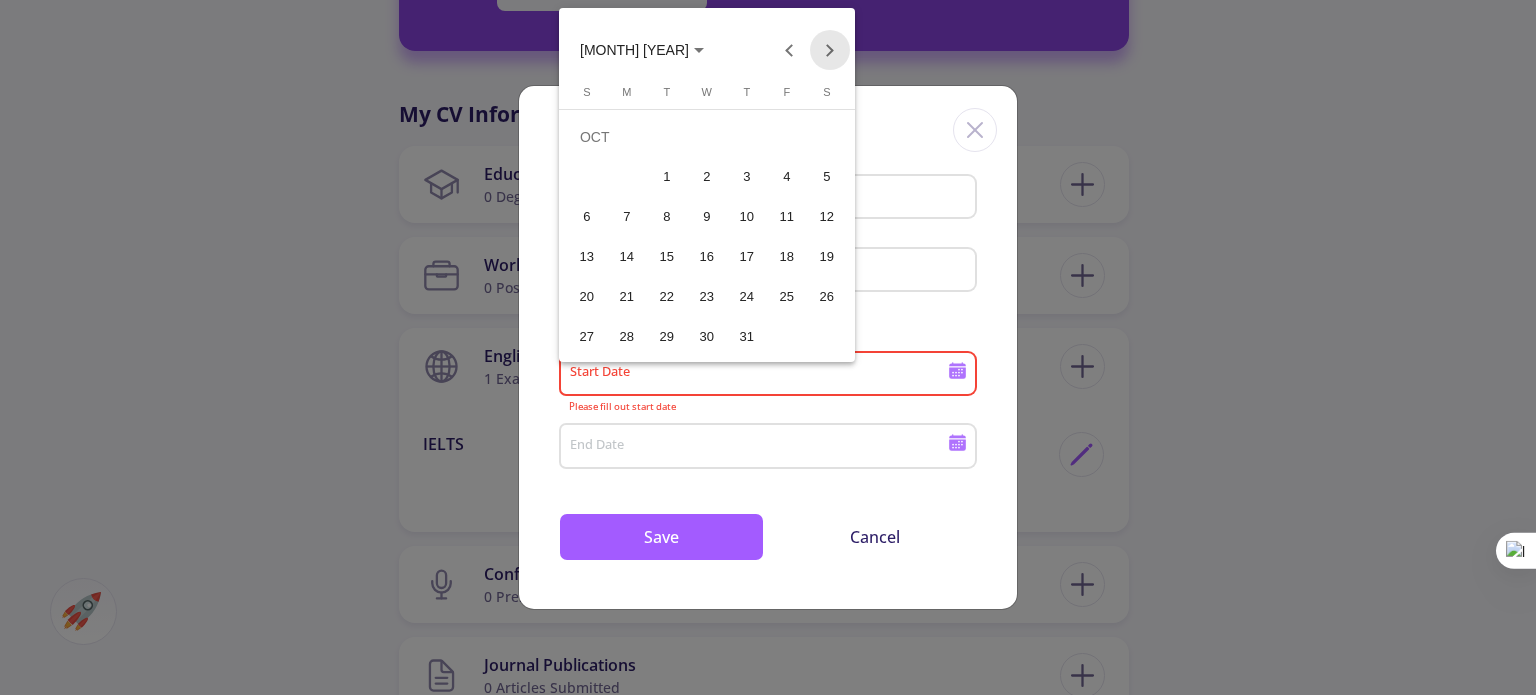 click at bounding box center [830, 50] 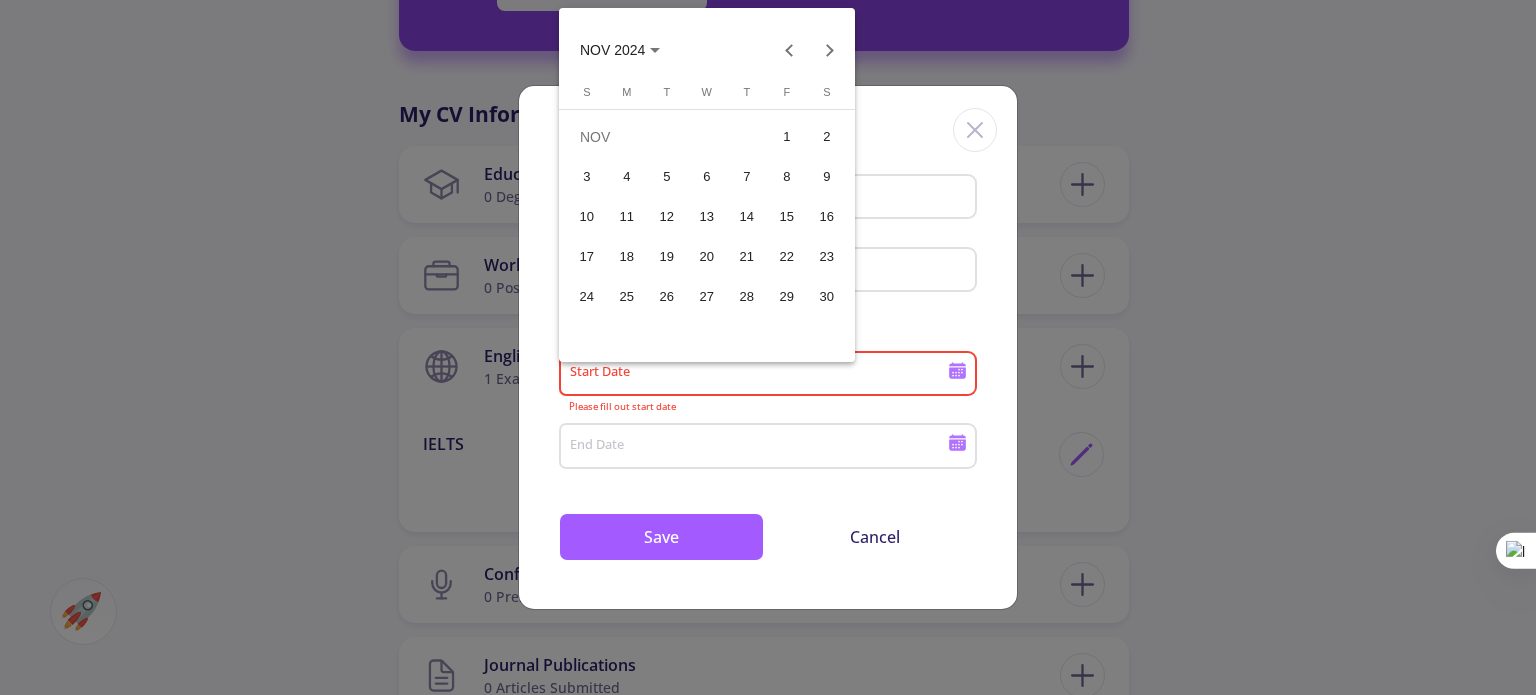 click on "1" at bounding box center (787, 137) 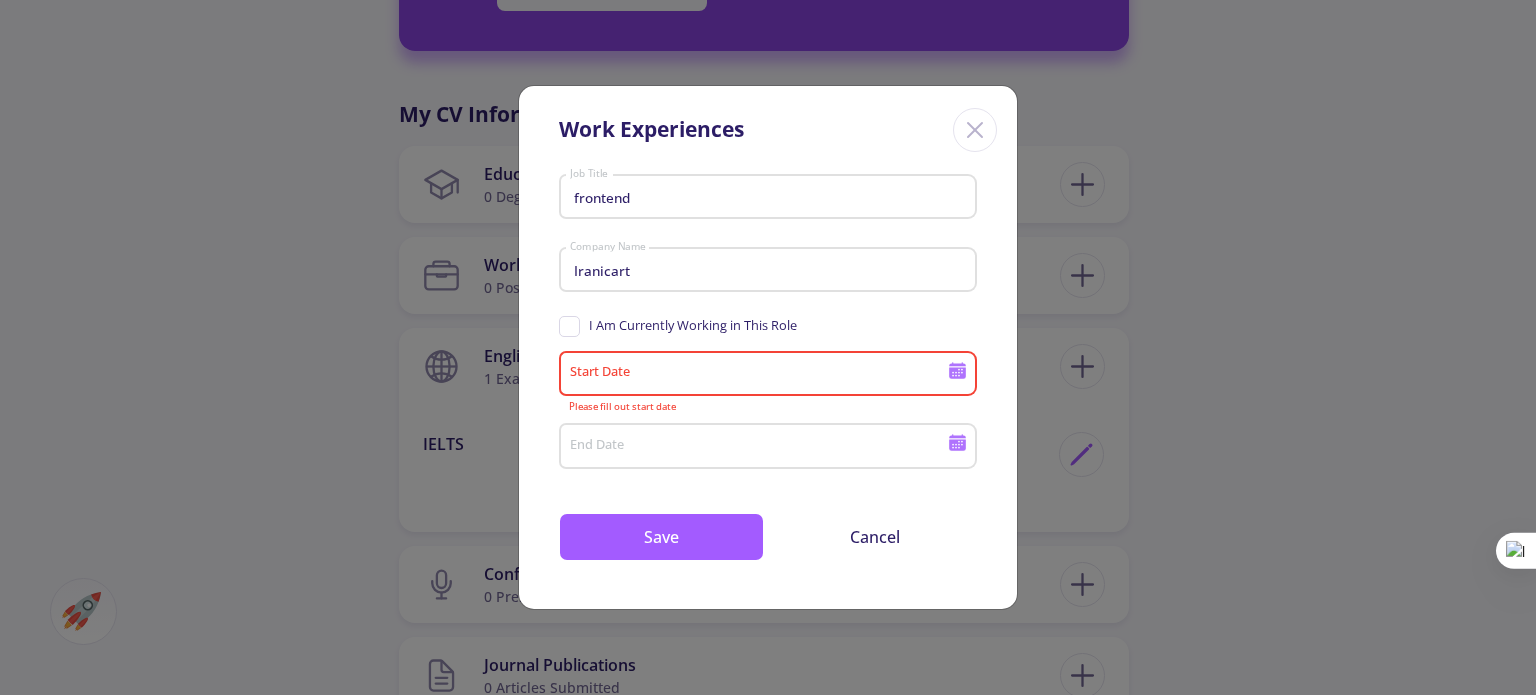 type on "[DATE]" 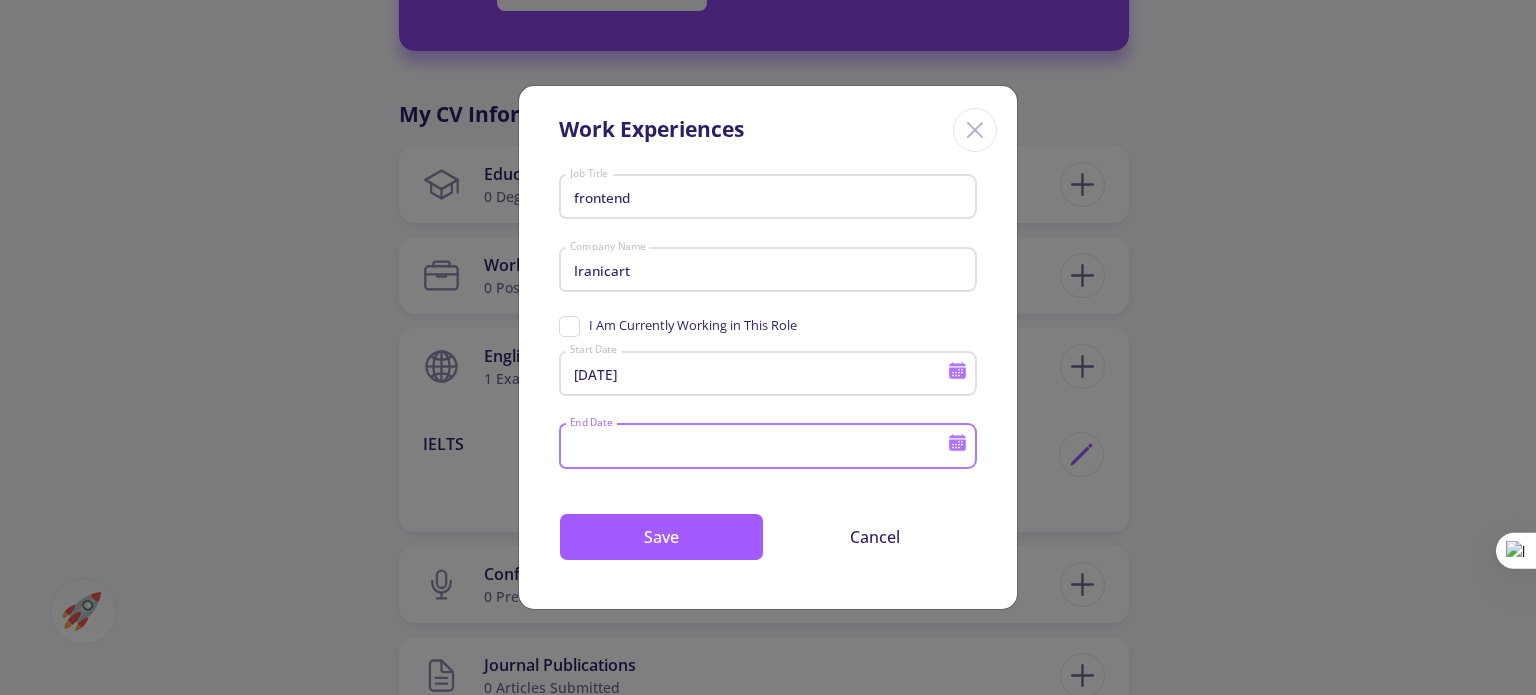 click on "End Date" at bounding box center [761, 447] 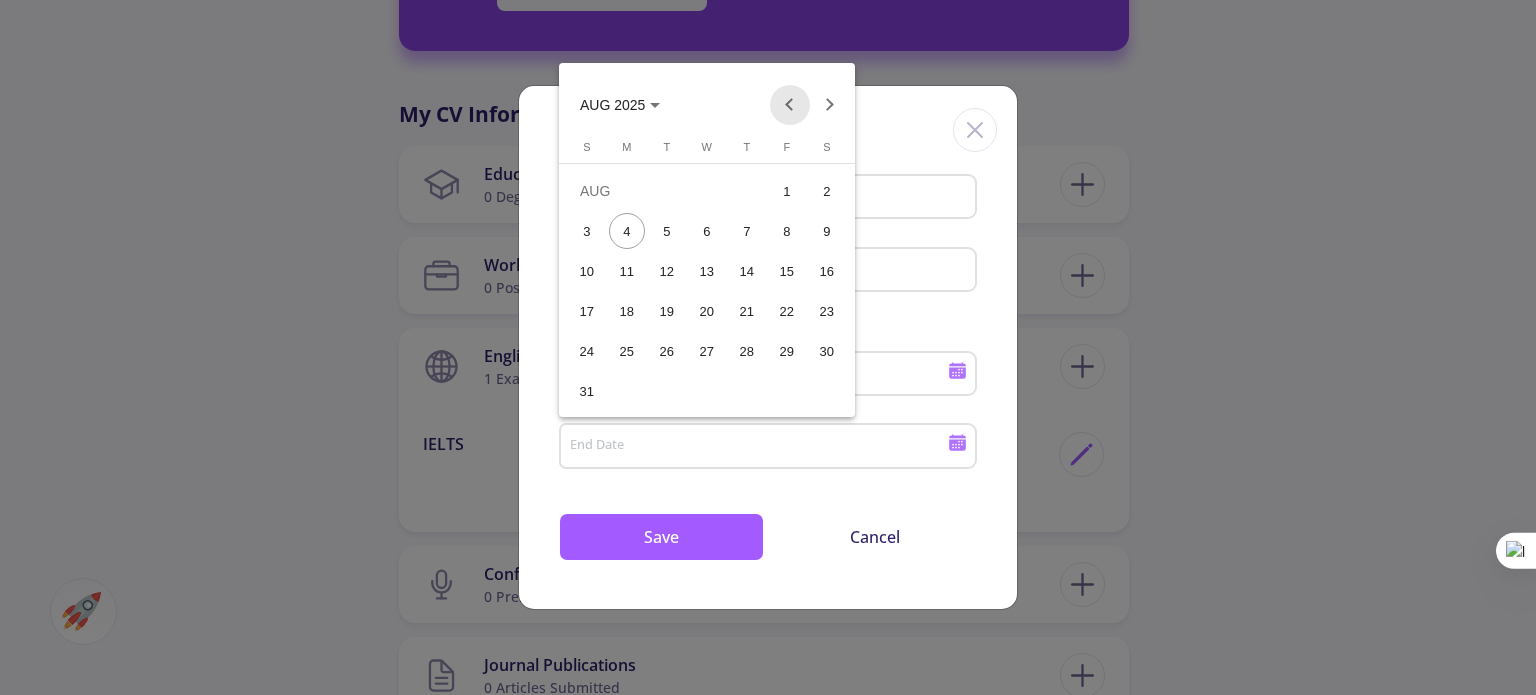 click at bounding box center [790, 105] 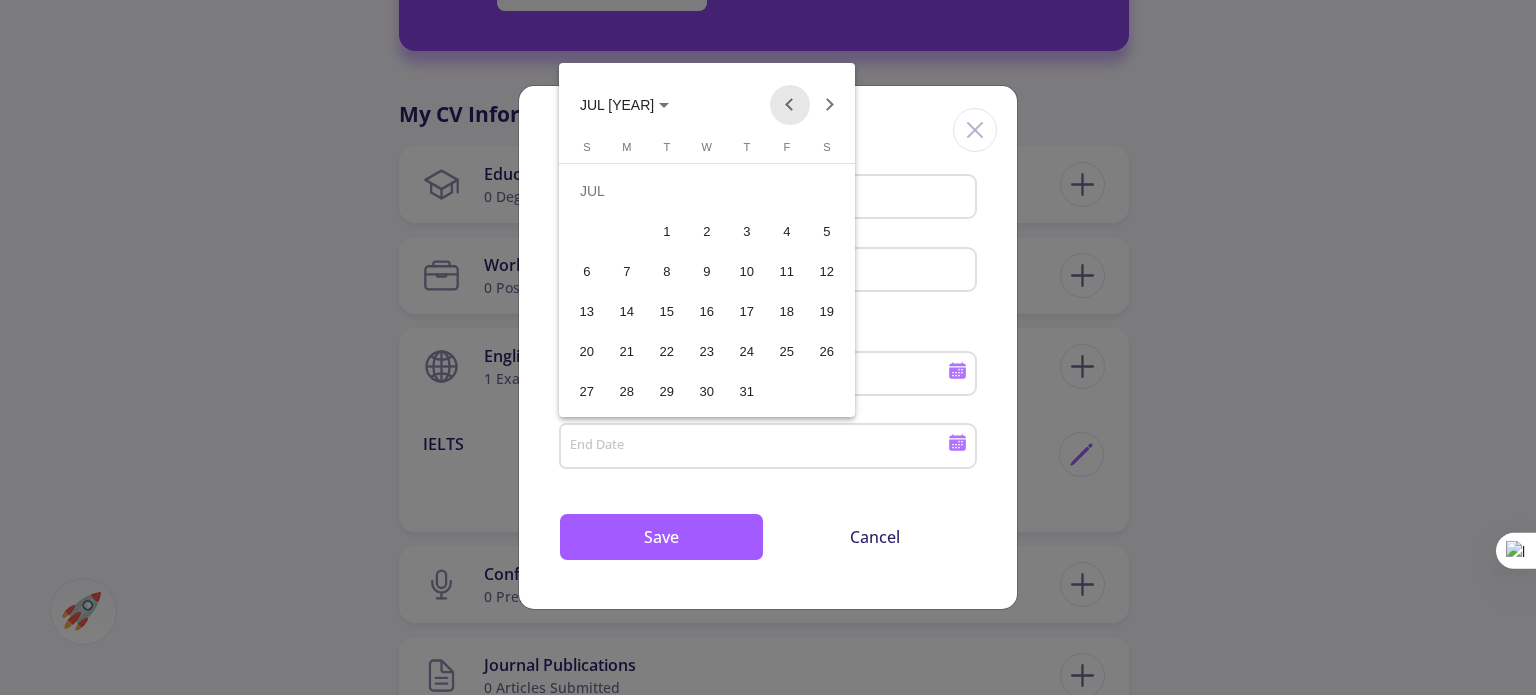click at bounding box center [790, 105] 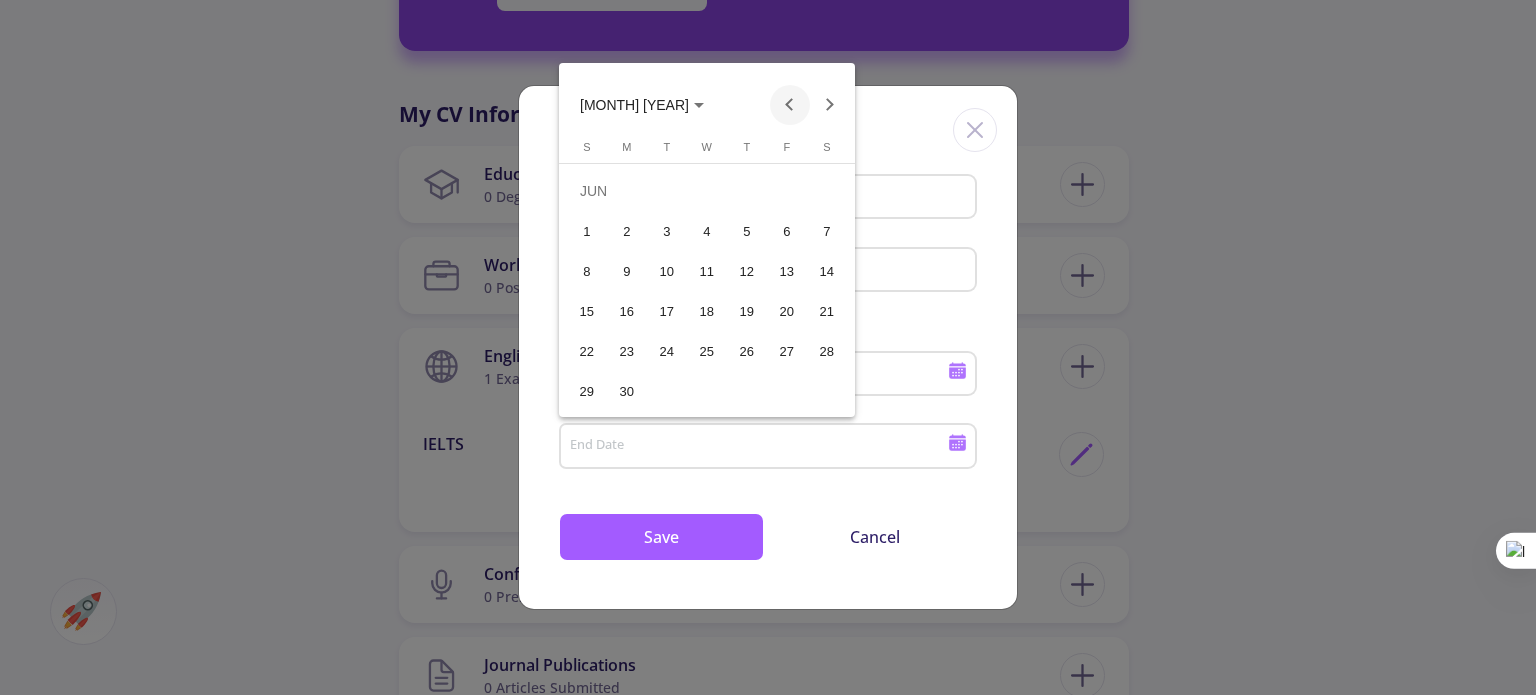click at bounding box center [790, 105] 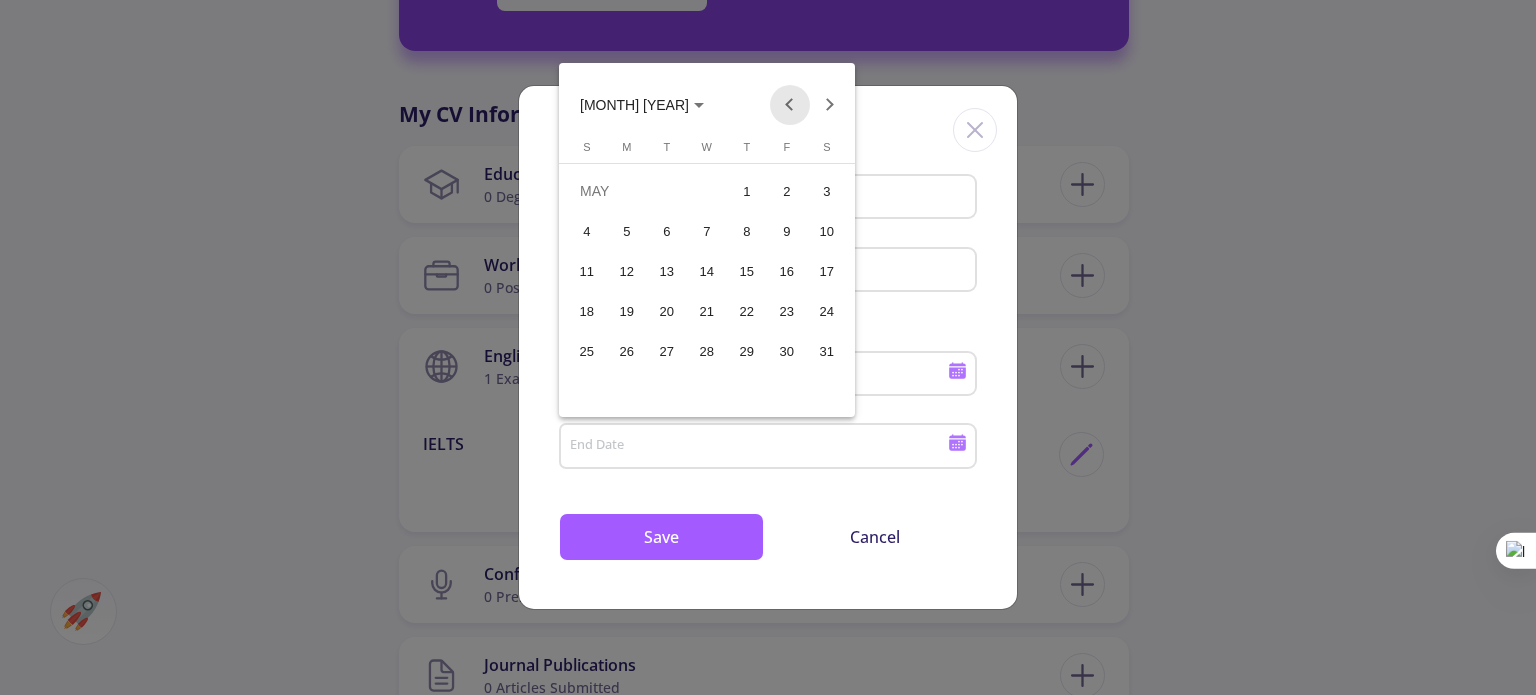 click at bounding box center (790, 105) 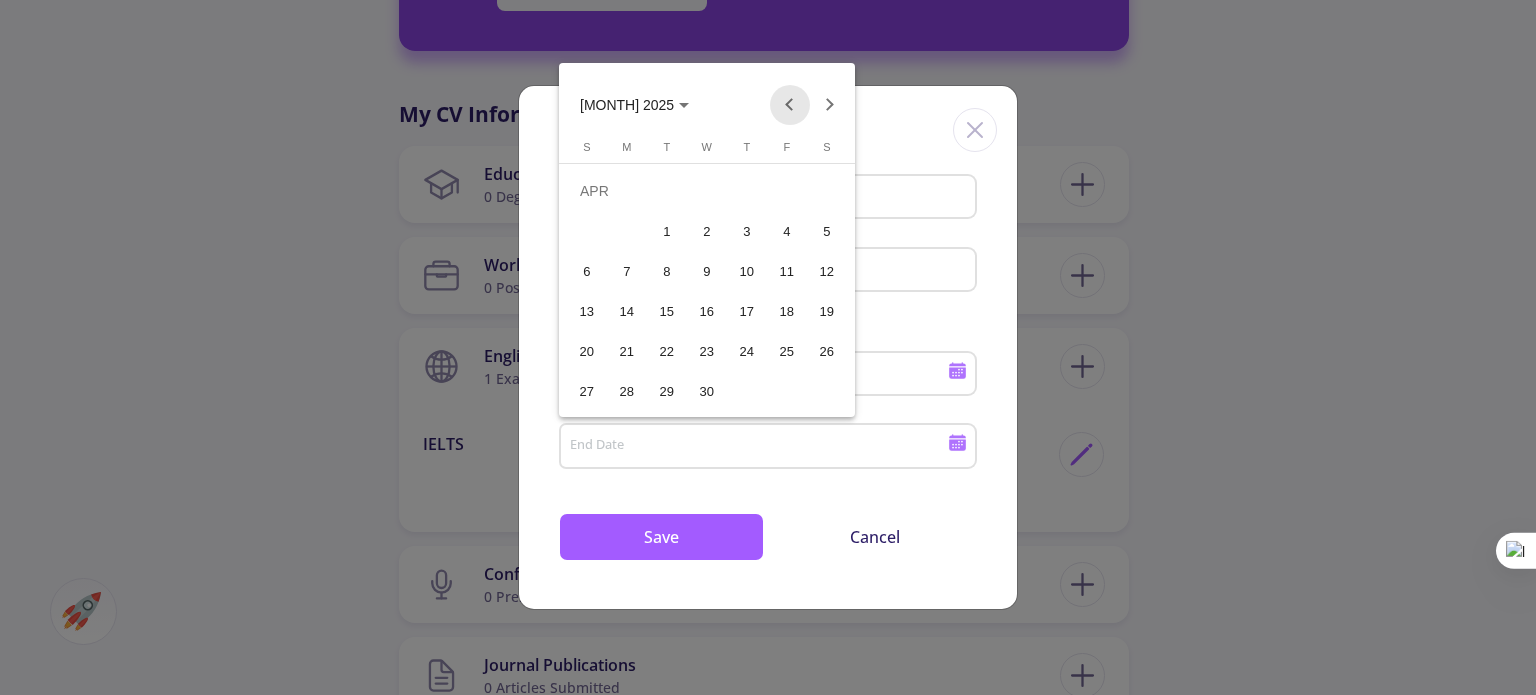 click at bounding box center [790, 105] 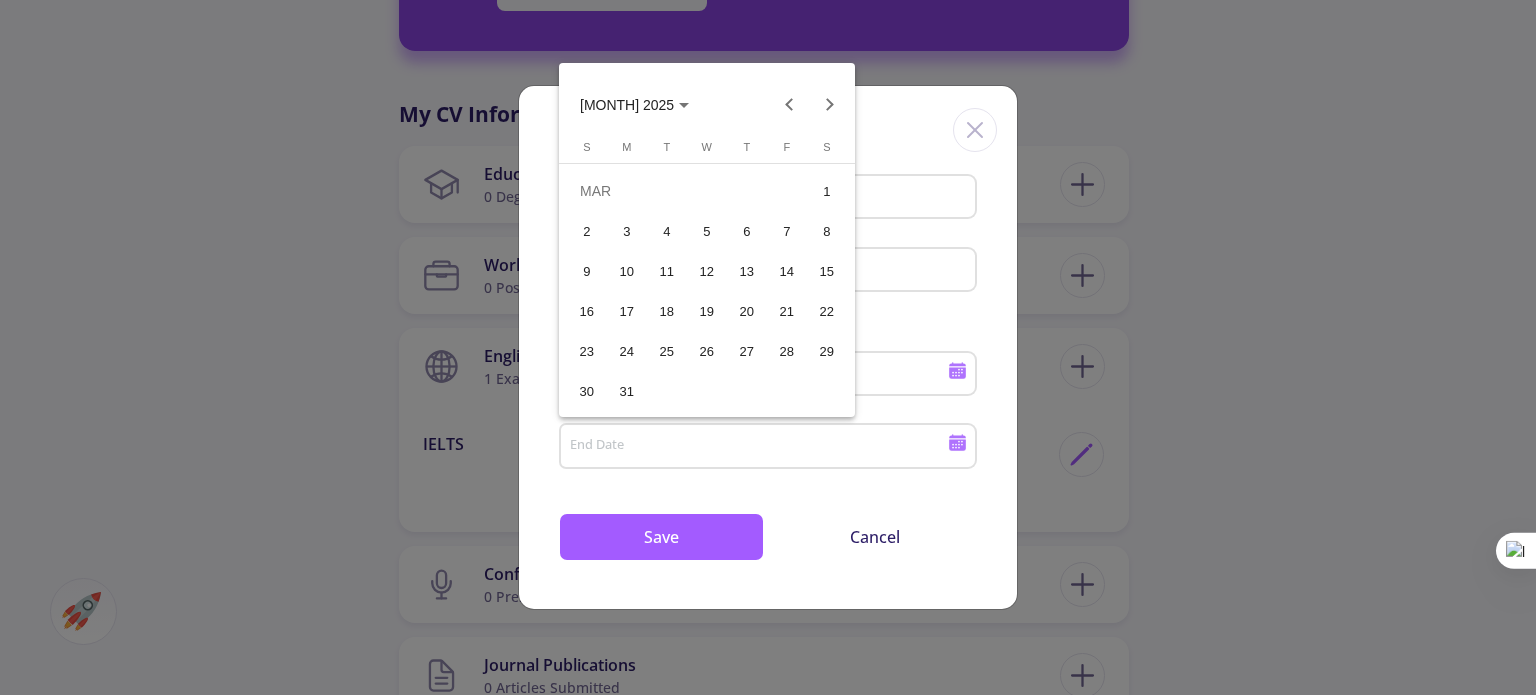 click on "31" at bounding box center [627, 391] 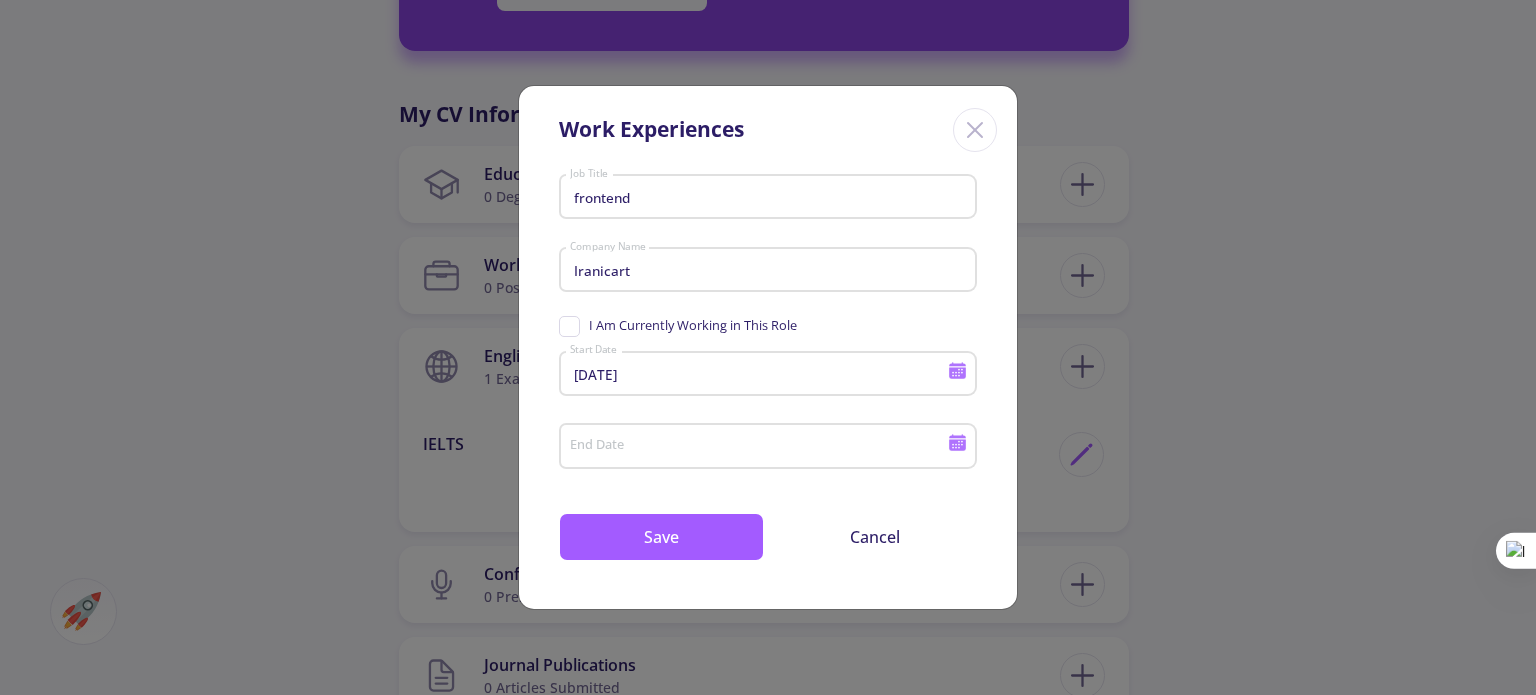 type on "[MONTH]/[DAY]/[YEAR]" 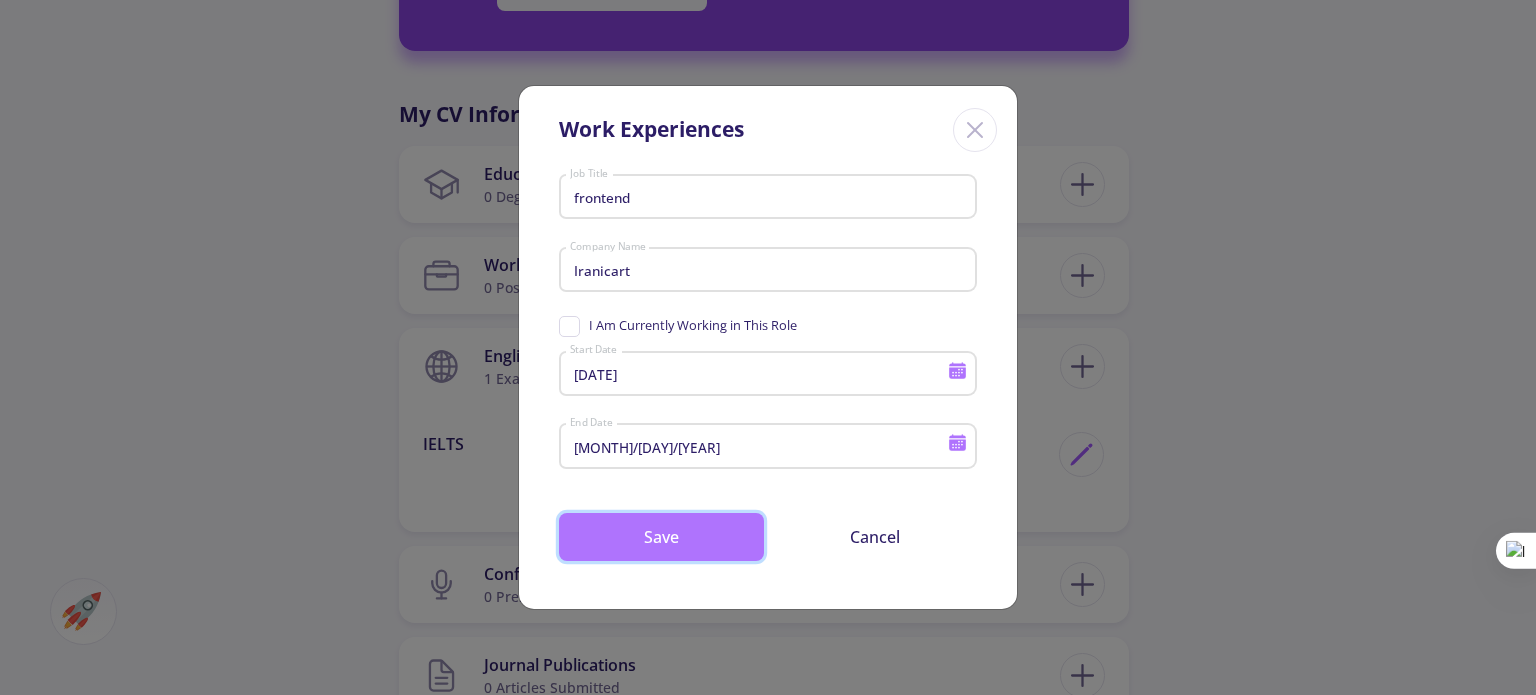 click on "Save" at bounding box center (661, 537) 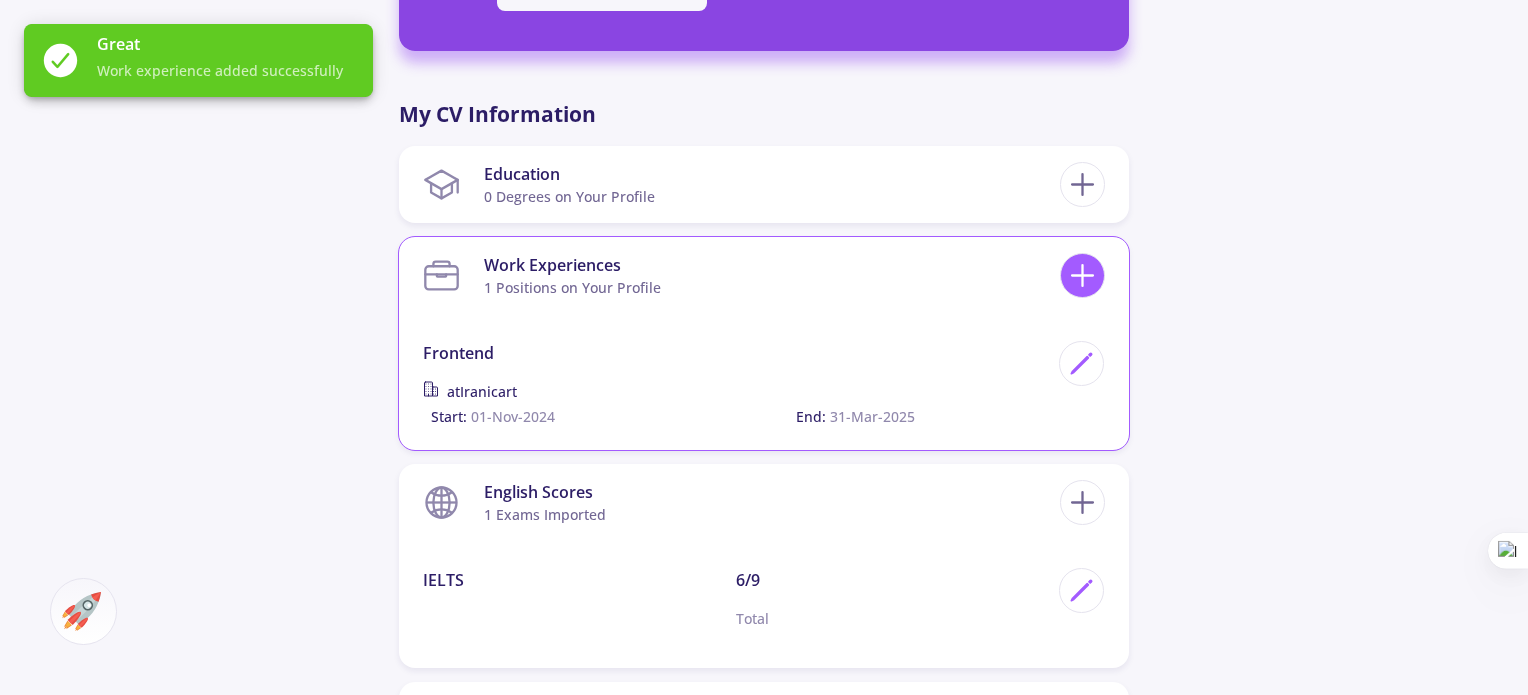 click 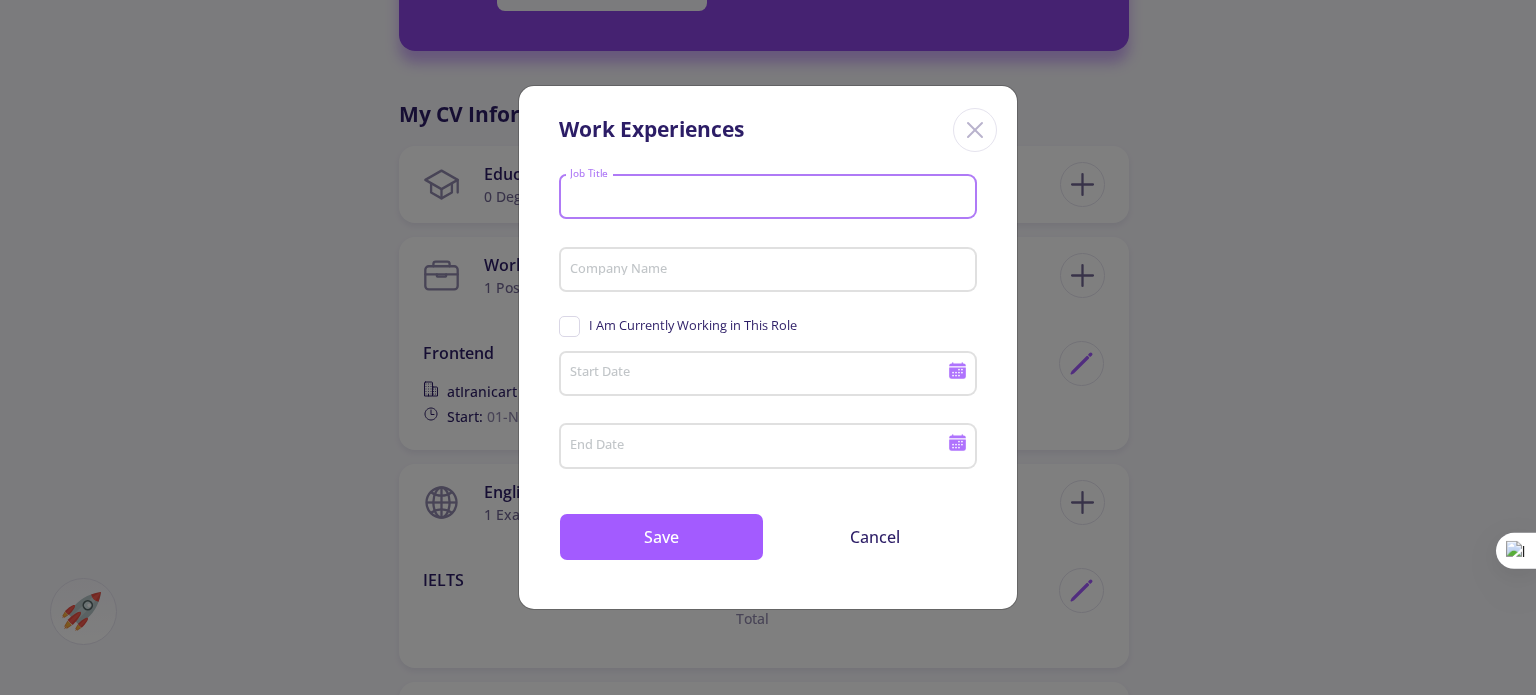 click on "Job Title" at bounding box center (771, 198) 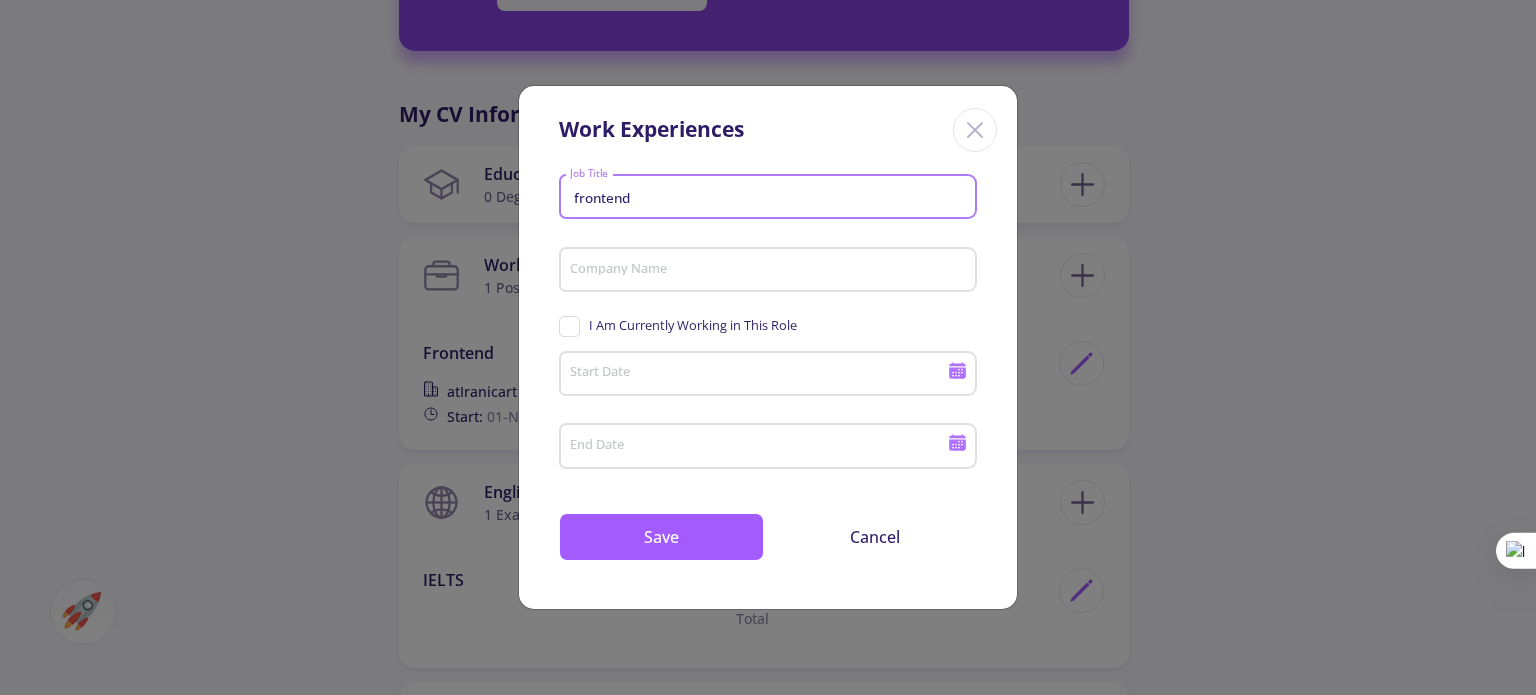 type on "frontend" 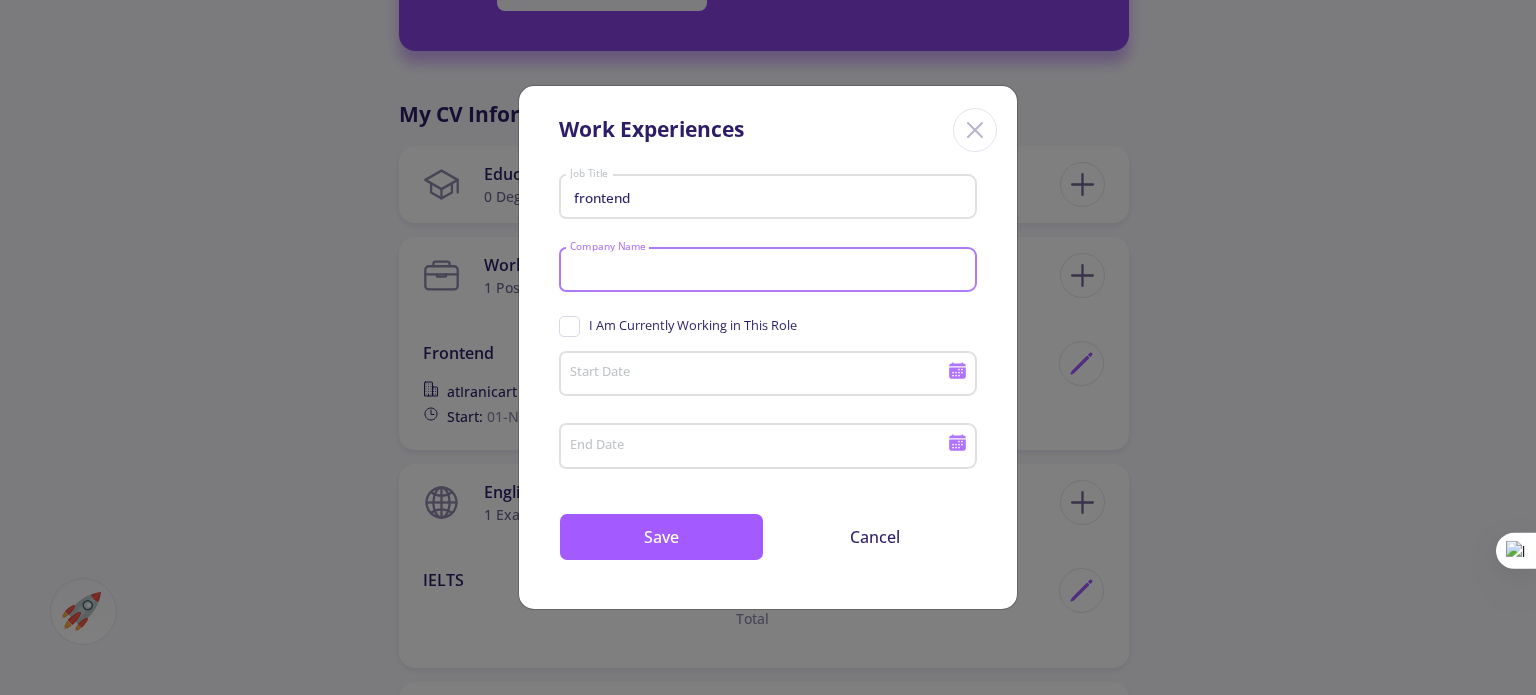 click on "Company Name" at bounding box center (771, 271) 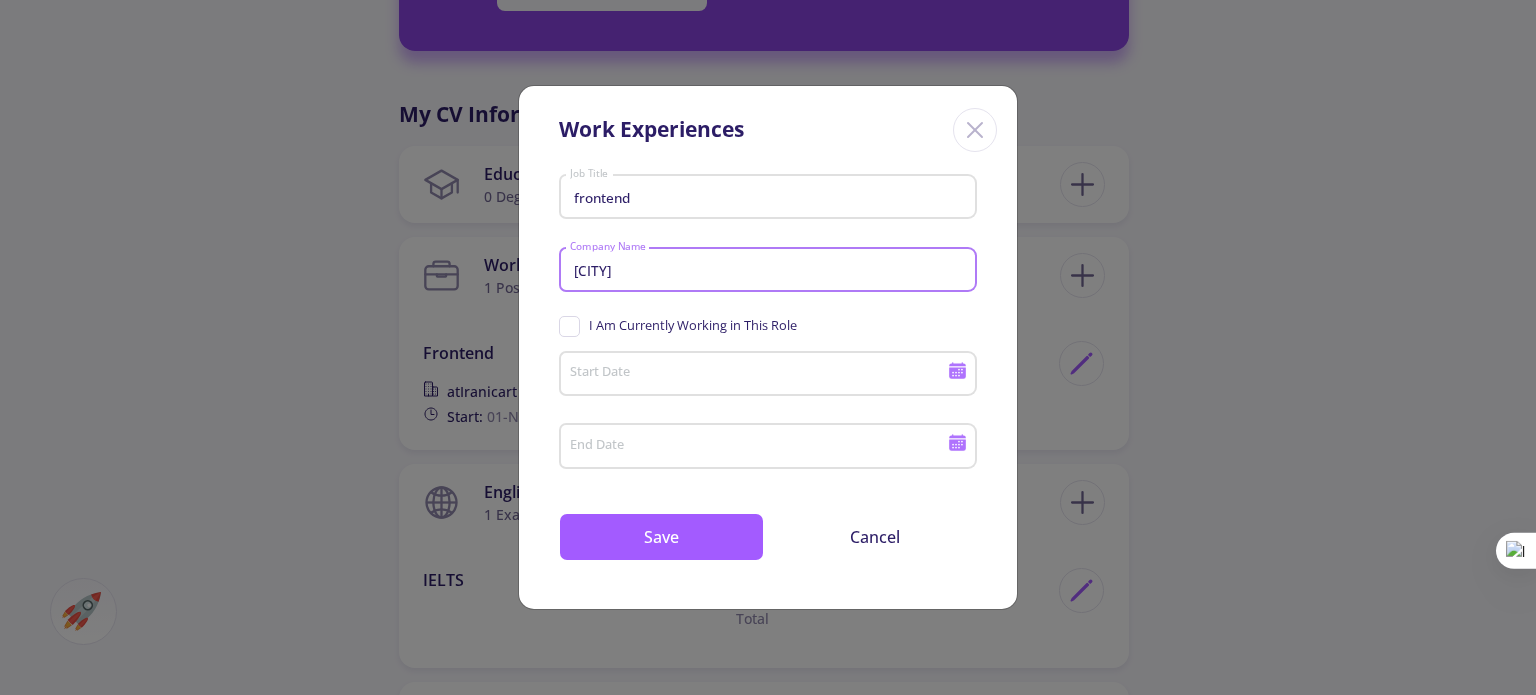 type on "[CITY]" 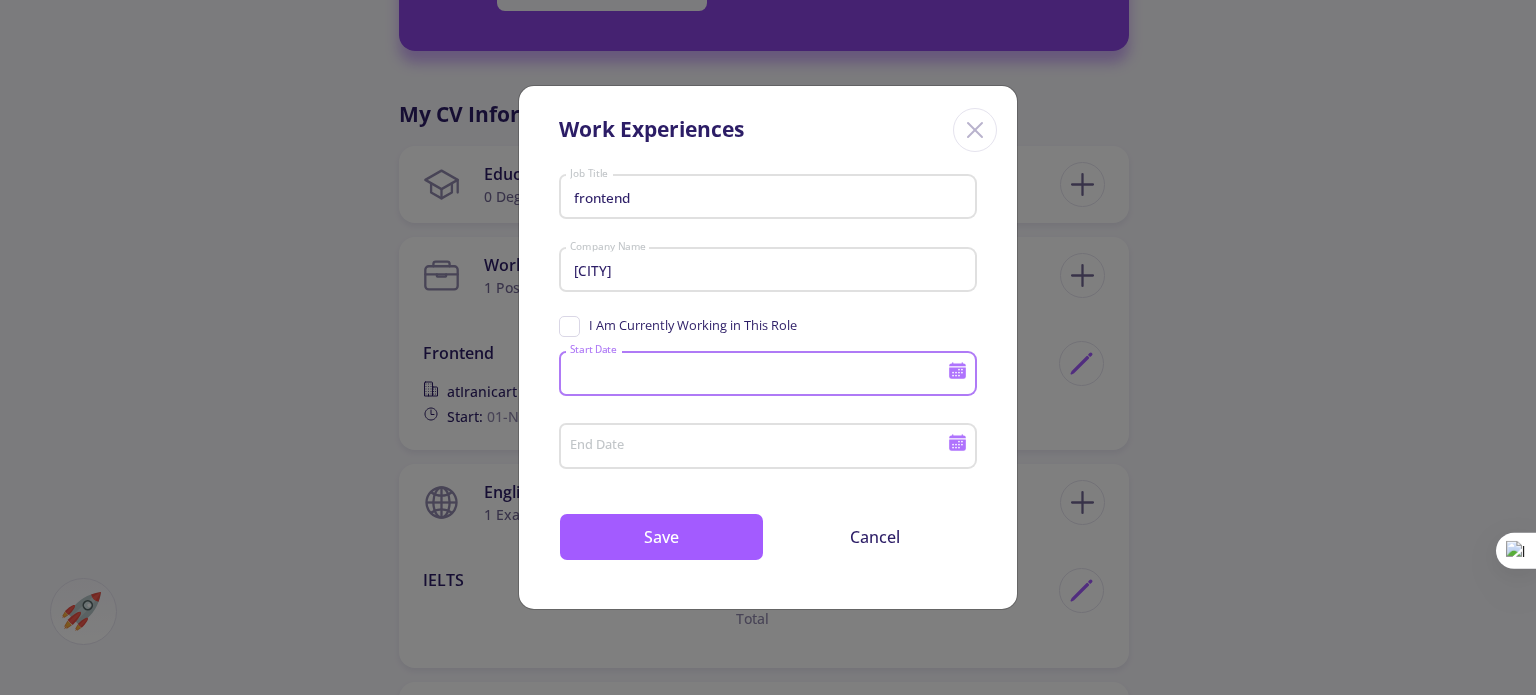 click on "Start Date" at bounding box center (761, 375) 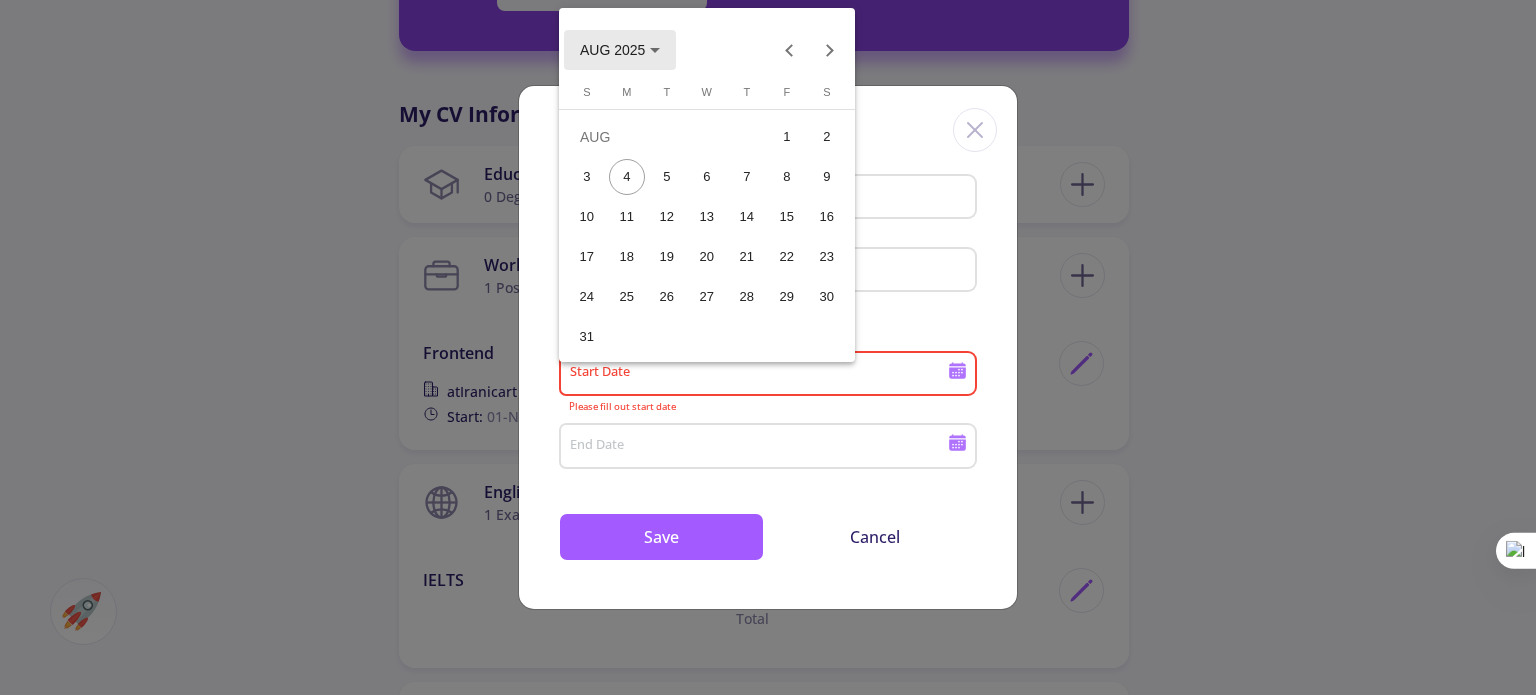 click on "AUG 2025" at bounding box center [612, 51] 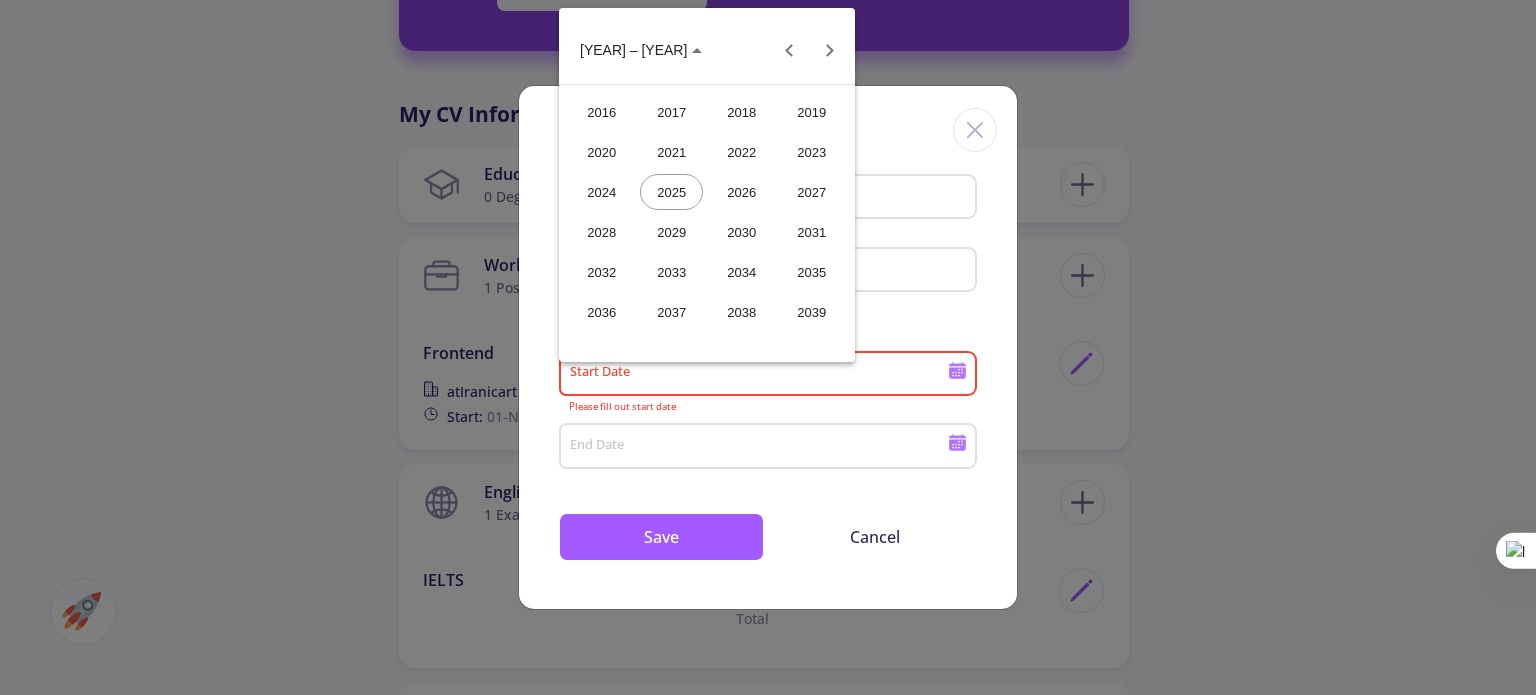 click on "2021" at bounding box center [671, 152] 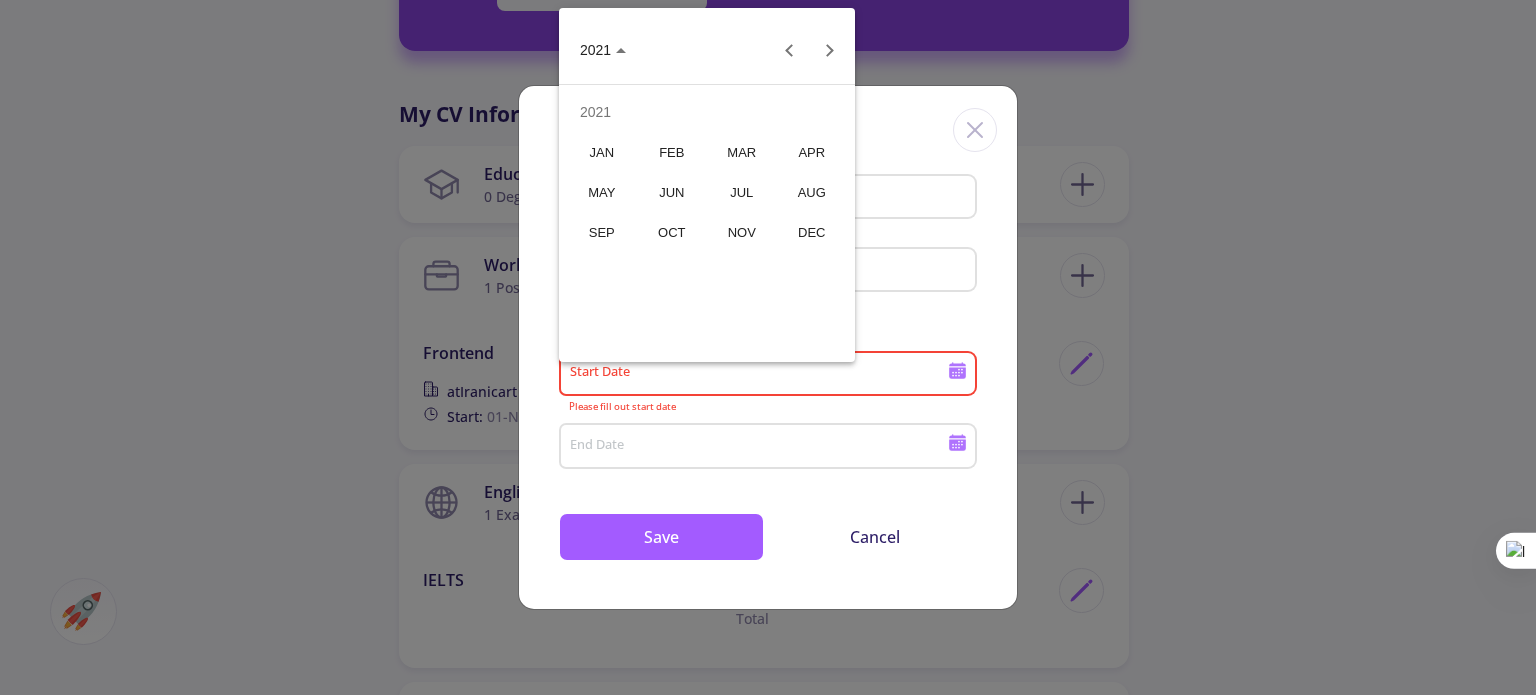 click on "MAY" at bounding box center [601, 192] 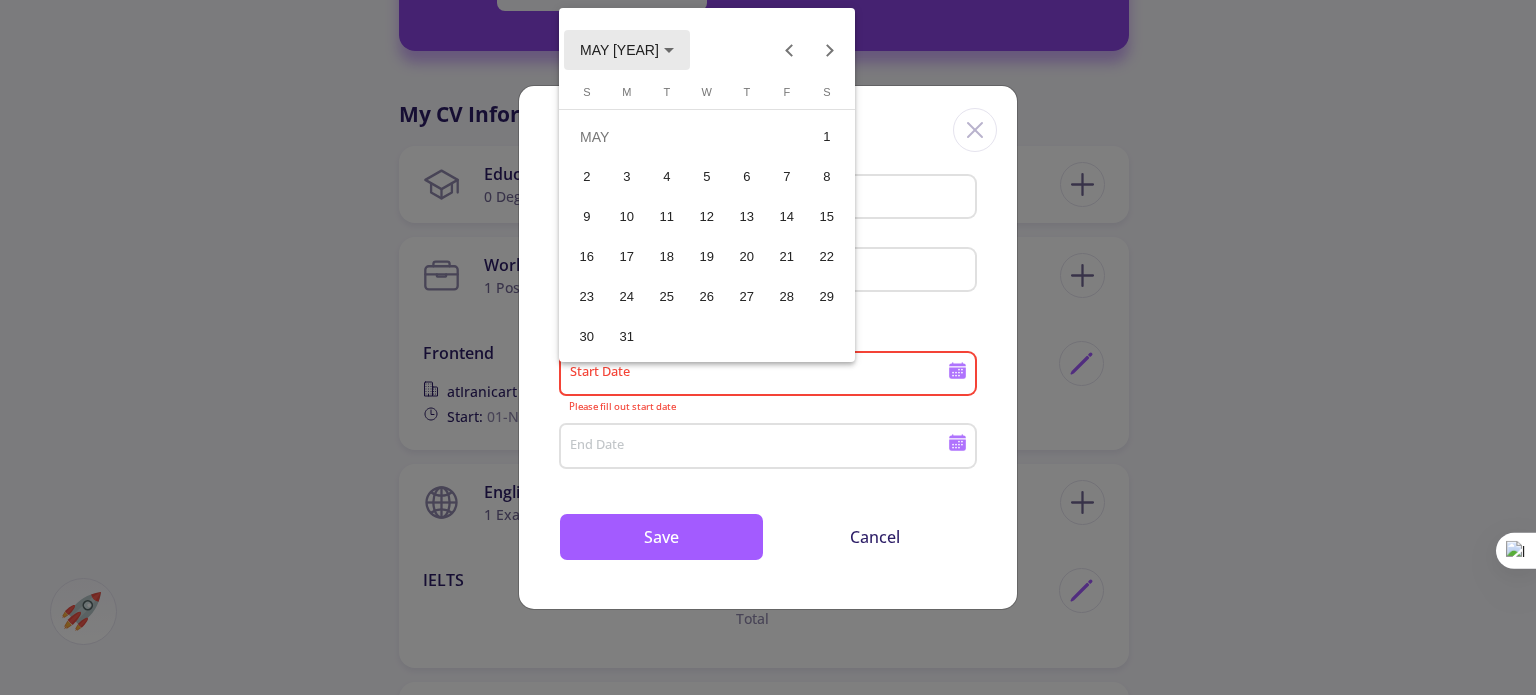 click on "MAY [YEAR]" at bounding box center [619, 51] 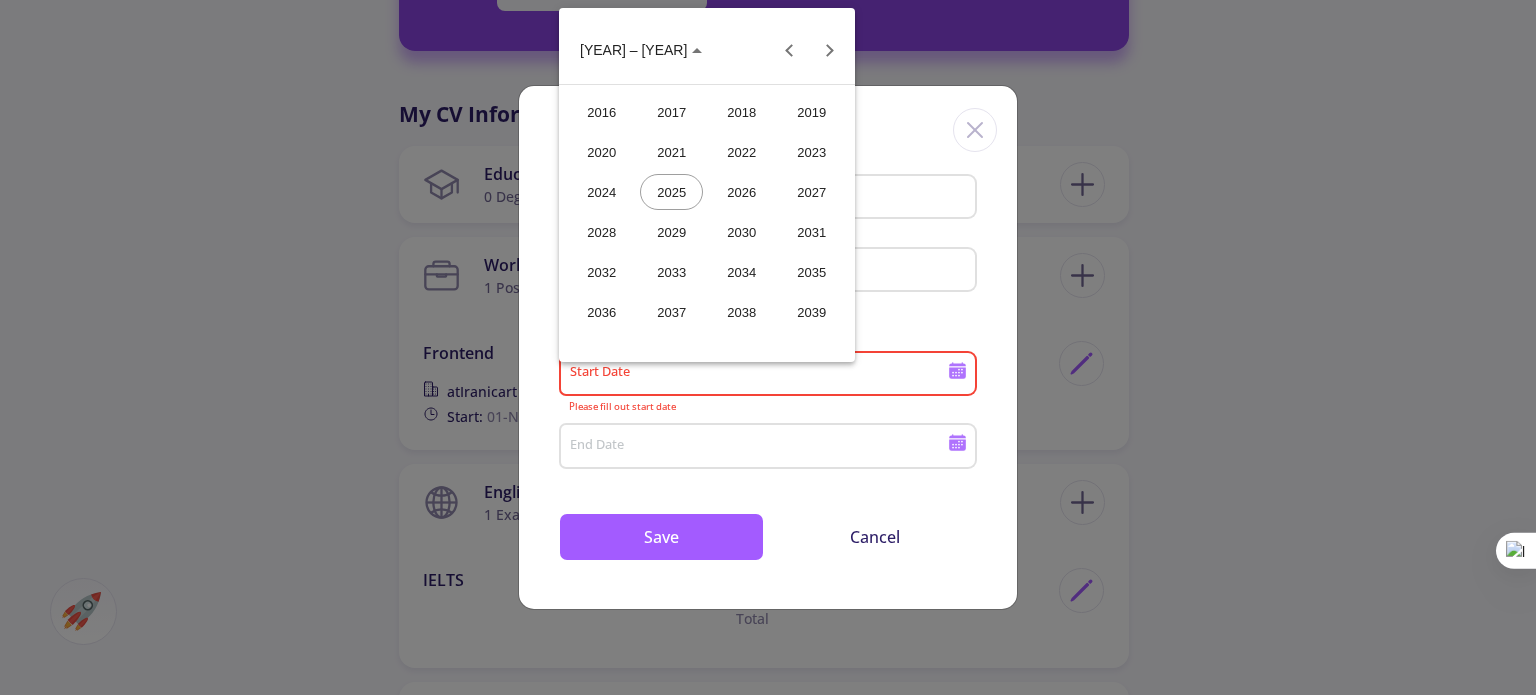 click on "2024" at bounding box center [601, 192] 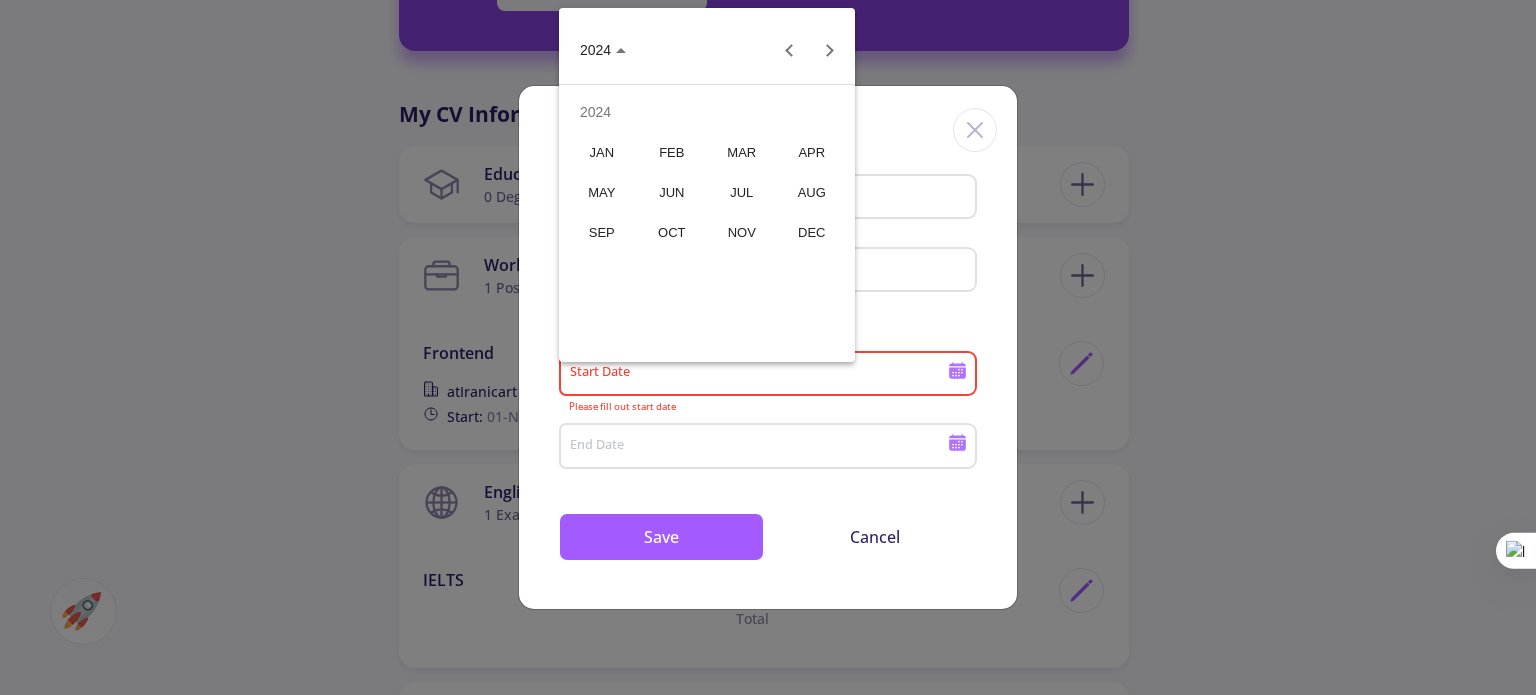click on "OCT" at bounding box center (671, 232) 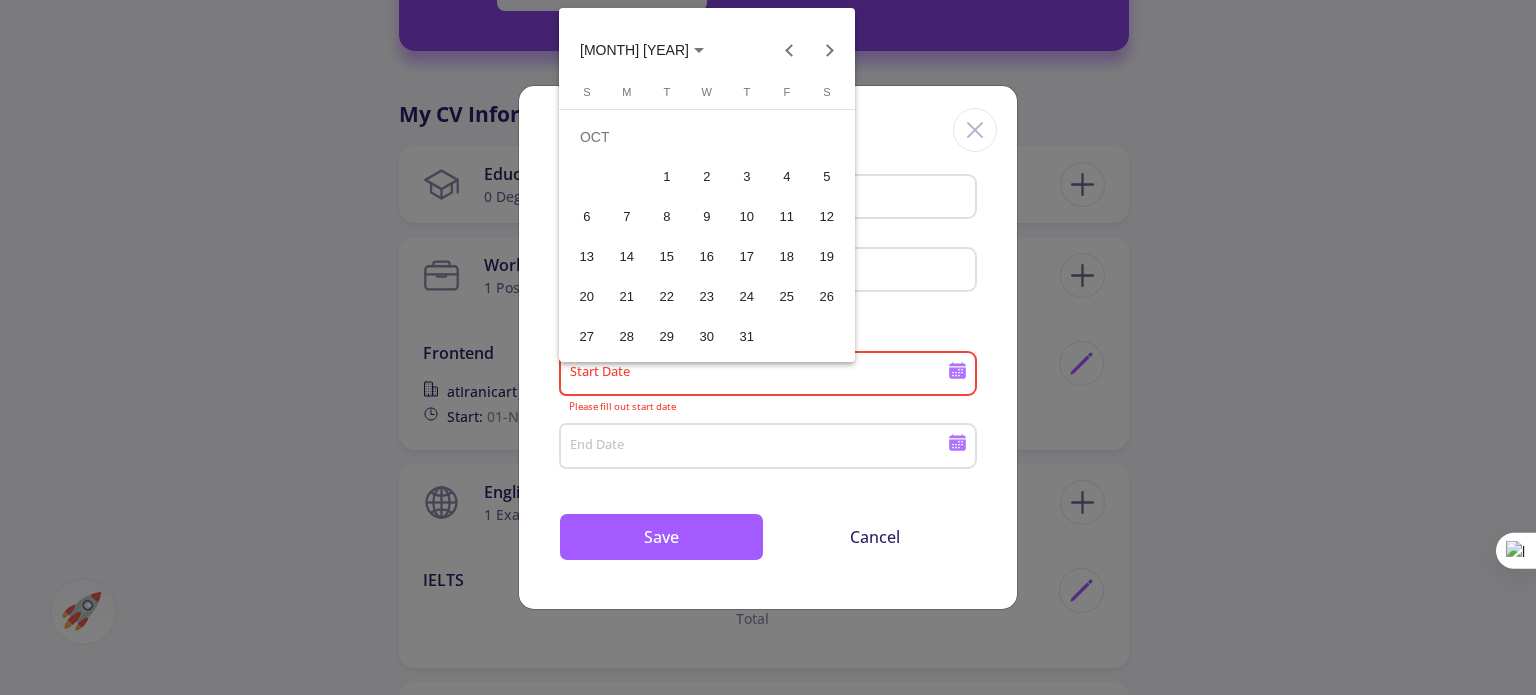 click on "31" at bounding box center [747, 337] 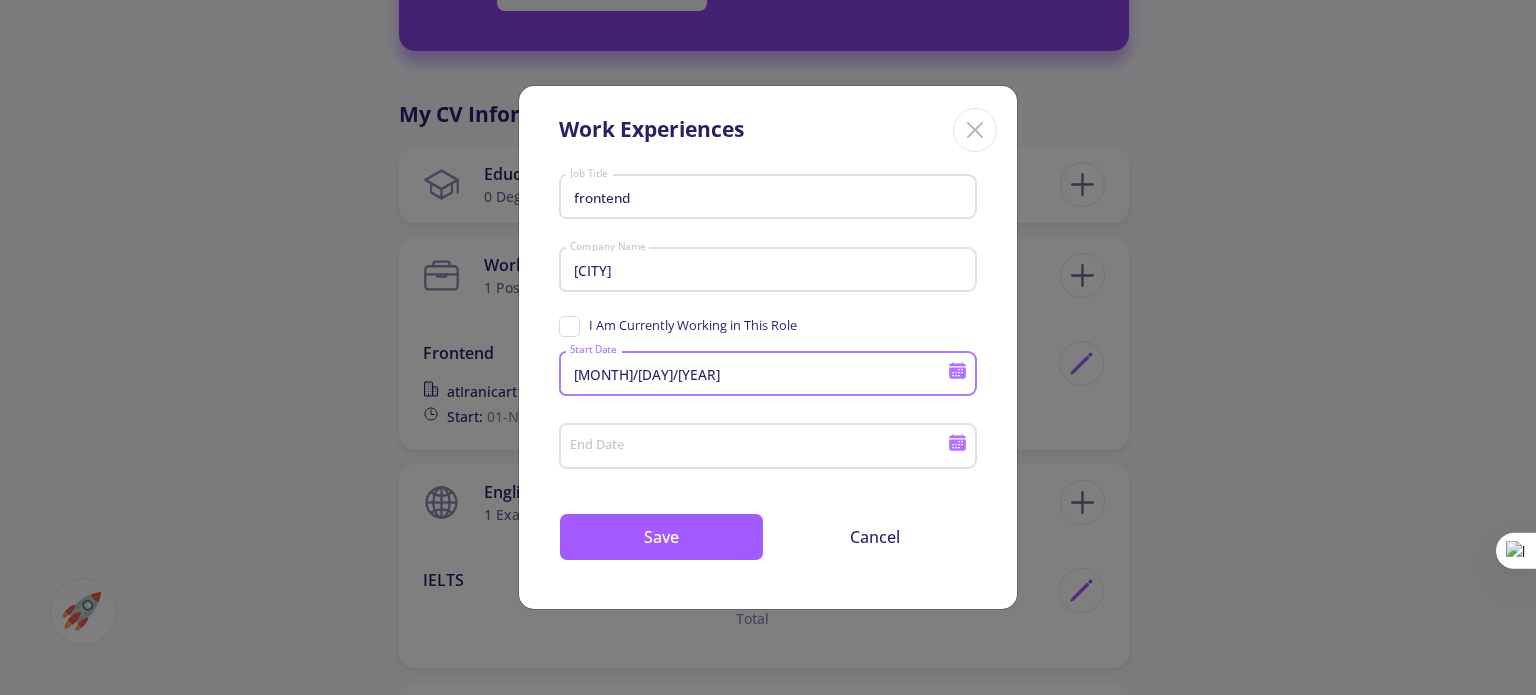 click on "[MONTH]/[DAY]/[YEAR]" at bounding box center (761, 375) 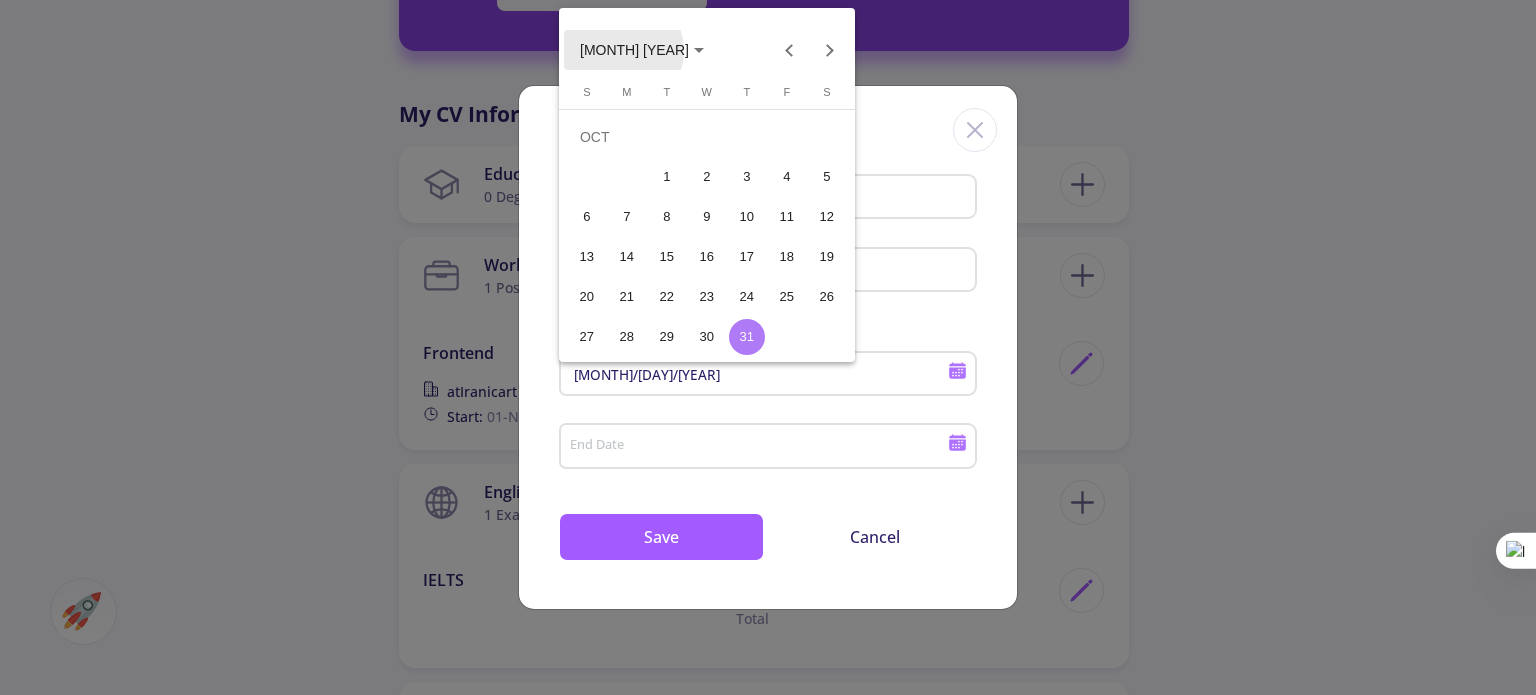 click on "[MONTH] [YEAR]" at bounding box center [634, 51] 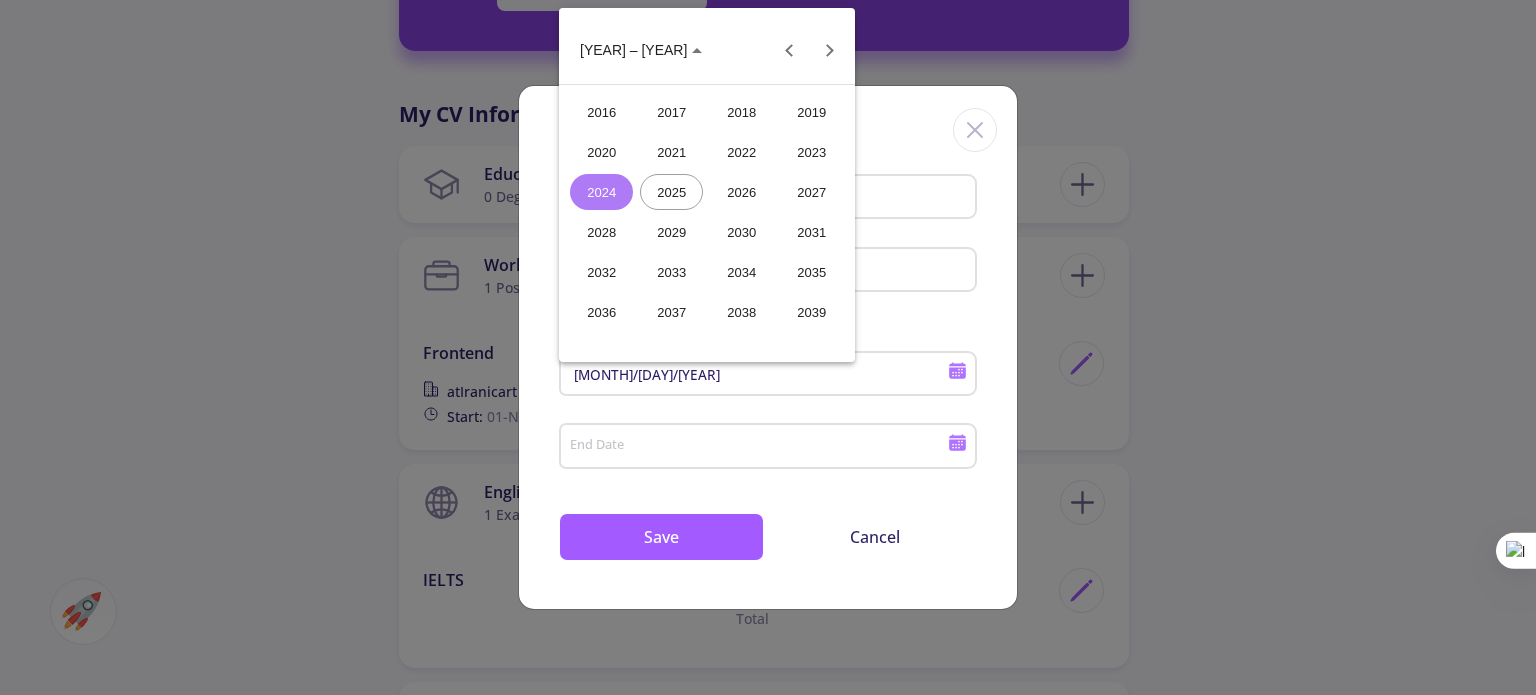 click on "2021" at bounding box center [671, 152] 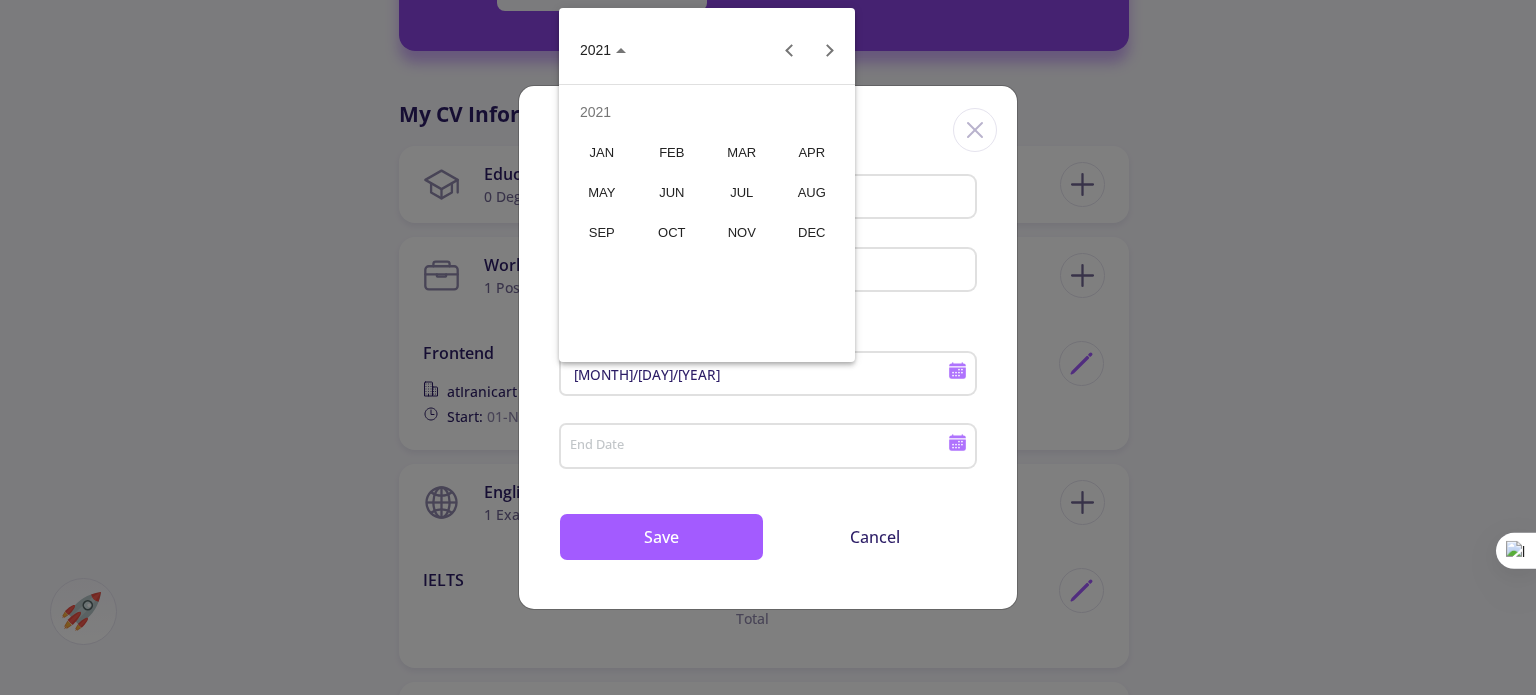 click on "MAY" at bounding box center [601, 192] 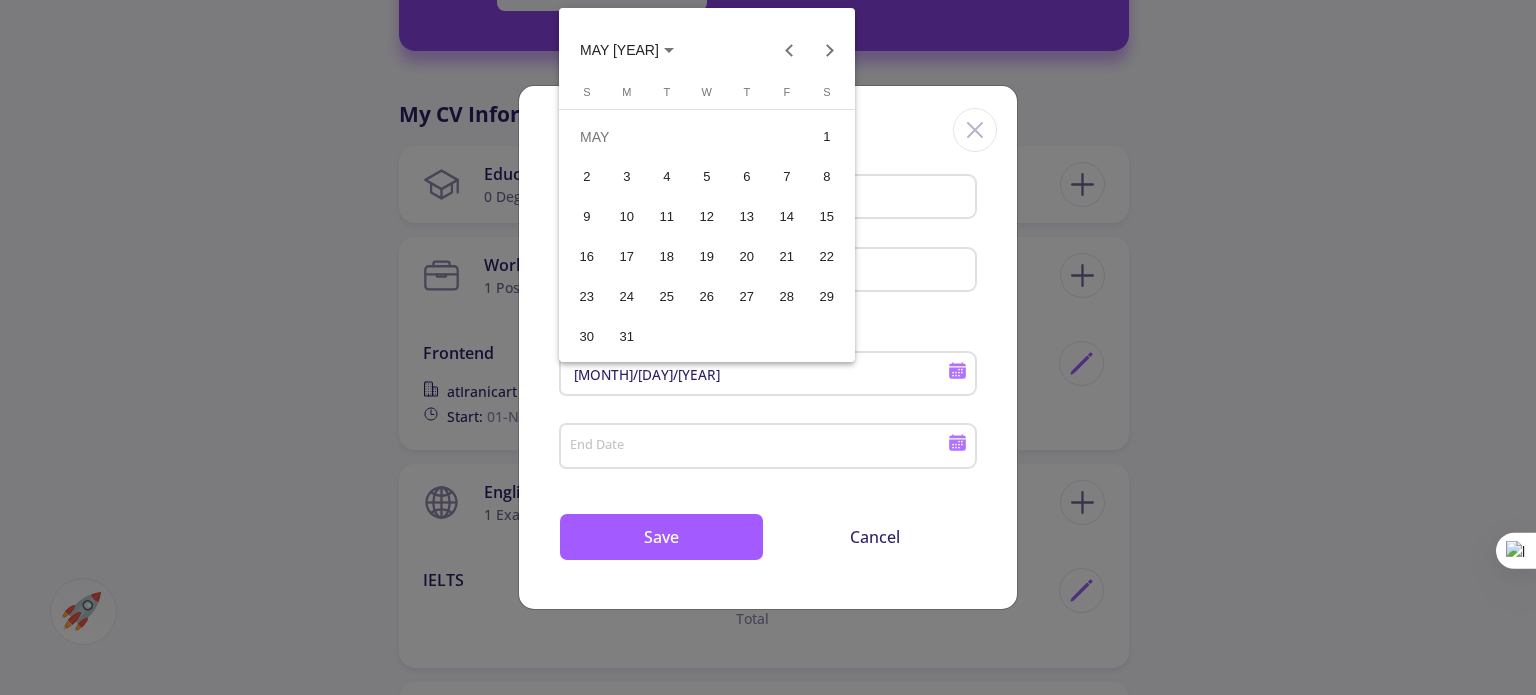 click on "1" at bounding box center (827, 137) 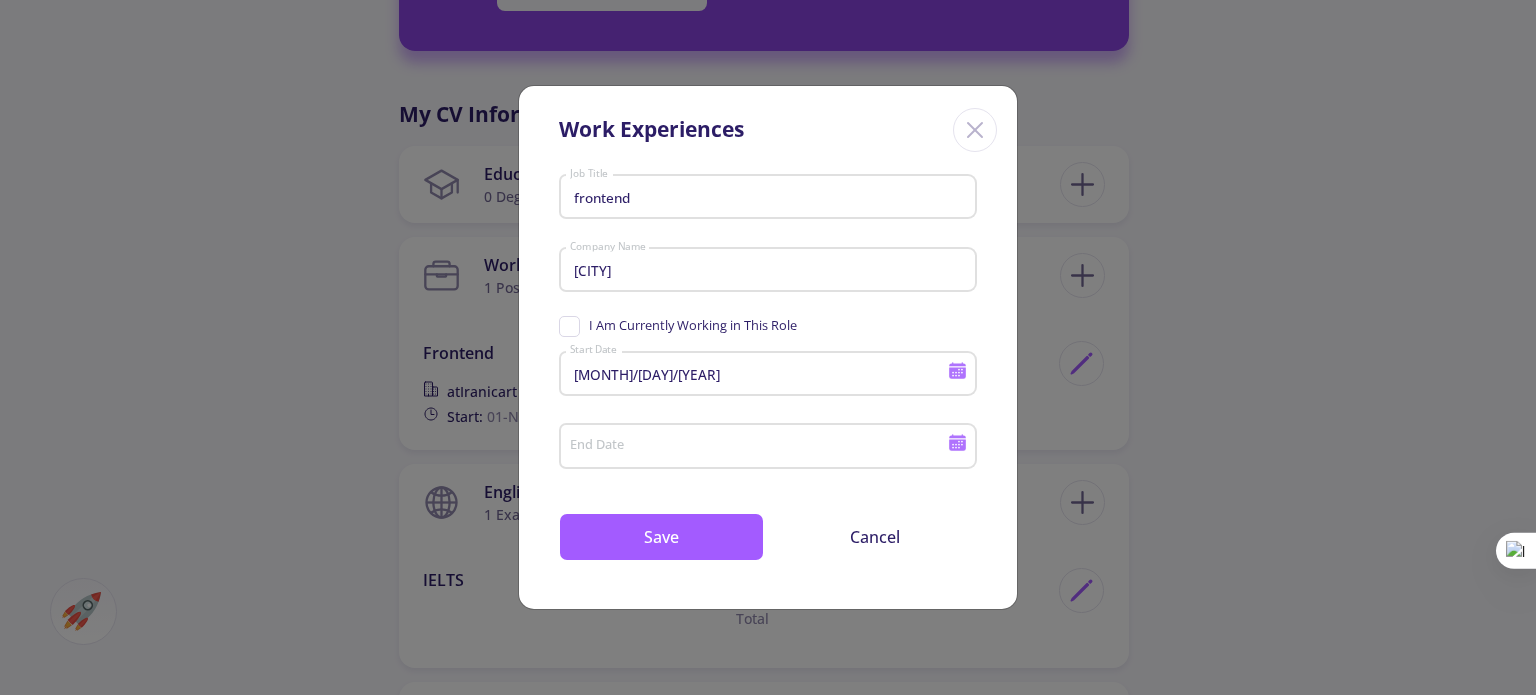 type on "05-01-2021" 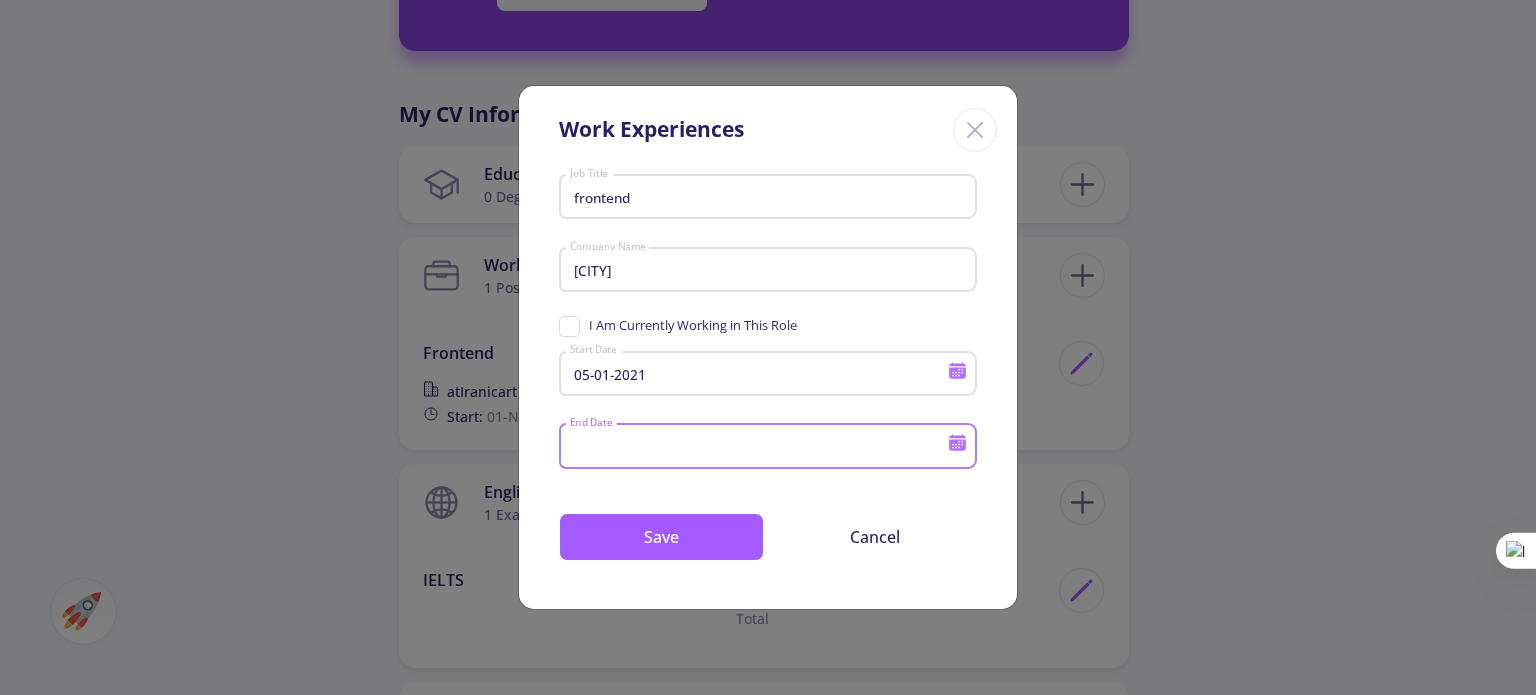click on "End Date" at bounding box center [761, 447] 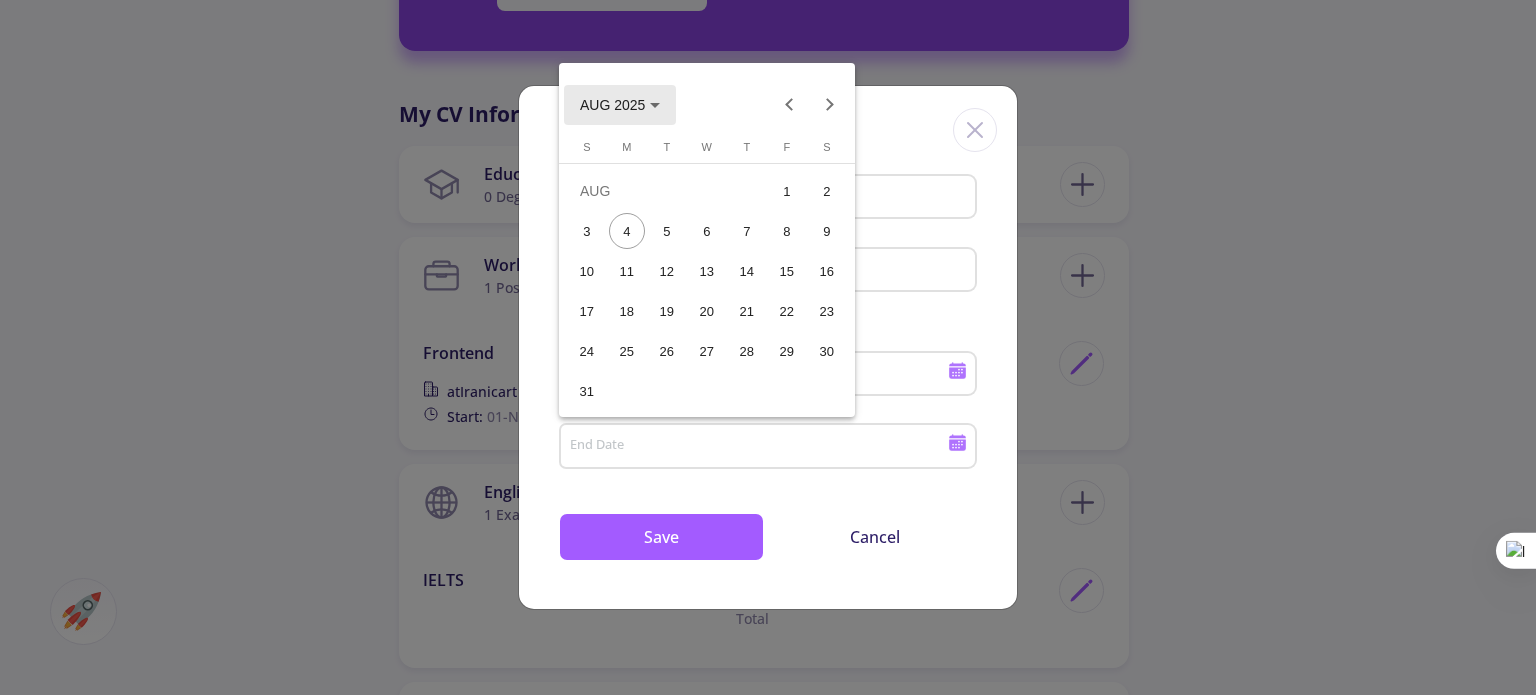 click on "AUG 2025" at bounding box center [612, 105] 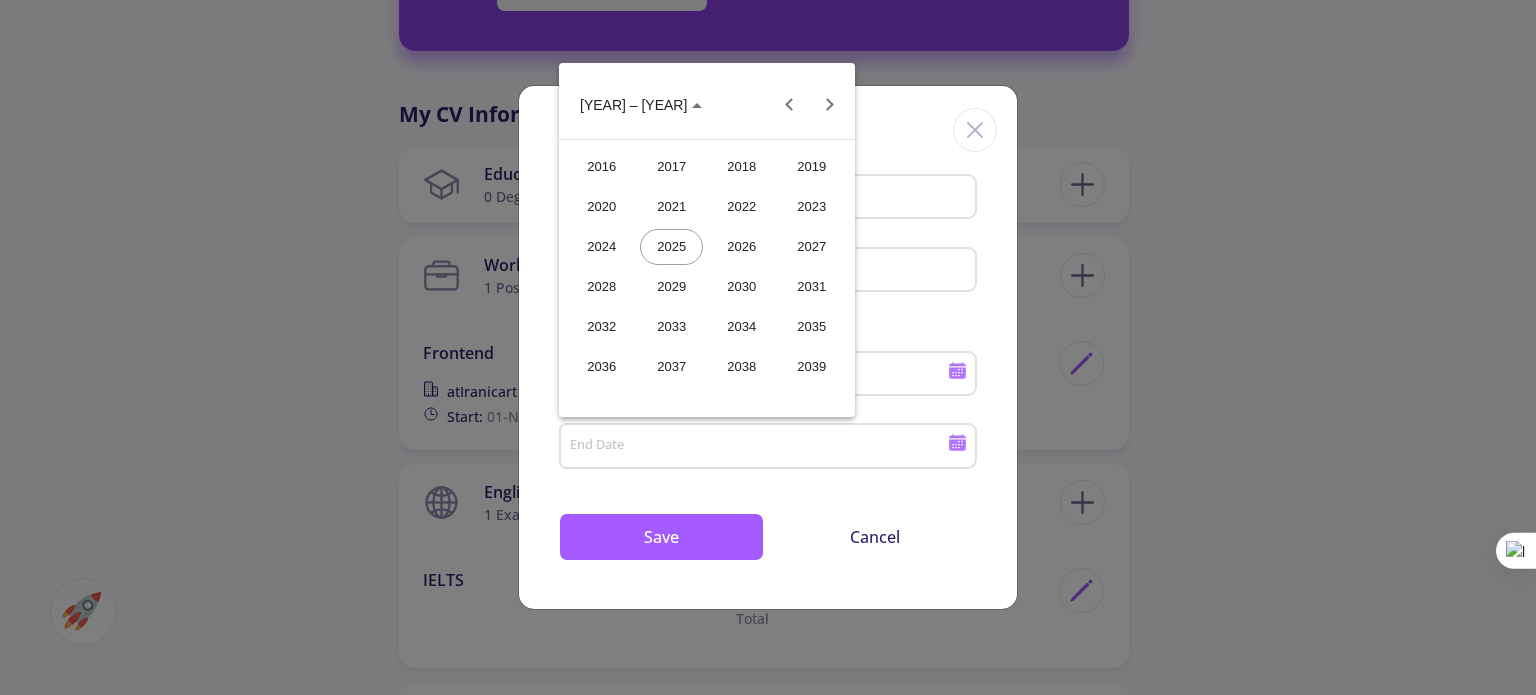 click on "2024" at bounding box center [601, 247] 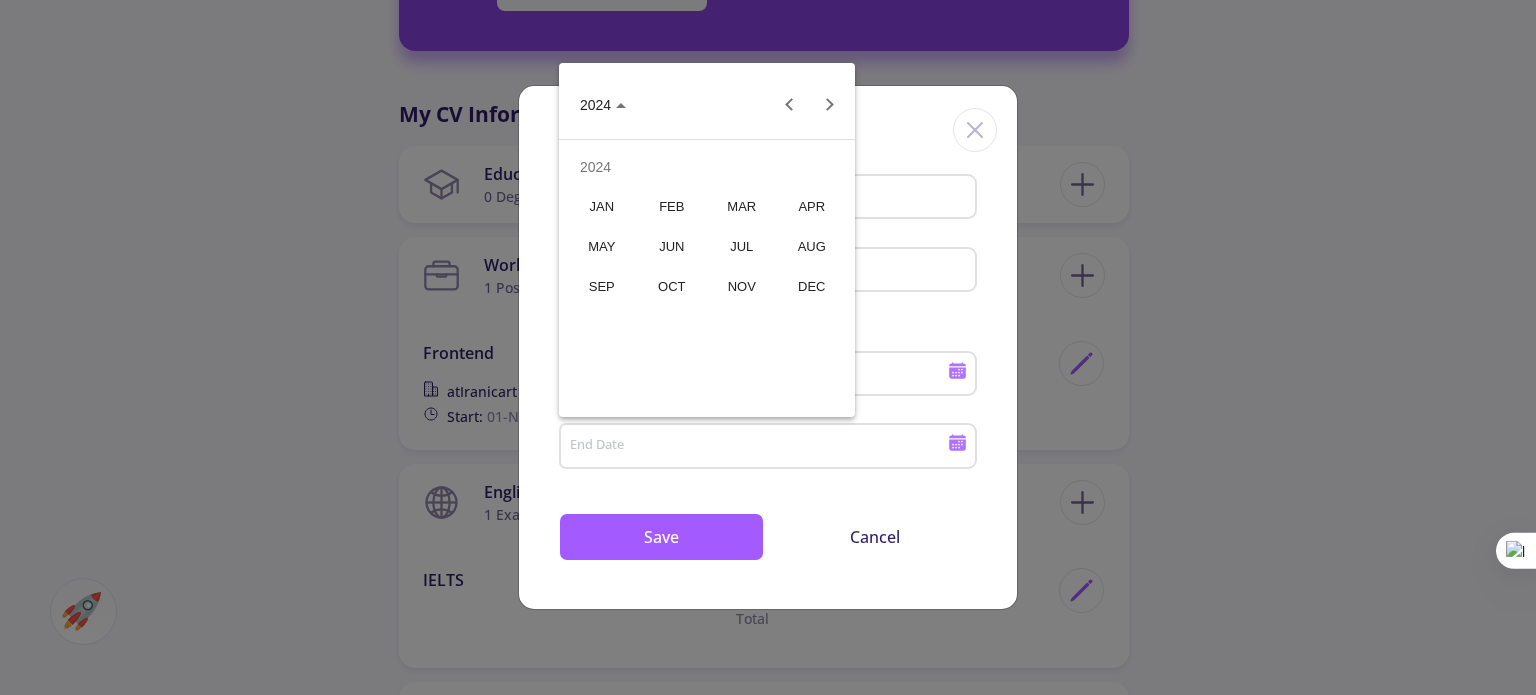 click on "OCT" at bounding box center [671, 287] 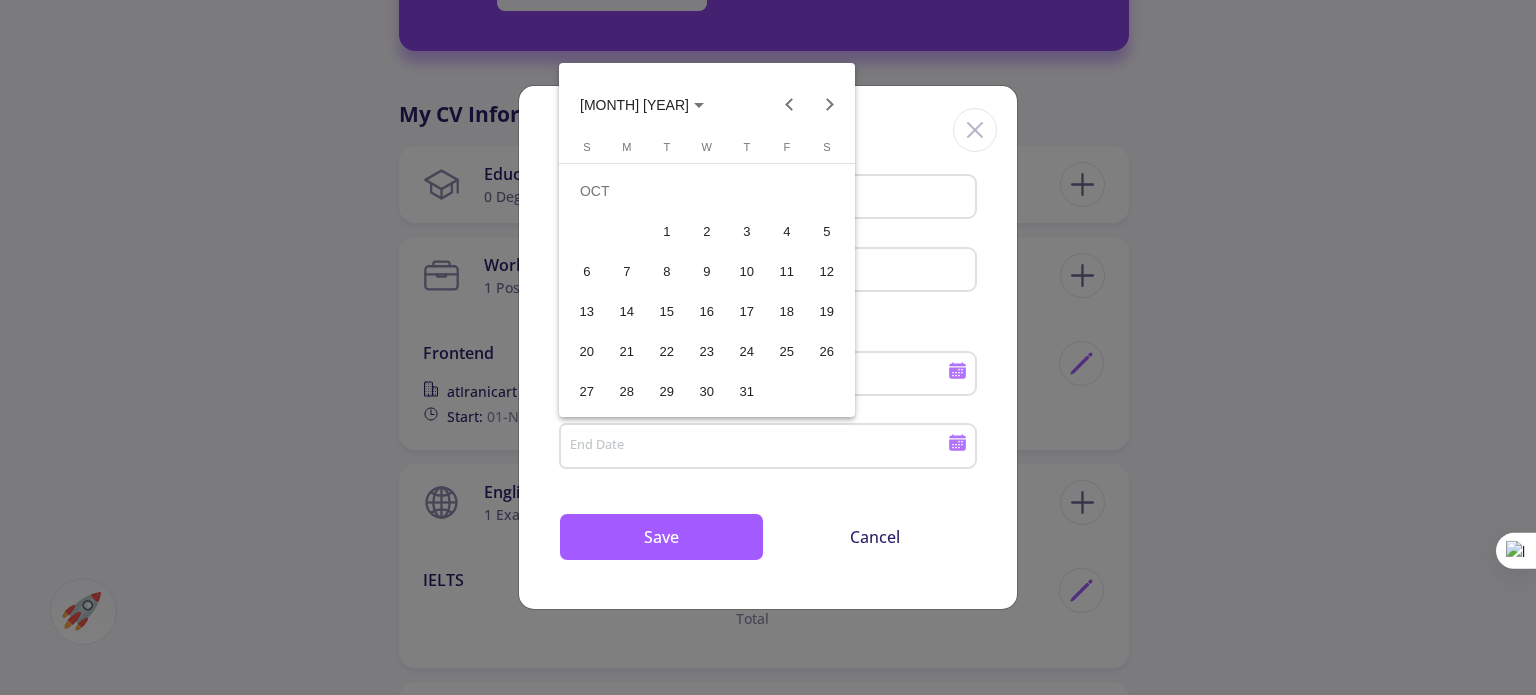 click on "31" at bounding box center [747, 391] 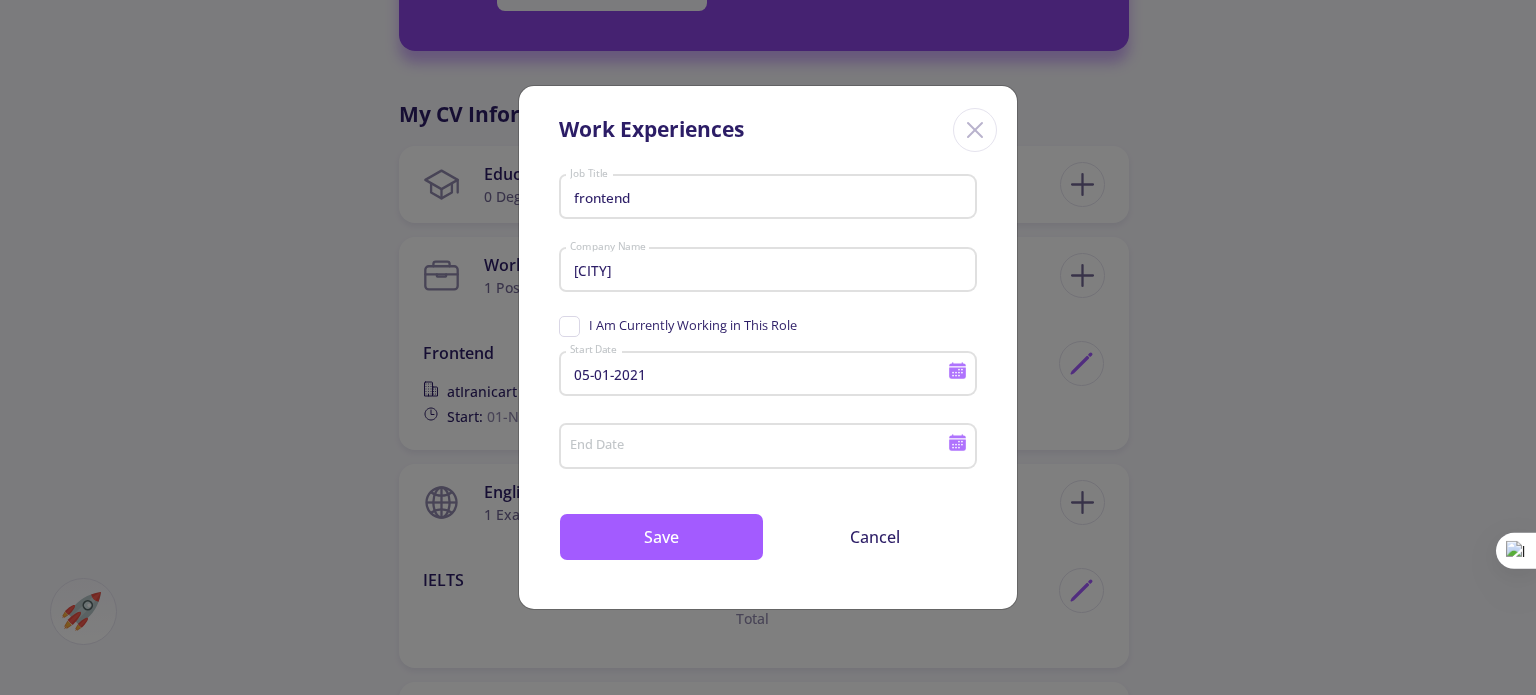 type on "[MONTH]/[DAY]/[YEAR]" 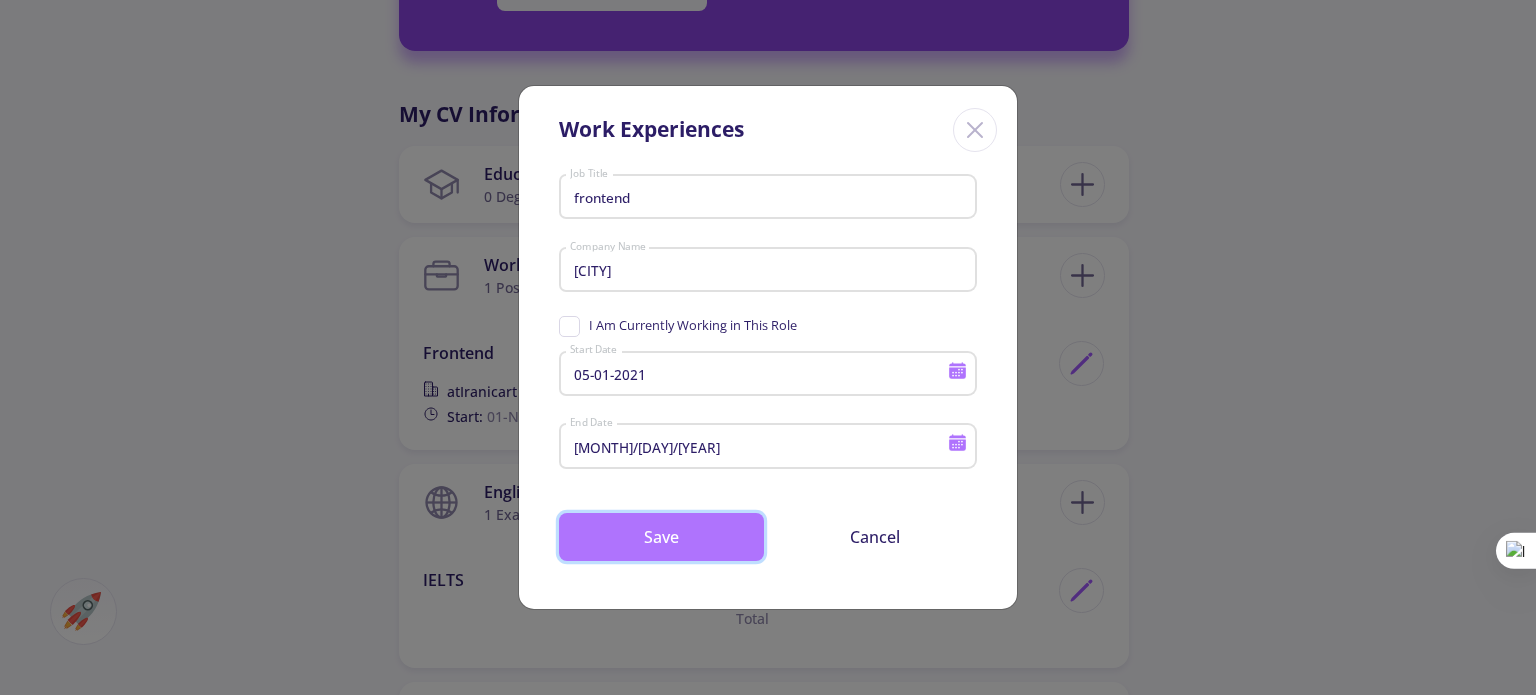 click on "Save" at bounding box center [661, 537] 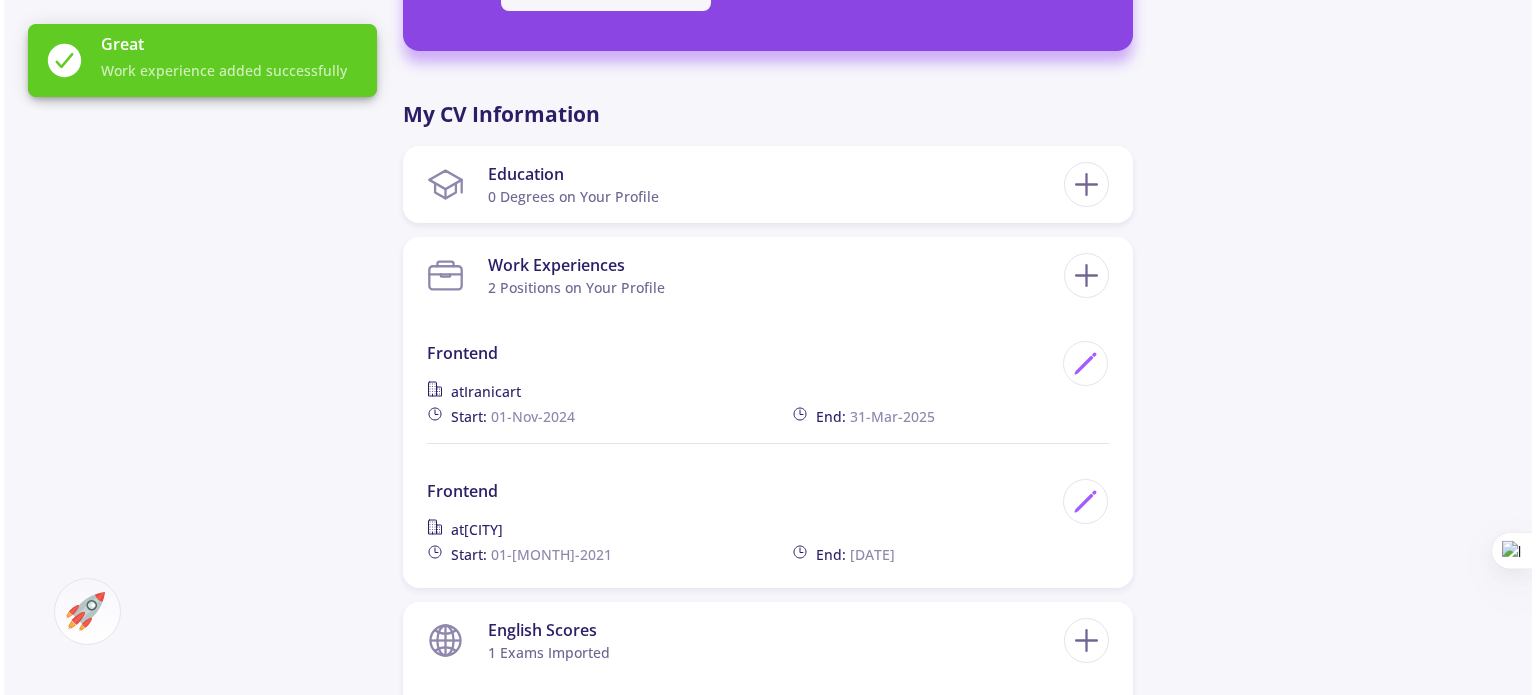 scroll, scrollTop: 800, scrollLeft: 0, axis: vertical 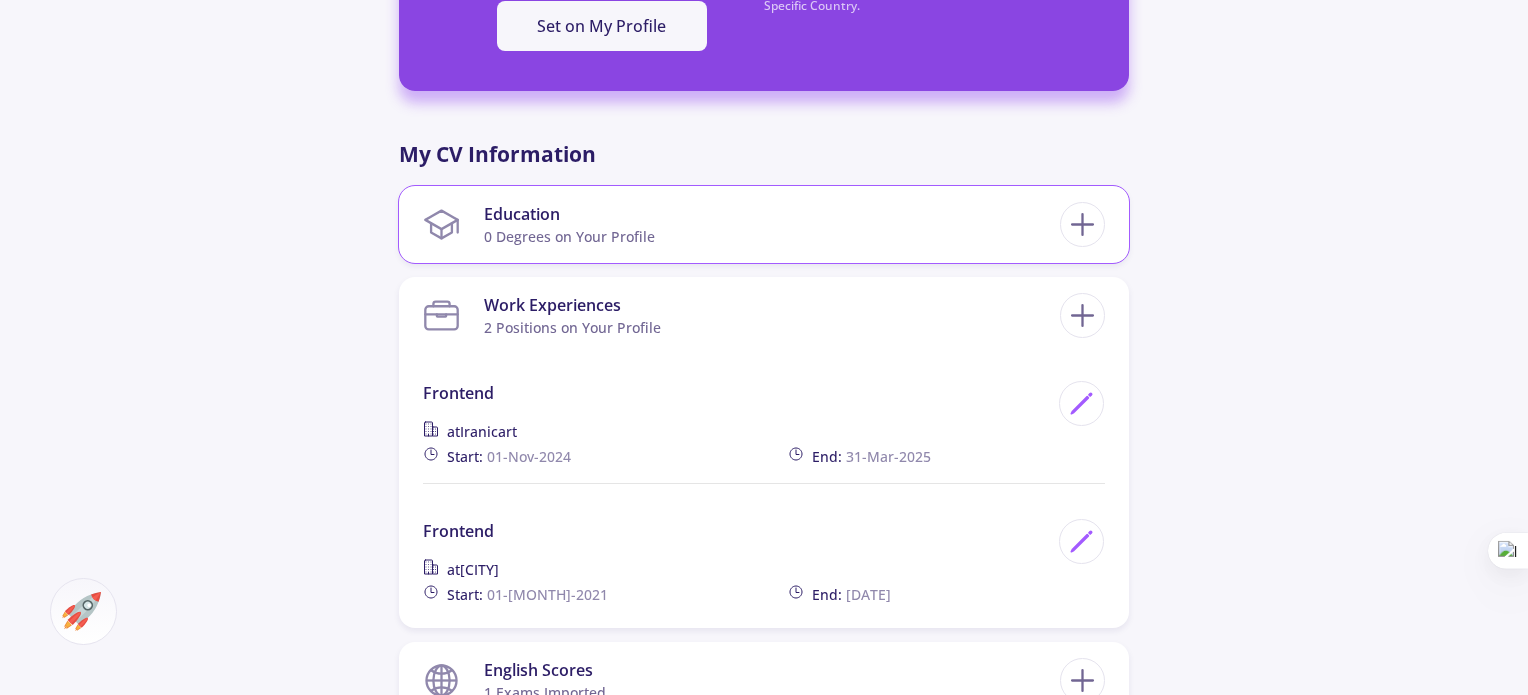 click on "0 Degrees on Your Profile" at bounding box center (569, 236) 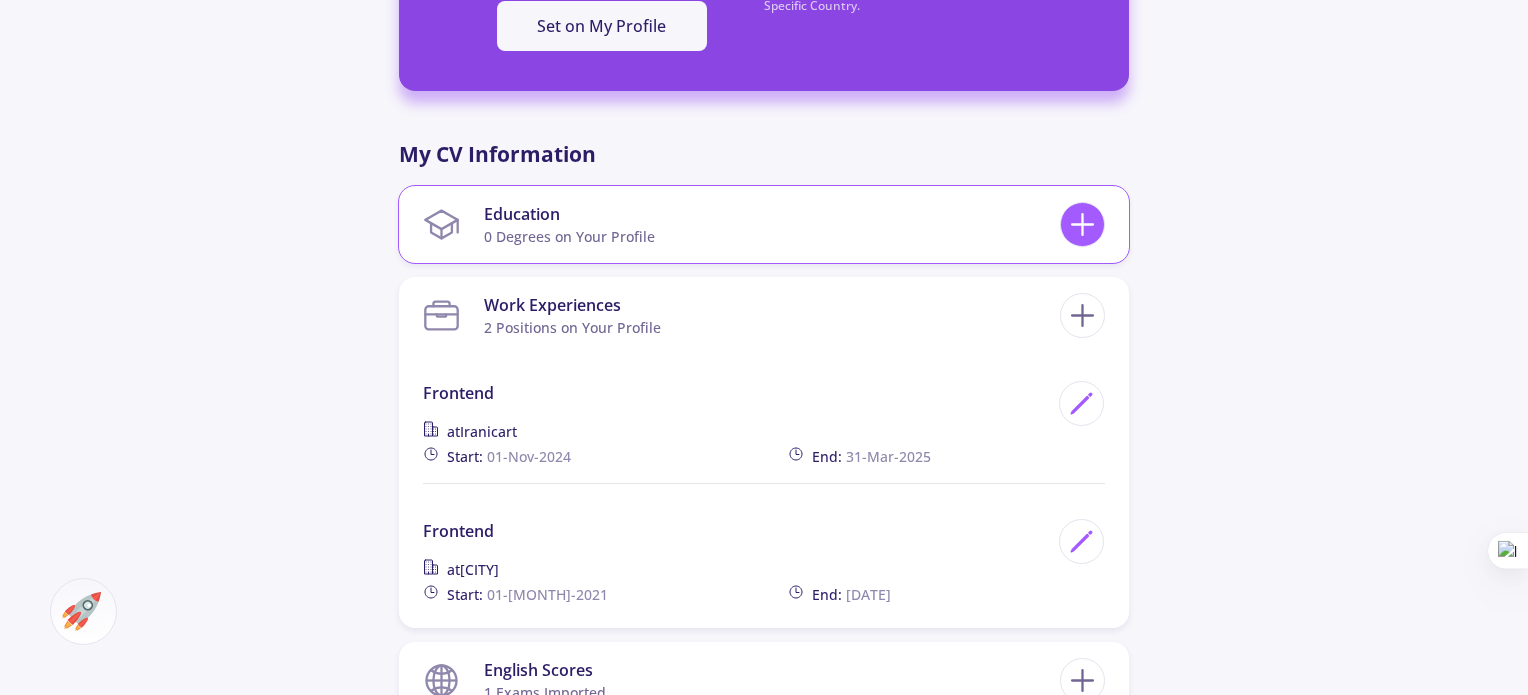 click 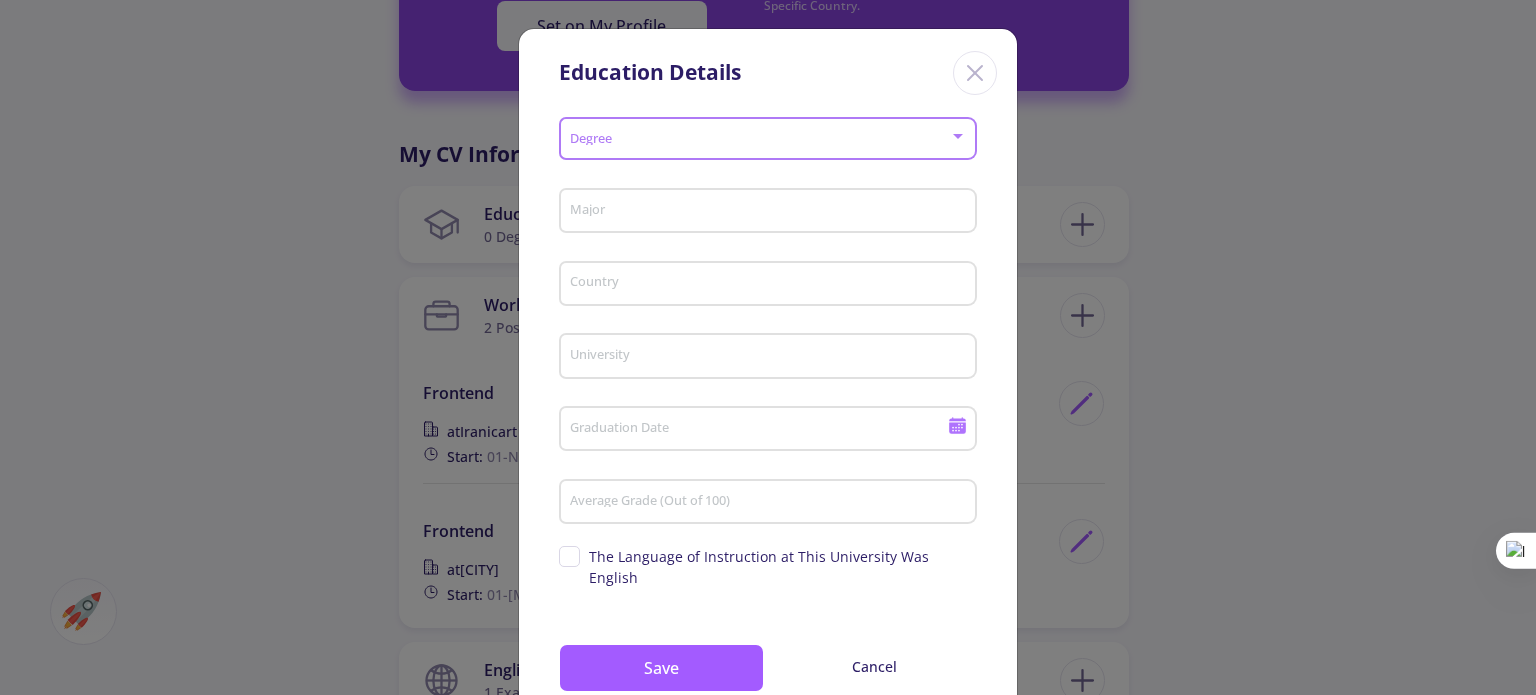 click at bounding box center (762, 139) 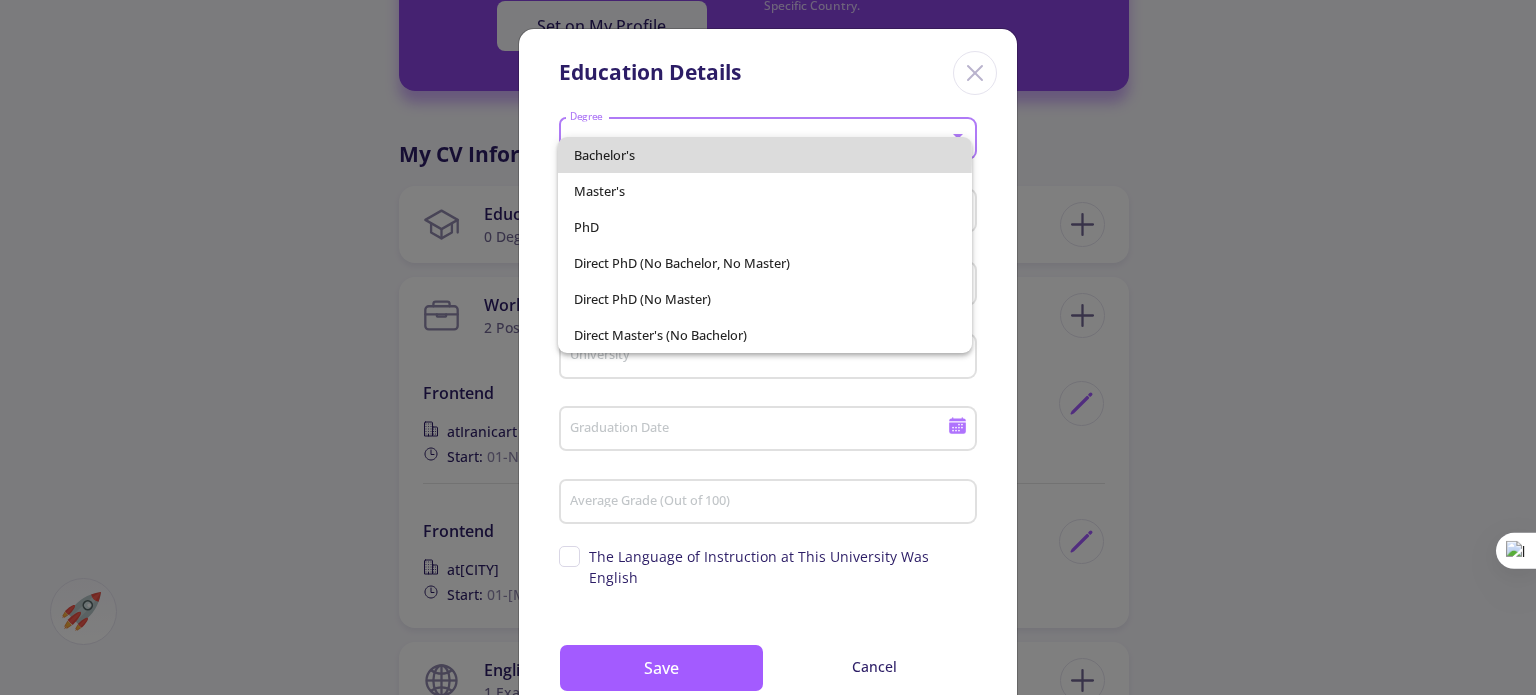 click on "Bachelor's" at bounding box center [764, 155] 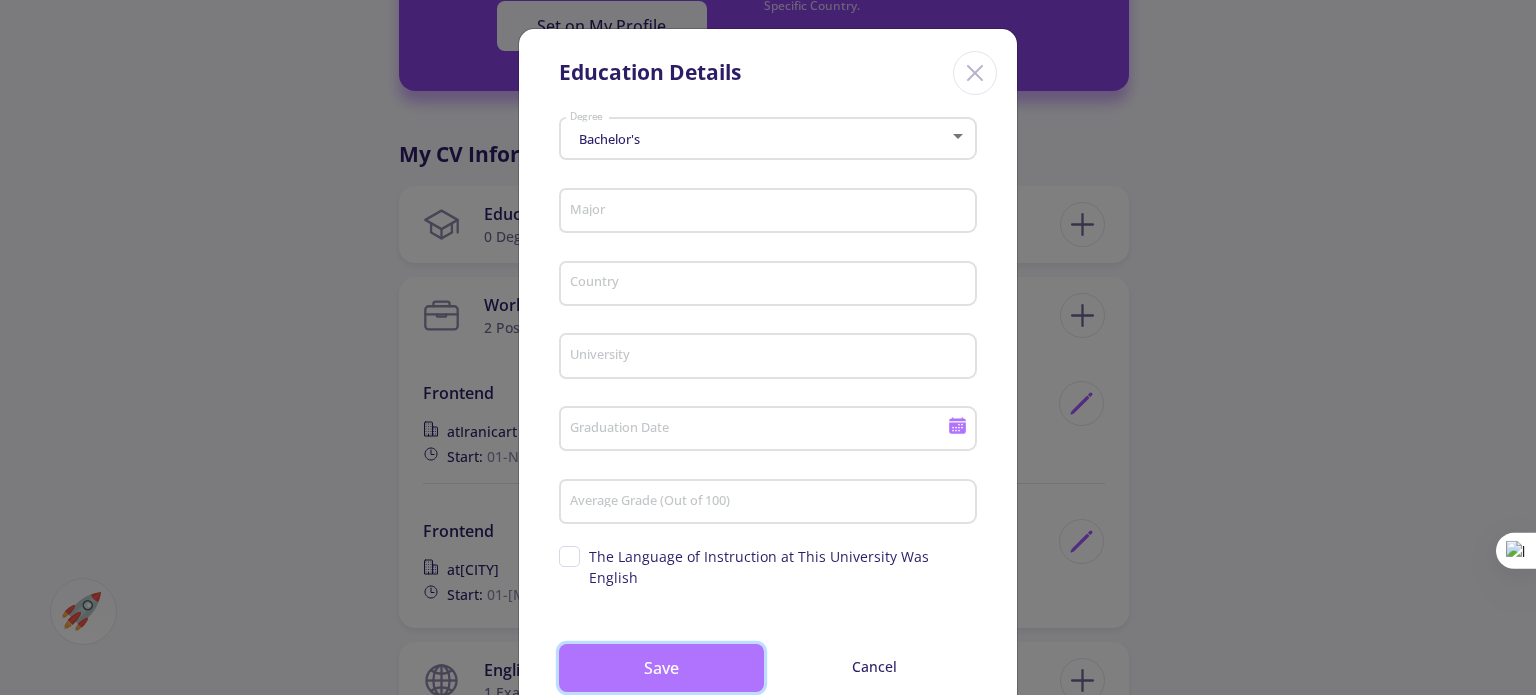 click on "Save" at bounding box center [661, 668] 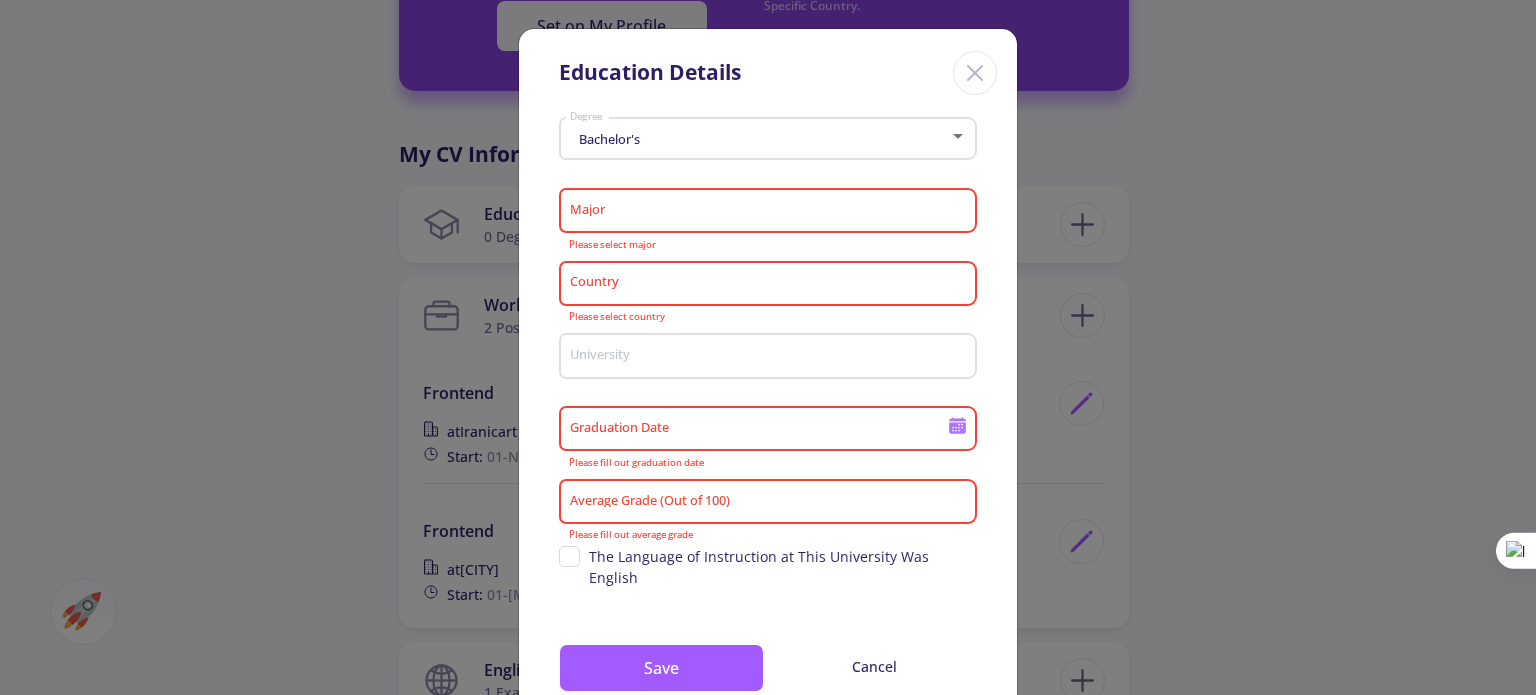 click on "Major" at bounding box center [771, 212] 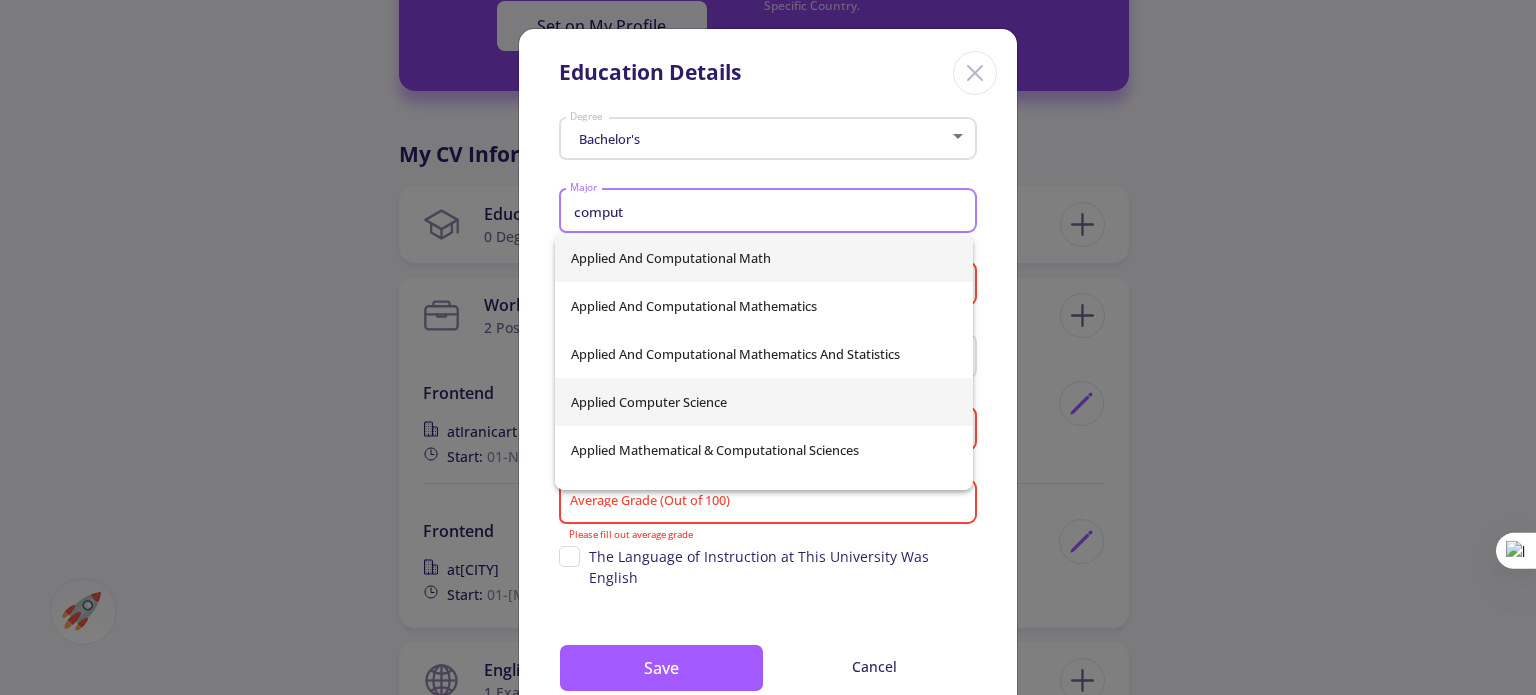 type on "comput" 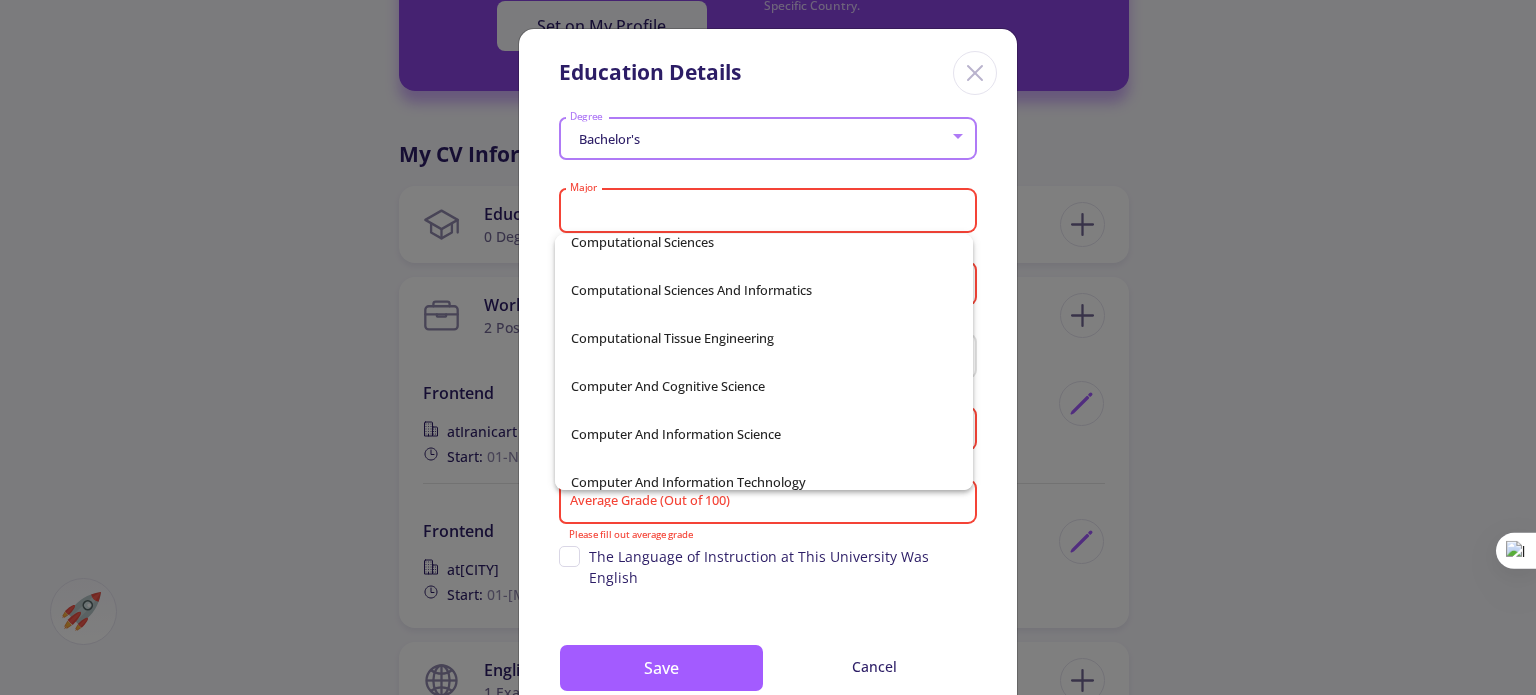 scroll, scrollTop: 26880, scrollLeft: 0, axis: vertical 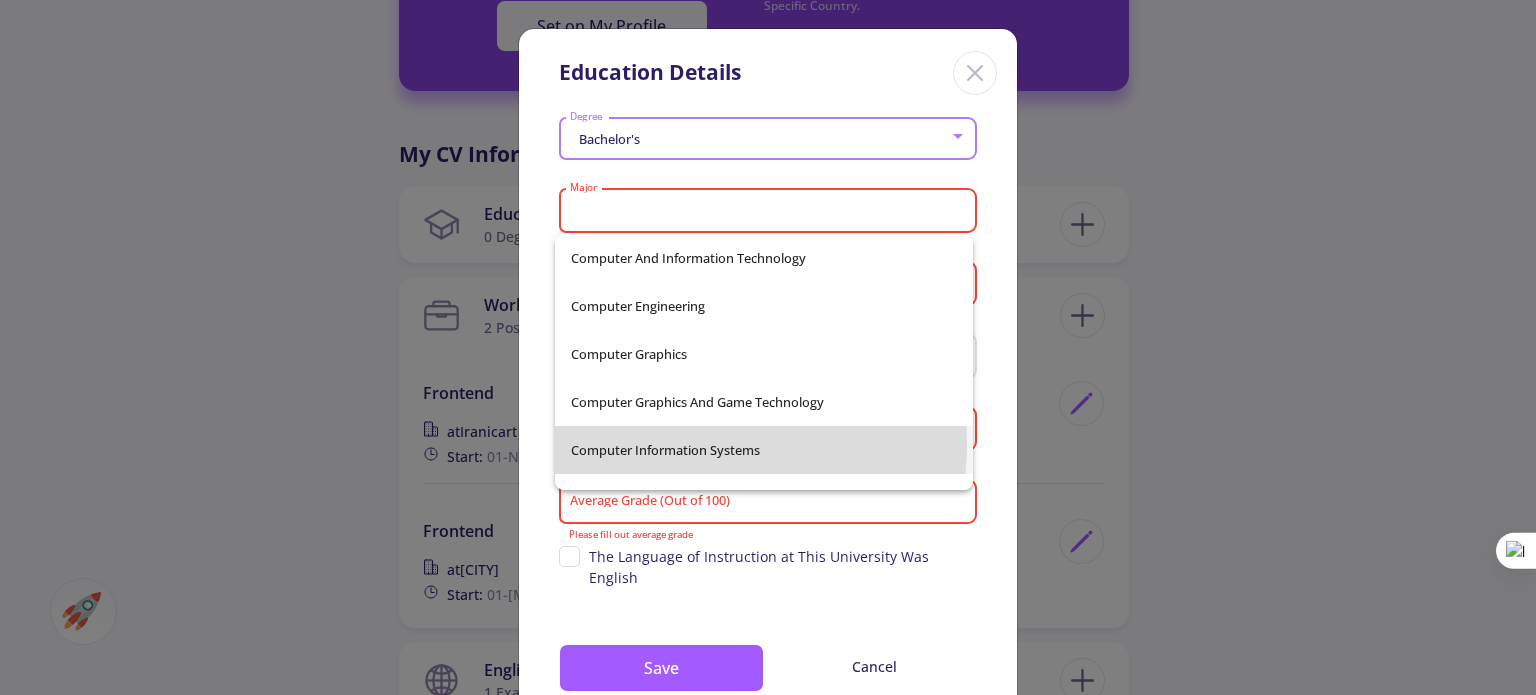 click on "Computer Information Systems" at bounding box center [764, 450] 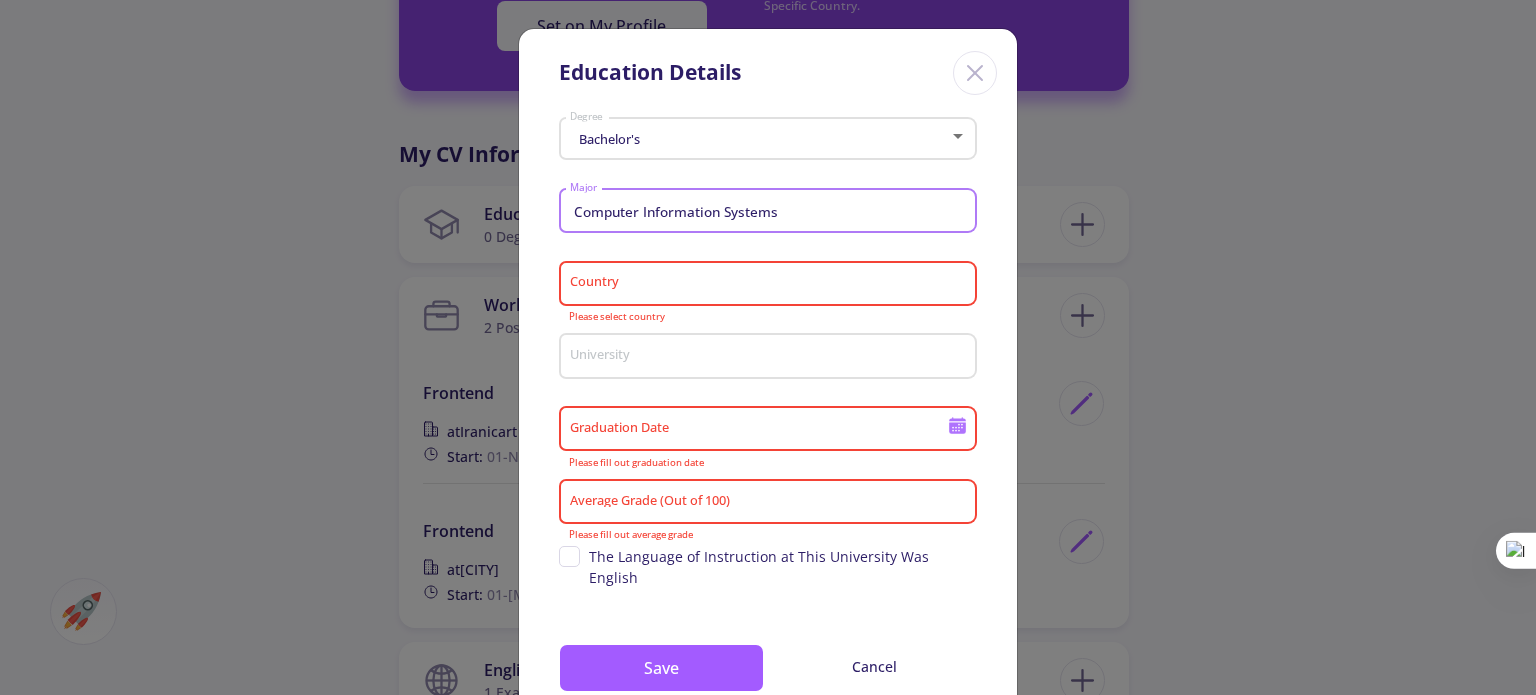 click on "Country" at bounding box center [771, 285] 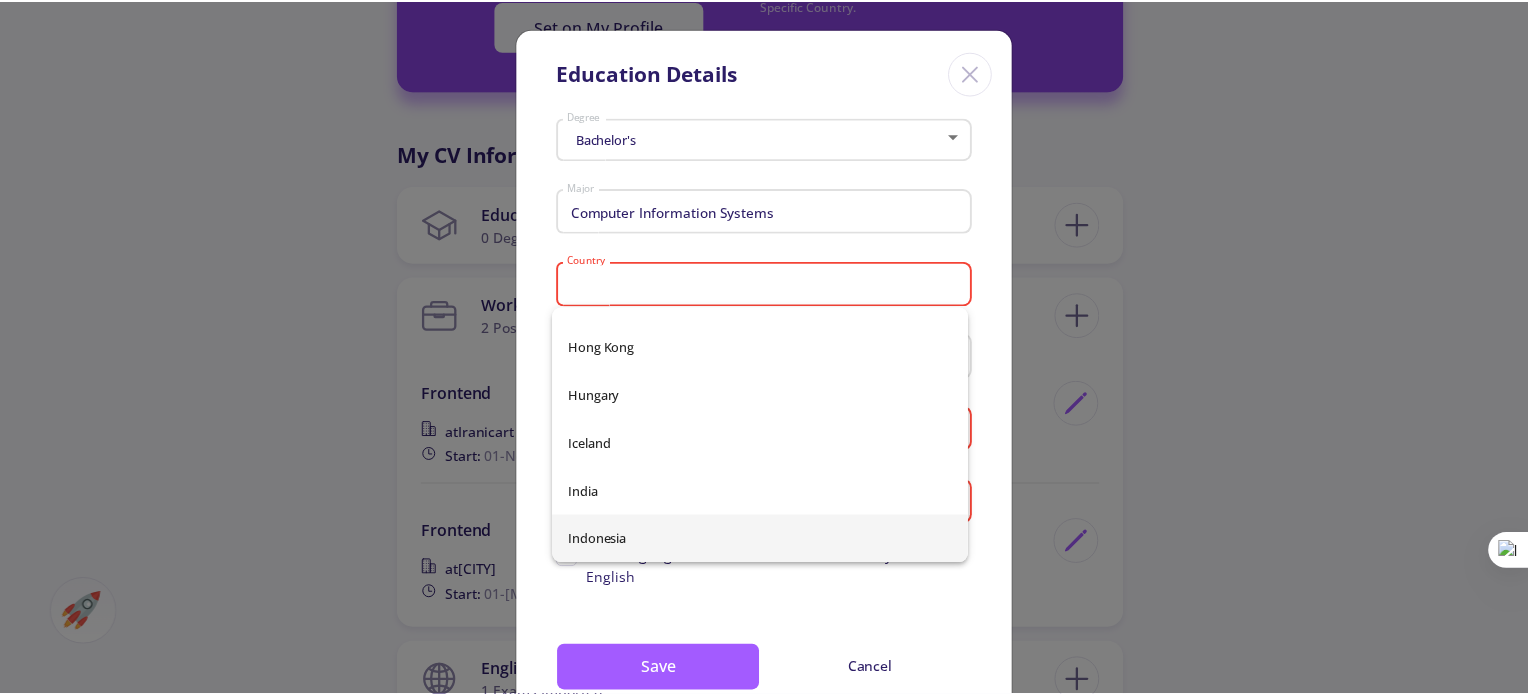 scroll, scrollTop: 3968, scrollLeft: 0, axis: vertical 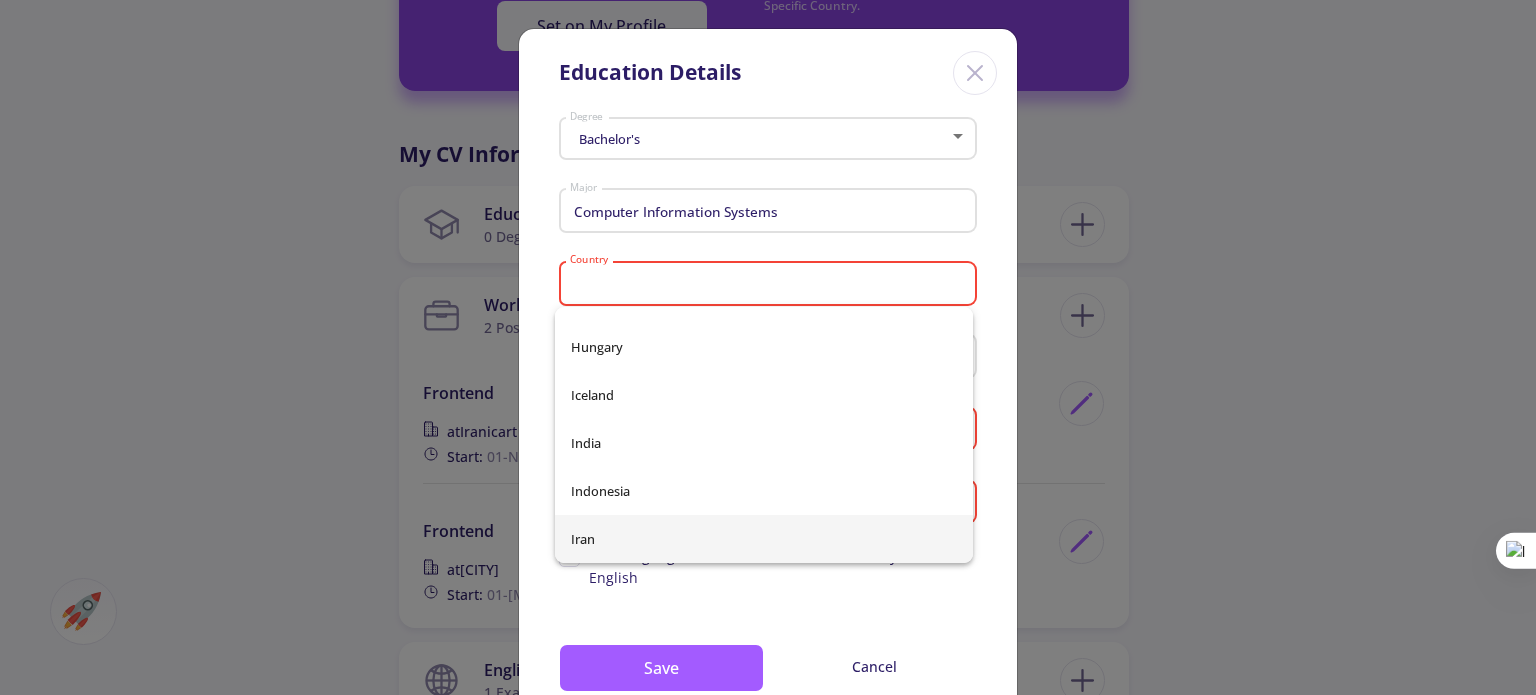 type on "Iran" 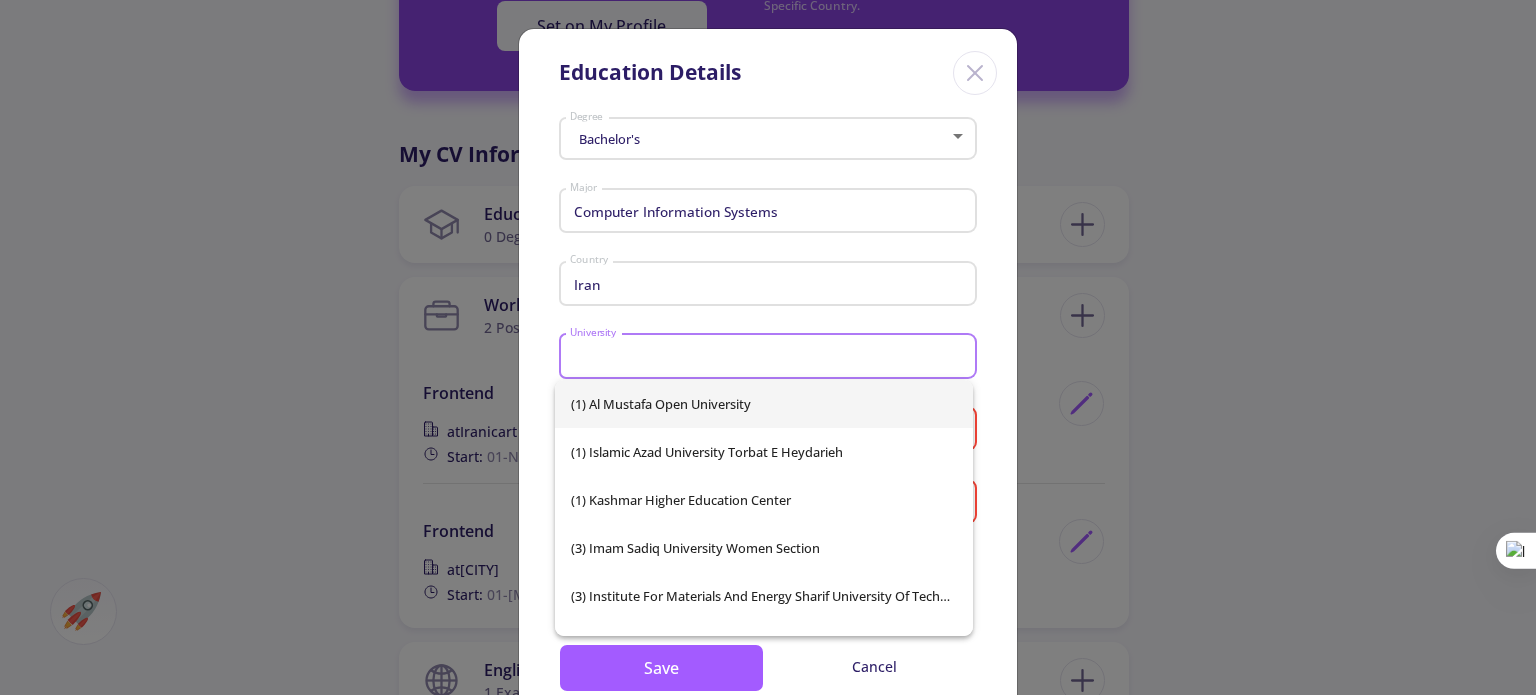 click on "University" at bounding box center [771, 357] 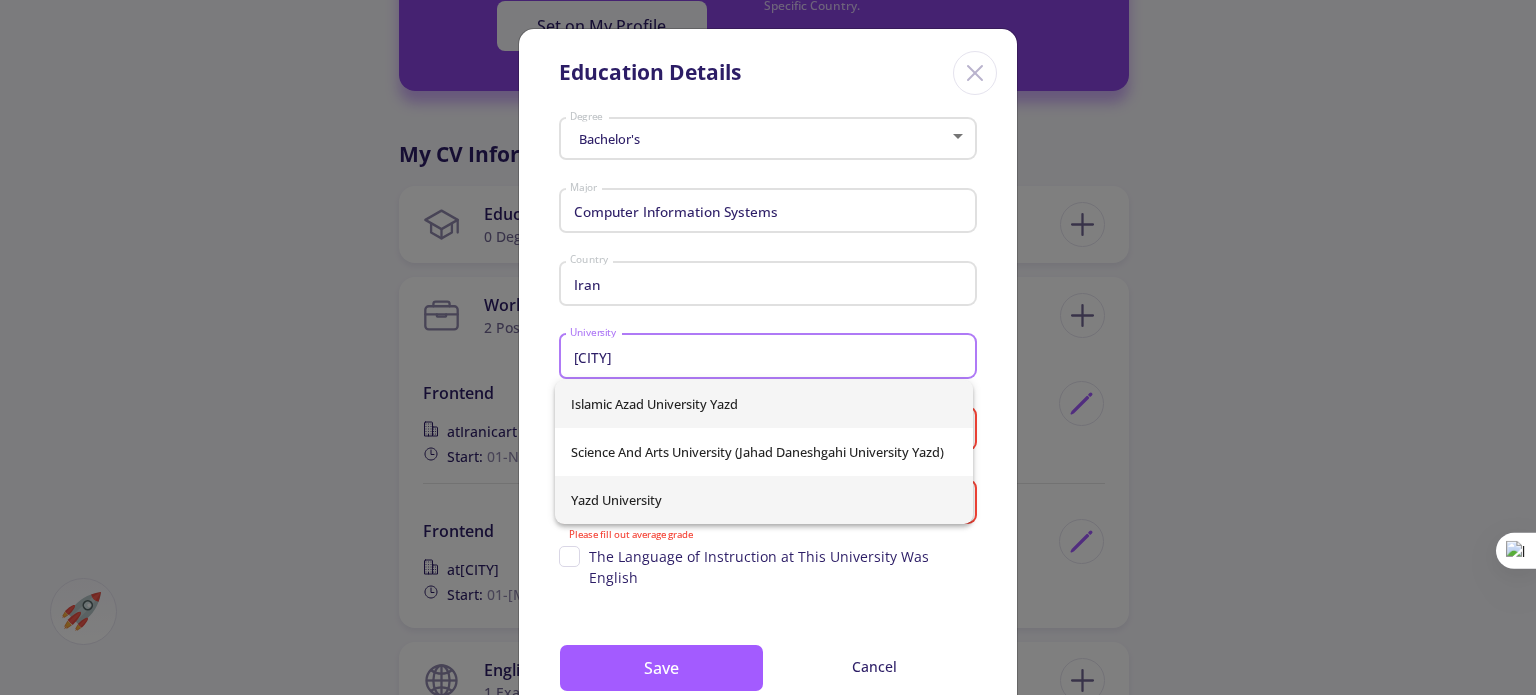 type on "[CITY]" 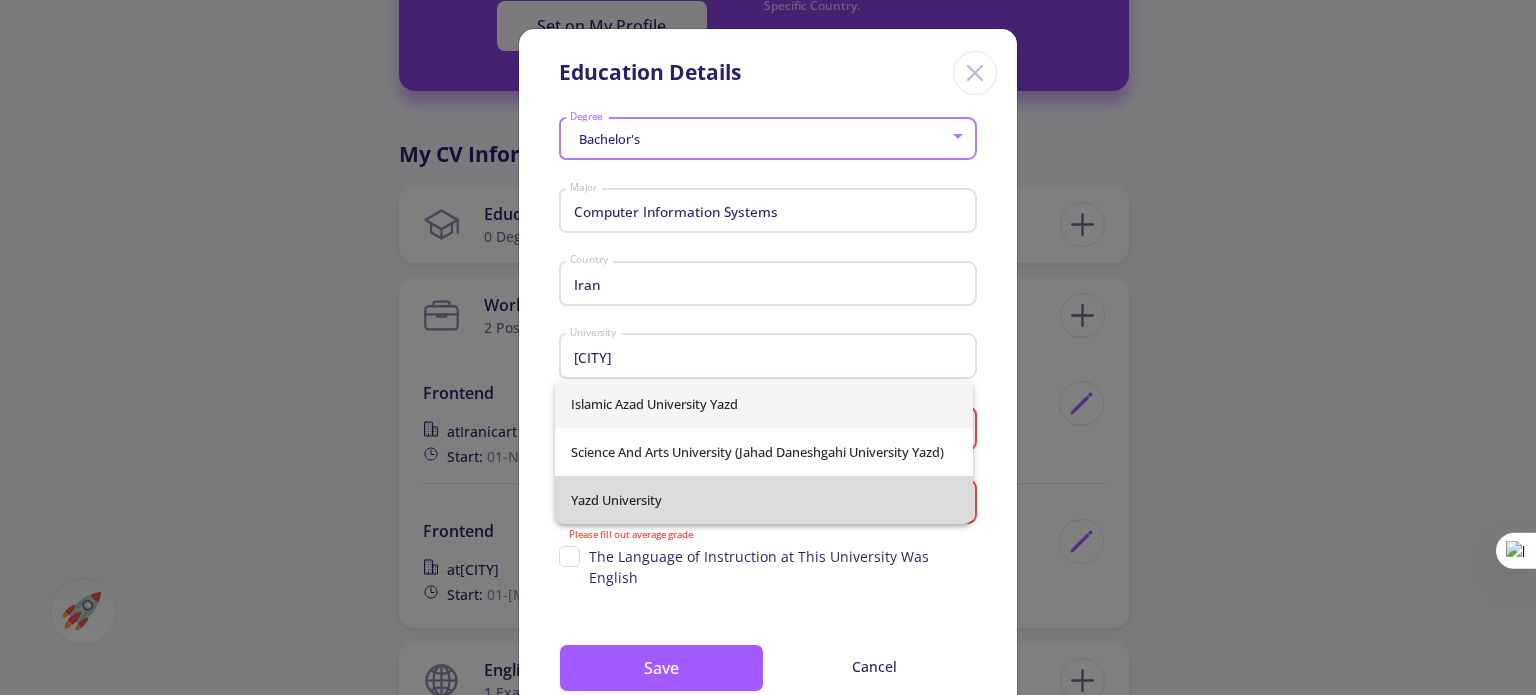 click on "Islamic Azad University Yazd   Science and Arts University (Jahad Daneshgahi University Yazd)   Yazd University" at bounding box center [764, 452] 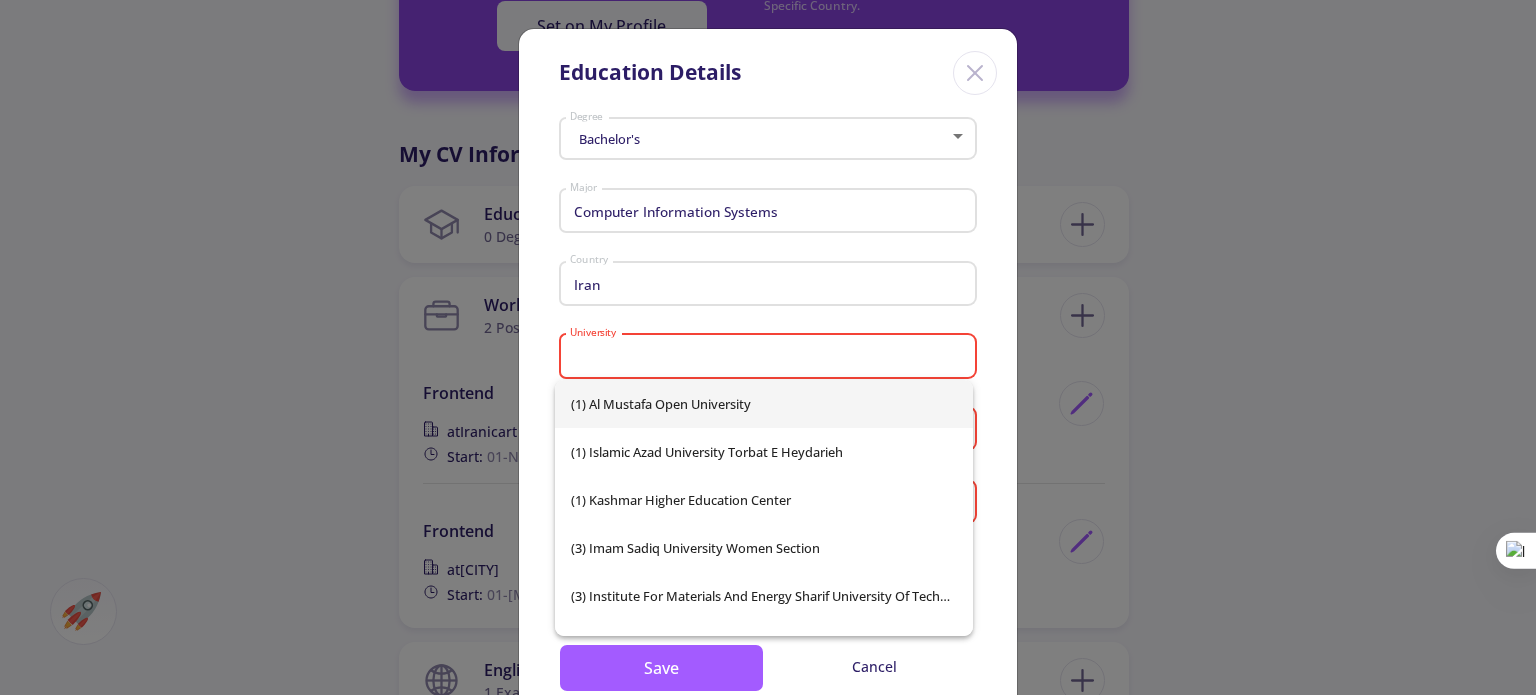 click on "University" at bounding box center [771, 357] 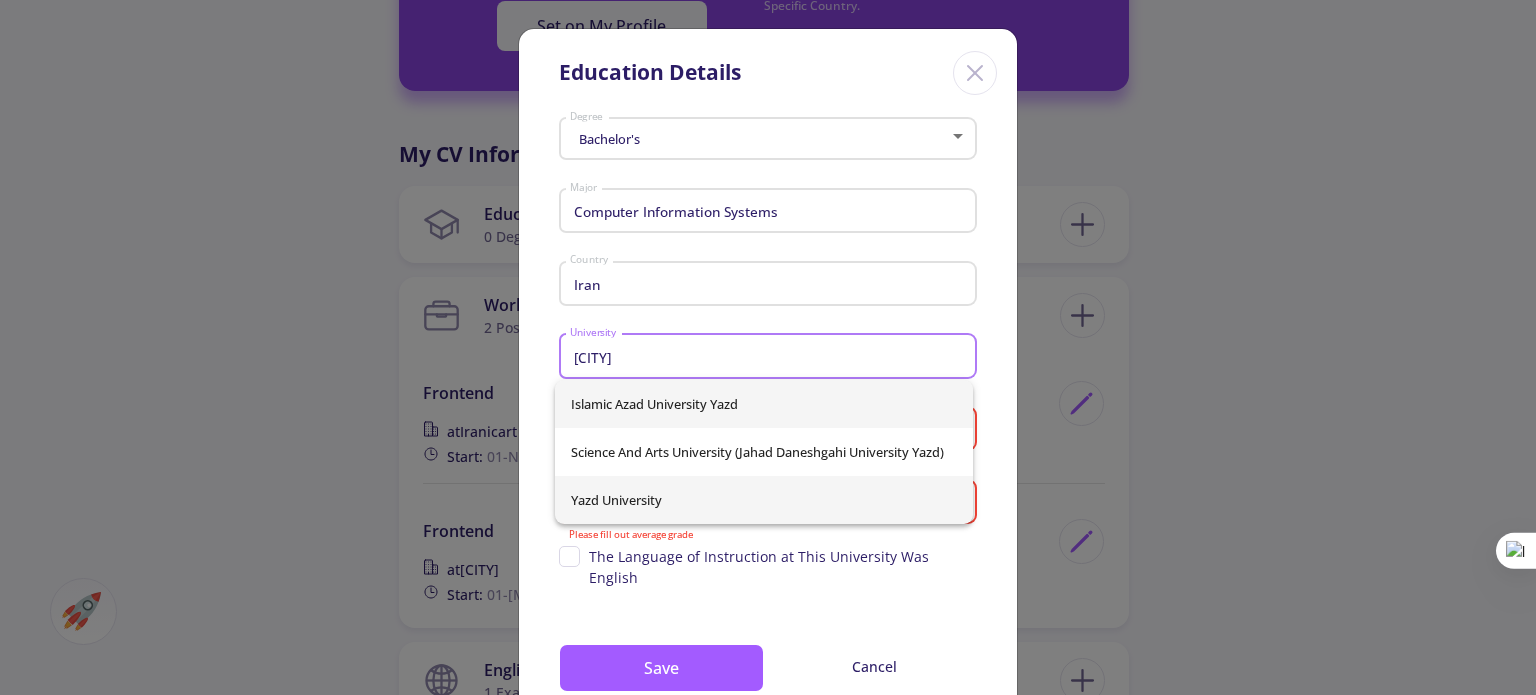 type on "[CITY]" 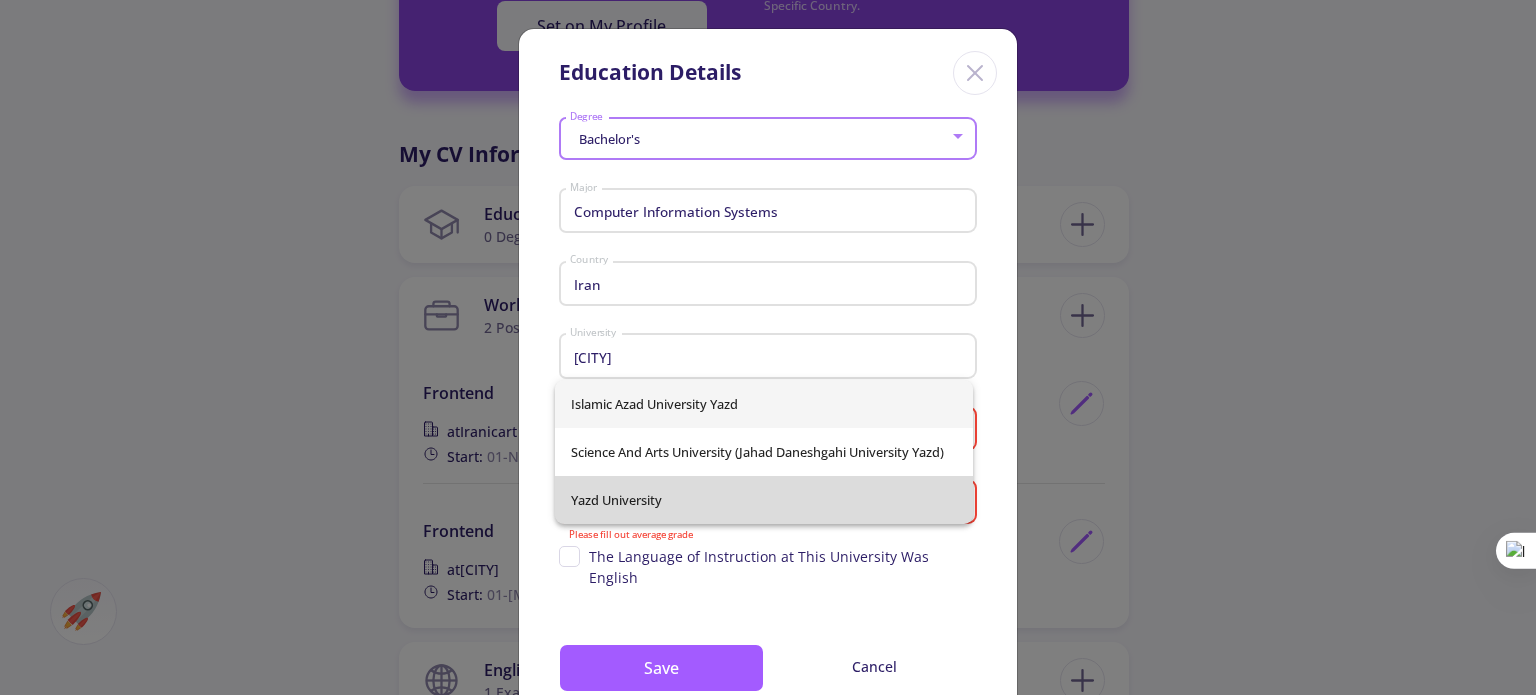 click on "Islamic Azad University Yazd   Science and Arts University (Jahad Daneshgahi University Yazd)   Yazd University" at bounding box center [764, 452] 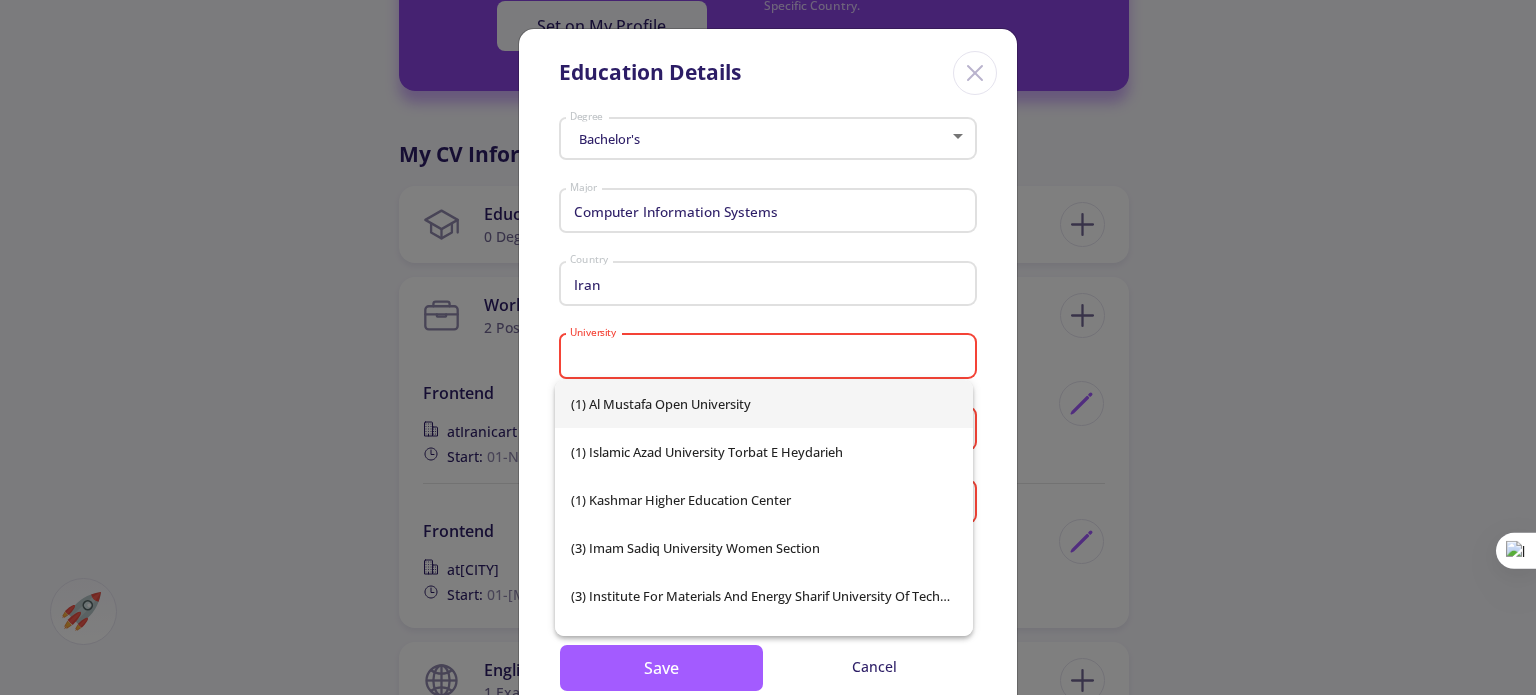 click on "University" at bounding box center [771, 357] 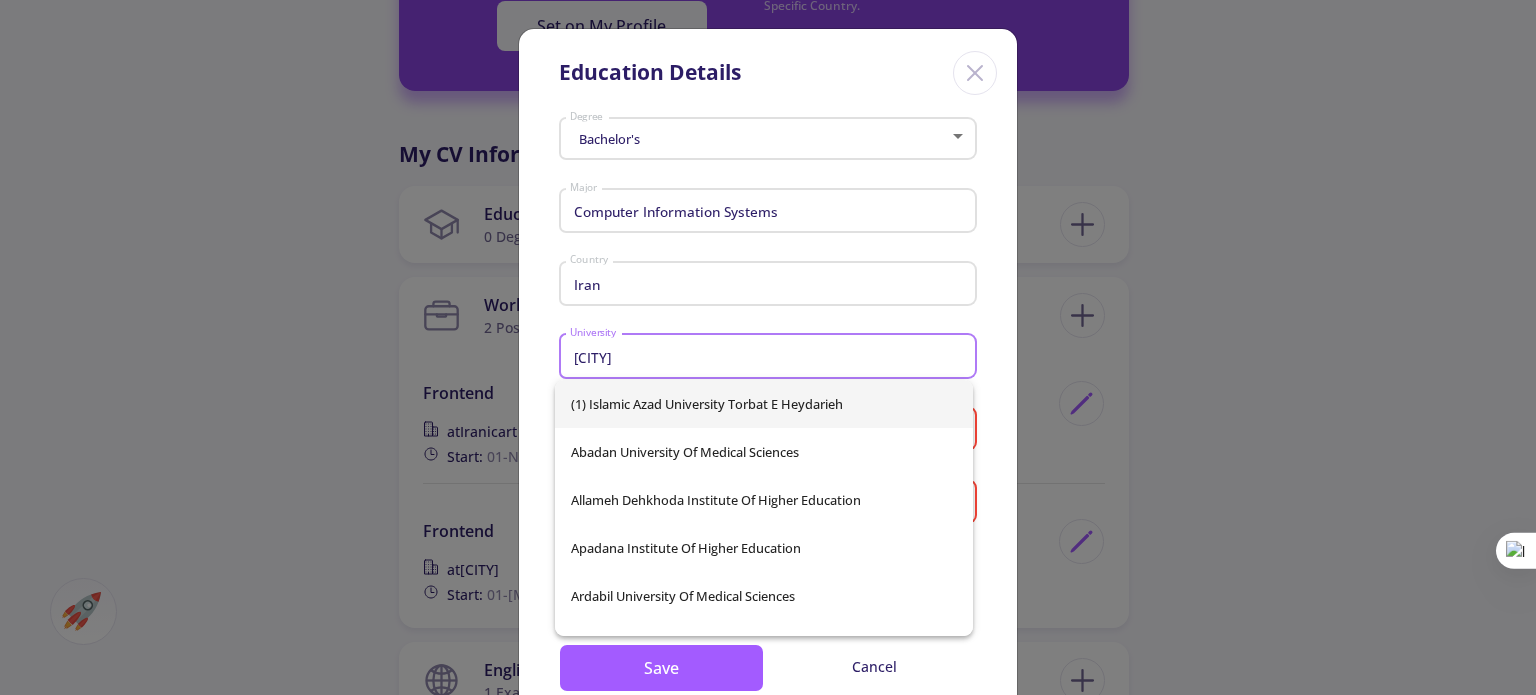 type on "d" 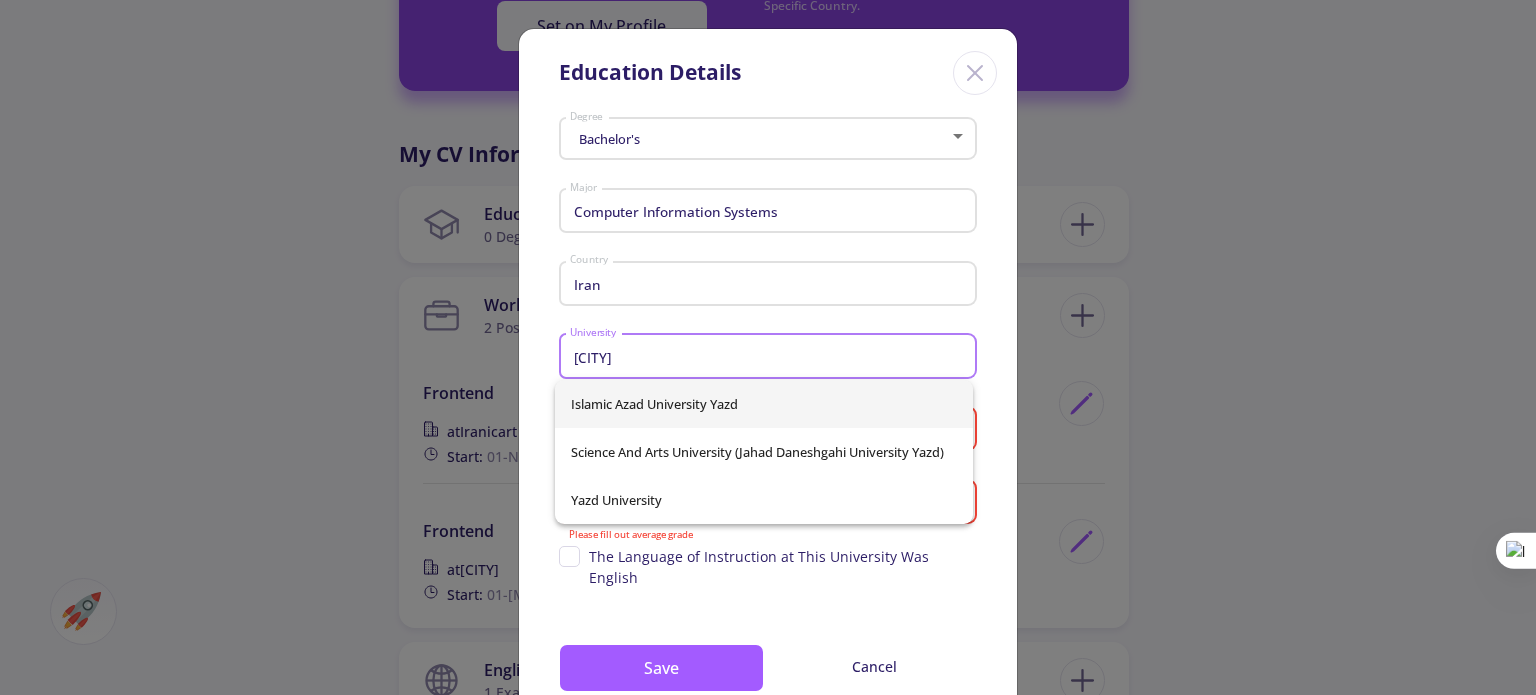type on "[CITY]" 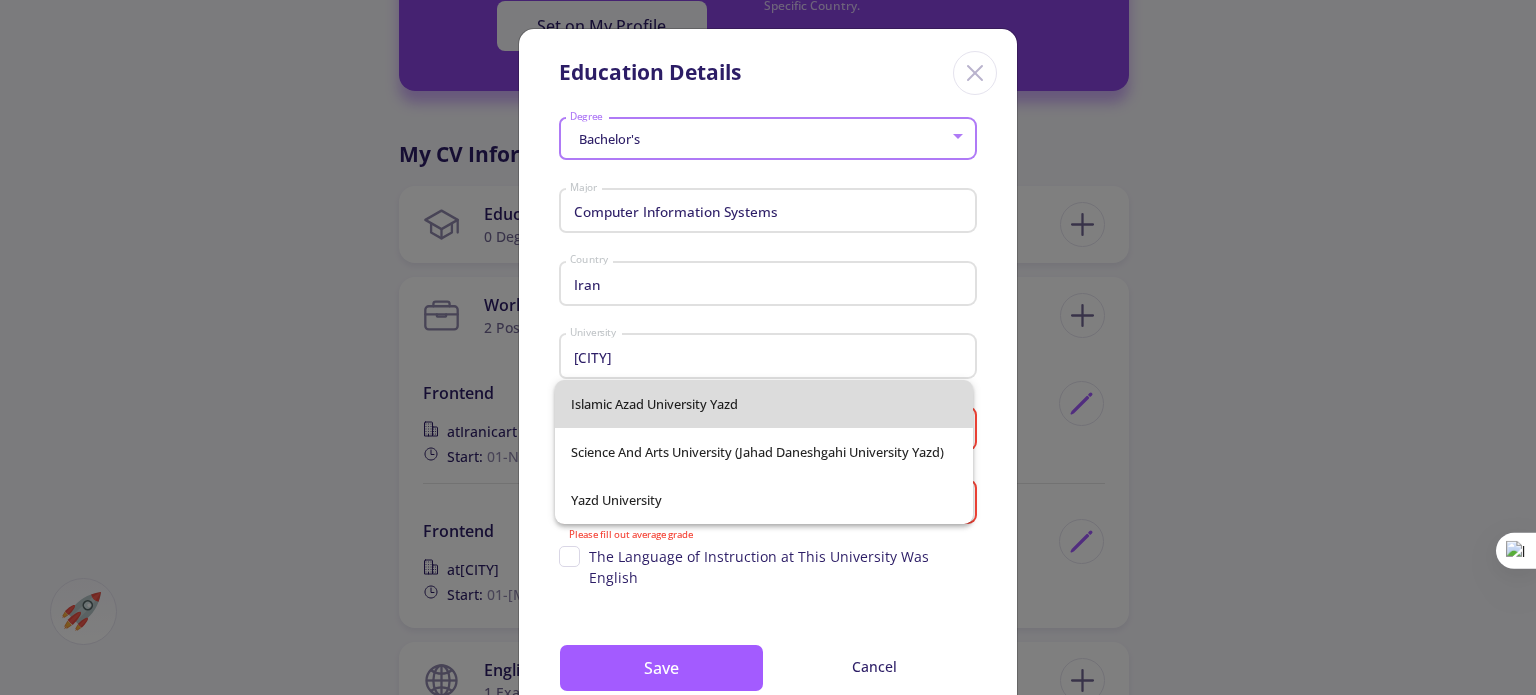 click on "Islamic Azad University Yazd   Science and Arts University (Jahad Daneshgahi University Yazd)   Yazd University" at bounding box center (764, 452) 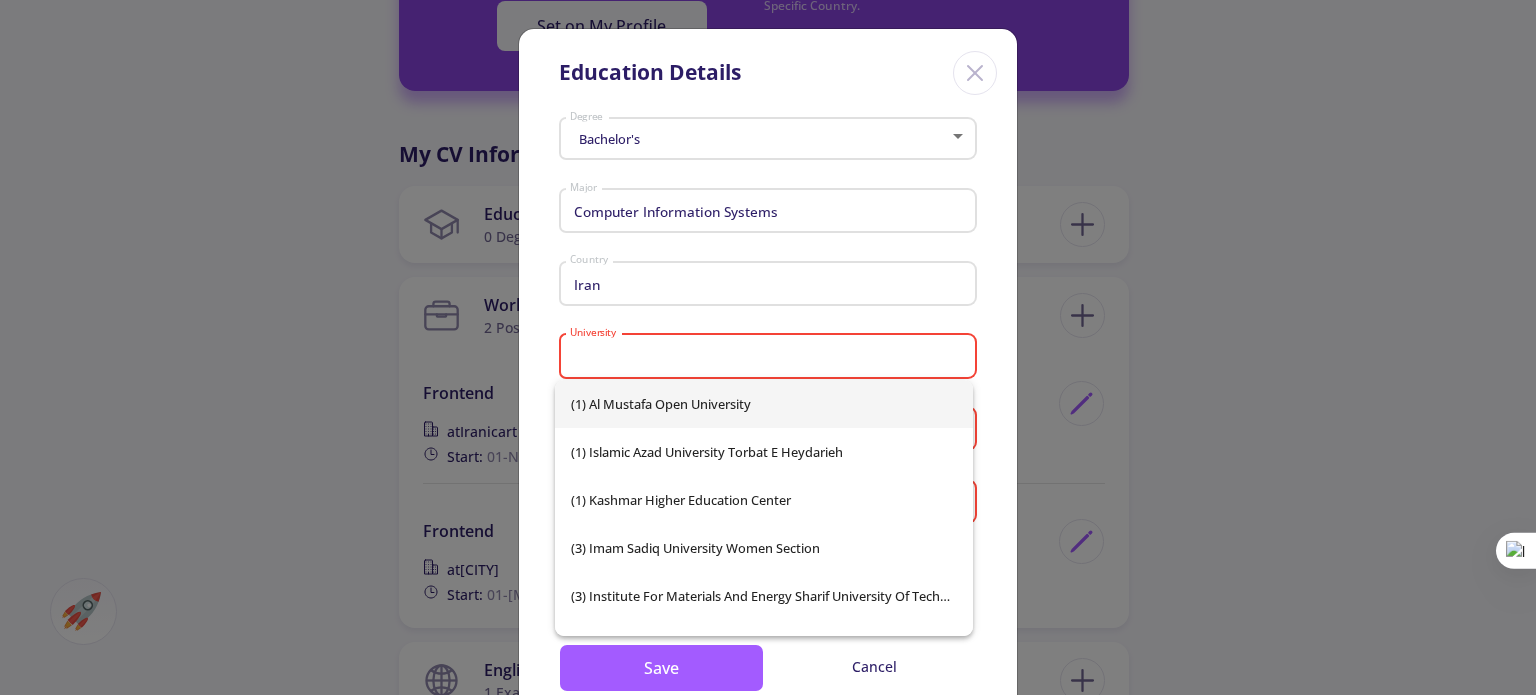 click on "University" at bounding box center [771, 357] 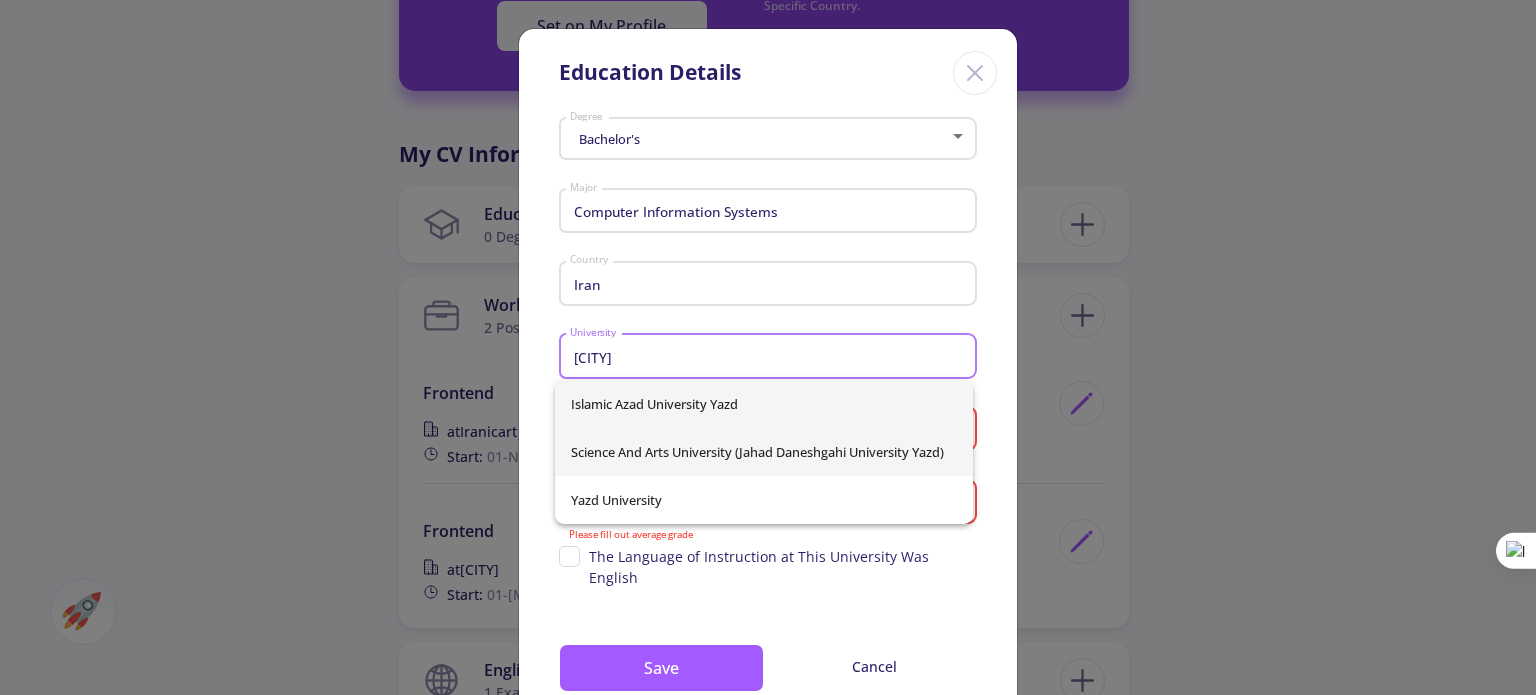 type on "[CITY]" 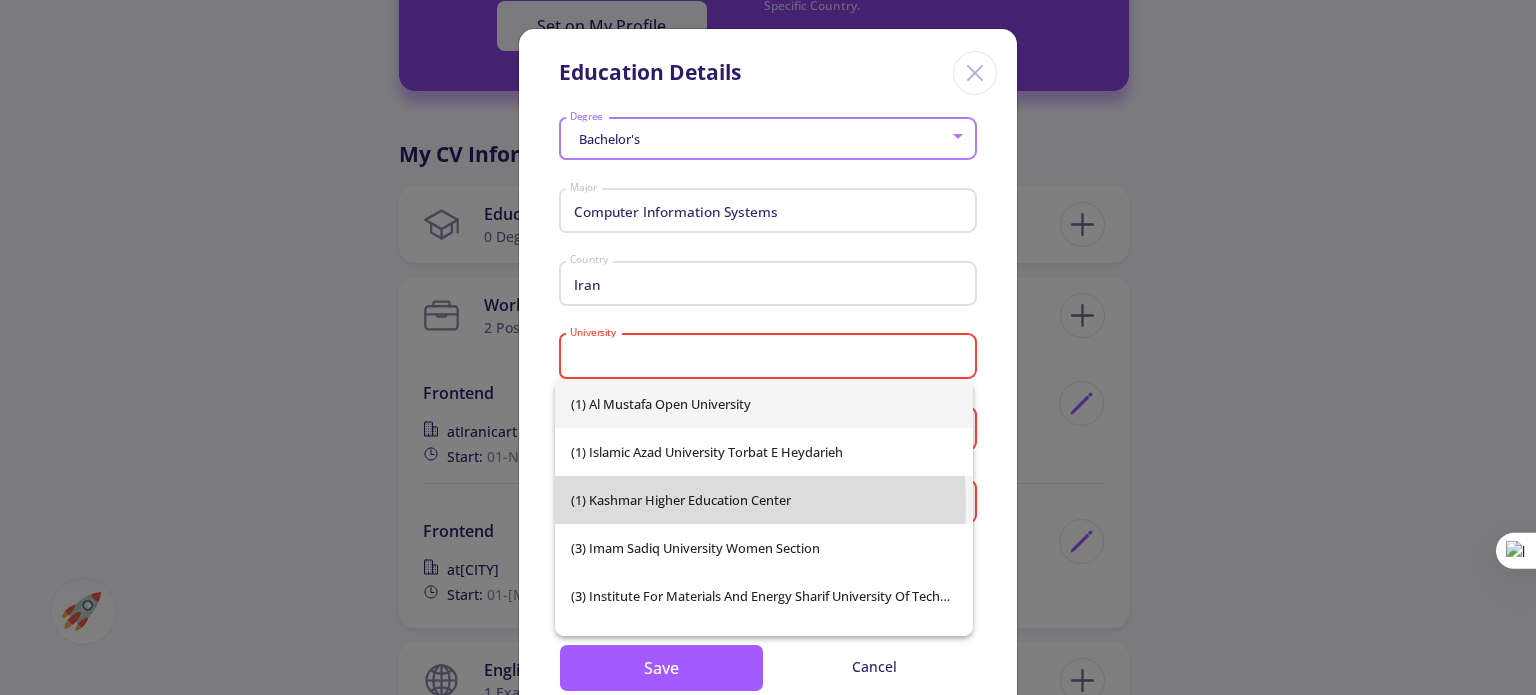 click on "(1) Kashmar Higher Education Center" at bounding box center [764, 500] 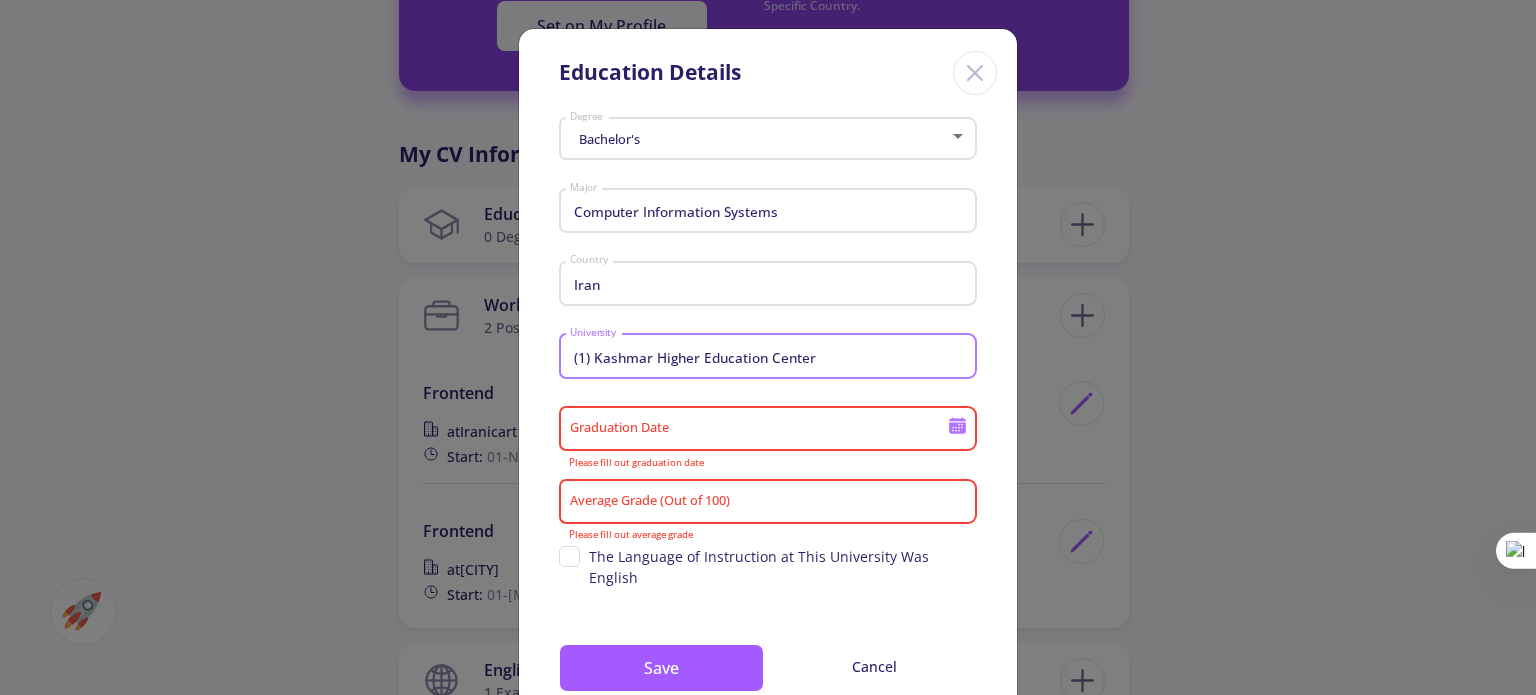 click on "(1) Kashmar Higher Education Center" at bounding box center [771, 357] 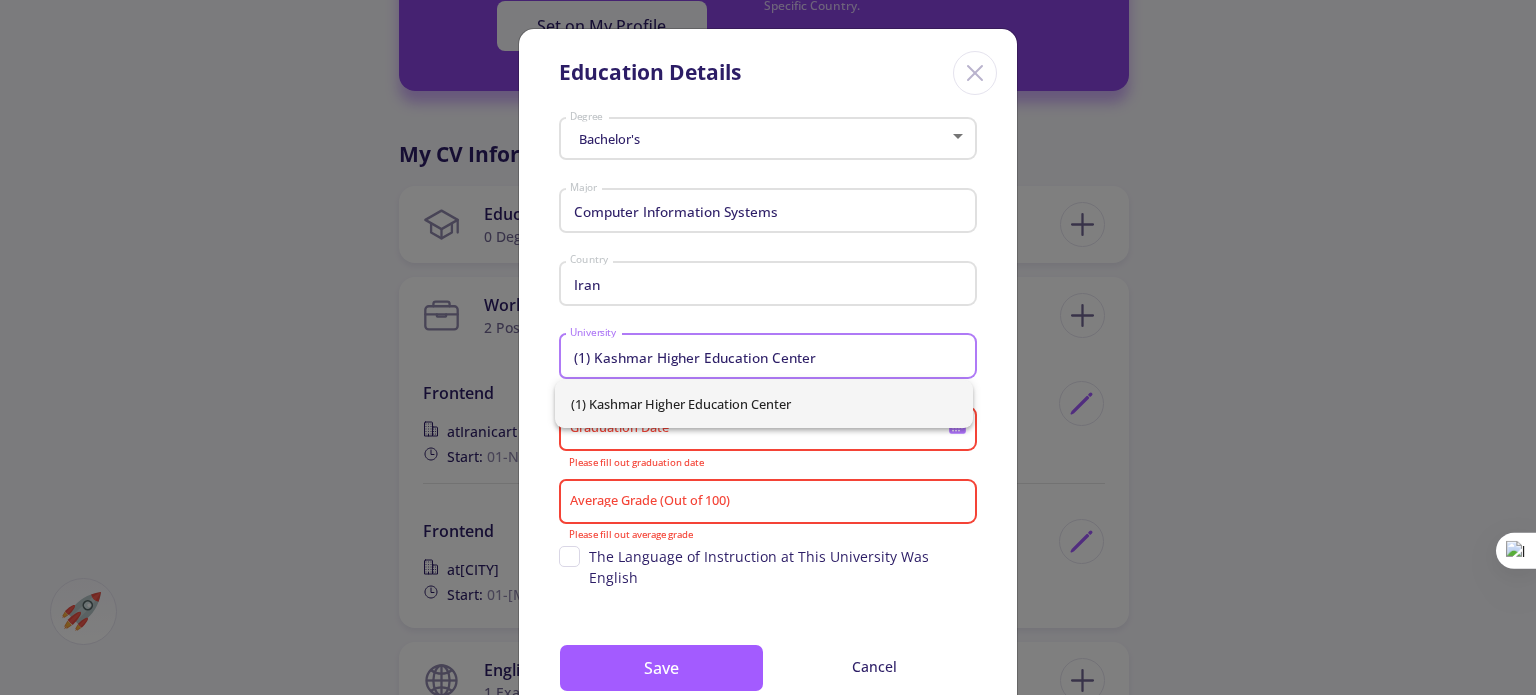click on "(1) Kashmar Higher Education Center" at bounding box center (771, 357) 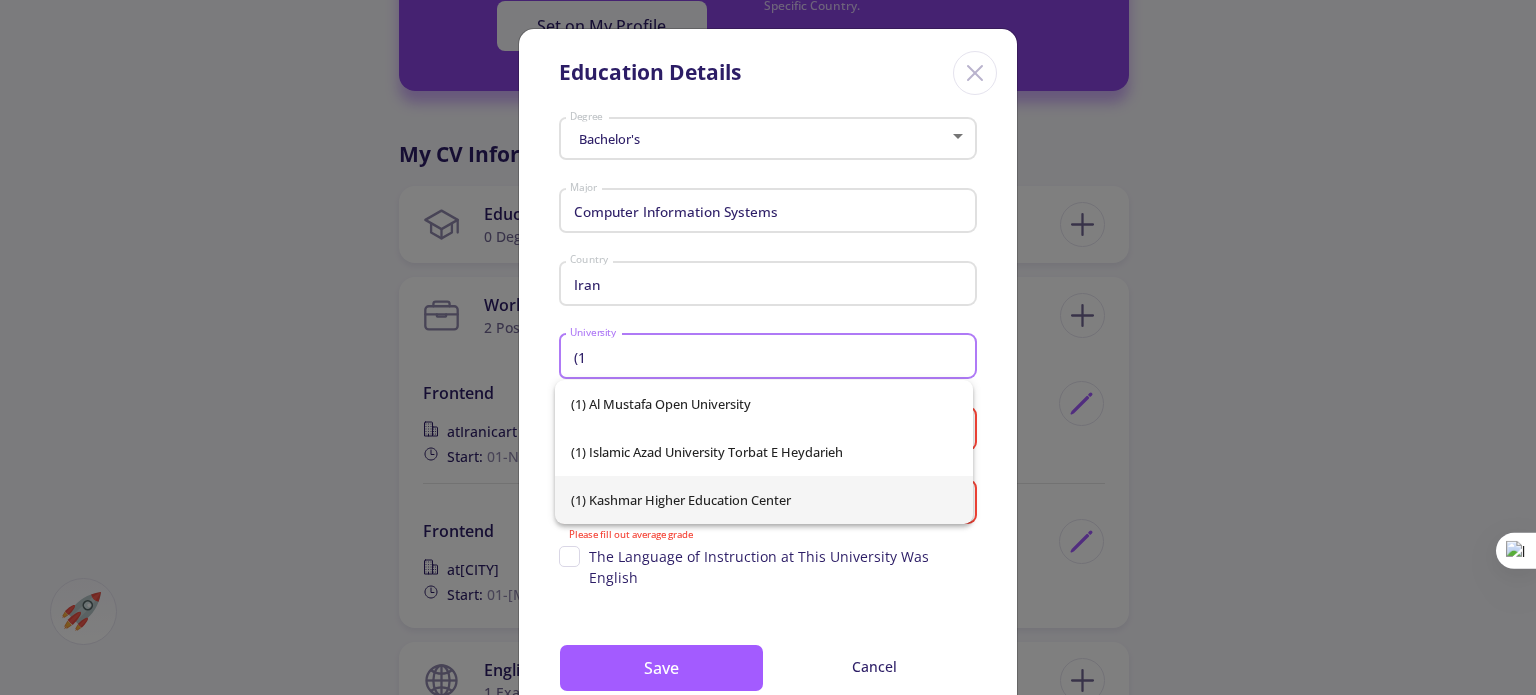 type on "(" 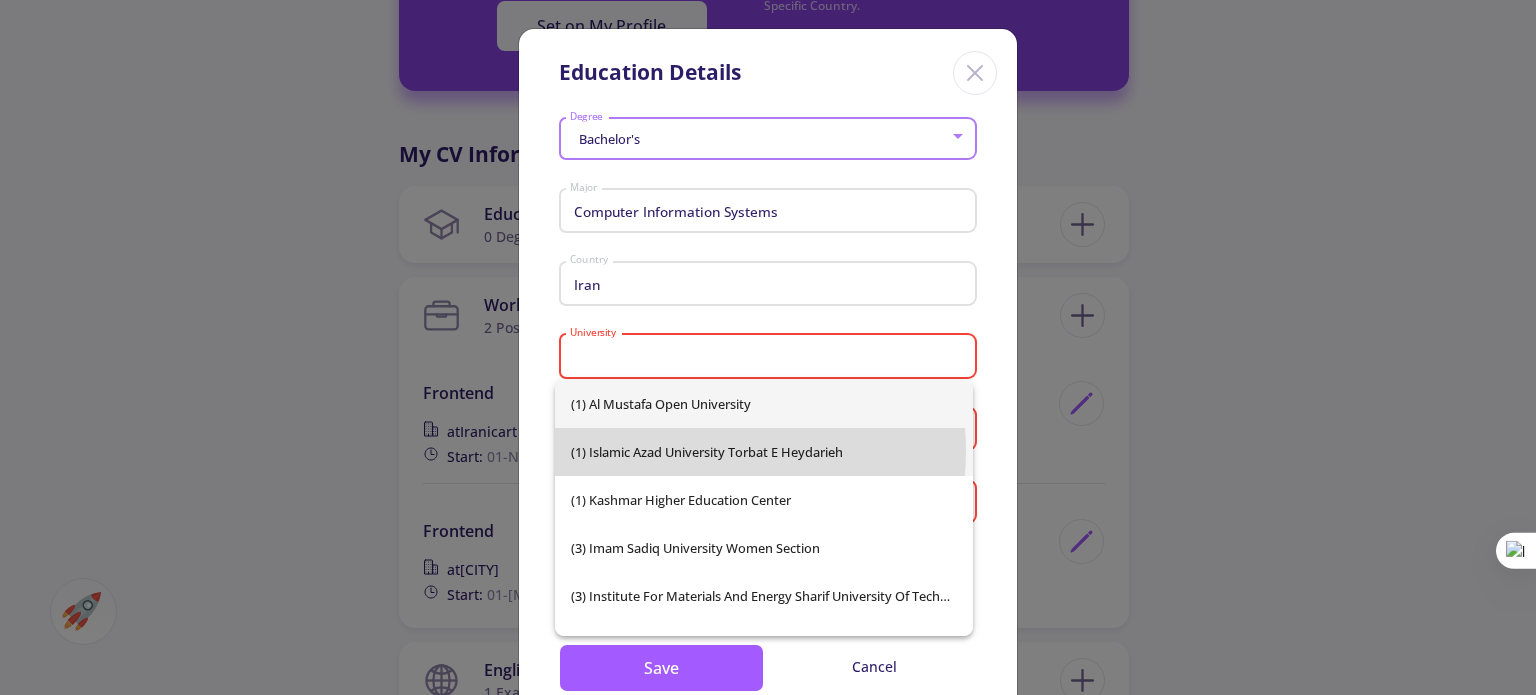 click on "(1) Islamic Azad University Torbat e Heydarieh" at bounding box center (764, 452) 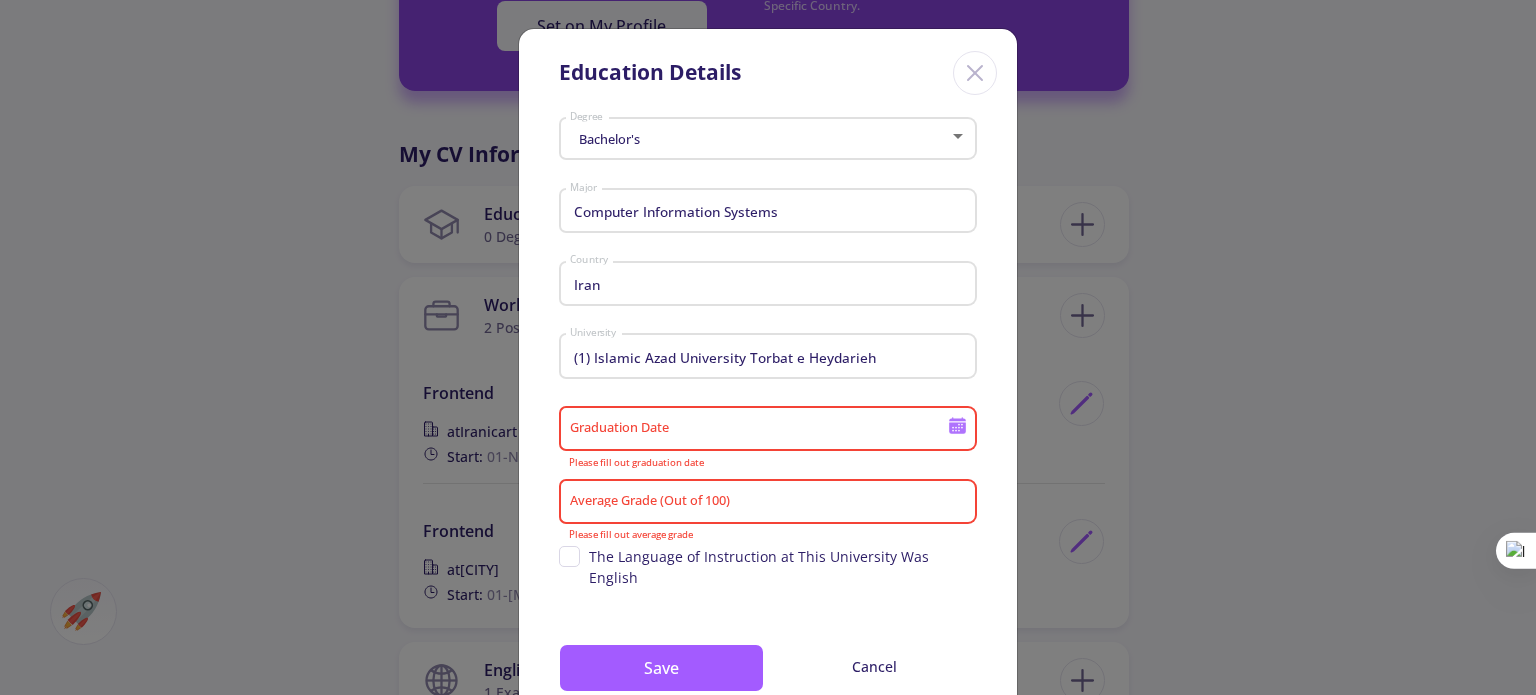 click 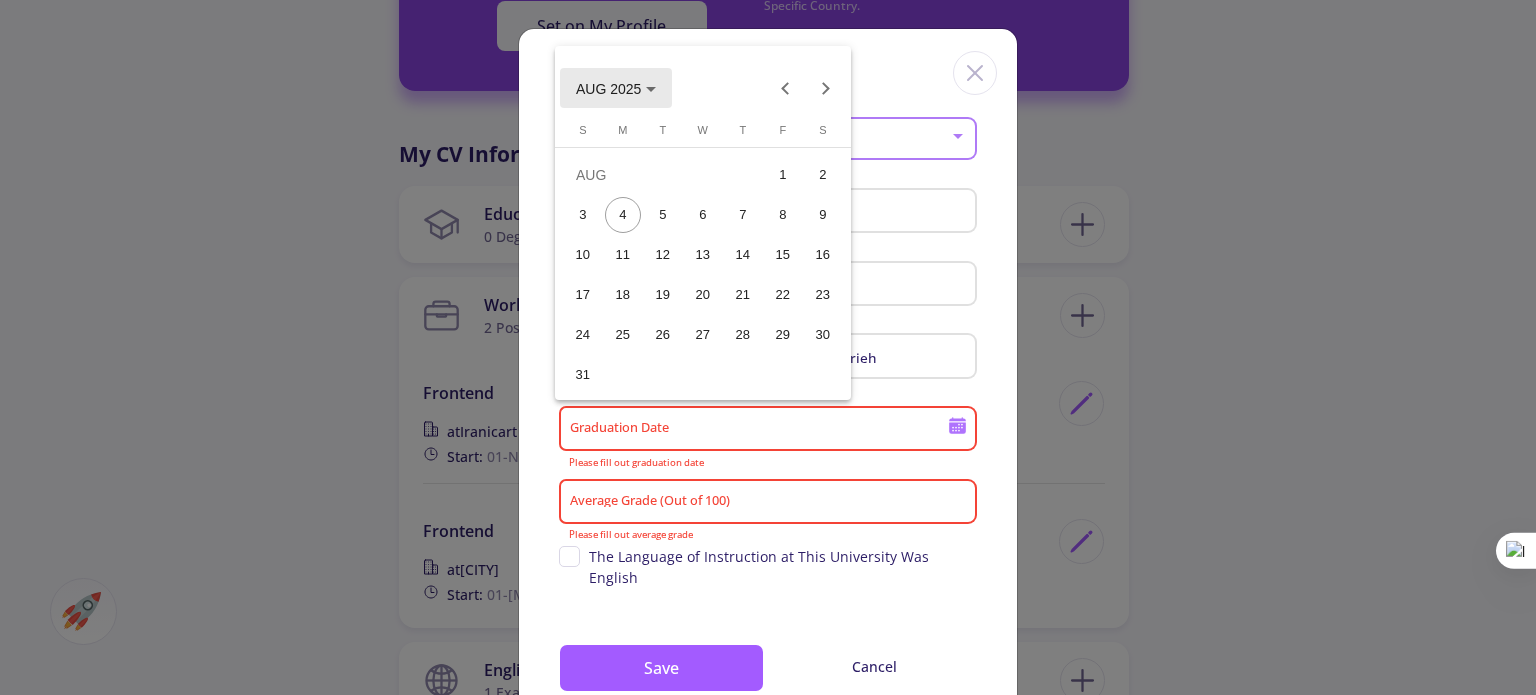 click on "AUG 2025" at bounding box center (608, 89) 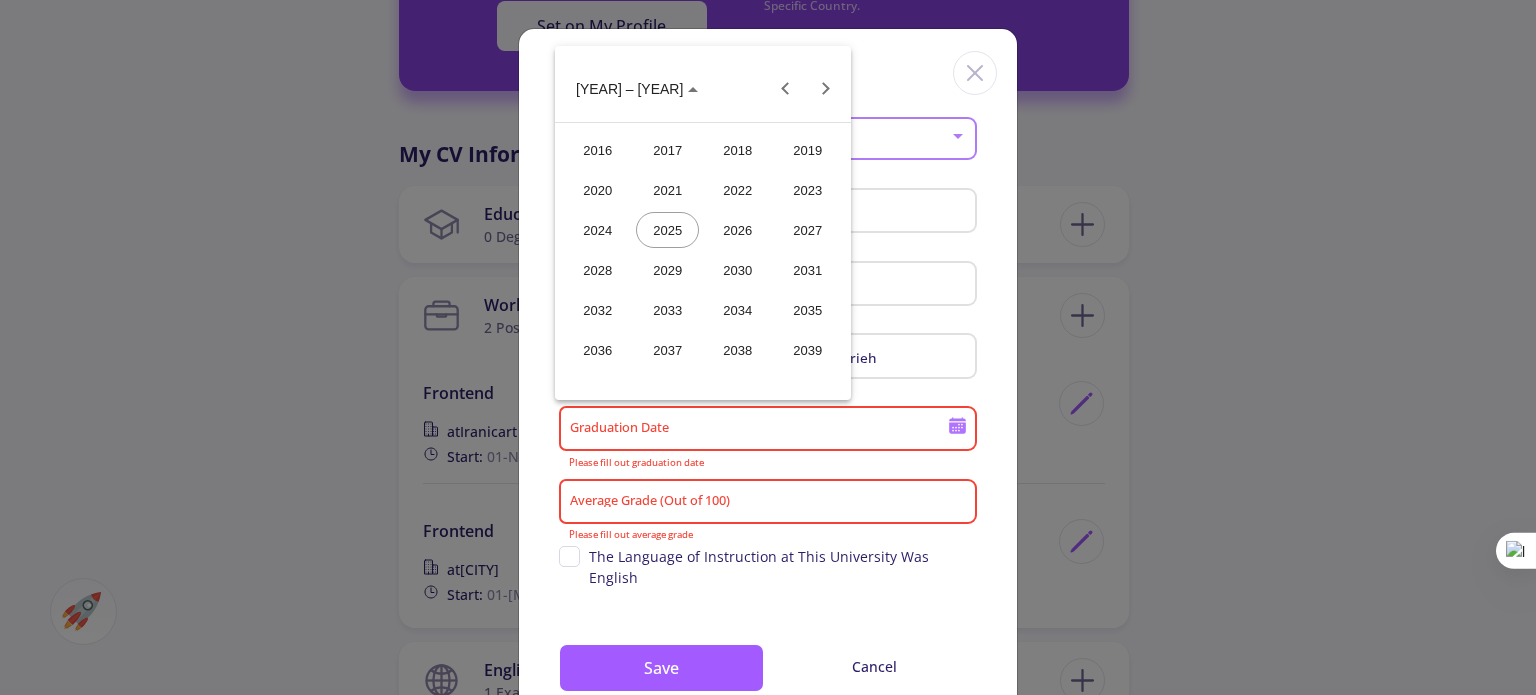 click on "2024" at bounding box center [597, 230] 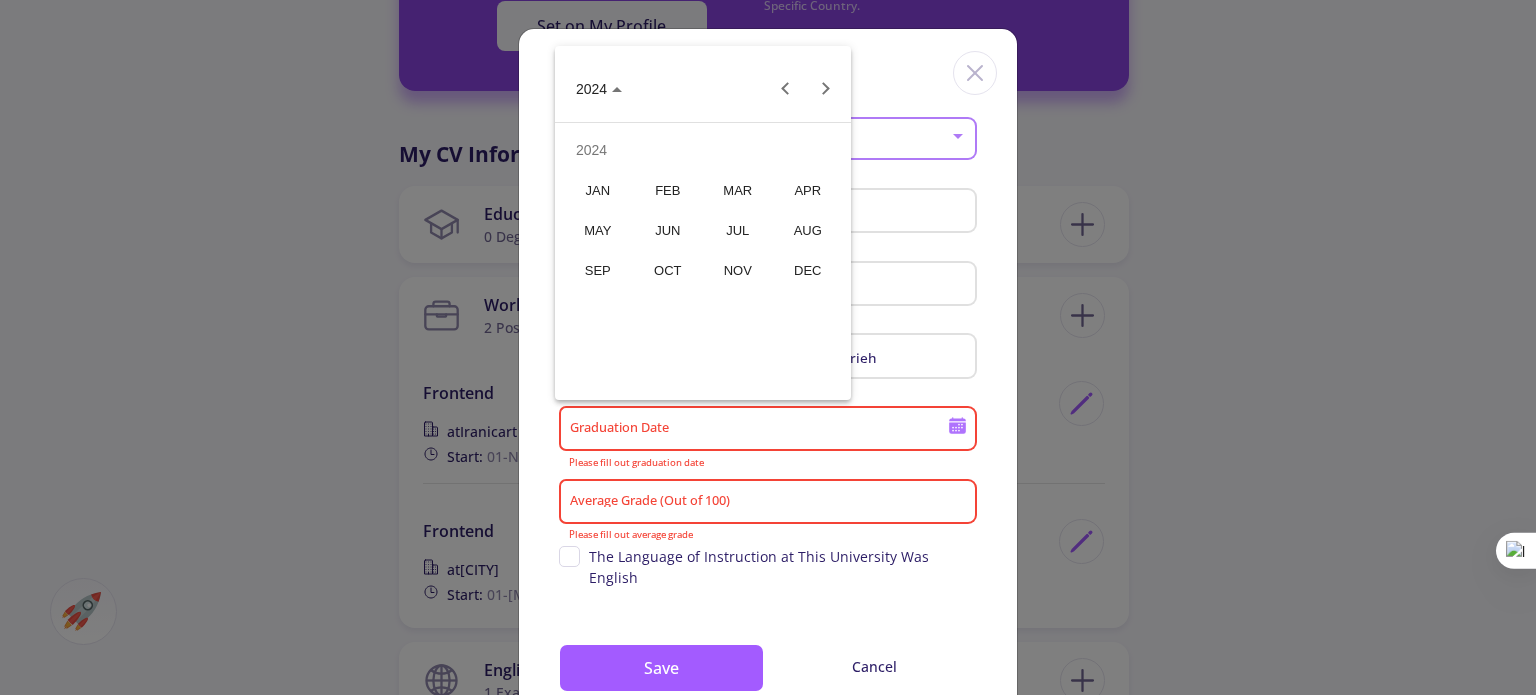 click on "JUL" at bounding box center [737, 230] 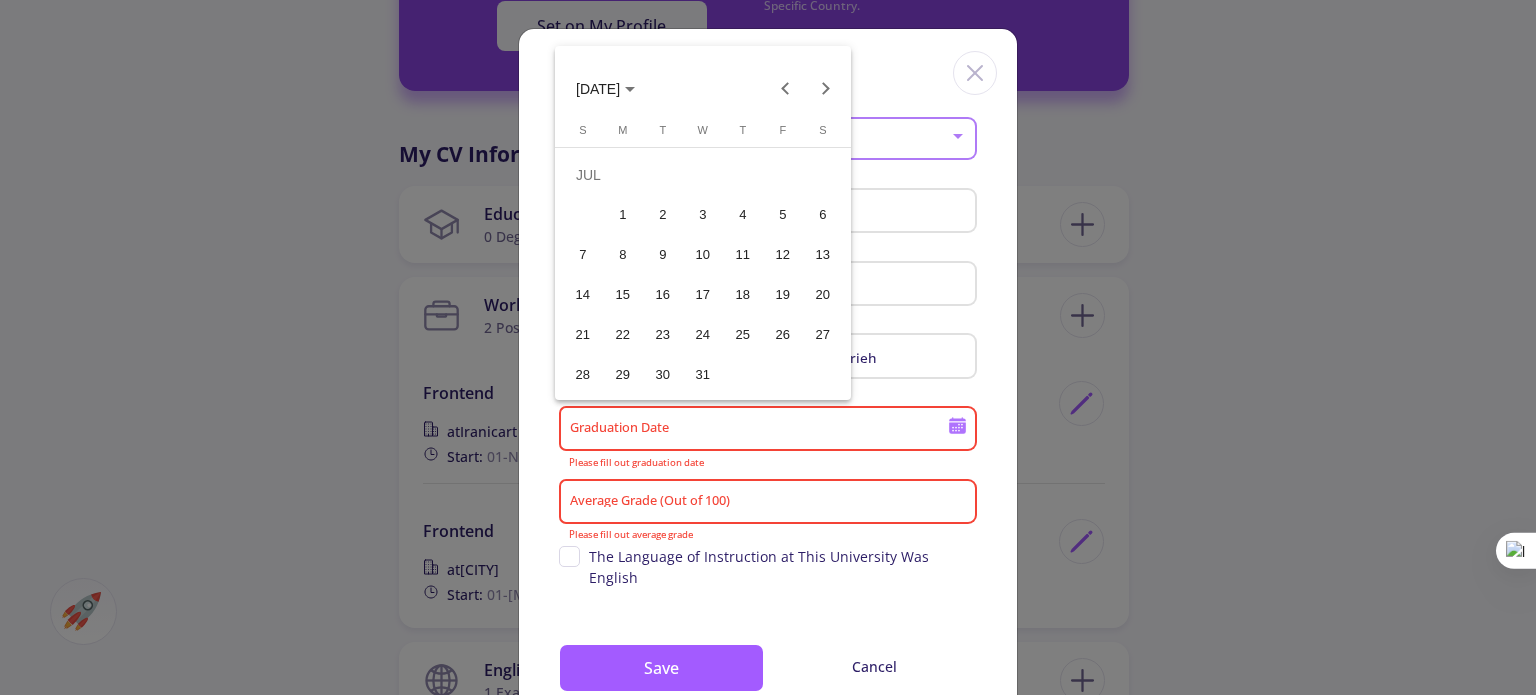 click on "7" at bounding box center [583, 255] 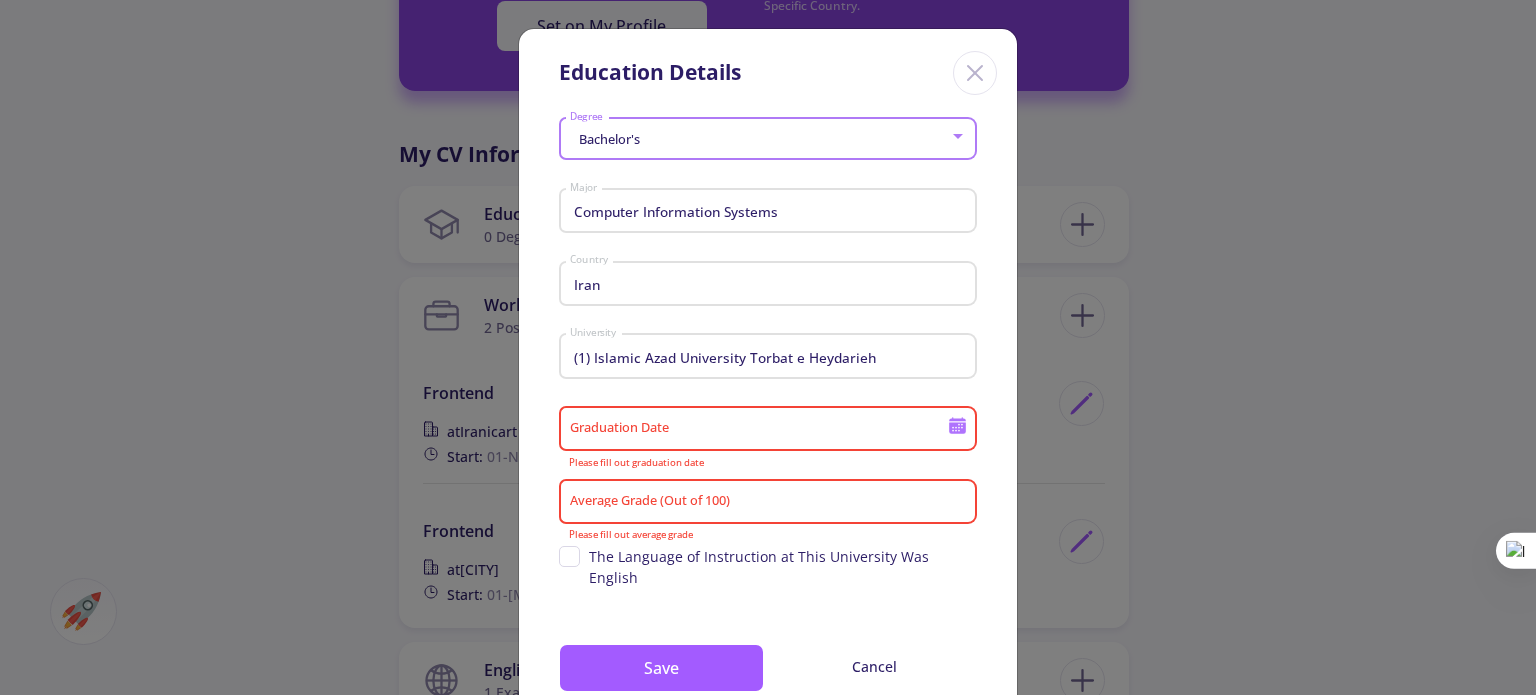 type on "[MM]/[DD]/[YYYY]" 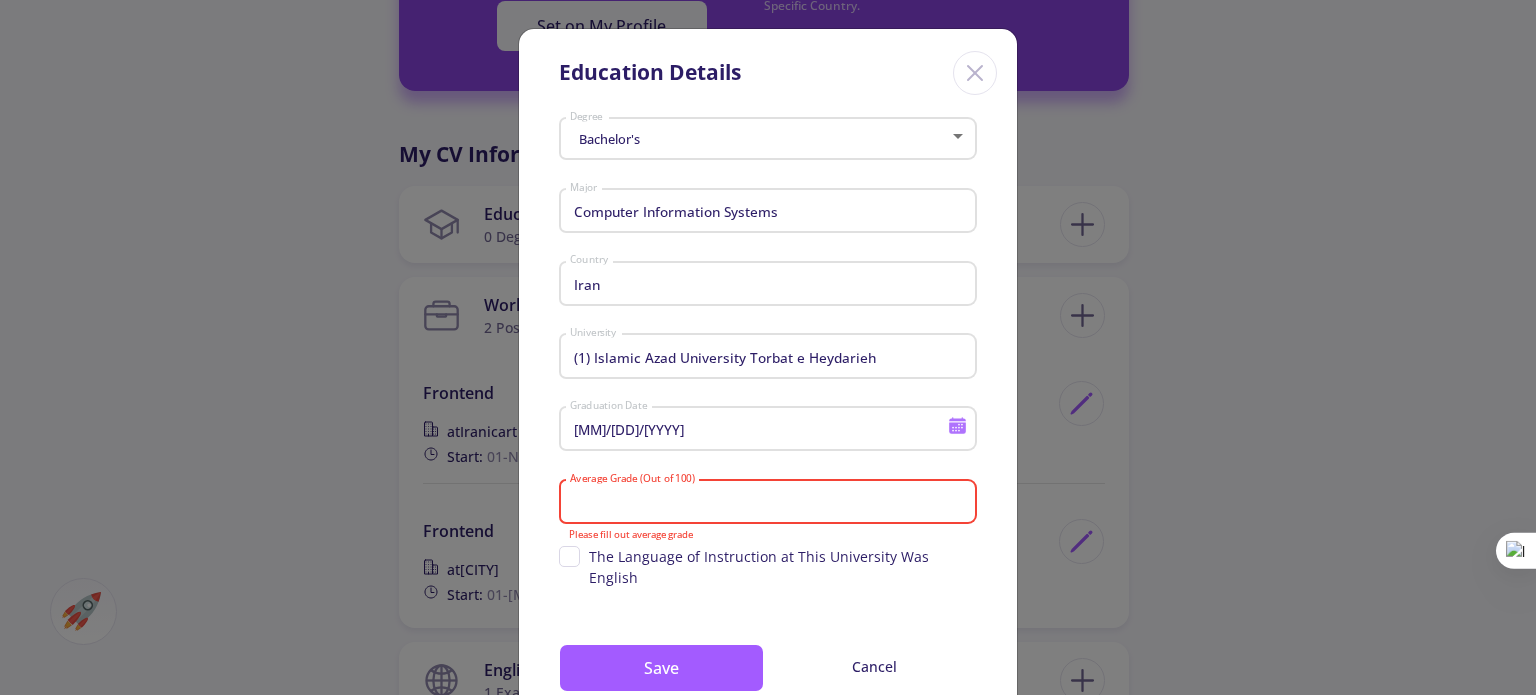 click on "Average Grade (Out of 100)" at bounding box center [771, 503] 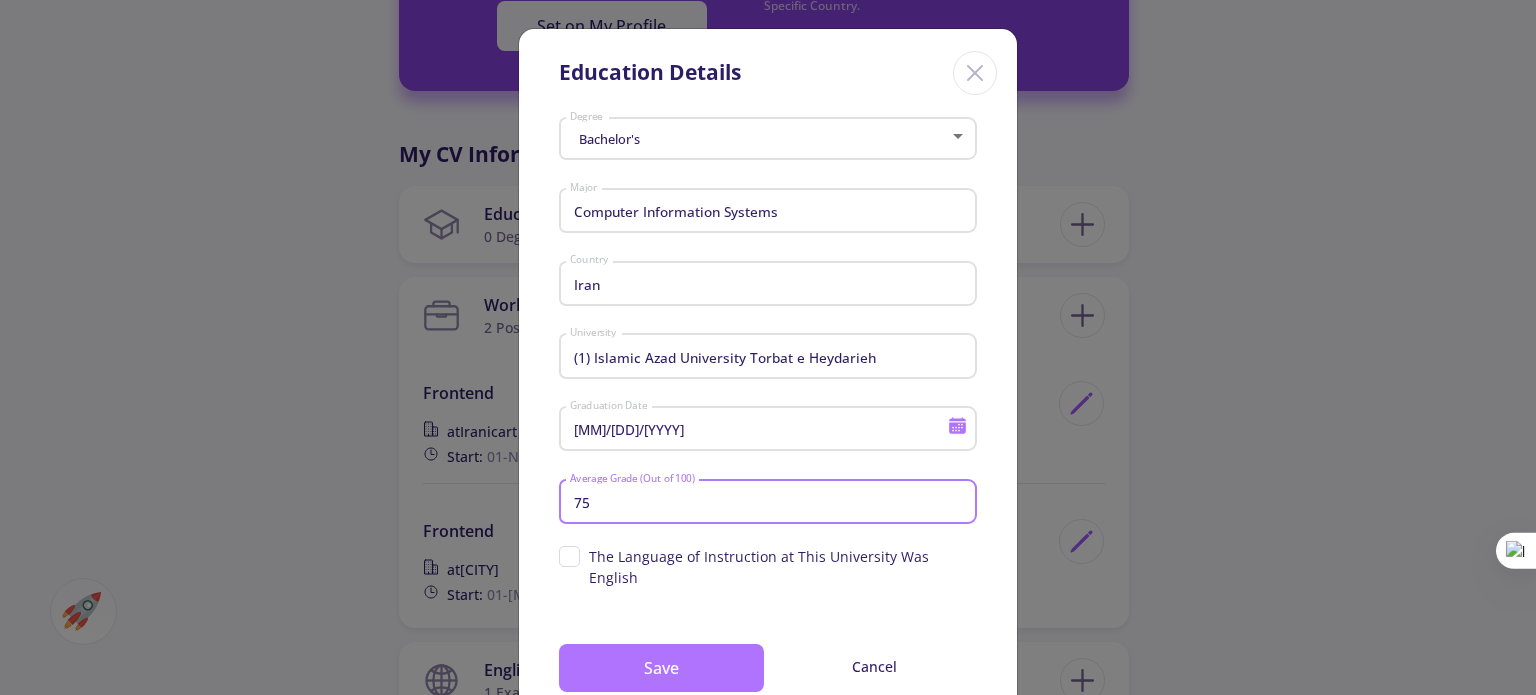 type on "75" 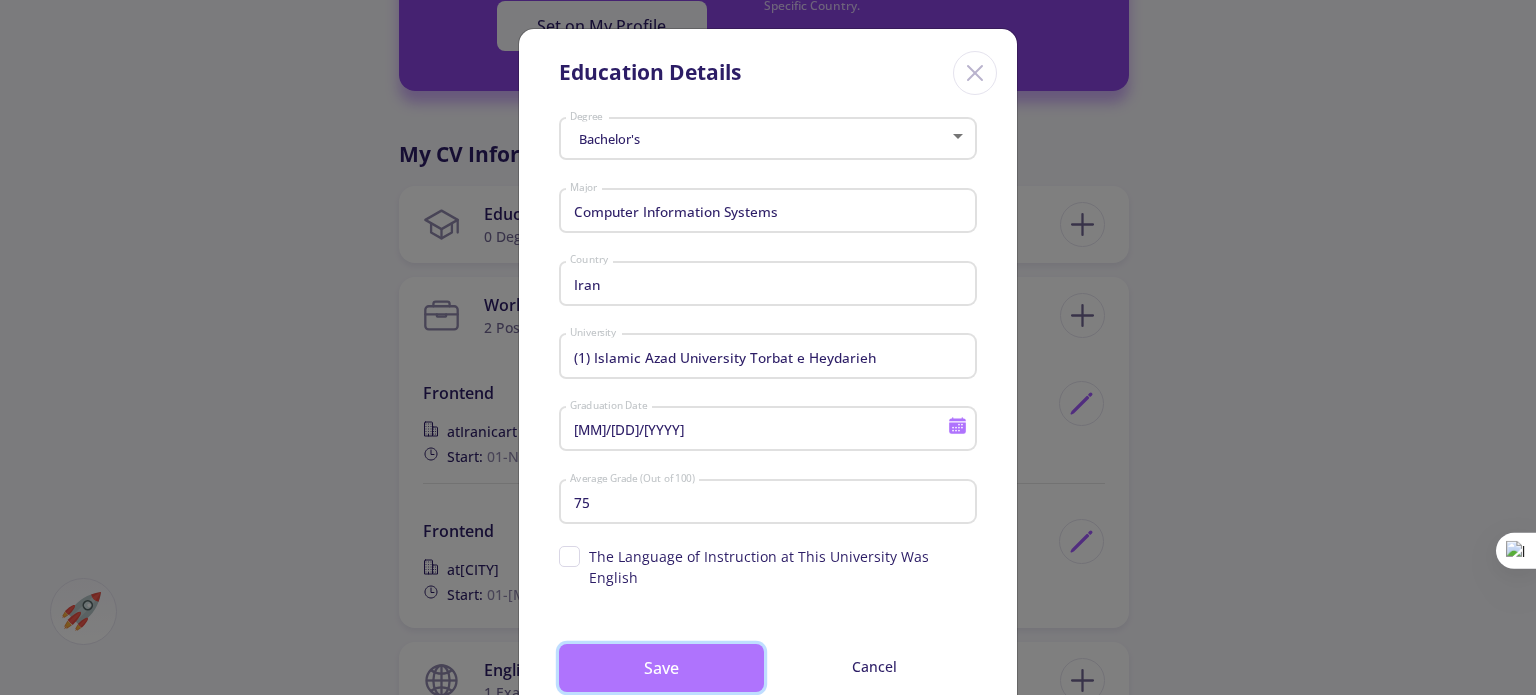 click on "Save" at bounding box center [661, 668] 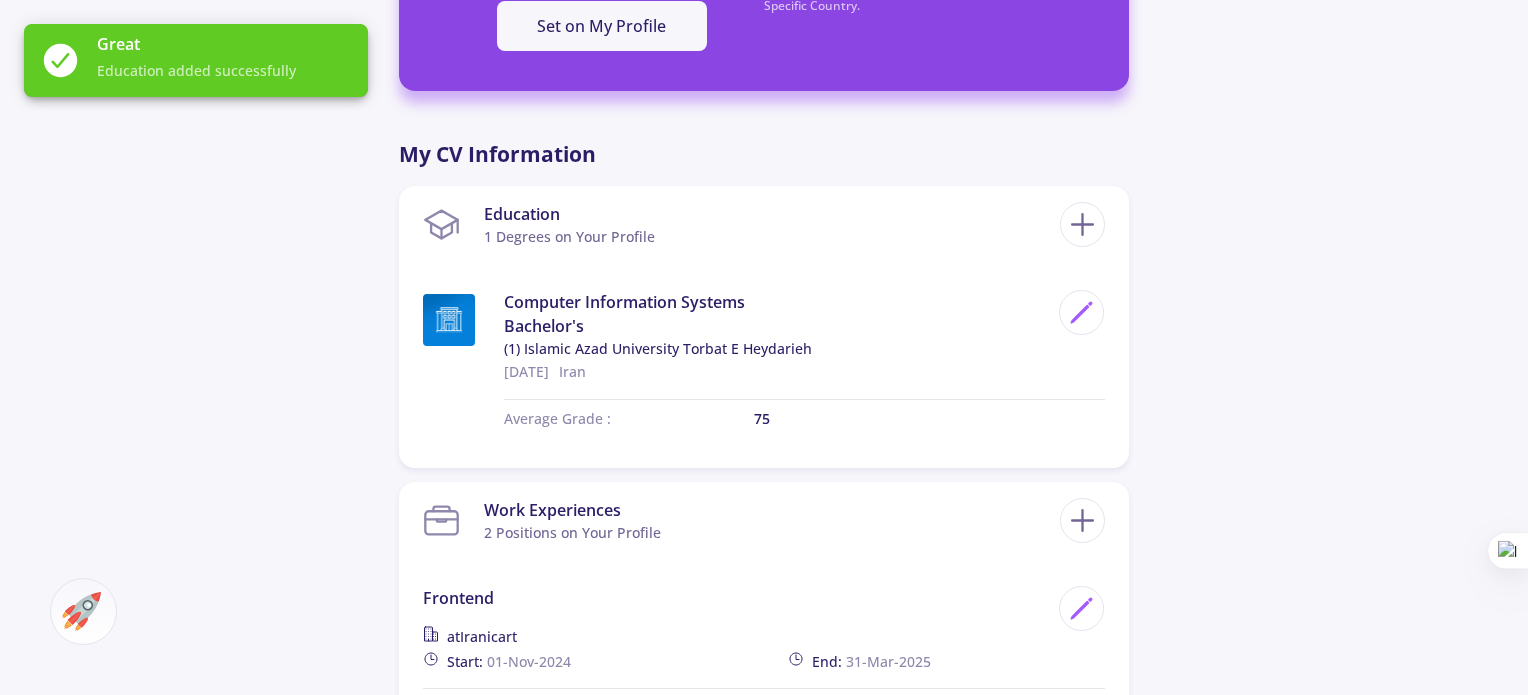 click on "Mohammad Sina Saniee 0 Followers 0 Following
314 AC-Score Average  By Completing Your CV, Find Out Your Ac-Score Based on Admission Metrics of Universities in a Specific Country.  Canada Set on My Profile For a More Accurate Calculation, Please Update Your CV By Completing Your CV, Find Out Your Ac-Score Based on Admission Metrics Of Universities in a Specific Country. What is AC-Score?  Ac-Score is a Number Between 150-850 Representing Your Entire Academic Activities. This Number Not Only Gives You a Vision of Your Strengths and Weaknesses in Your Academic Background but Also Helps You Compare Yourself with Other Competitors in This Domain.   OK  My CV Information Education 1 Degrees on Your Profile Computer Information Systems Bachelor's" 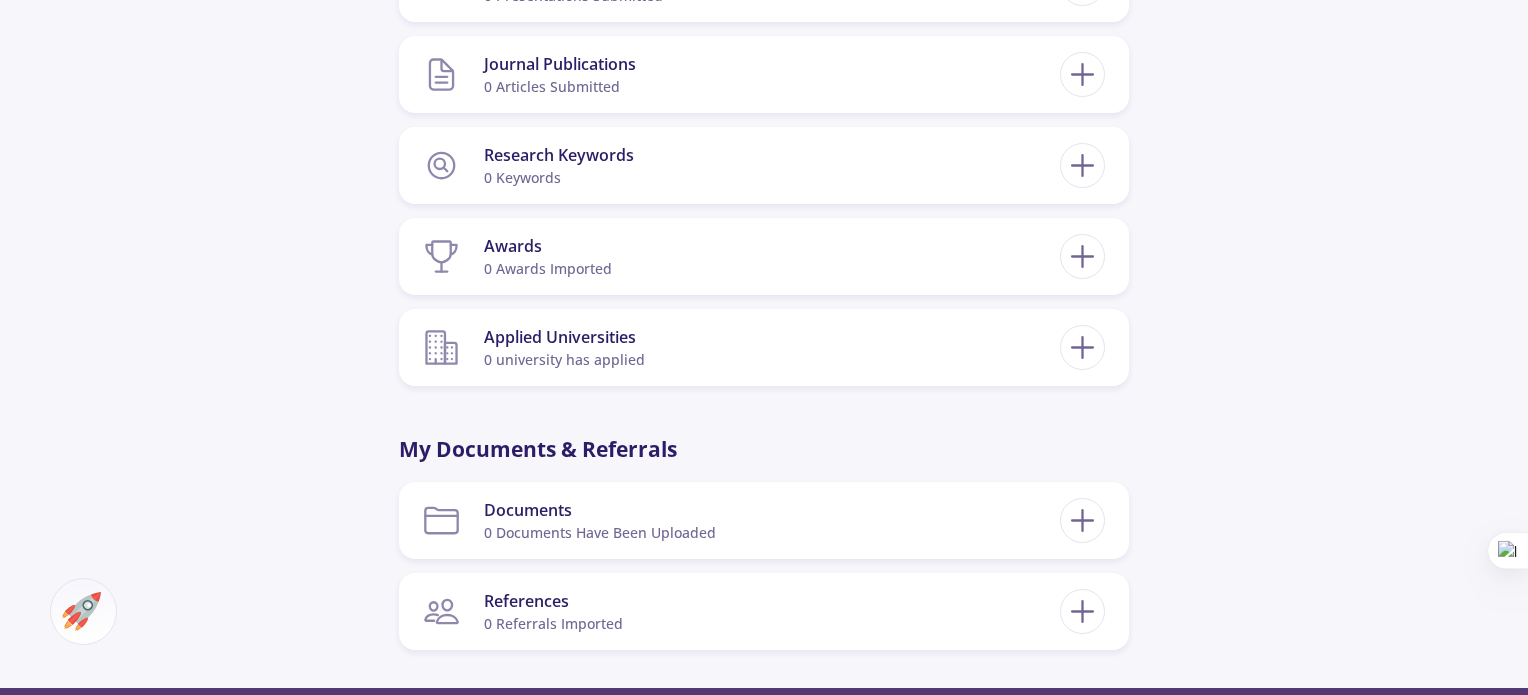 scroll, scrollTop: 1960, scrollLeft: 0, axis: vertical 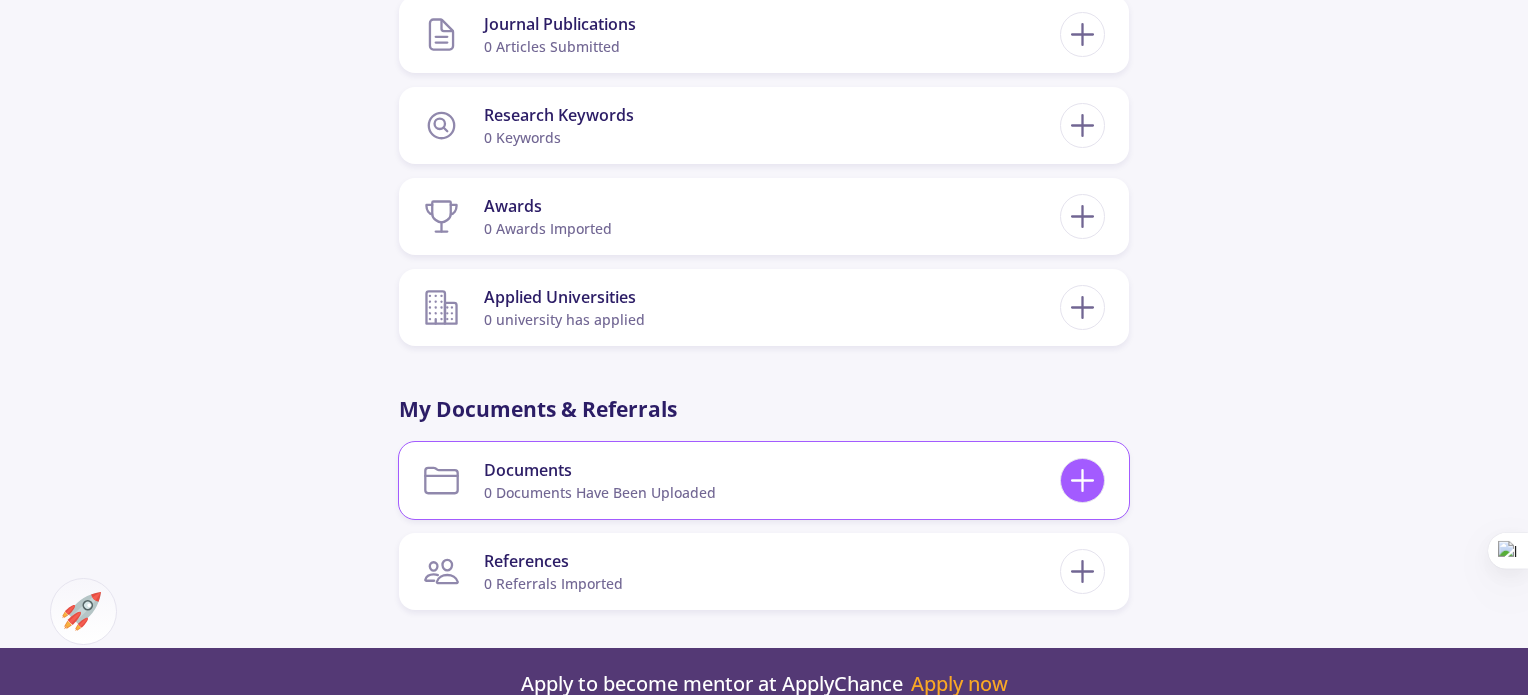 click 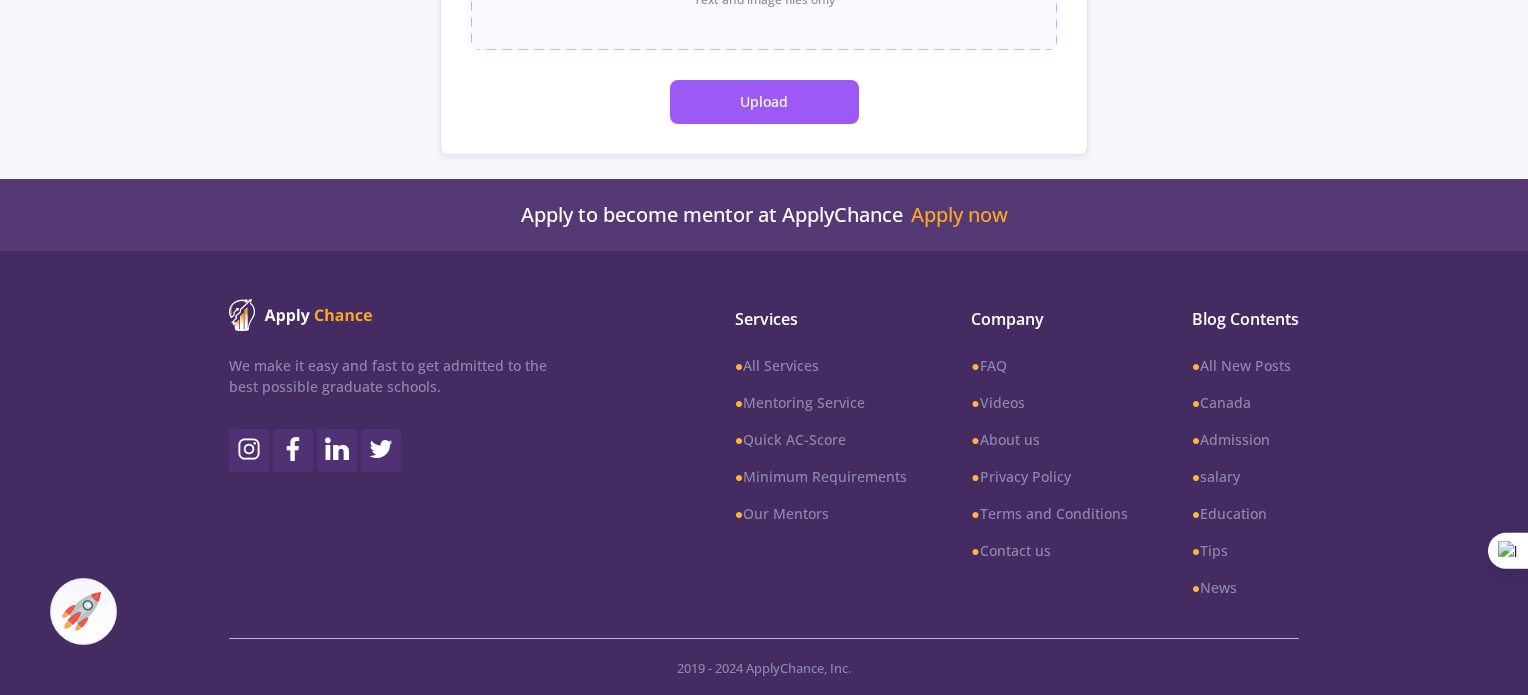 scroll, scrollTop: 0, scrollLeft: 0, axis: both 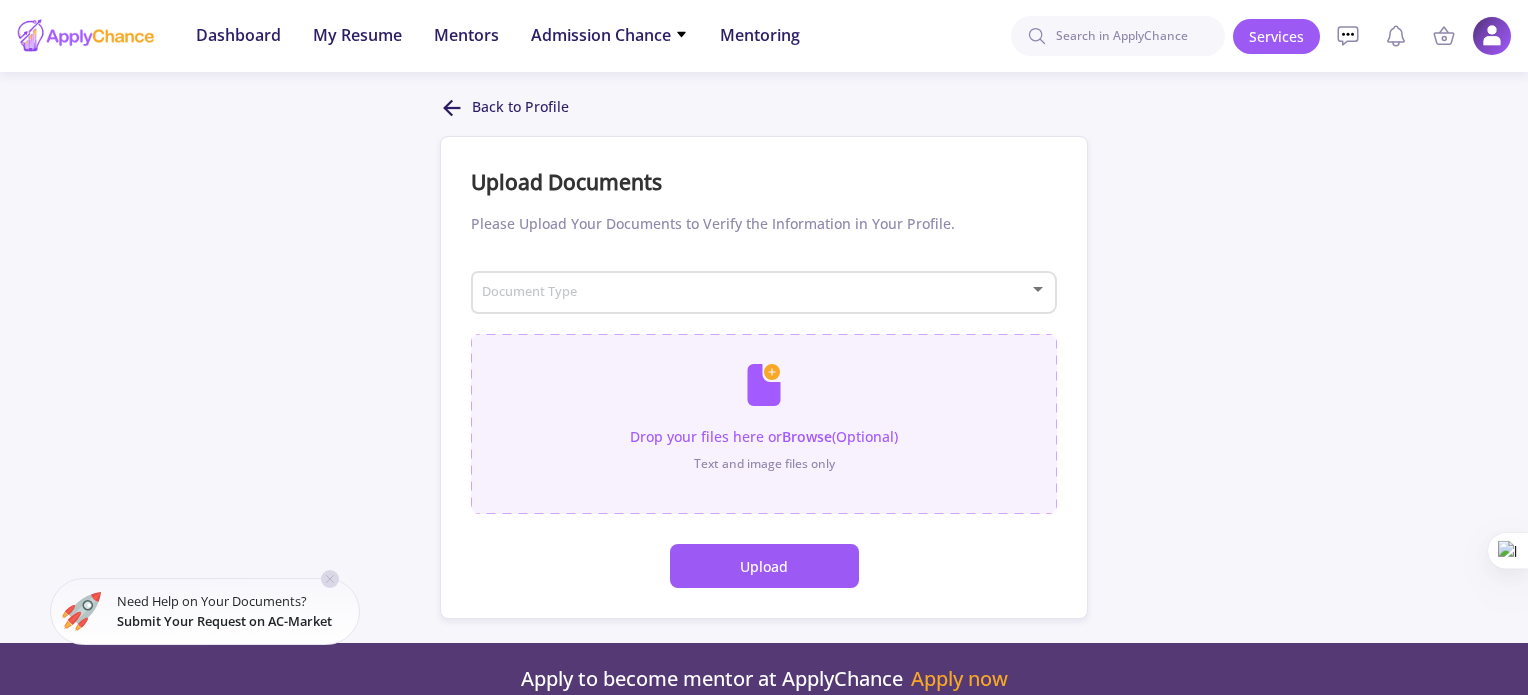 click 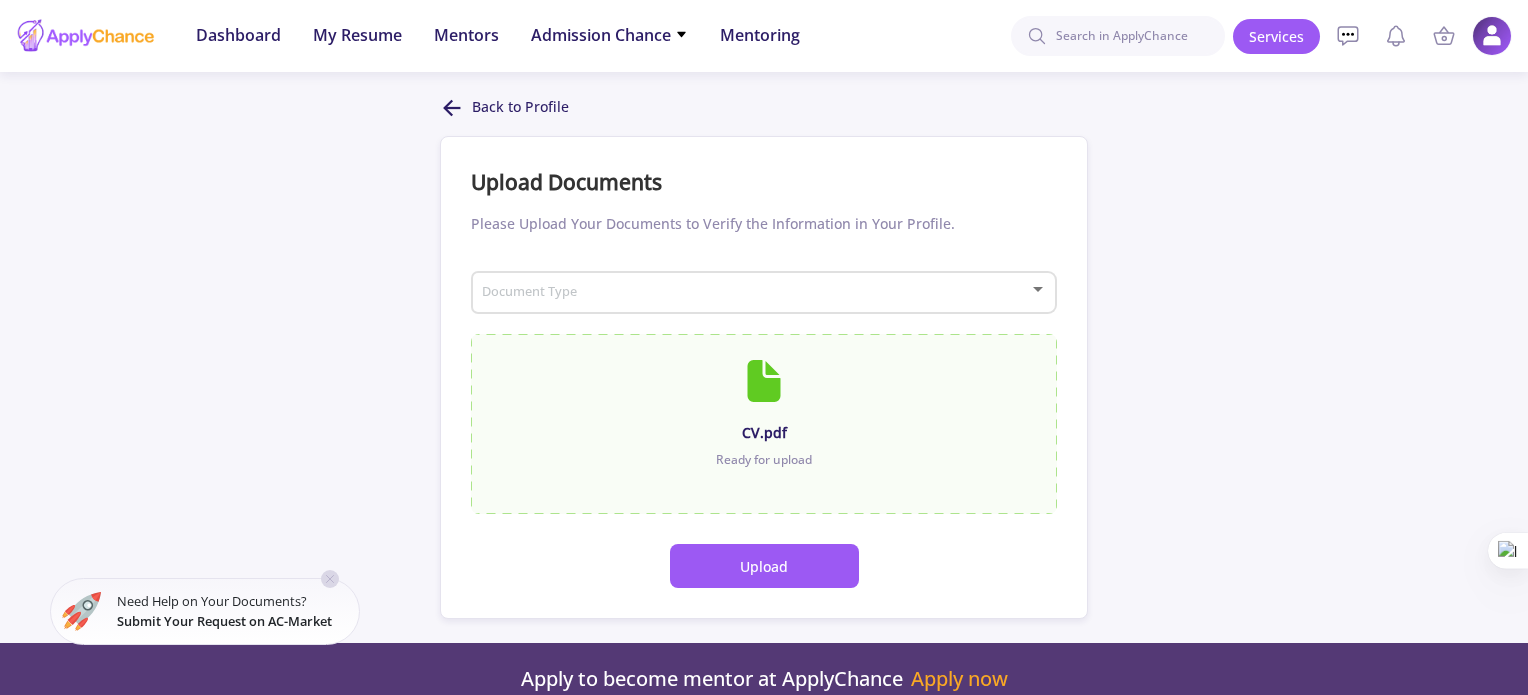 click on "Upload" 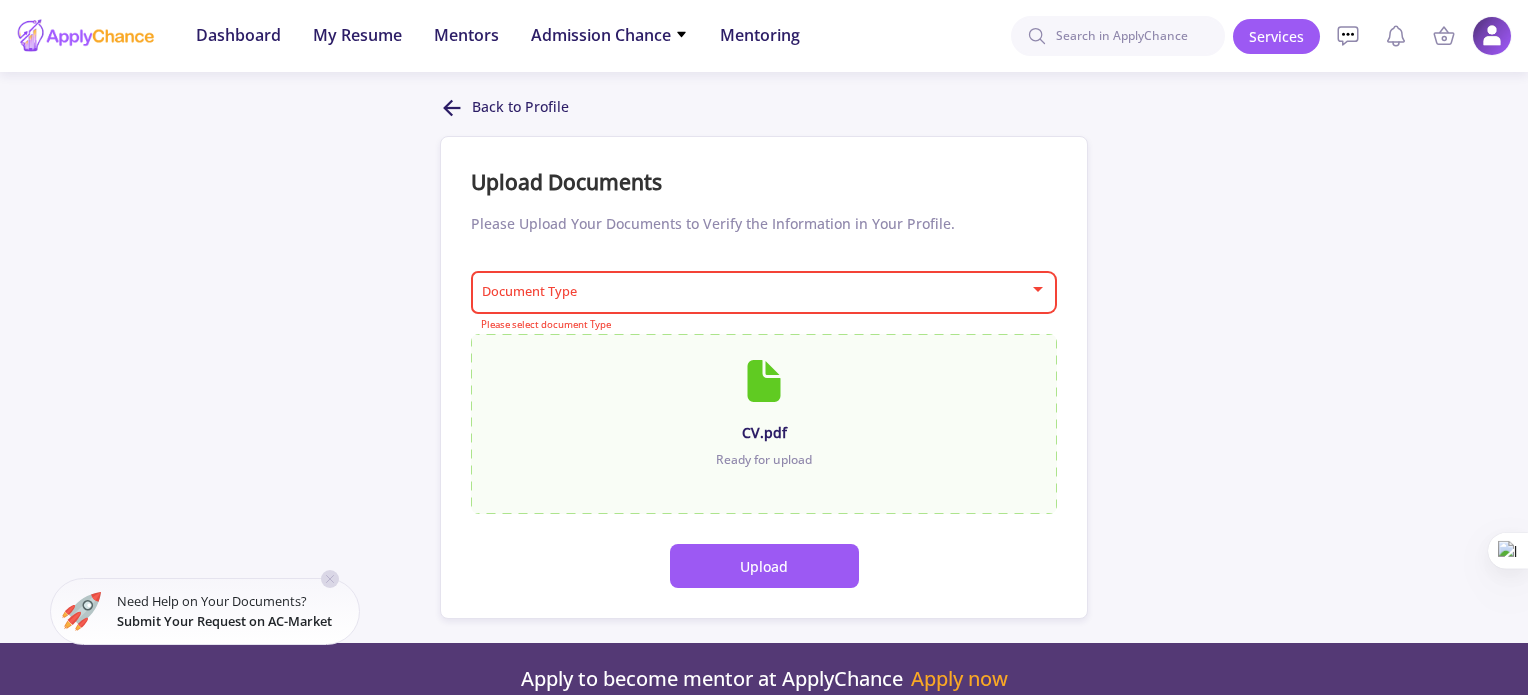 click on "Document Type" 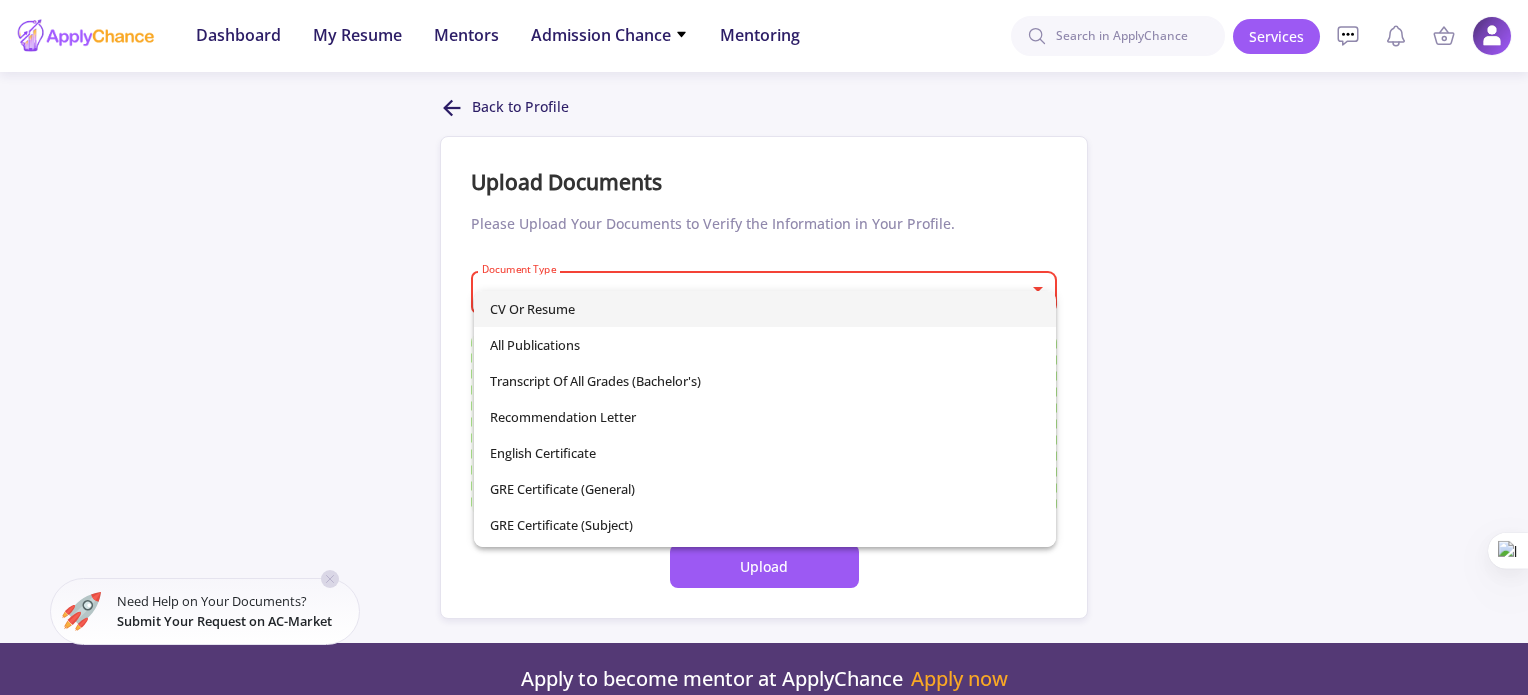 click on "CV or Resume" at bounding box center [764, 309] 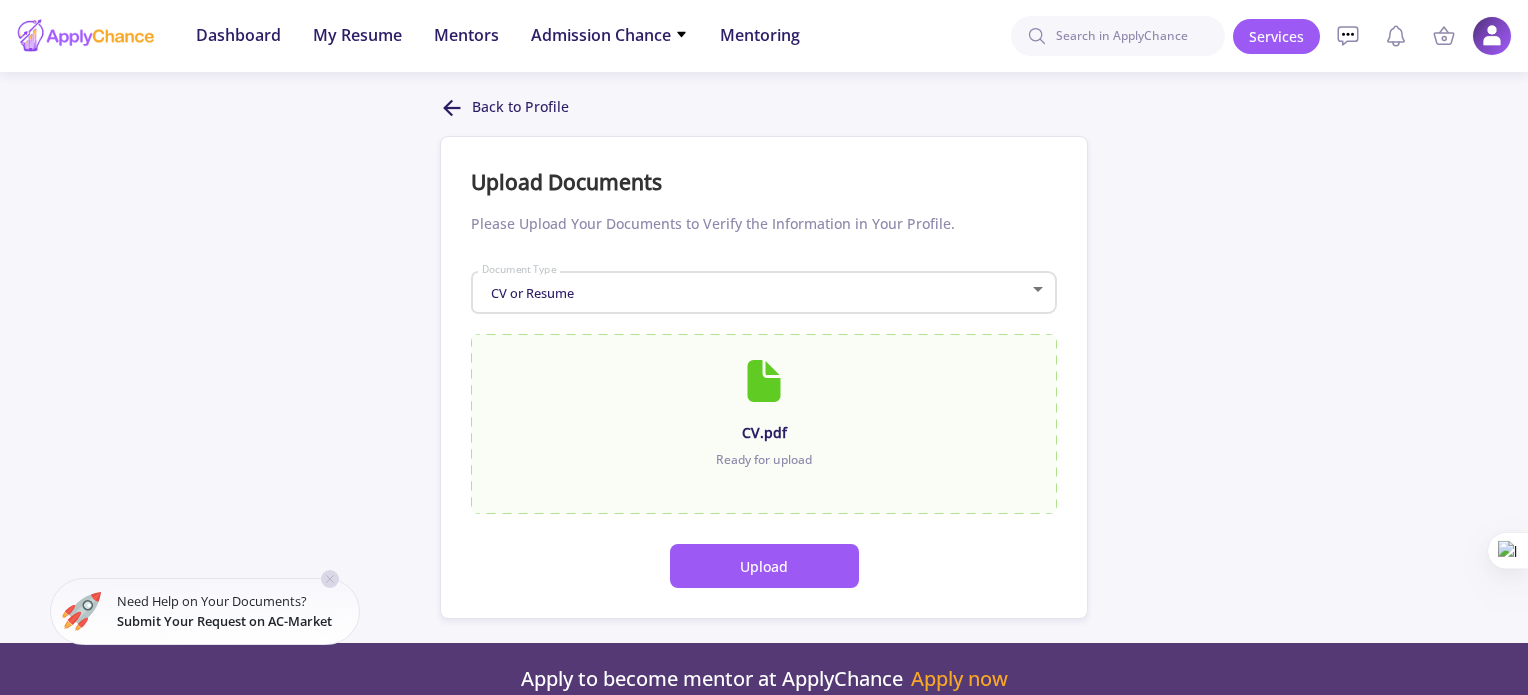 click on "Upload" 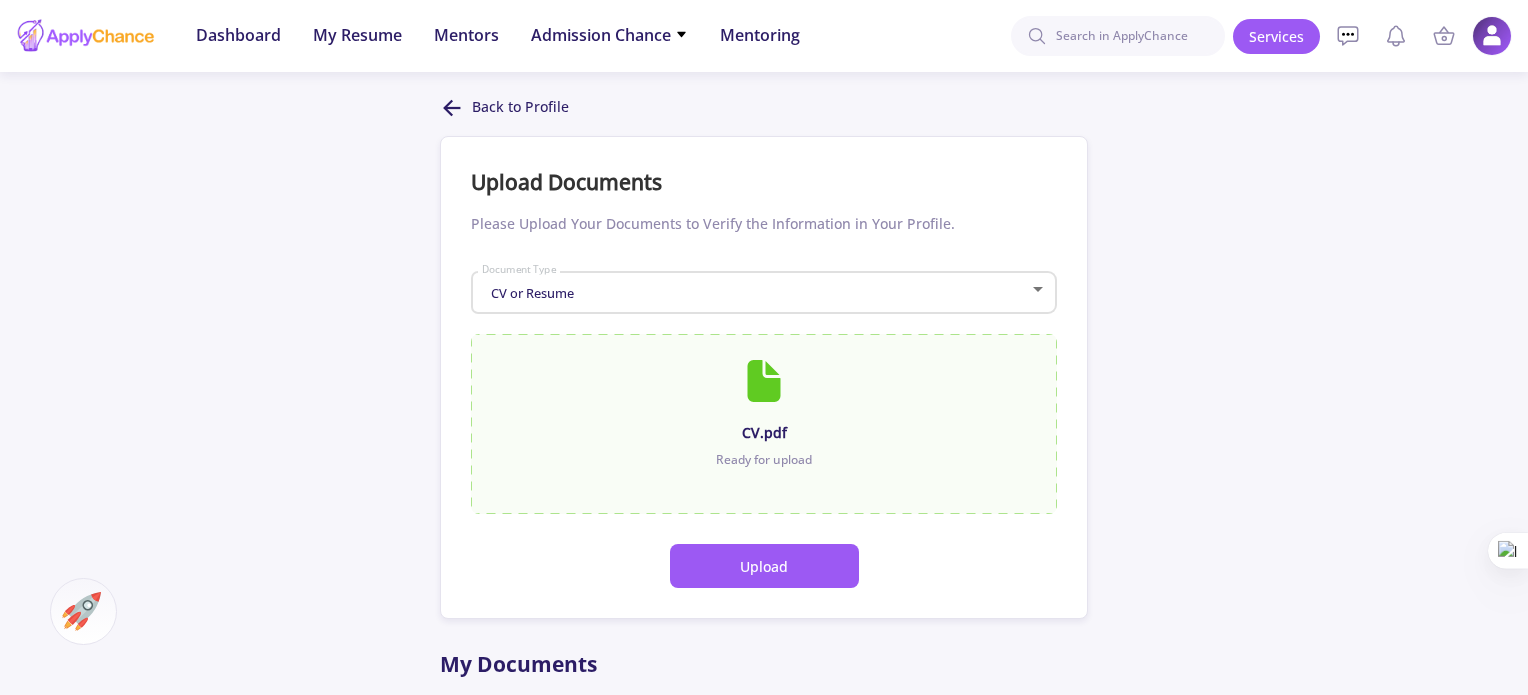 scroll, scrollTop: 464, scrollLeft: 0, axis: vertical 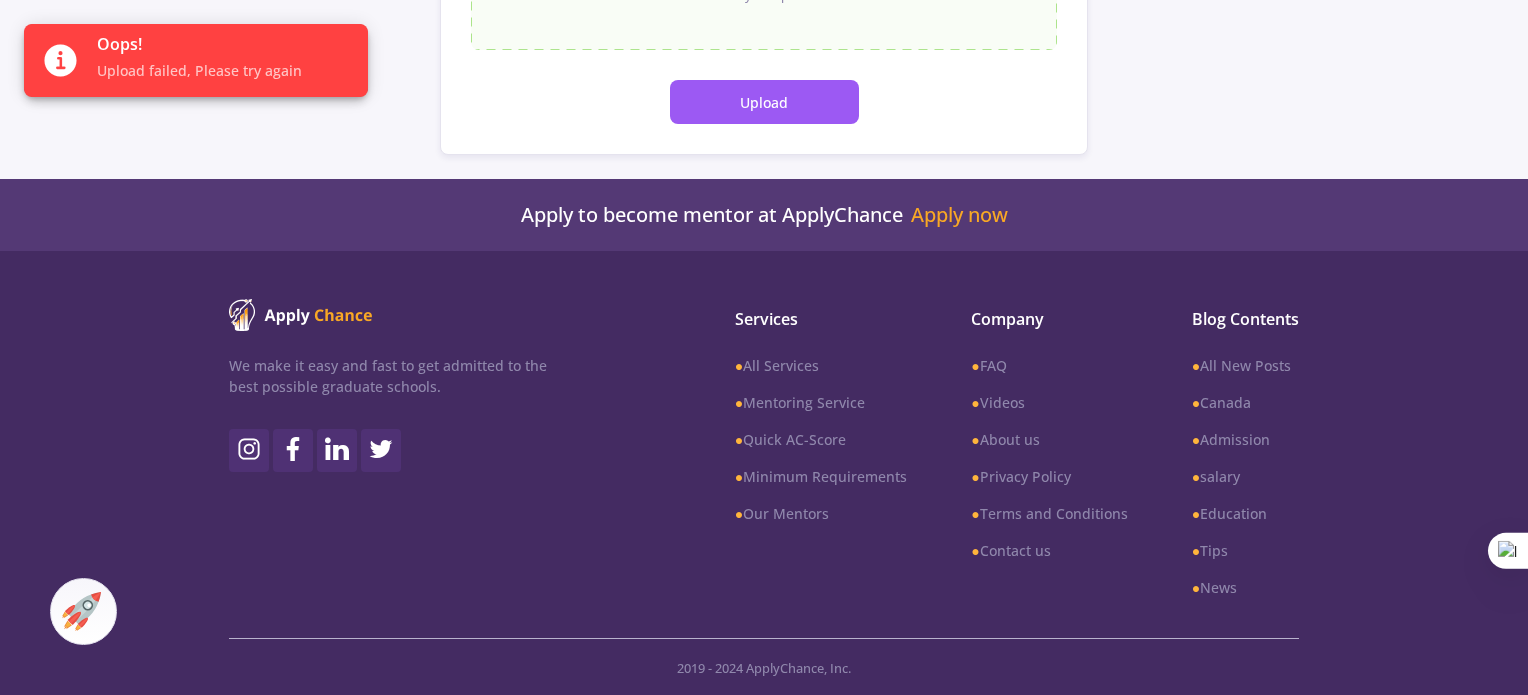 click on "Dashboard My Resume Services Mentors Admission Chance With Minimum Requirements Only My Chance of Admission Mentoring Dashboard My Resume Mentors Admission Chance With Minimum Requirements Only My Chance of Admission Mentoring Services My Cart Empty Your Cart Is Empty Add your service to the cart right now View Services Services Account My Resume Profile Settings My Public Profile Financial Invoices Transactions Payments Help FAQ
Customer Support Log Out Messages Mentoring conversations Block Back to Profile Upload Documents Please Upload Your Documents to Verify the Information in Your Profile. CV or Resume Document Type CV.pdf Ready for upload Upload Apply to become mentor at ApplyChance Apply now Apply to become mentor at ApplyChance Apply now We make it easy and fast to get admitted to the best possible graduate schools. Services ● All Services ● ● ● ●" at bounding box center [764, -117] 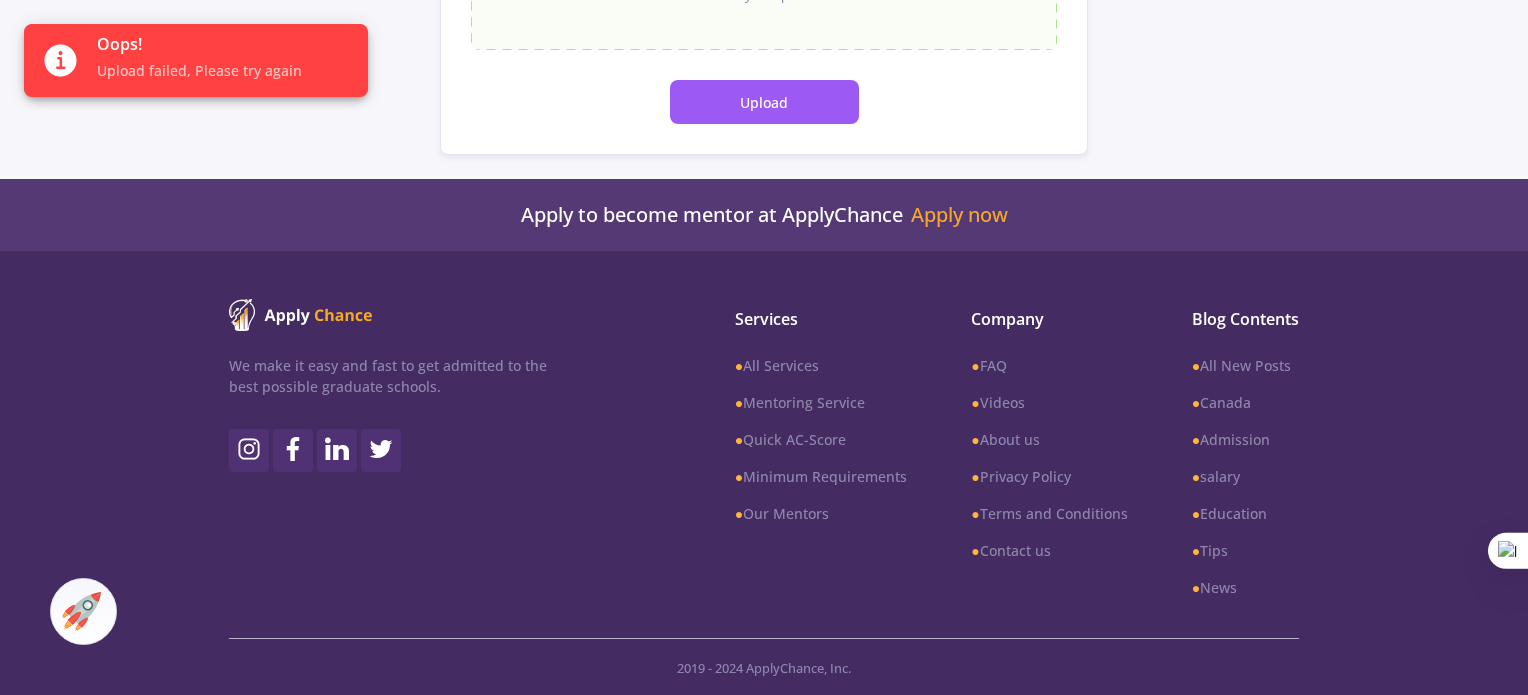 click on "Upload" 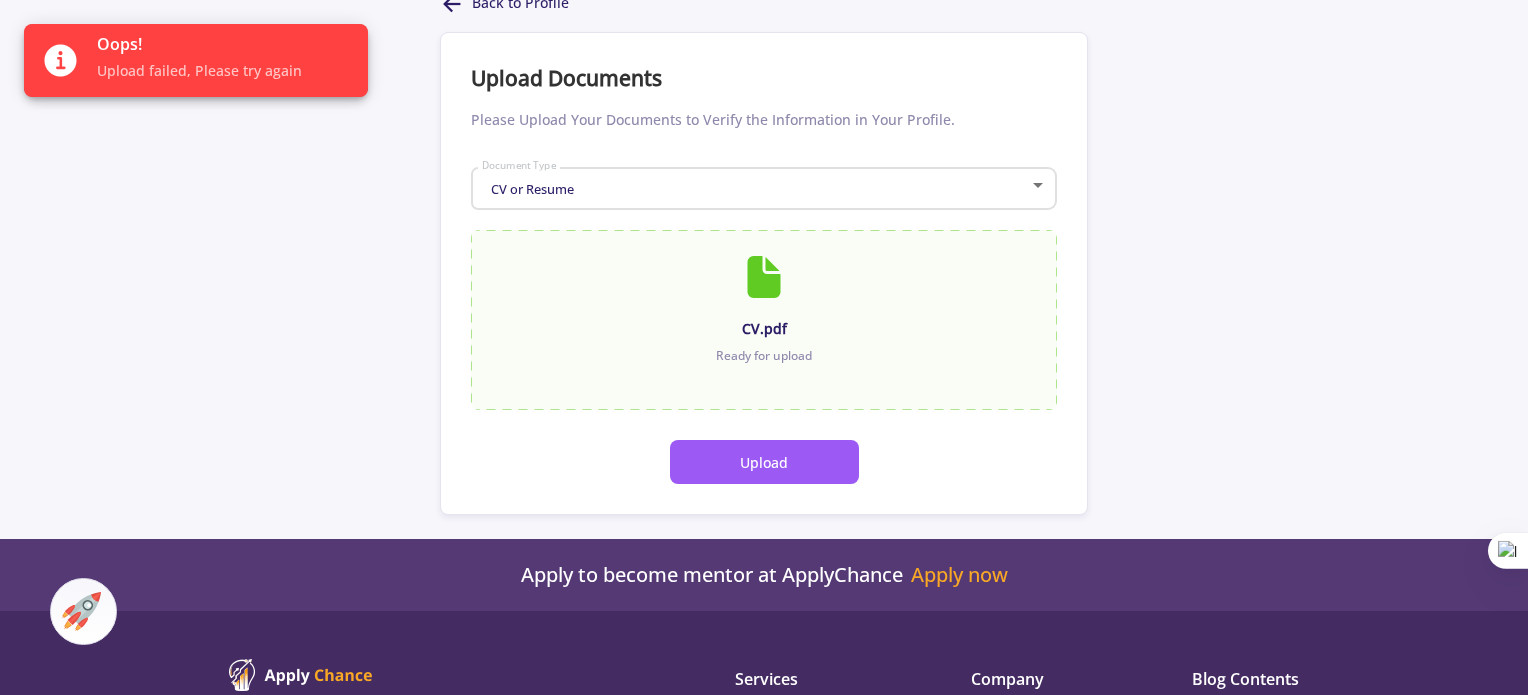 scroll, scrollTop: 64, scrollLeft: 0, axis: vertical 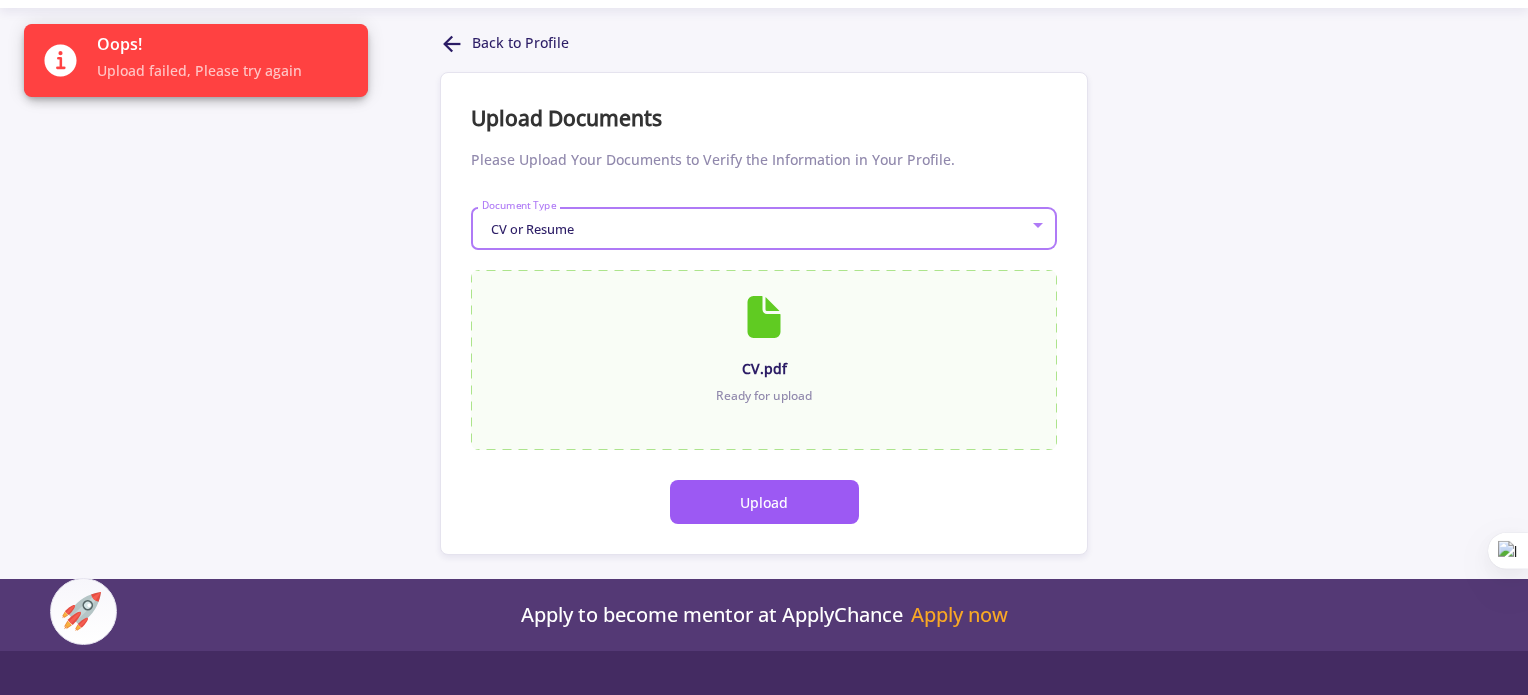 click on "CV or Resume" at bounding box center (755, 229) 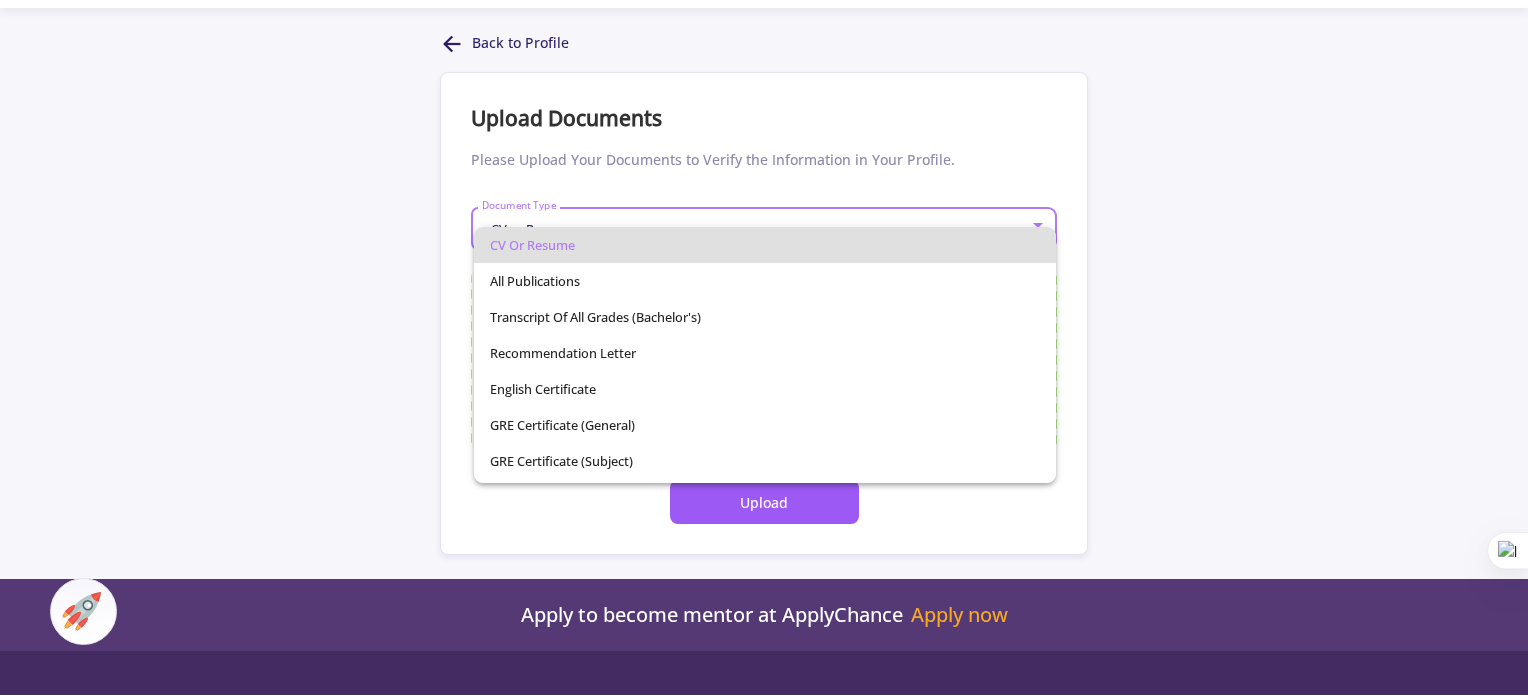 click at bounding box center (764, 347) 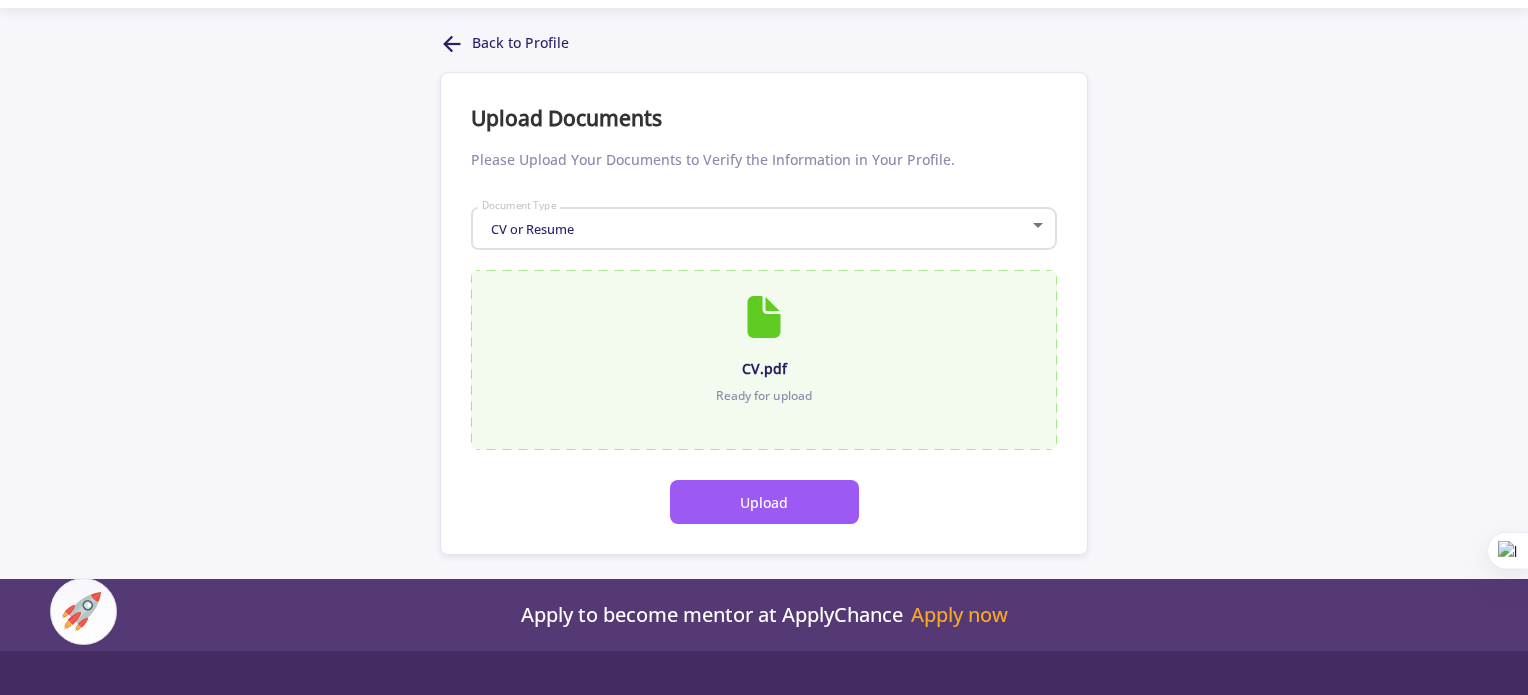 click on "CV.pdf" 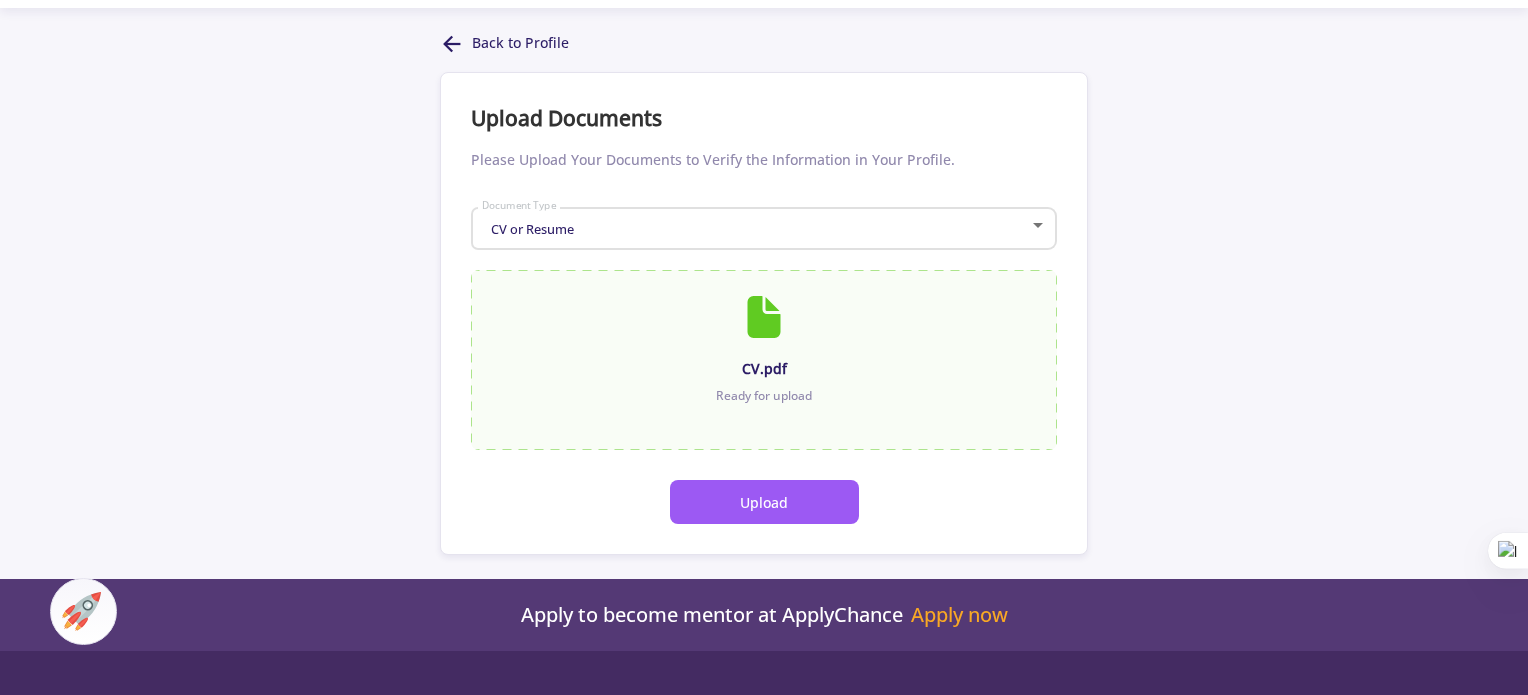 click on "Upload" 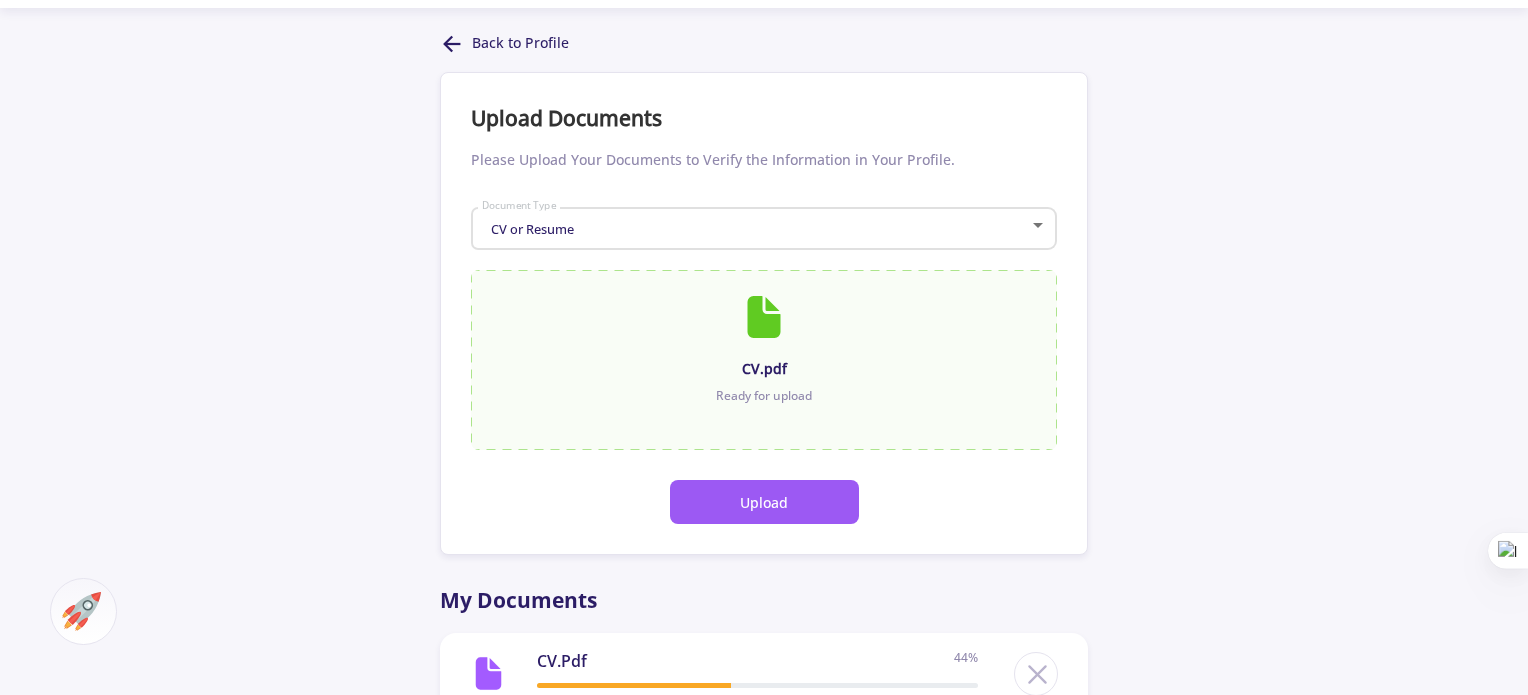 scroll, scrollTop: 464, scrollLeft: 0, axis: vertical 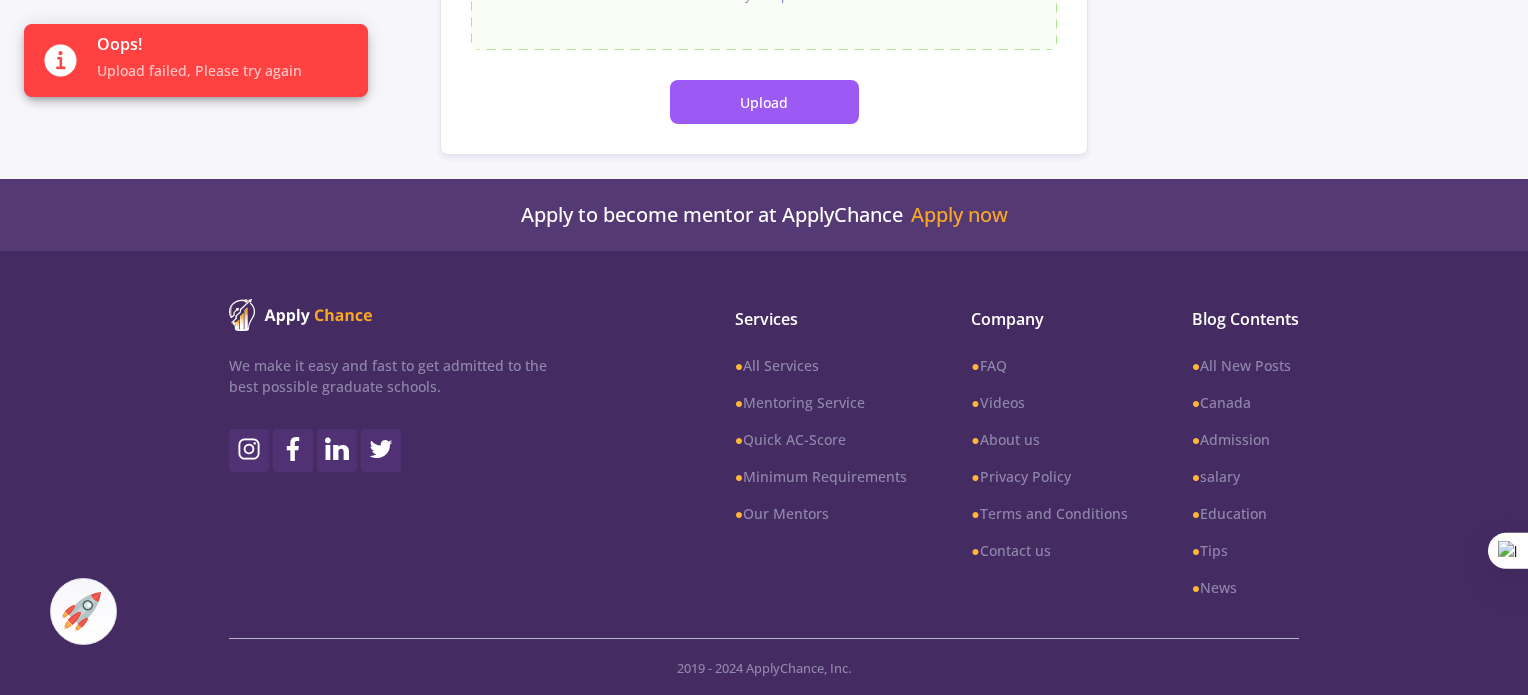 click on "Upload" 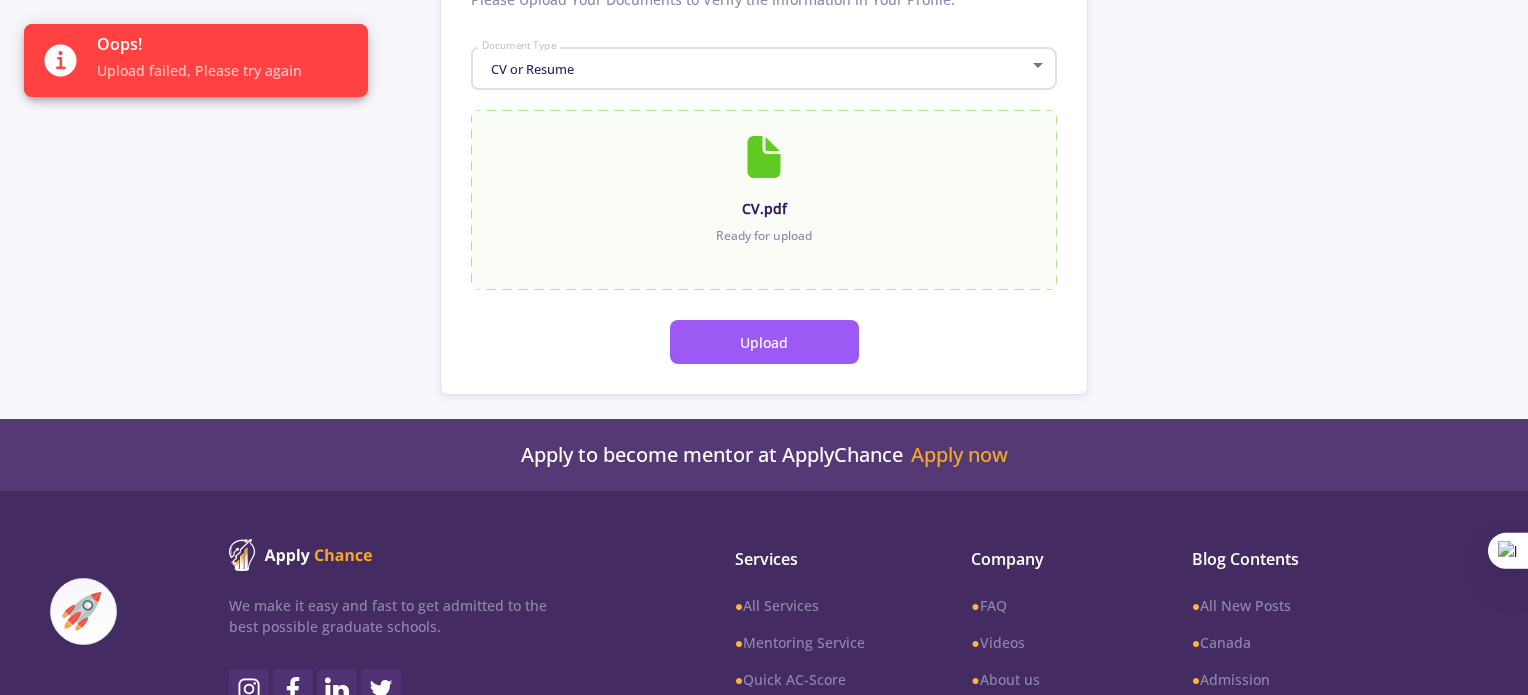 scroll, scrollTop: 104, scrollLeft: 0, axis: vertical 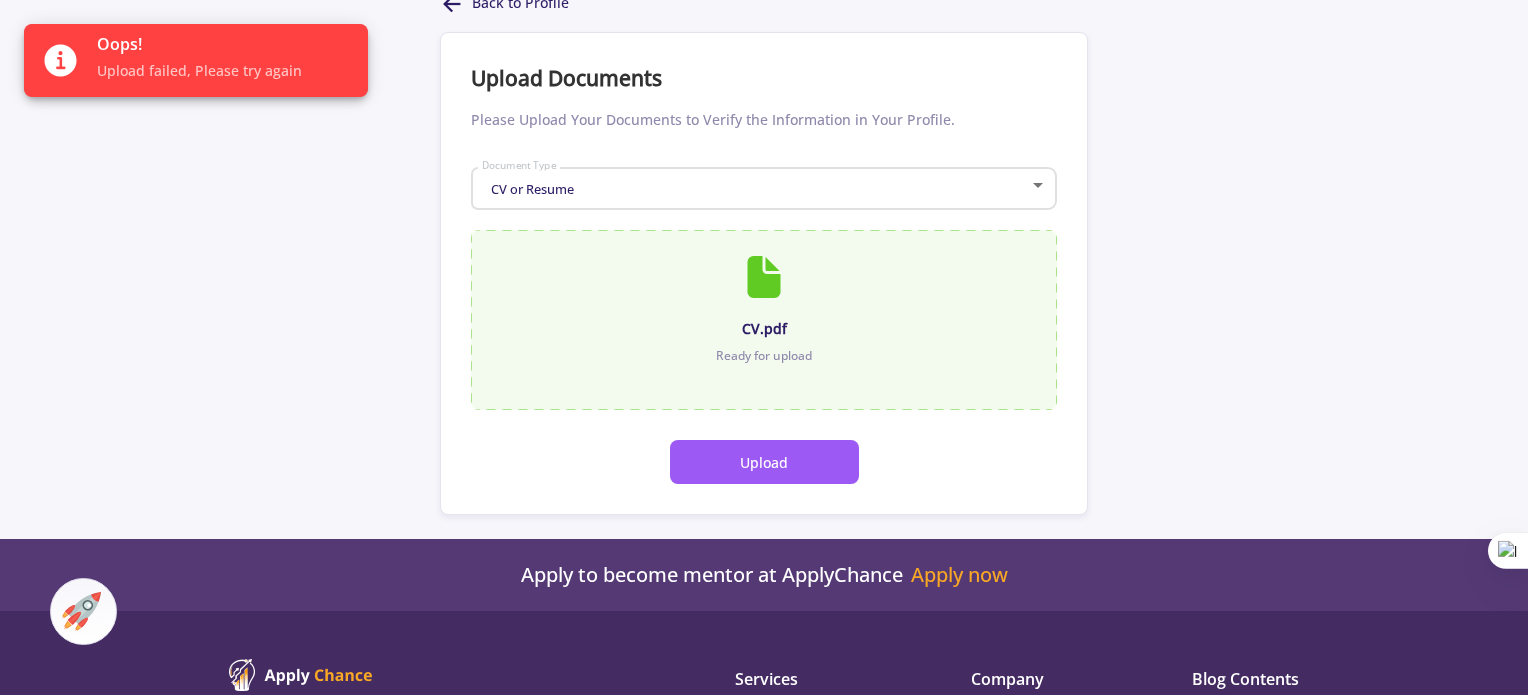 click on "CV.pdf" 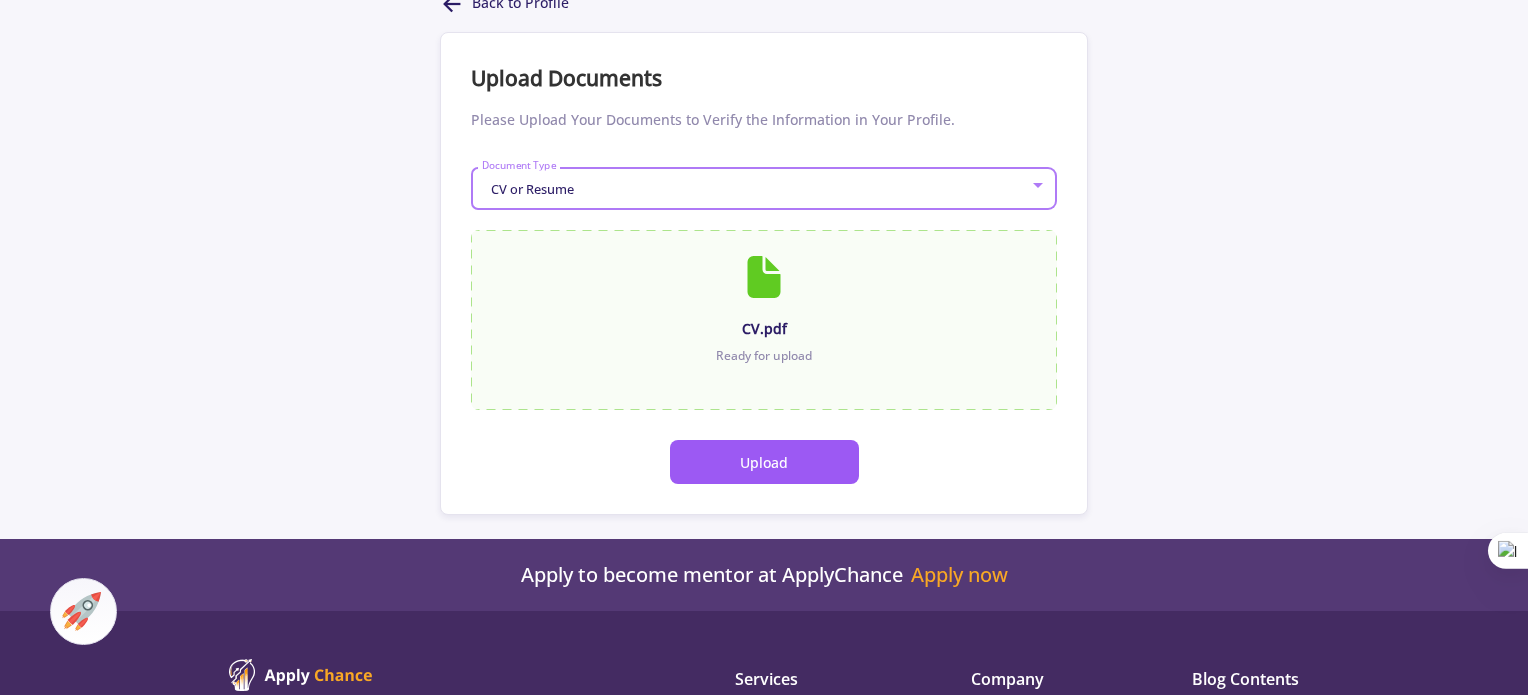 click on "CV or Resume" at bounding box center (755, 189) 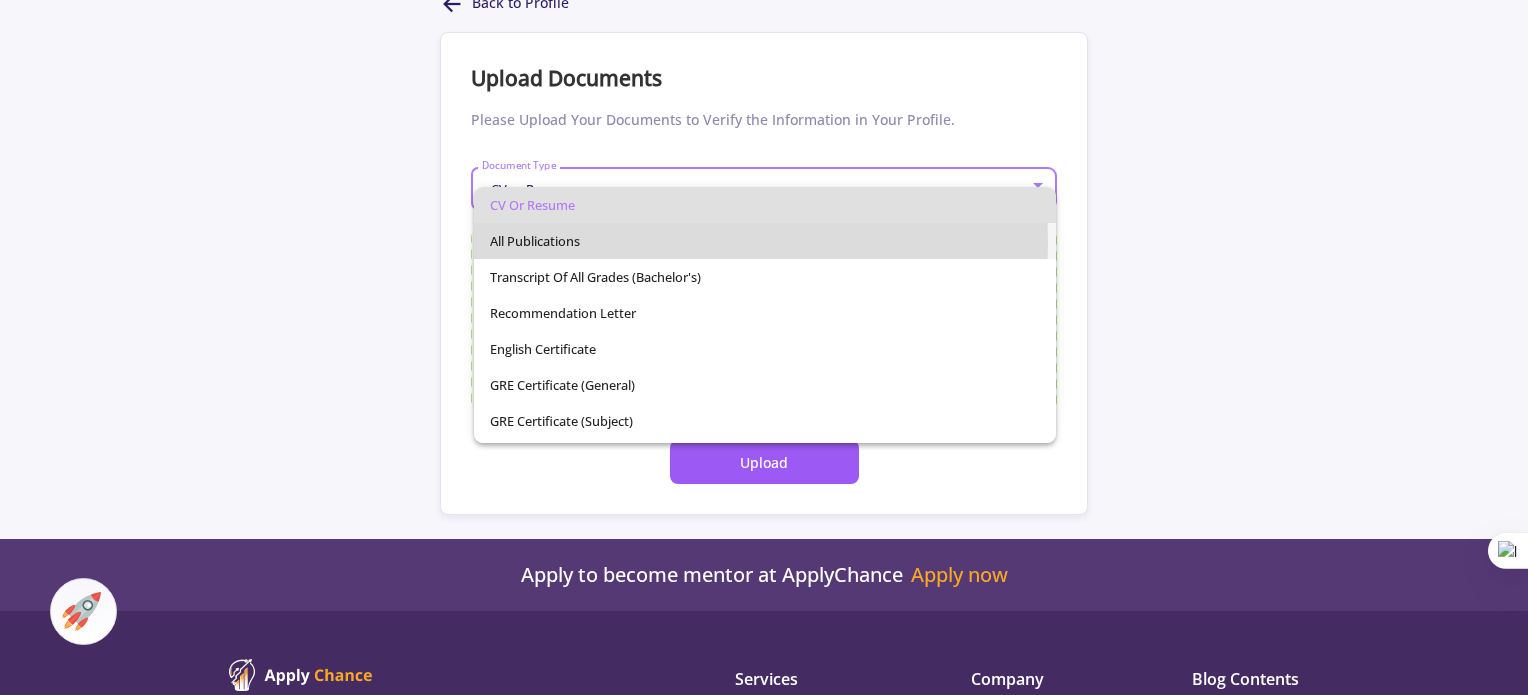 click on "All Publications" at bounding box center [764, 241] 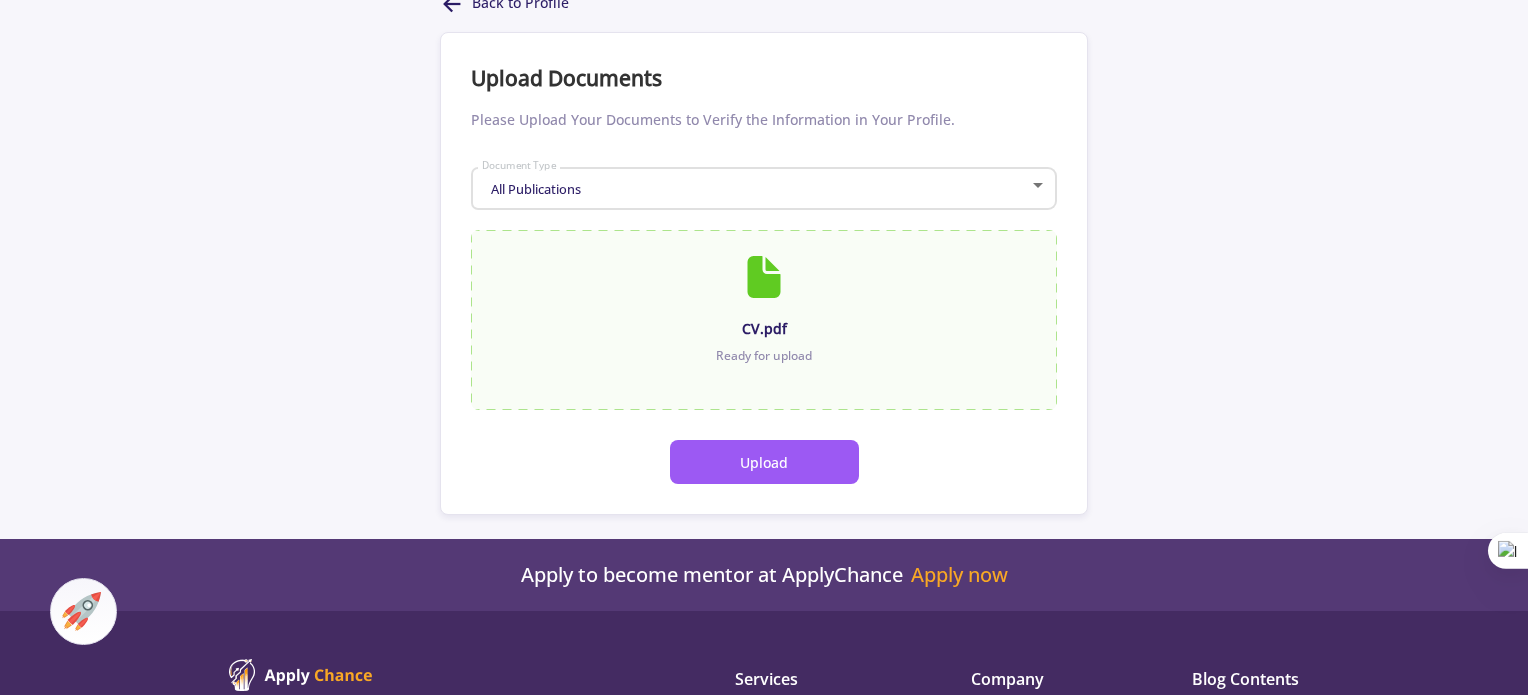 click on "Upload" 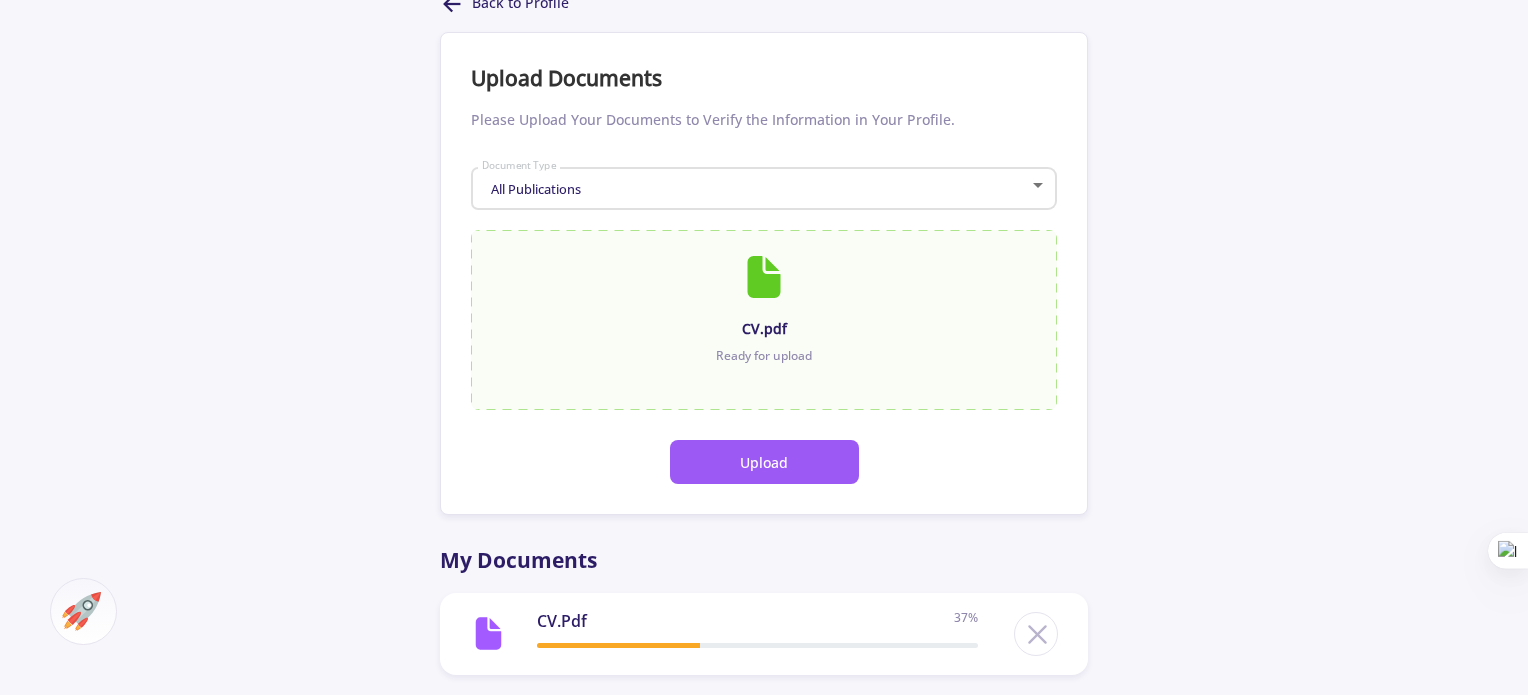 scroll, scrollTop: 464, scrollLeft: 0, axis: vertical 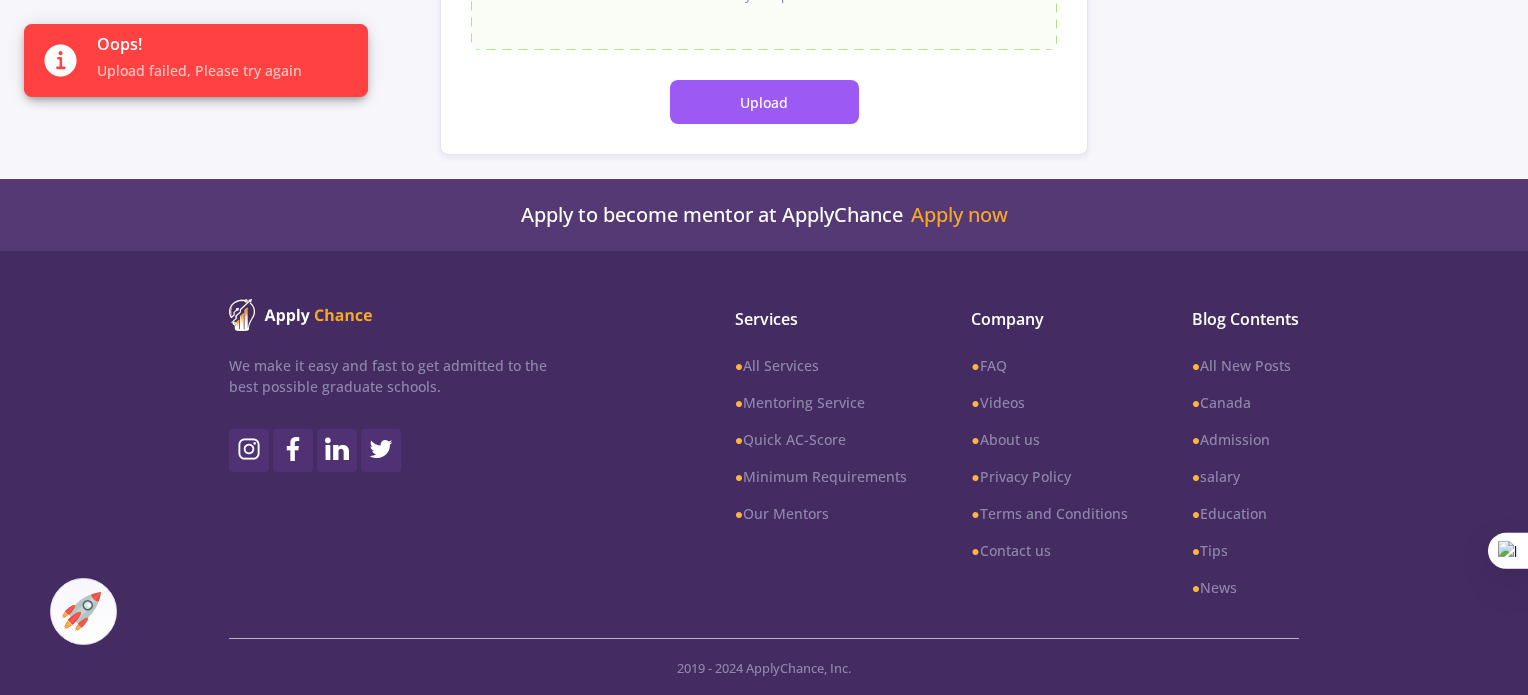 click on "Back to Profile Upload Documents Please Upload Your Documents to Verify the Information in Your Profile. All Publications Document Type CV.pdf Ready for upload Upload" 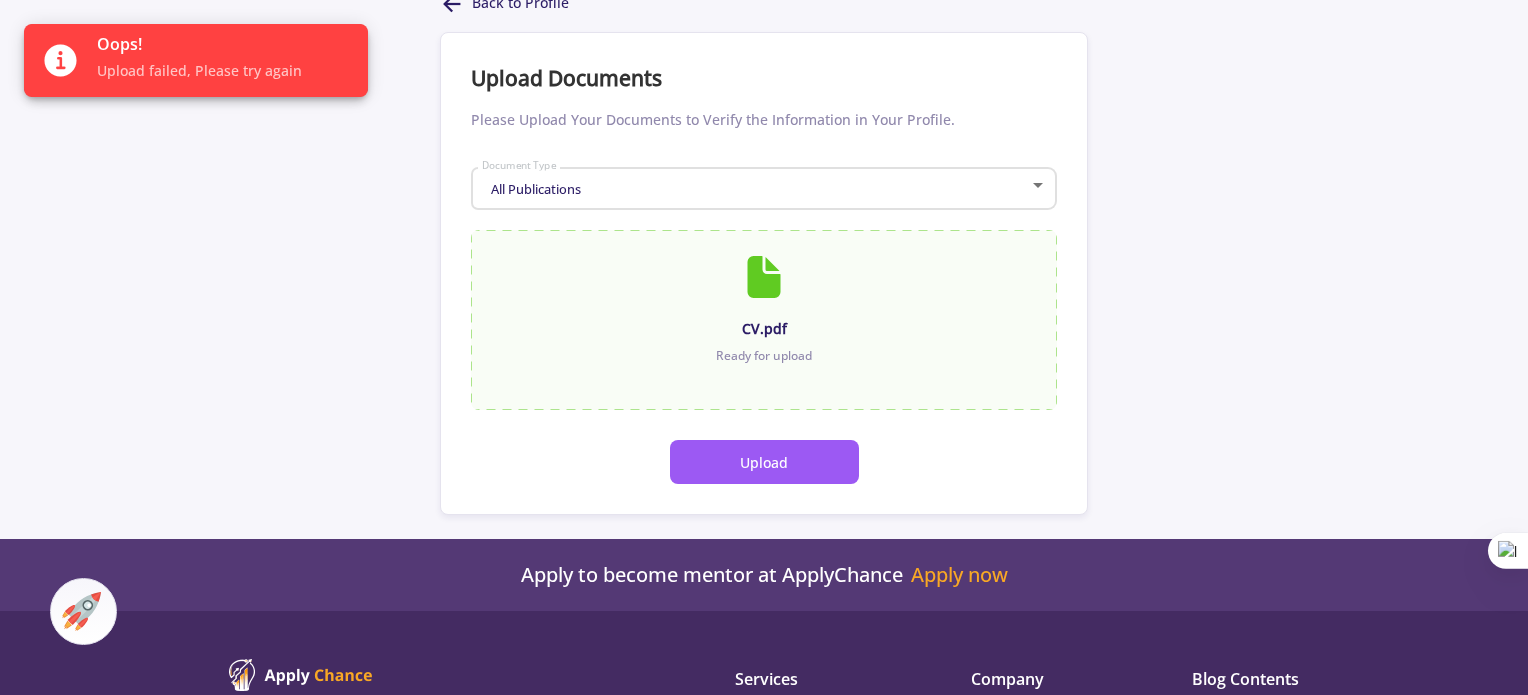 scroll, scrollTop: 0, scrollLeft: 0, axis: both 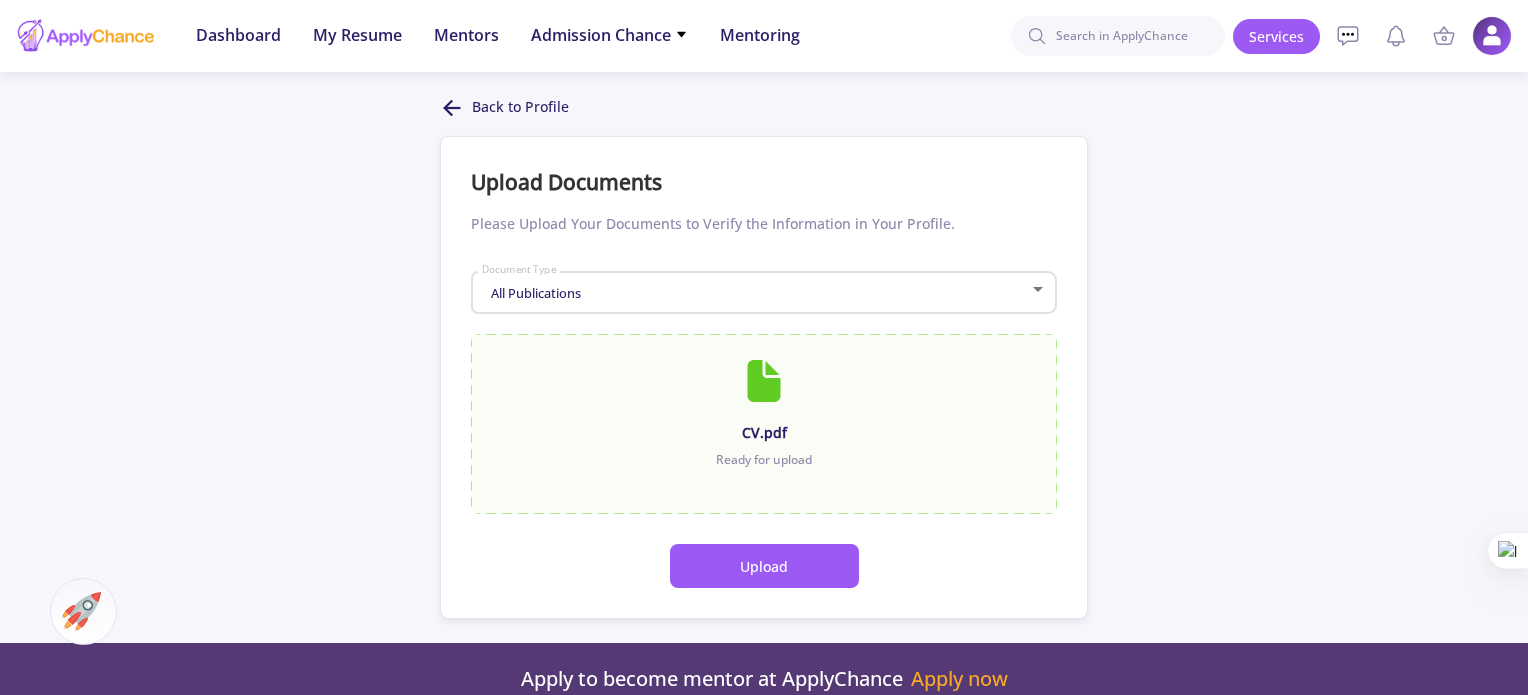 click 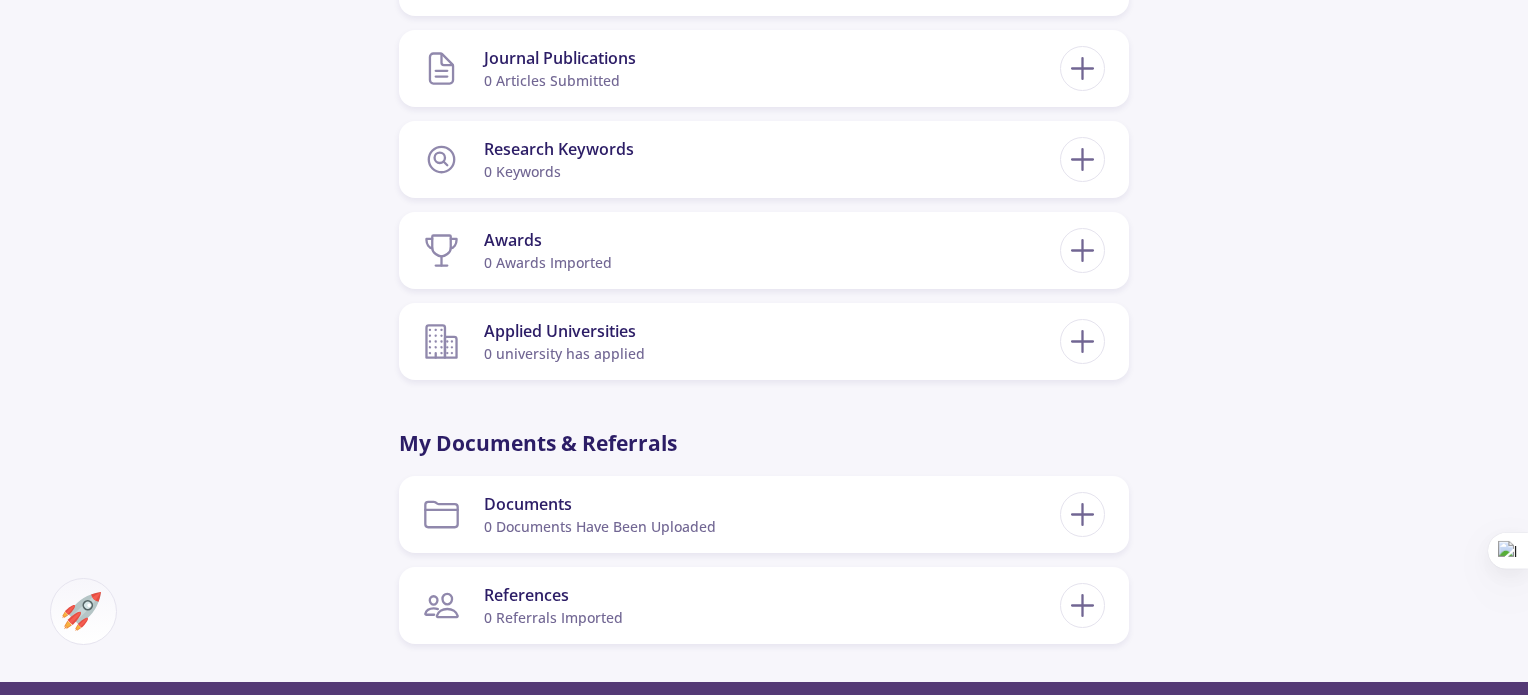 scroll, scrollTop: 1360, scrollLeft: 0, axis: vertical 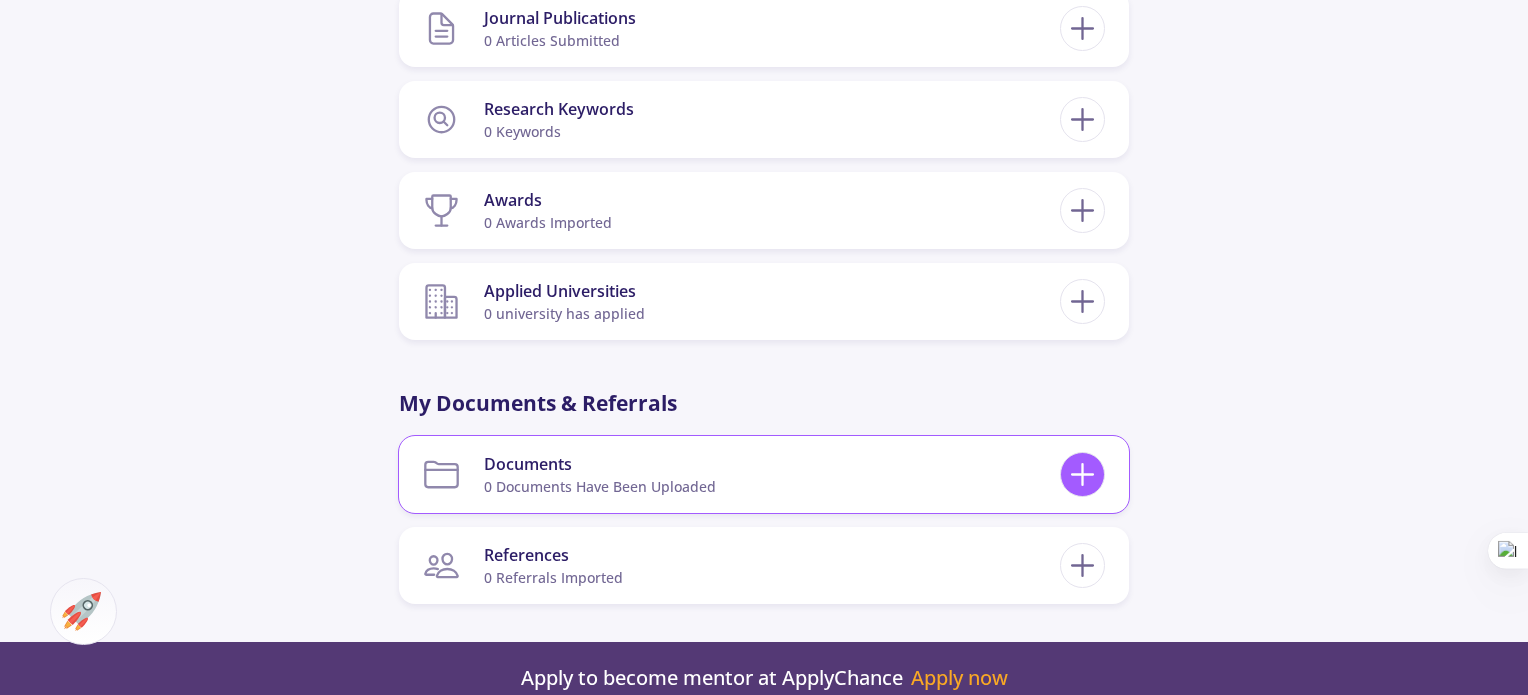 click 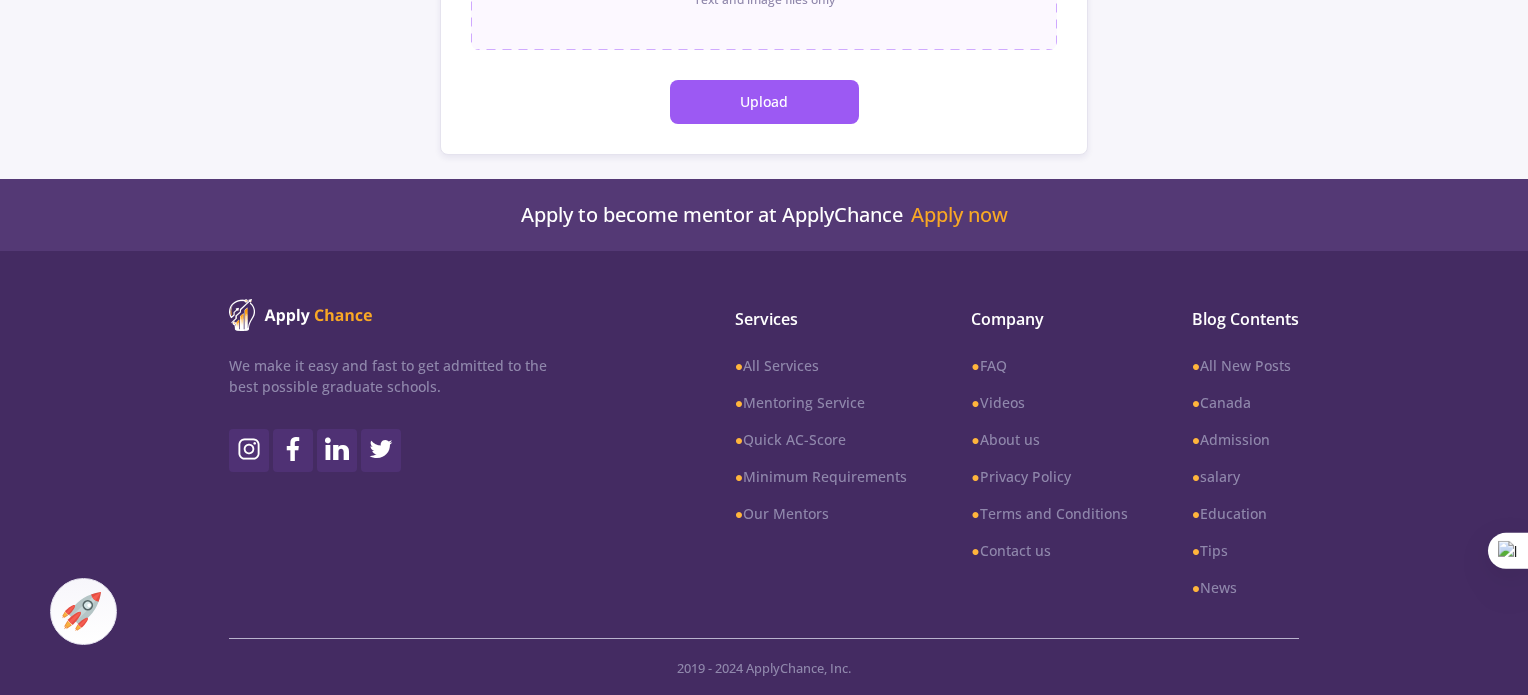 scroll, scrollTop: 0, scrollLeft: 0, axis: both 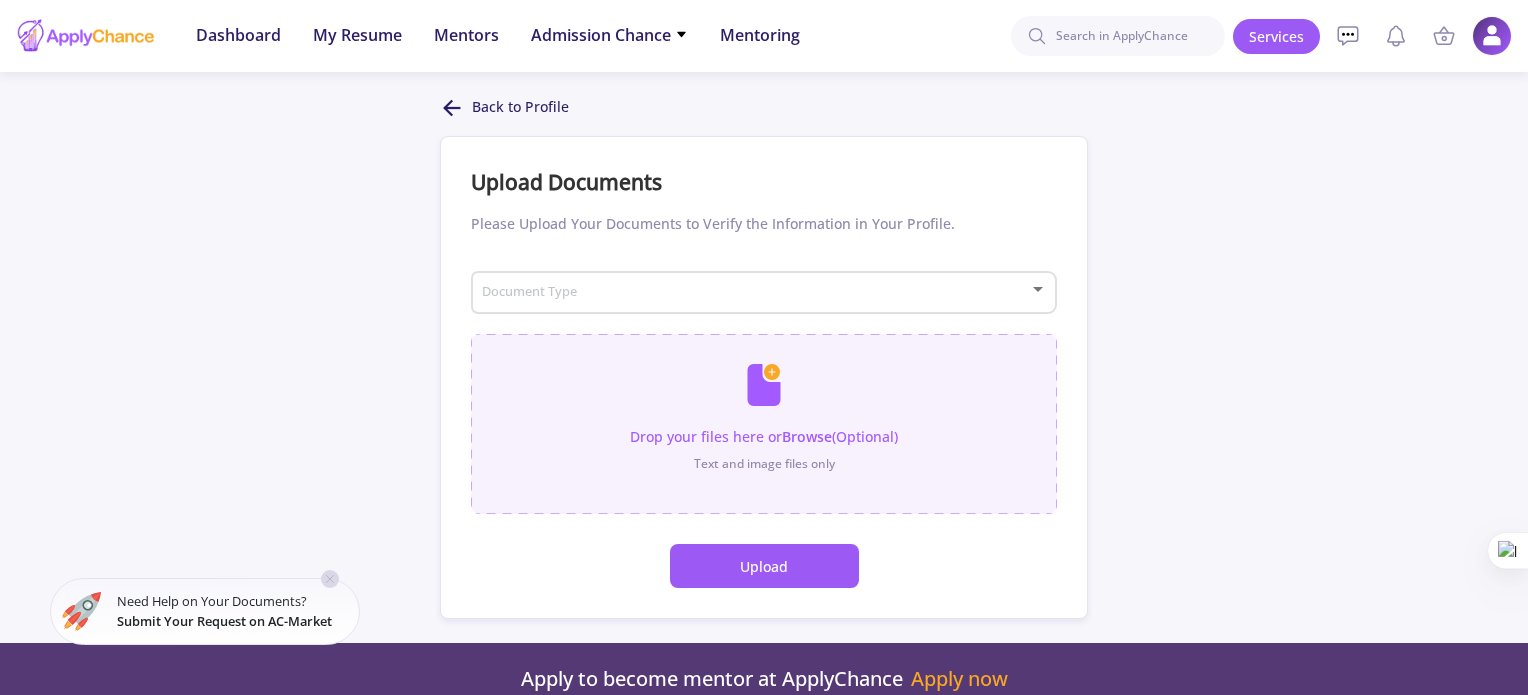 click 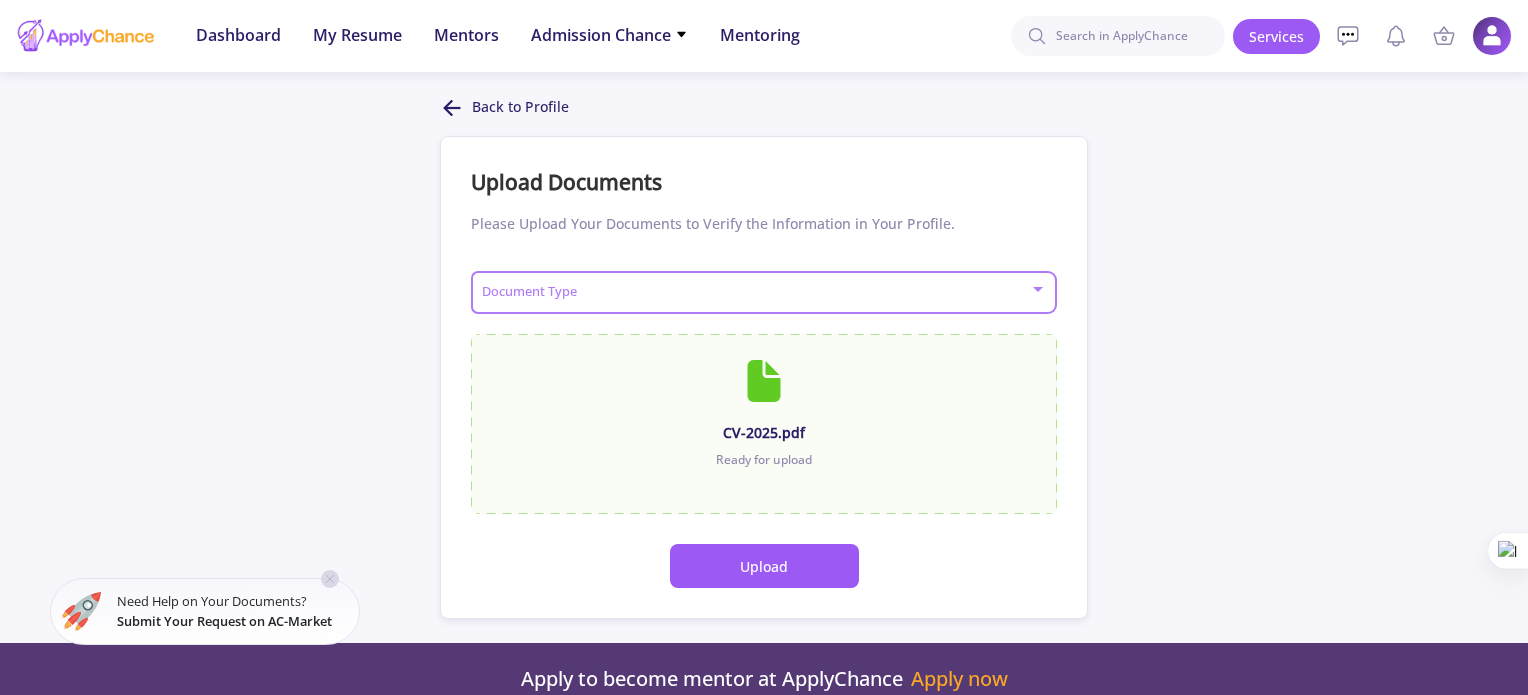 click at bounding box center [758, 293] 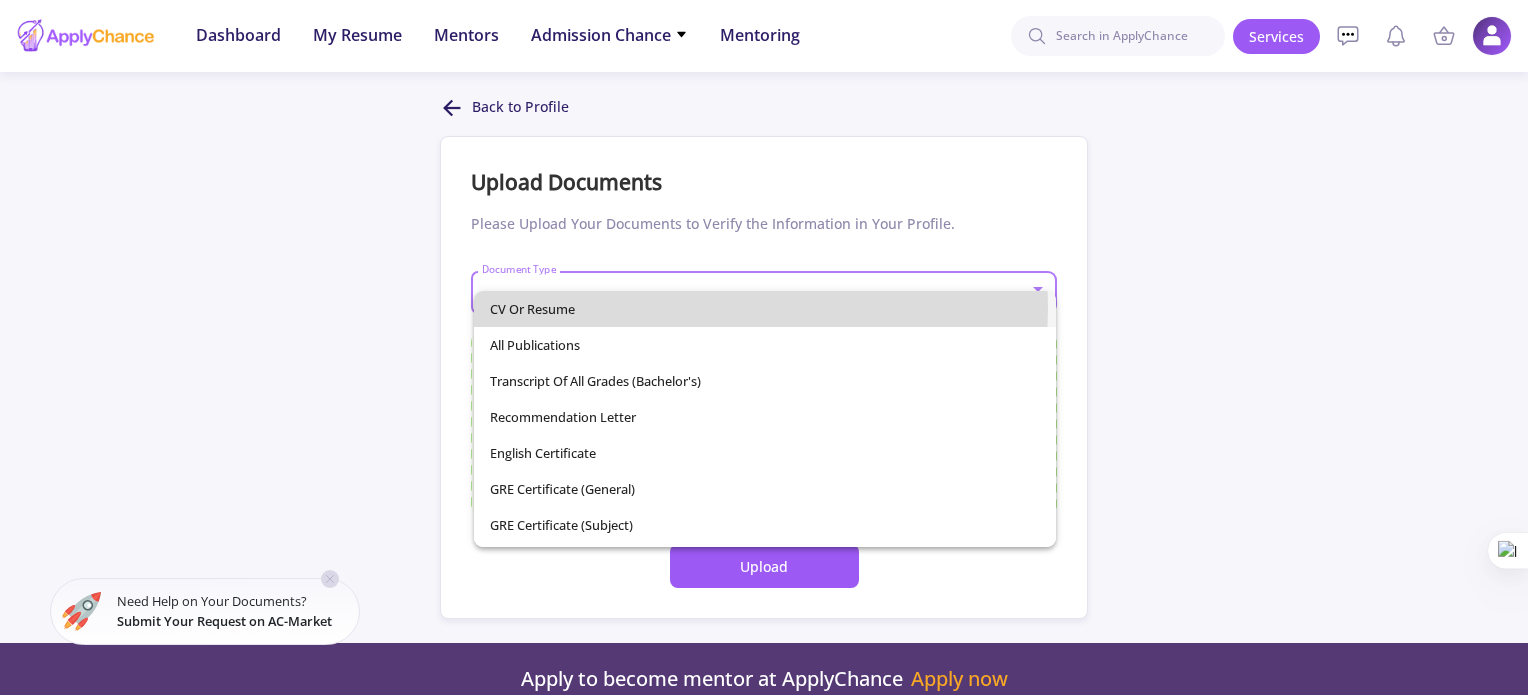 click on "CV or Resume" at bounding box center [764, 309] 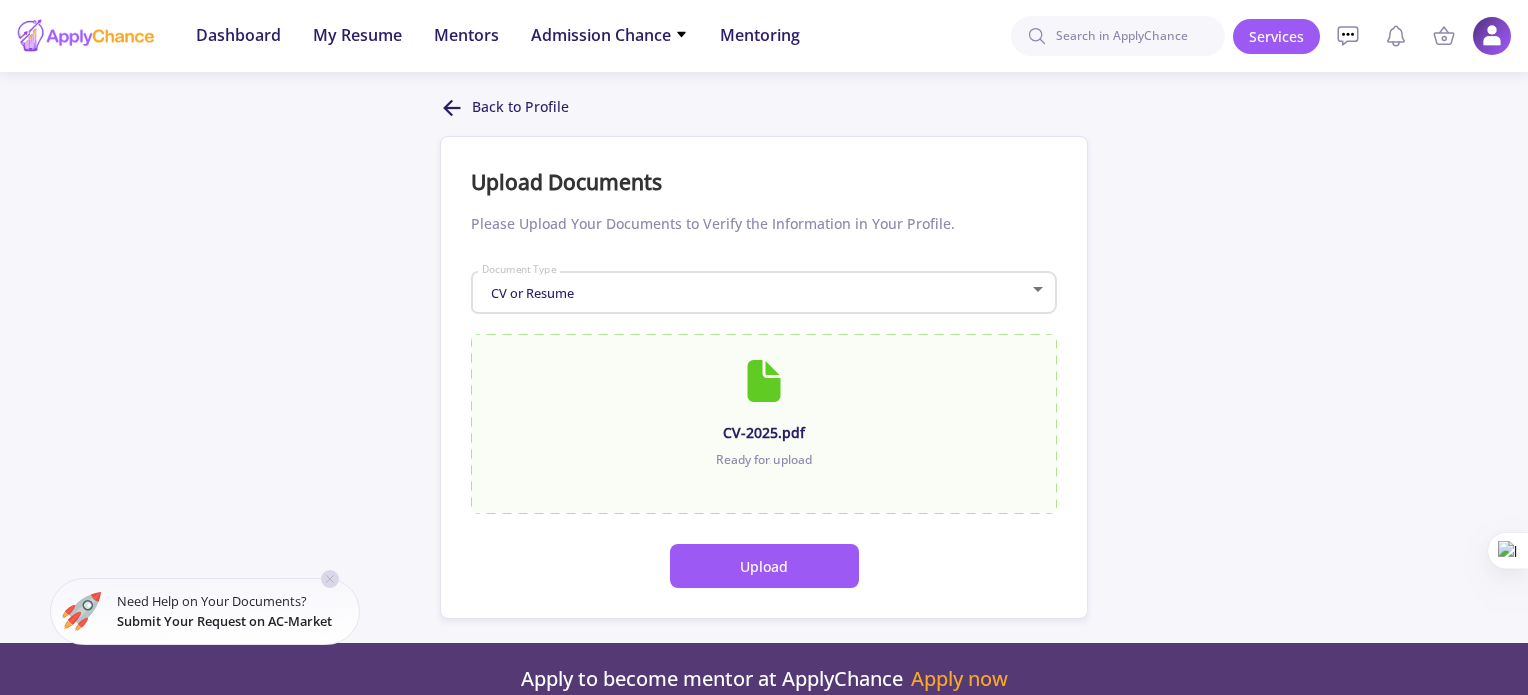 click on "Upload" 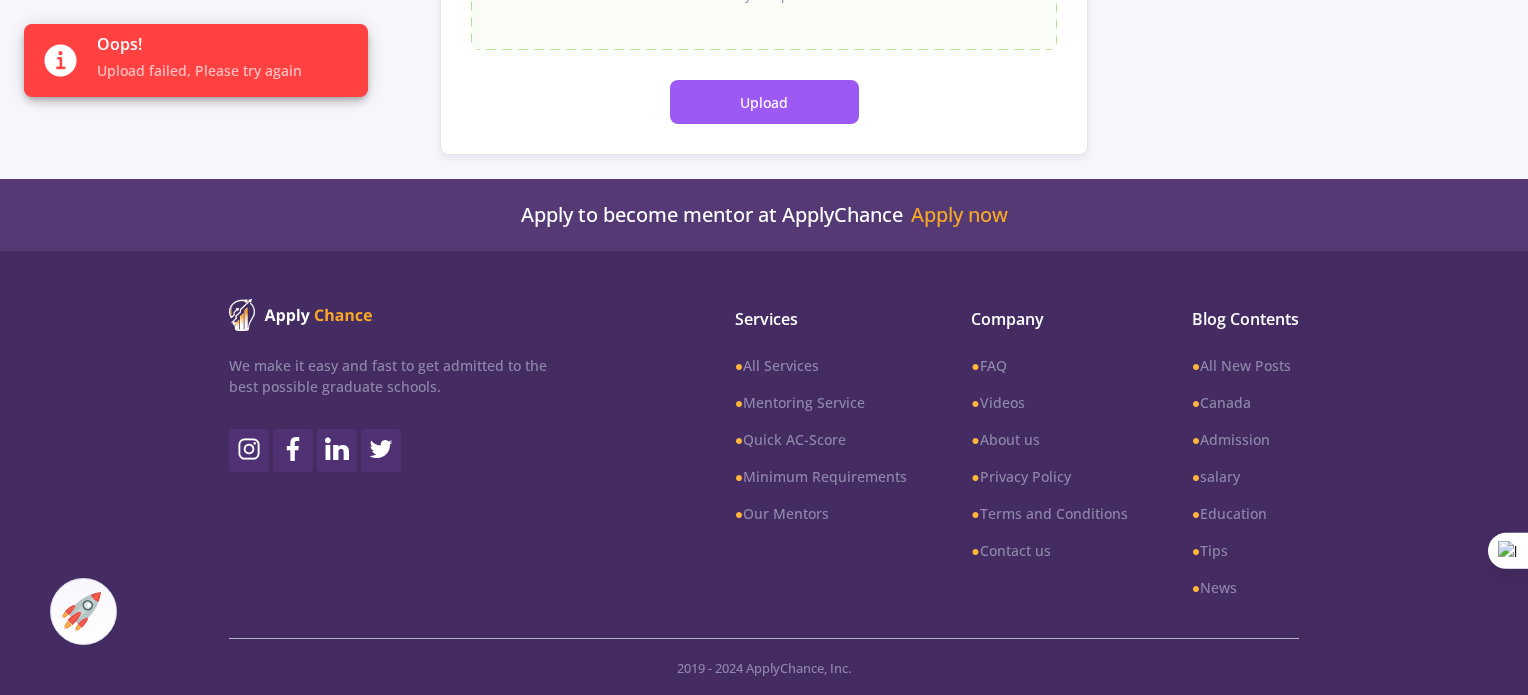 click on "Back to Profile Upload Documents Please Upload Your Documents to Verify the Information in Your Profile.  CV or Resume Document Type CV-2025.pdf Ready for upload  Upload" 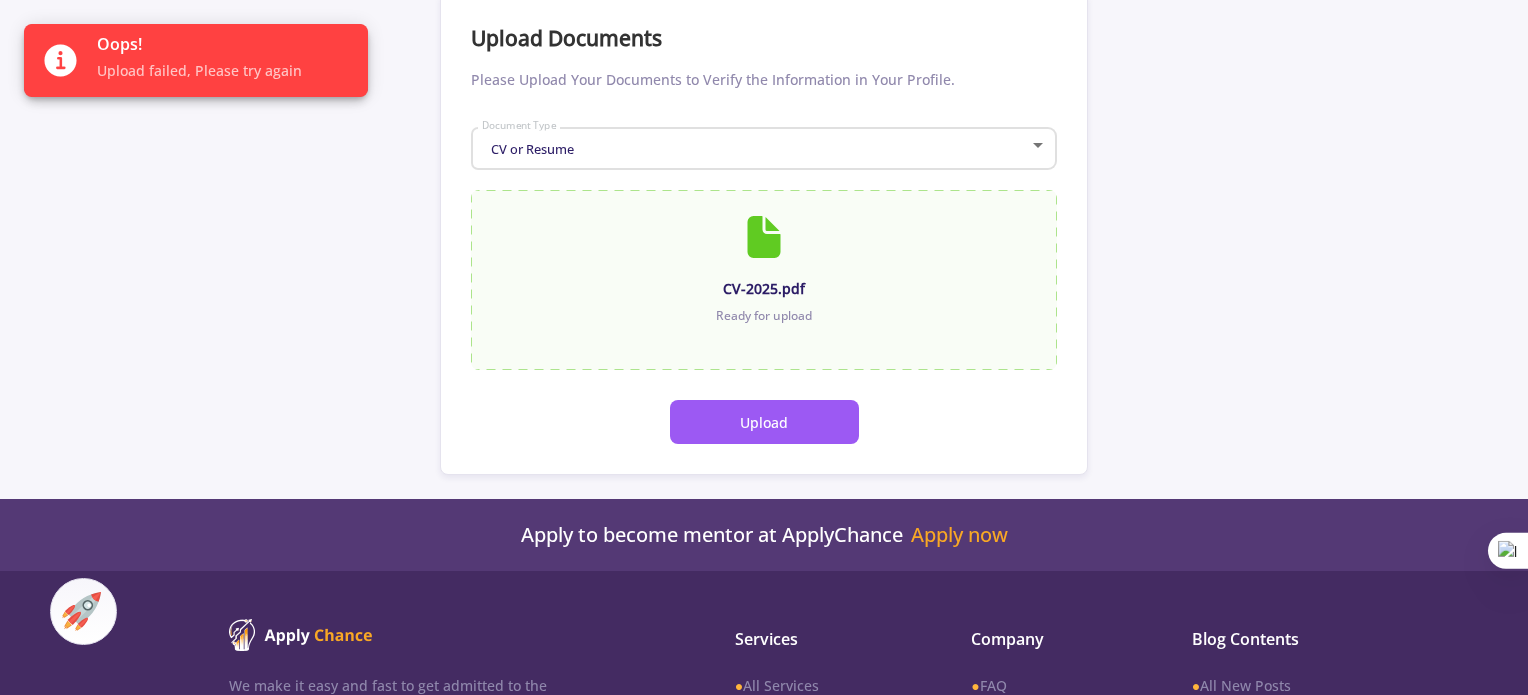 scroll, scrollTop: 0, scrollLeft: 0, axis: both 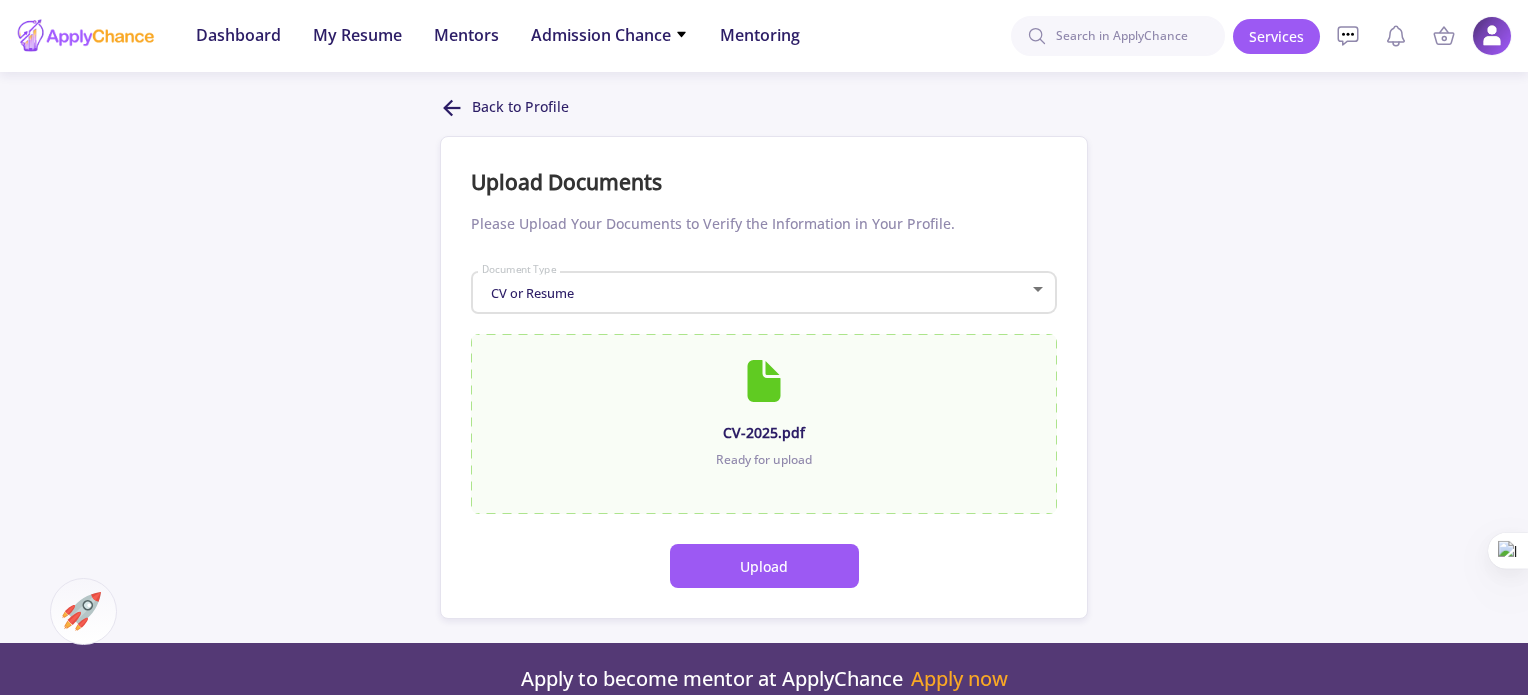 click 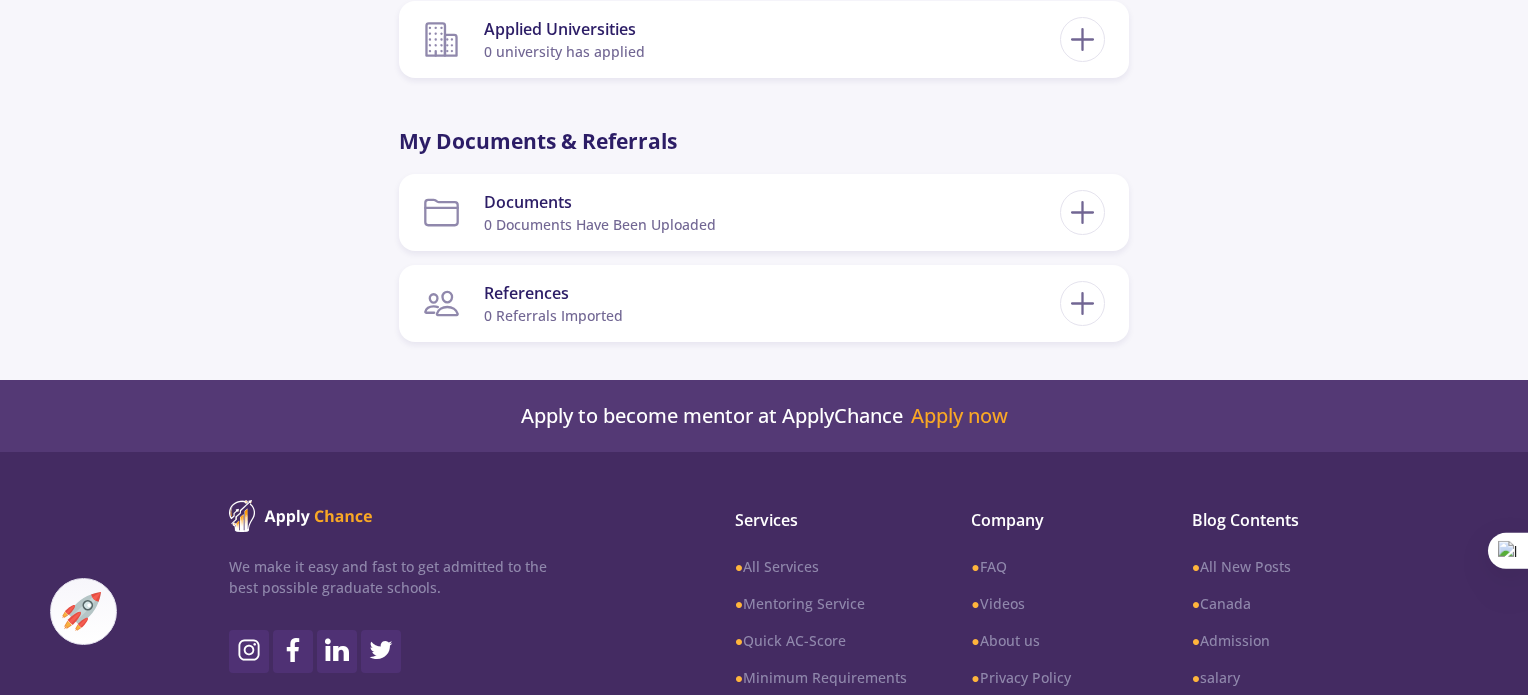 scroll, scrollTop: 1542, scrollLeft: 0, axis: vertical 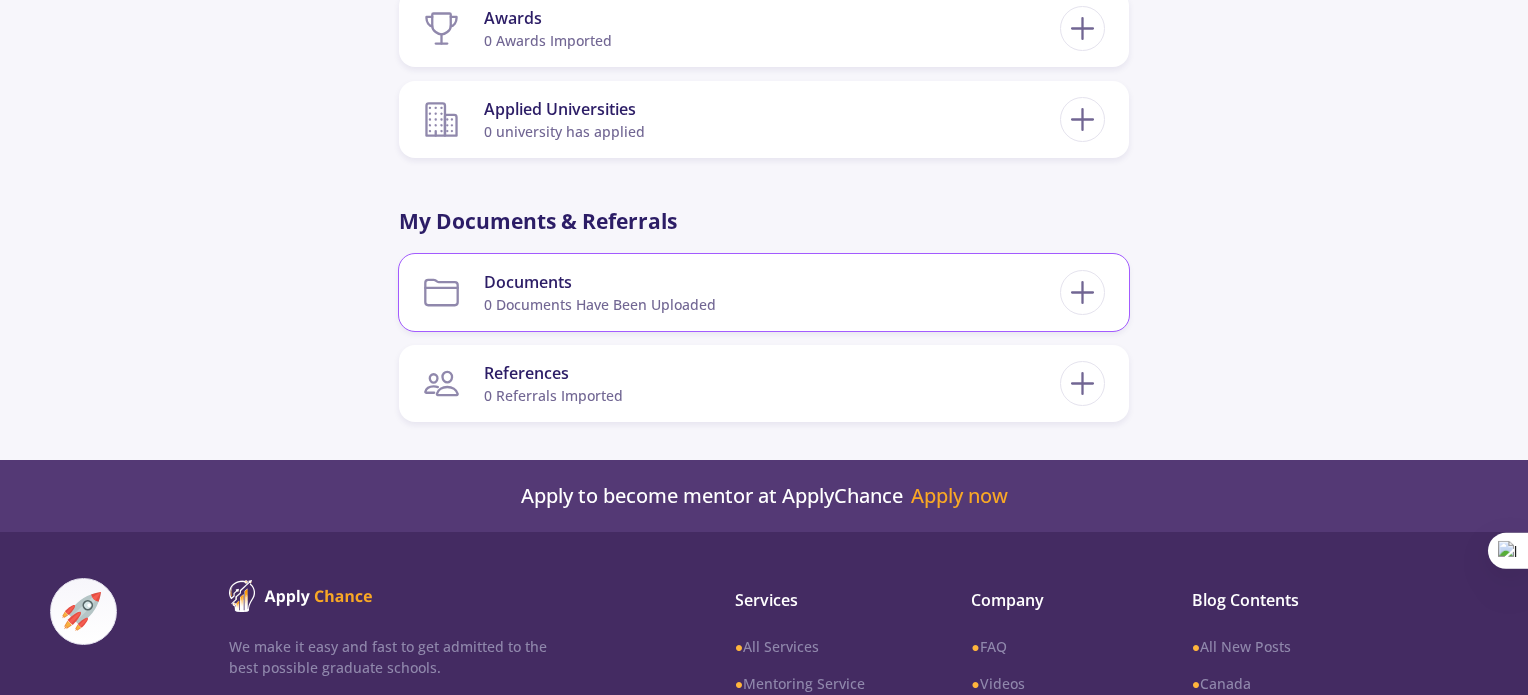 click on "Documents" at bounding box center (600, 282) 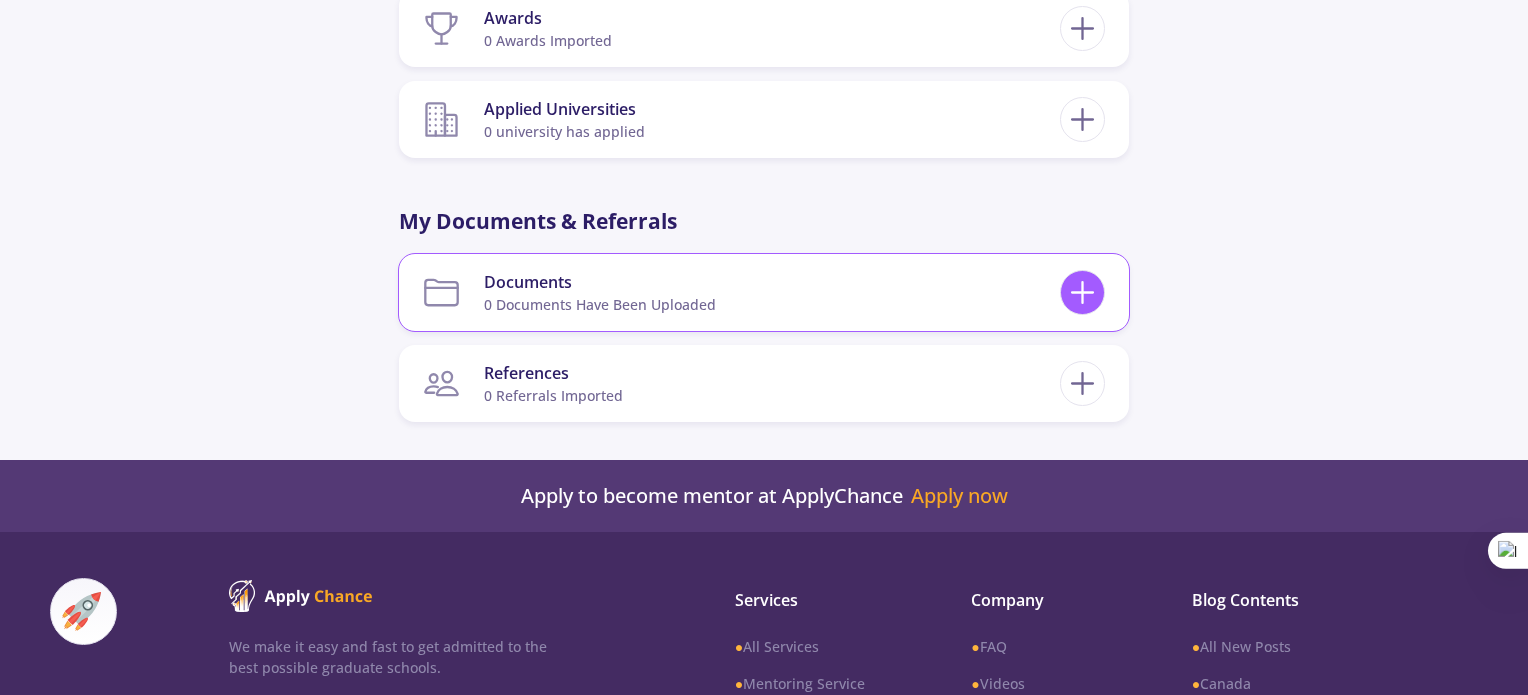 click 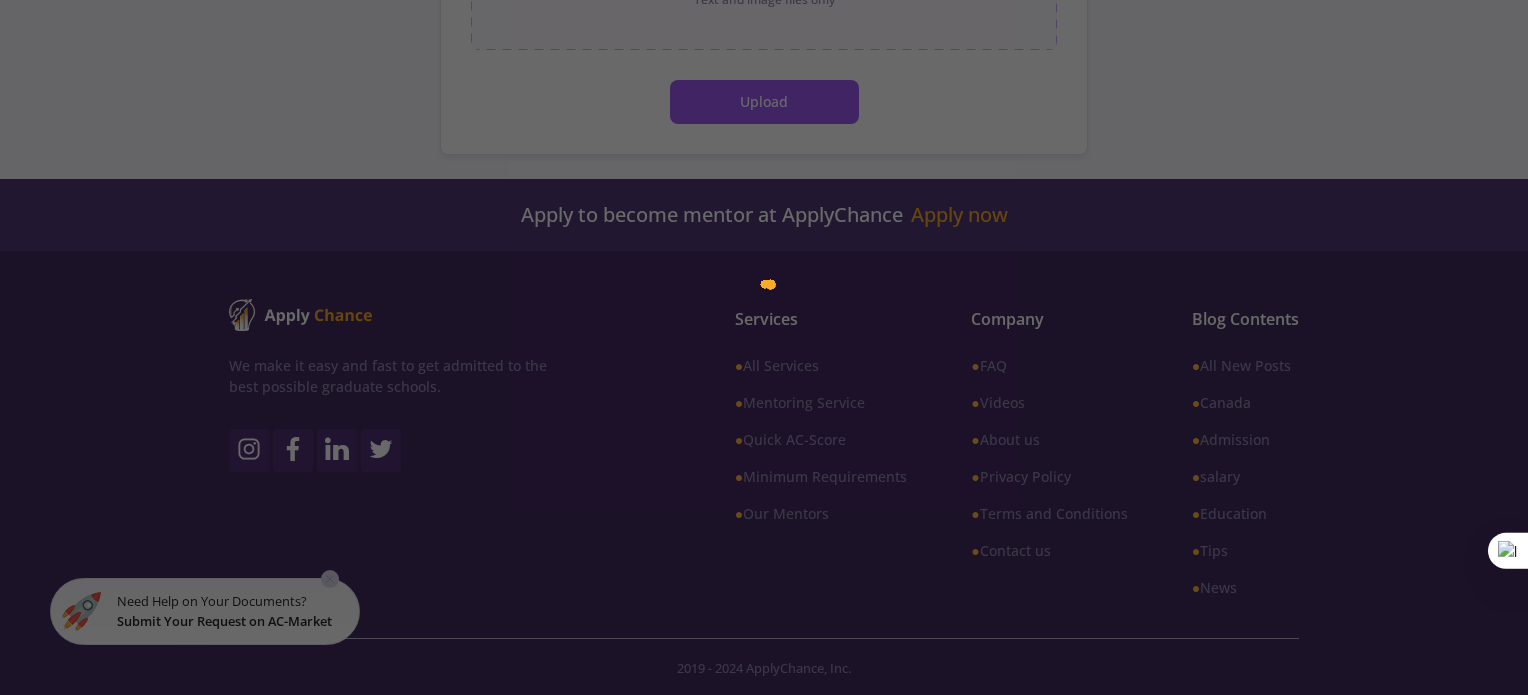 scroll, scrollTop: 0, scrollLeft: 0, axis: both 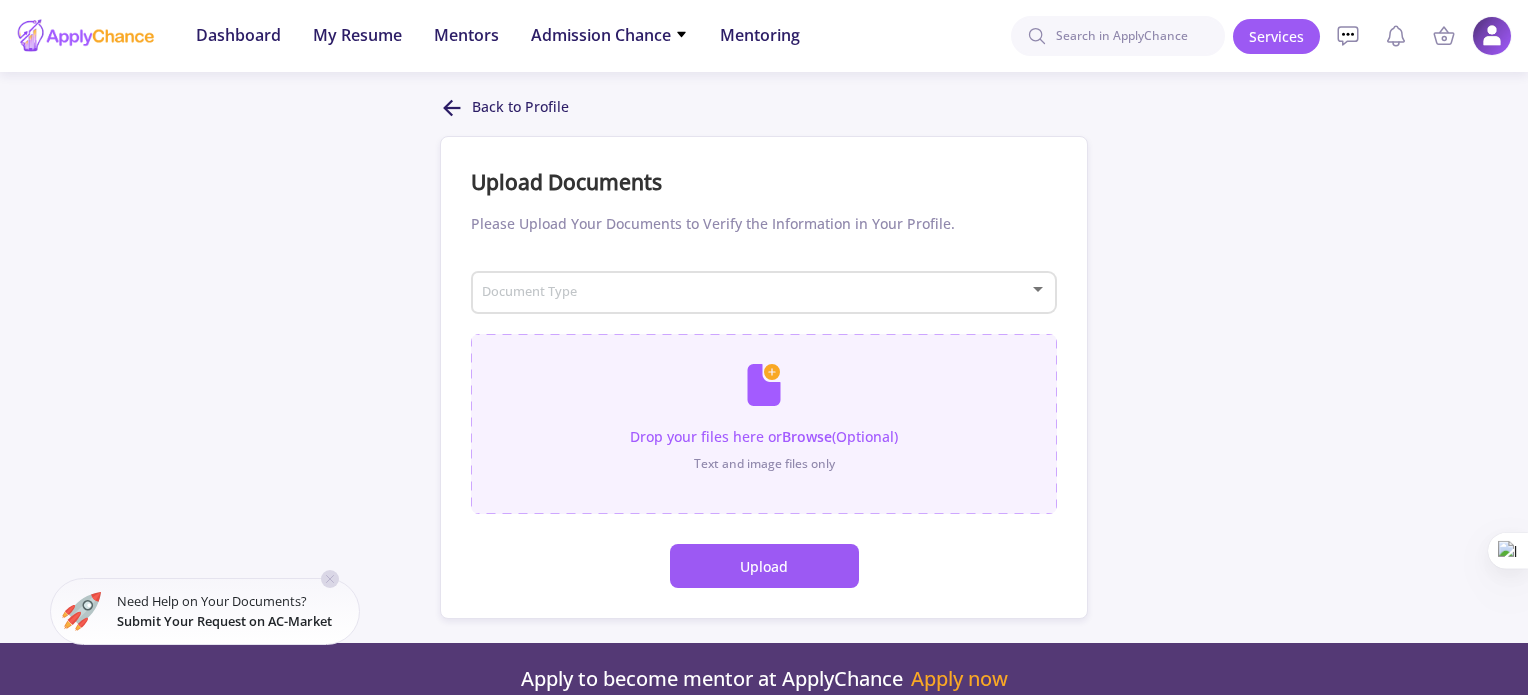 click 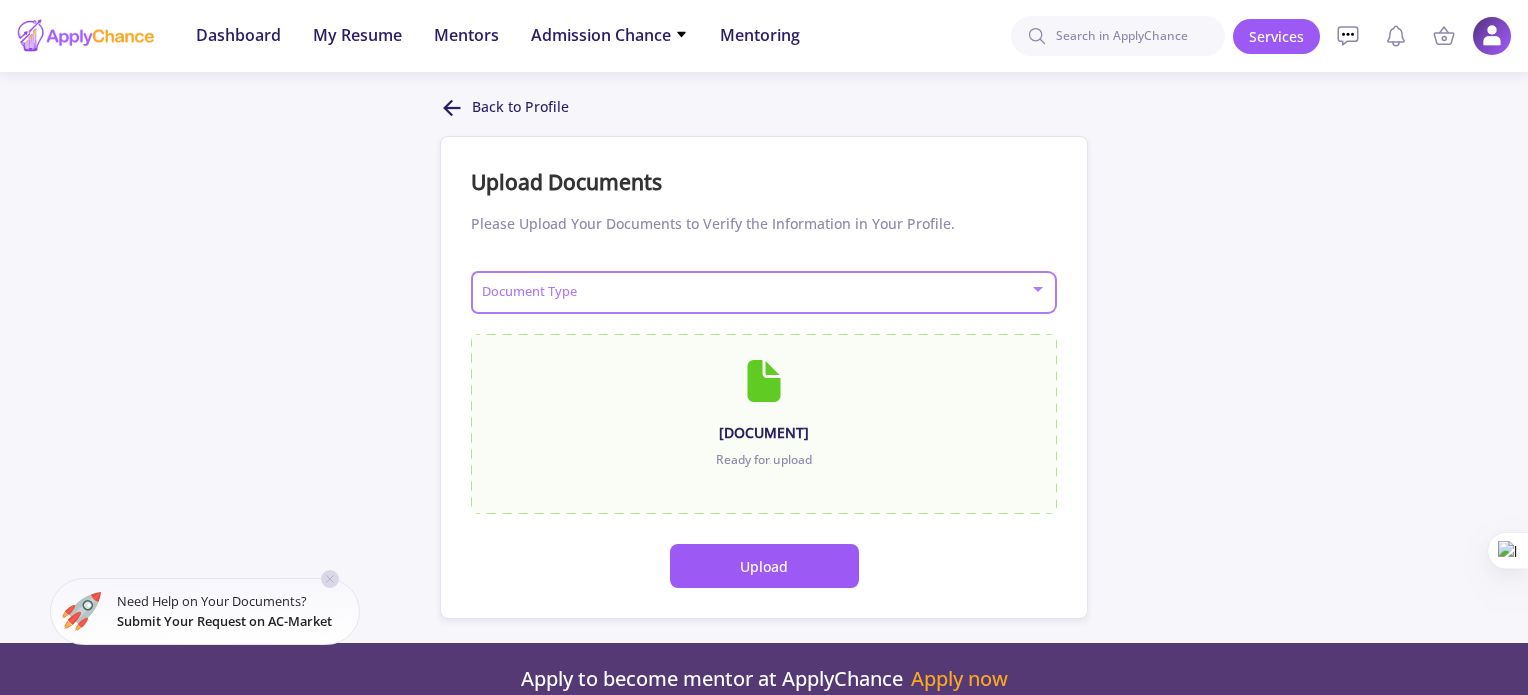 click at bounding box center (758, 293) 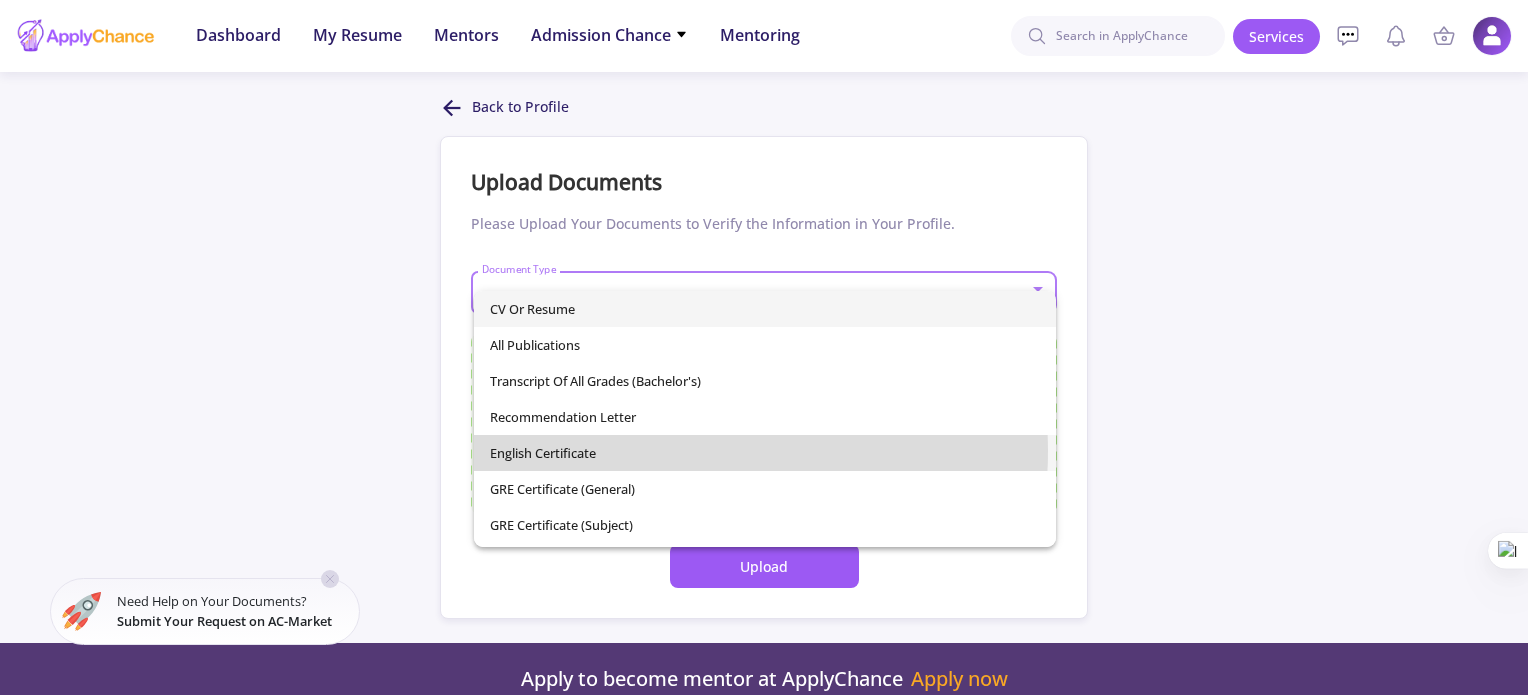 click on "English Certificate" at bounding box center (764, 453) 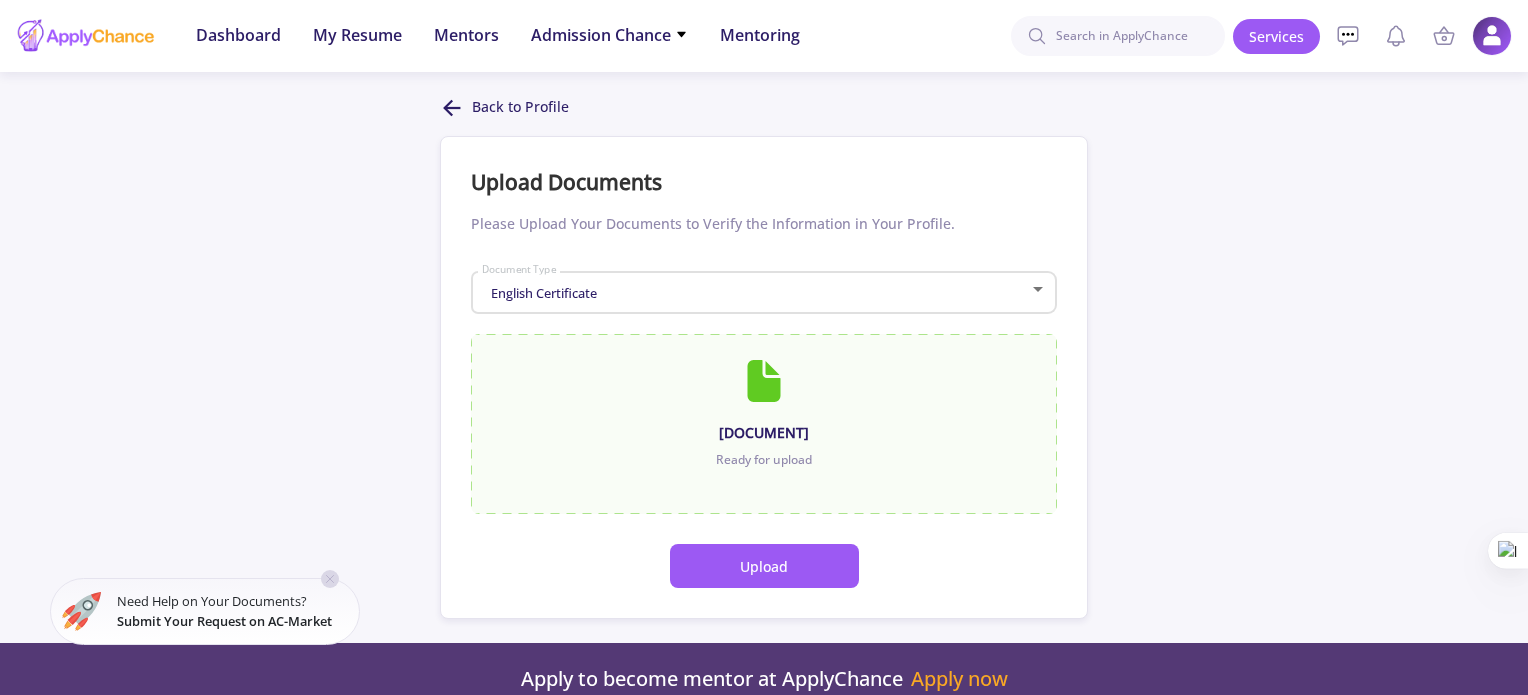 click on "Upload" 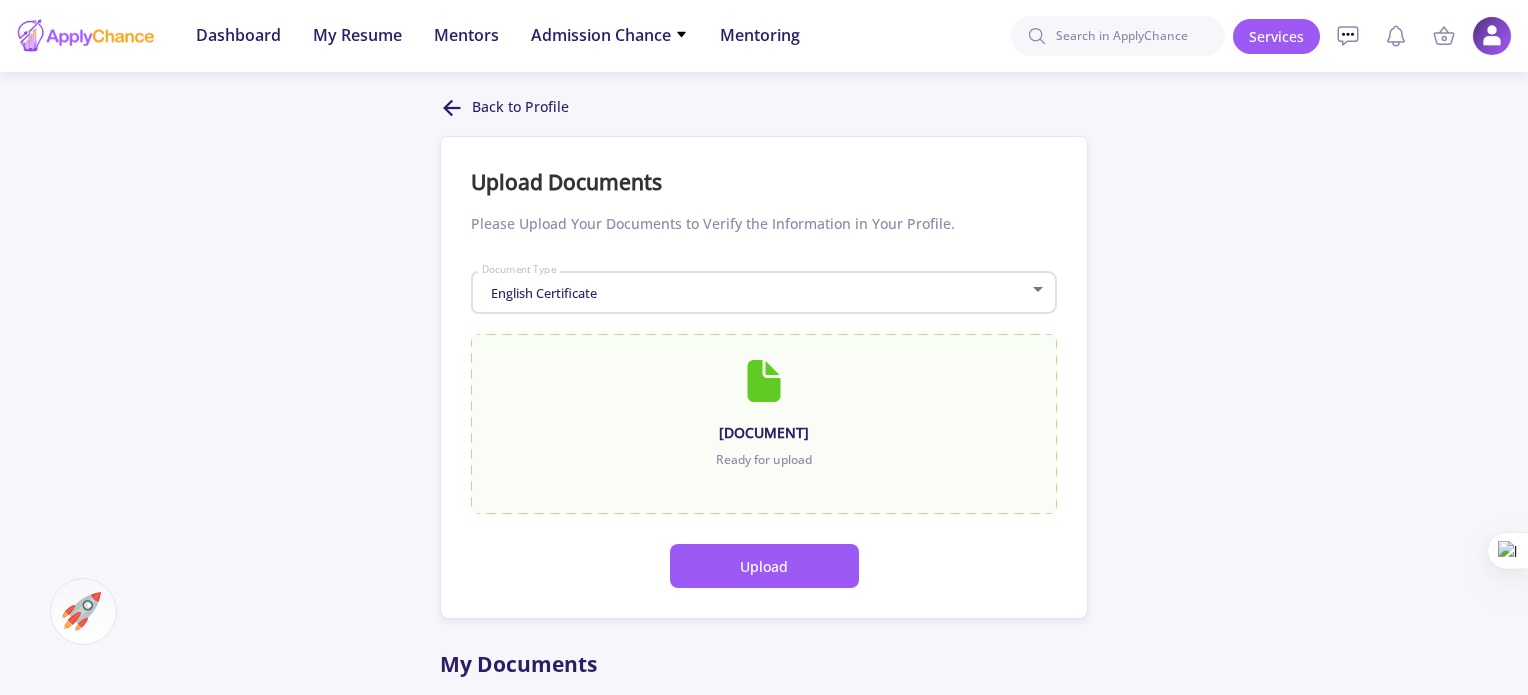 scroll, scrollTop: 464, scrollLeft: 0, axis: vertical 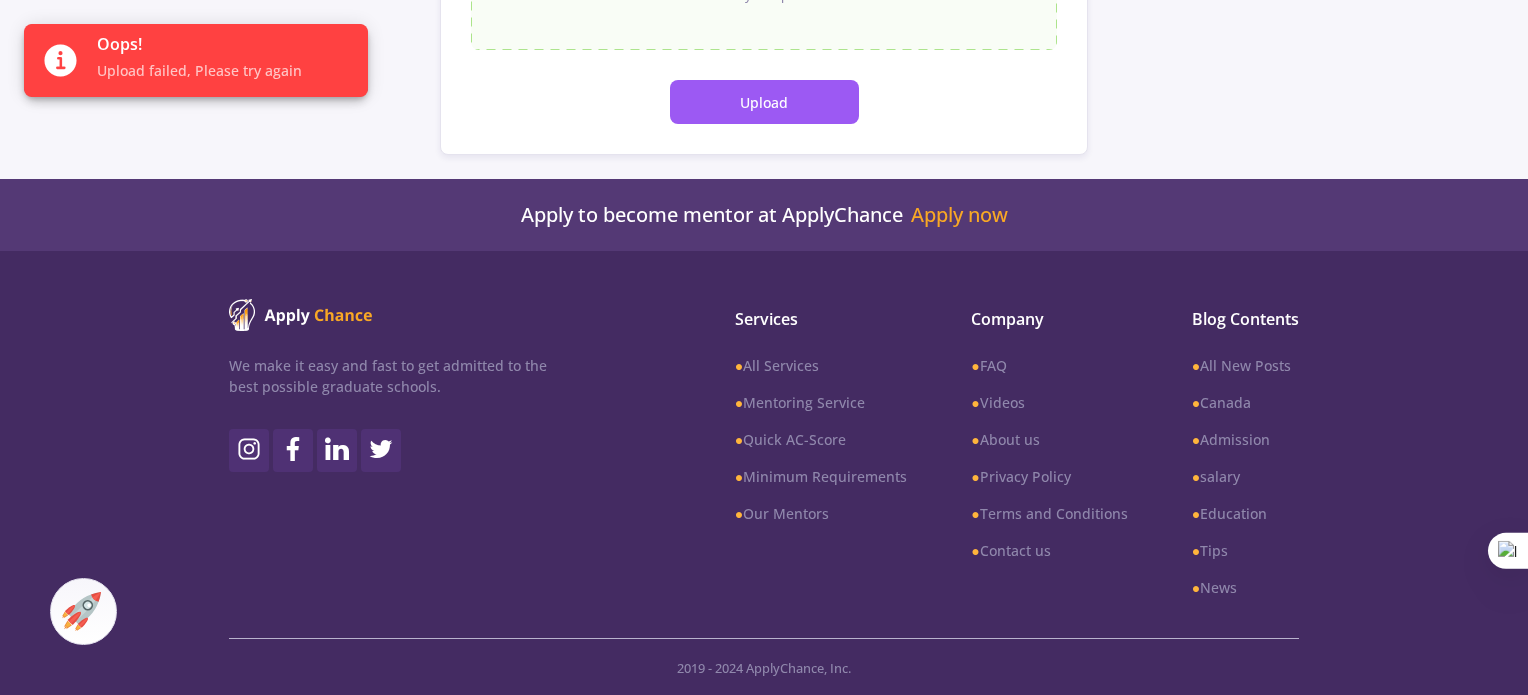 click on "Dashboard My Resume Services Mentors Admission Chance With Minimum Requirements Only My Chance of Admission Mentoring Dashboard My Resume Mentors  Admission Chance   With Minimum Requirements   Only My Chance of Admission  Mentoring Services My Cart  Empty  Your Cart Is Empty  Add your service to the cart right now  View Services Services Account  My Resume   Profile Settings   My Public Profile  Financial  Invoices   Transactions   Payments  Help  FAQ
Customer Support   Log Out  Messages Mentoring conversations  Block  Back to Profile Upload Documents Please Upload Your Documents to Verify the Information in Your Profile.  English Certificate Document Type IELTS-2025.pdf Ready for upload  Upload  Apply to become mentor at ApplyChance  Apply now  Apply to become mentor at ApplyChance  Apply now  We make it easy and fast to get admitted to the   best possible graduate schools.  Services ●  All Services" at bounding box center [764, -117] 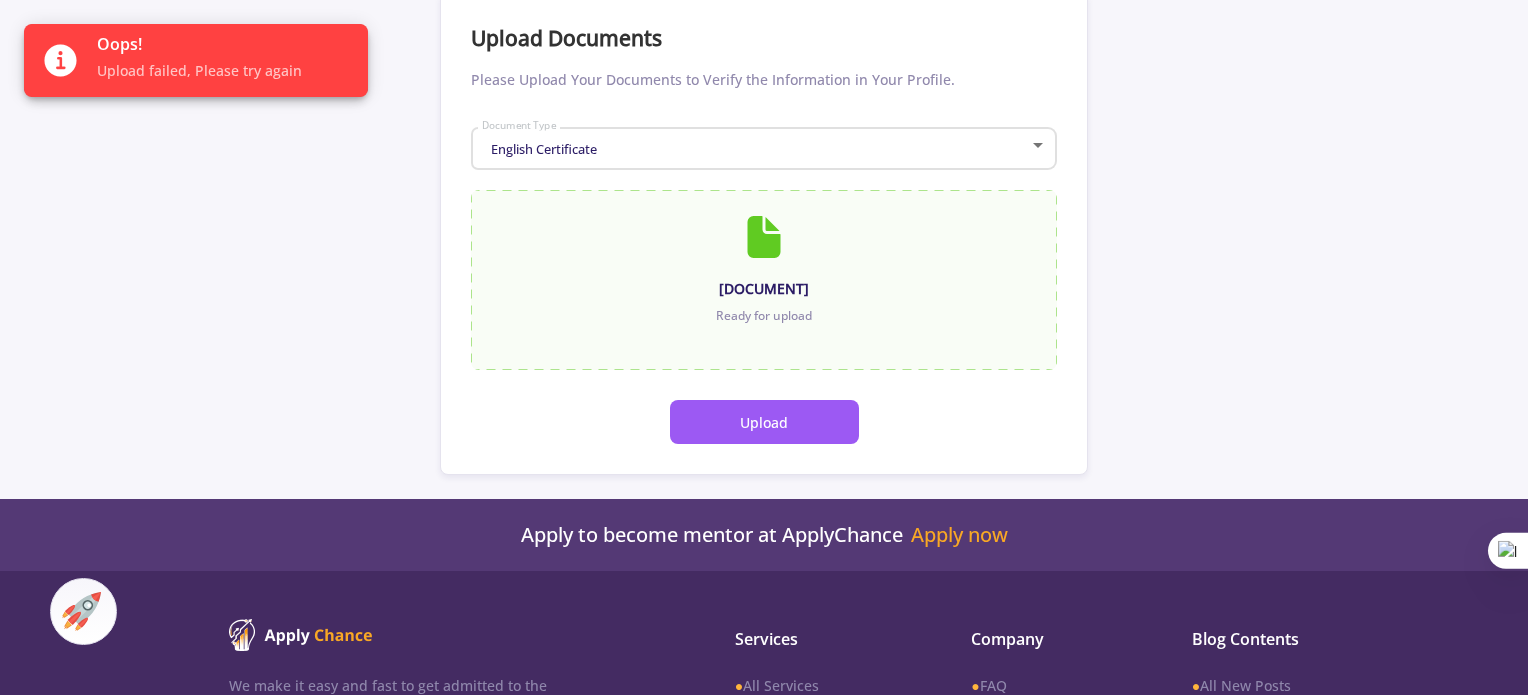 scroll, scrollTop: 0, scrollLeft: 0, axis: both 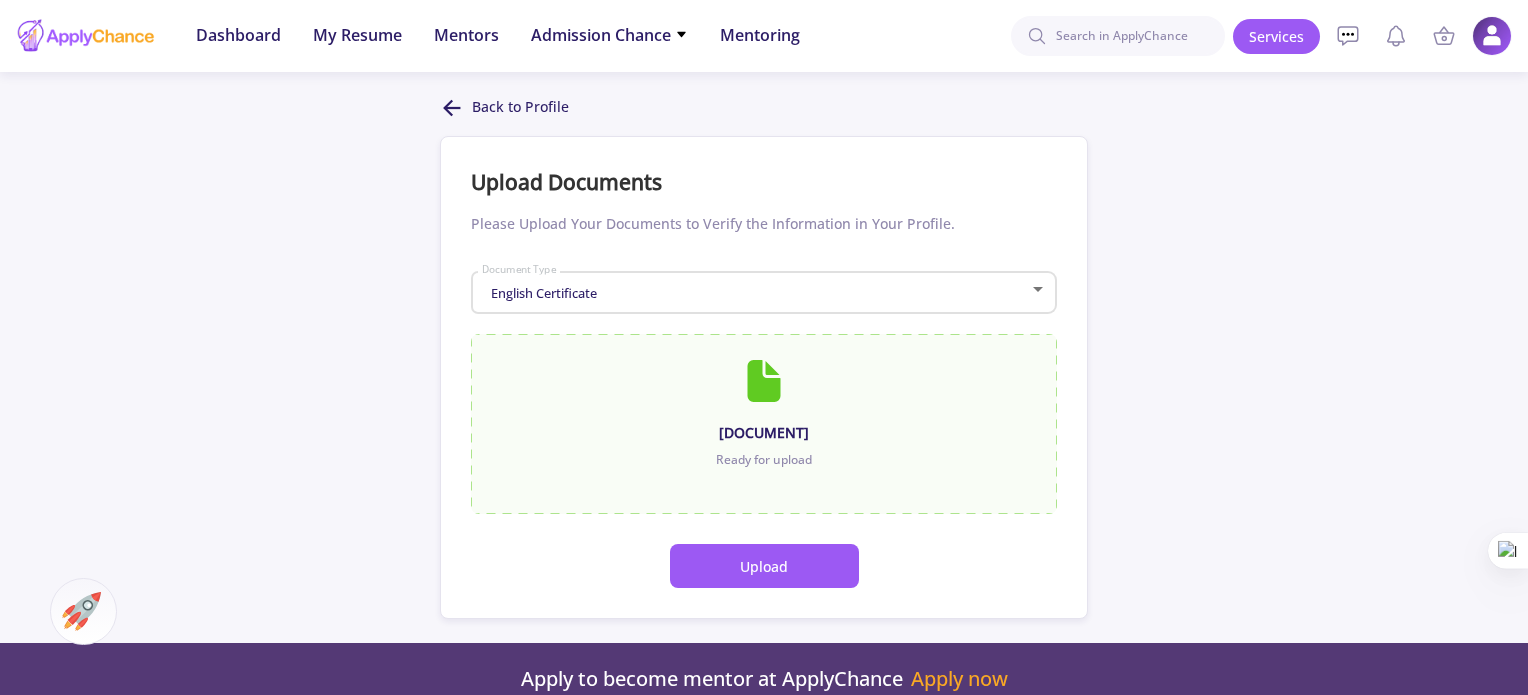 click 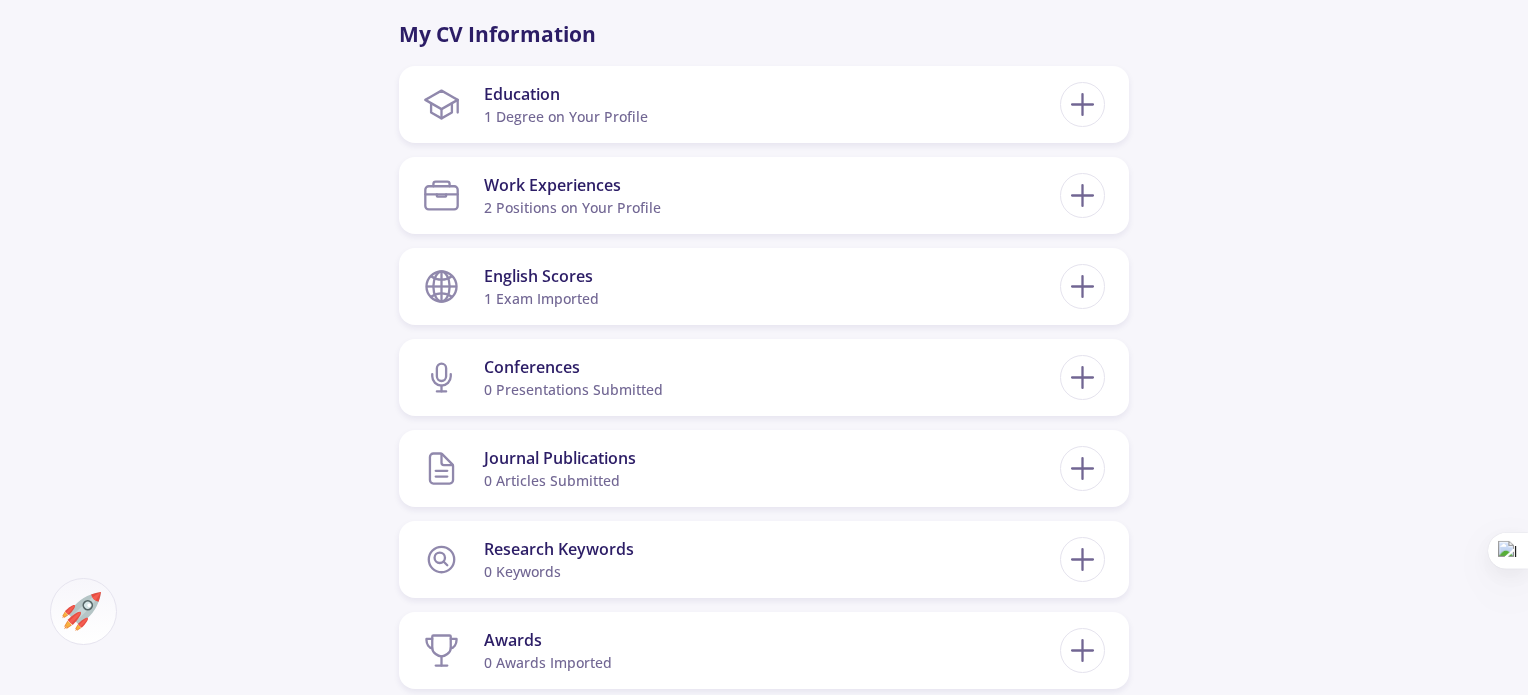 scroll, scrollTop: 960, scrollLeft: 0, axis: vertical 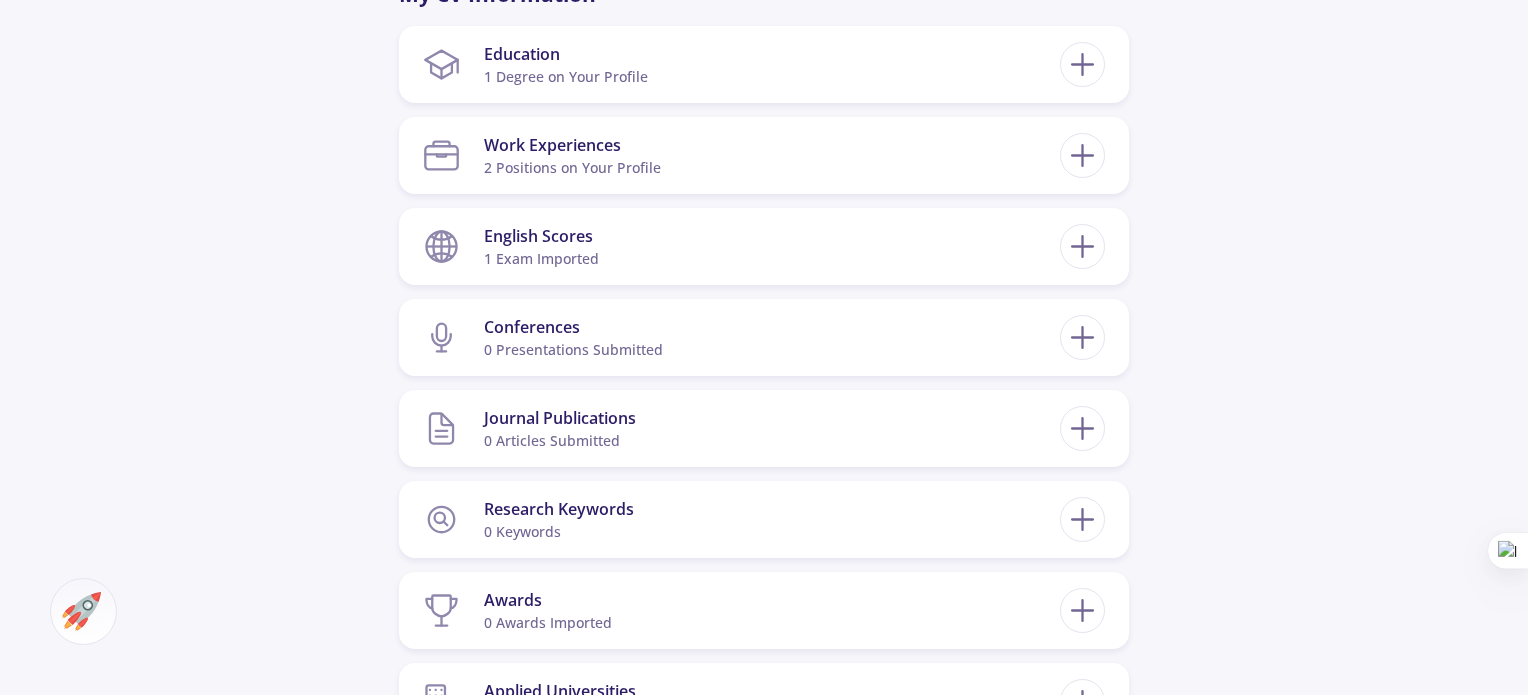 click on "[PERSON] 0 Followers 0 Following
314 AC-Score Average  By Completing Your CV, Find Out Your Ac-Score Based on Admission Metrics of Universities in a Specific Country.  Canada Set on My Profile For a More Accurate Calculation, Please Update Your CV By Completing Your CV, Find Out Your Ac-Score Based on Admission Metrics Of Universities in a Specific Country. What is AC-Score?  Ac-Score is a Number Between 150-850 Representing Your Entire Academic Activities. This Number Not Only Gives You a Vision of Your Strengths and Weaknesses in Your Academic Background but Also Helps You Compare Yourself with Other Competitors in This Domain.   OK  My CV Information Education 1 Degree on Your Profile Computer Information Systems Bachelor's" 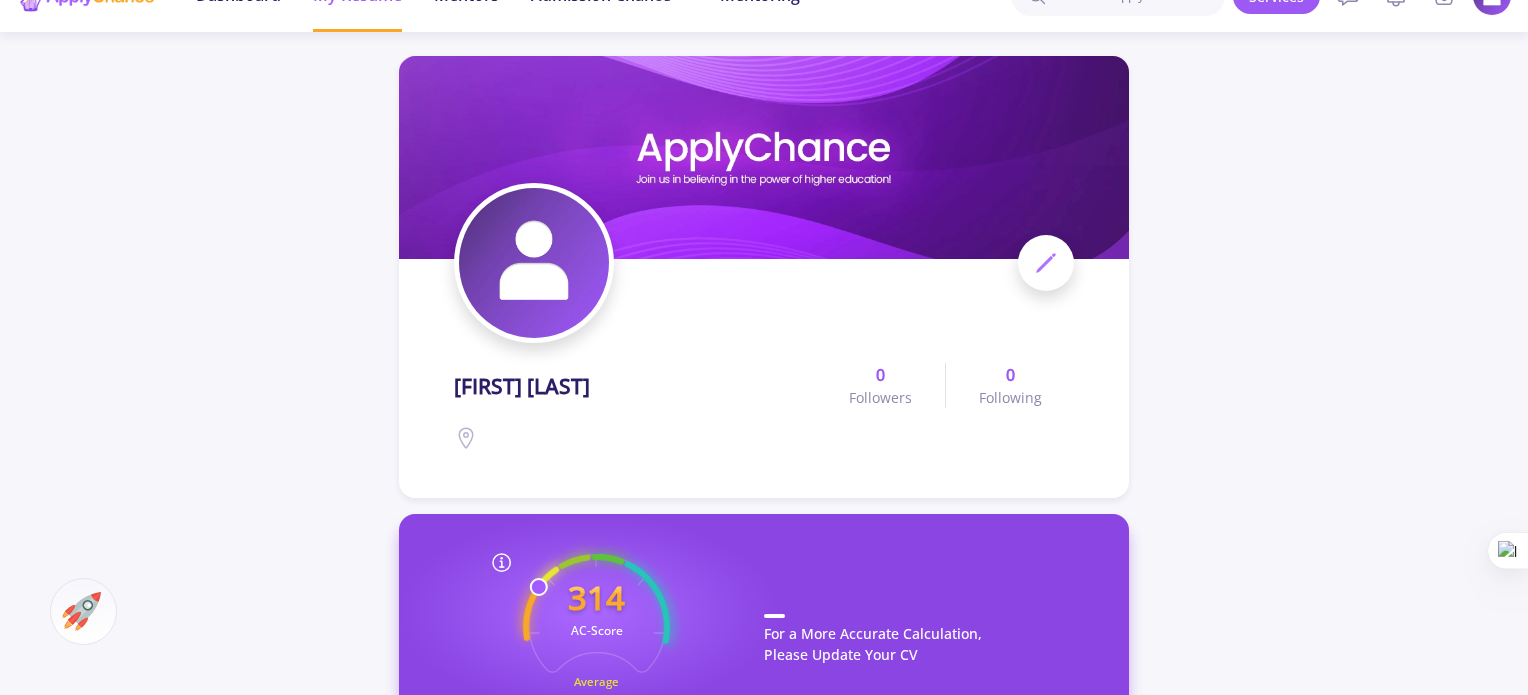 scroll, scrollTop: 0, scrollLeft: 0, axis: both 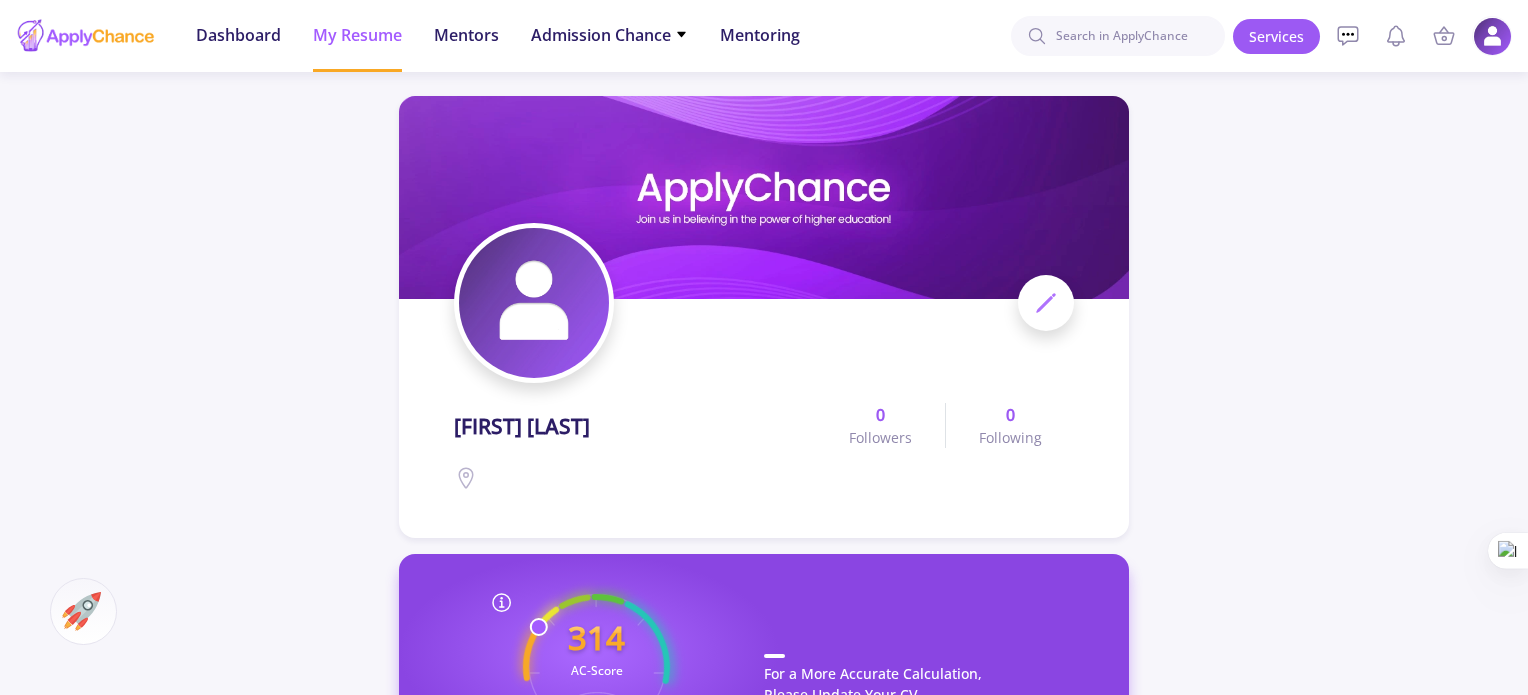 click at bounding box center (1492, 36) 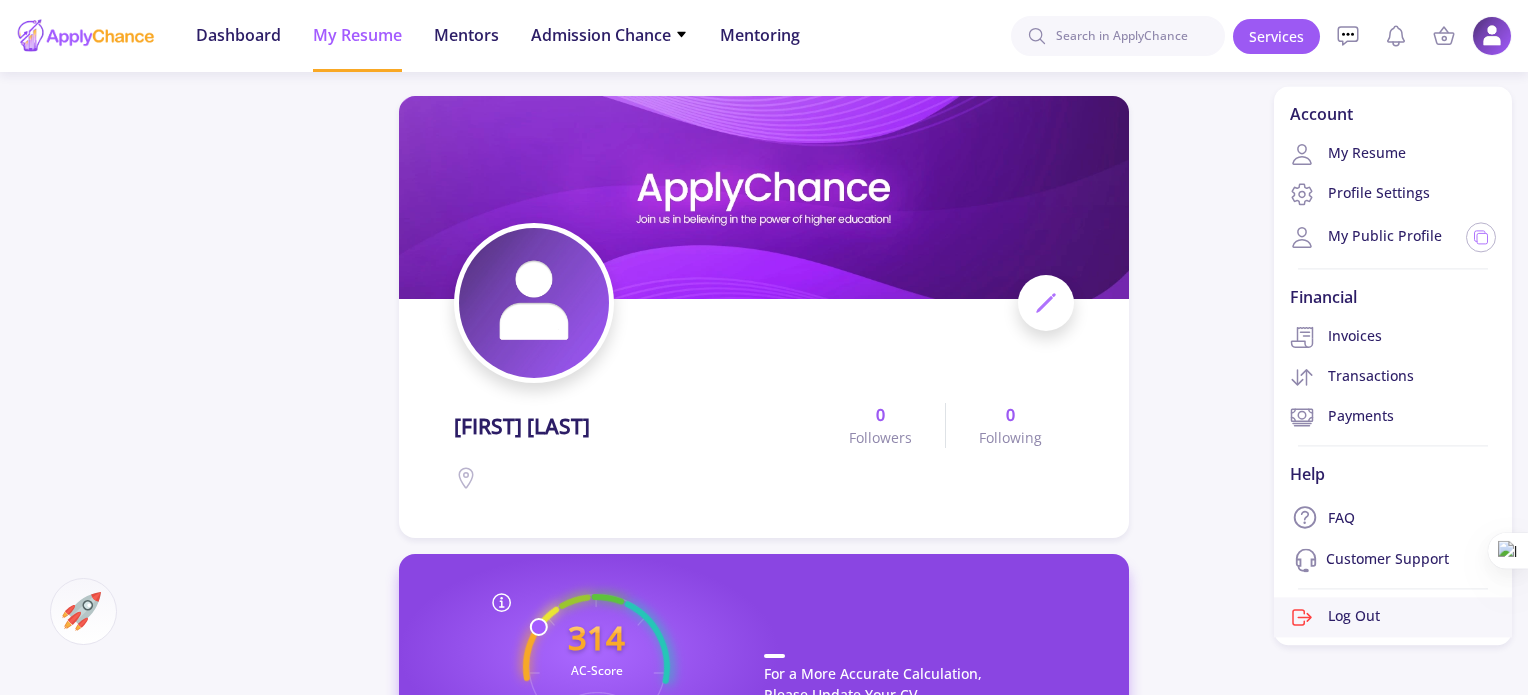 click on "Log Out" 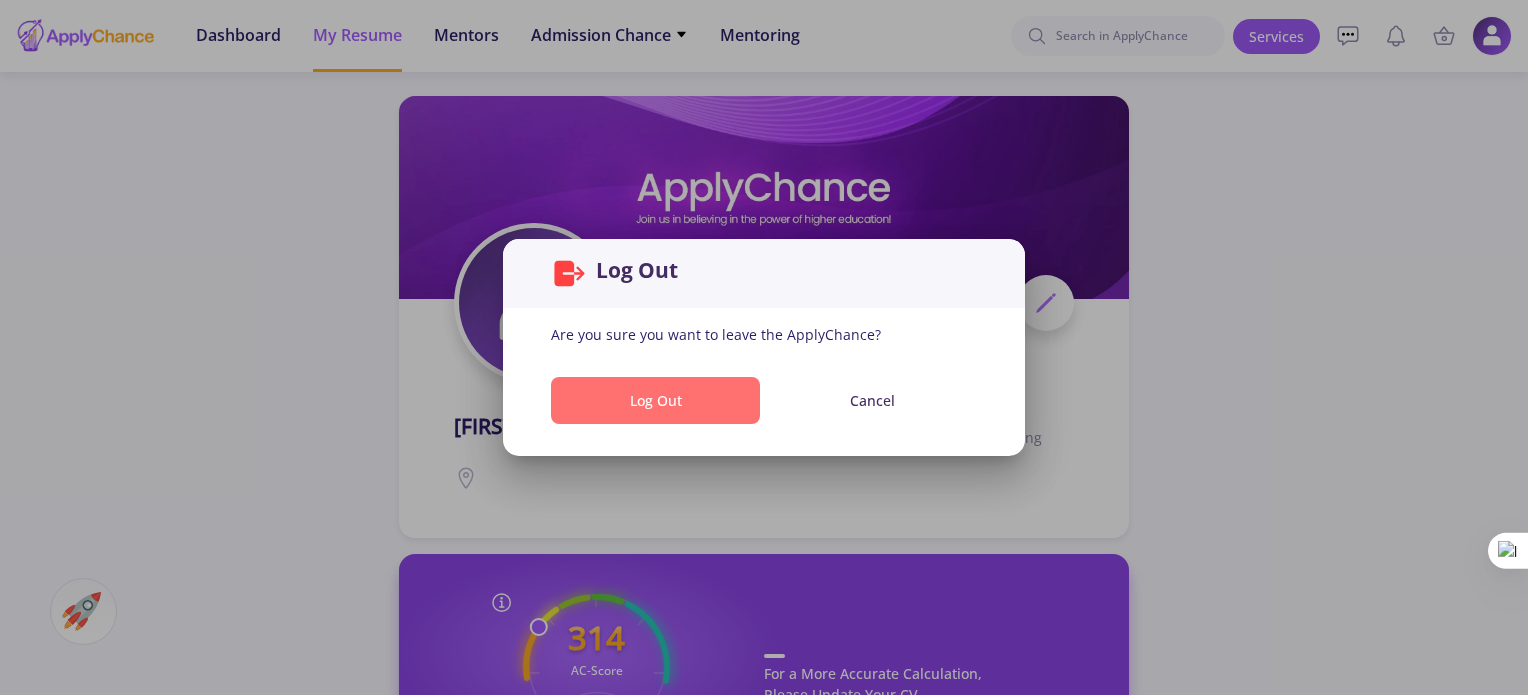 click on "Log Out" at bounding box center [655, 400] 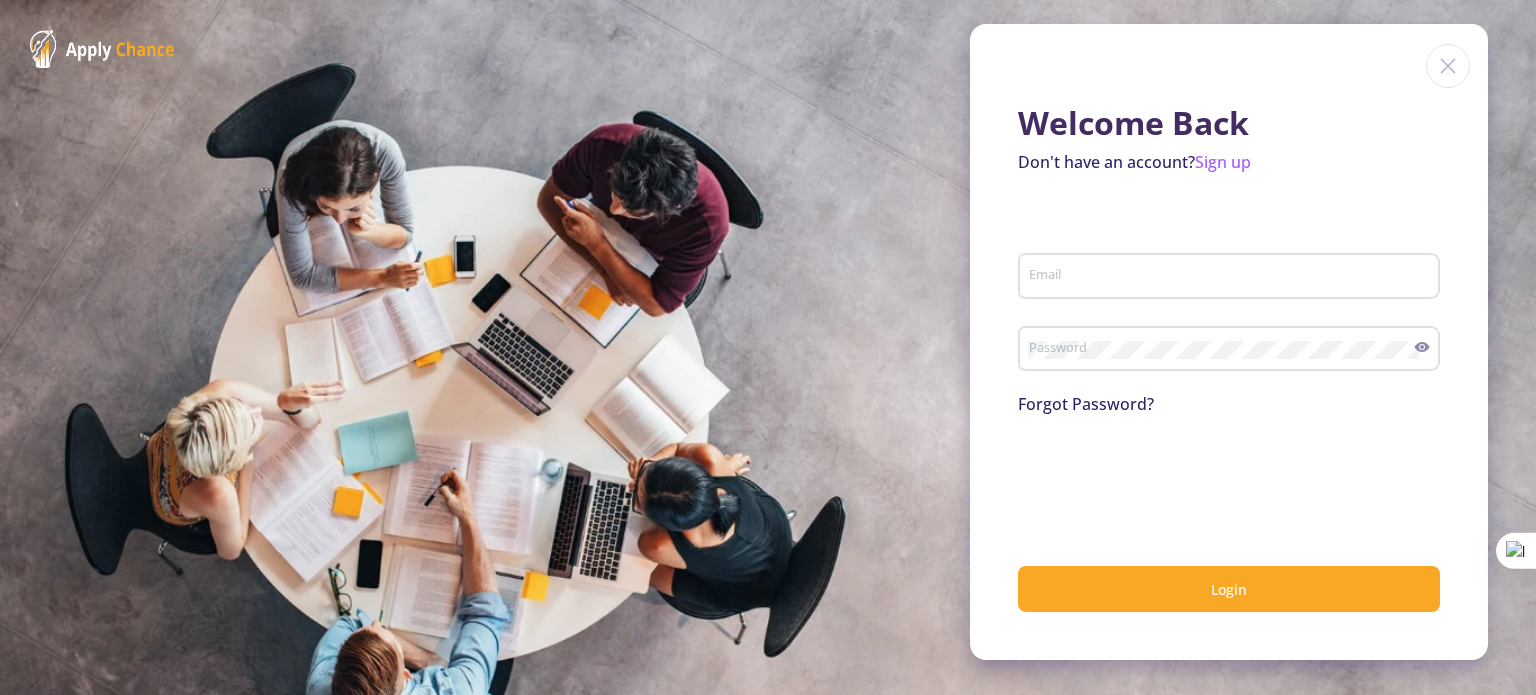 type on "msinasaniee@example.com" 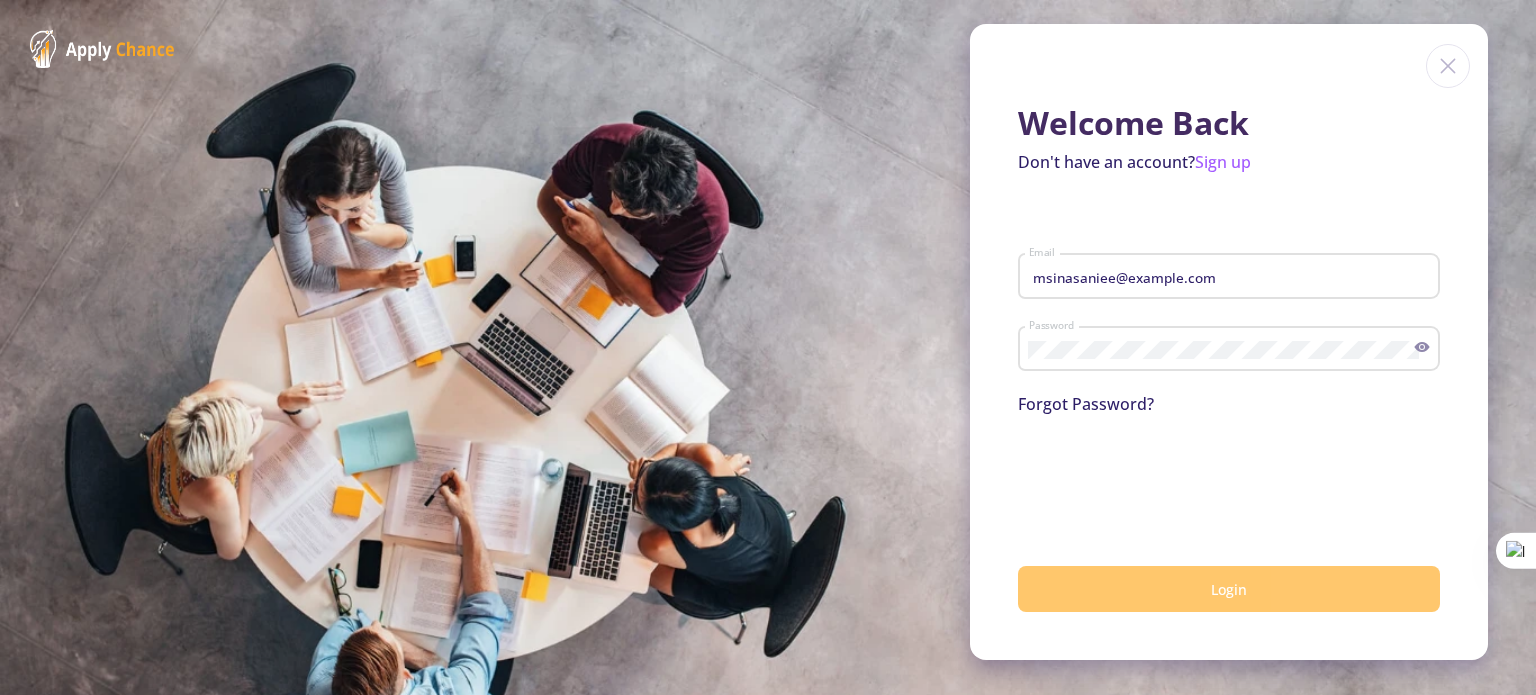 click on "Login" 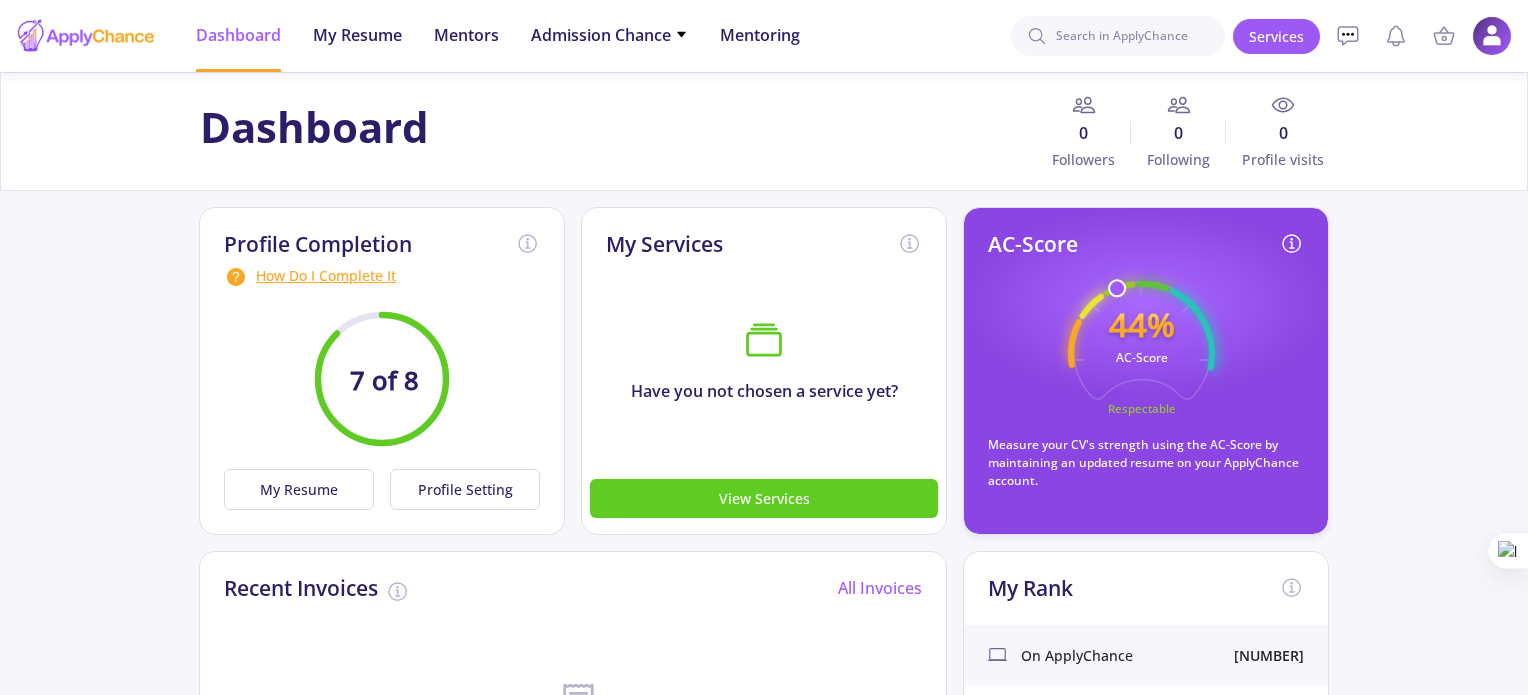 click on "Dashboard 0 Followers 0 Following 0 Profile visits Profile Completion  How Do I Complete It  7 of 8  My Resume   Profile Setting  Complete Your Resume  In order to get the best result, please complete your resume carefully so that your AC-Score is calculated correctly and then start working.   Complete resume   Later  My Services  Have you not chosen a service yet?  View Services AC-Score
443 AC-Score Respectable  Measure your CV's strength using the AC-Score by maintaining an updated resume on your ApplyChance account.  Recent Invoices  All Invoices  No invoice has been issued to you yet My Rank On ApplyChance  8859  In your major  2  In your country  6230  At your university  29  Tips Research Thoroughly: Check Funding Sources: Networking:" 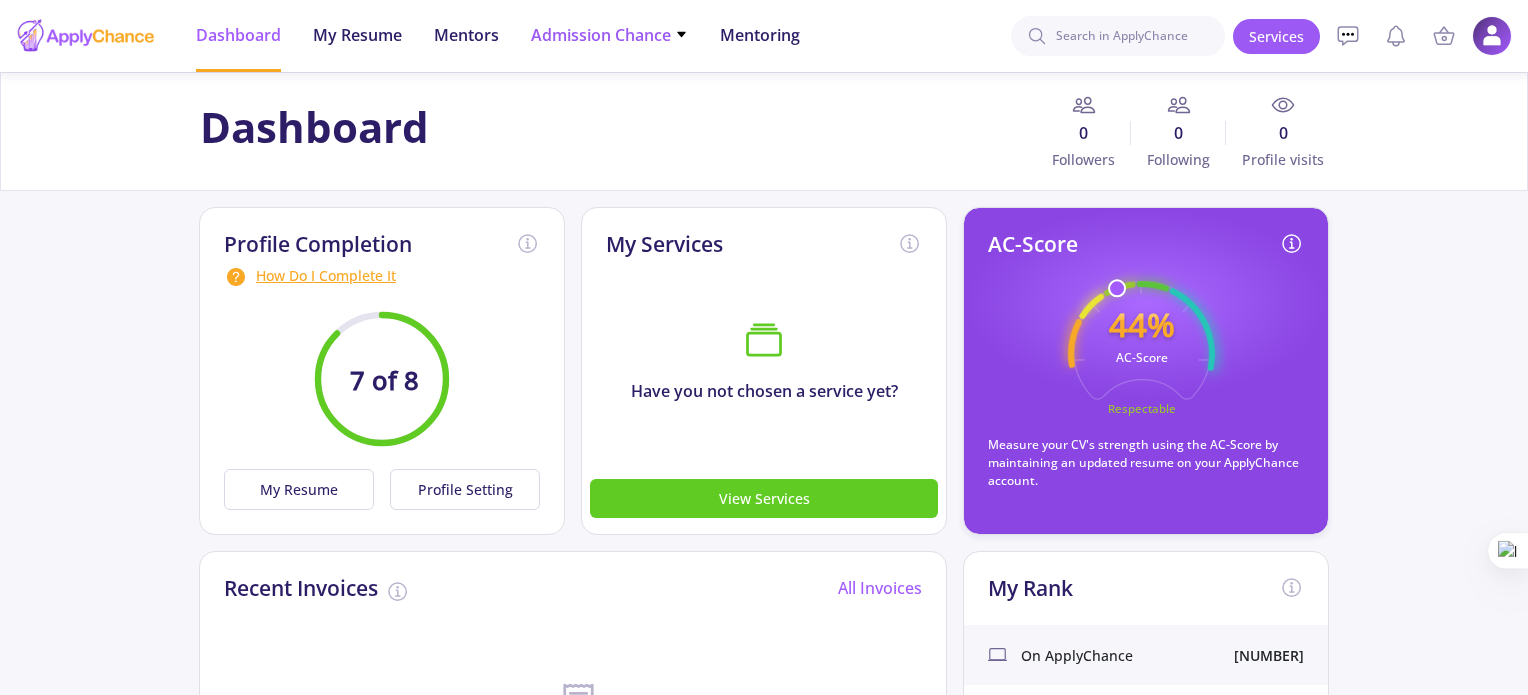 click on "Admission Chance" 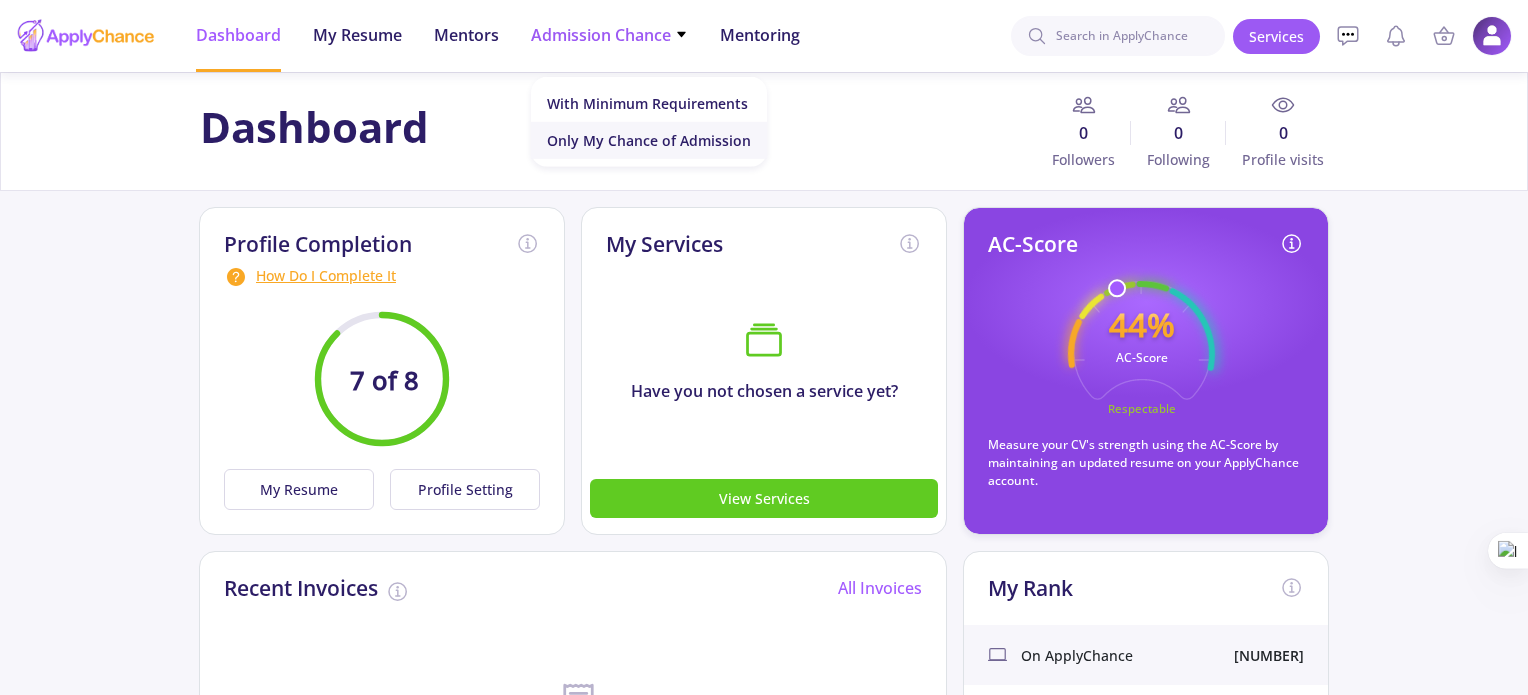 click on "Only My Chance of Admission" 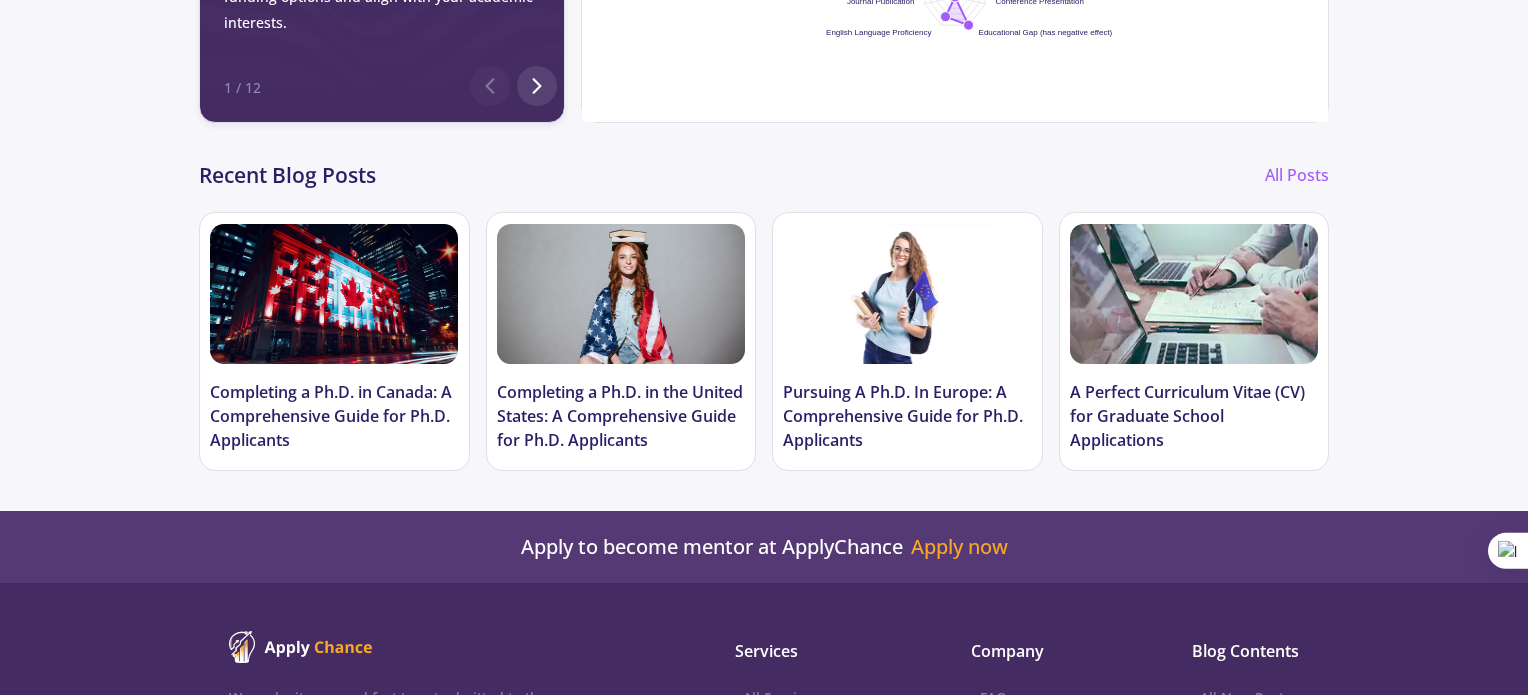 scroll, scrollTop: 1000, scrollLeft: 0, axis: vertical 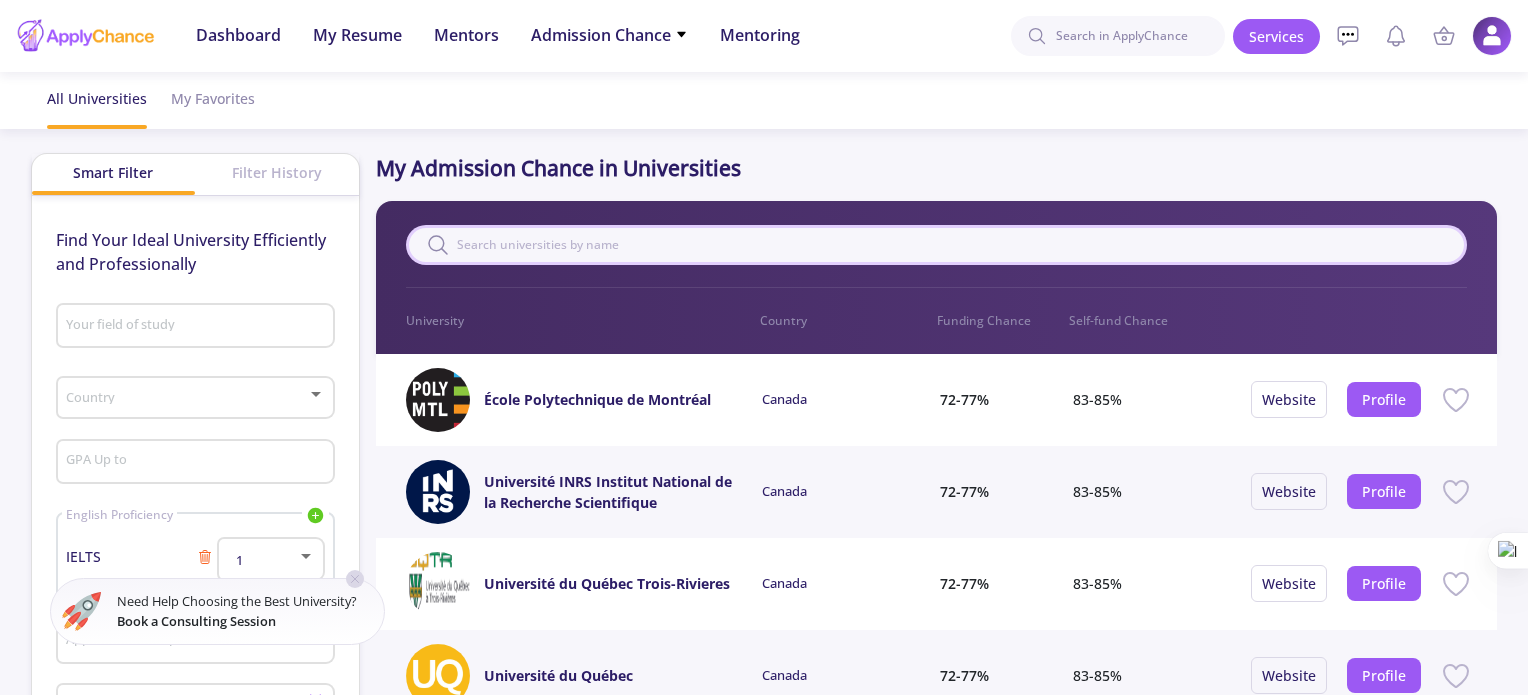 click 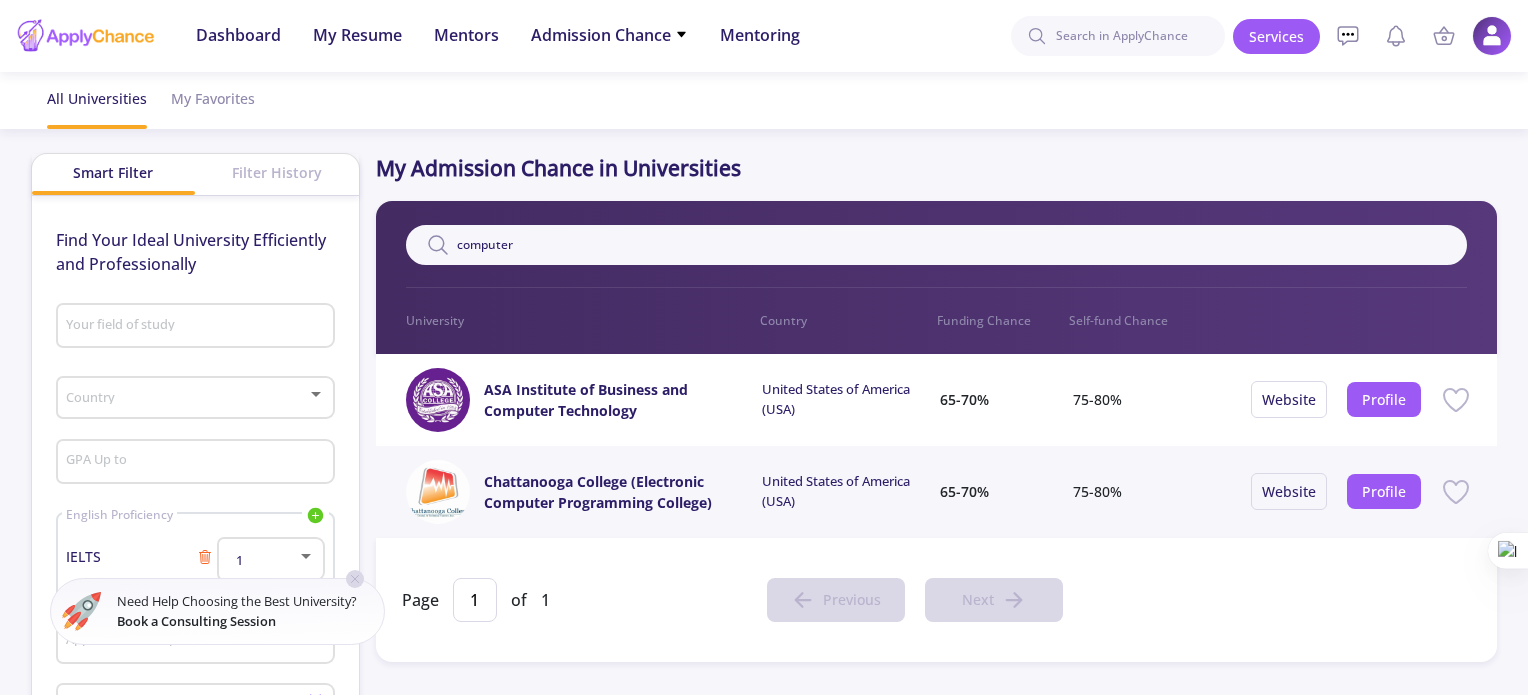 type on "computer" 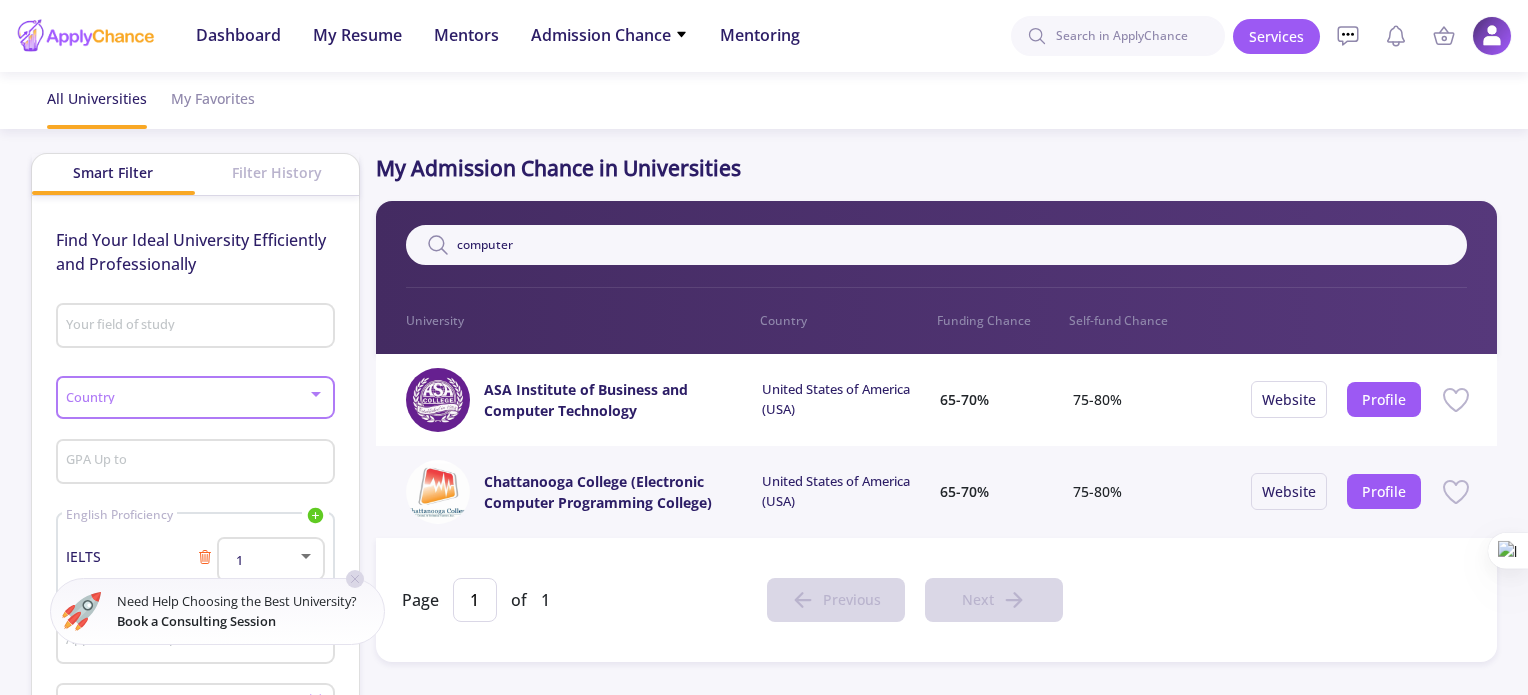 click at bounding box center [188, 398] 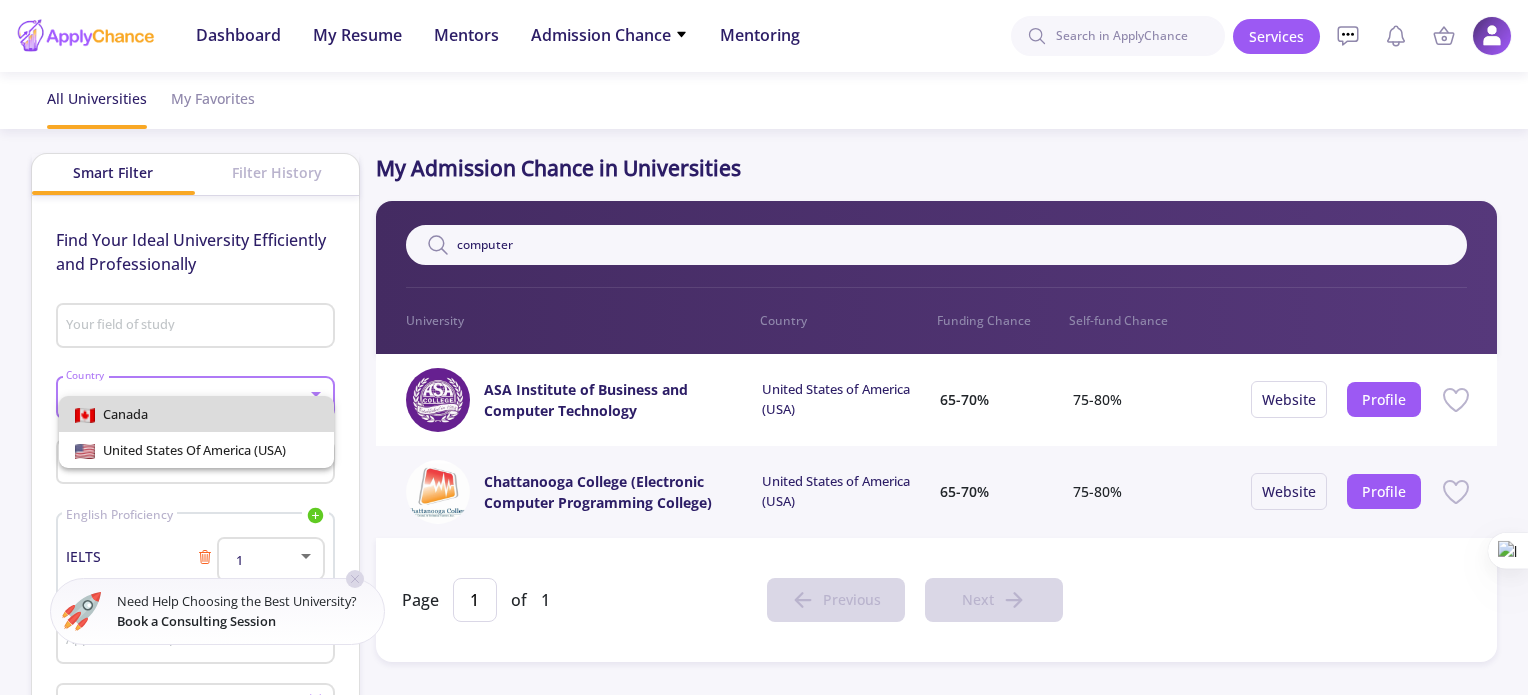 click on "Canada" at bounding box center [196, 414] 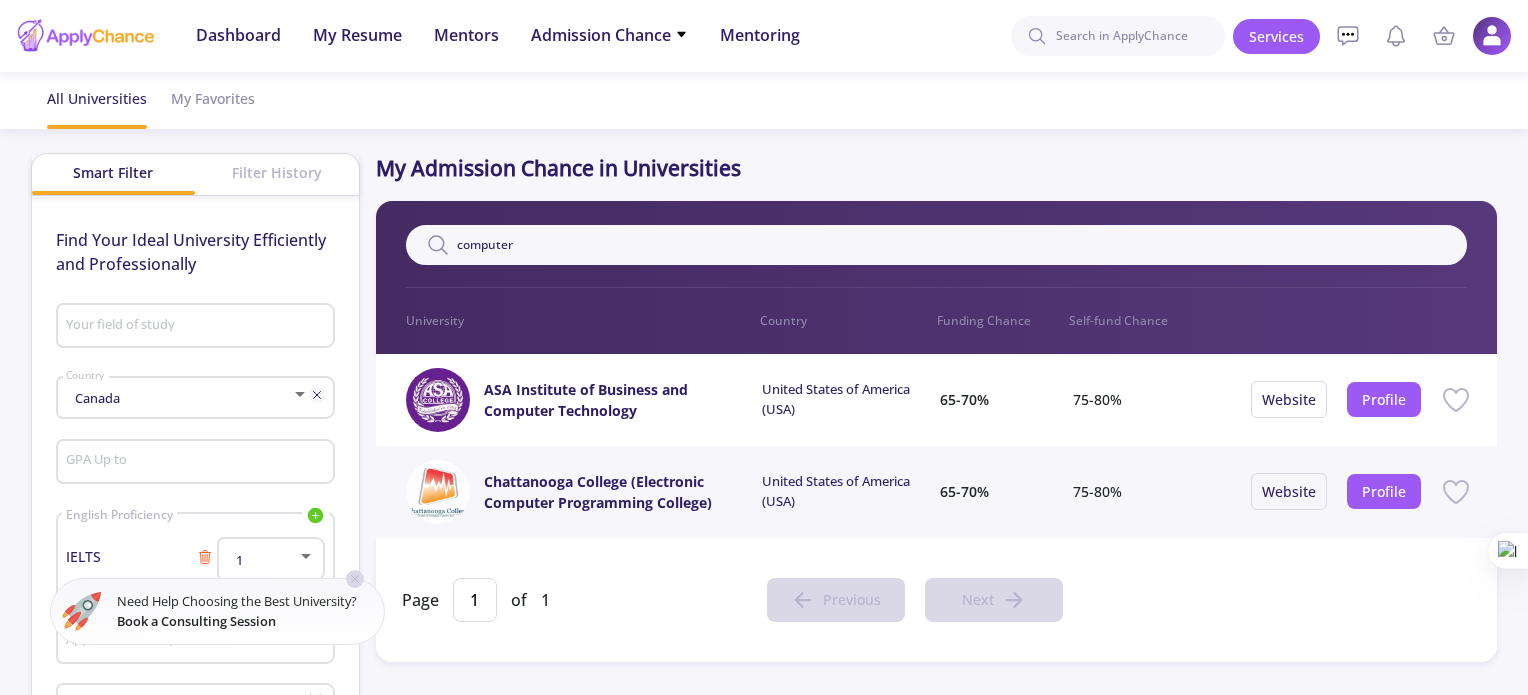 click on "Your field of study Canada Country GPA Up to English Proficiency IELTS TOEFL Duolingo PTE IELTS 1 Up to Score Application Fee Up to Deadline to Remaining Attempts : 3 Upgrade Done Reset all Chance Category High Chance Mid Chance Low Chance   Country Canada United States of America (USA) University Rank Top 100 Top 100-500 Top 500-1000  My Admission Chance in Universities computer  Filter  0 University Country Funding Chance Self-fund Chance ASA Institute of Business and Computer Technology  United States of America (USA) 65-70% 75-80% Website Profile ASA Institute of Business and Computer Technology Country Funding Chance Self-fund Chance United States of America (USA) 65-70% 75-80% Website Profile Chattanooga College (Electronic Computer Programming College)  United States of America (USA) 65-70% 75-80% Website Profile Chattanooga College (Electronic Computer Programming College) Country Page" 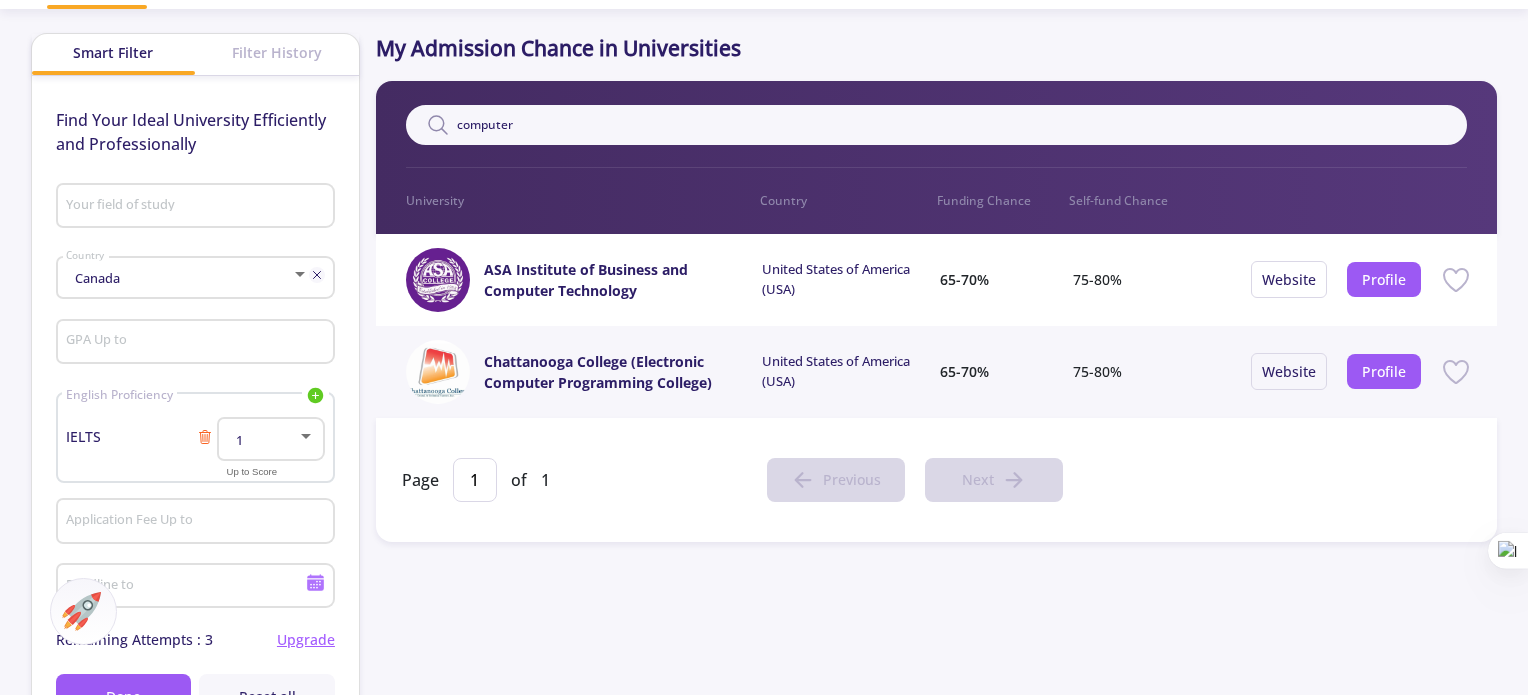 scroll, scrollTop: 0, scrollLeft: 0, axis: both 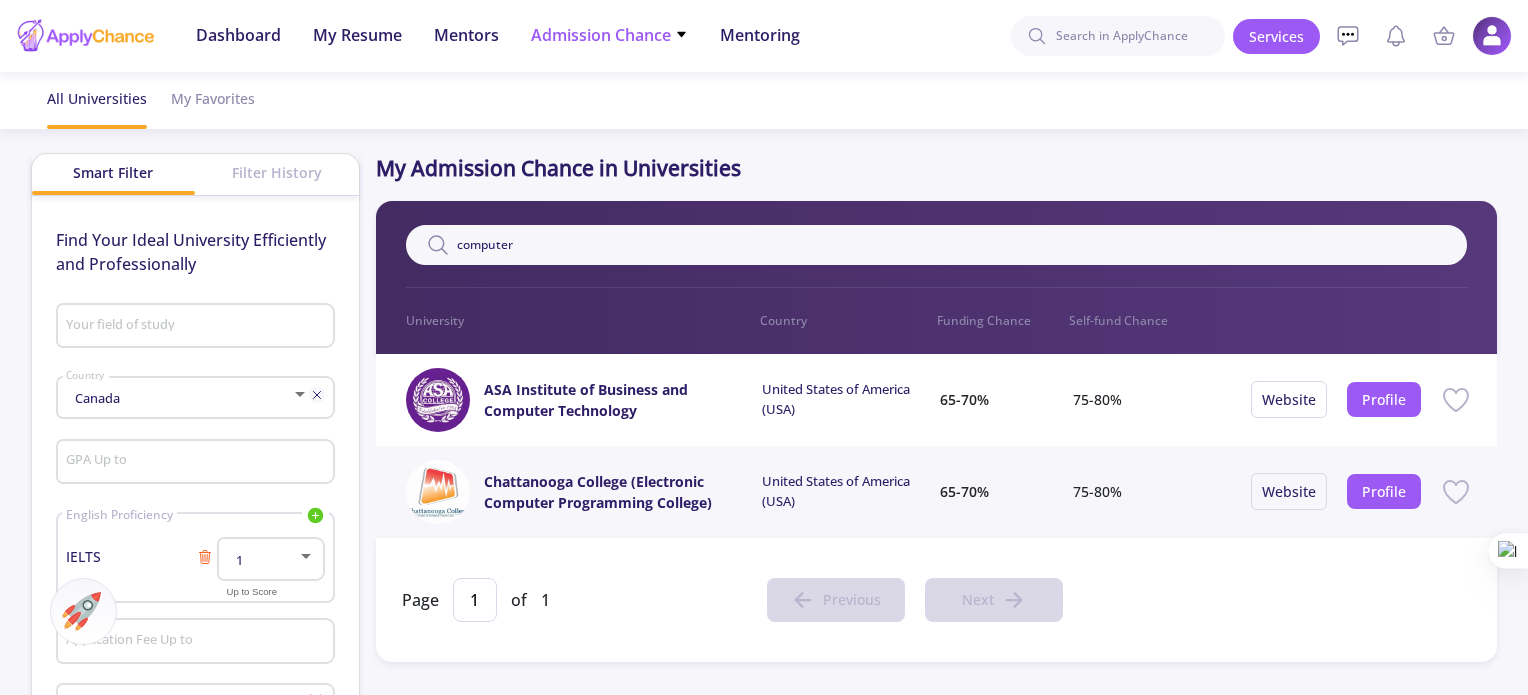 click on "Admission Chance" 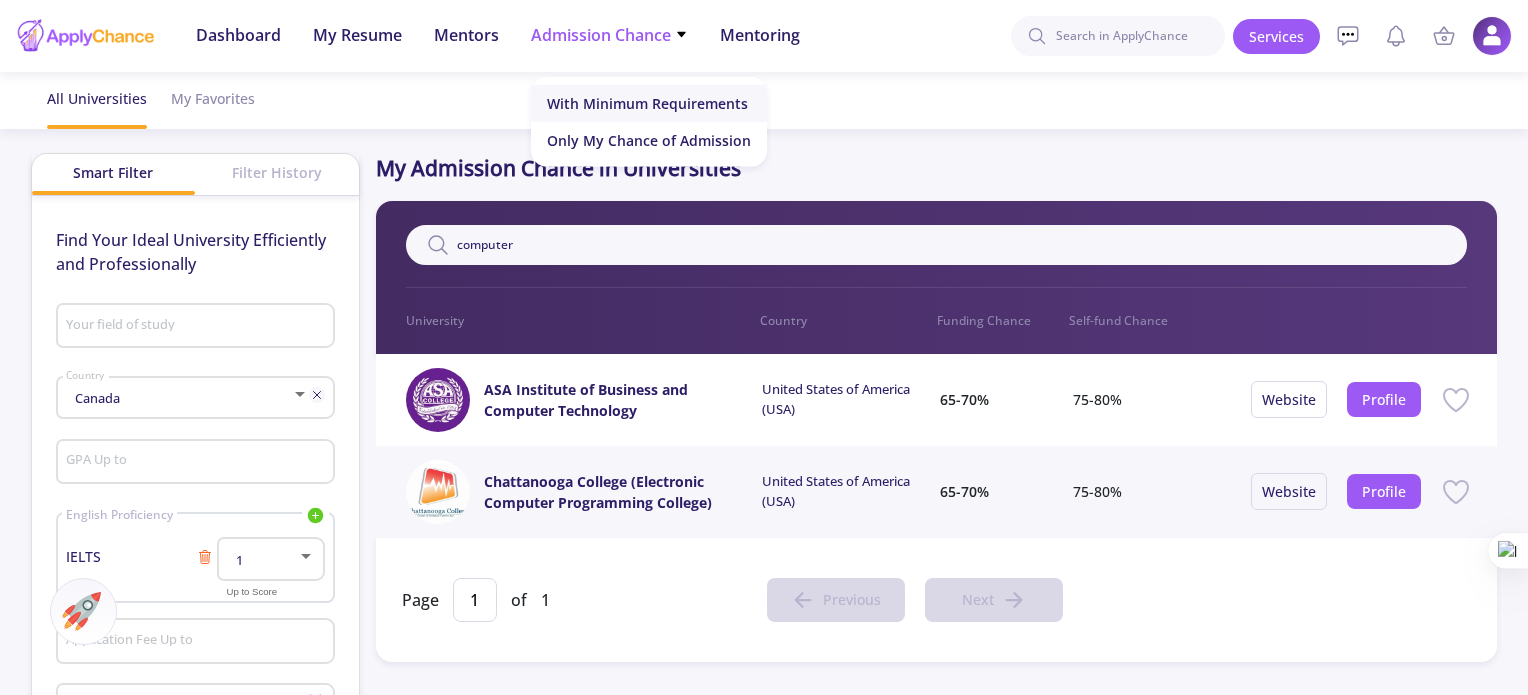 click on "With Minimum Requirements" 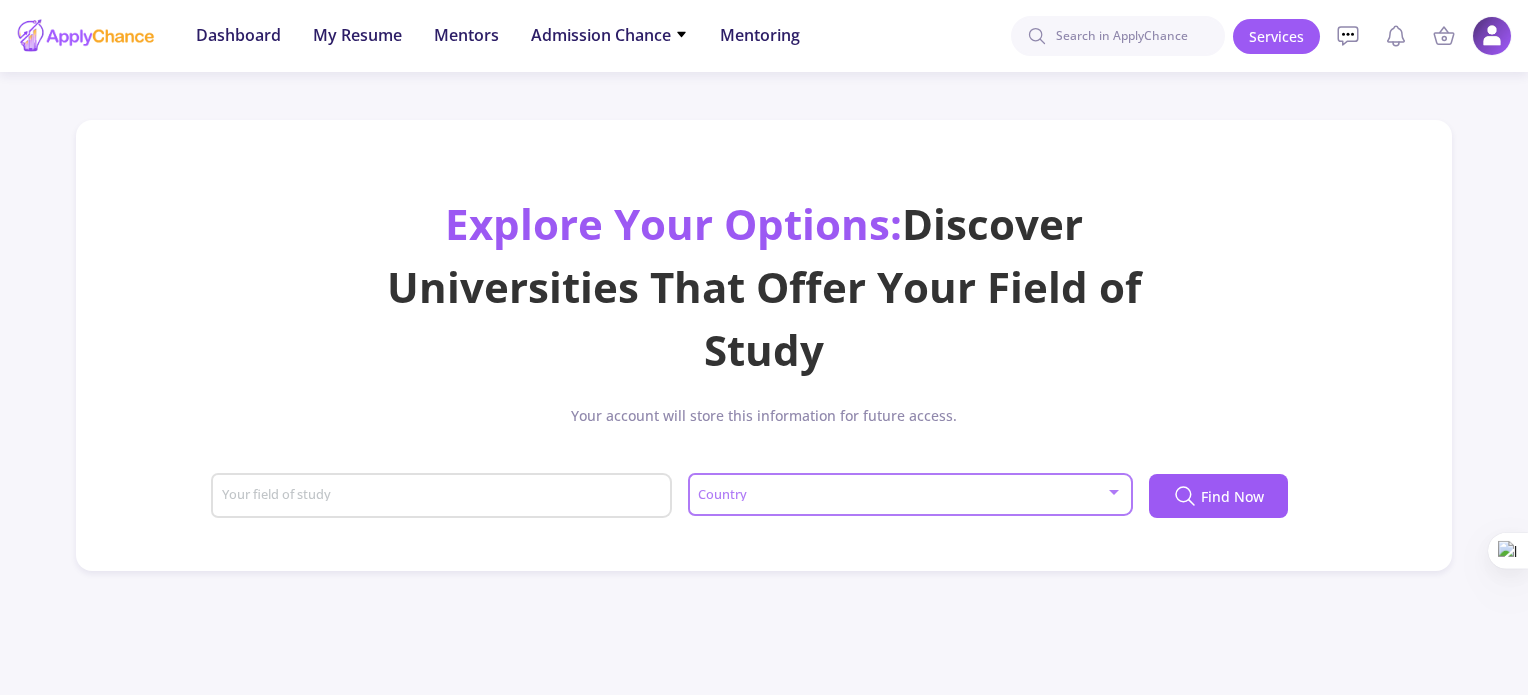 click at bounding box center (903, 495) 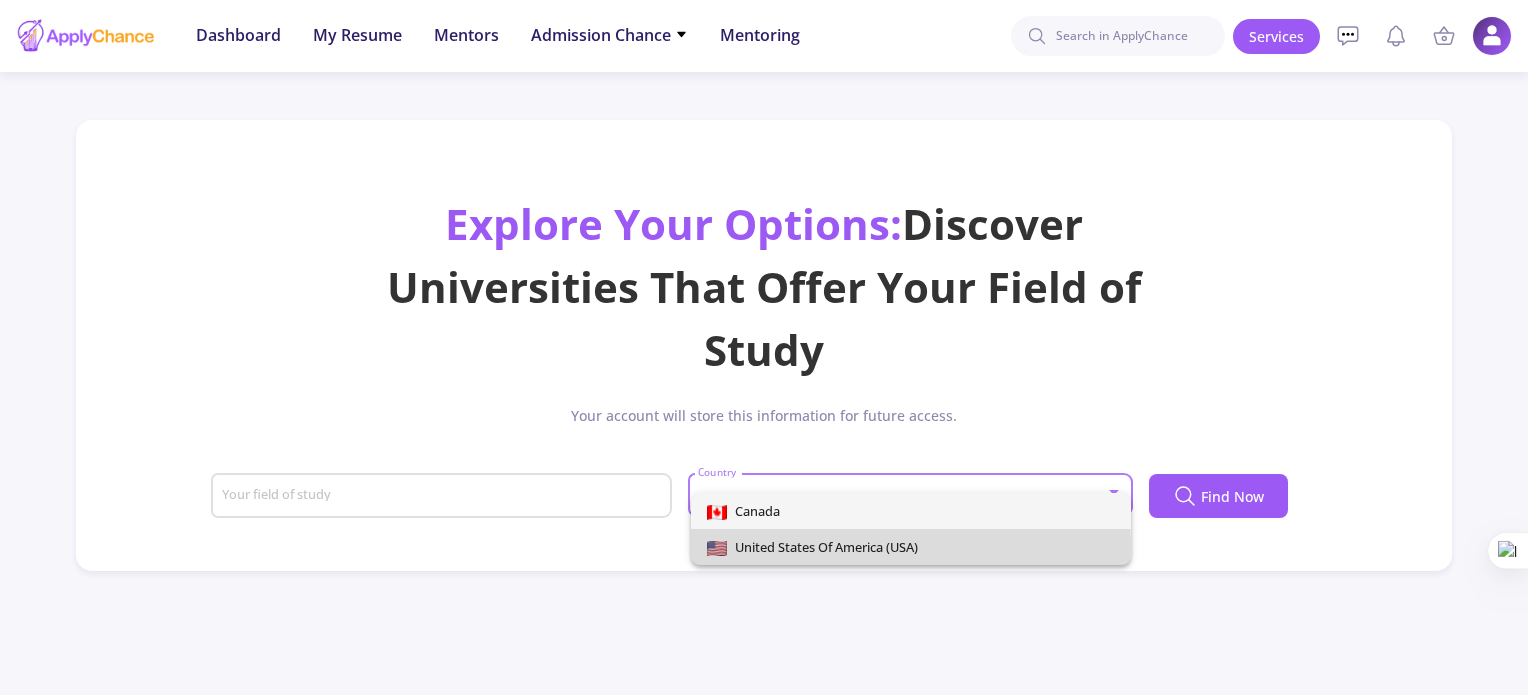 click on "United States of America (USA)" at bounding box center [822, 547] 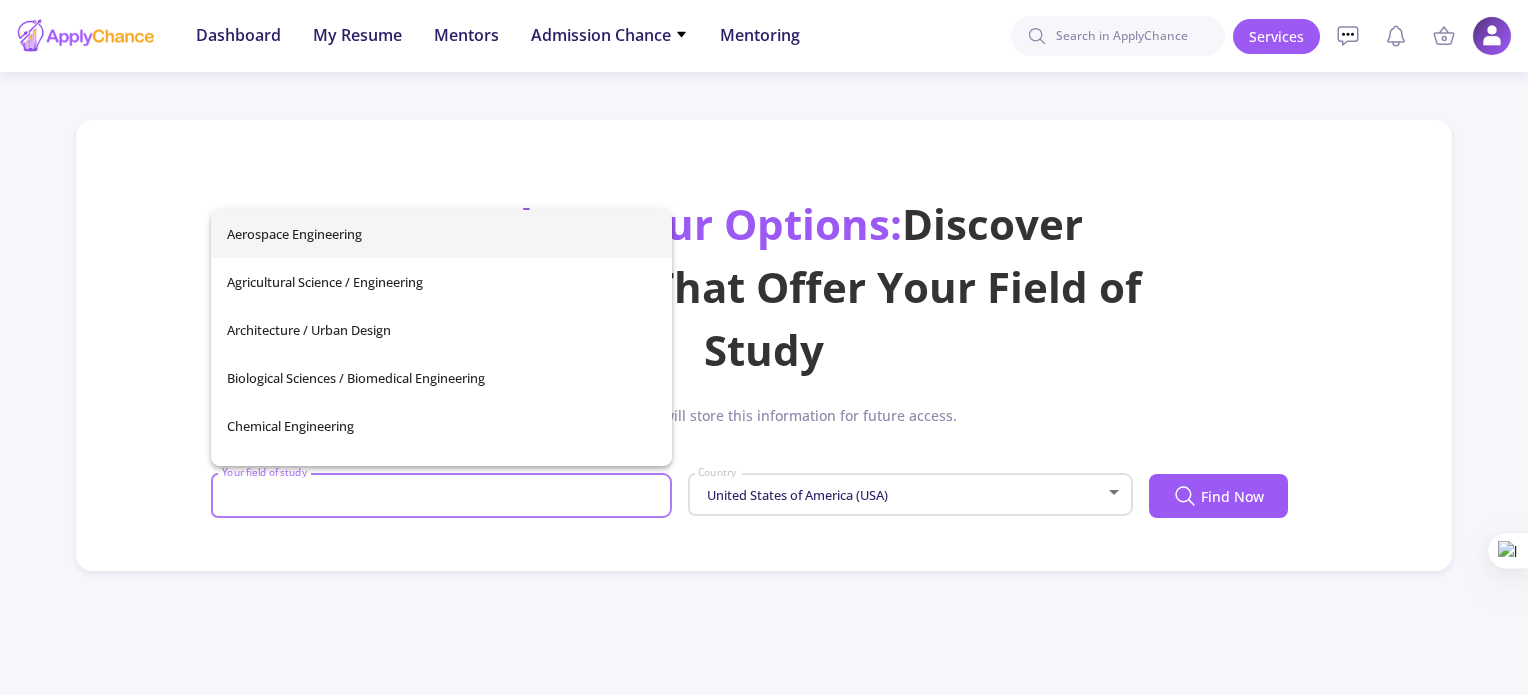 click on "Your field of study" at bounding box center [444, 497] 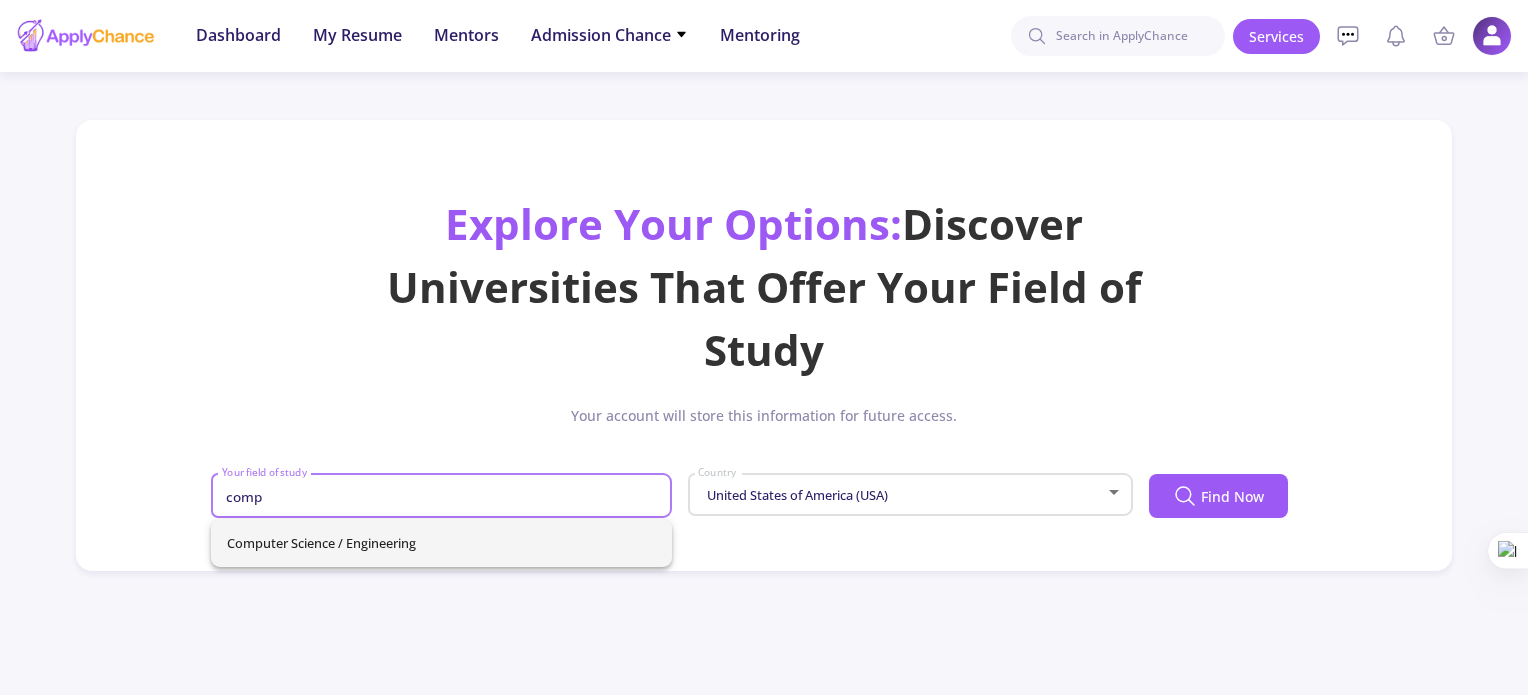 type on "comp" 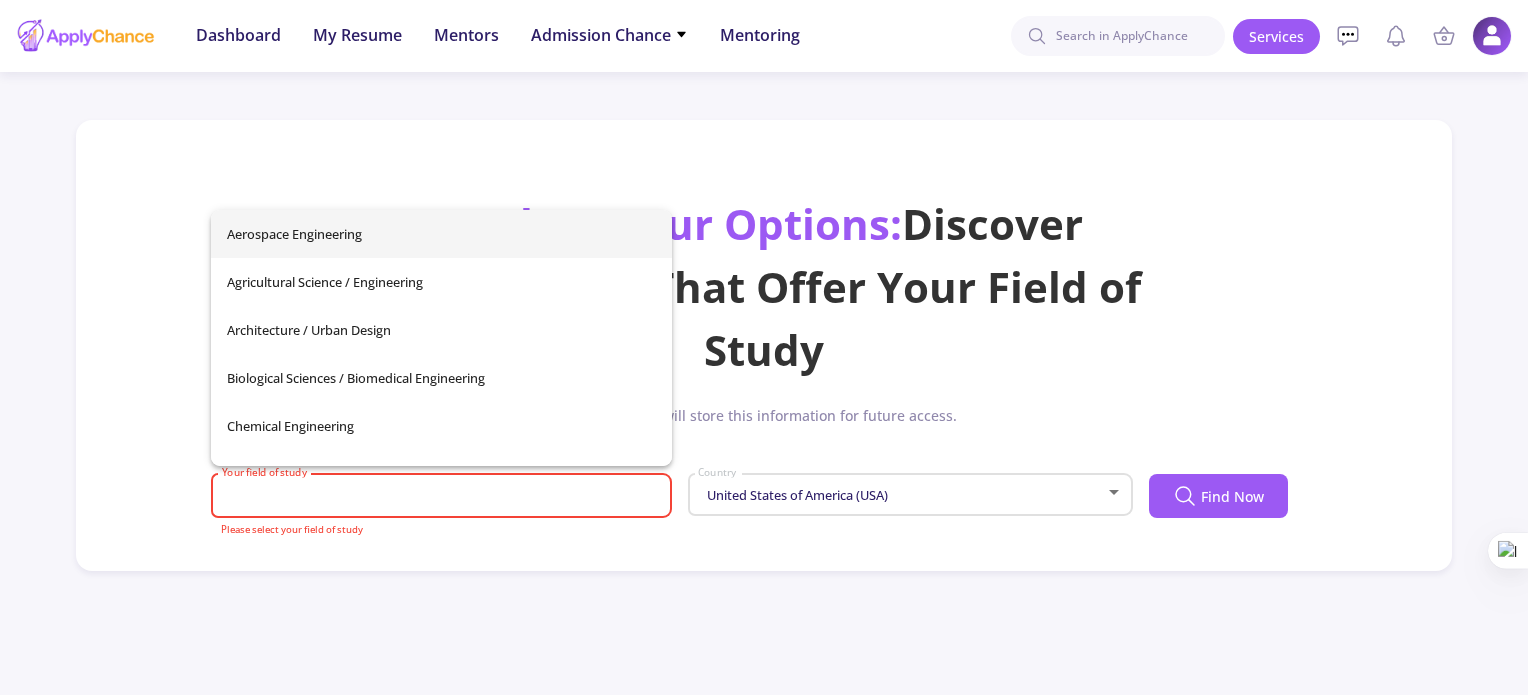click on "Your account will store this information for future access. Your field of study Please select your field of study [COUNTRY] Country Find Now Bronze $4.99 Get Now Unlock these details: University Location Departments / Majors / Programs Application Fee Minimum Required GPA Duolingo Score $99" at bounding box center (764, 347) 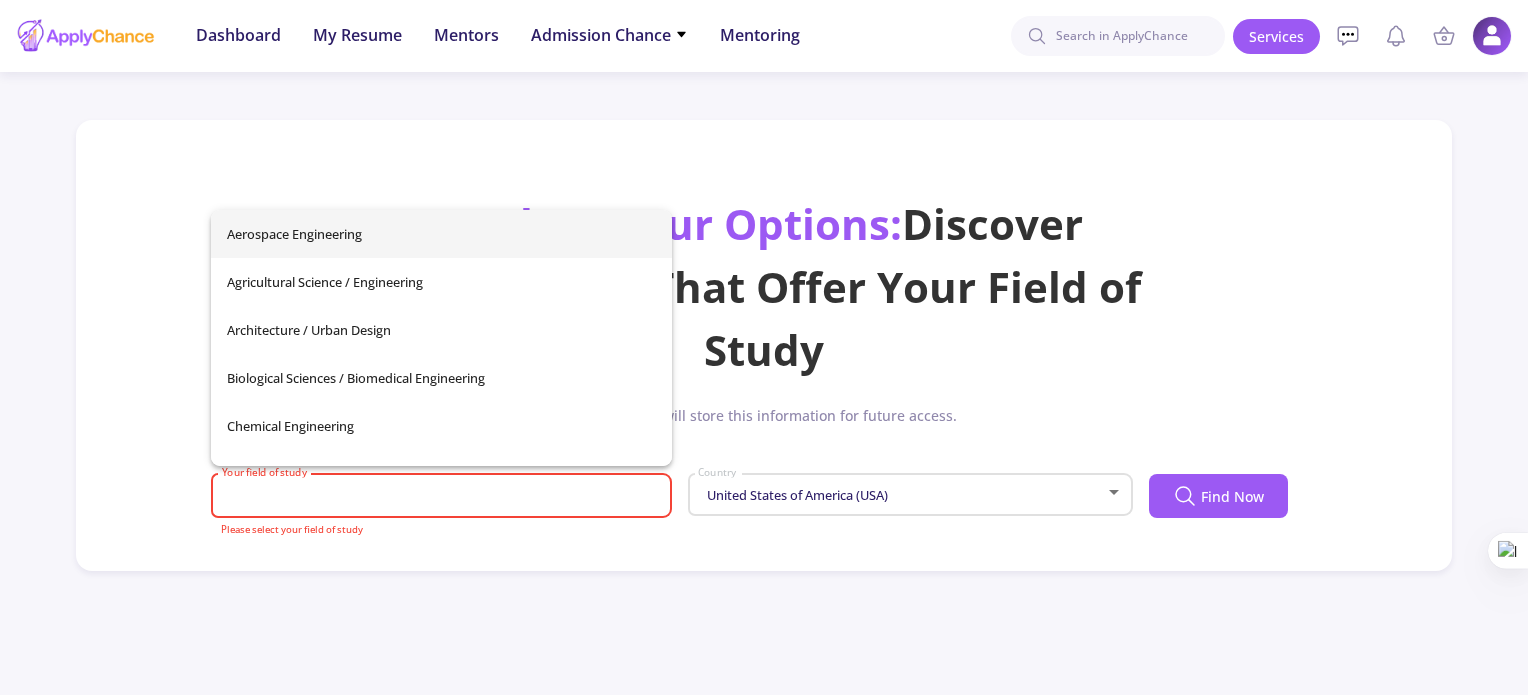 click on "Your field of study" at bounding box center (444, 497) 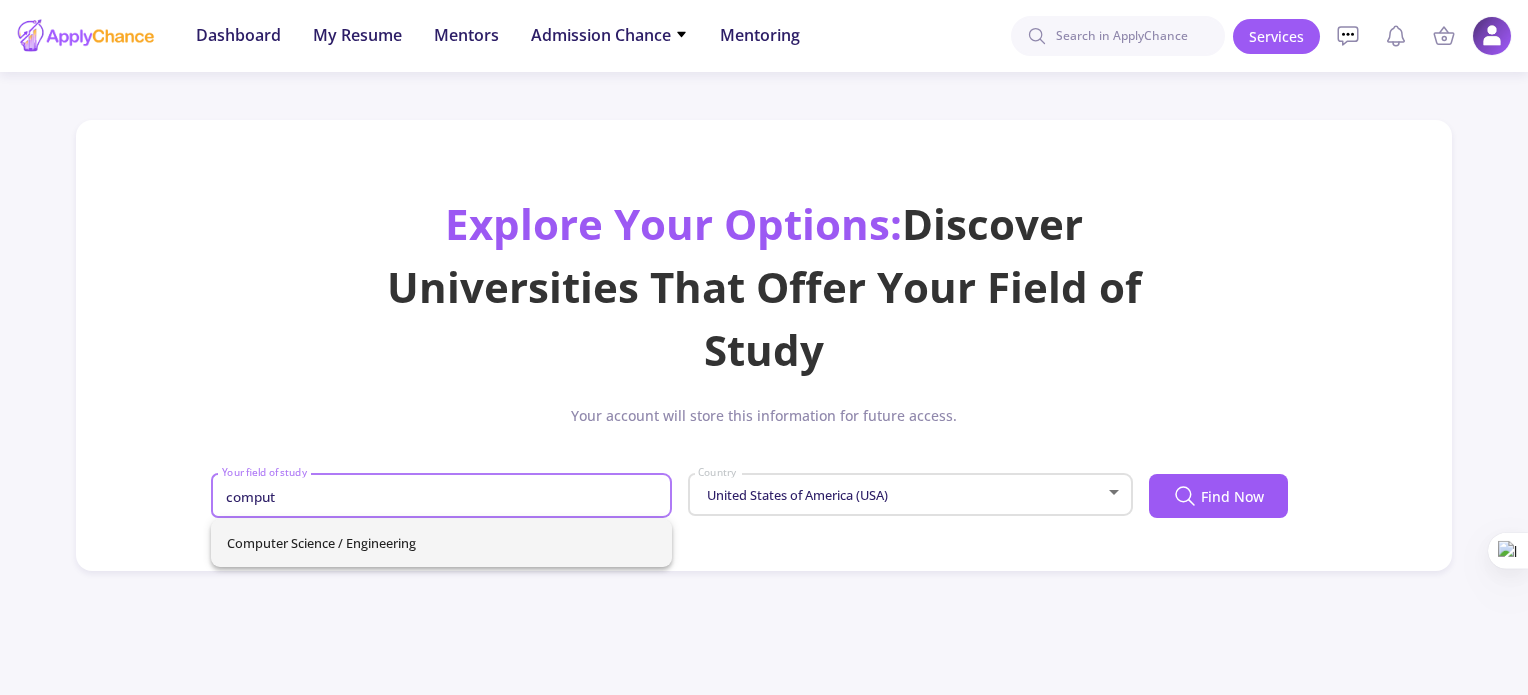 type on "comput" 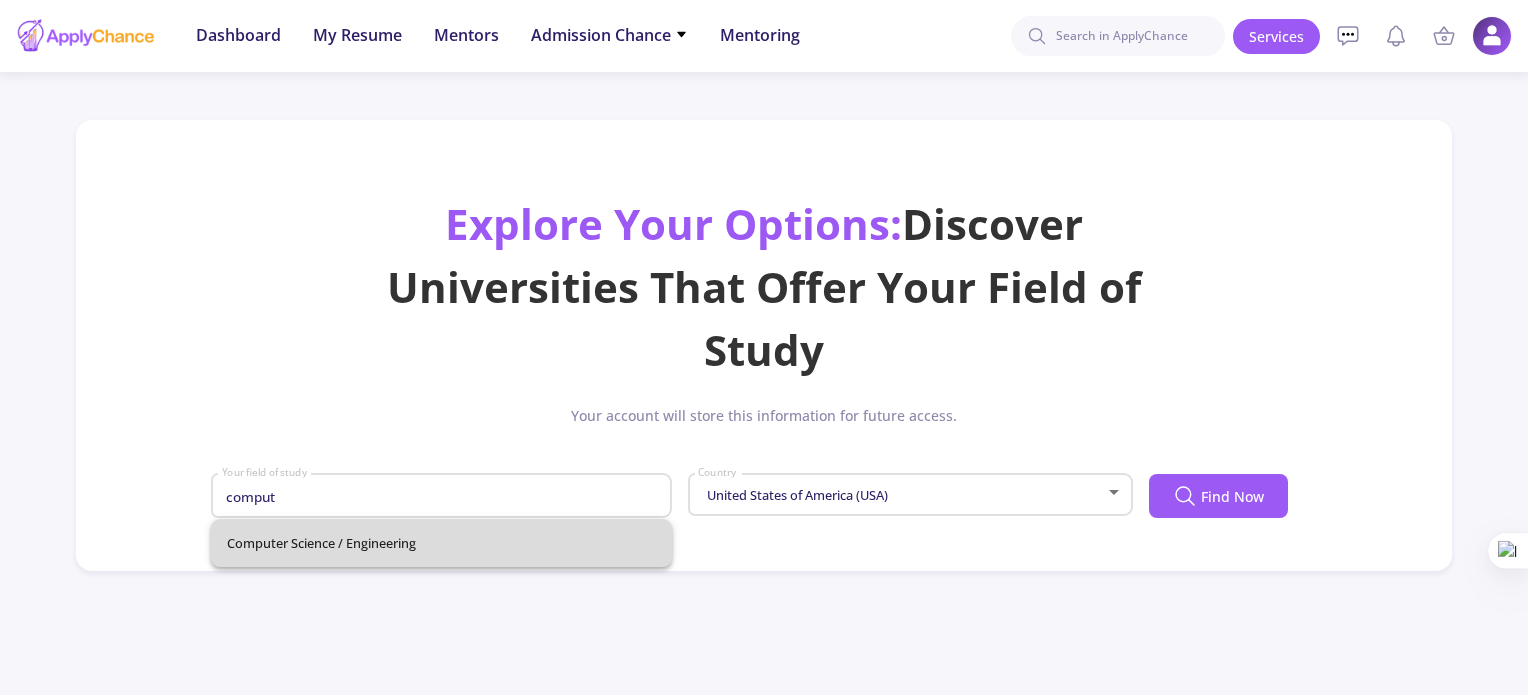 type 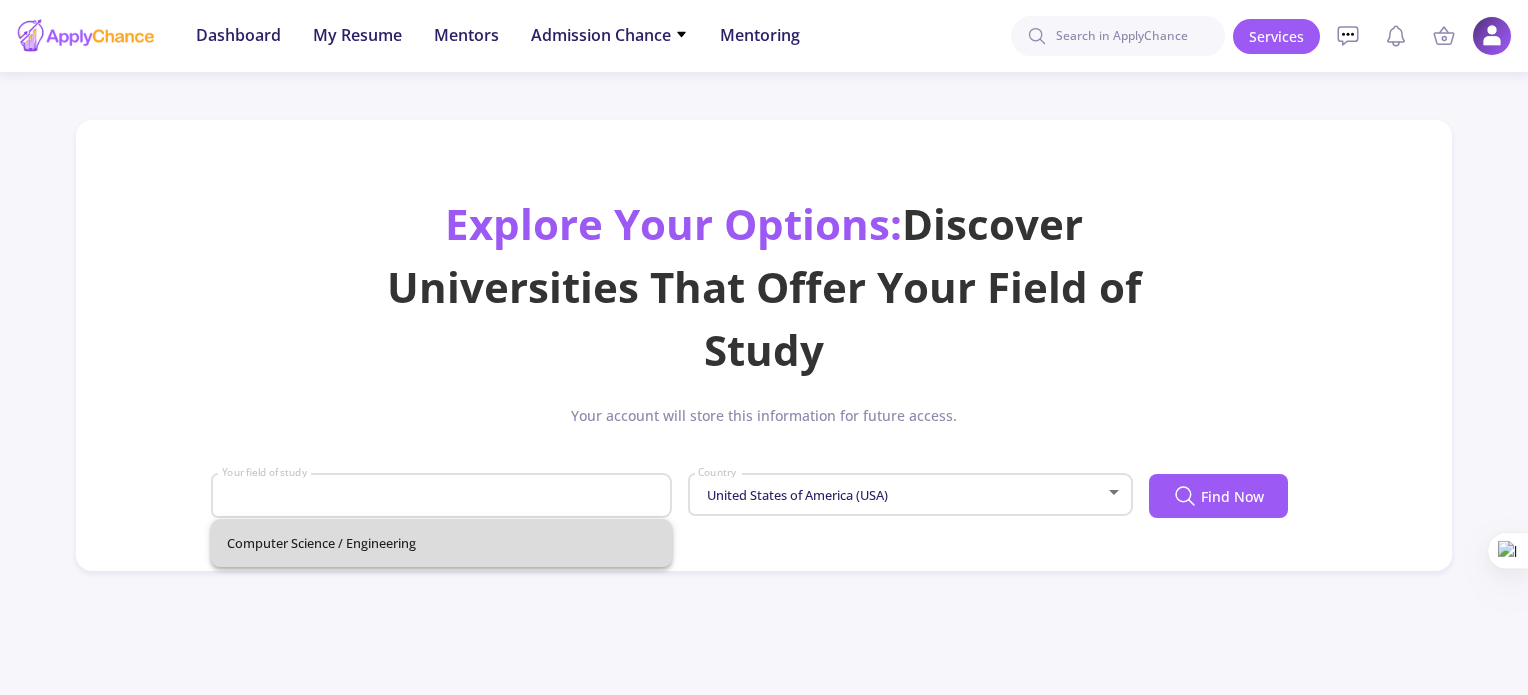 click on "Dashboard My Resume Services Mentors Admission Chance With Minimum Requirements Only My Chance of Admission Mentoring Dashboard My Resume Mentors  Admission Chance   With Minimum Requirements   Only My Chance of Admission  Mentoring Services My Cart  Empty  Your Cart Is Empty  Add your service to the cart right now  View Services Services Account  My Resume   Profile Settings   My Public Profile  Financial  Invoices   Transactions   Payments  Help  FAQ
Customer Support   Log Out  Messages Mentoring conversations  Block  Explore Your Options:  Discover Universities That Offer Your Field of Study  Your account will store this information for future access.  Your field of study United States of America (USA) Country Find Now Bronze $4.99 Get Now  Unlock these details: University Location Departments / Majors / Programs Application Fee Minimum Required GPA Minimum Acceptable TOEFL Score Duolingo Score Silver" at bounding box center (764, 347) 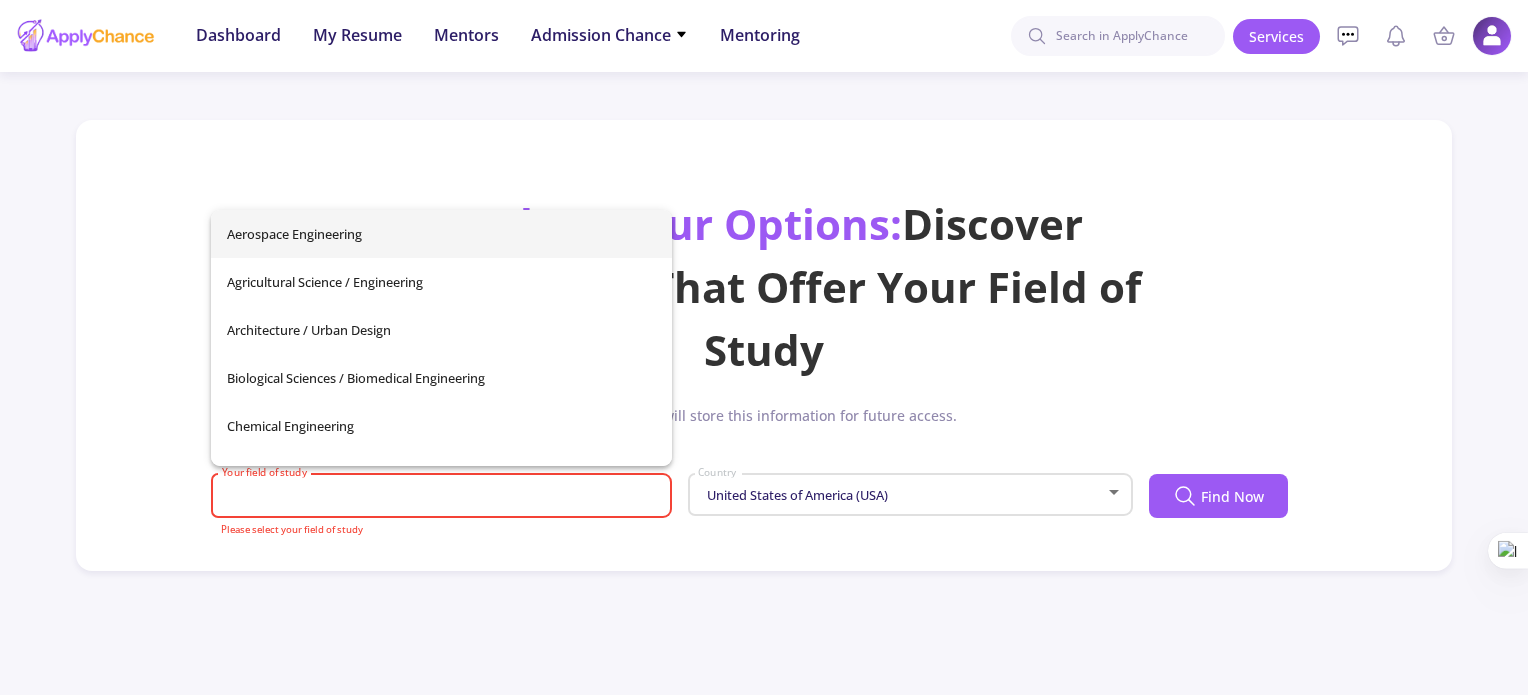click on "Your field of study" at bounding box center [444, 497] 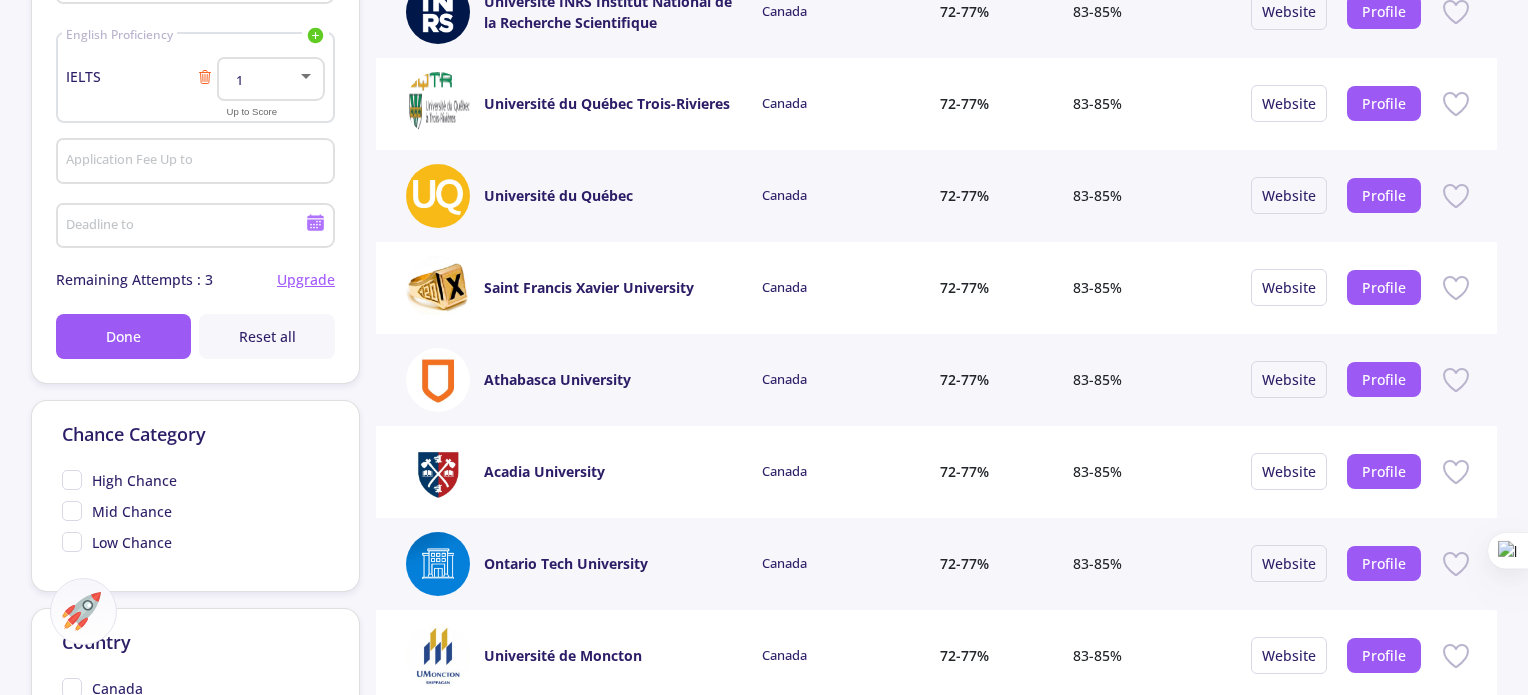 scroll, scrollTop: 520, scrollLeft: 0, axis: vertical 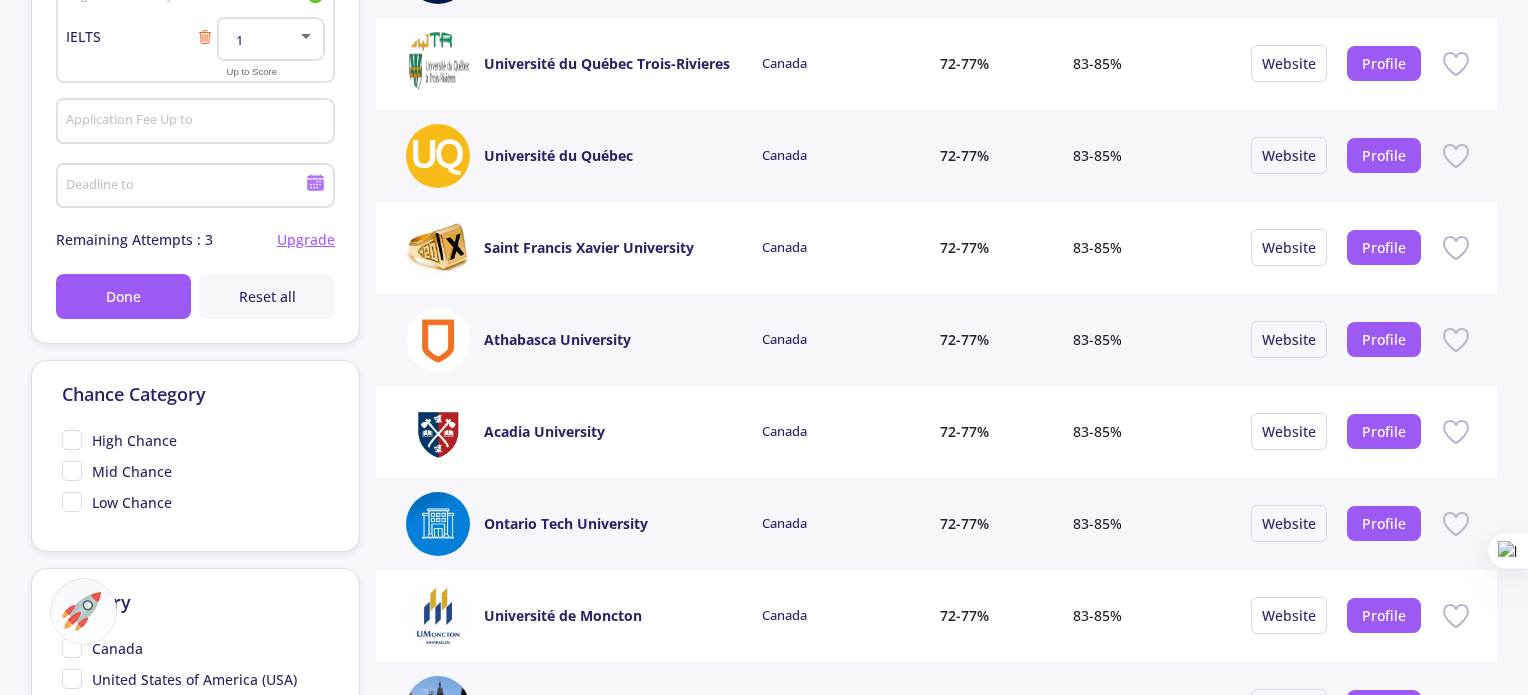 click on "High Chance" 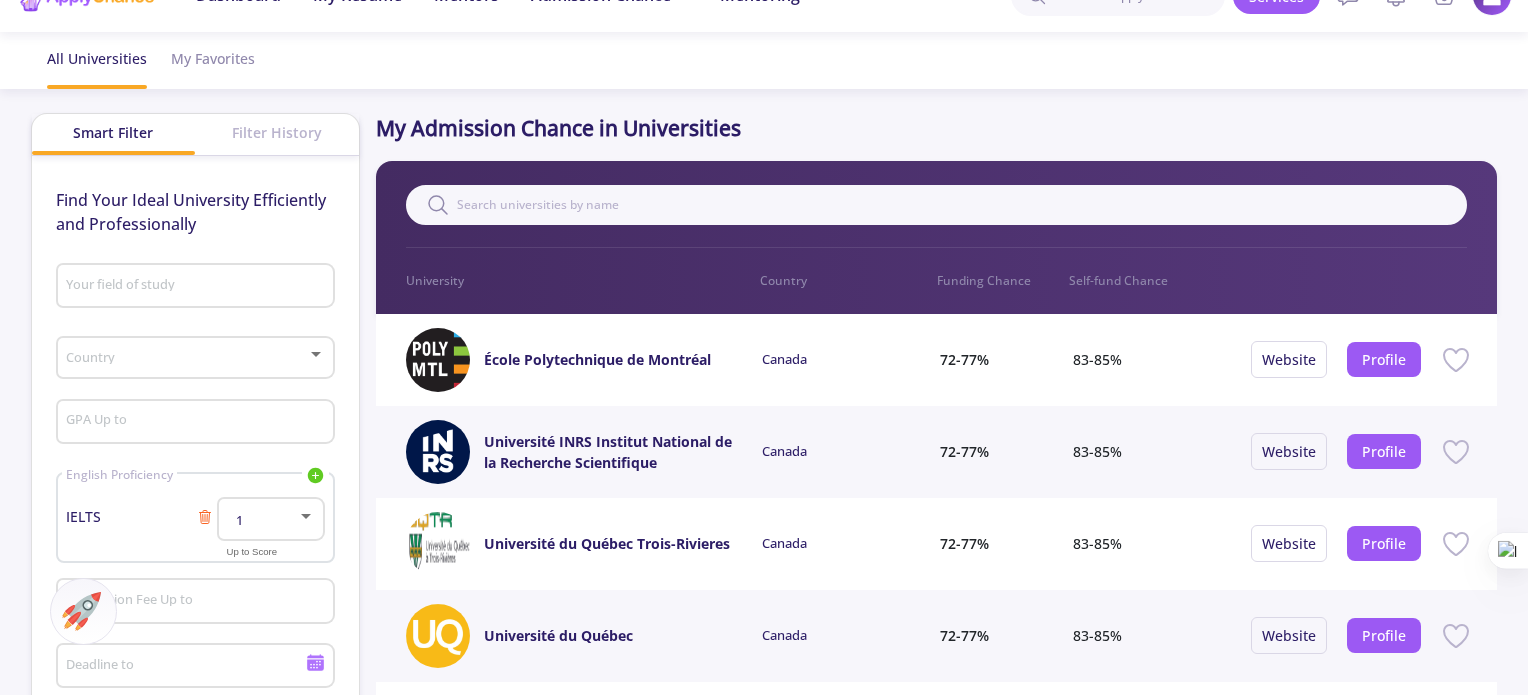 scroll, scrollTop: 80, scrollLeft: 0, axis: vertical 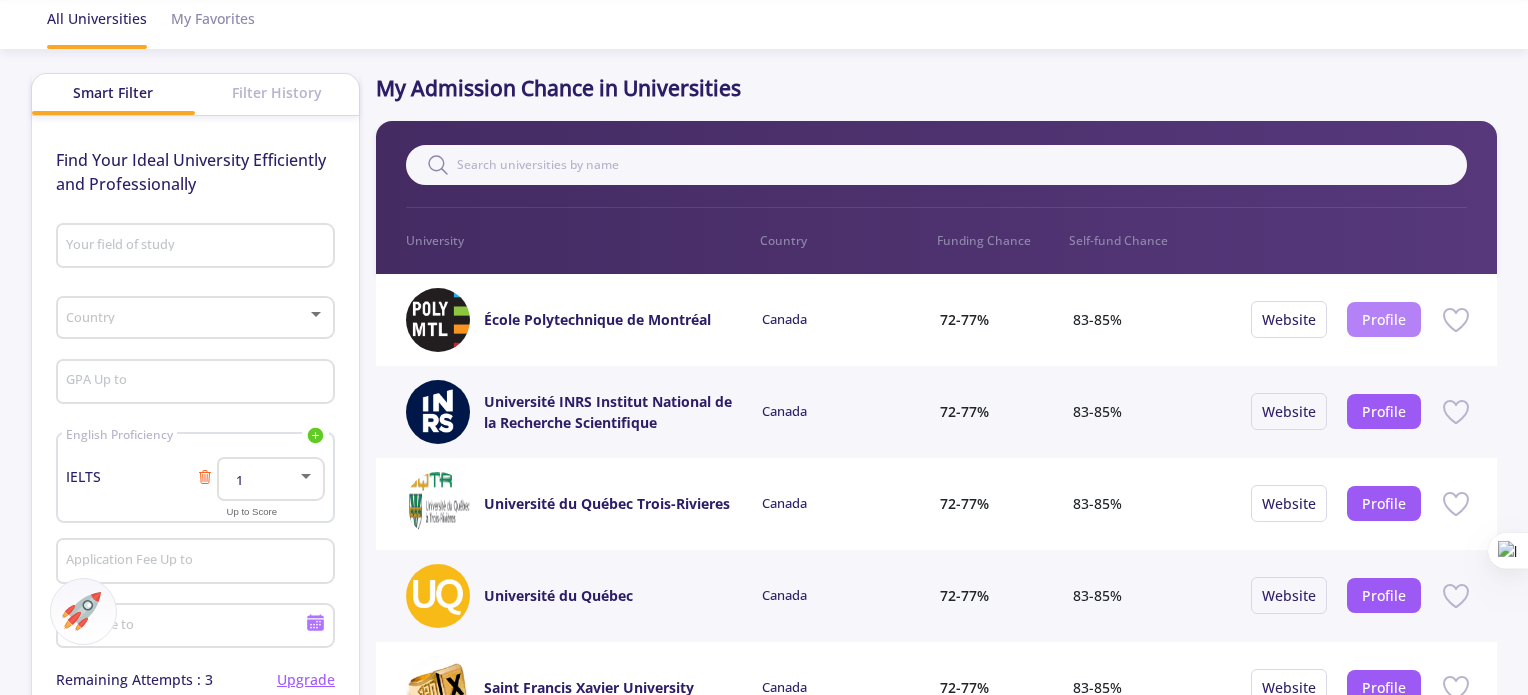 click on "Profile" 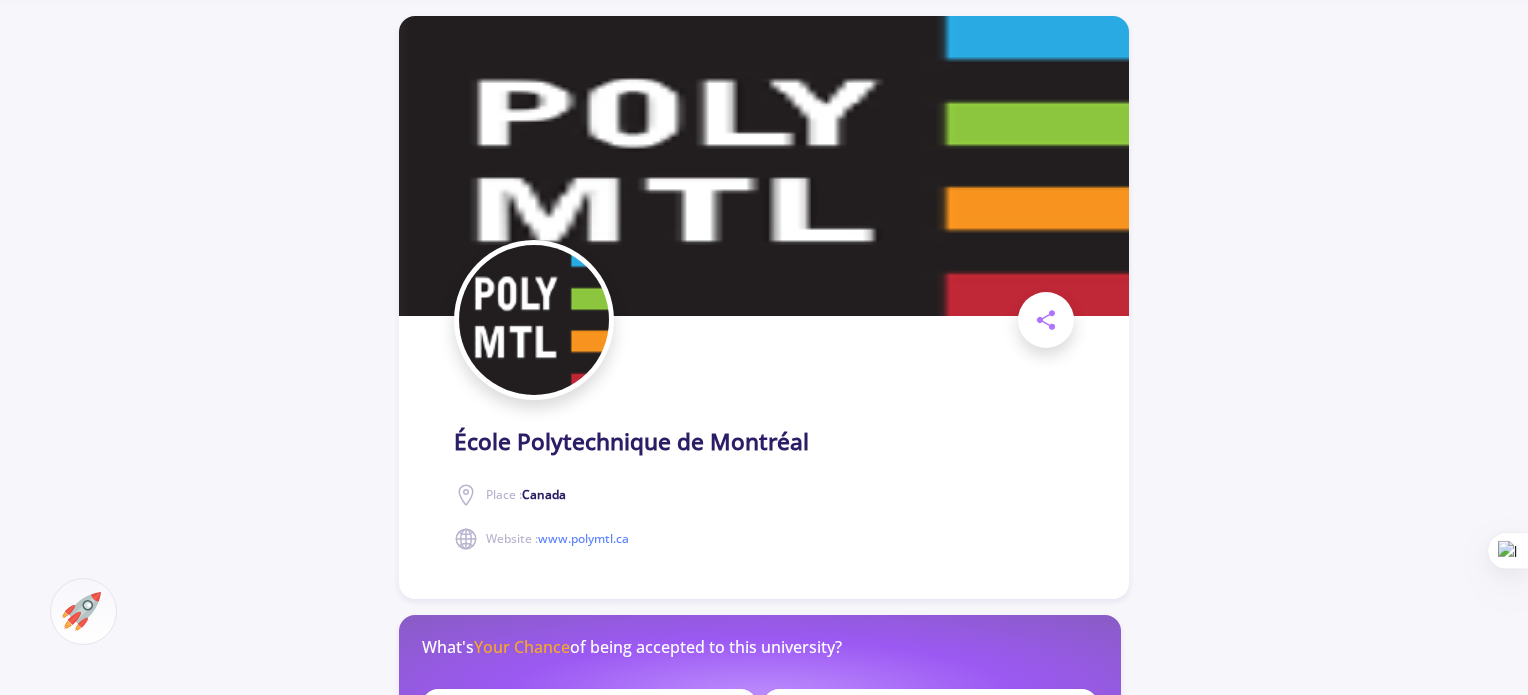 scroll, scrollTop: 0, scrollLeft: 0, axis: both 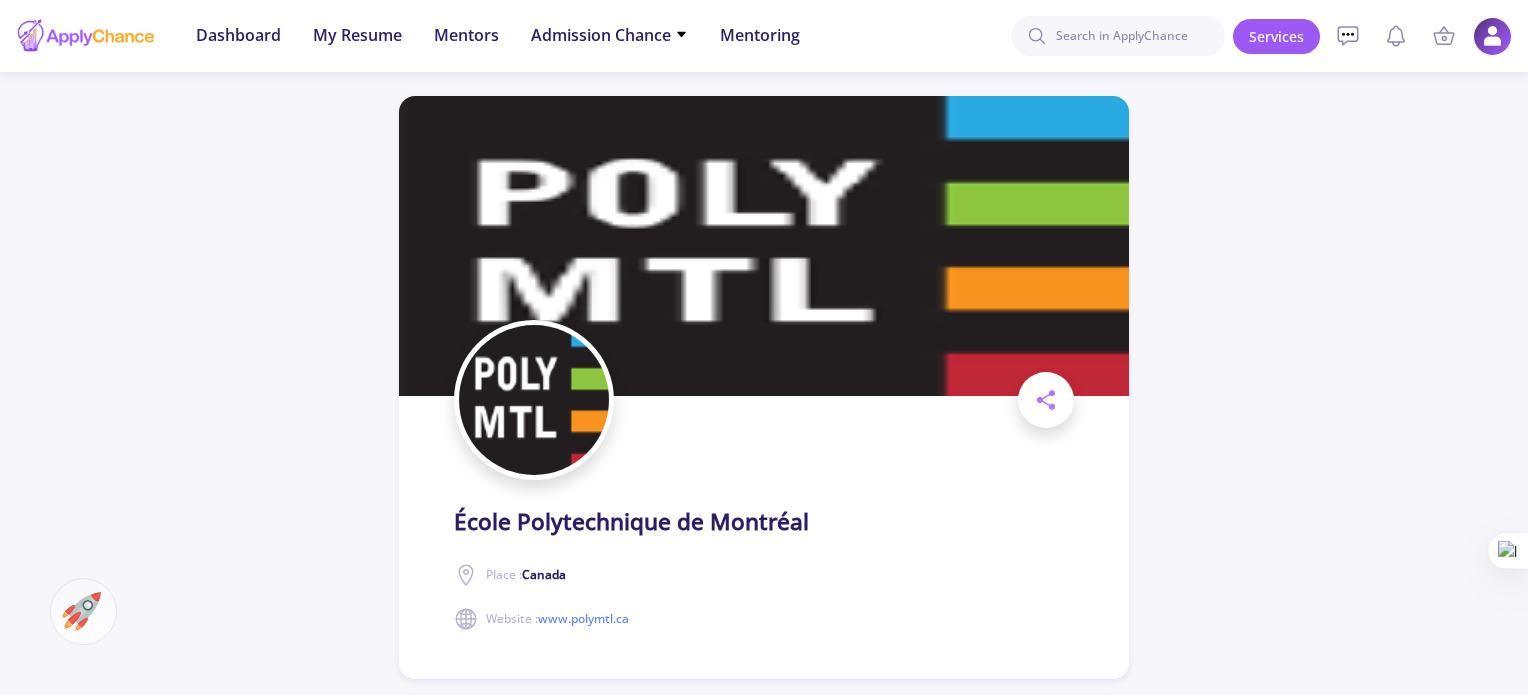 click at bounding box center (1492, 36) 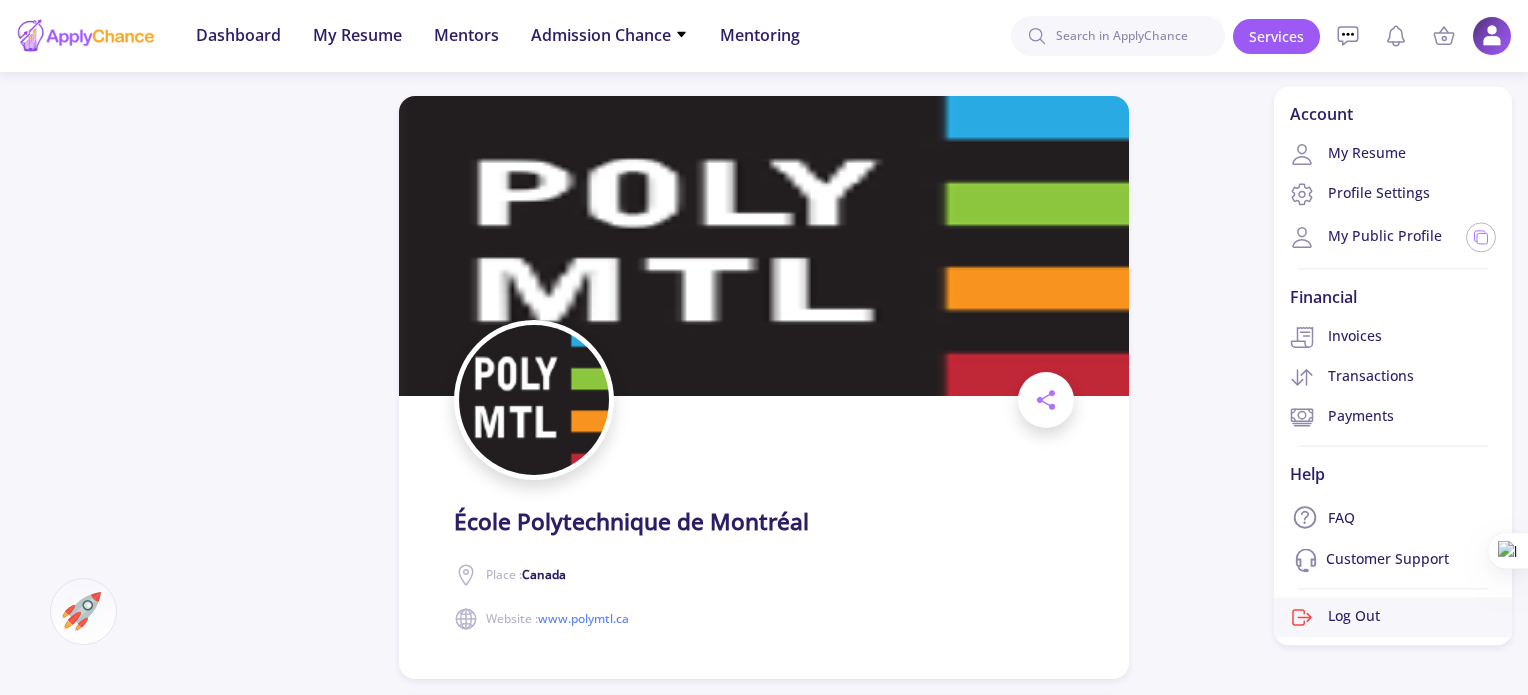 click on "Log Out" 